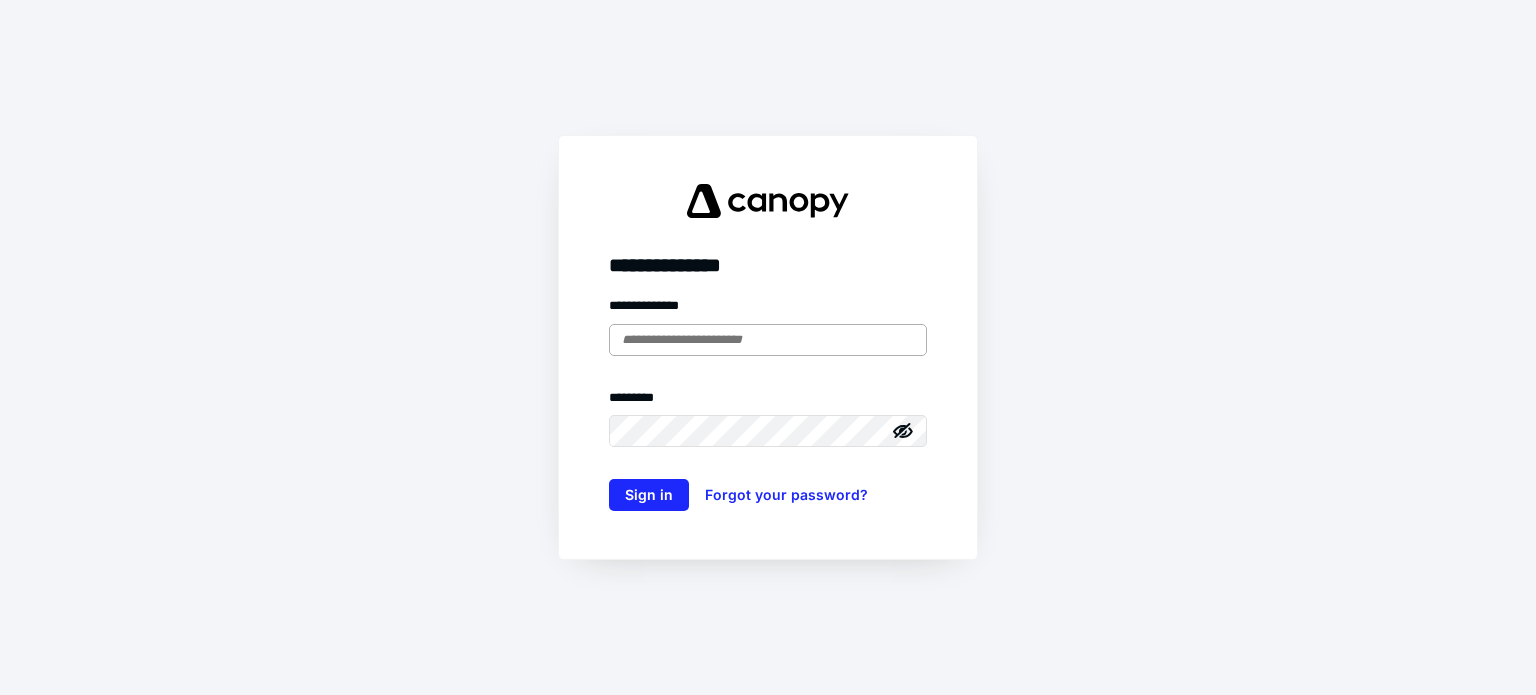 scroll, scrollTop: 0, scrollLeft: 0, axis: both 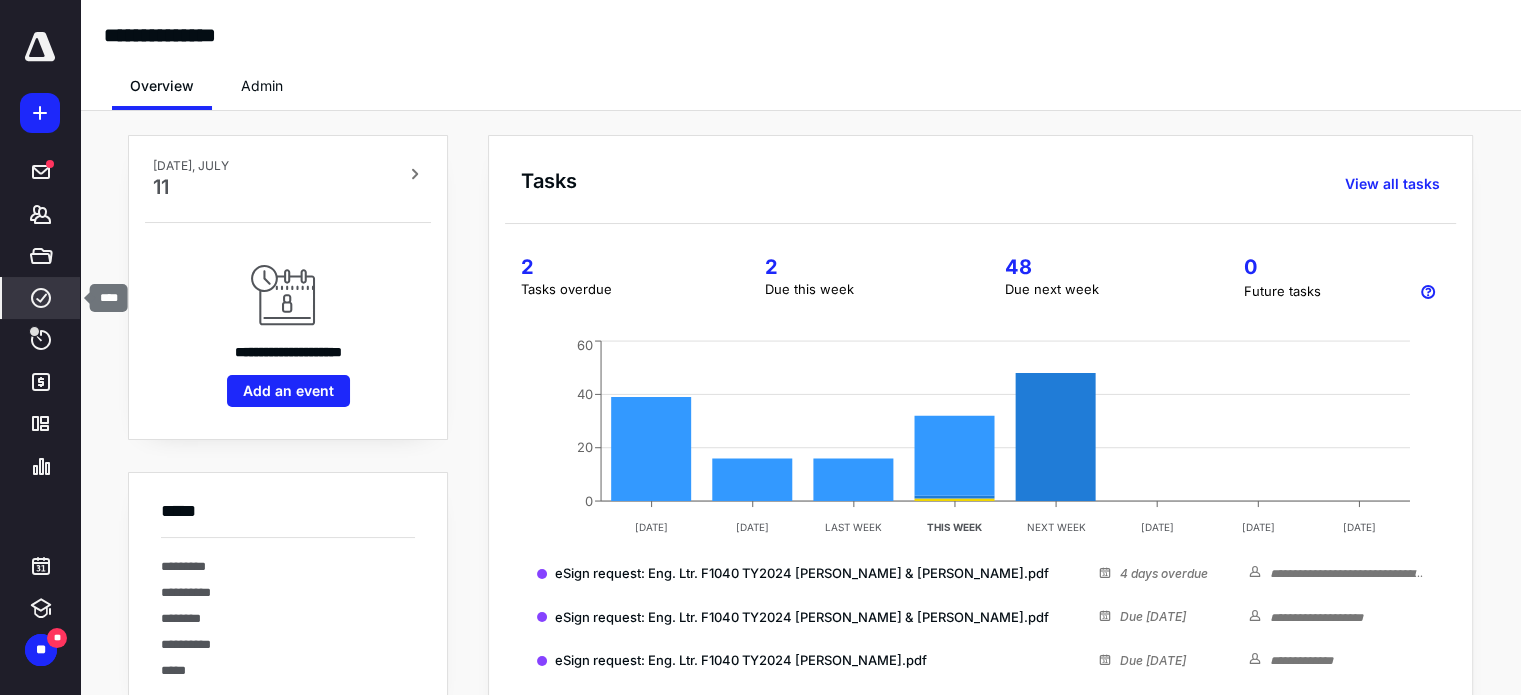 click 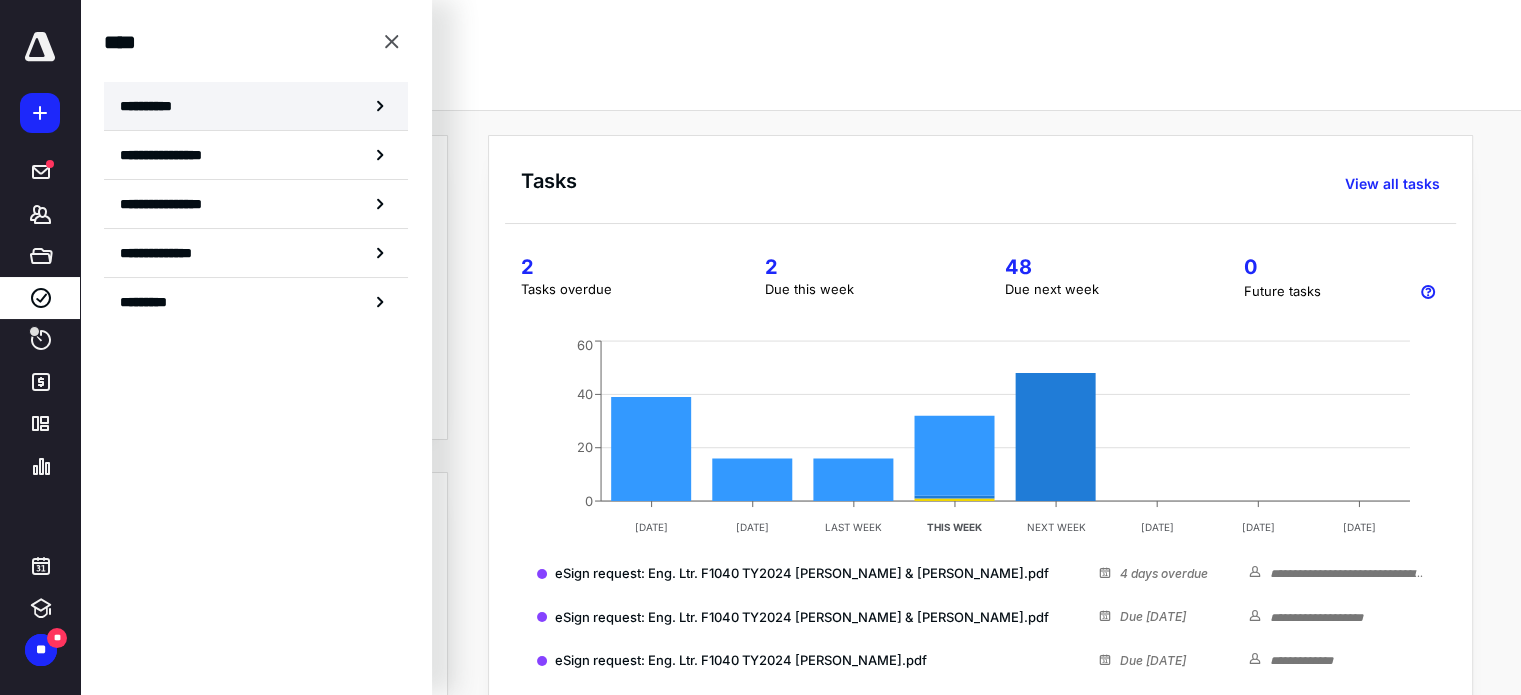 click on "**********" at bounding box center [256, 106] 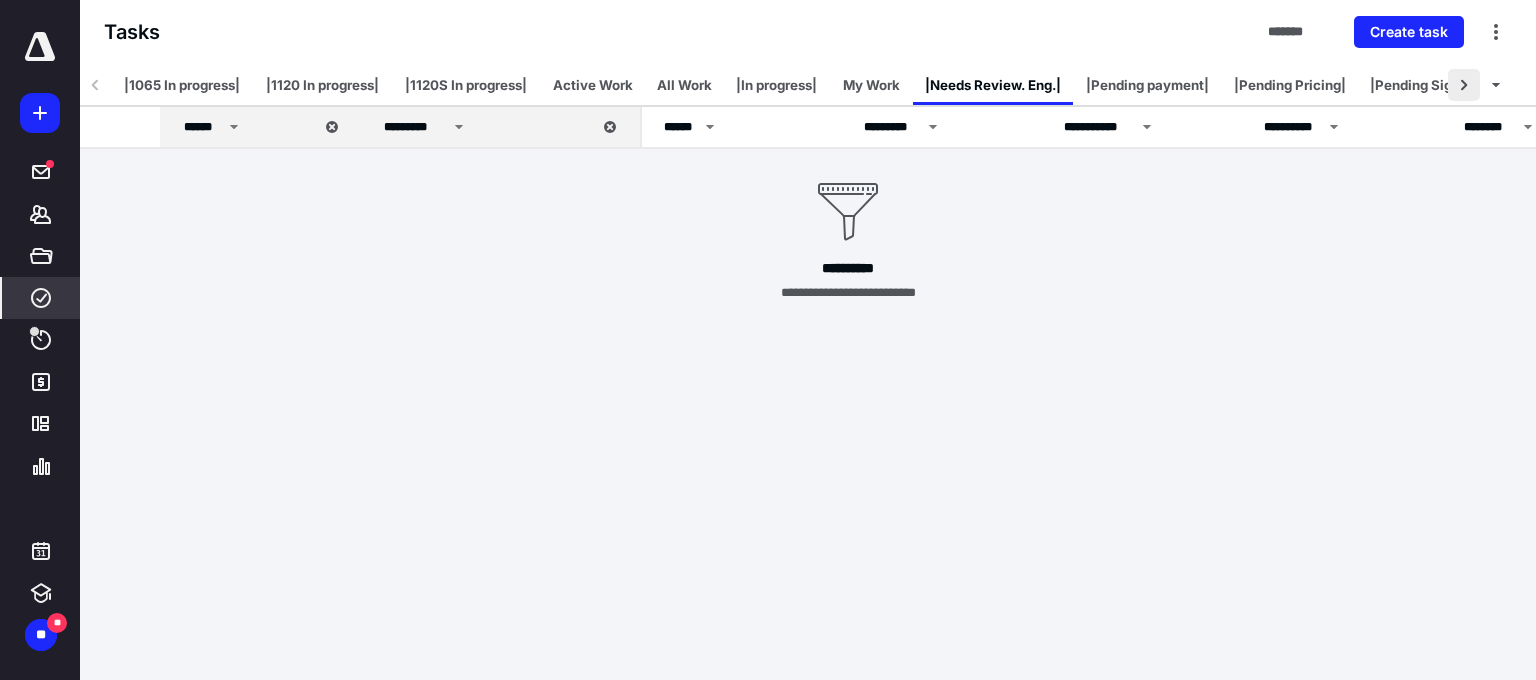 click at bounding box center (1464, 85) 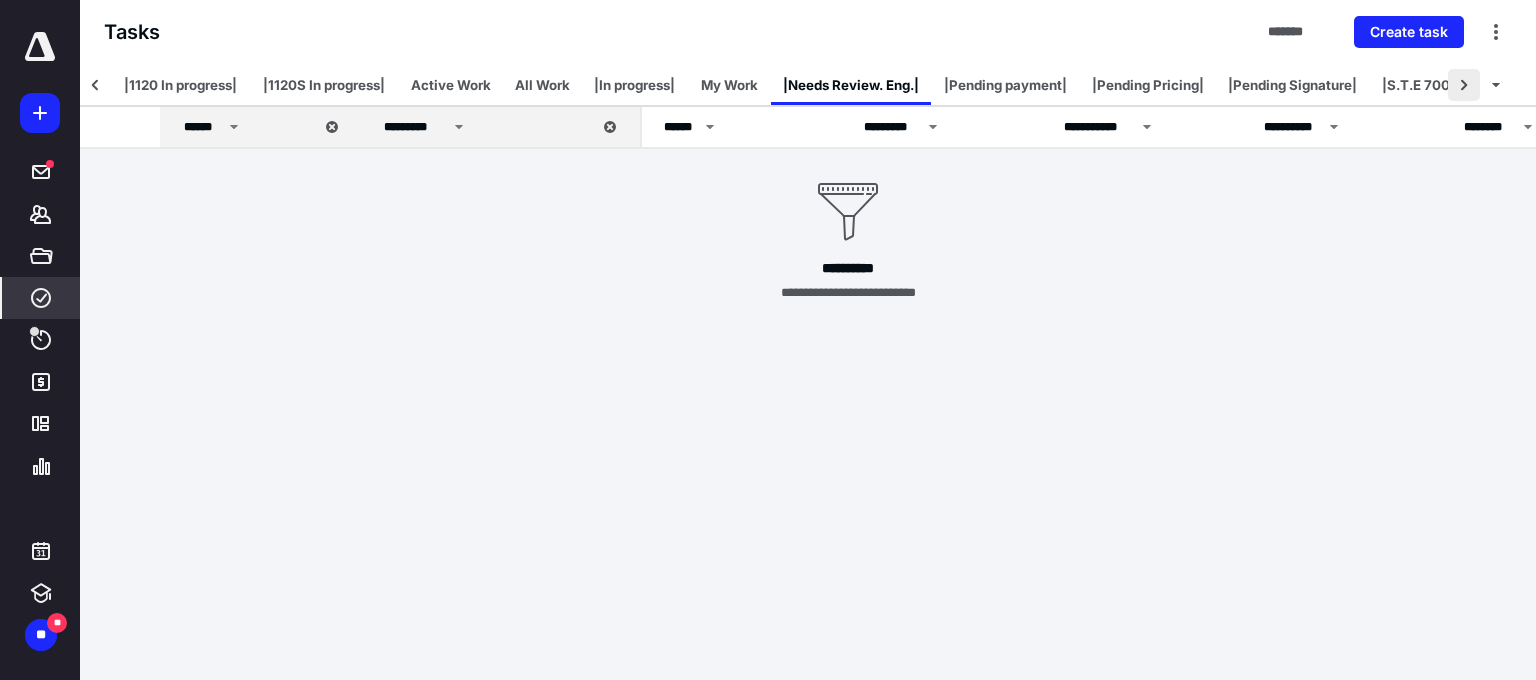 click at bounding box center [1464, 85] 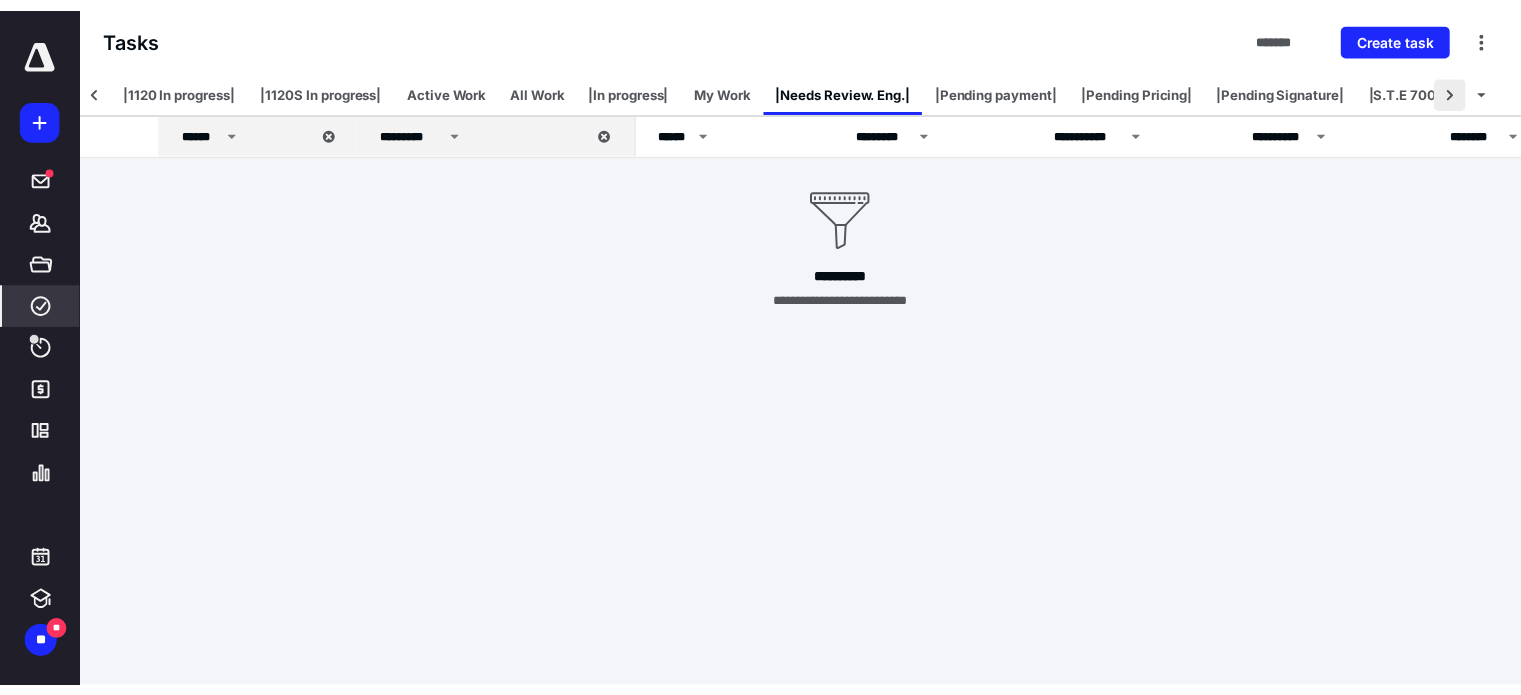 scroll, scrollTop: 0, scrollLeft: 280, axis: horizontal 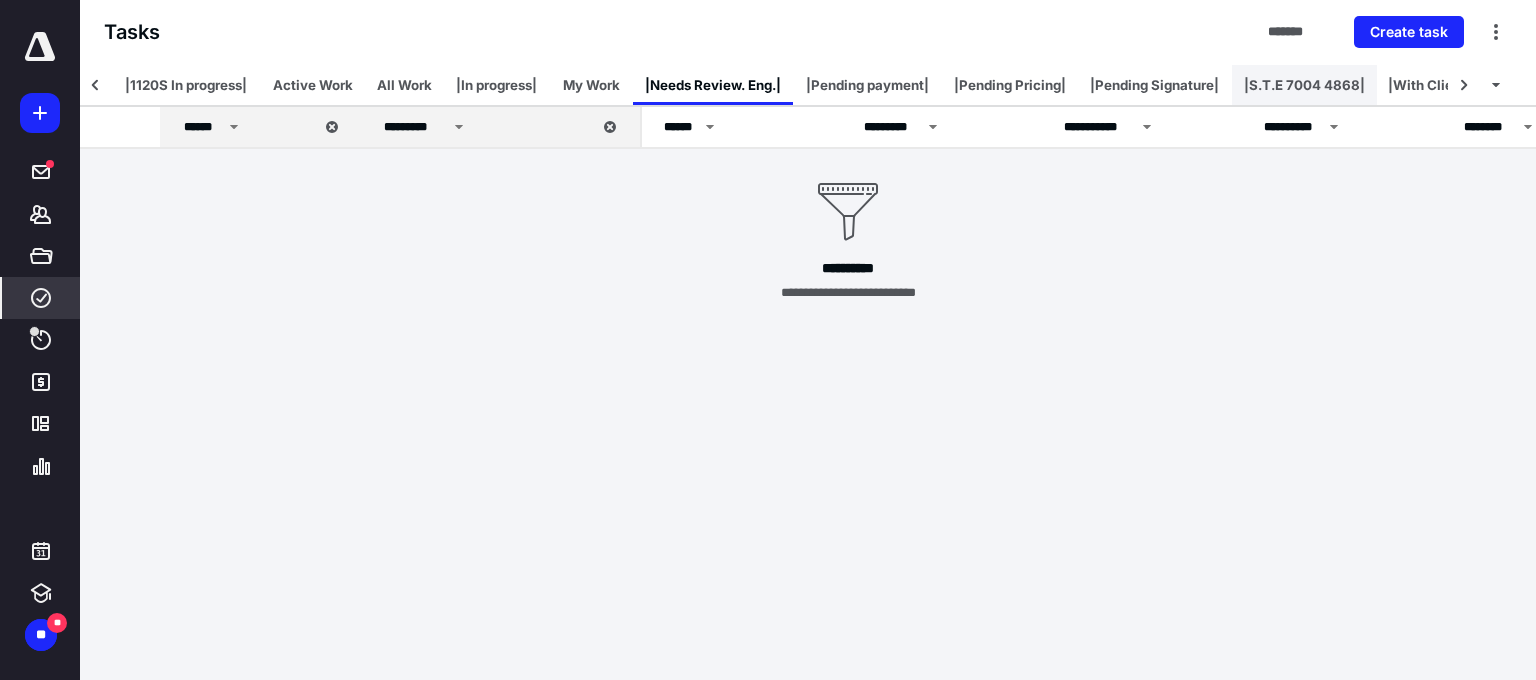 click on "|S.T.E 7004 4868|" at bounding box center [1304, 85] 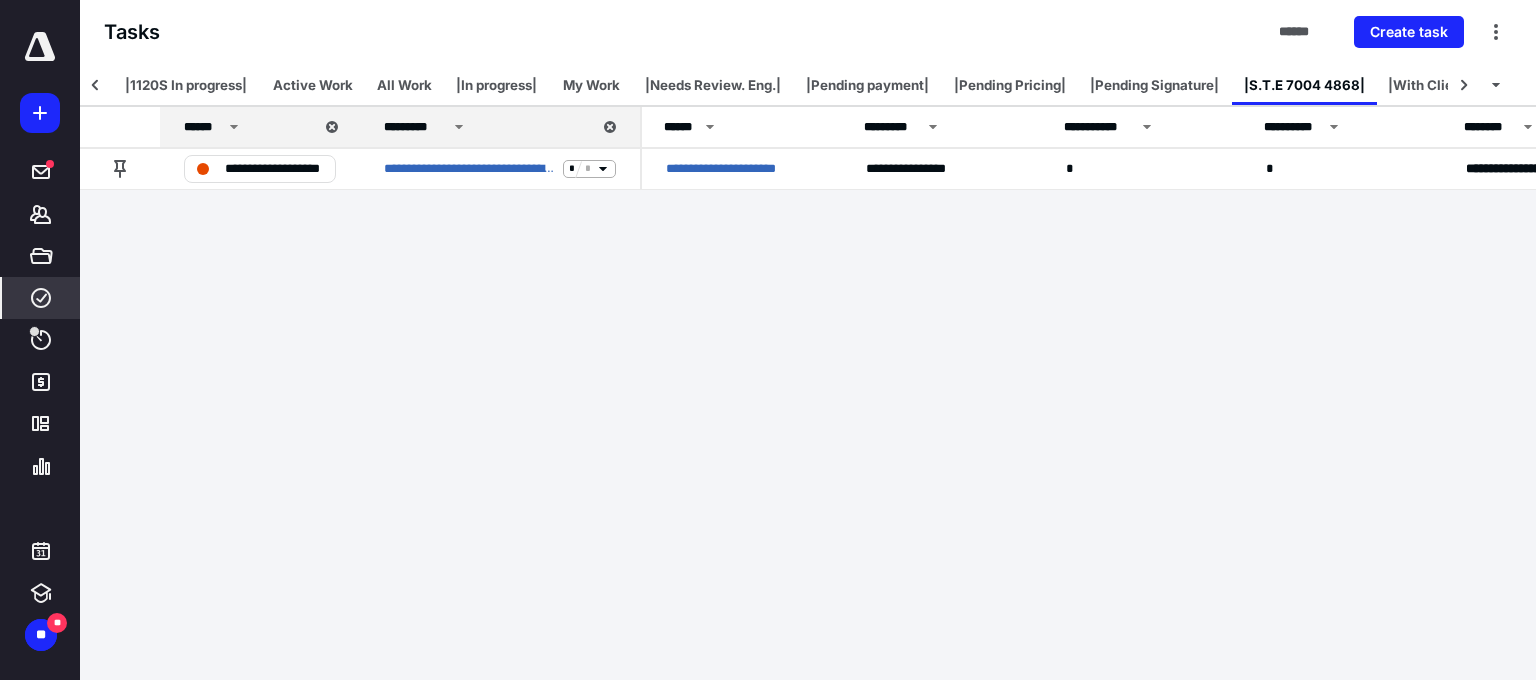 click at bounding box center [40, 47] 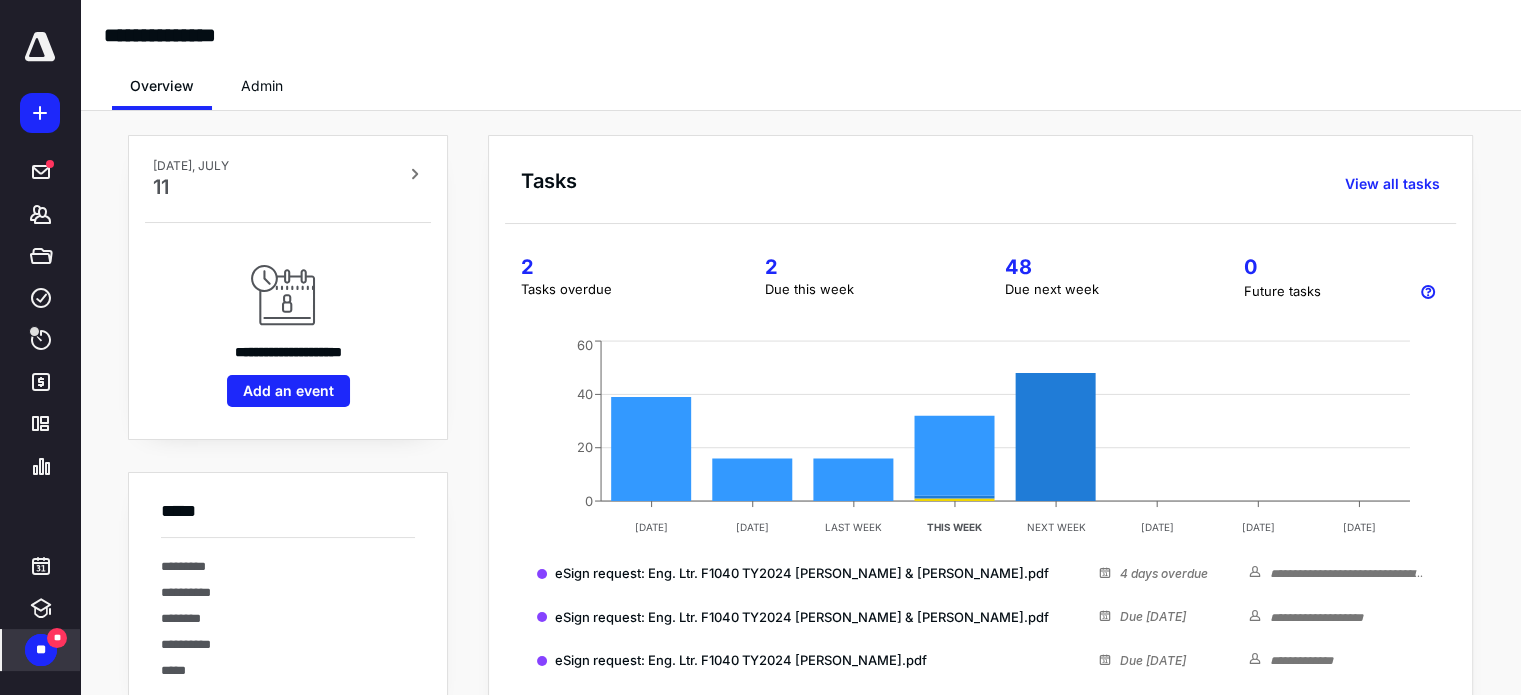 click on "**" at bounding box center [41, 650] 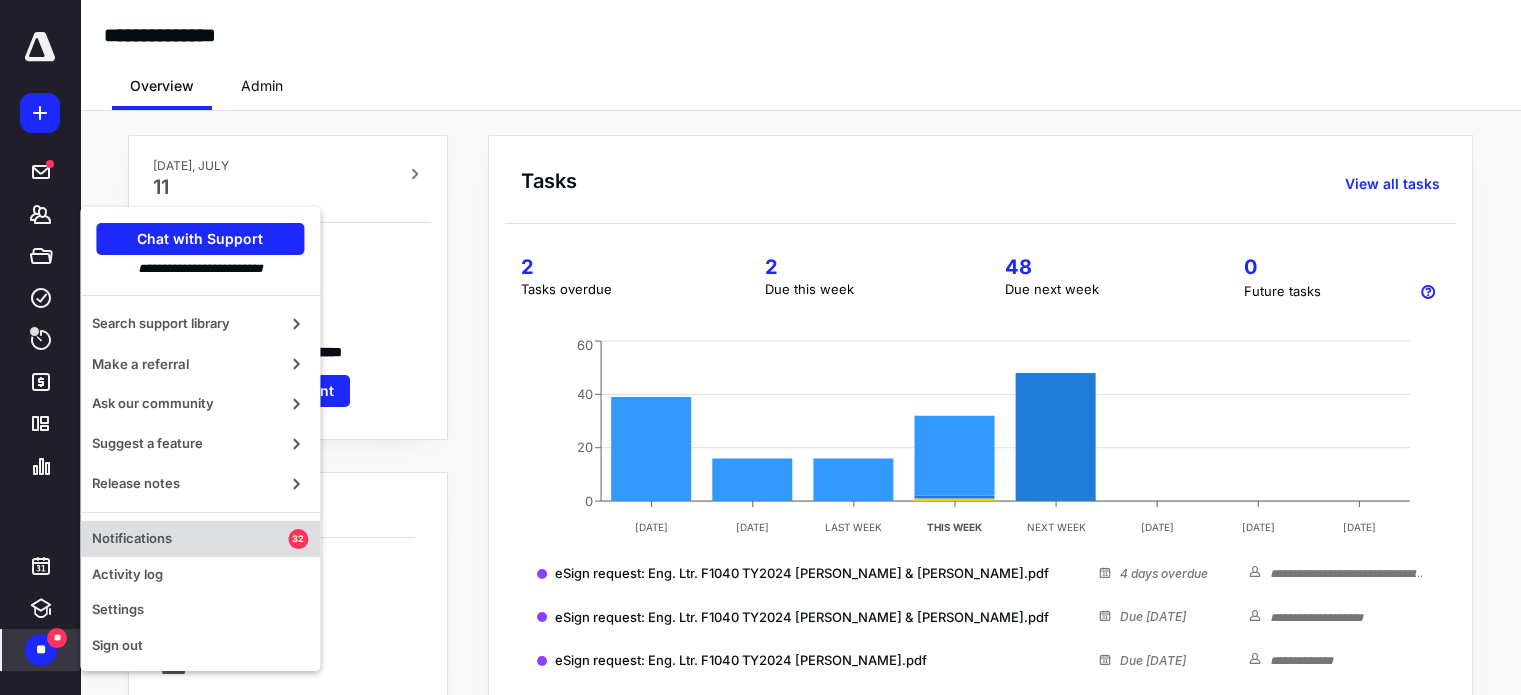 click on "Notifications" at bounding box center (190, 539) 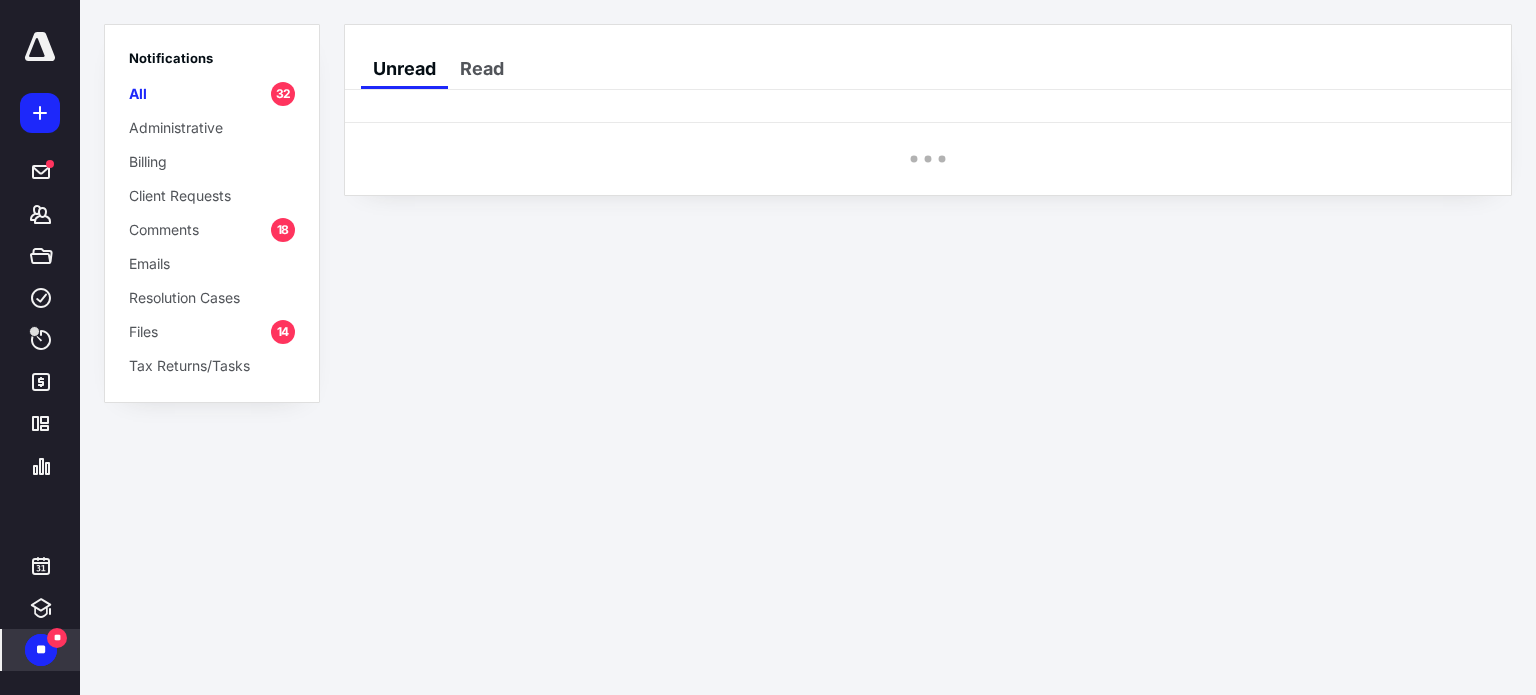 click on "Files 14" at bounding box center [212, 331] 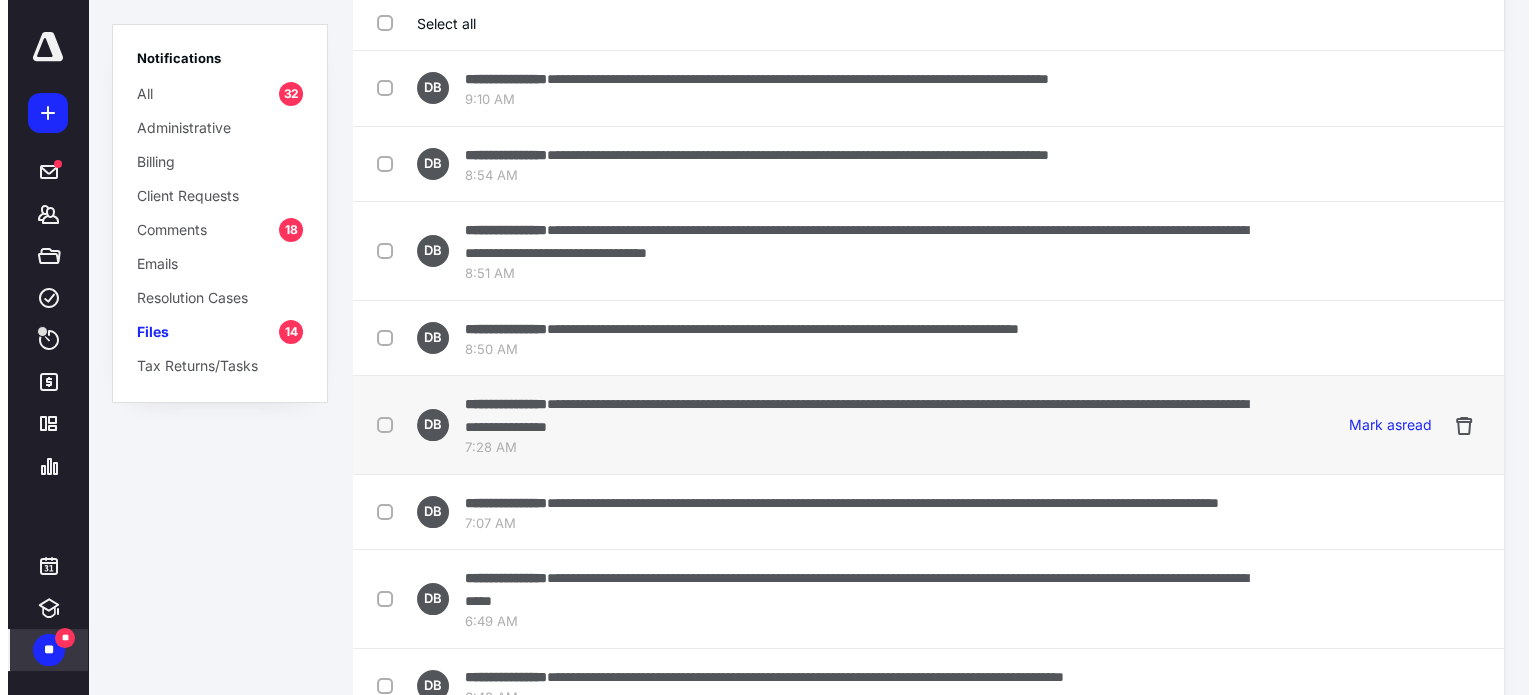 scroll, scrollTop: 0, scrollLeft: 0, axis: both 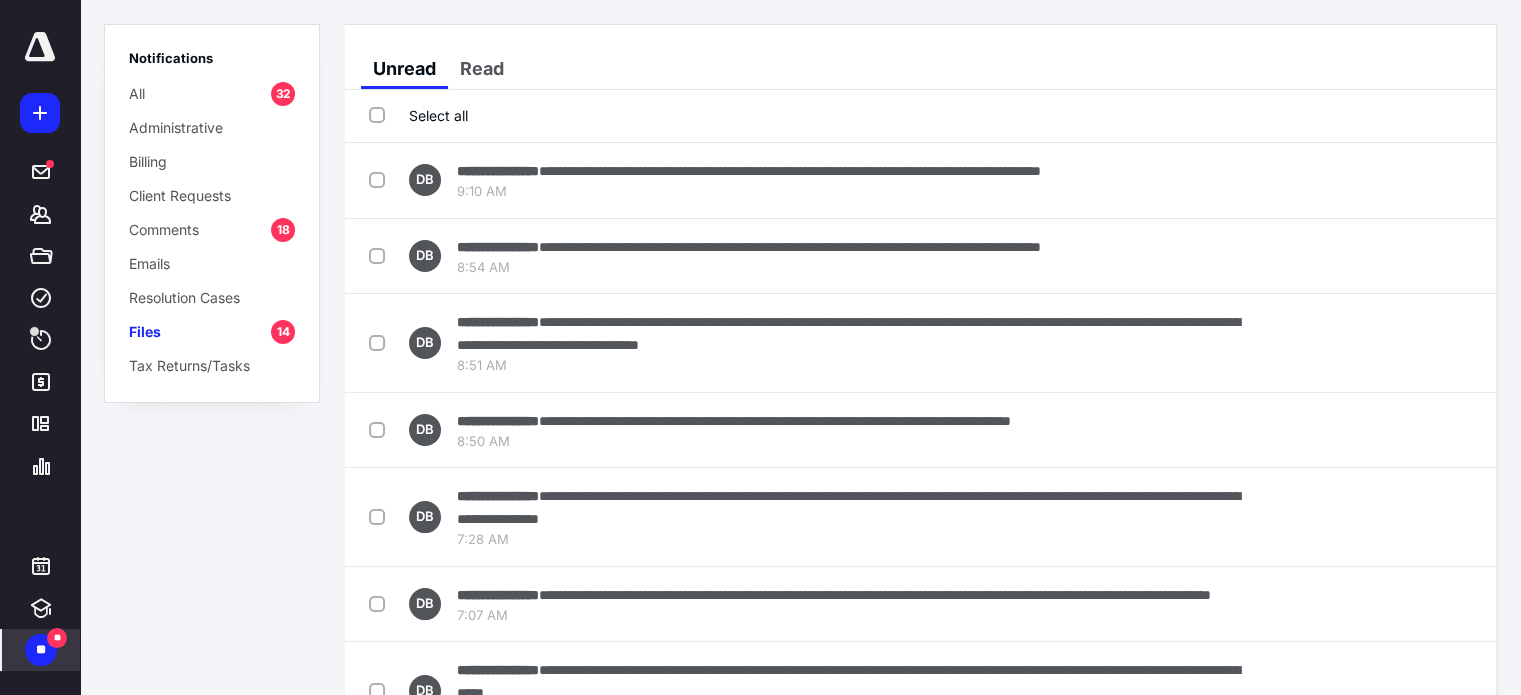 click on "Select all" at bounding box center [920, 116] 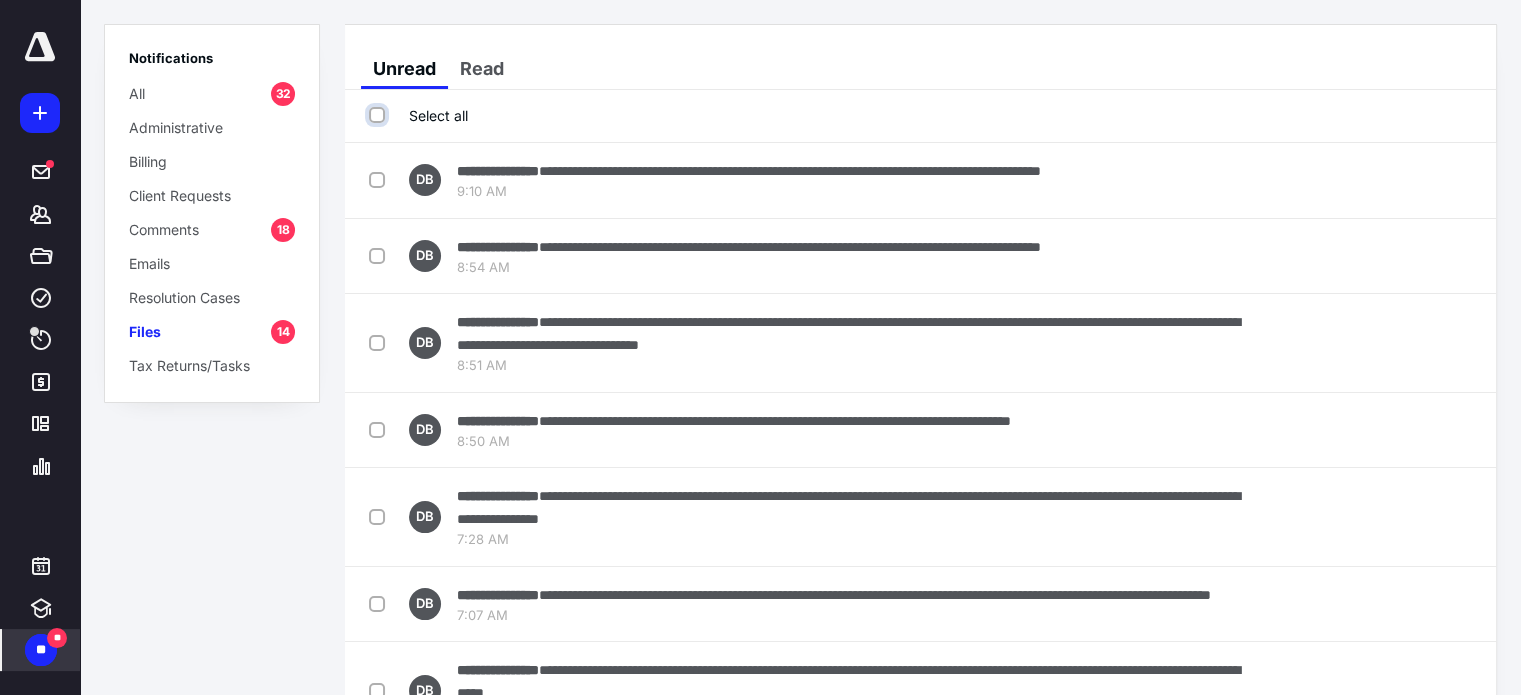 click on "Select all" at bounding box center (379, 115) 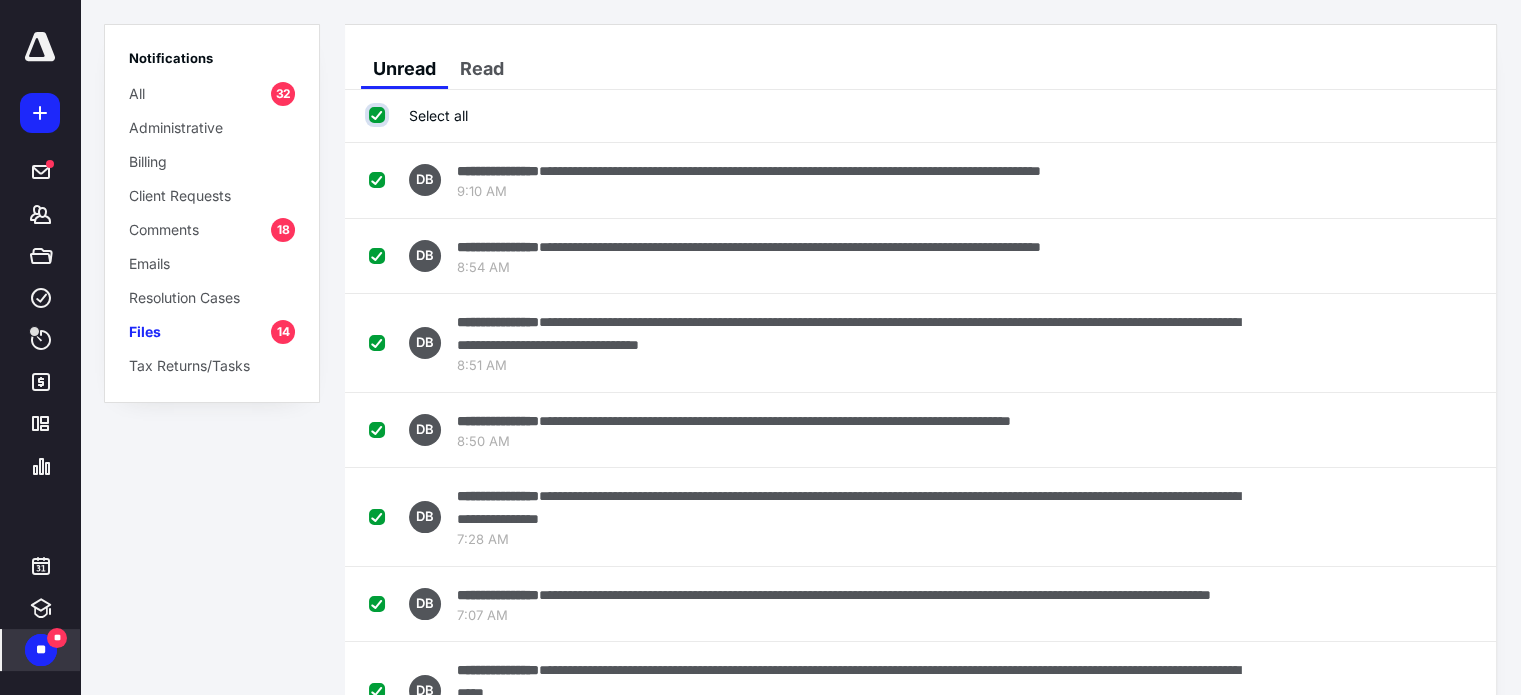 checkbox on "true" 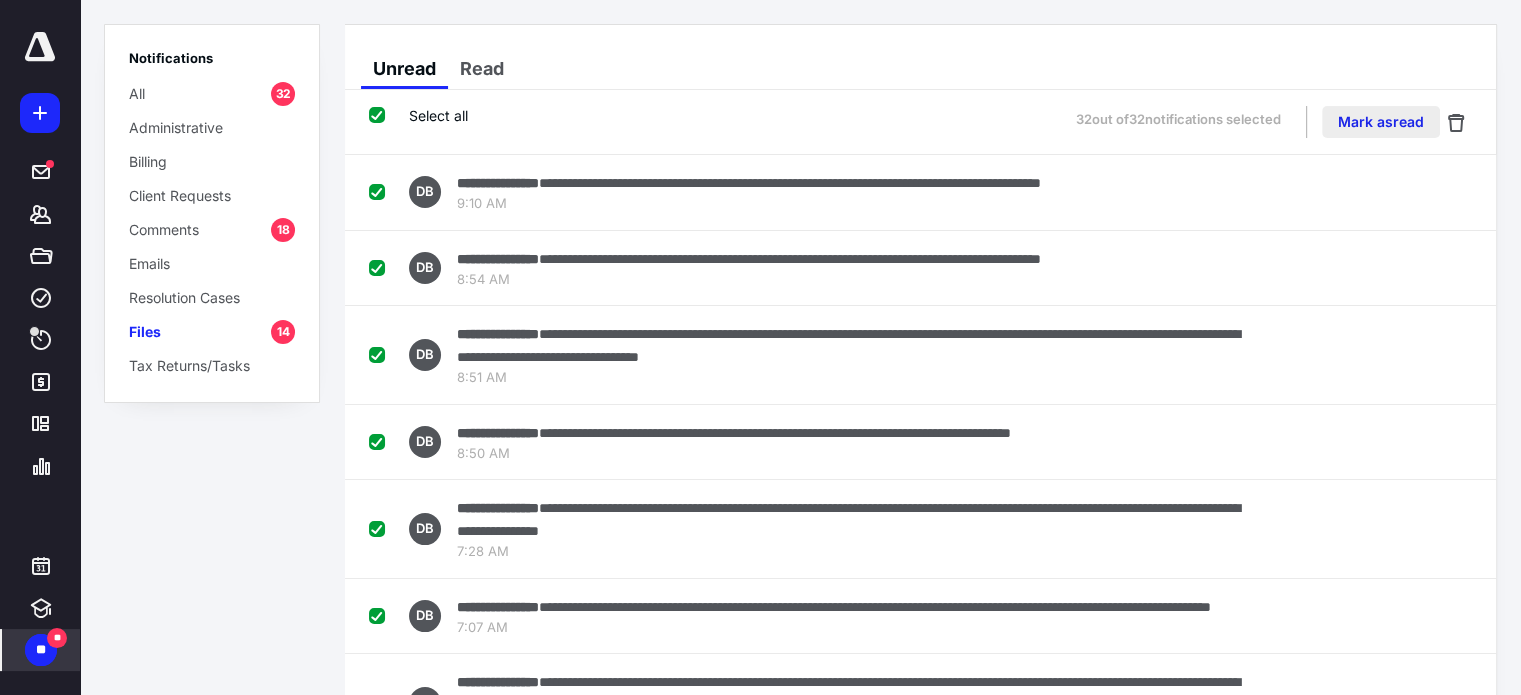click on "Mark as  read" at bounding box center [1381, 122] 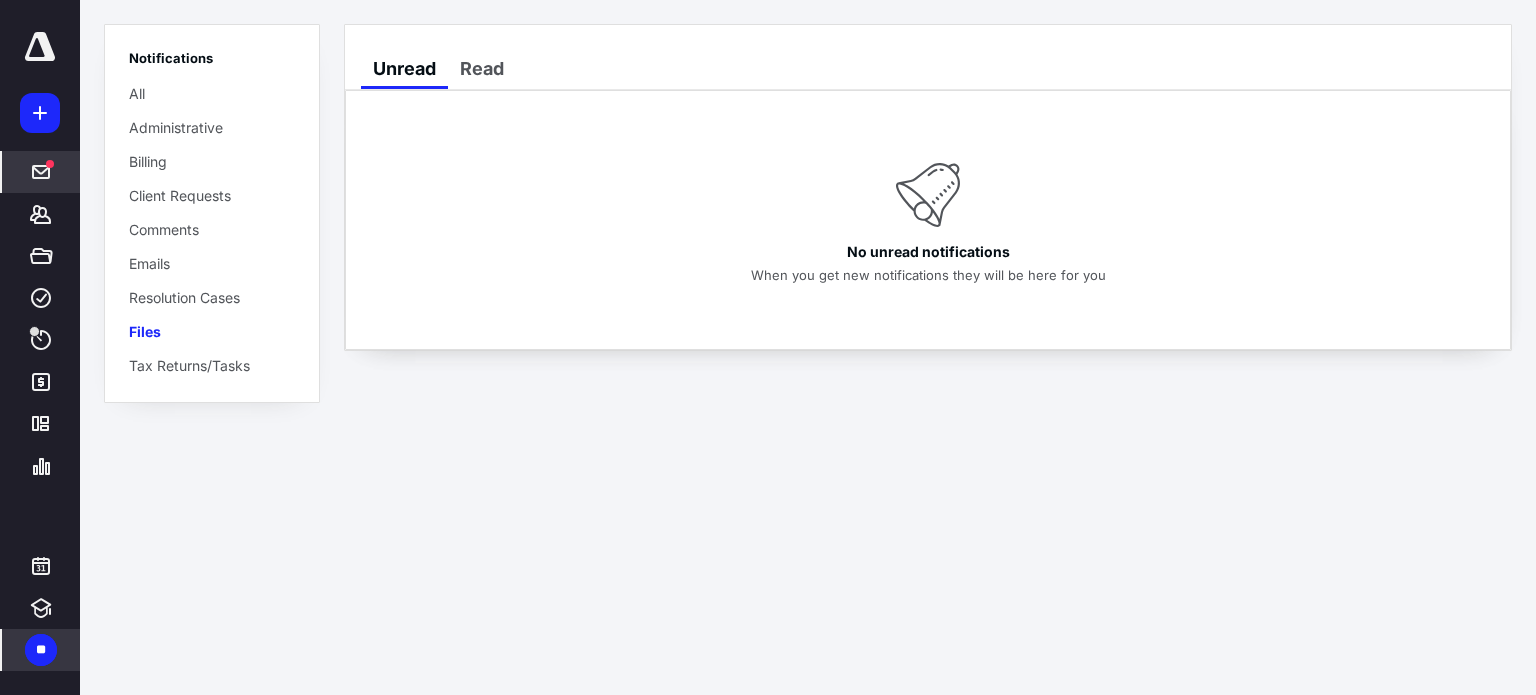 click at bounding box center (41, 172) 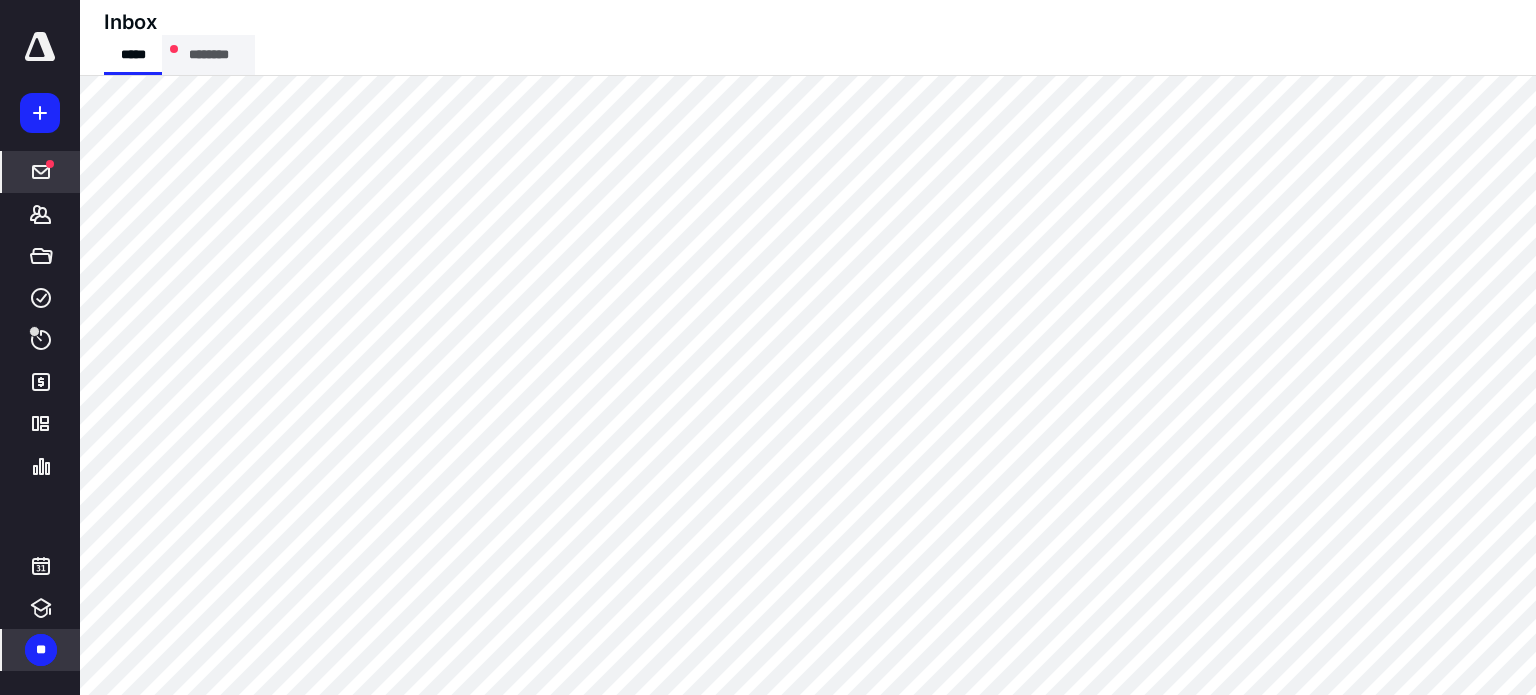 click on "********" at bounding box center (208, 55) 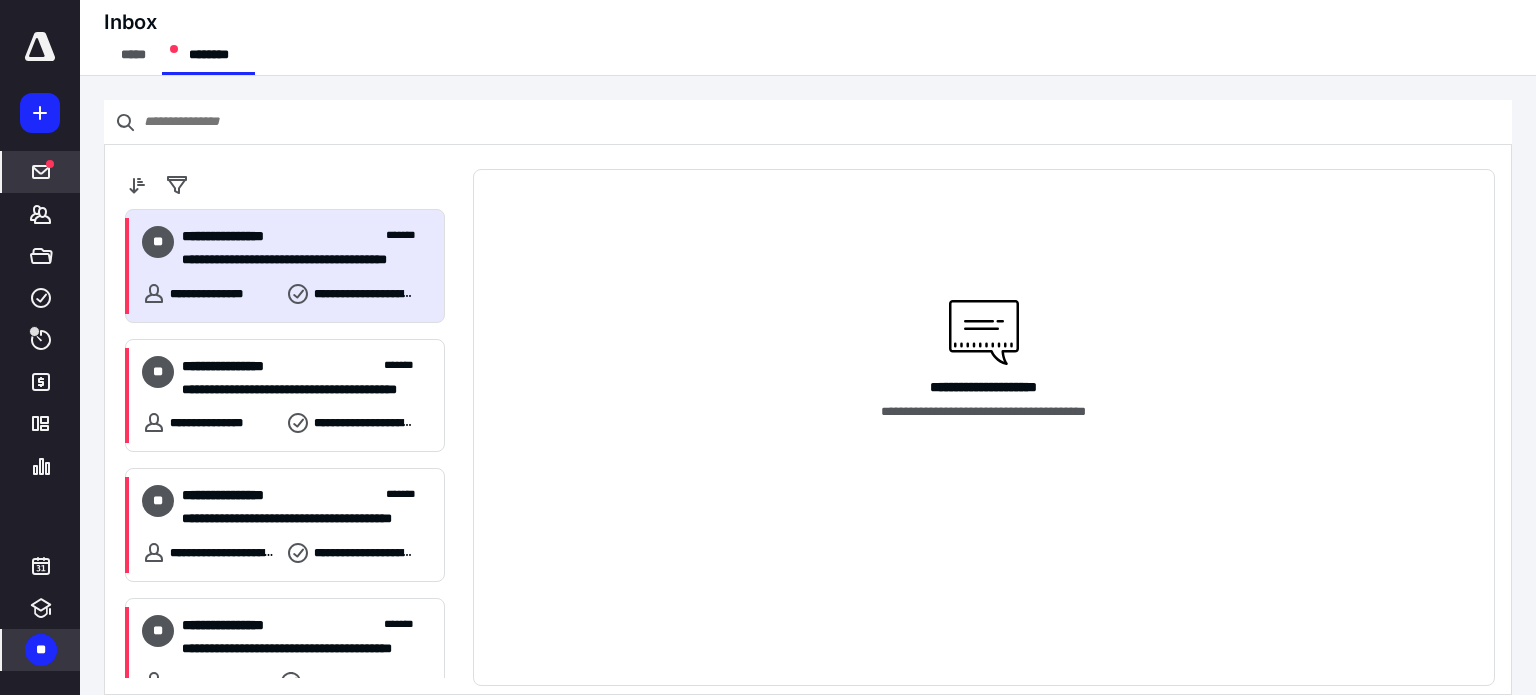 click on "**********" at bounding box center (285, 266) 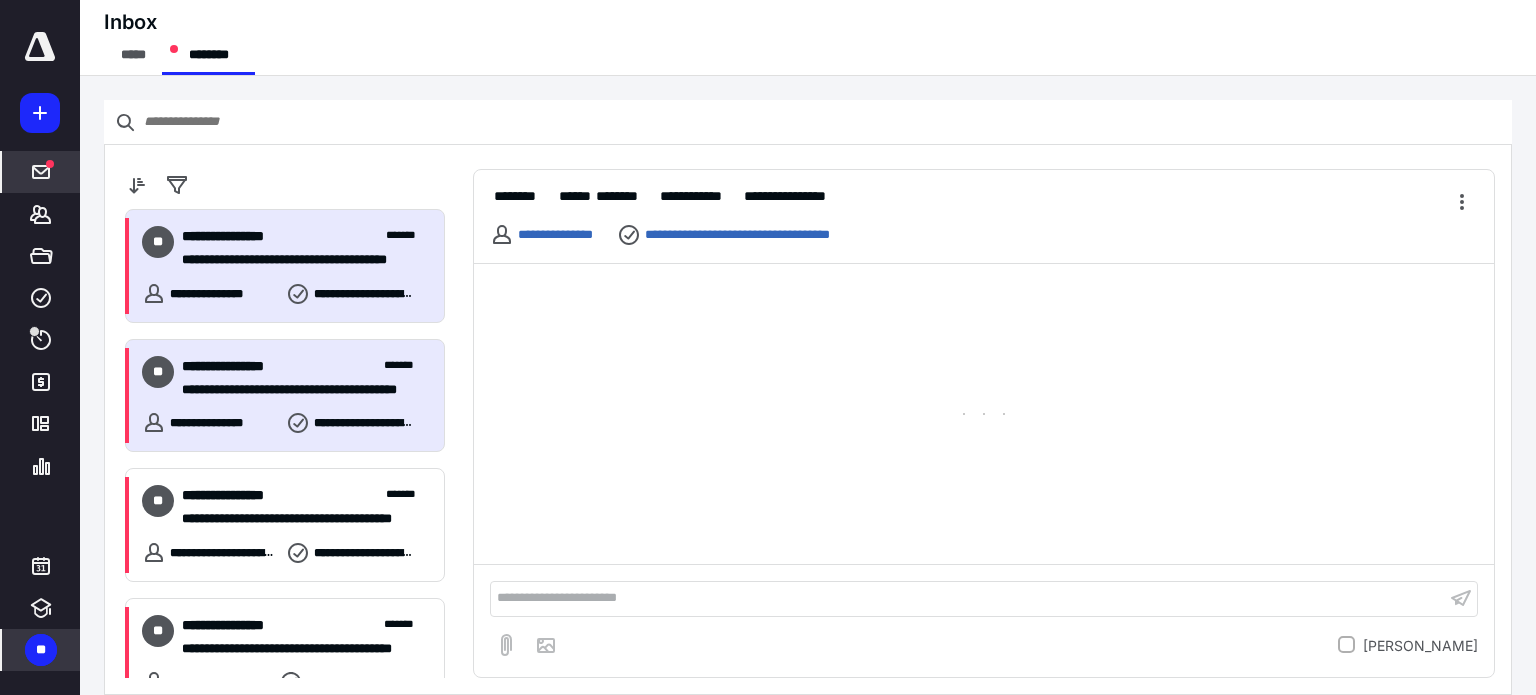 click on "**********" at bounding box center [305, 378] 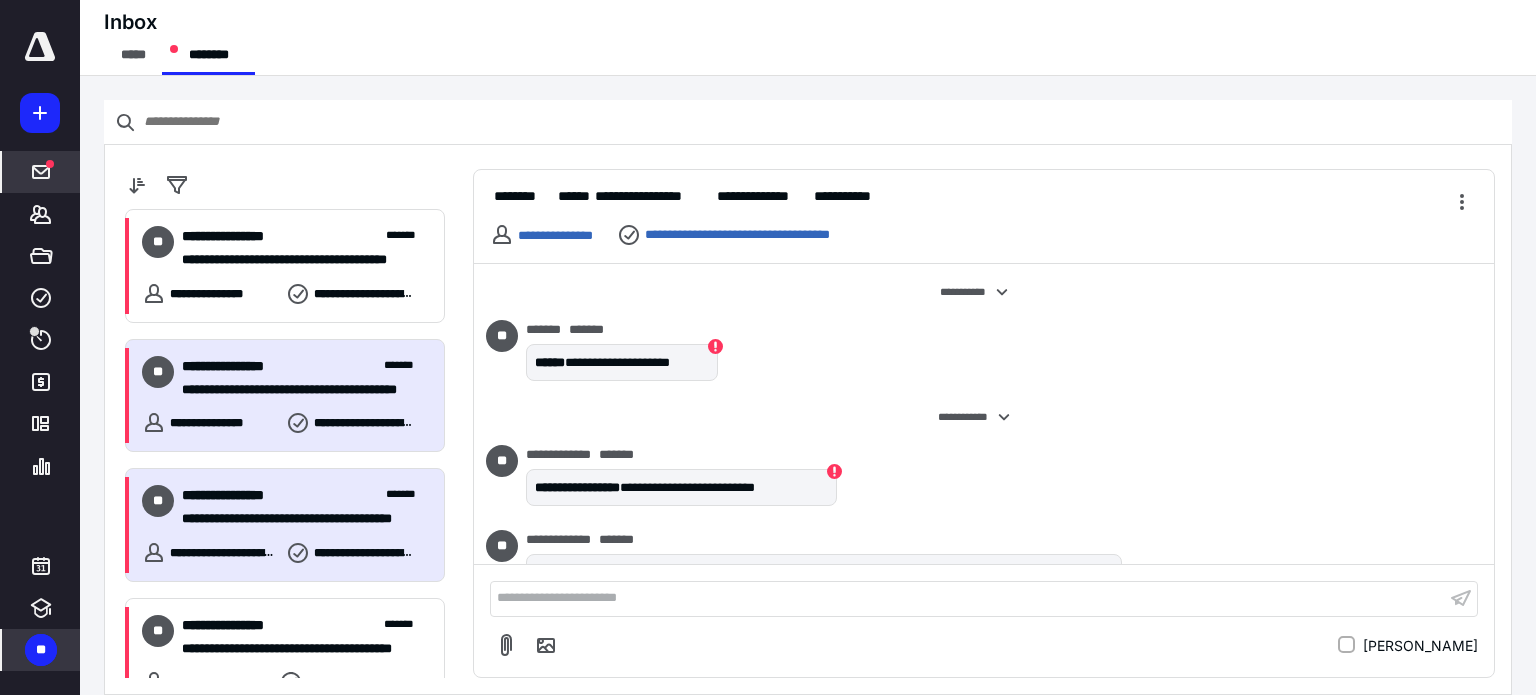 scroll, scrollTop: 1755, scrollLeft: 0, axis: vertical 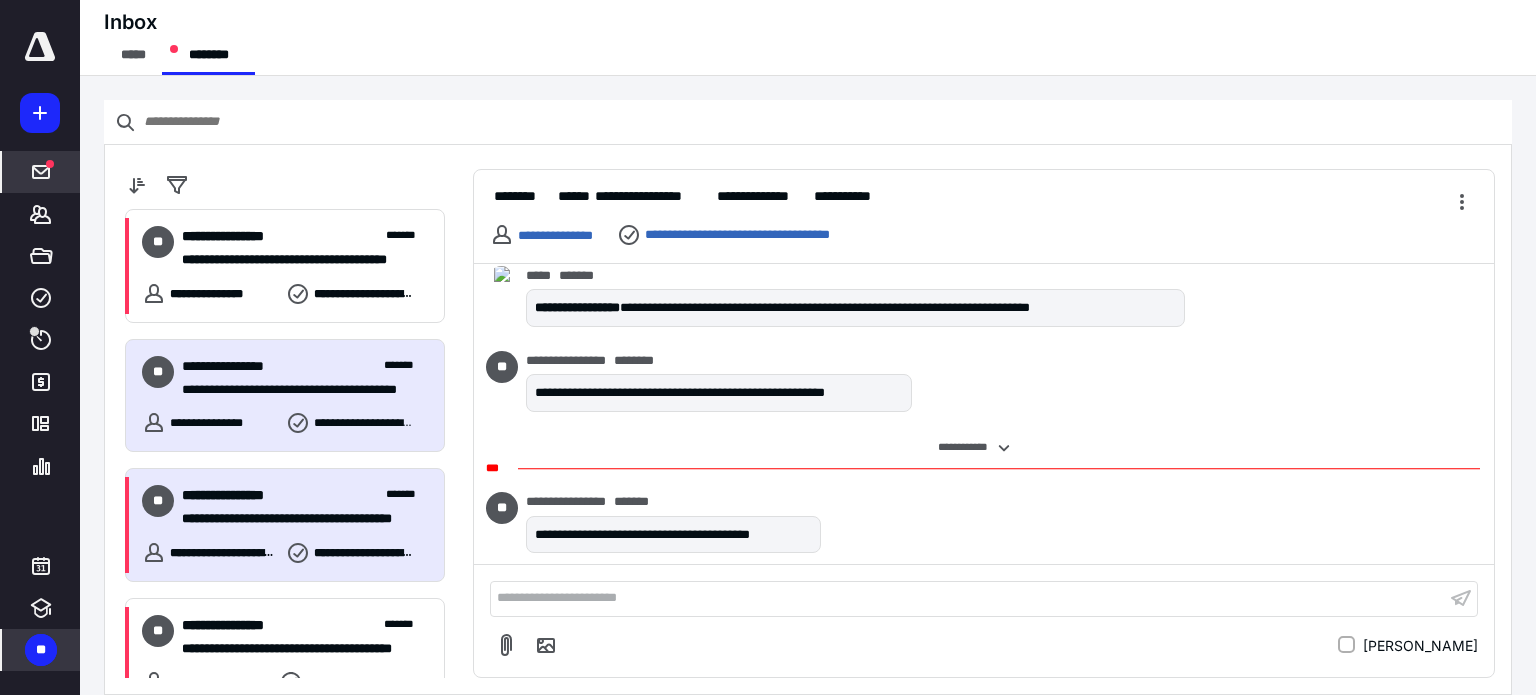 click on "**********" at bounding box center (297, 519) 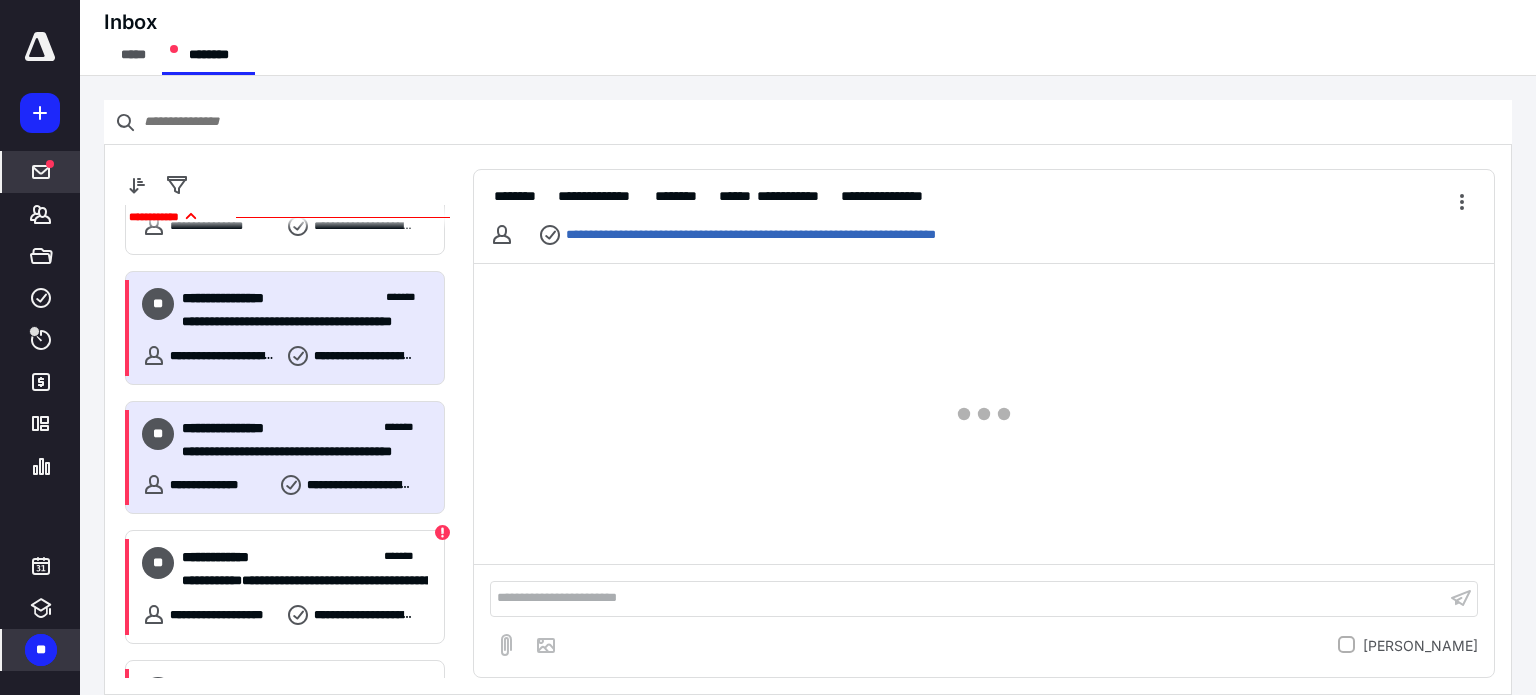 scroll, scrollTop: 200, scrollLeft: 0, axis: vertical 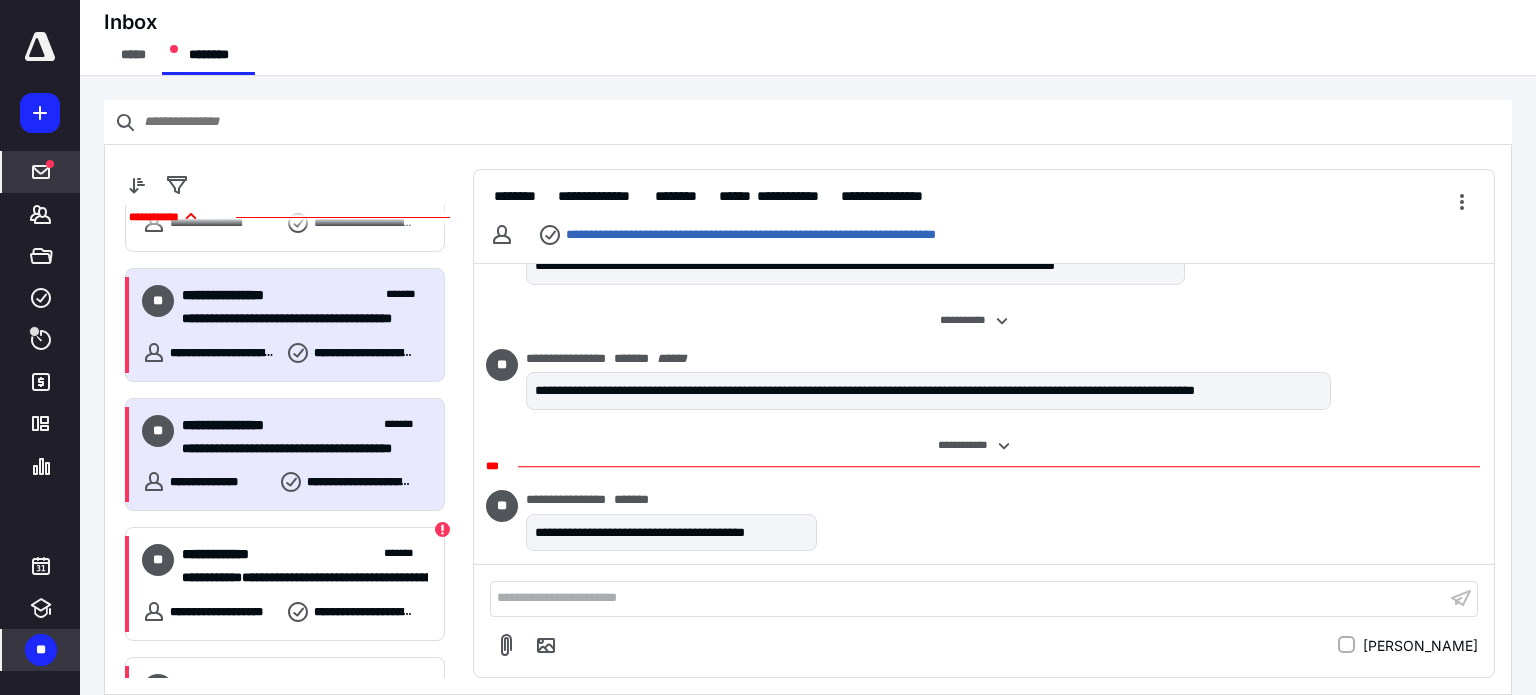 click on "**********" at bounding box center (220, 482) 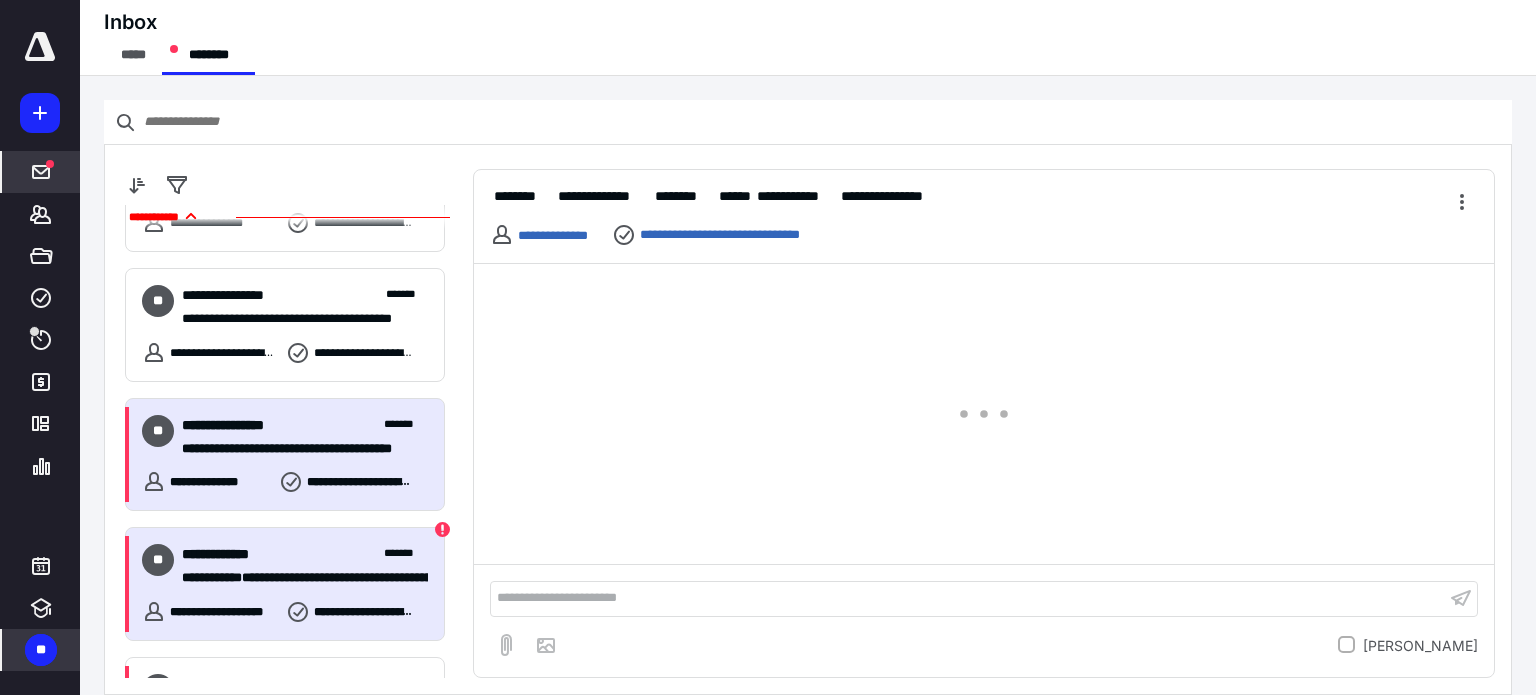 click on "**********" at bounding box center (228, 554) 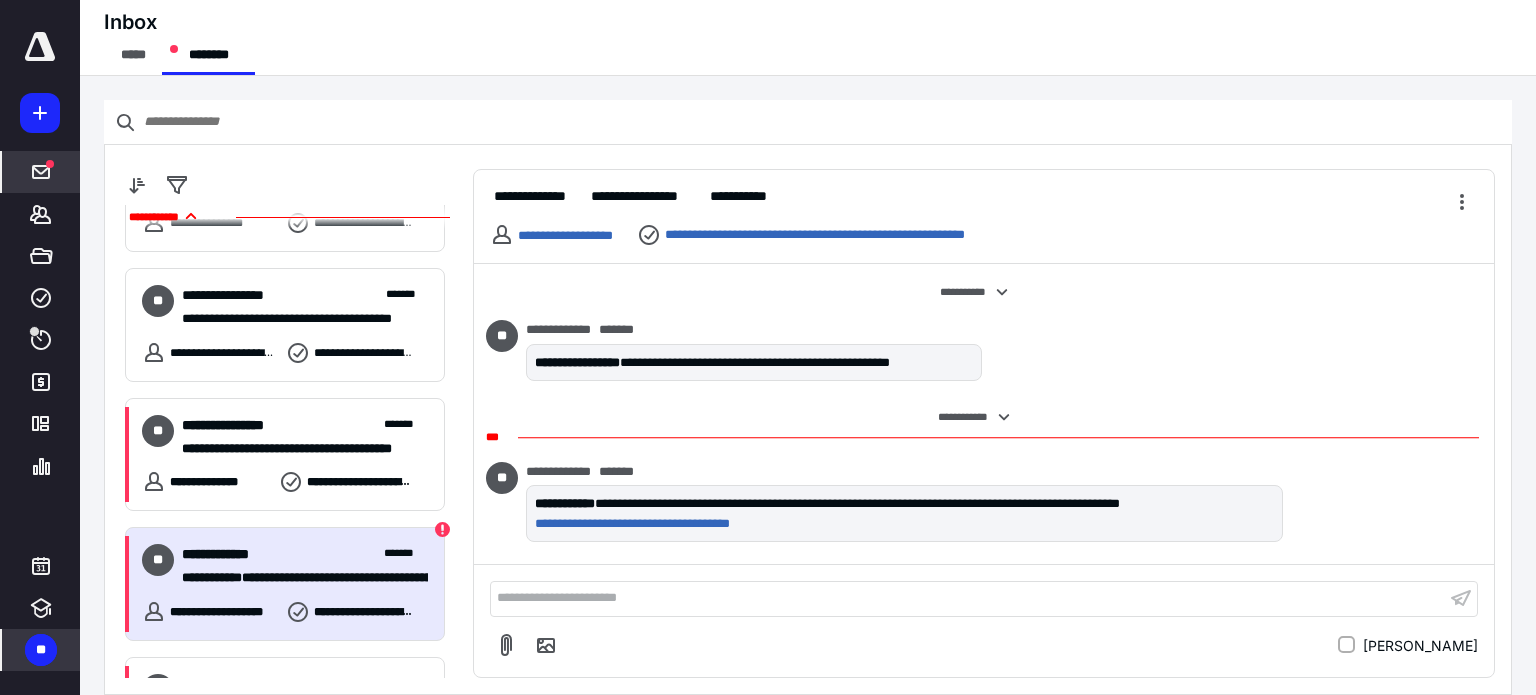 scroll, scrollTop: 164, scrollLeft: 0, axis: vertical 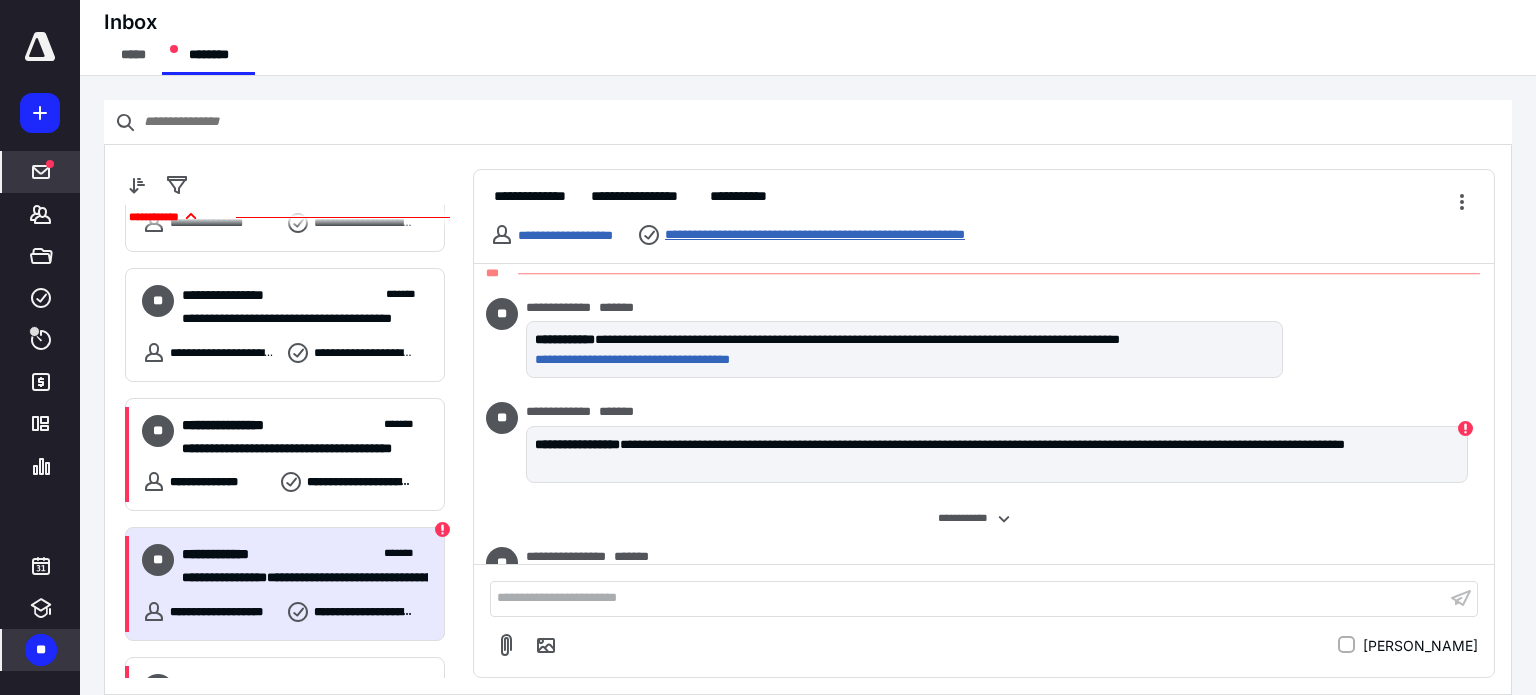 click on "**********" at bounding box center [871, 235] 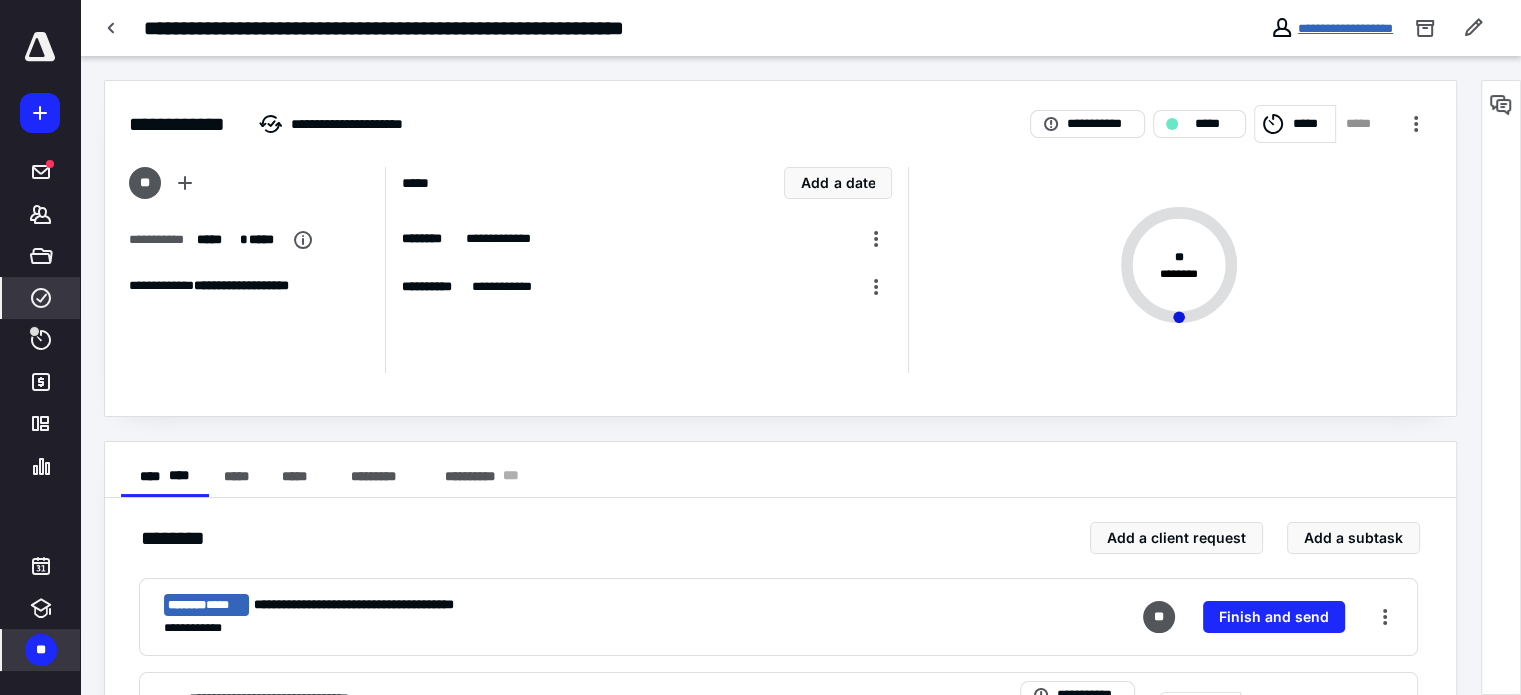 click on "**********" at bounding box center [1345, 28] 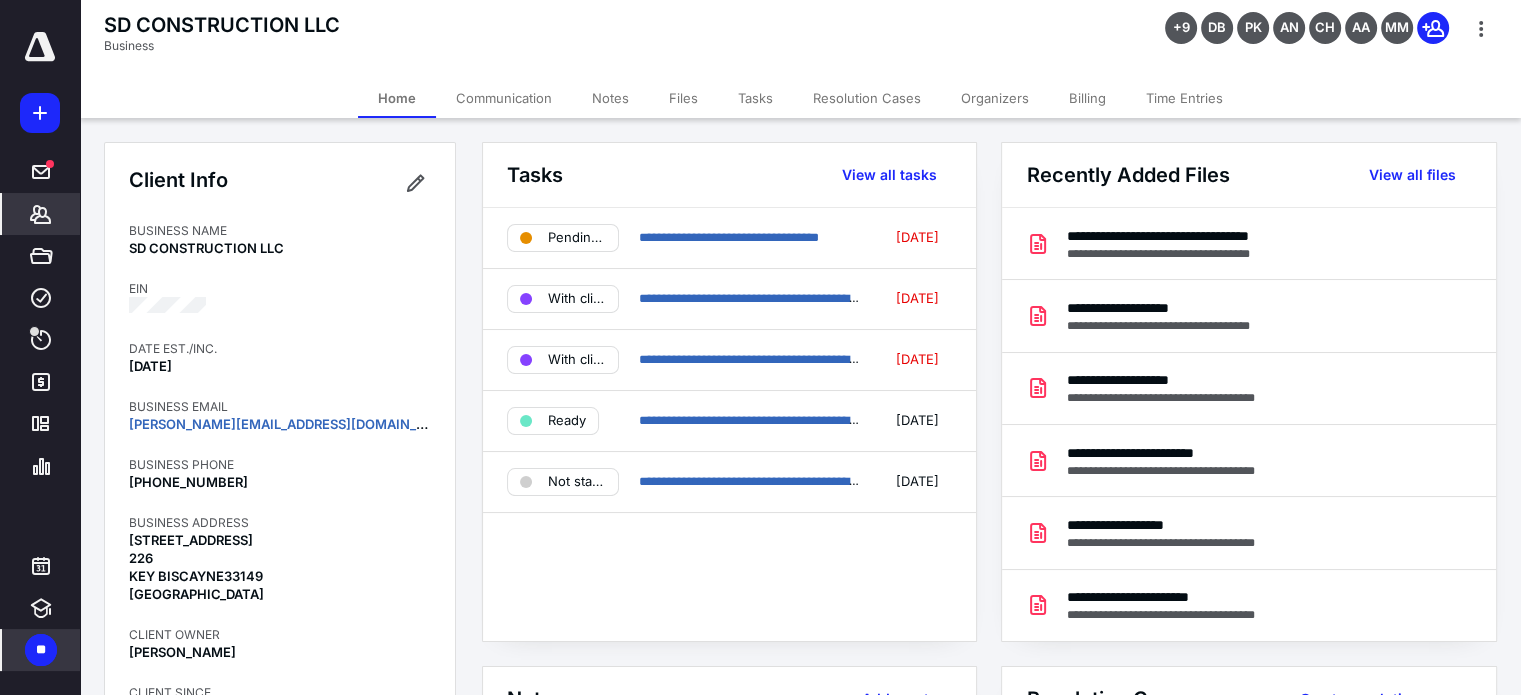 click on "Files" at bounding box center [683, 98] 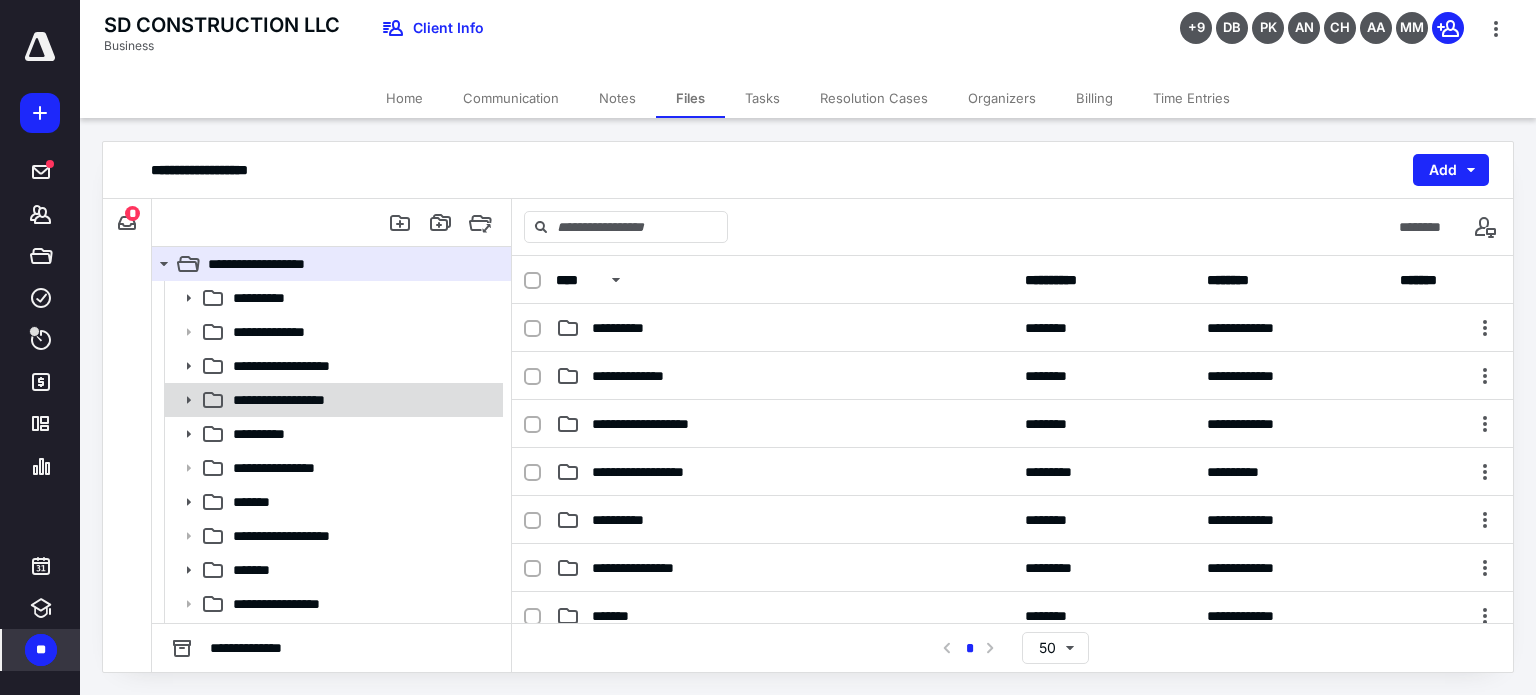 click 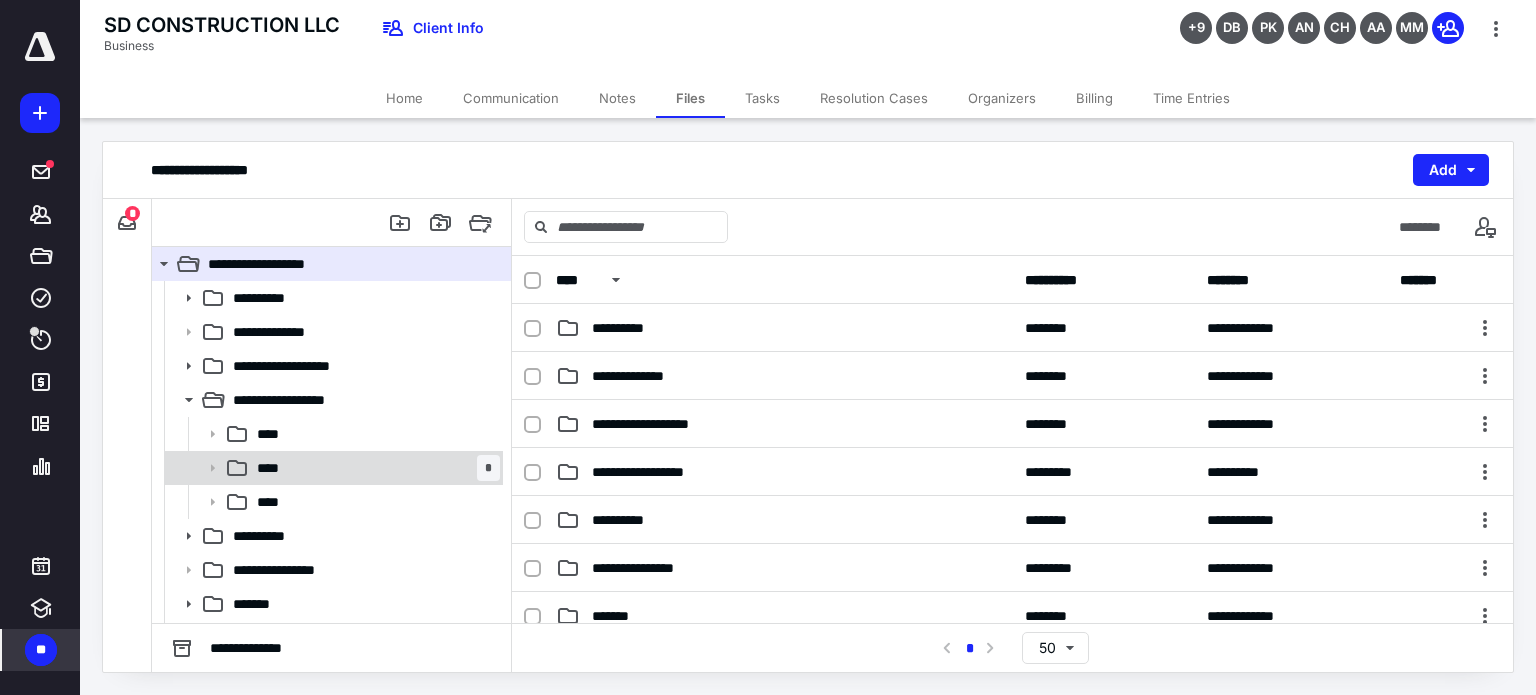 click on "**** *" at bounding box center [374, 468] 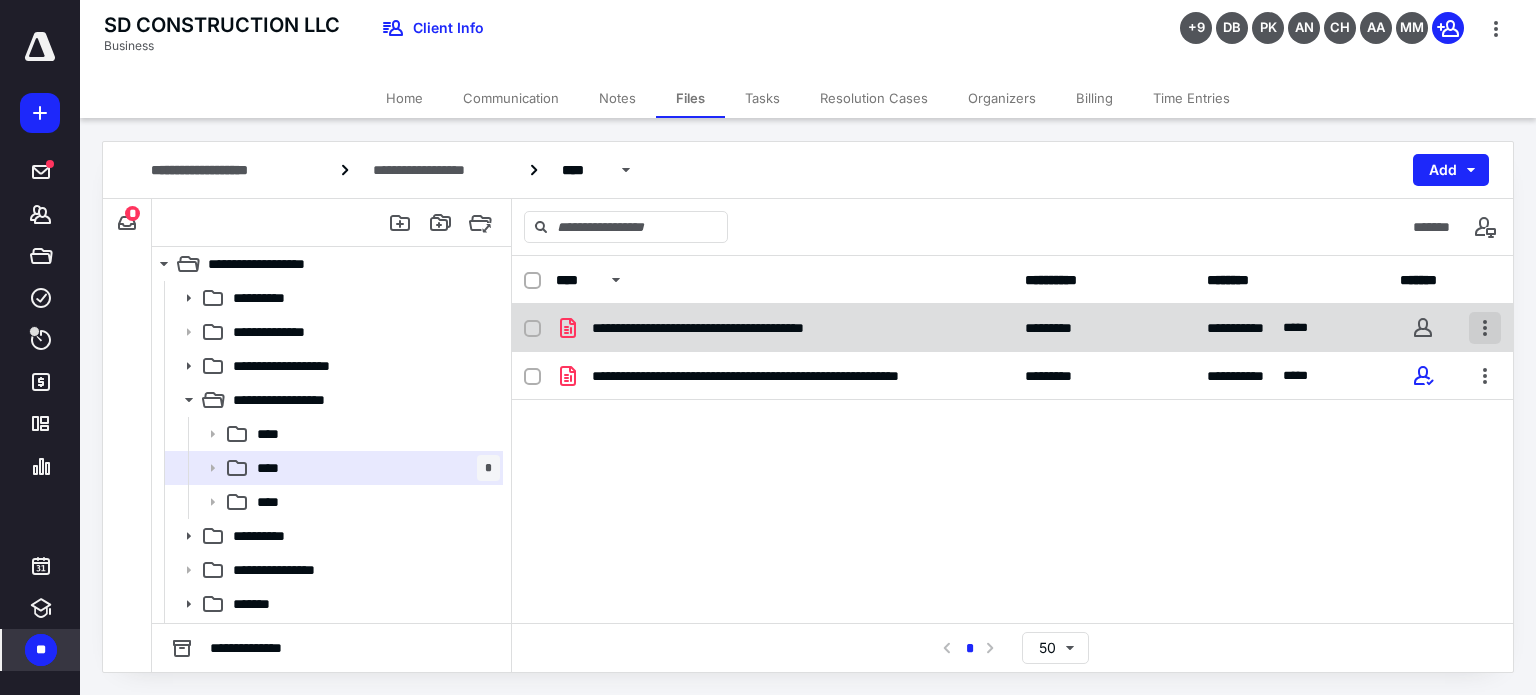click at bounding box center [1485, 328] 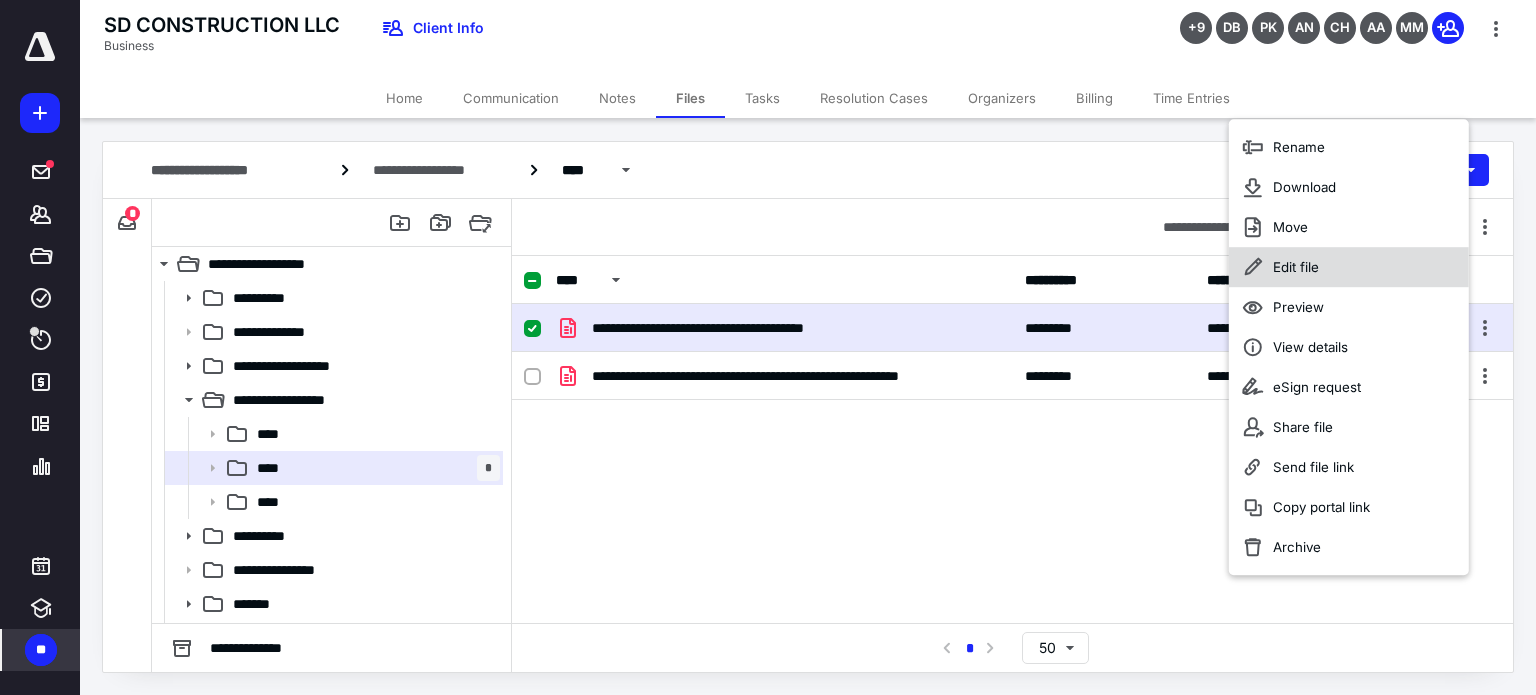 click on "Edit file" at bounding box center (1296, 267) 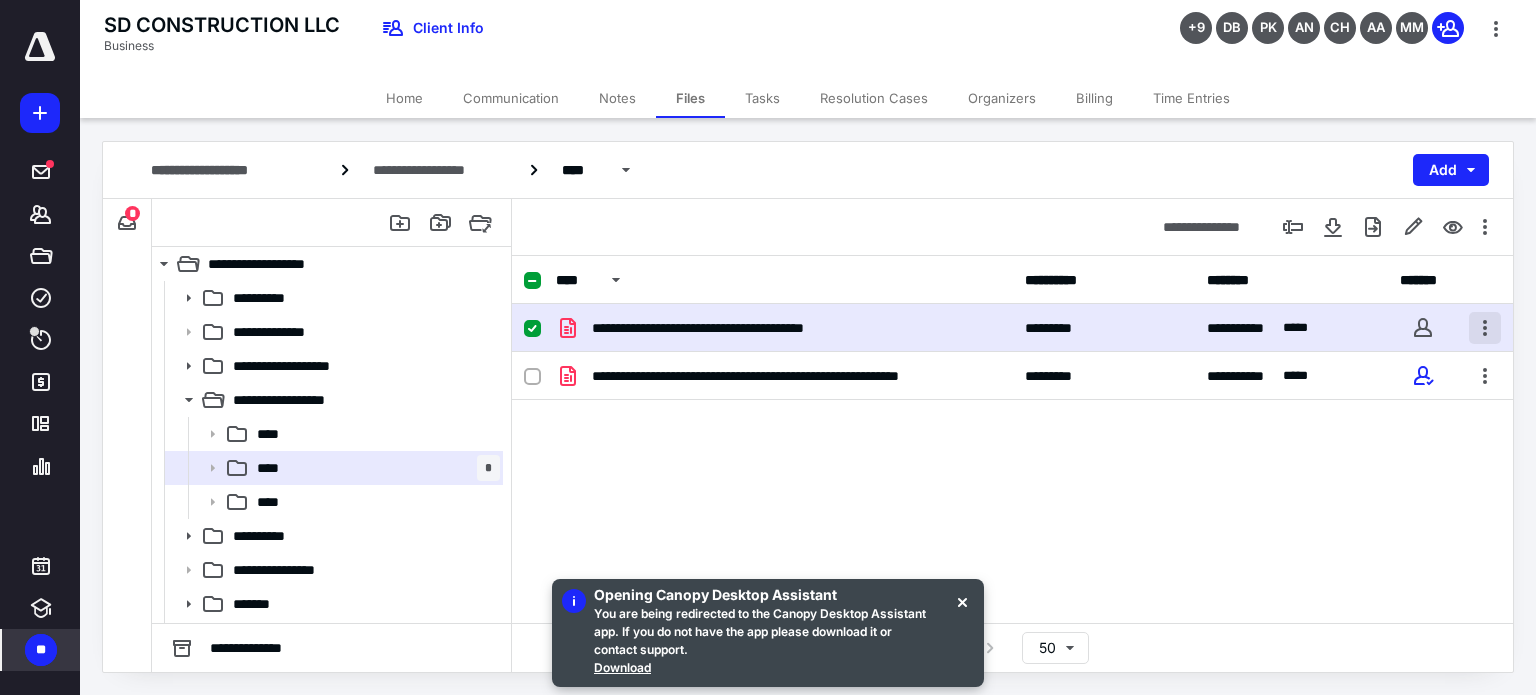 click at bounding box center (1485, 328) 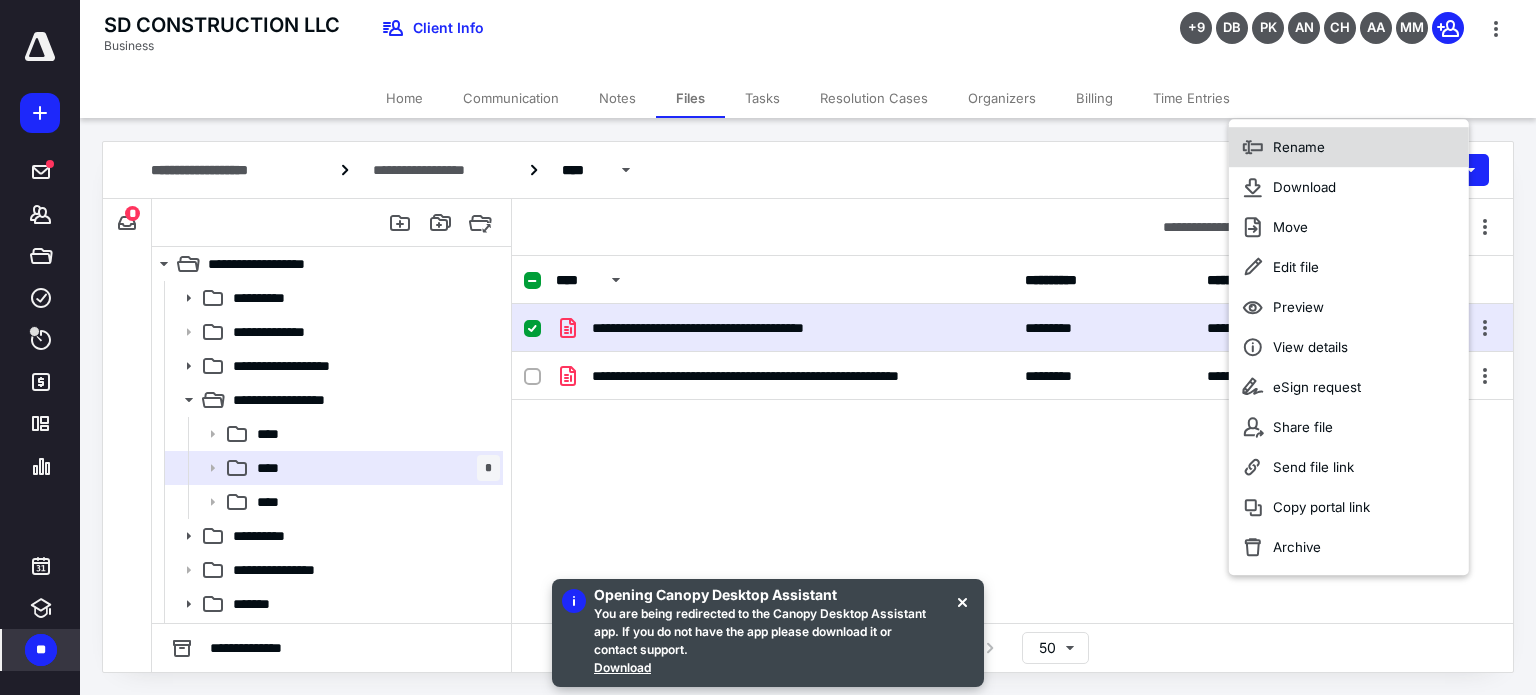 click on "Rename" at bounding box center [1299, 147] 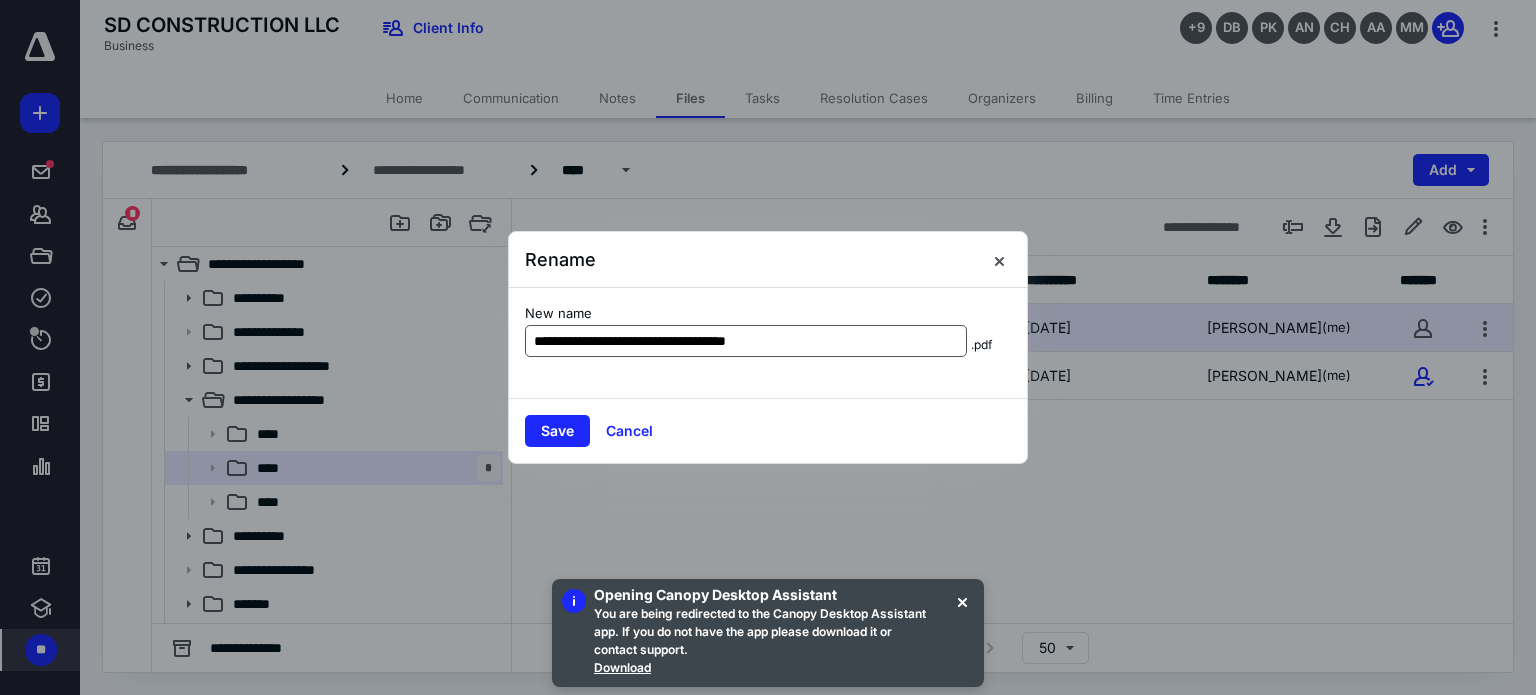 click on "**********" at bounding box center (746, 341) 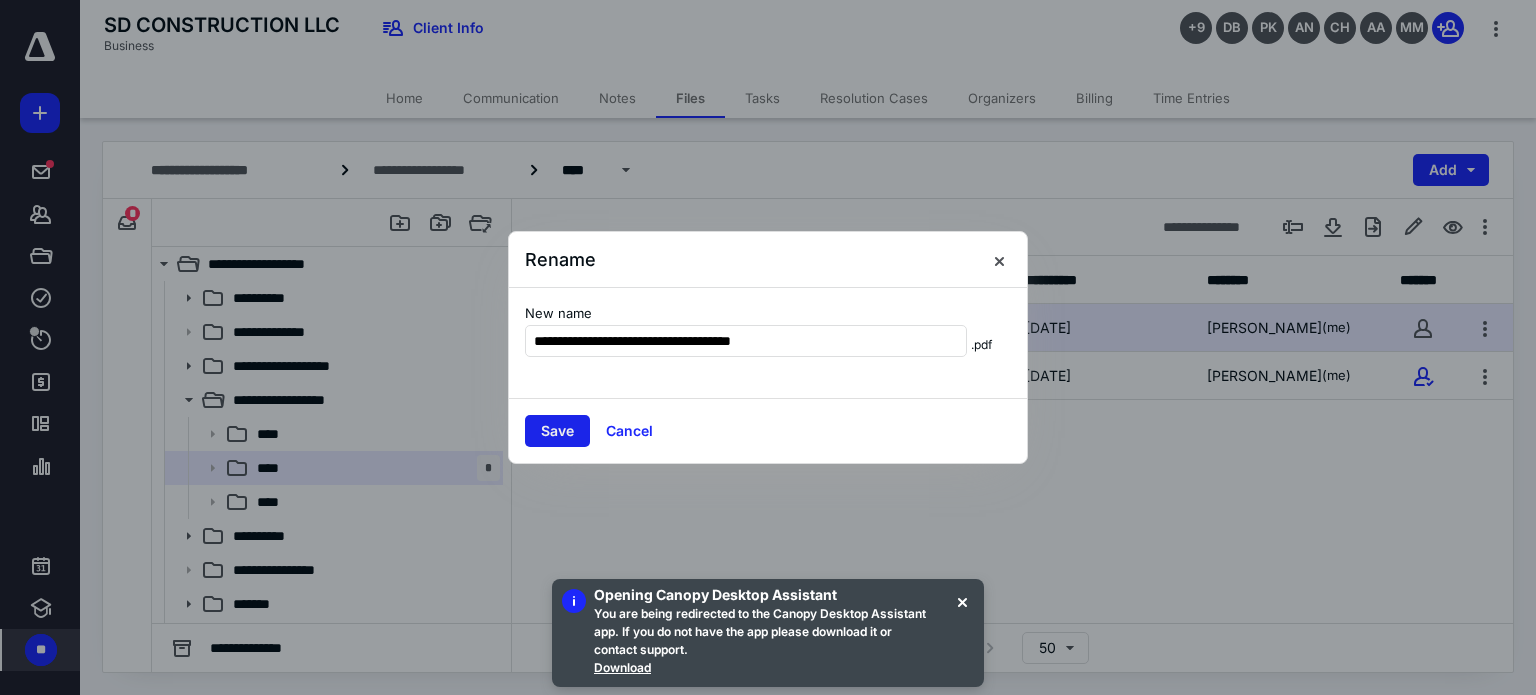 type on "**********" 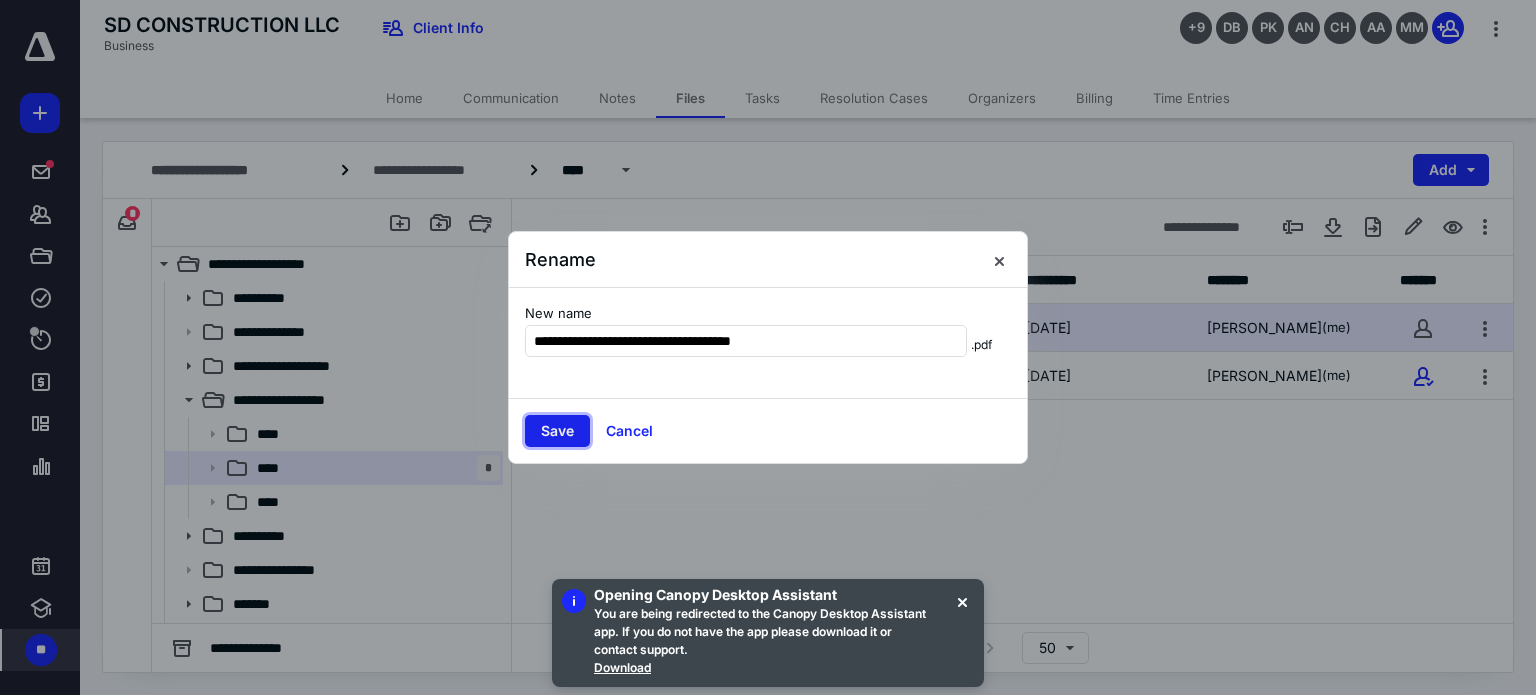 click on "Save" at bounding box center [557, 431] 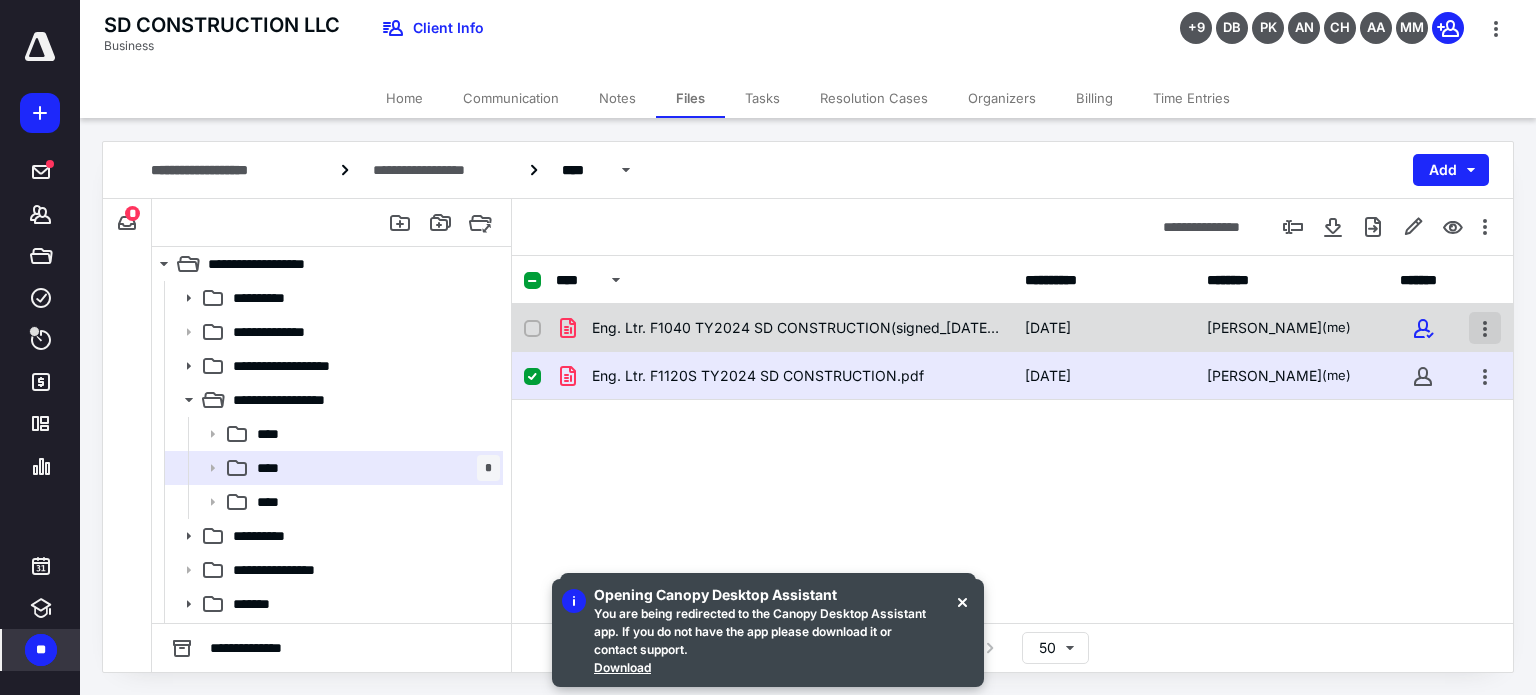 click at bounding box center [1485, 328] 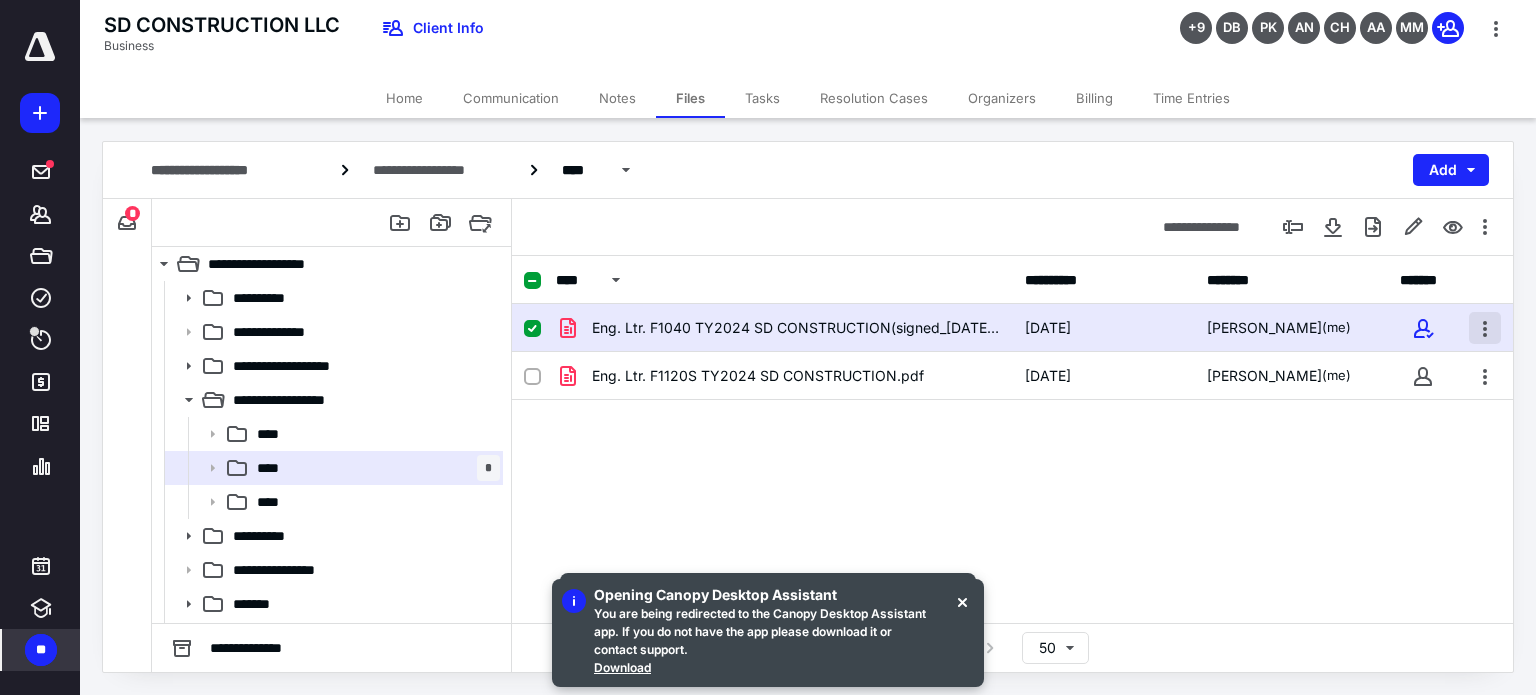 checkbox on "true" 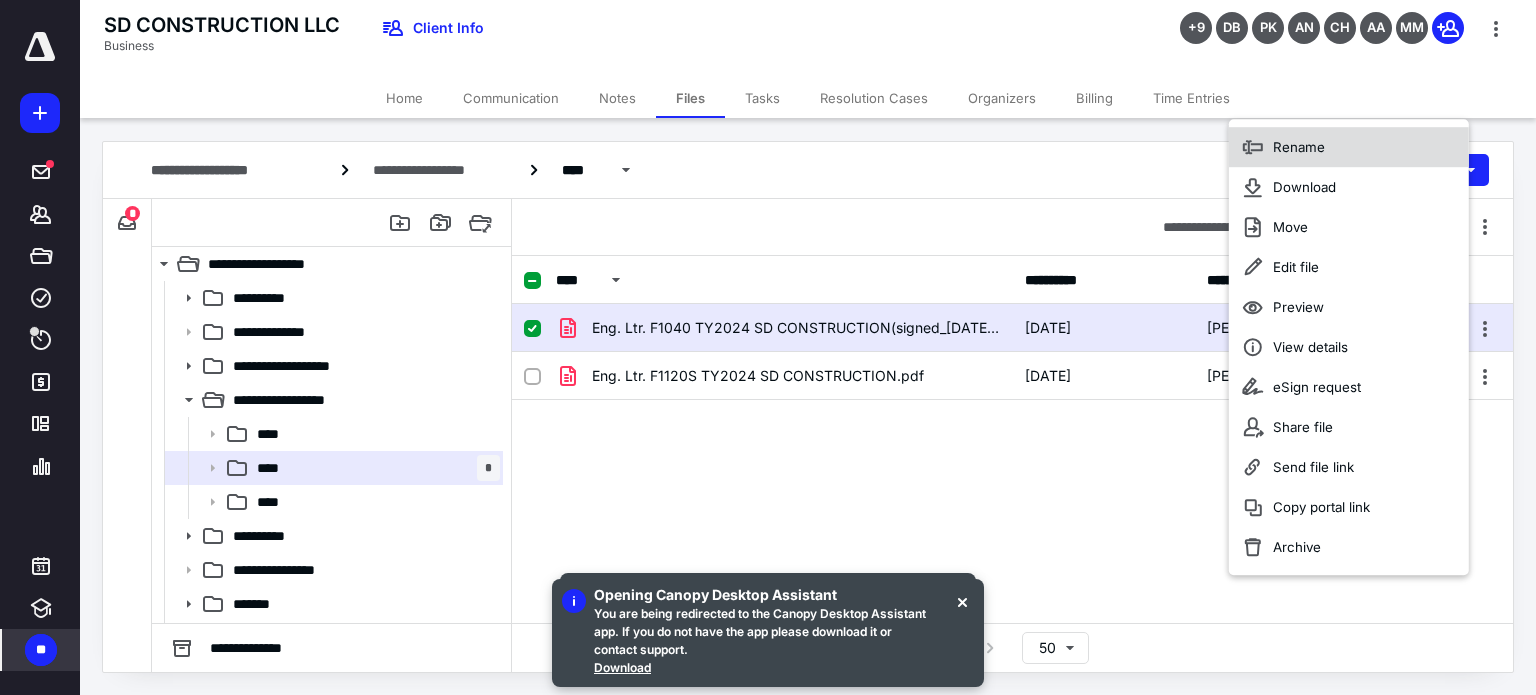 click on "Rename" at bounding box center (1299, 147) 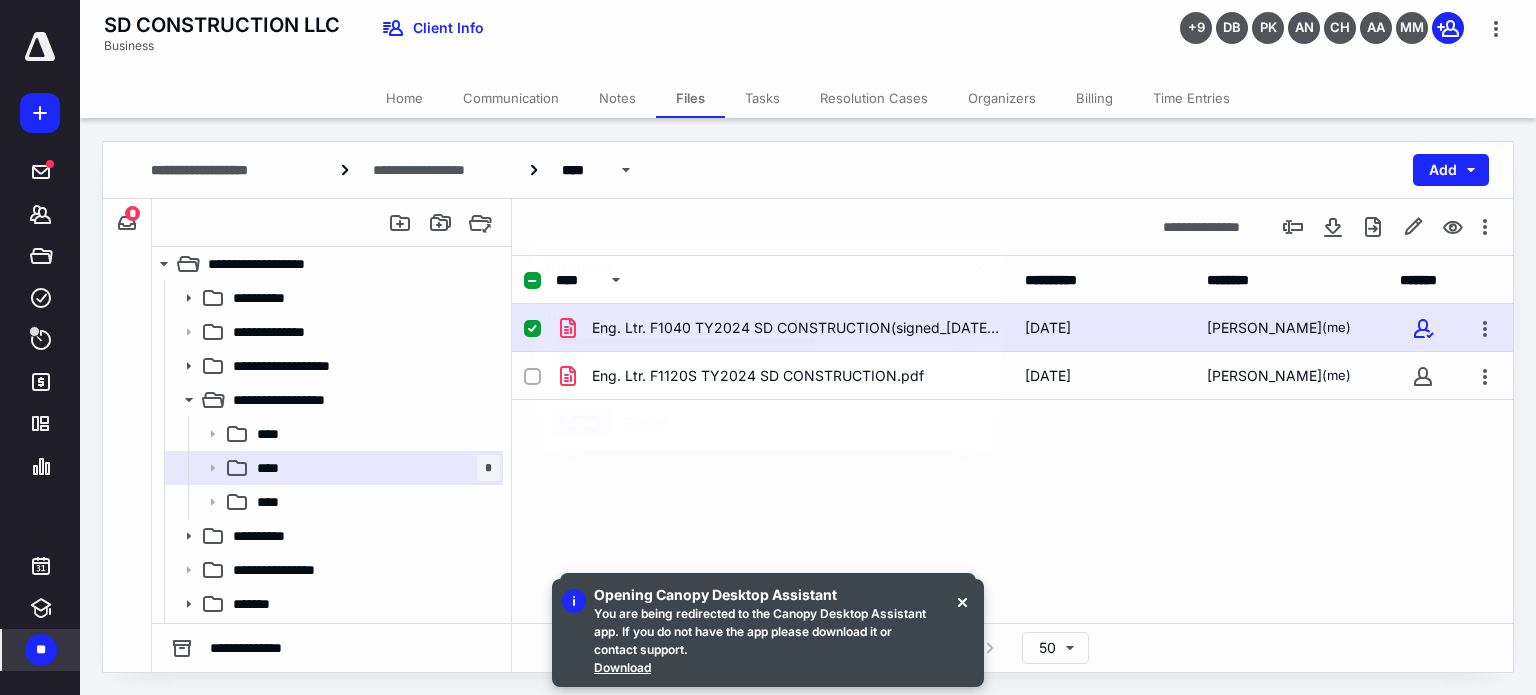 scroll, scrollTop: 0, scrollLeft: 12, axis: horizontal 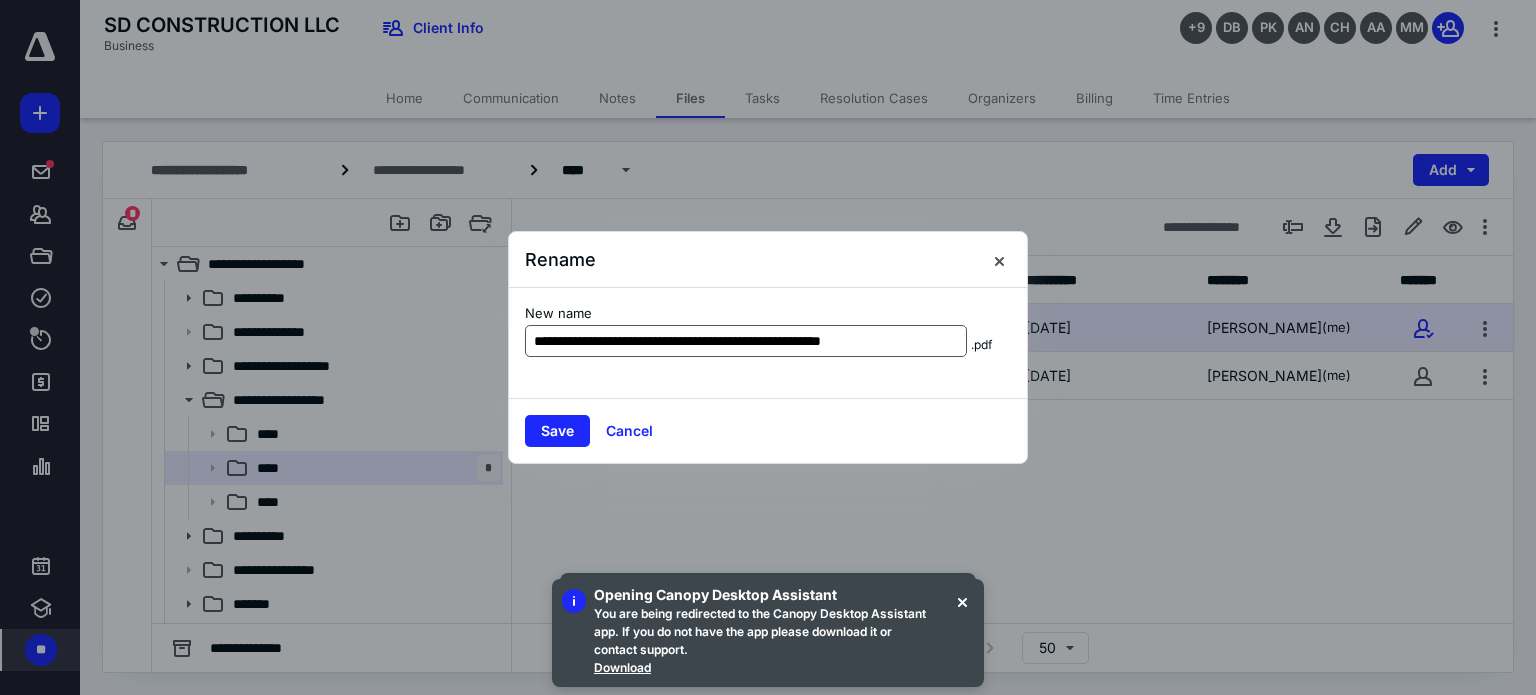 click on "**********" at bounding box center (746, 341) 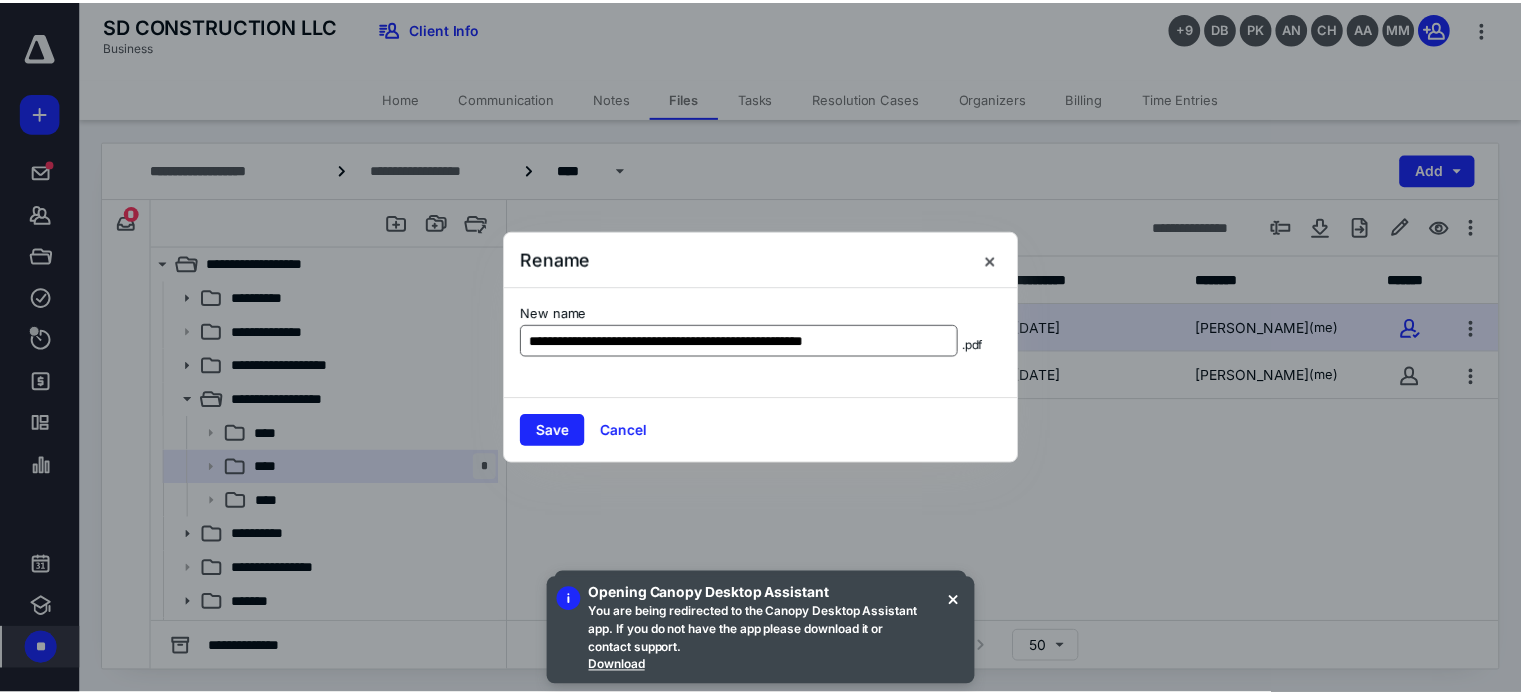 scroll, scrollTop: 0, scrollLeft: 0, axis: both 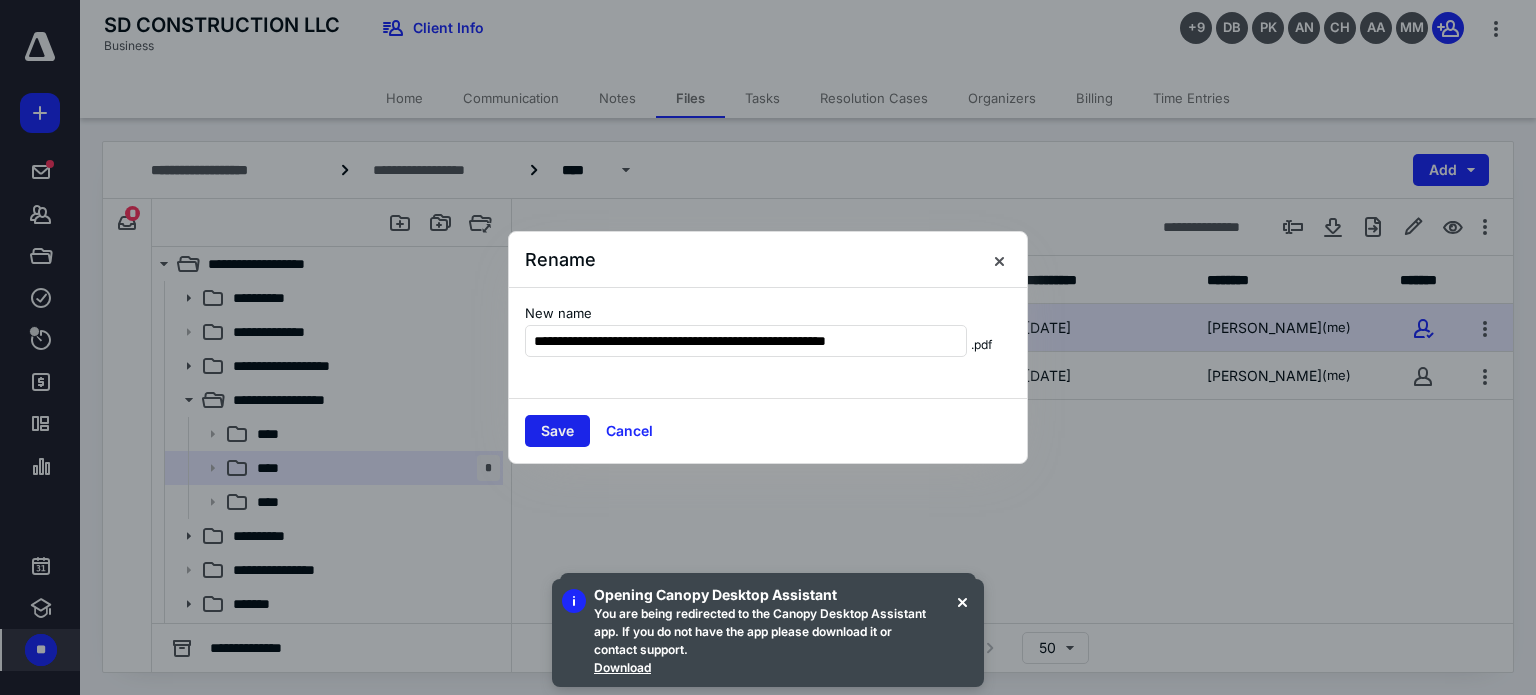type on "**********" 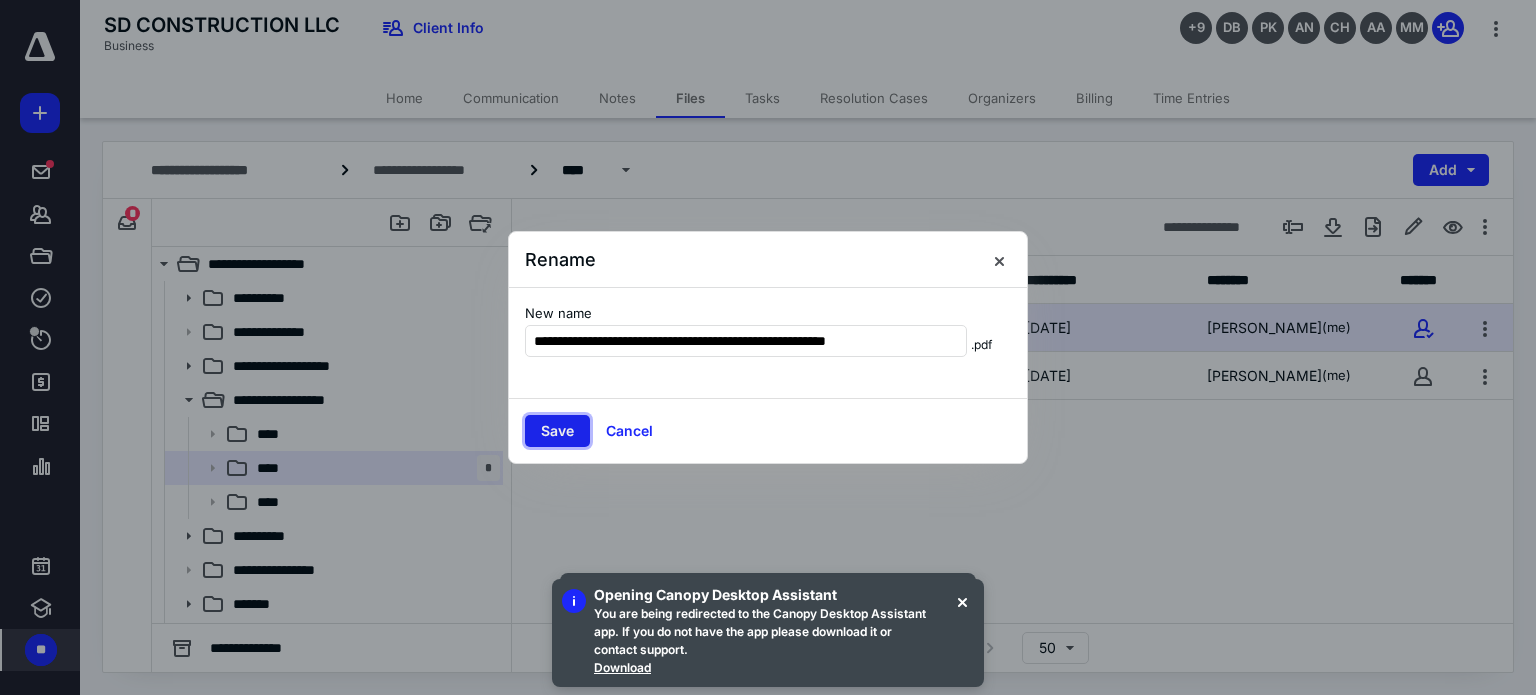 click on "Save" at bounding box center [557, 431] 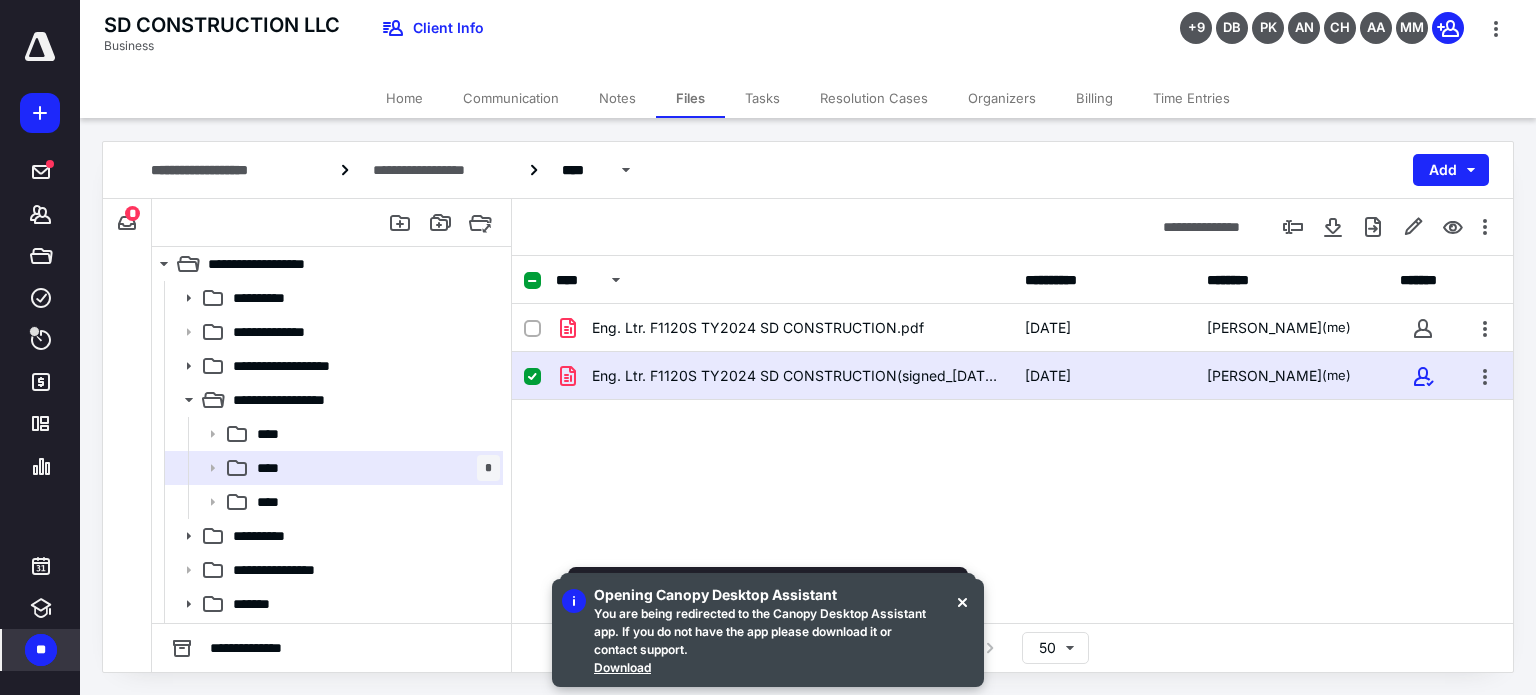 click on "Tasks" at bounding box center (762, 98) 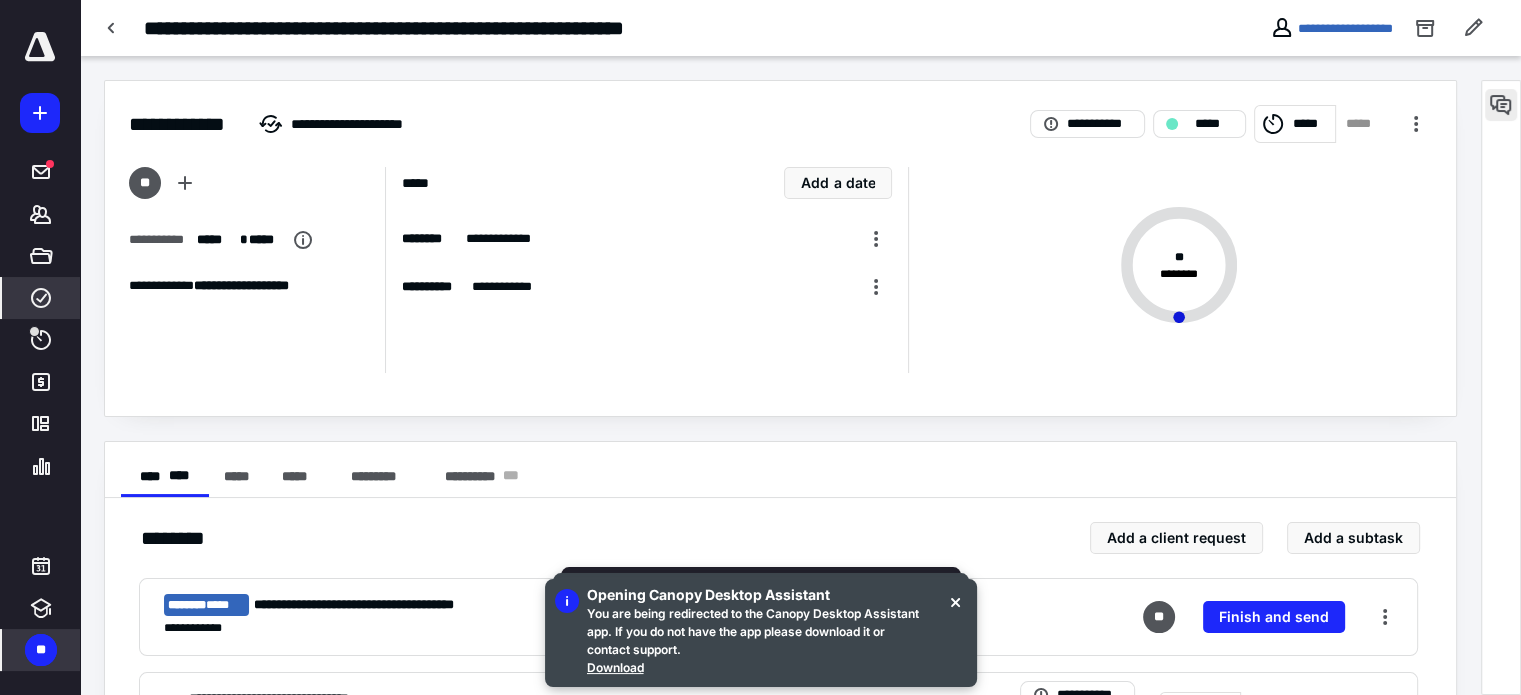 click at bounding box center (1501, 105) 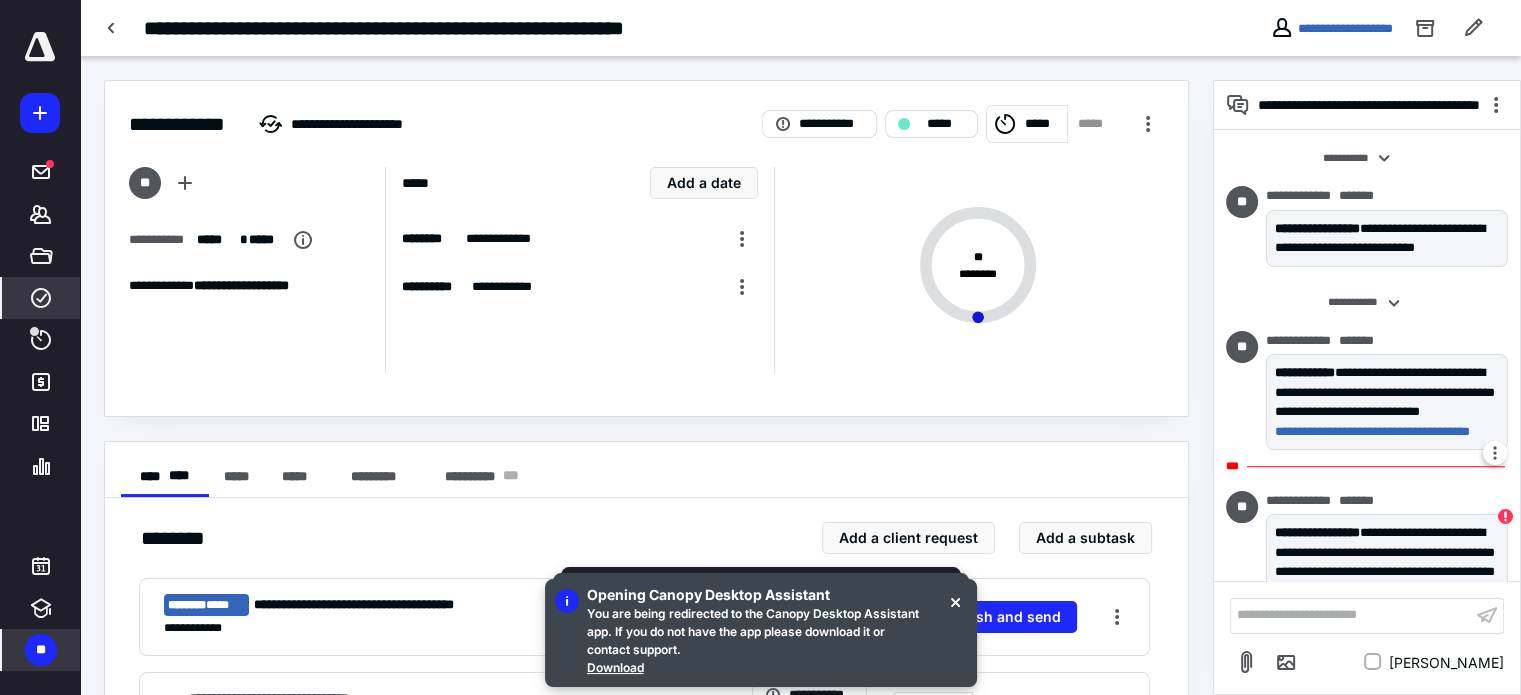 scroll, scrollTop: 130, scrollLeft: 0, axis: vertical 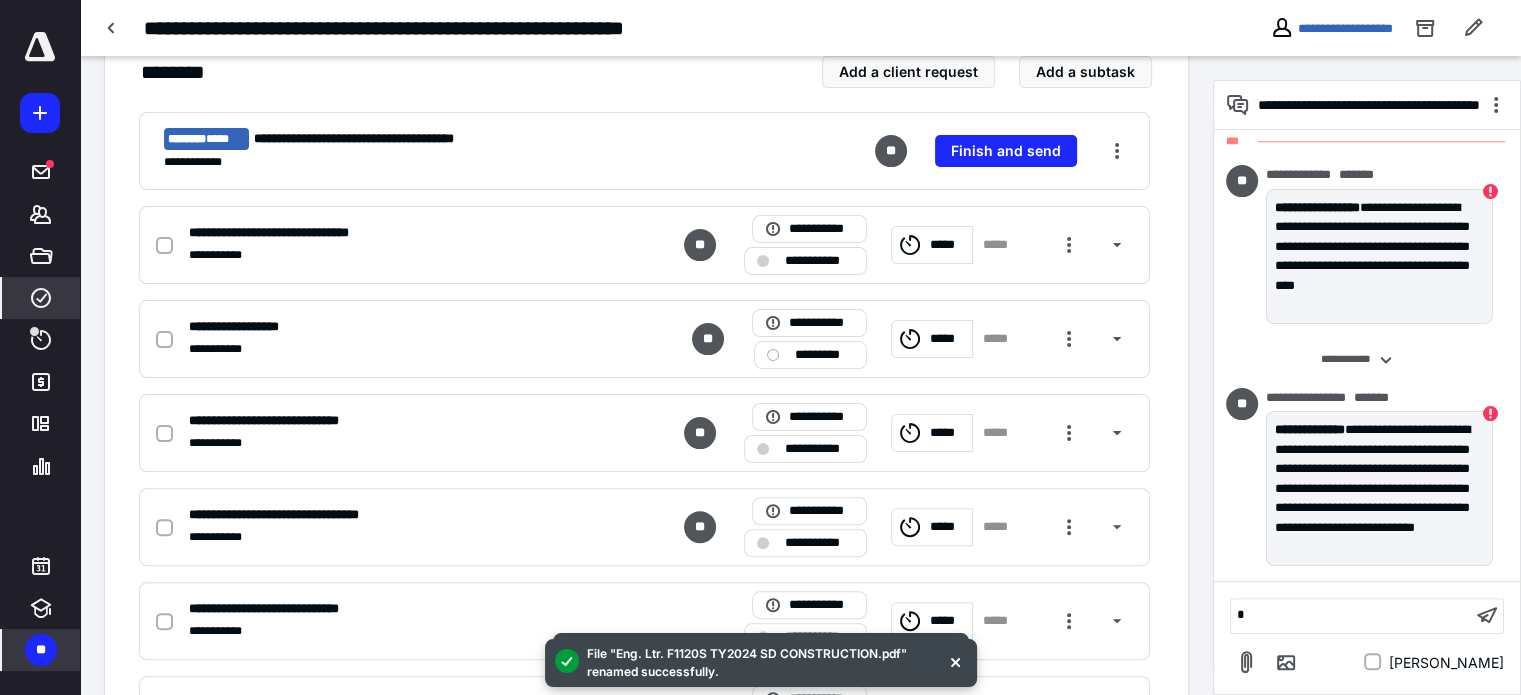 type 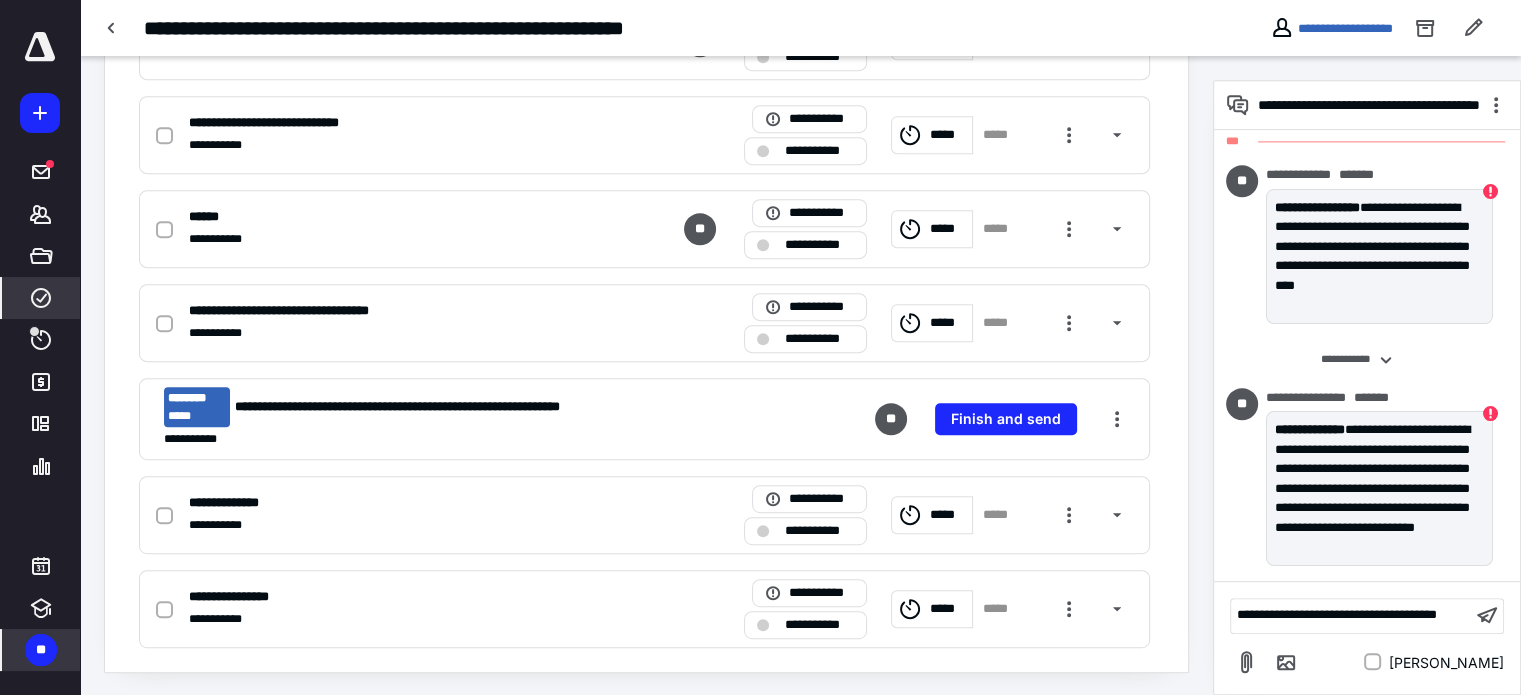 scroll, scrollTop: 44, scrollLeft: 0, axis: vertical 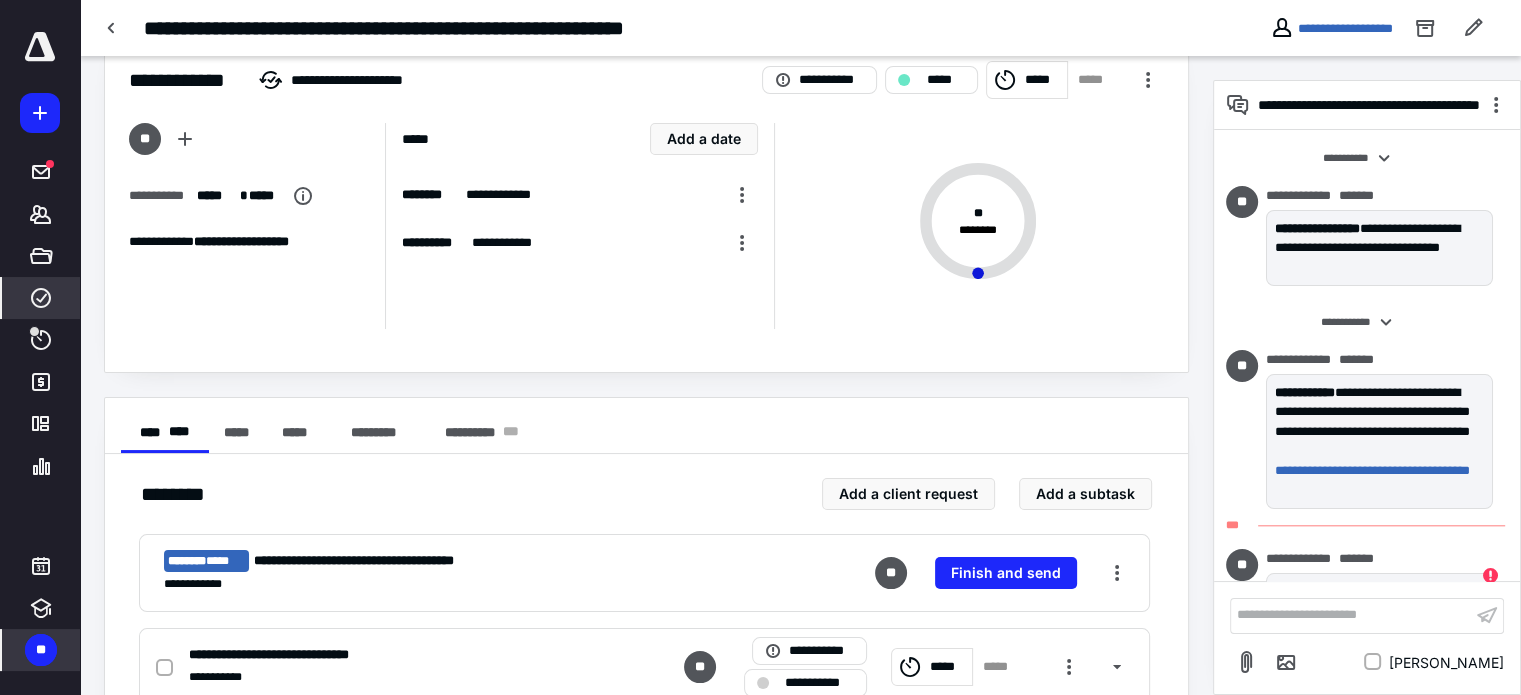 click on "**********" at bounding box center [595, 28] 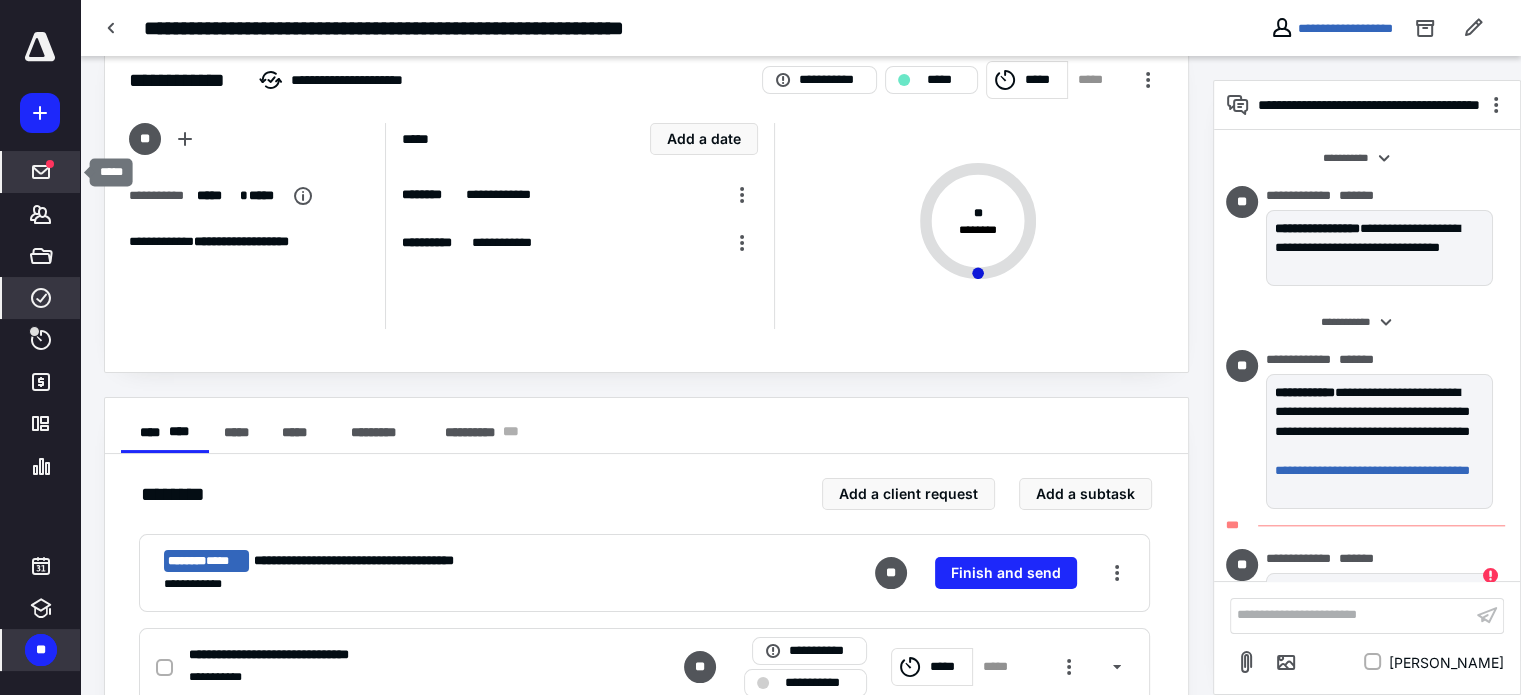 click on "*****" at bounding box center [41, 172] 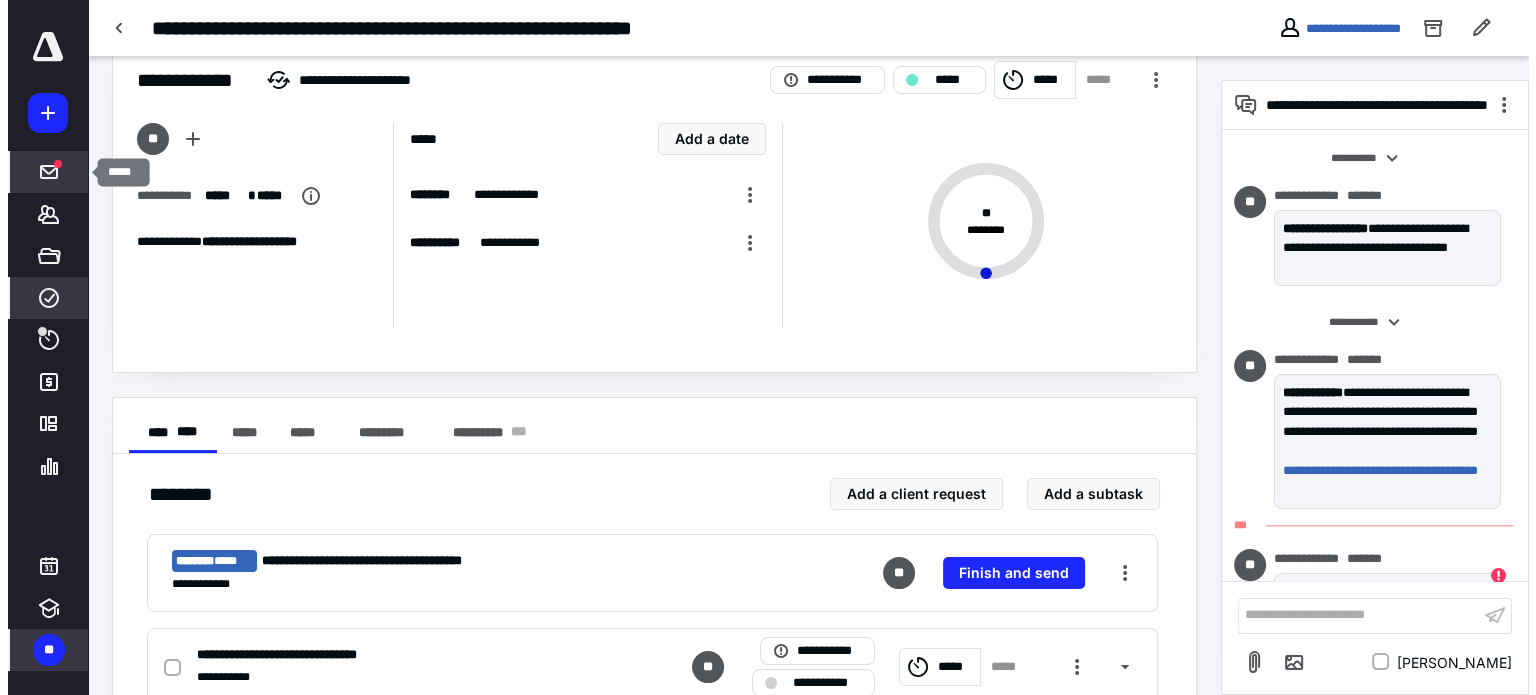 scroll, scrollTop: 0, scrollLeft: 0, axis: both 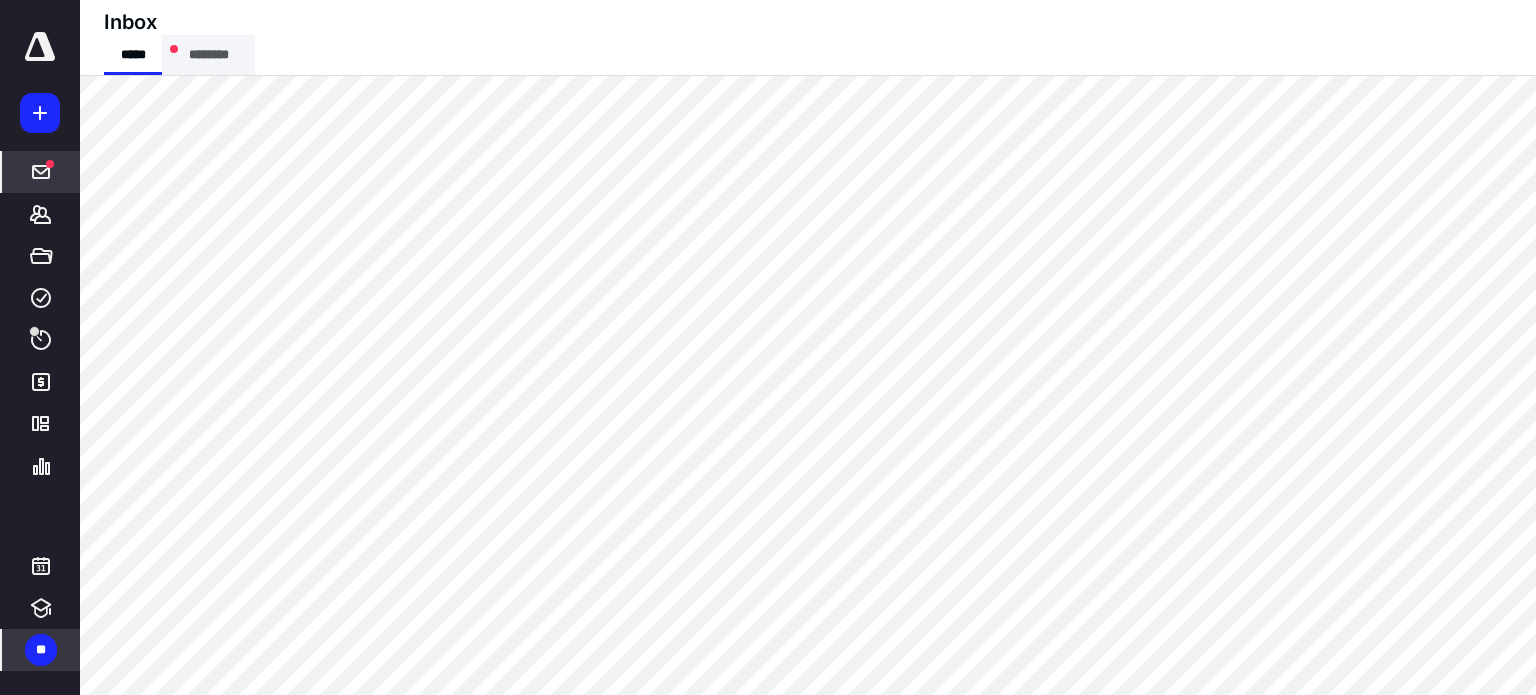 click on "********" at bounding box center [208, 55] 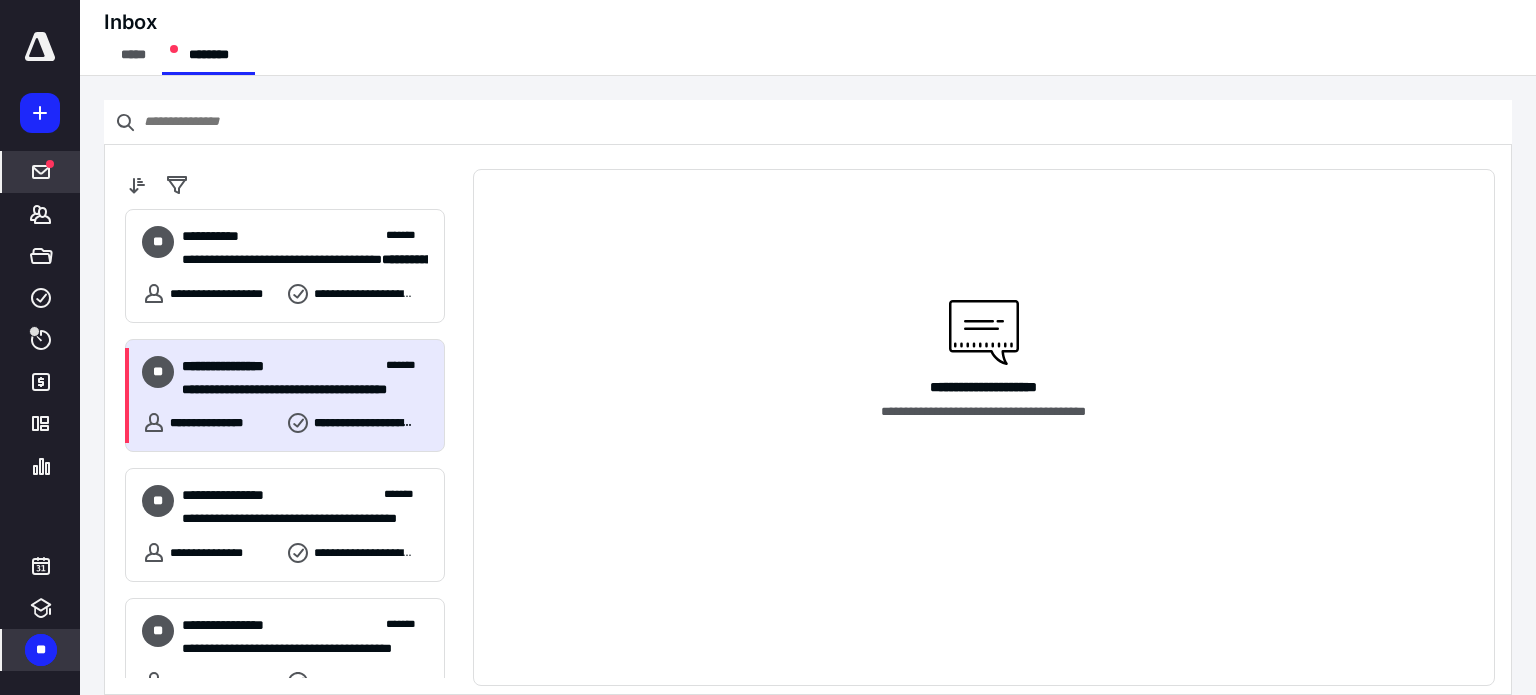 click on "**********" at bounding box center [285, 396] 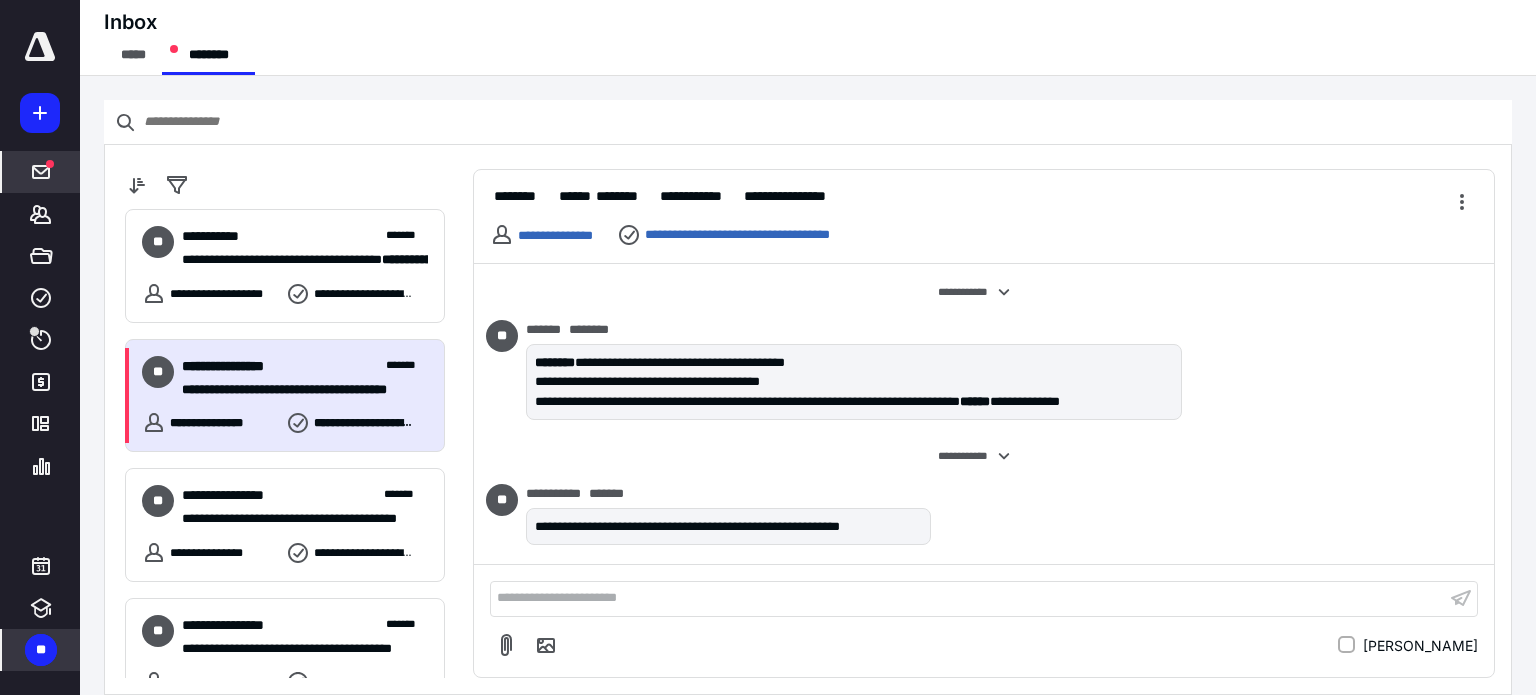 scroll, scrollTop: 284, scrollLeft: 0, axis: vertical 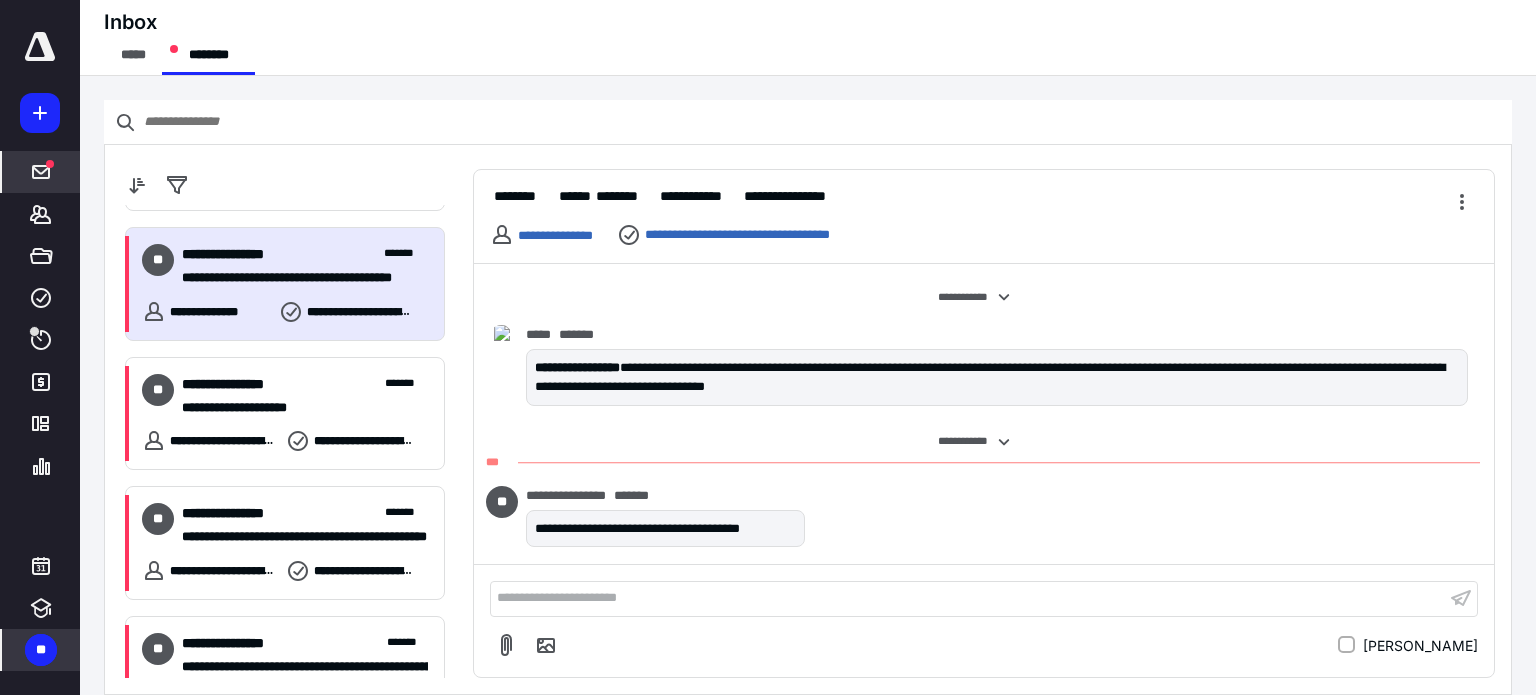 click on "**********" at bounding box center (297, 278) 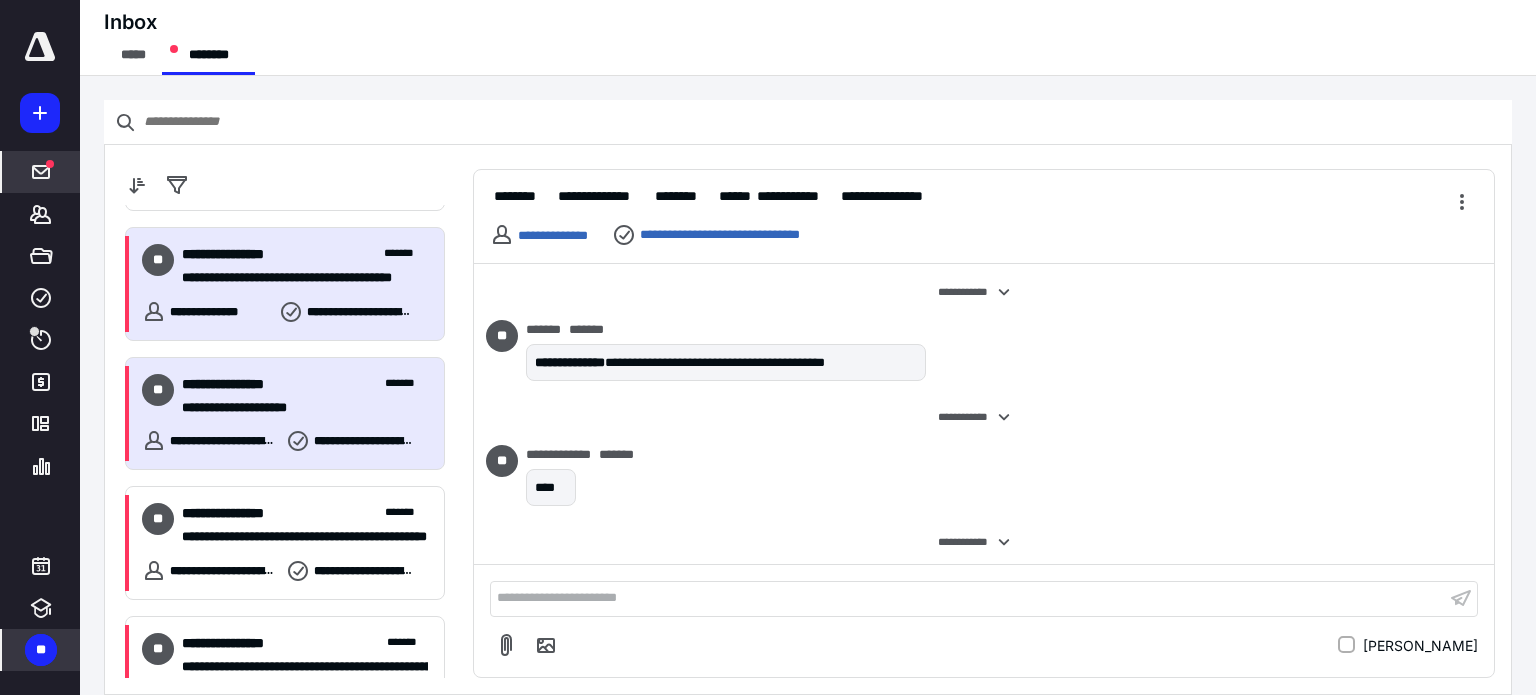 scroll, scrollTop: 1201, scrollLeft: 0, axis: vertical 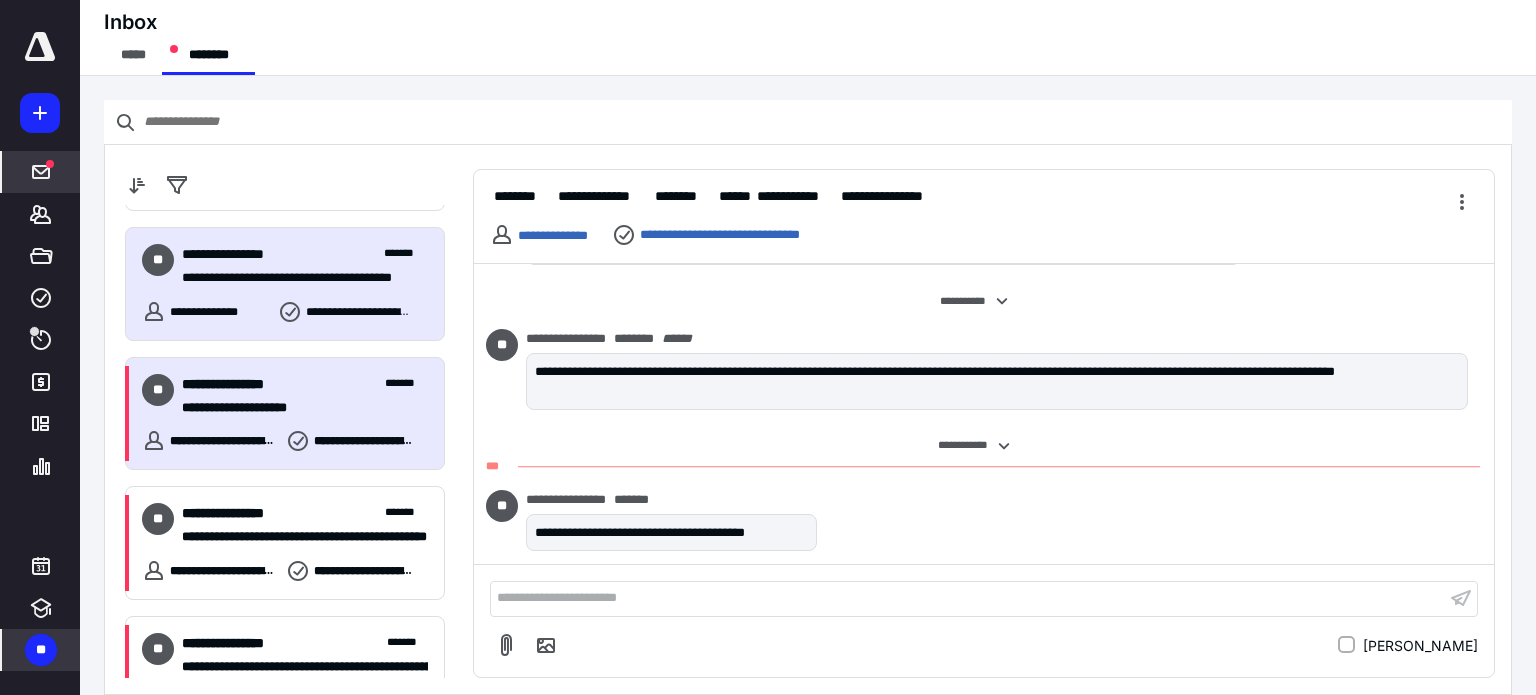 click on "**********" at bounding box center (305, 396) 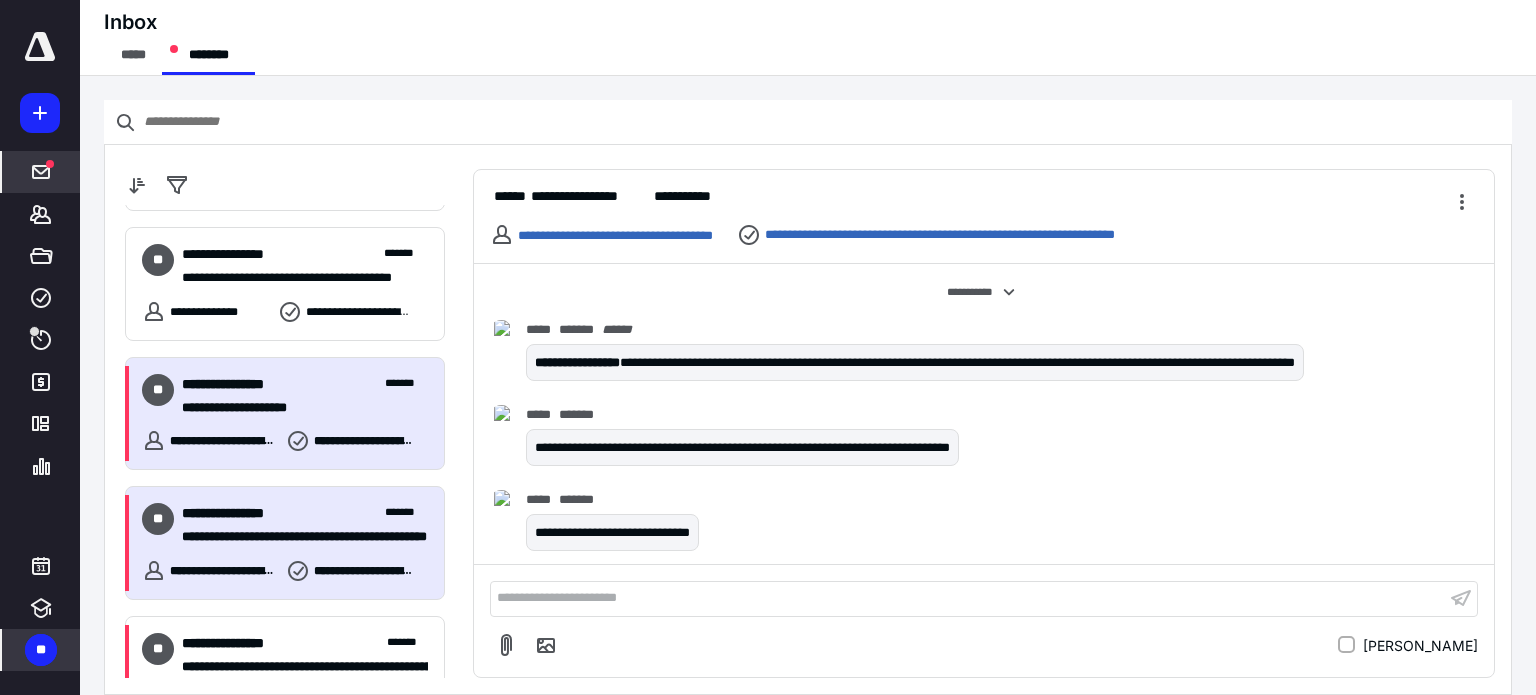 scroll, scrollTop: 567, scrollLeft: 0, axis: vertical 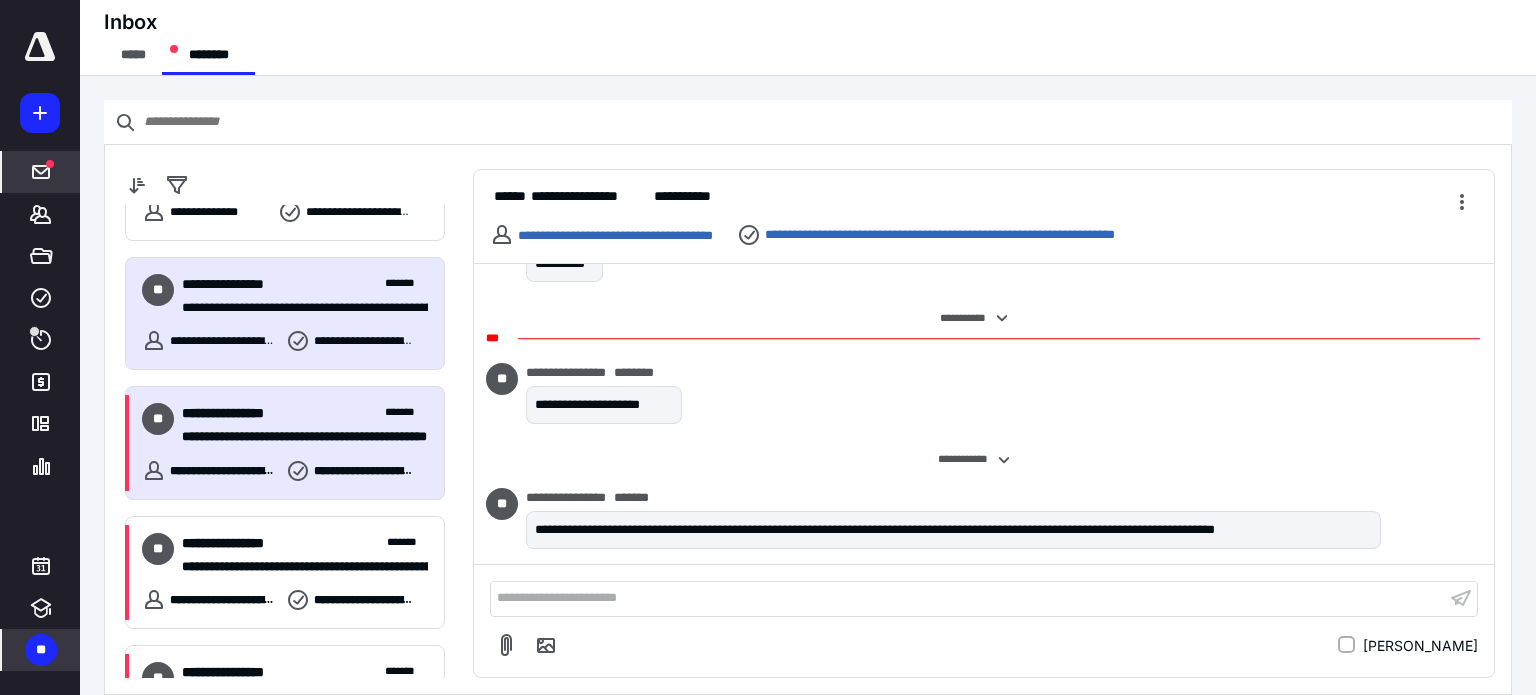click on "**********" at bounding box center [240, 413] 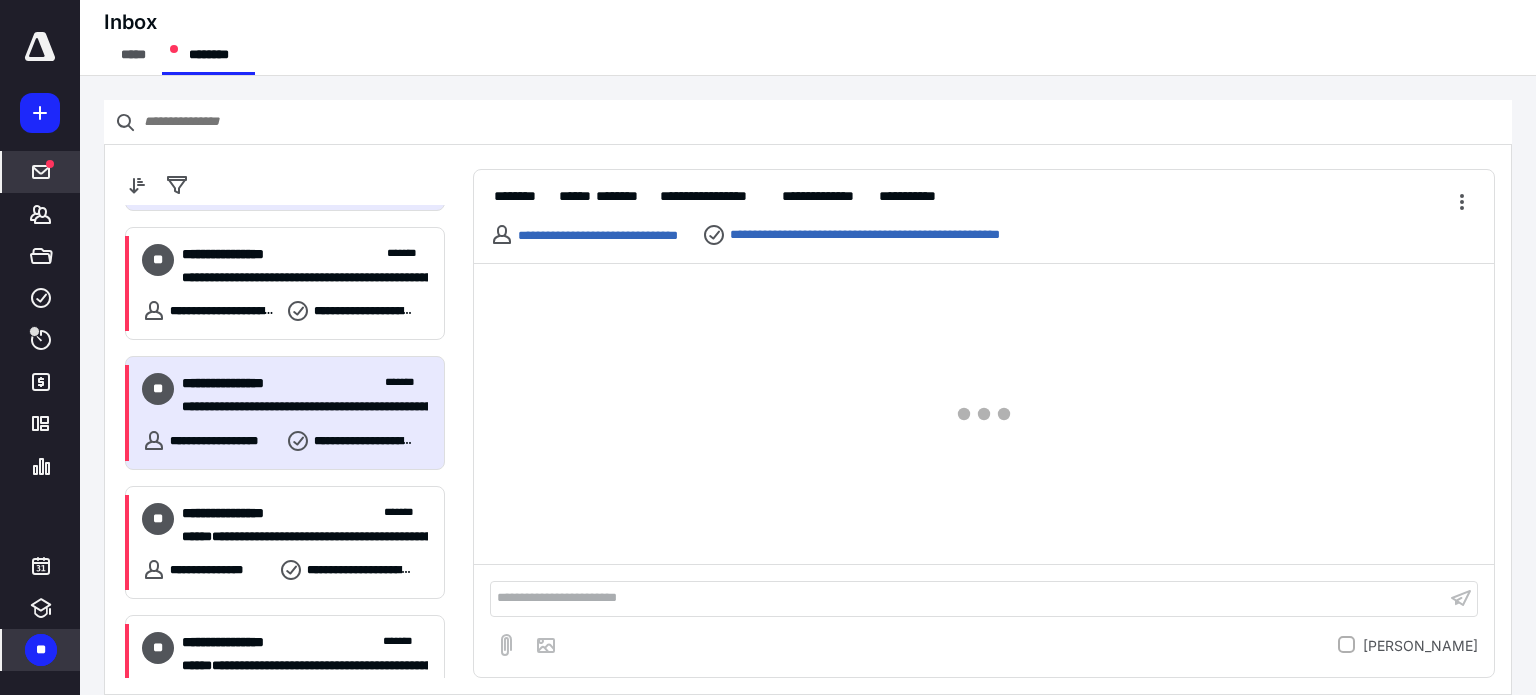 scroll, scrollTop: 900, scrollLeft: 0, axis: vertical 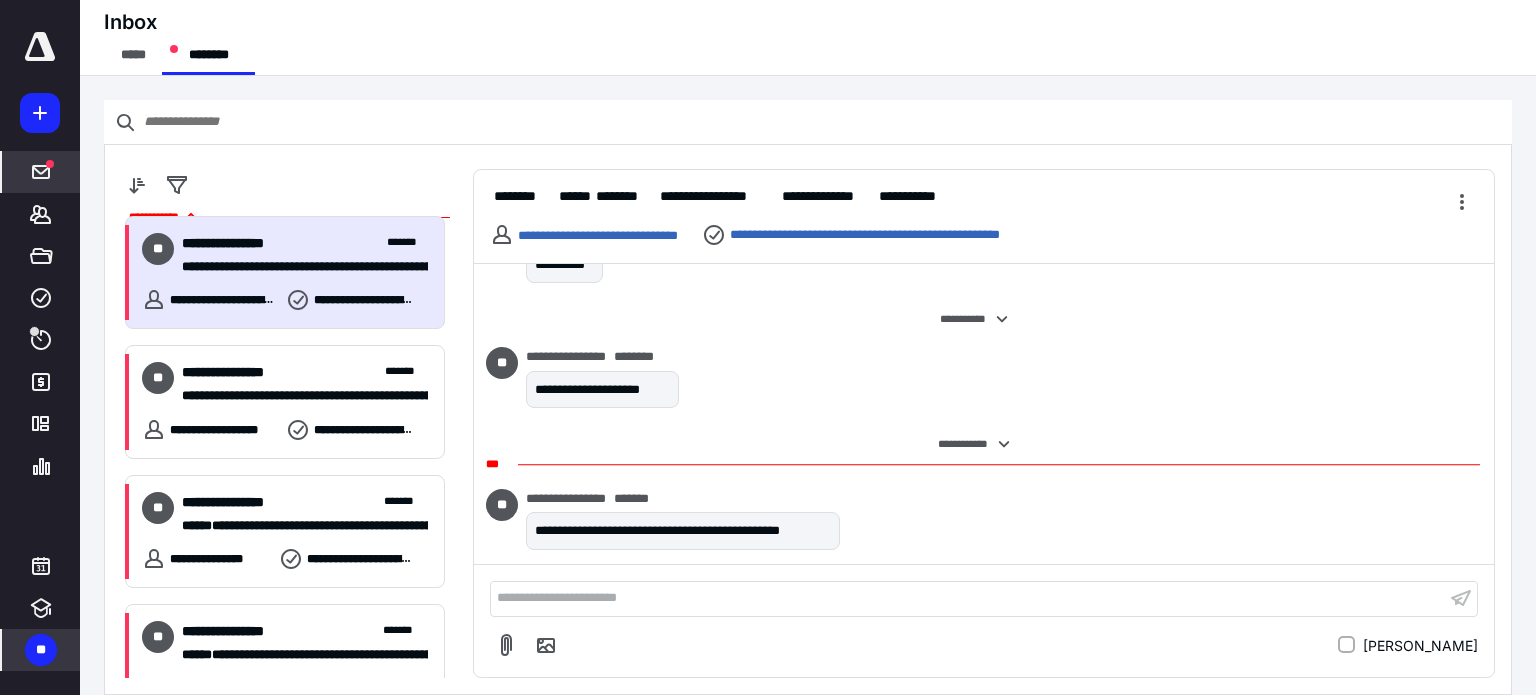 click on "**********" at bounding box center (297, 267) 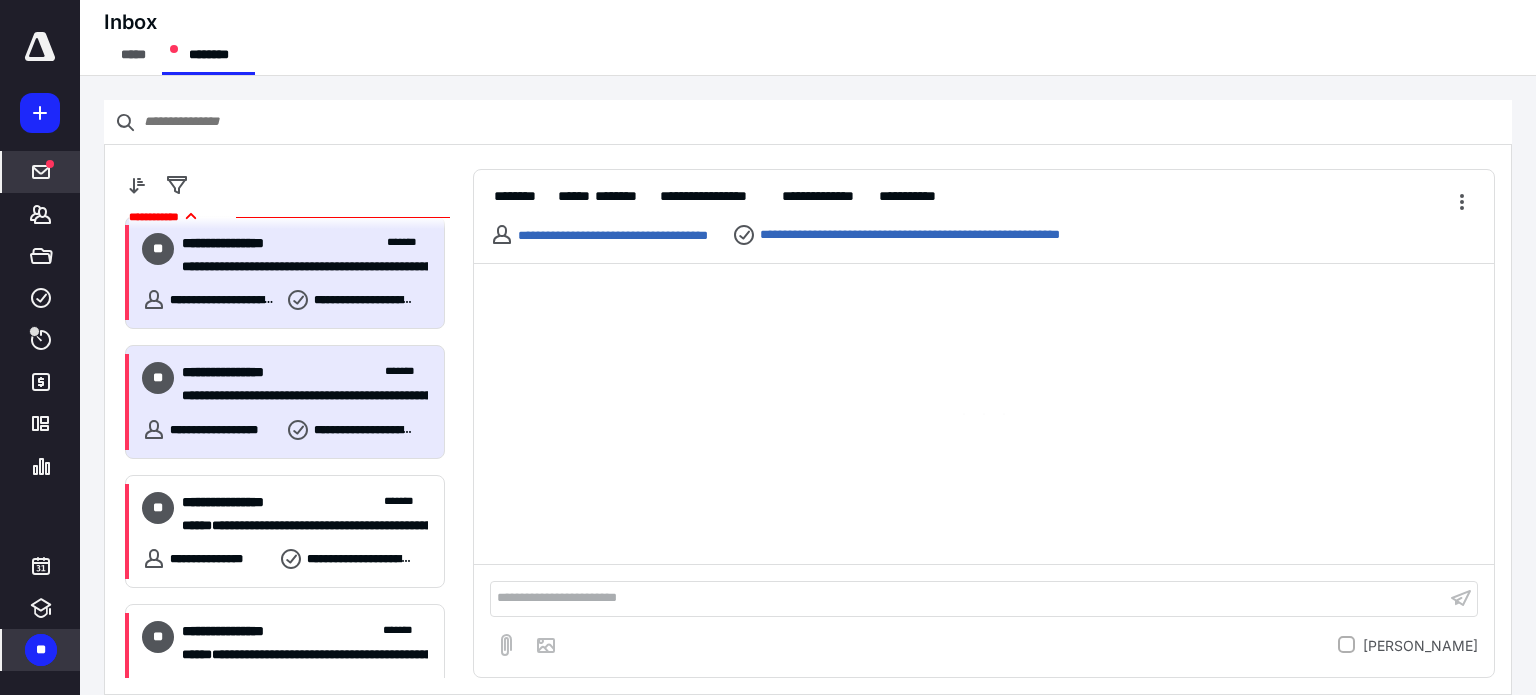 click on "**********" at bounding box center (240, 372) 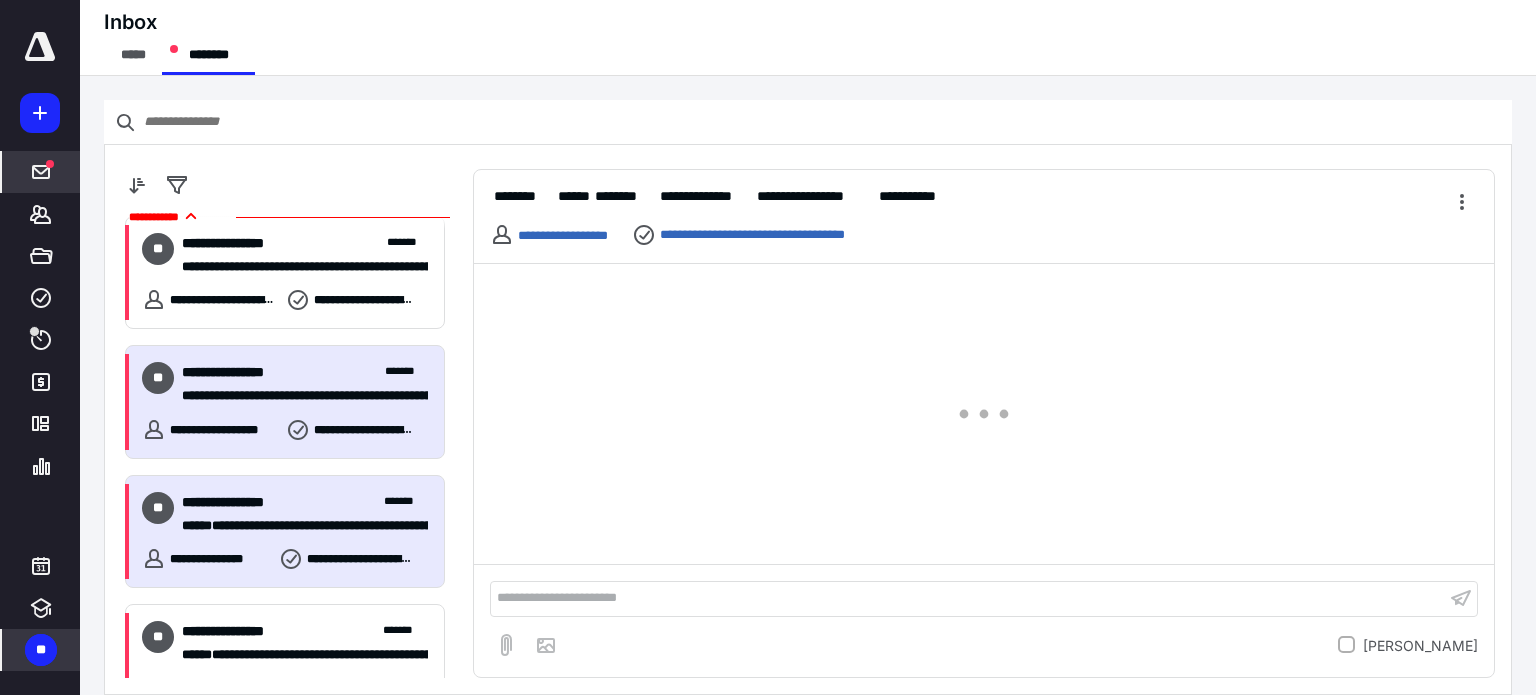 click on "**********" at bounding box center [240, 502] 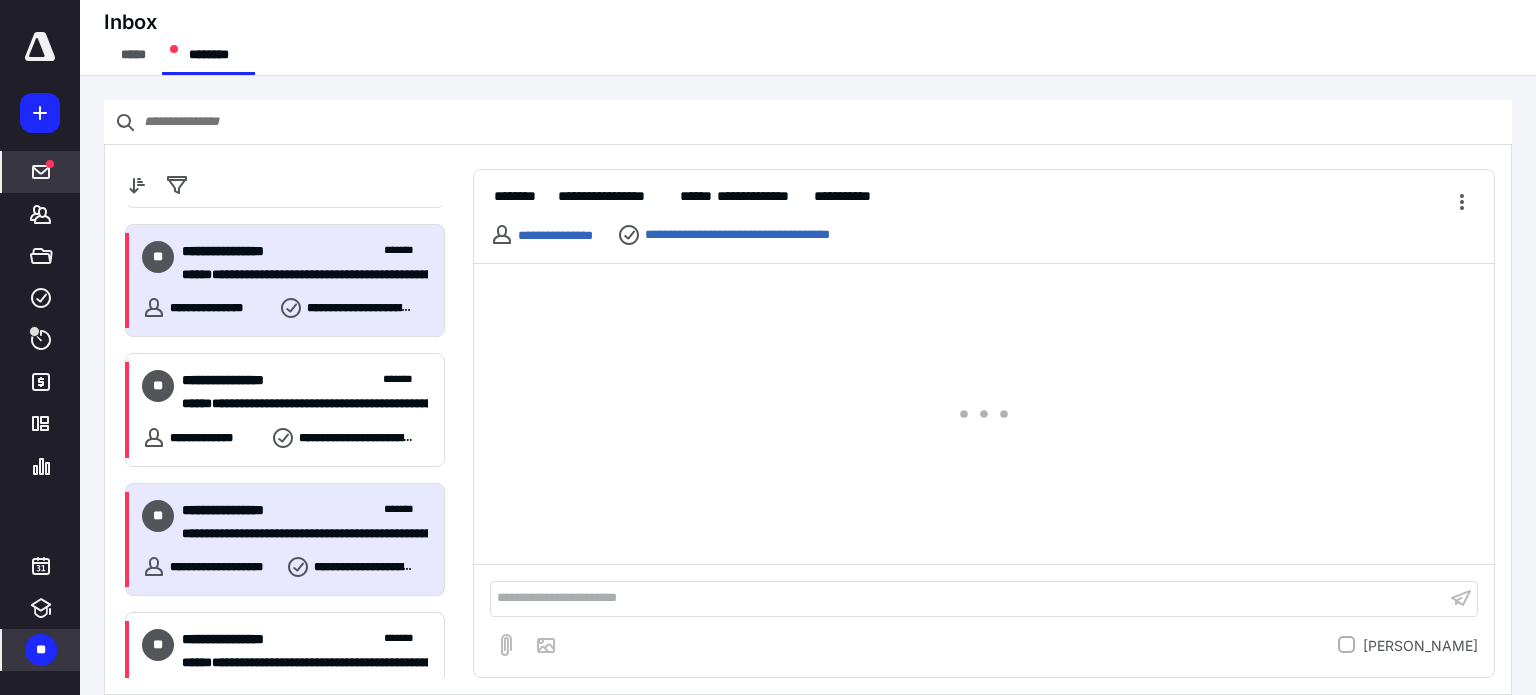 scroll, scrollTop: 1200, scrollLeft: 0, axis: vertical 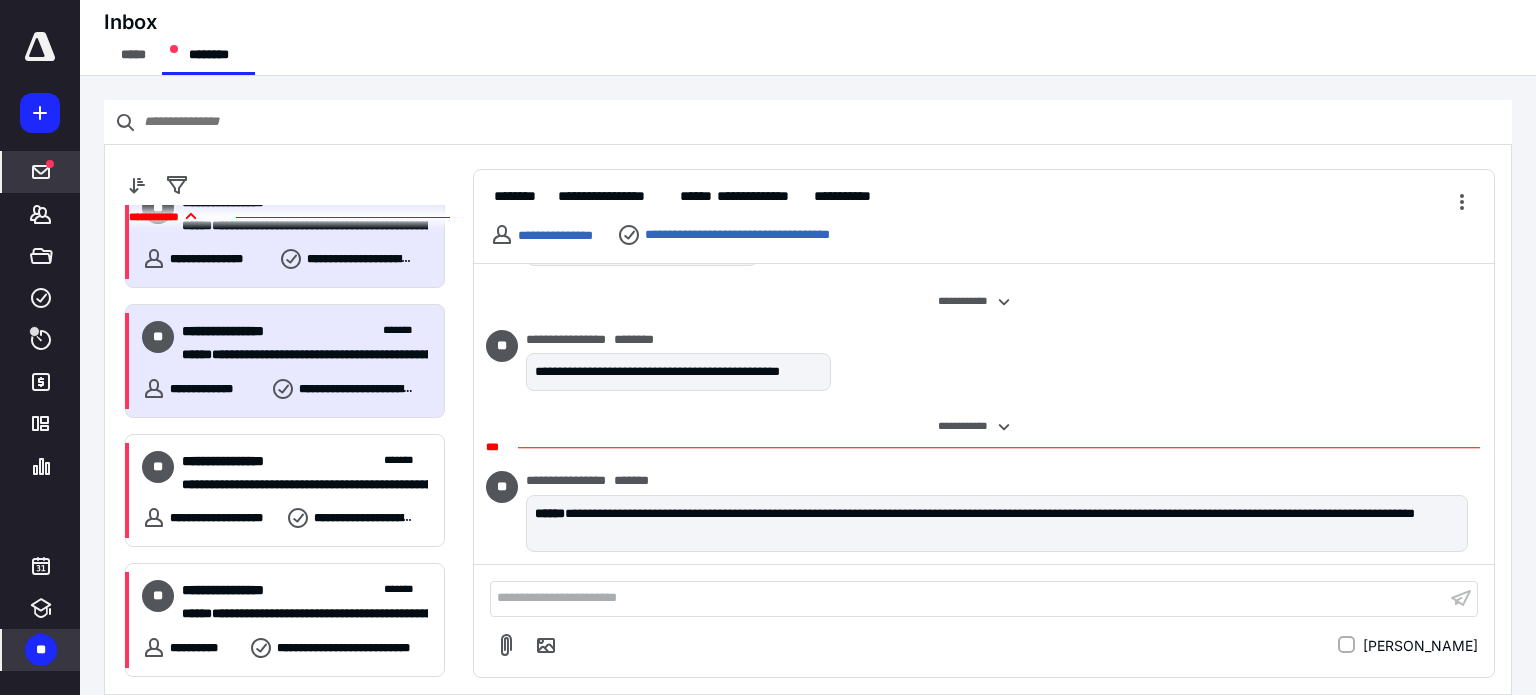 click on "*****" at bounding box center (197, 354) 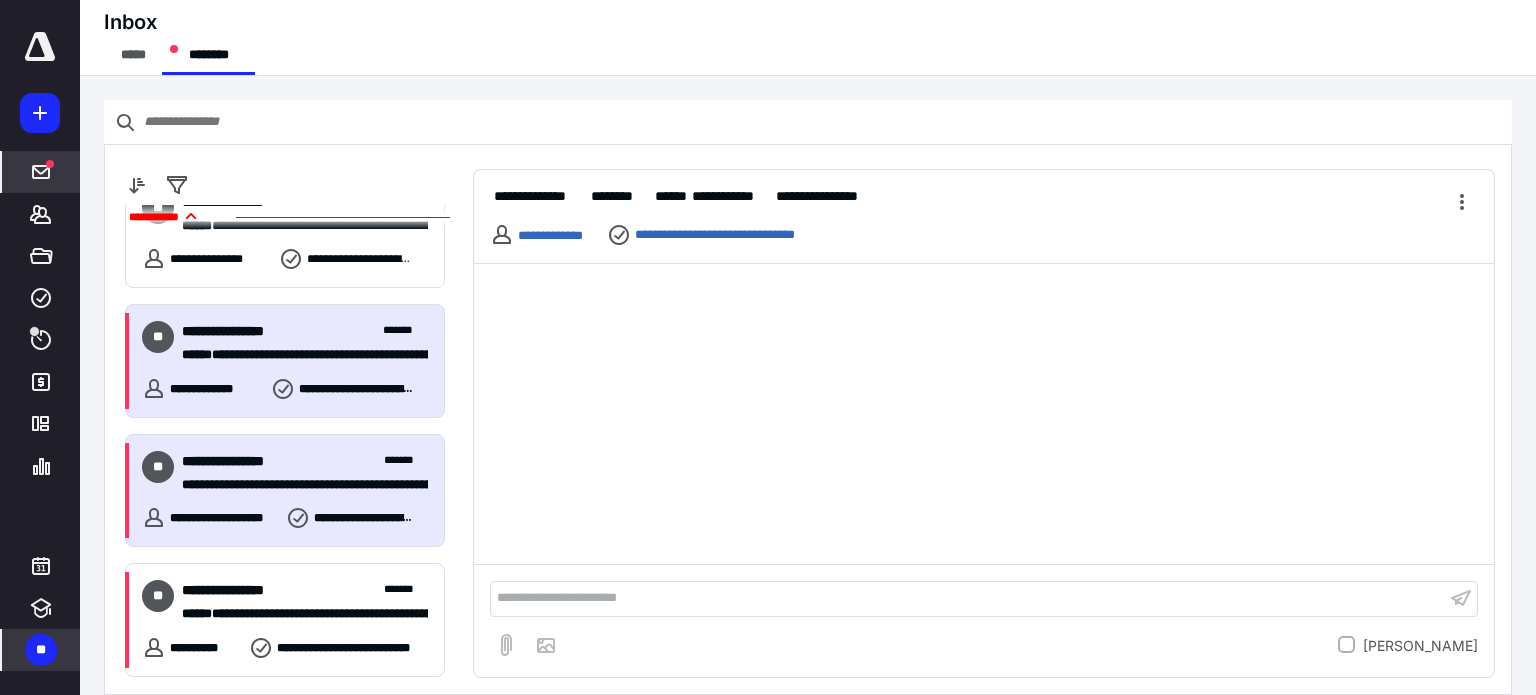 click on "**********" at bounding box center [305, 473] 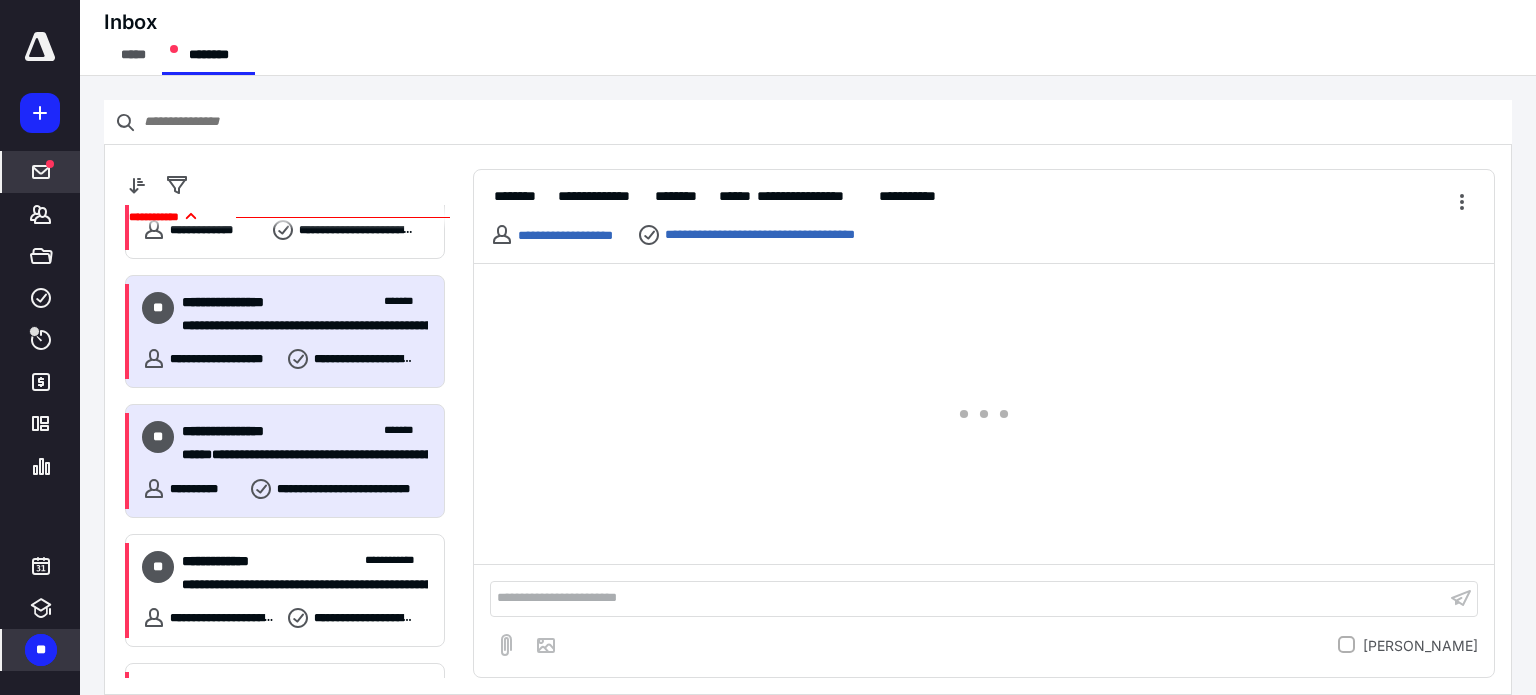 scroll, scrollTop: 1400, scrollLeft: 0, axis: vertical 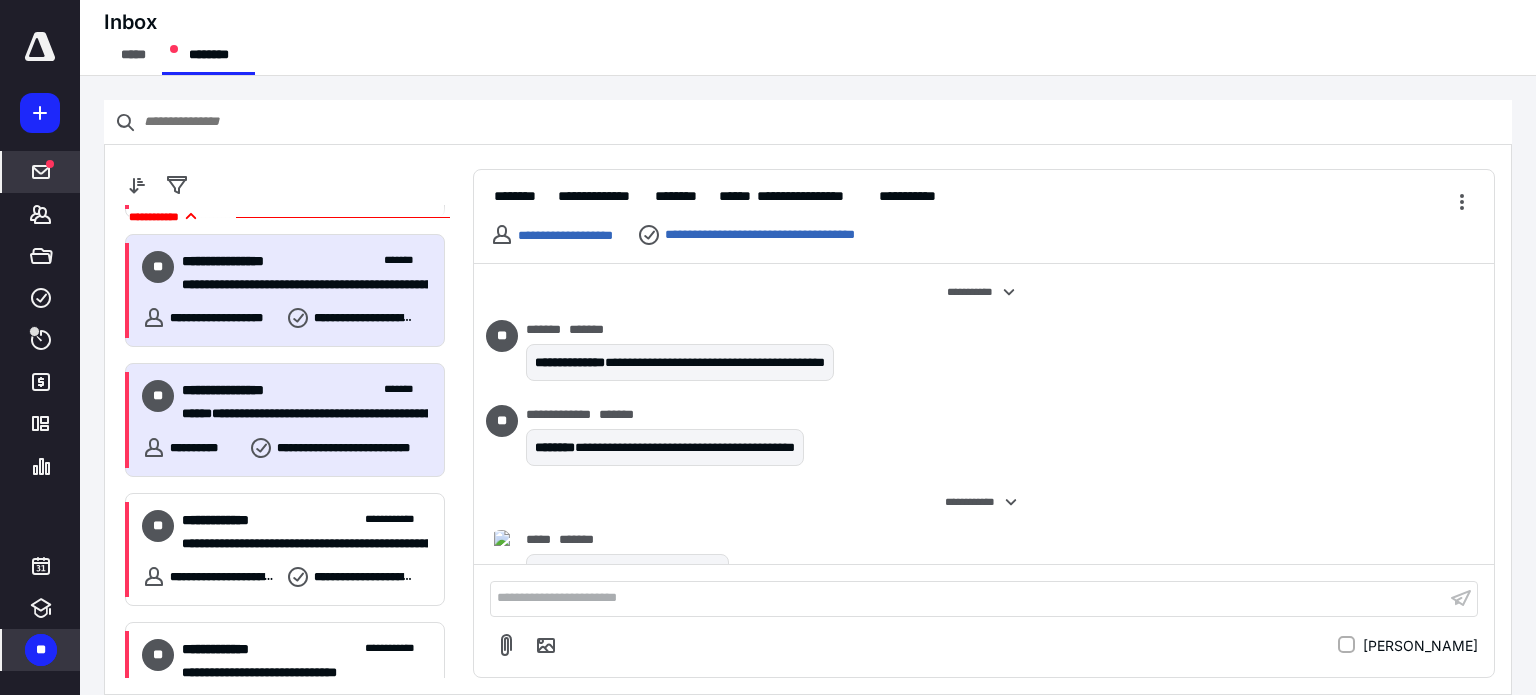 click on "**********" at bounding box center (297, 414) 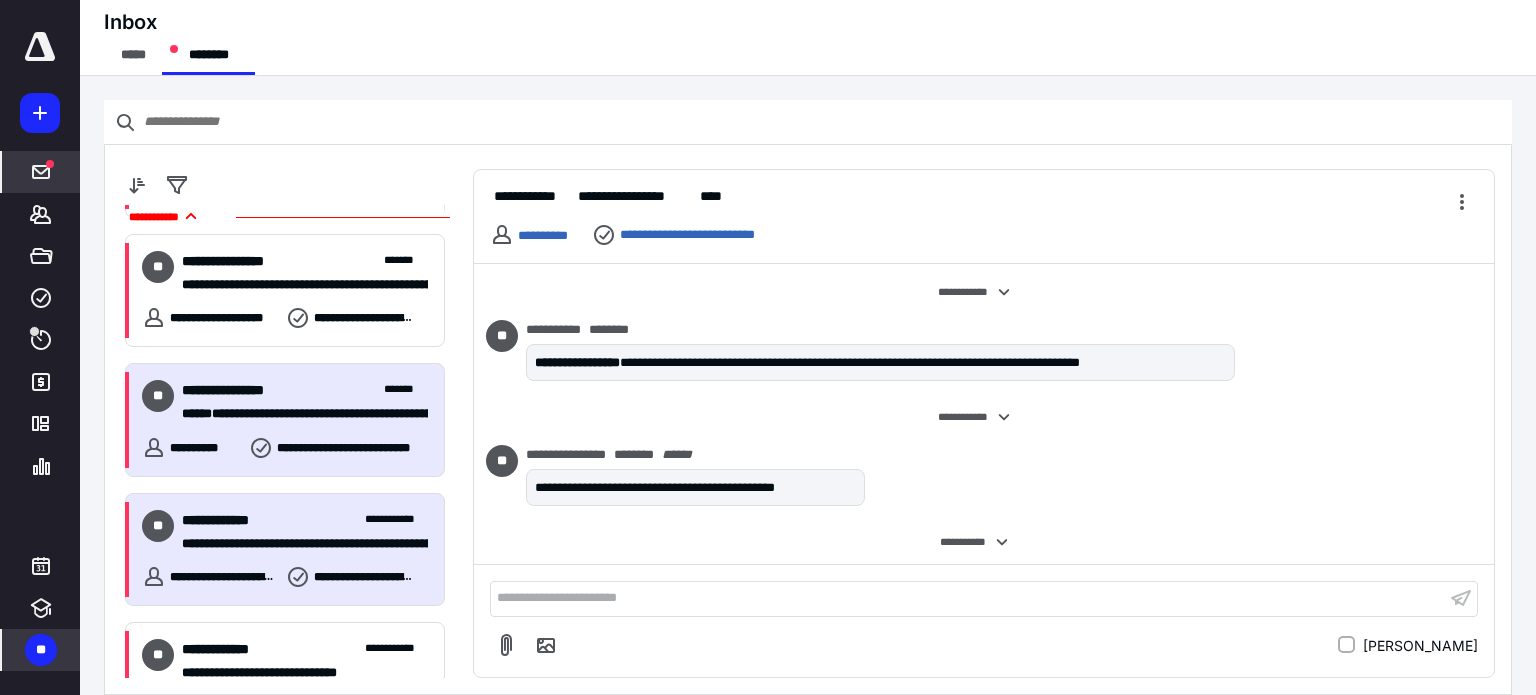 scroll, scrollTop: 349, scrollLeft: 0, axis: vertical 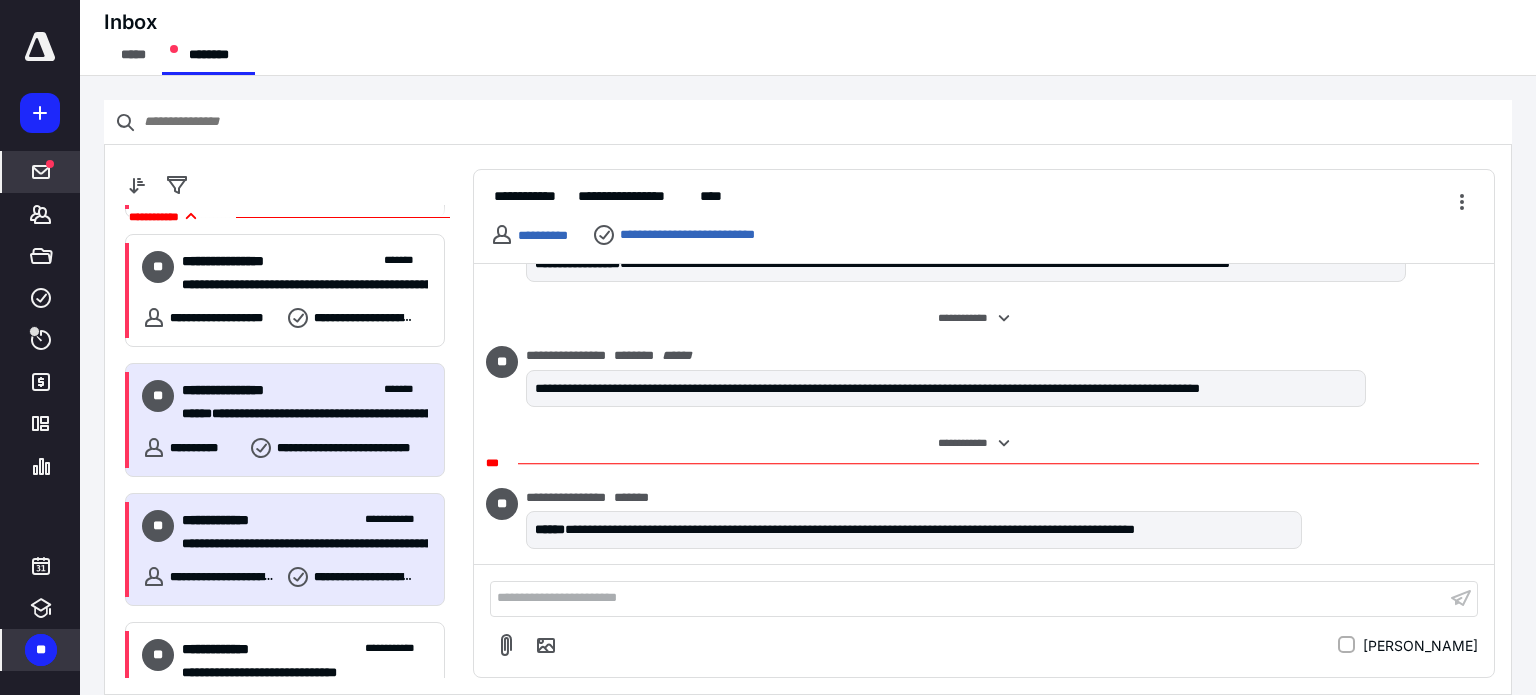 click on "**********" at bounding box center (228, 520) 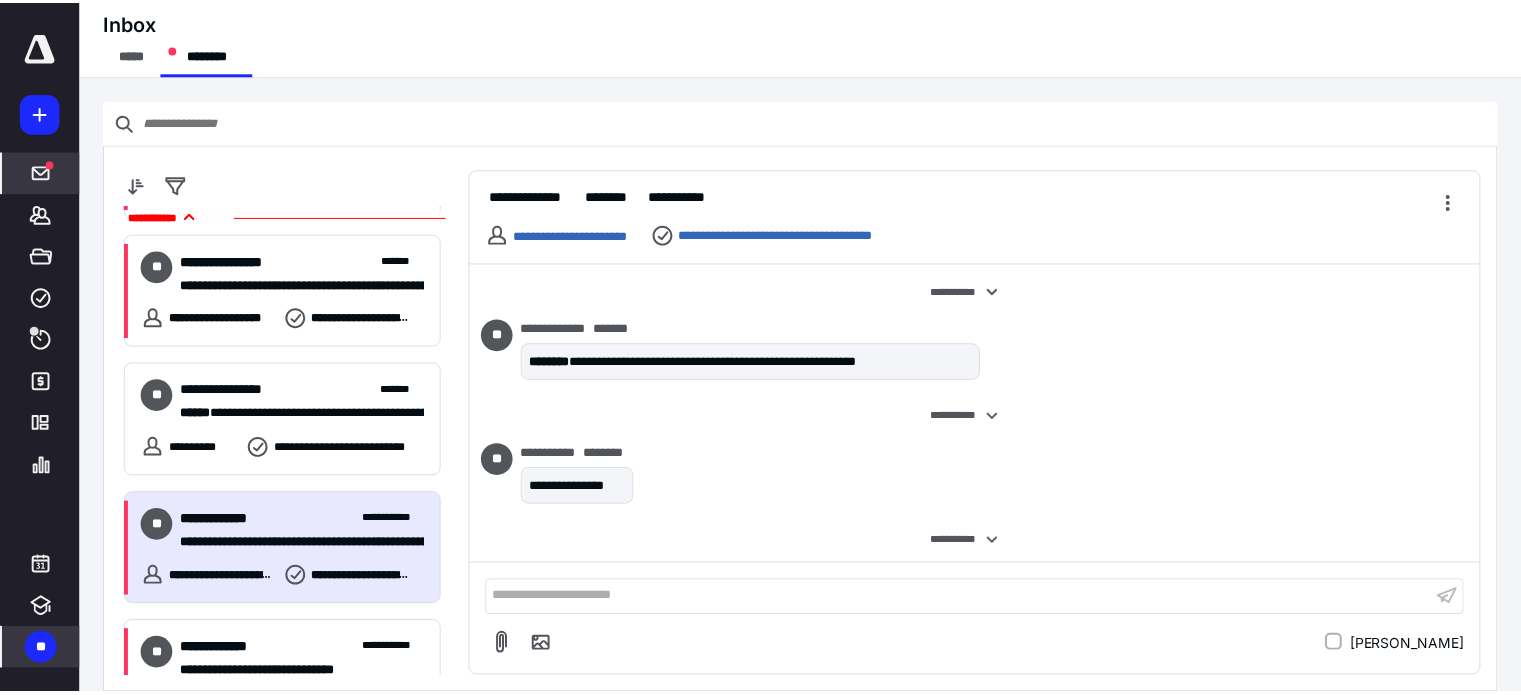 scroll, scrollTop: 244, scrollLeft: 0, axis: vertical 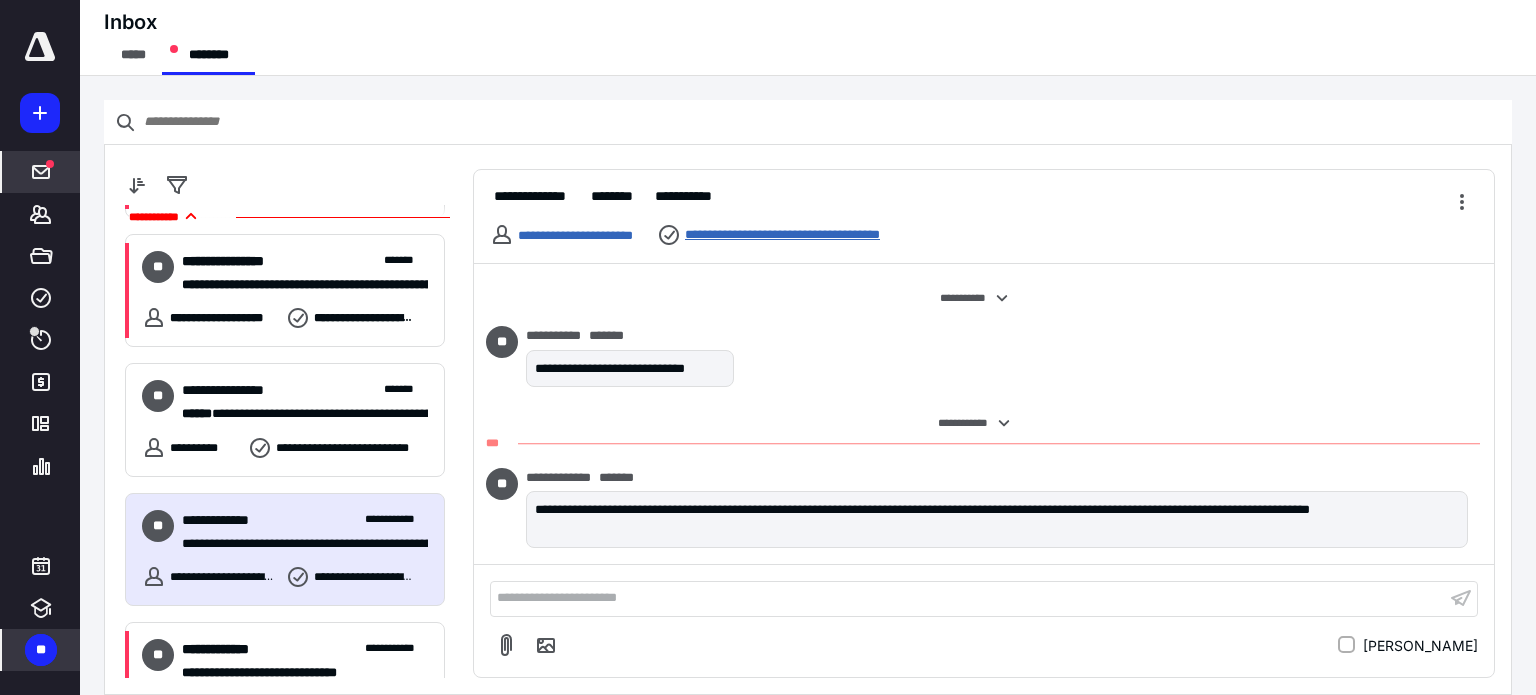 click on "**********" at bounding box center (833, 235) 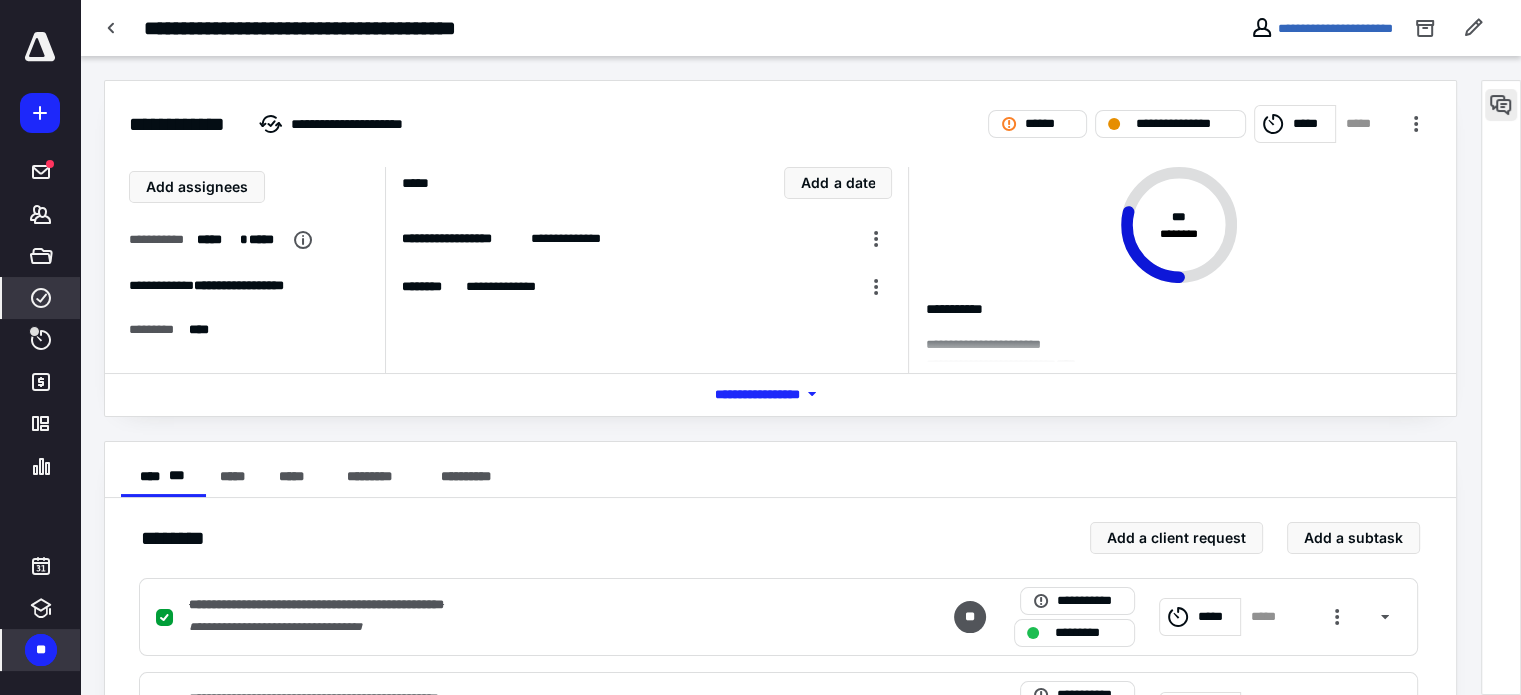 click at bounding box center [1501, 105] 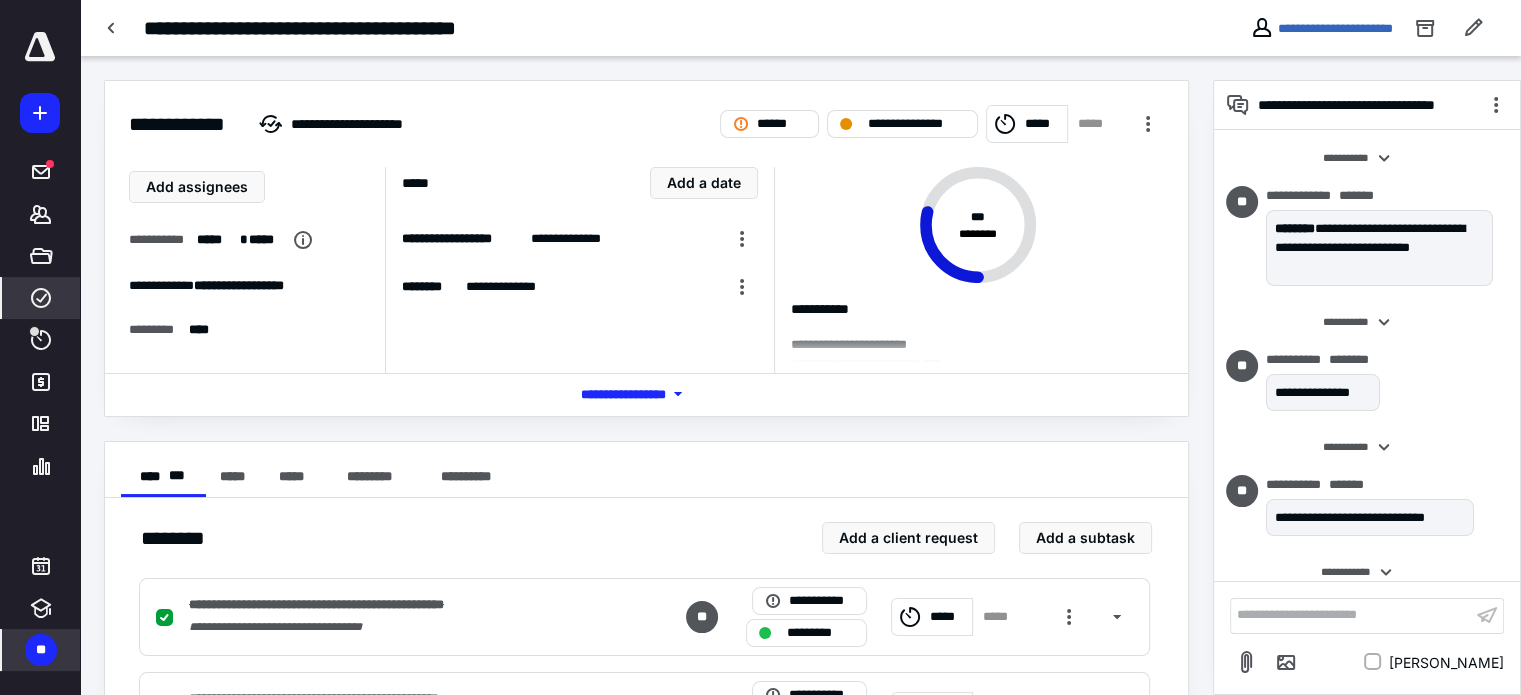 scroll, scrollTop: 174, scrollLeft: 0, axis: vertical 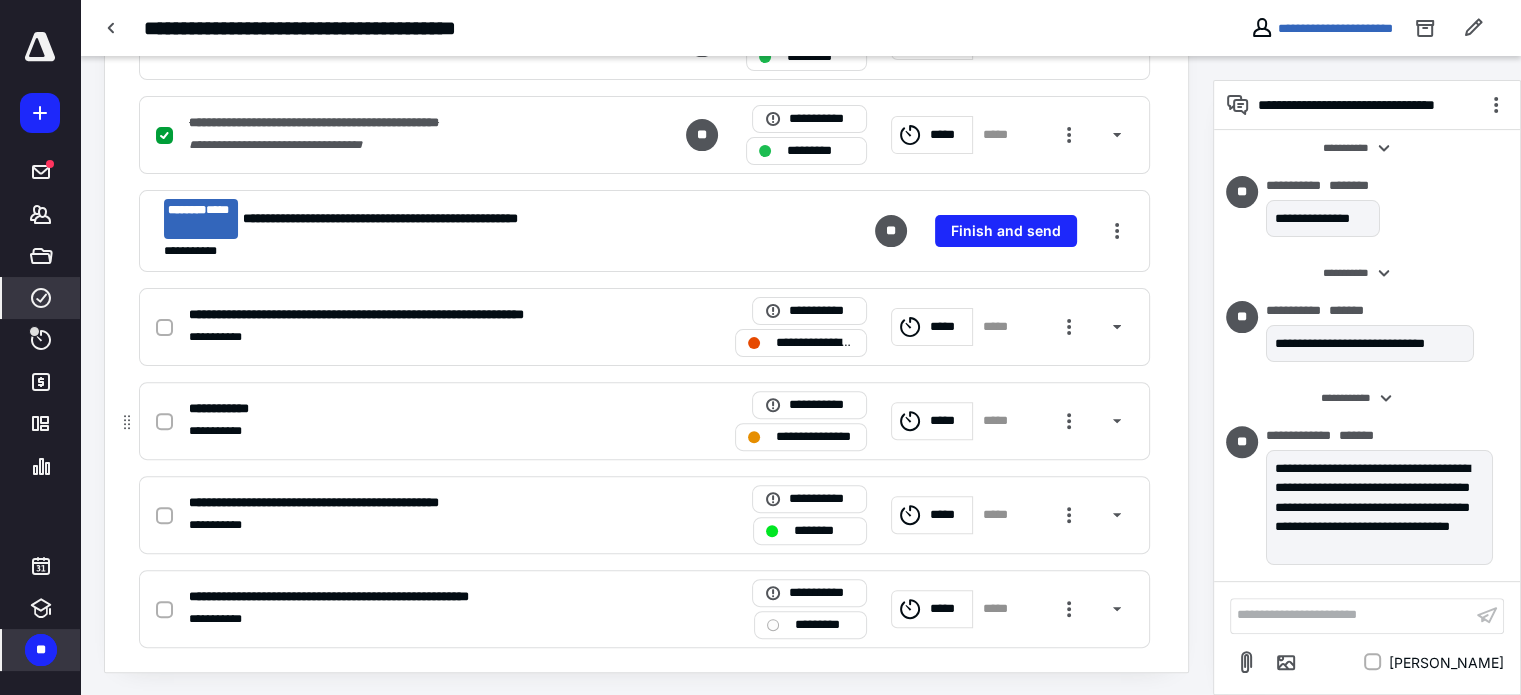 click 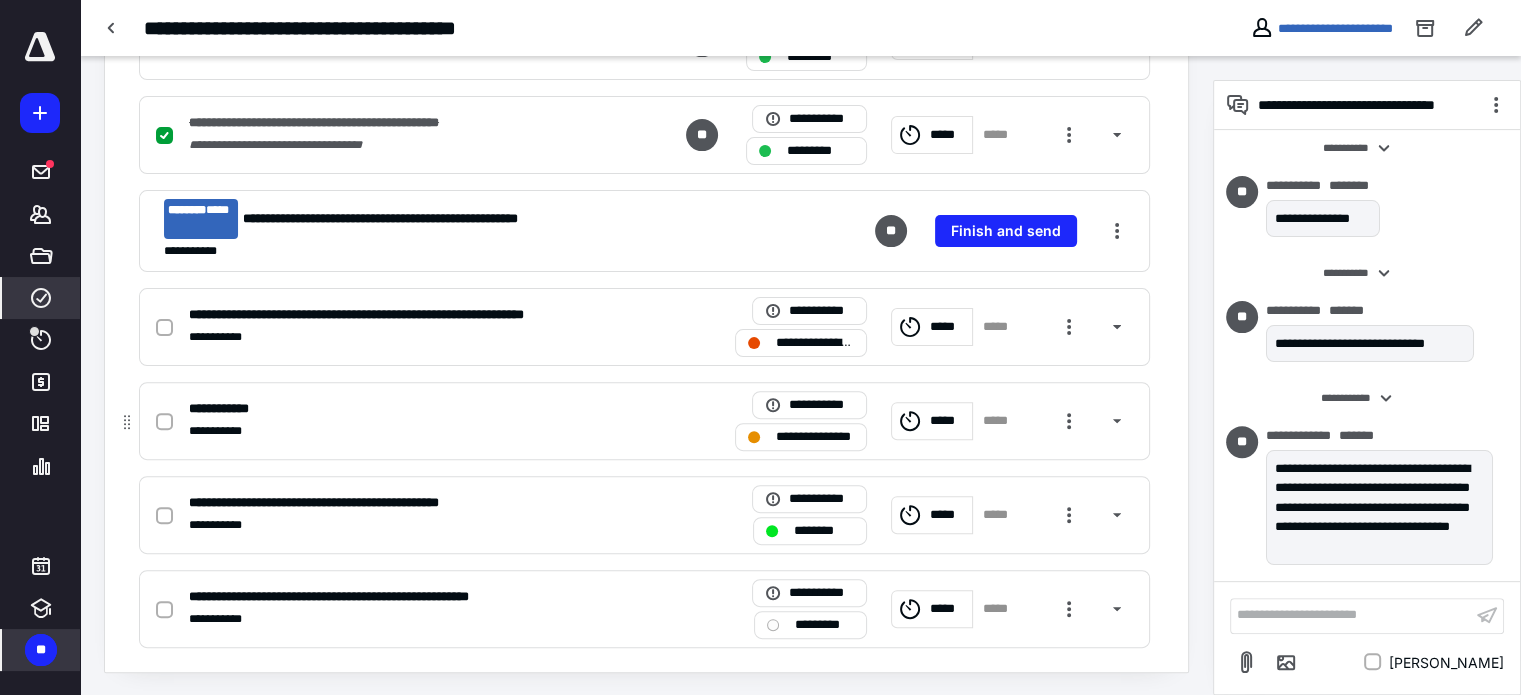 click at bounding box center (164, 422) 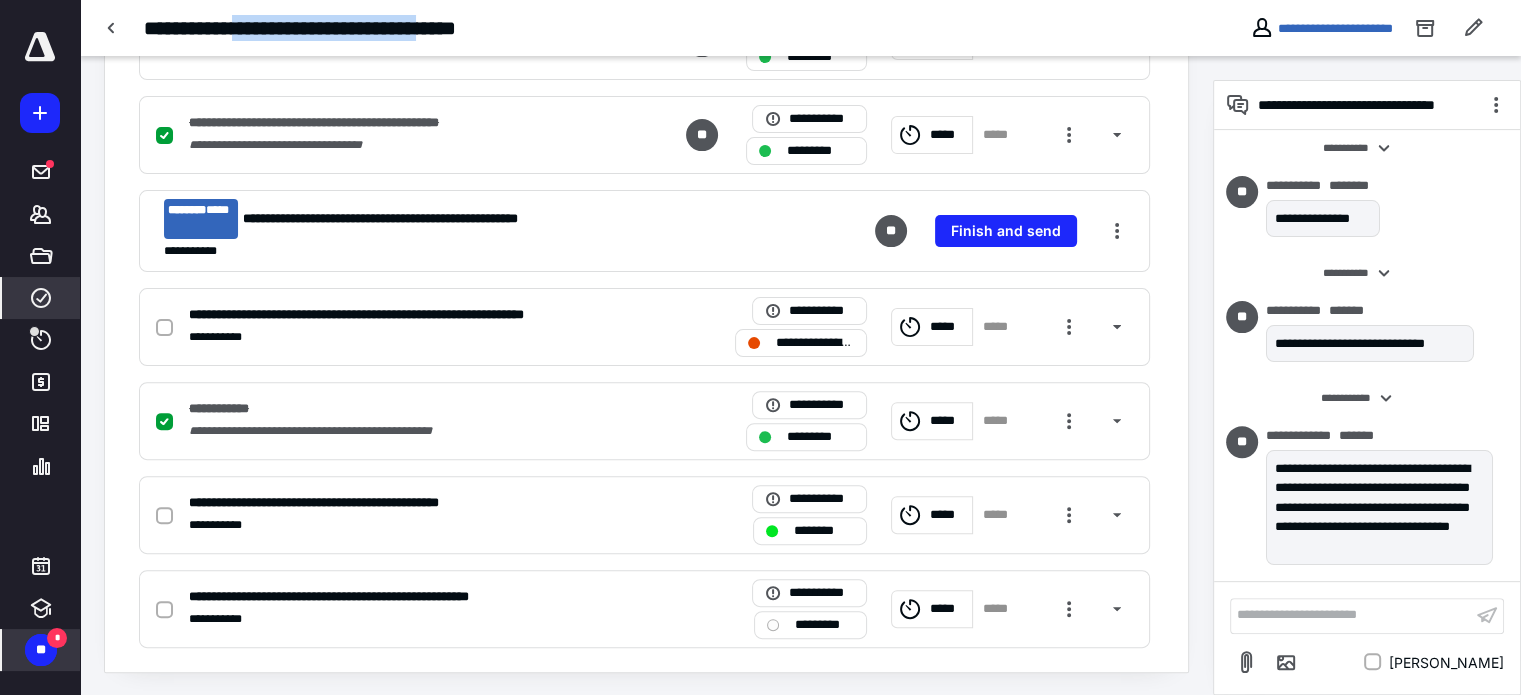 drag, startPoint x: 259, startPoint y: 27, endPoint x: 553, endPoint y: 47, distance: 294.67947 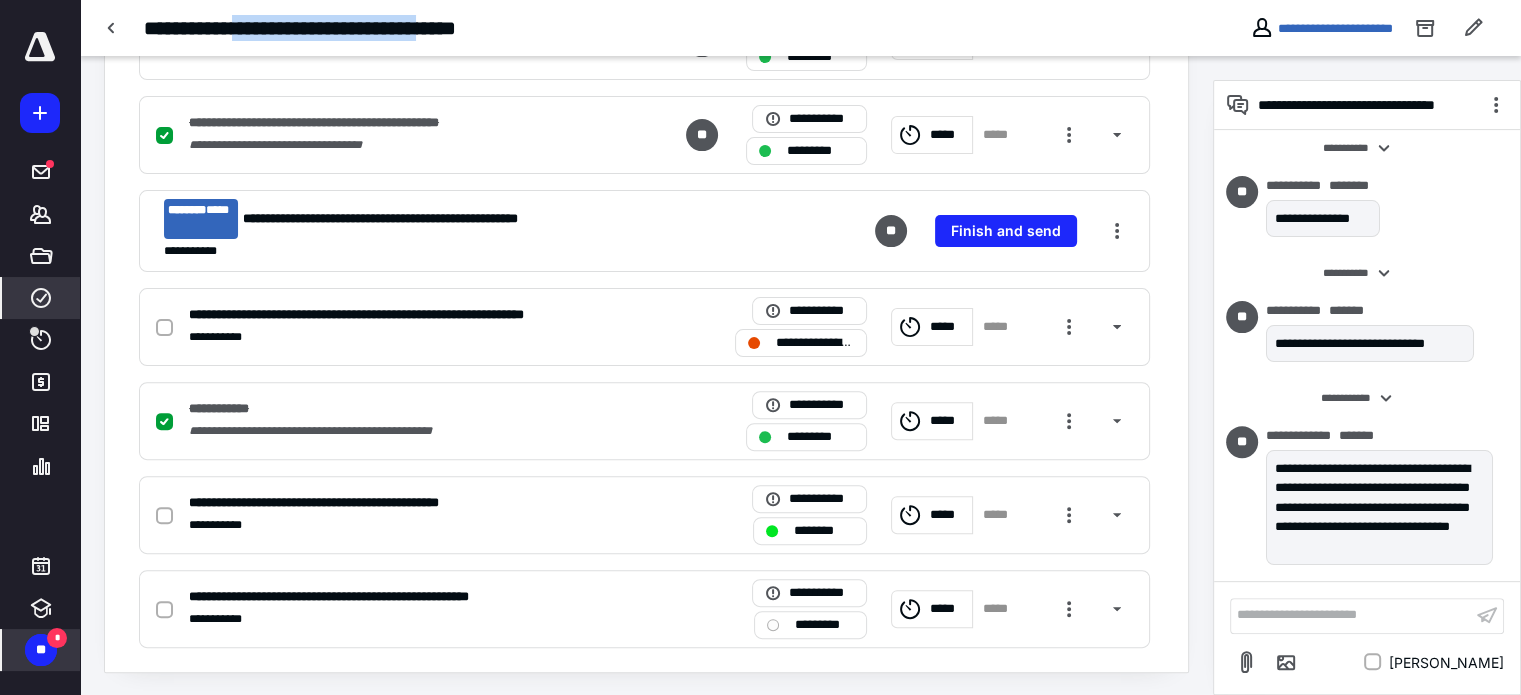 click on "**********" at bounding box center [800, 28] 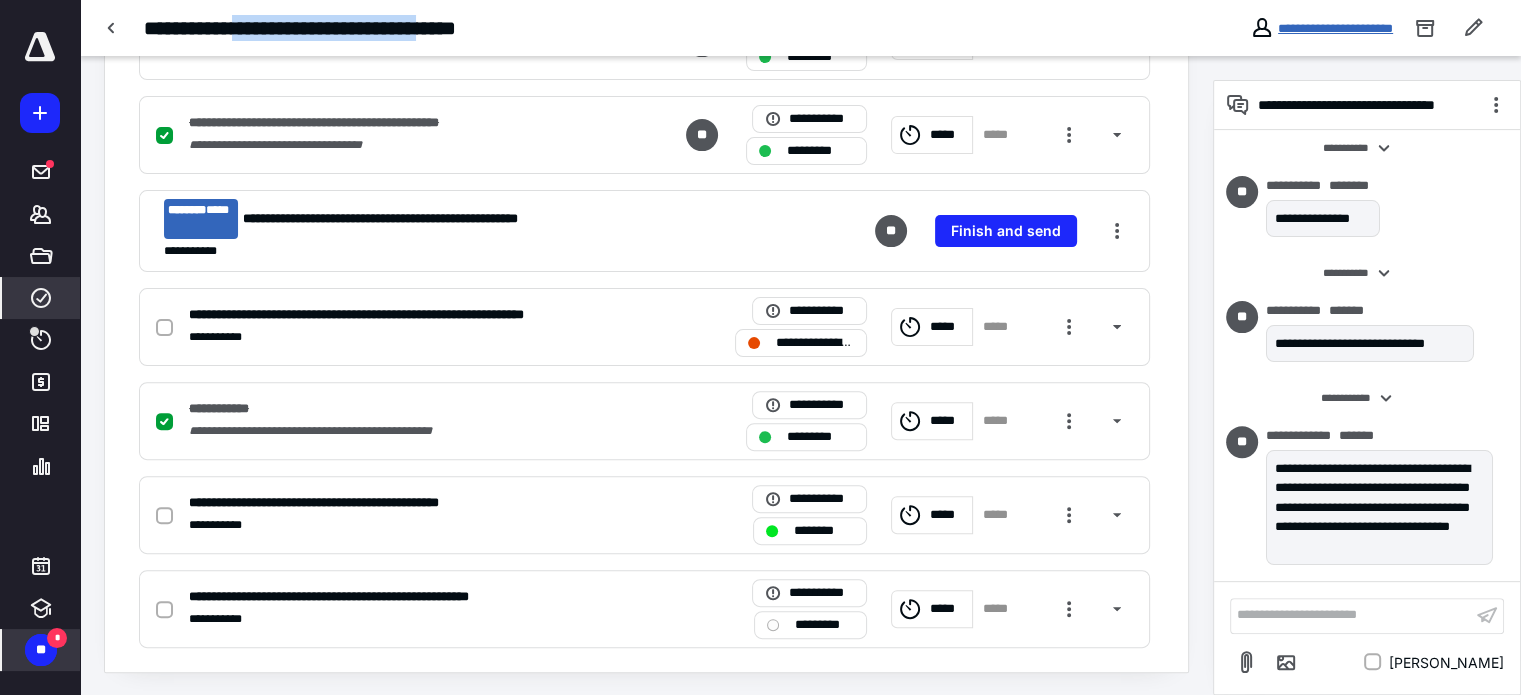 click on "**********" at bounding box center (1335, 28) 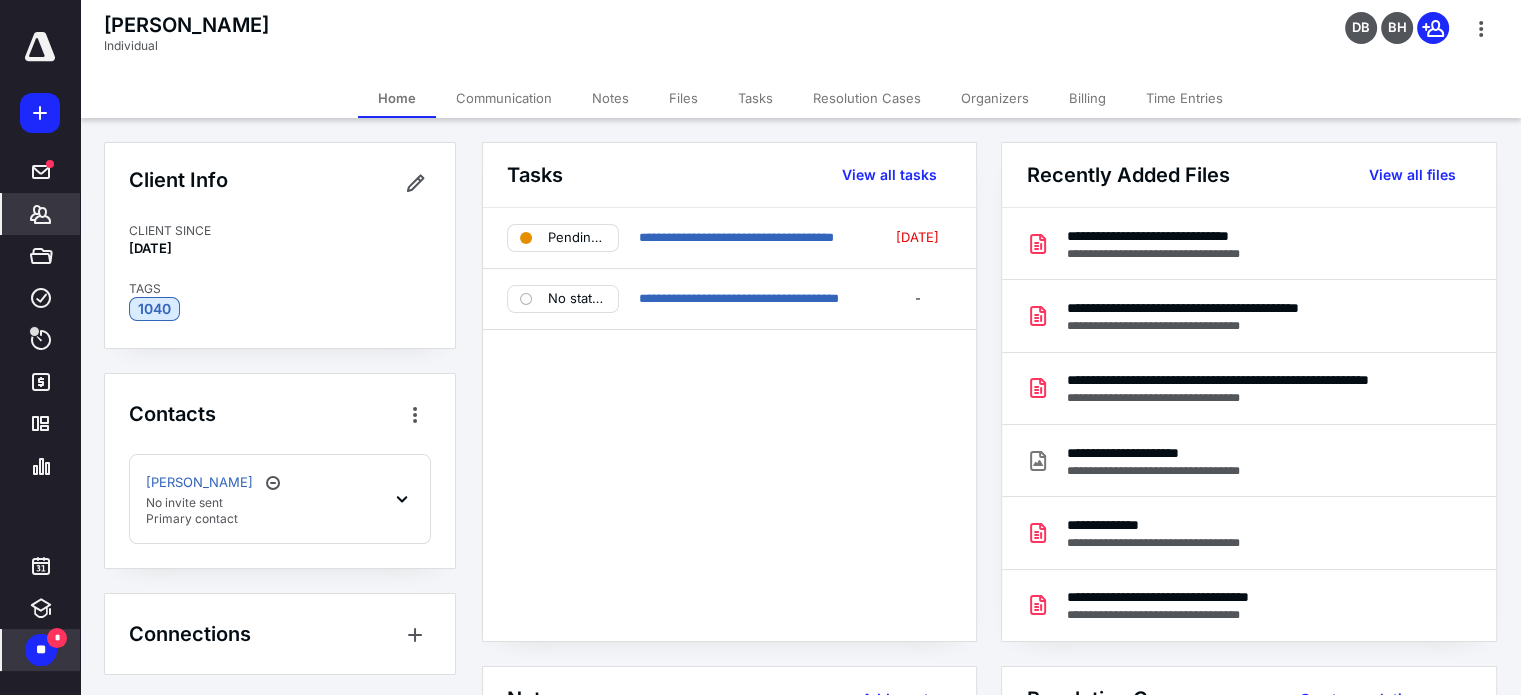 scroll, scrollTop: 1, scrollLeft: 0, axis: vertical 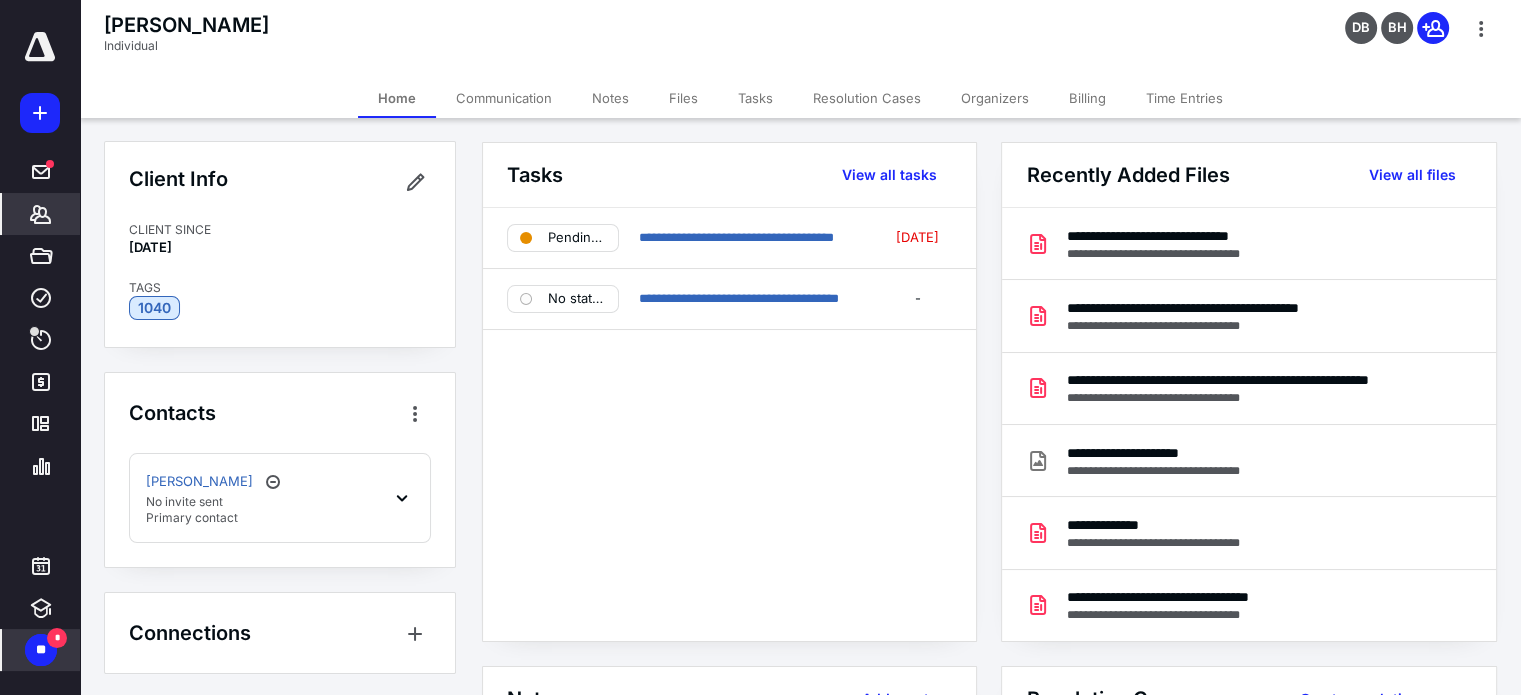 click 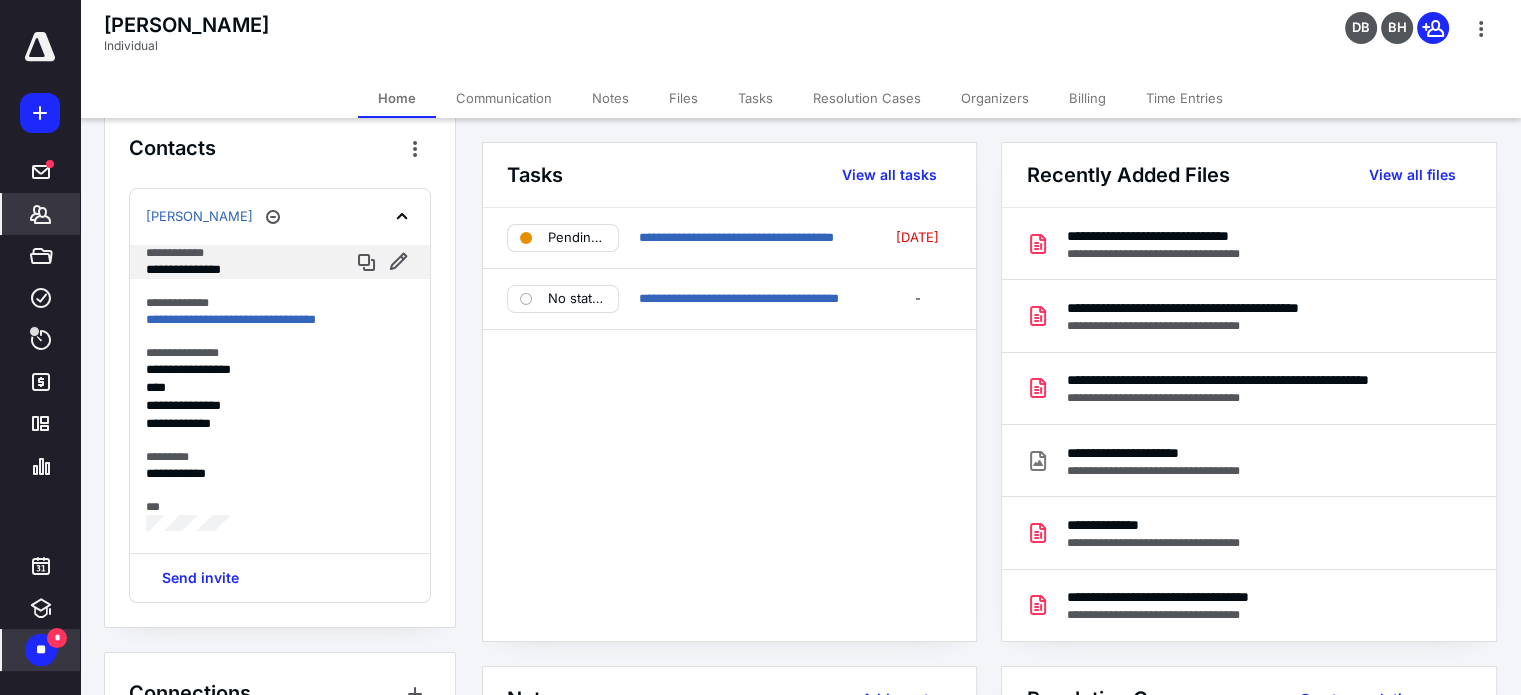 scroll, scrollTop: 301, scrollLeft: 0, axis: vertical 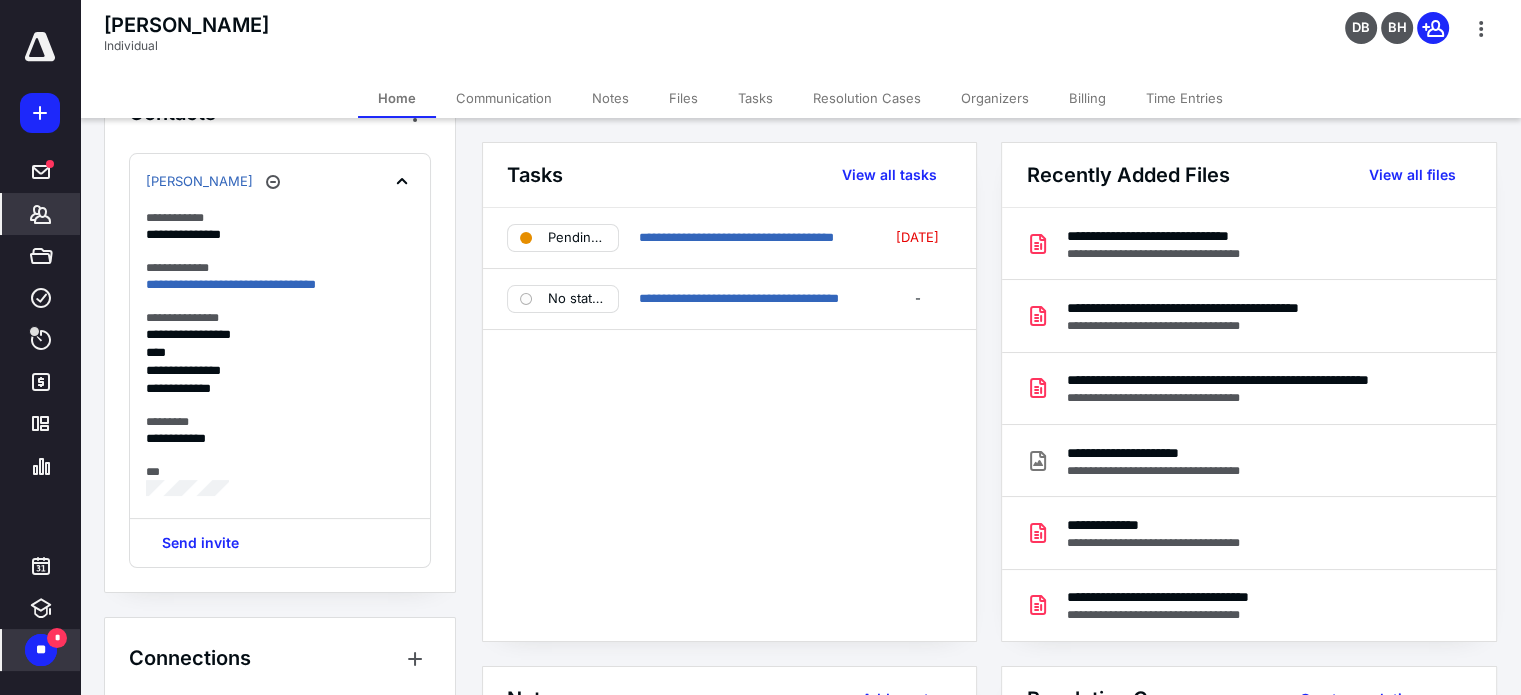 click on "Manuel Sanchez" at bounding box center [280, 182] 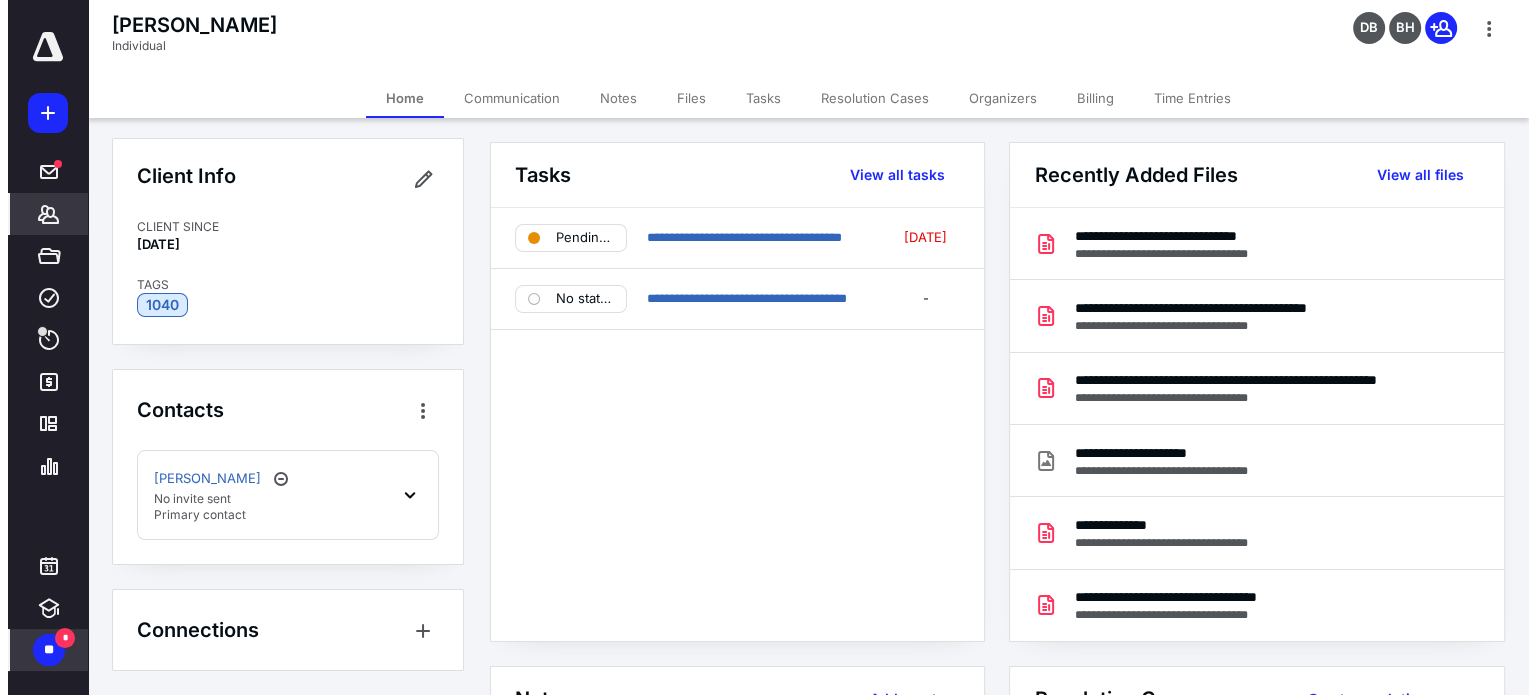scroll, scrollTop: 1, scrollLeft: 0, axis: vertical 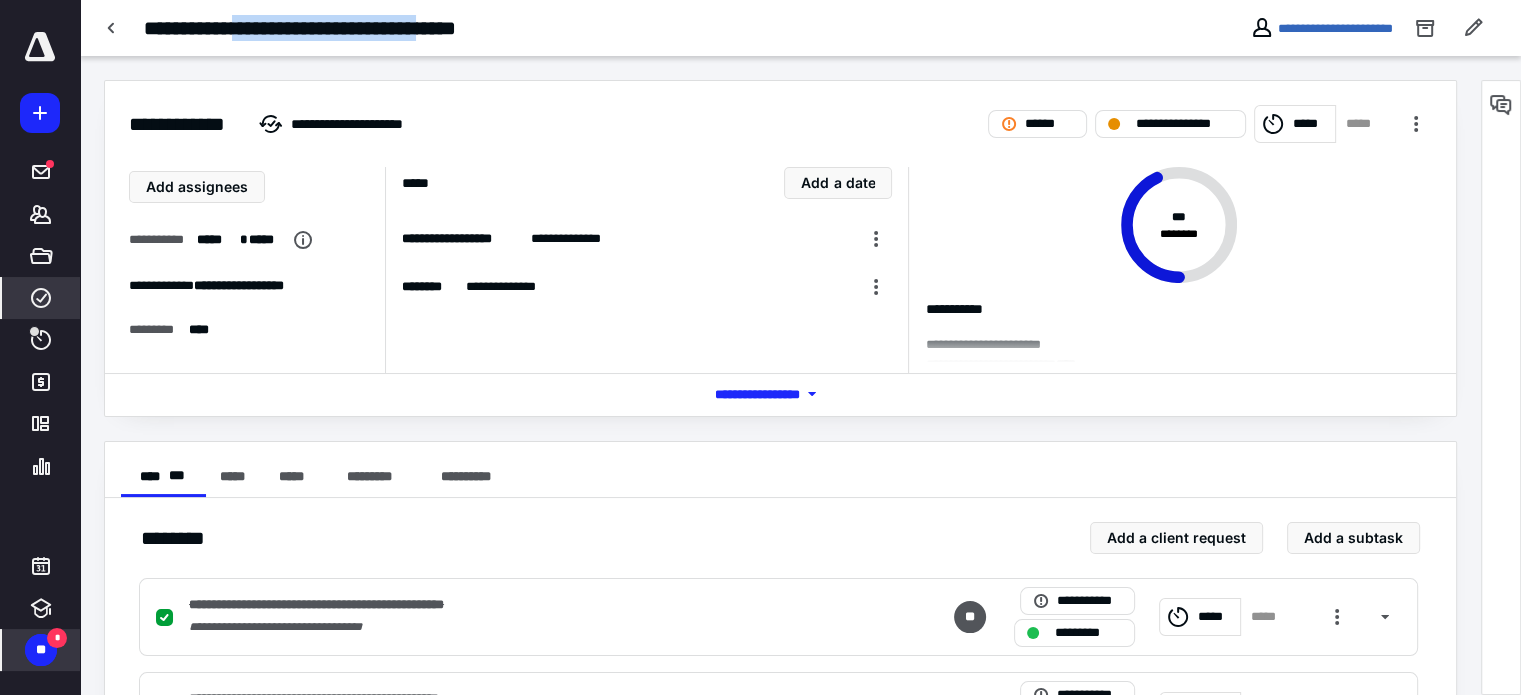 drag, startPoint x: 258, startPoint y: 31, endPoint x: 549, endPoint y: 32, distance: 291.0017 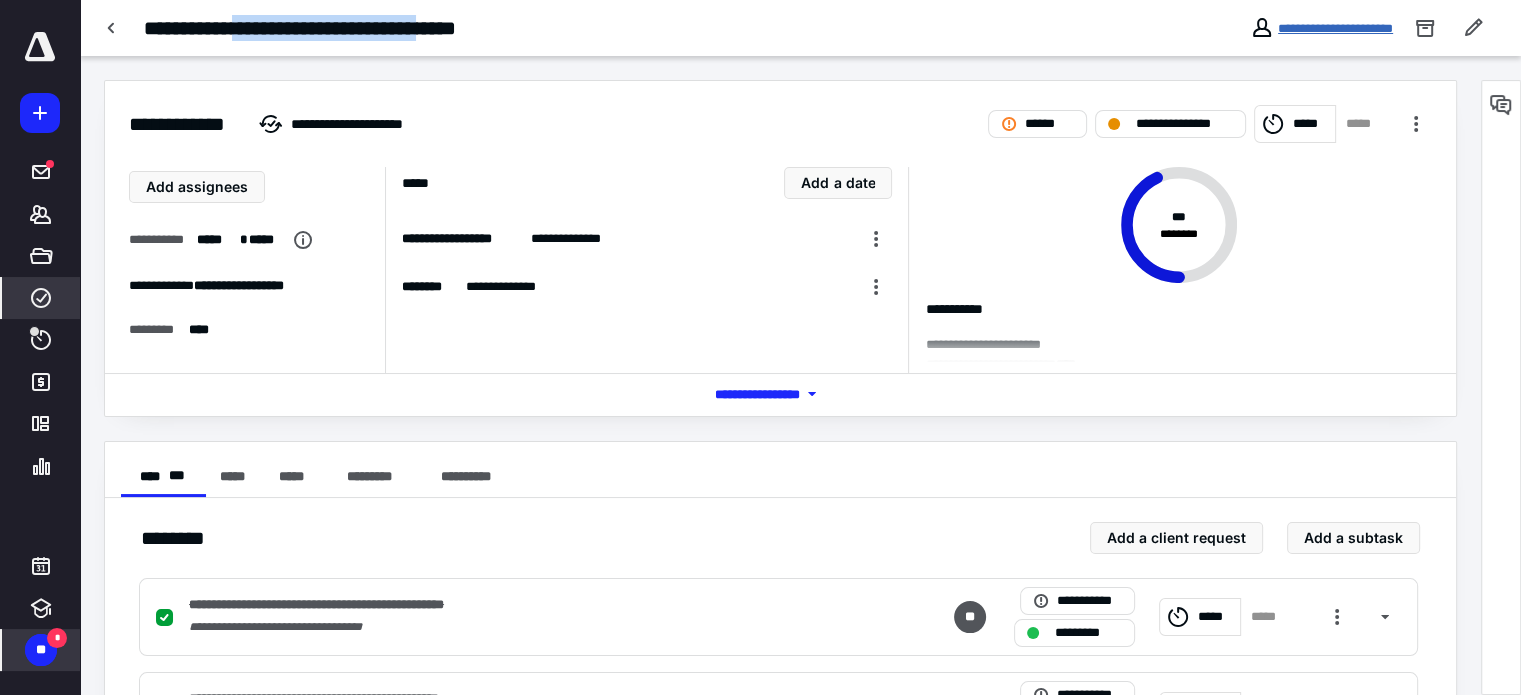 click on "**********" at bounding box center [1335, 28] 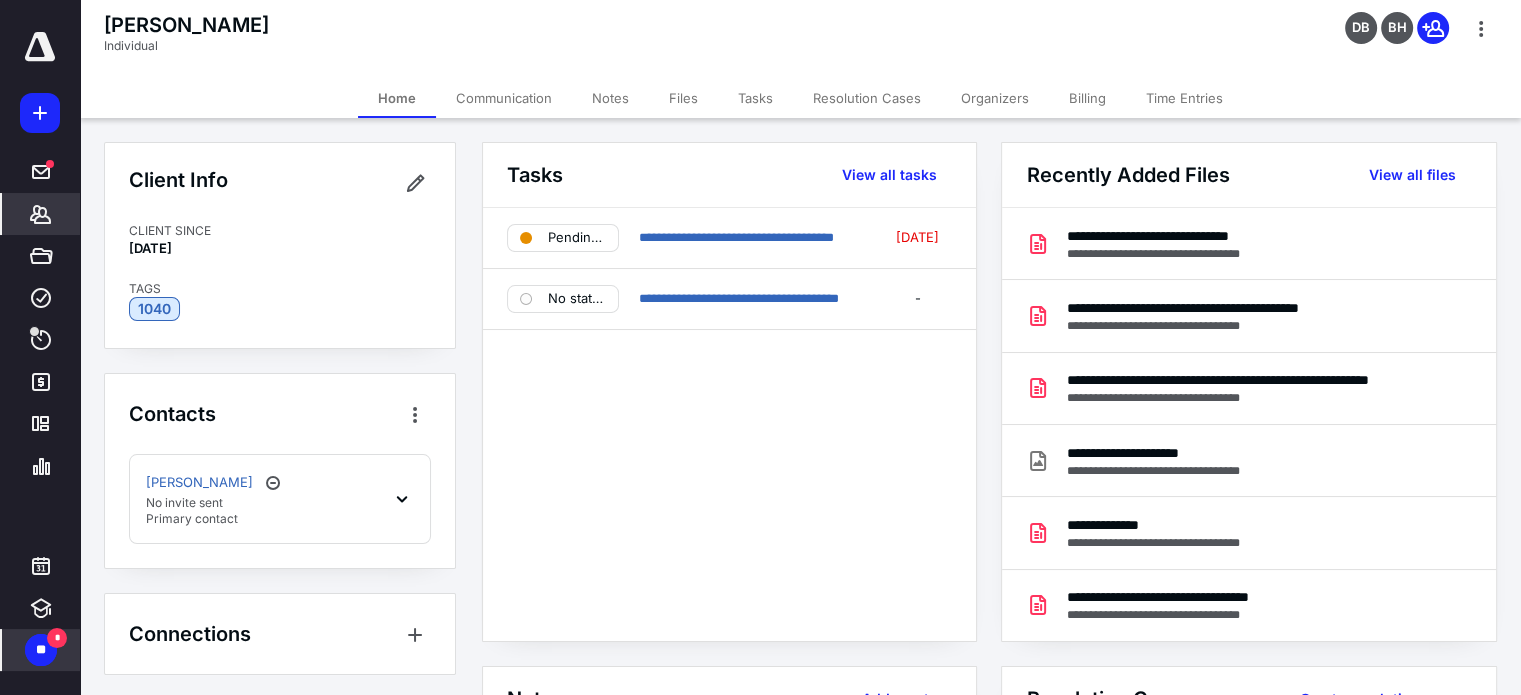click on "Tasks" at bounding box center [755, 98] 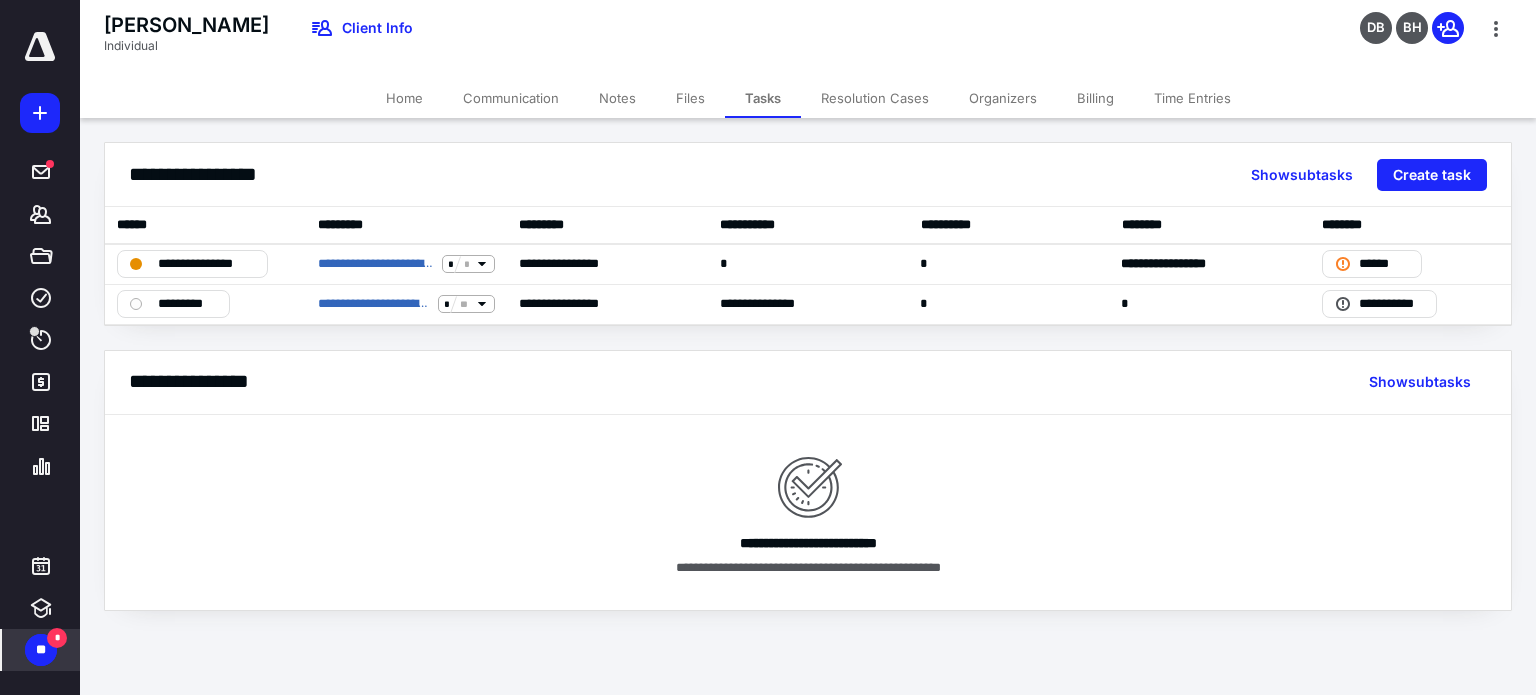 click on "Files" at bounding box center (690, 98) 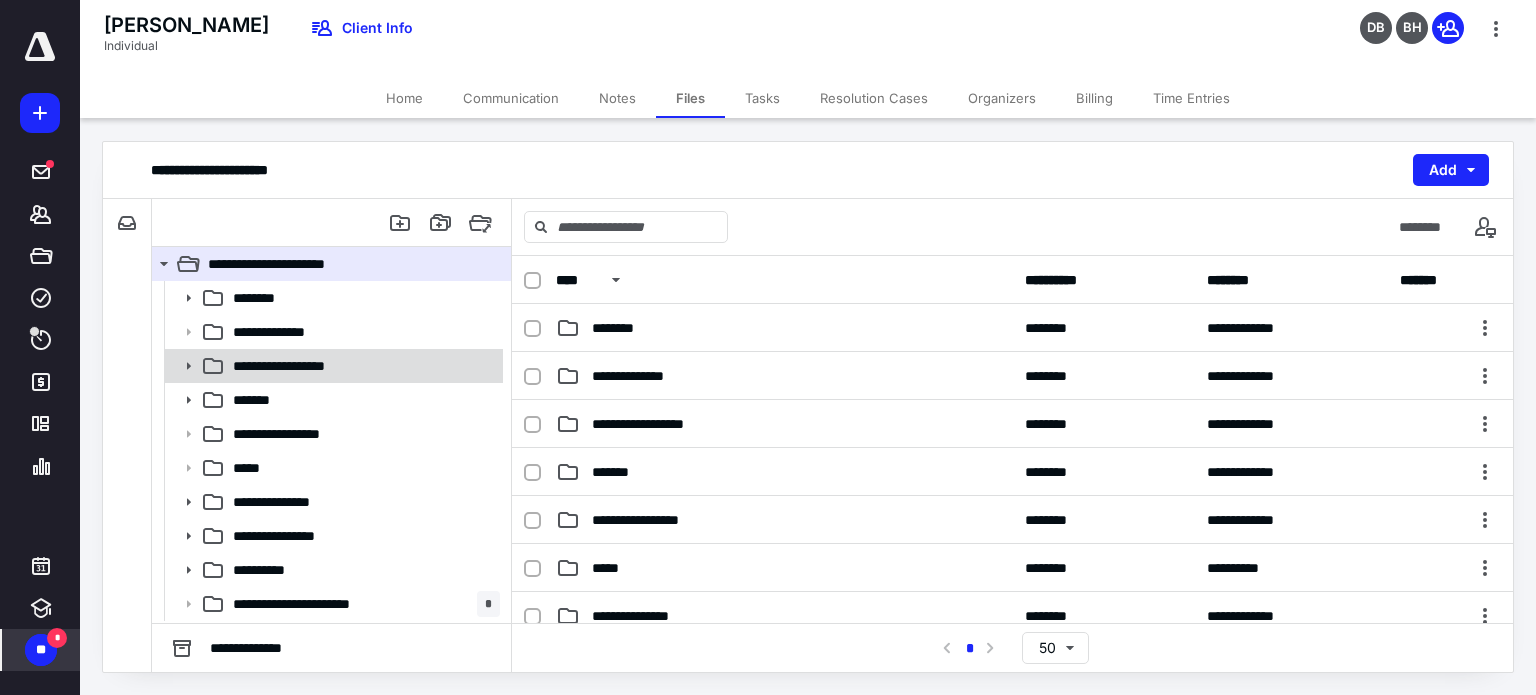 click 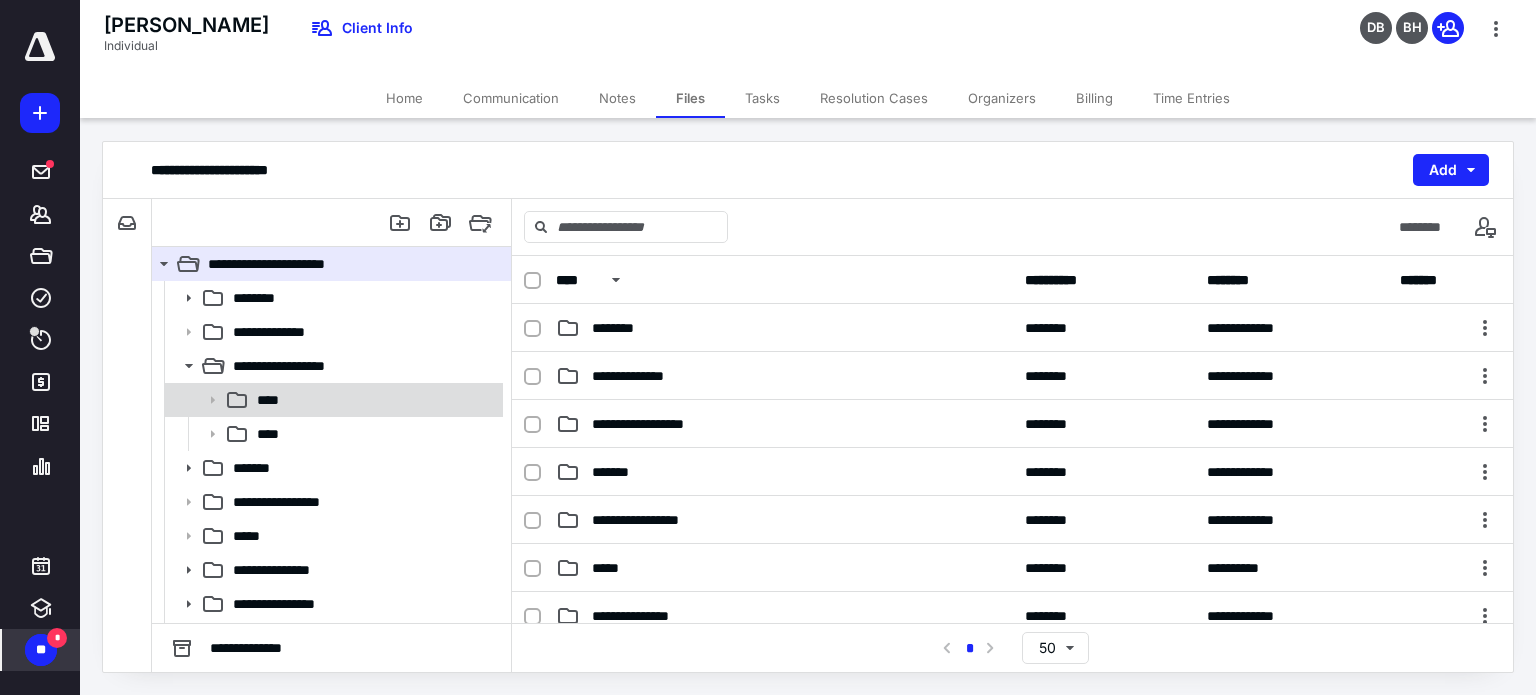 click on "****" at bounding box center [274, 400] 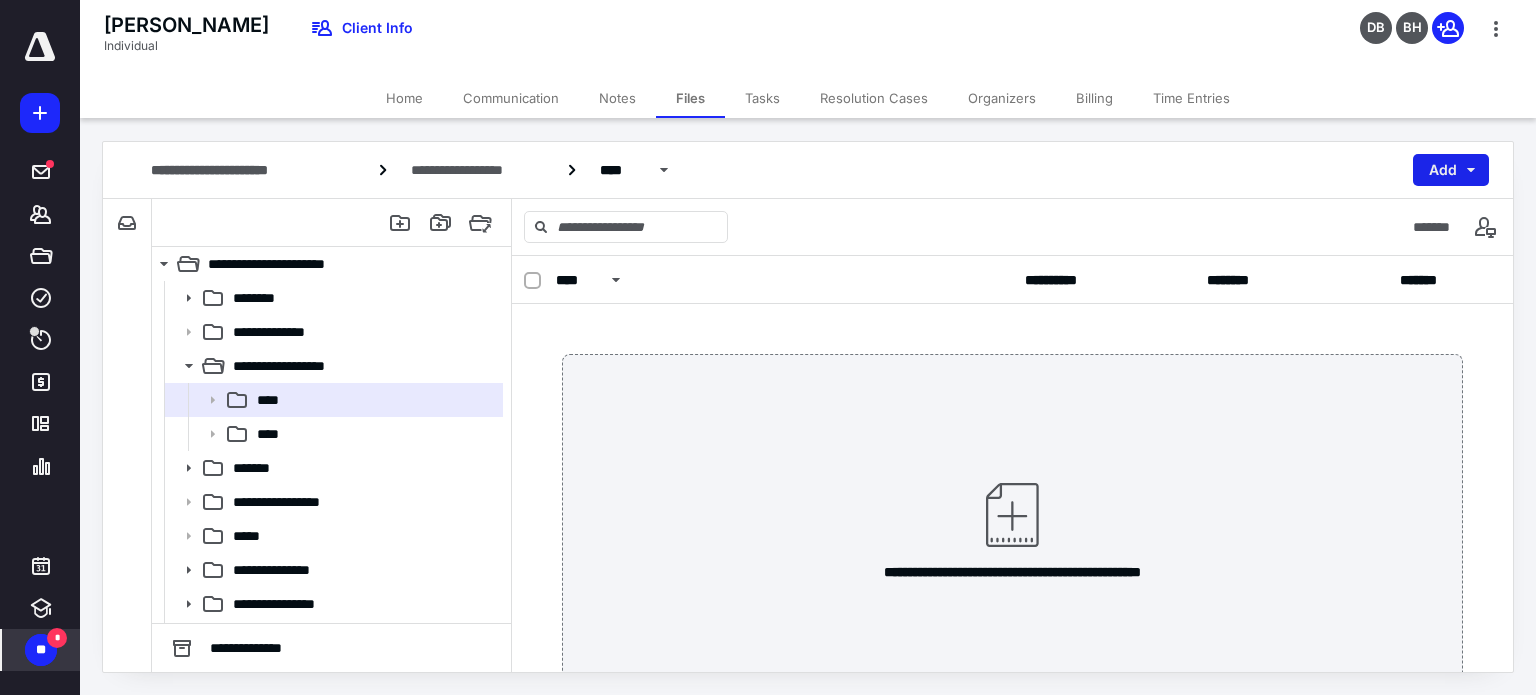 click on "Add" at bounding box center (1451, 170) 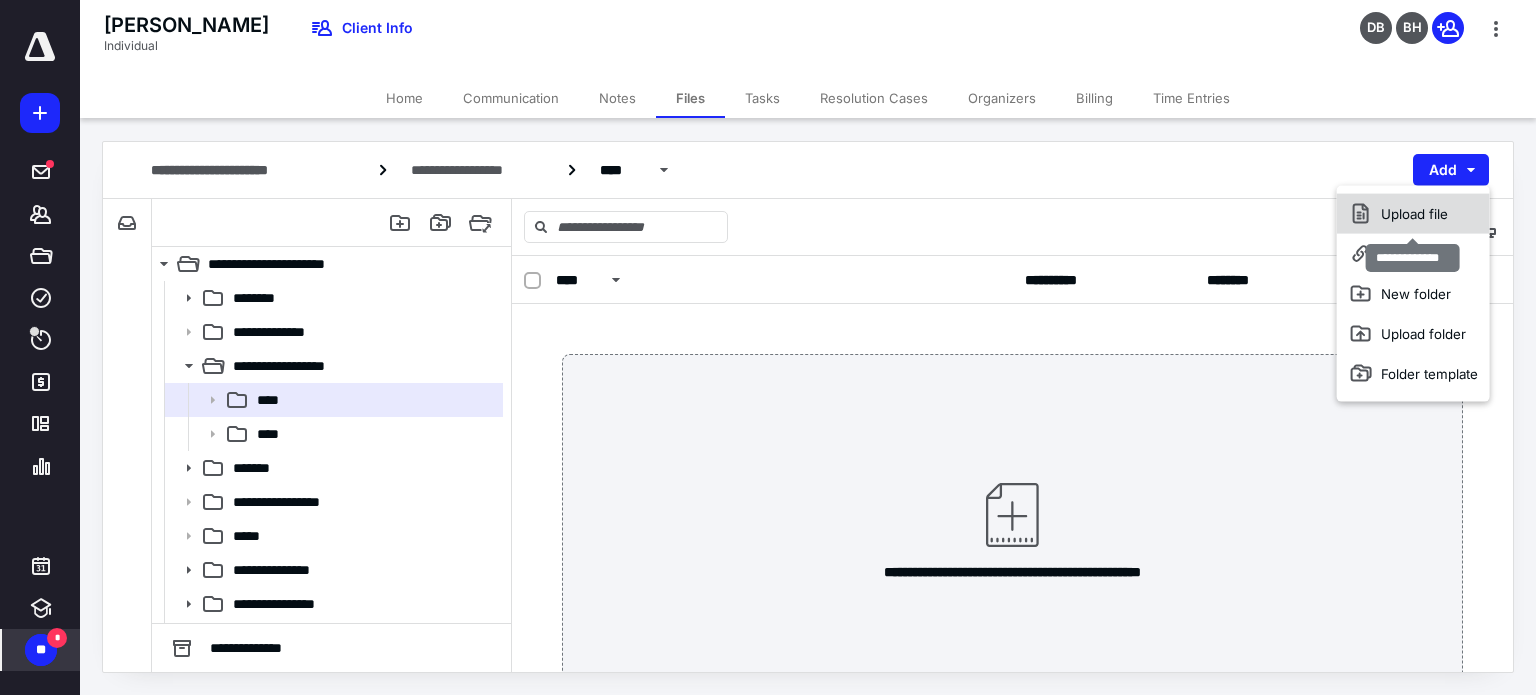 click on "Upload file" at bounding box center [1413, 214] 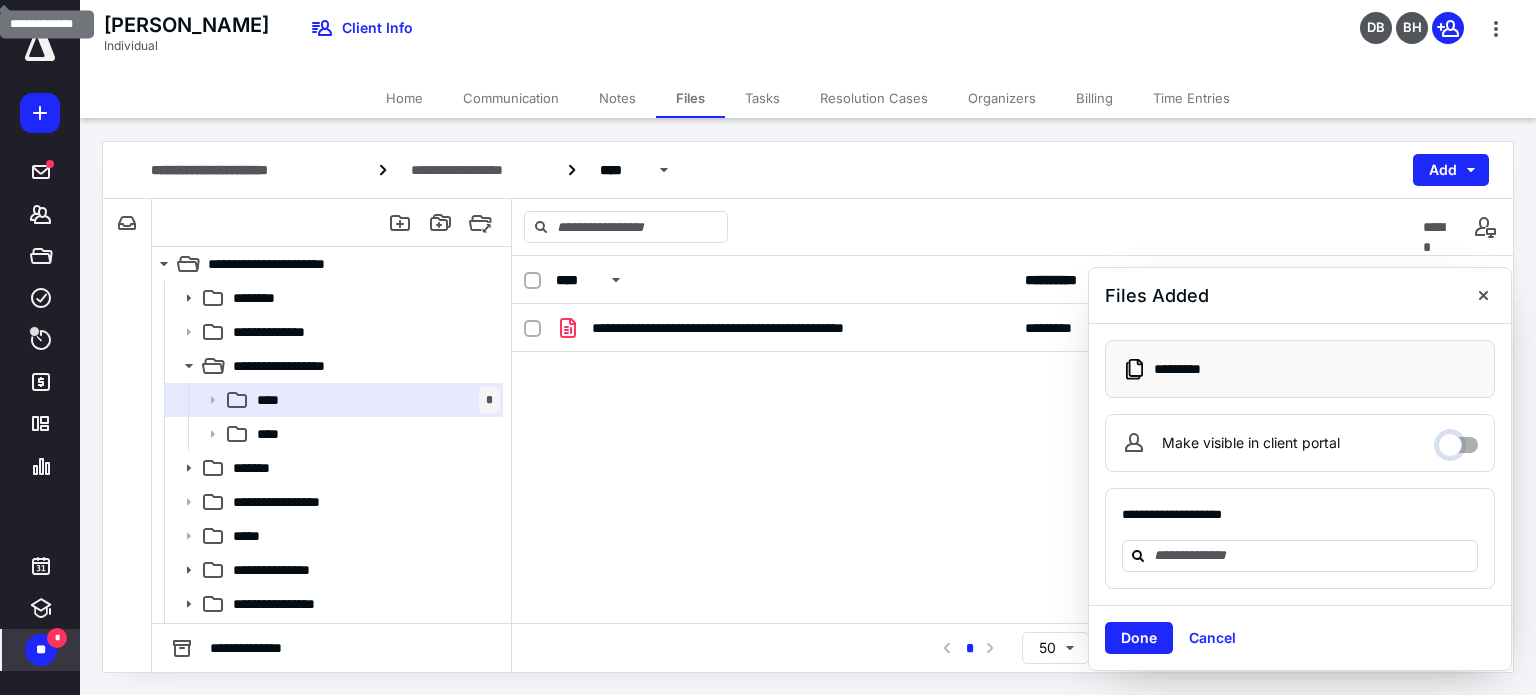 click on "Make visible in client portal" at bounding box center (1458, 440) 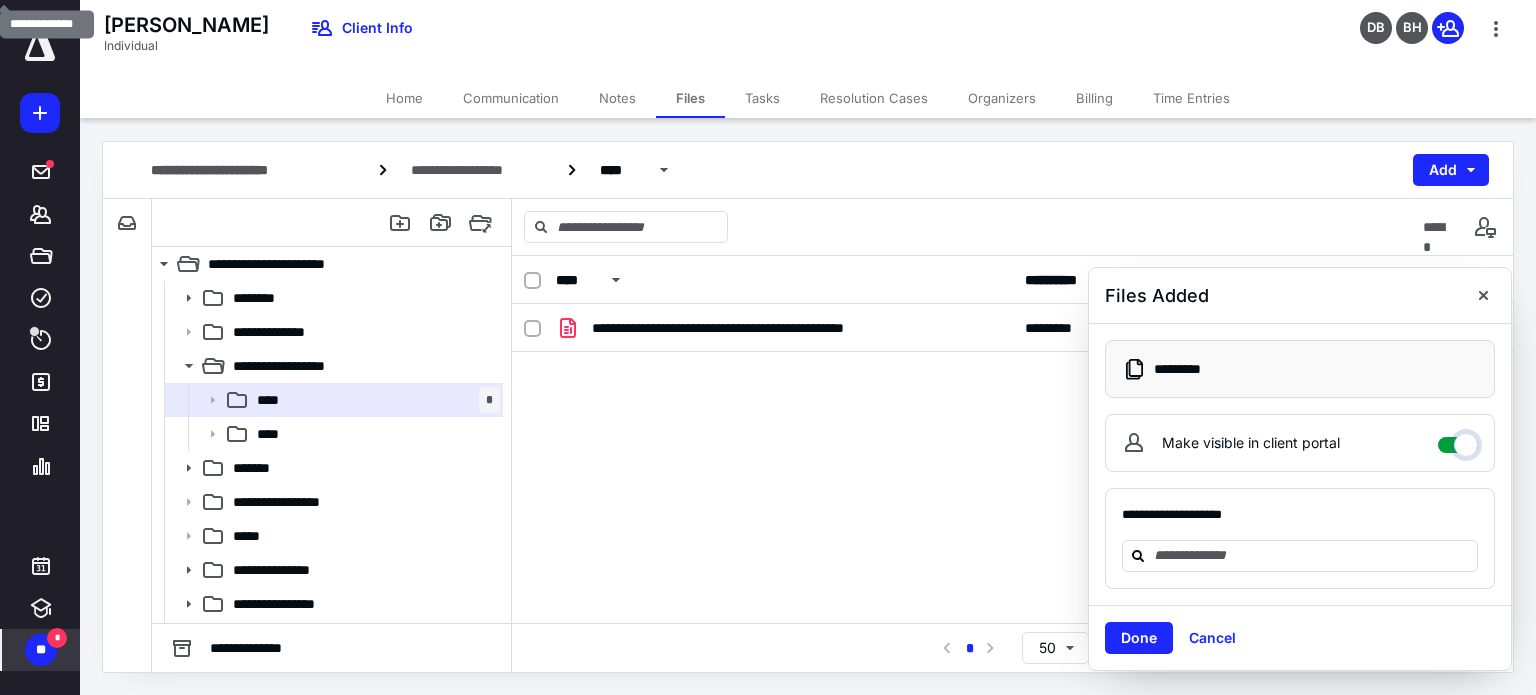 checkbox on "****" 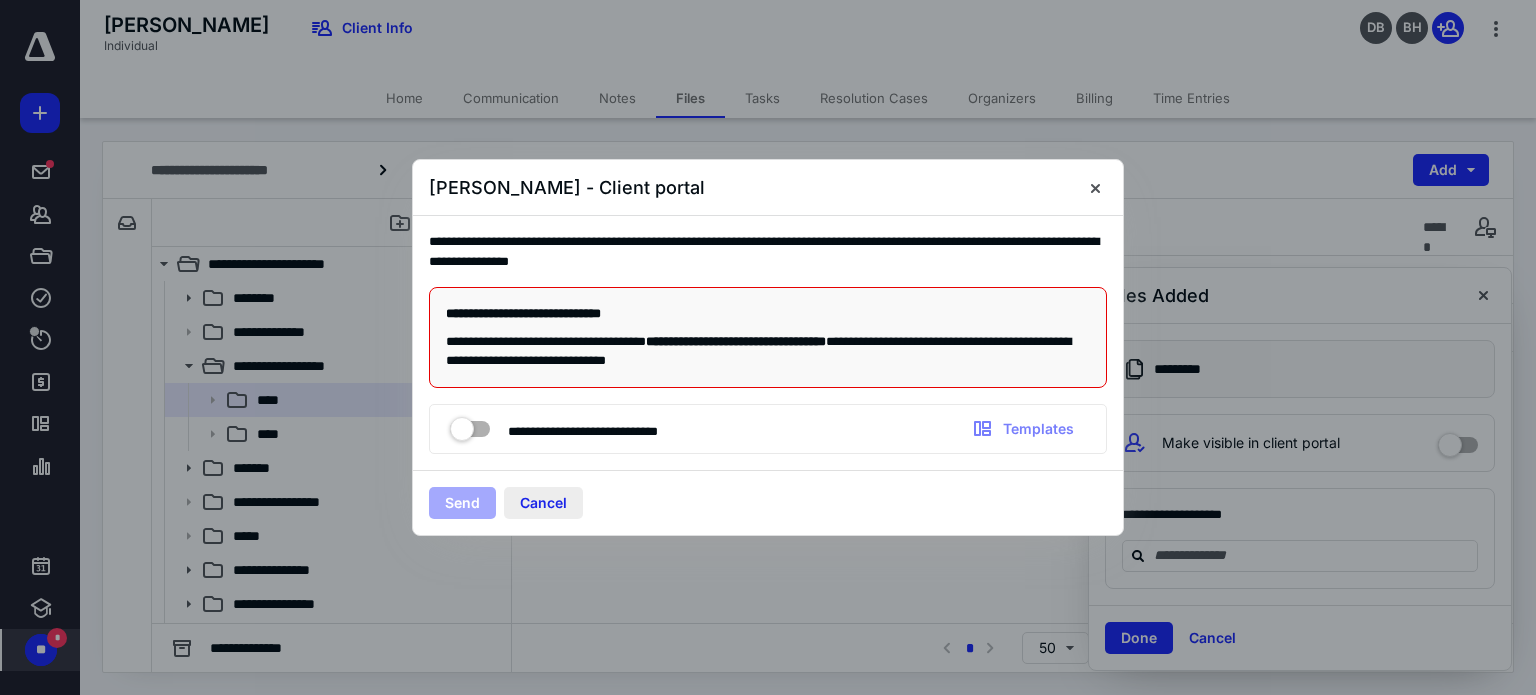 click on "Cancel" at bounding box center (543, 503) 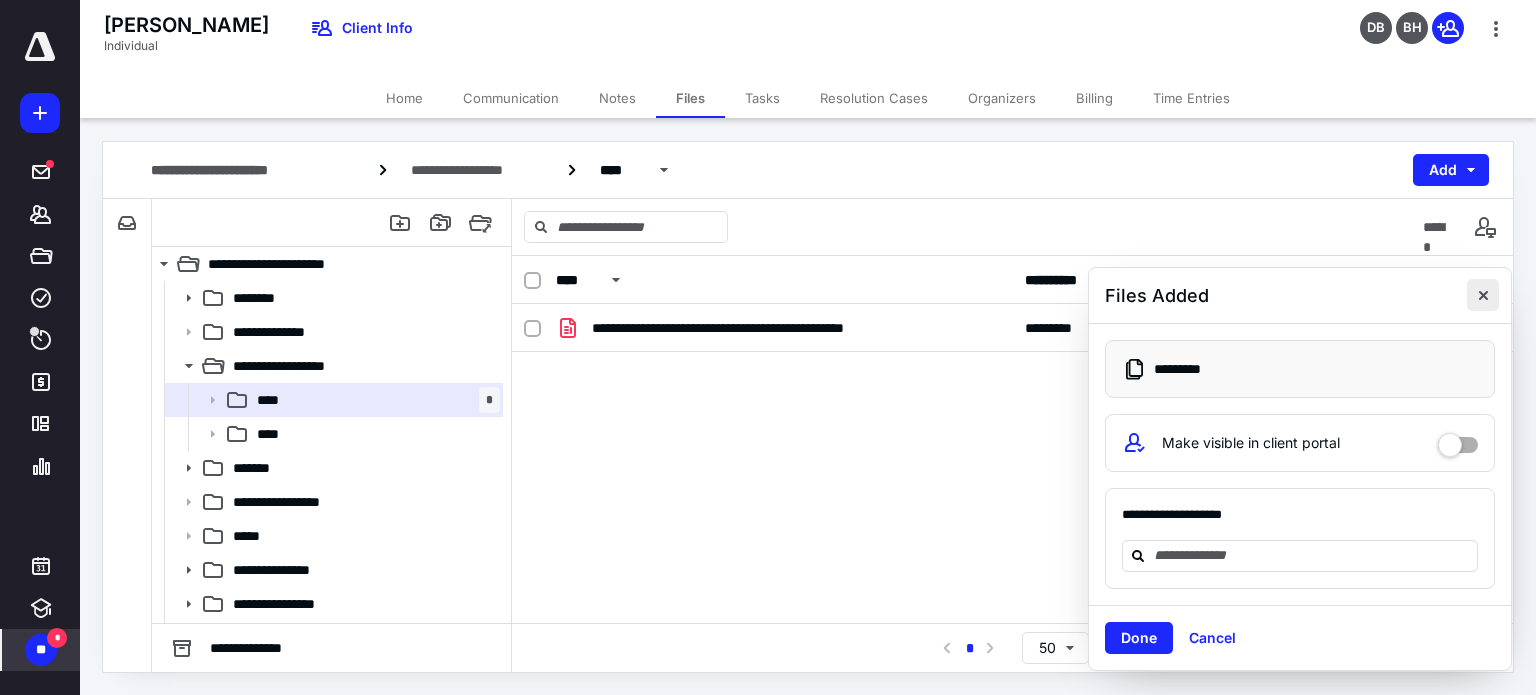 click at bounding box center [1483, 295] 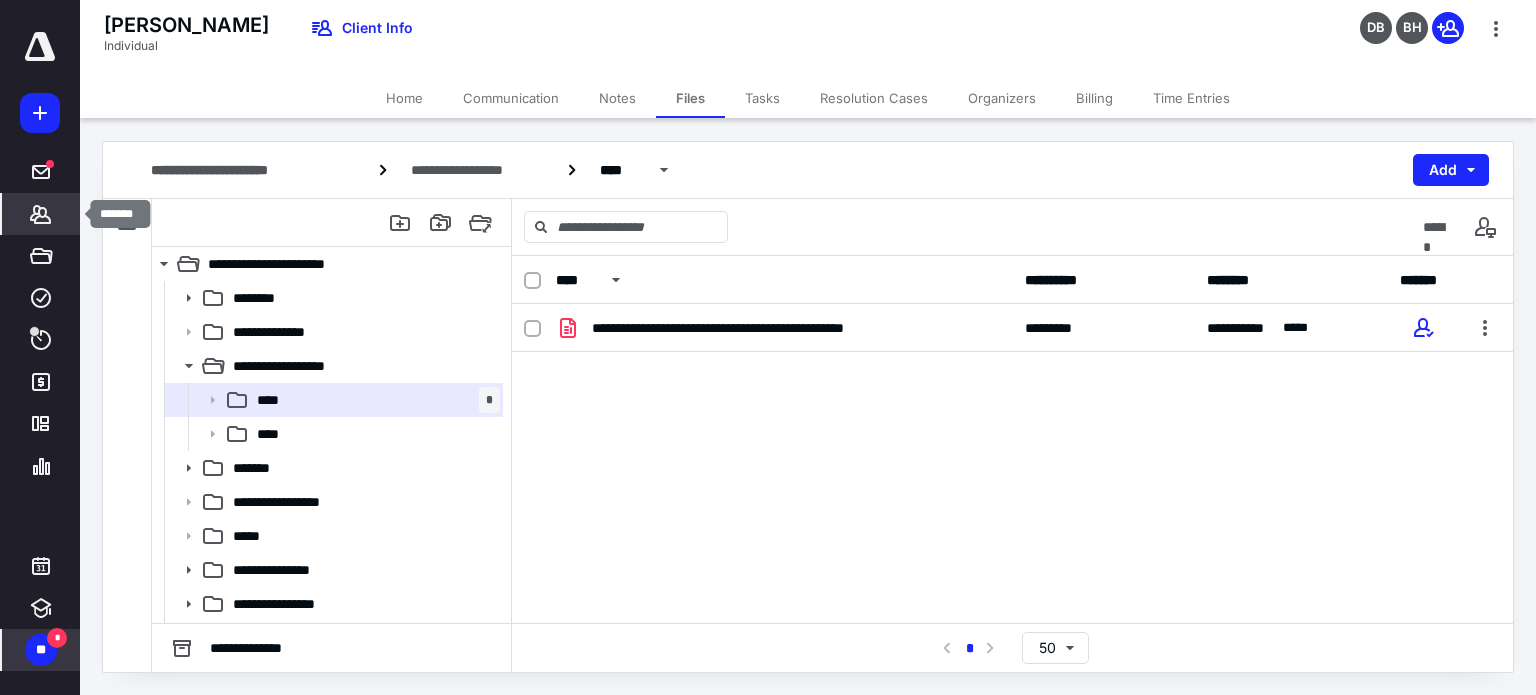 click 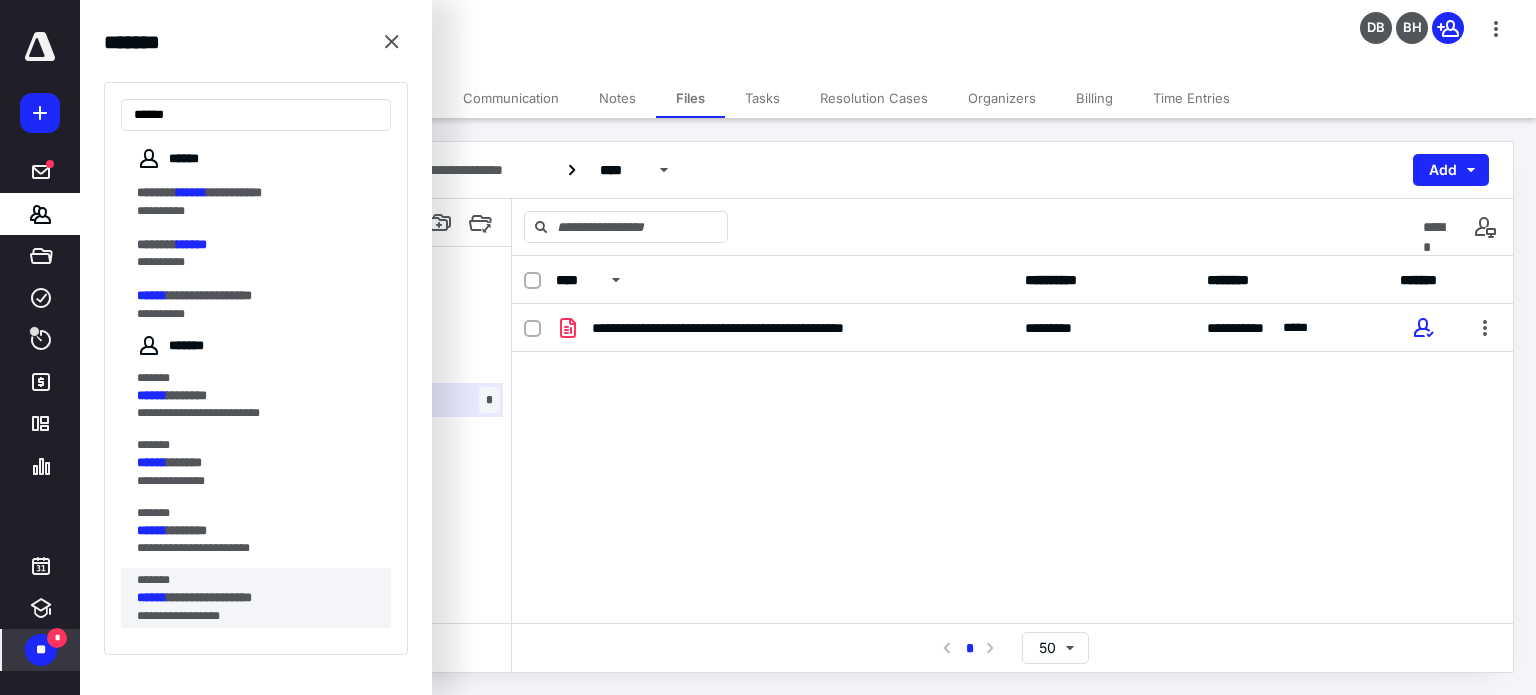 type on "******" 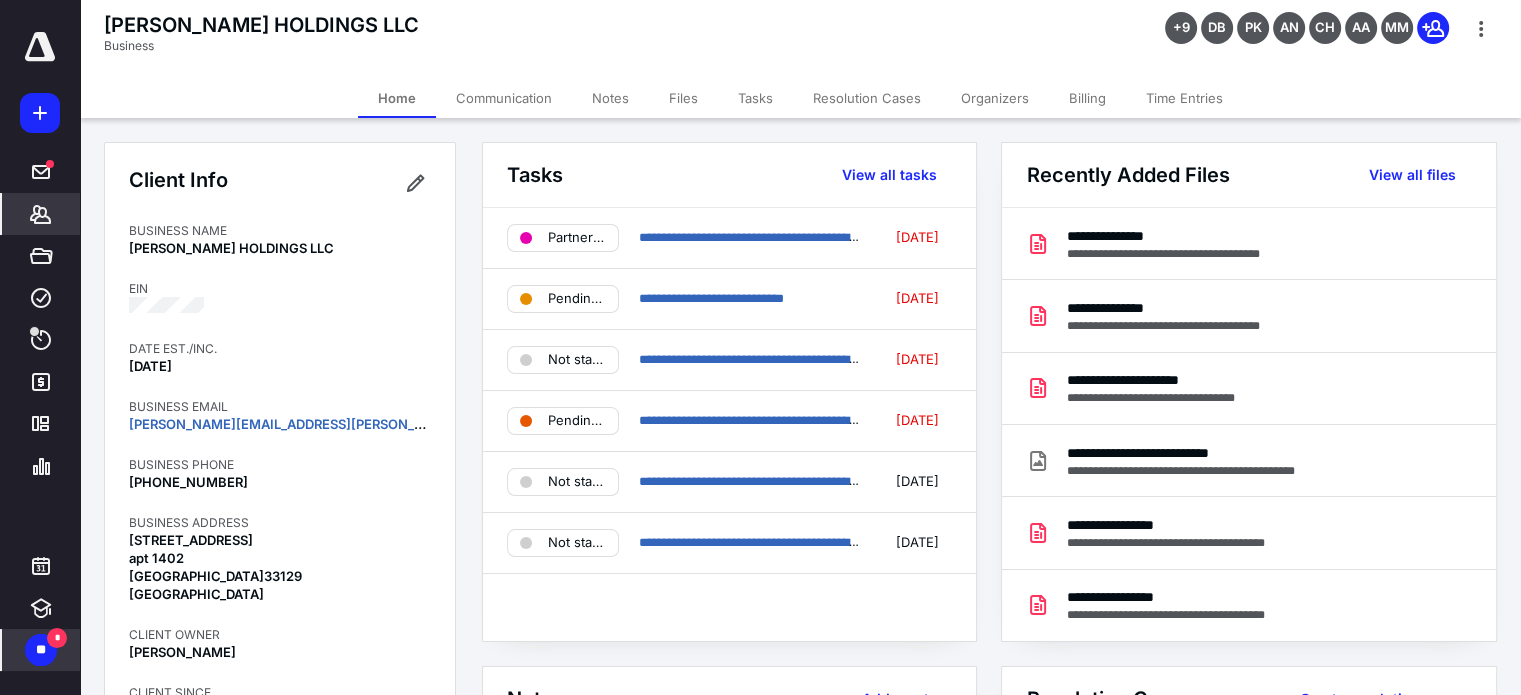 click on "Tasks" at bounding box center [755, 98] 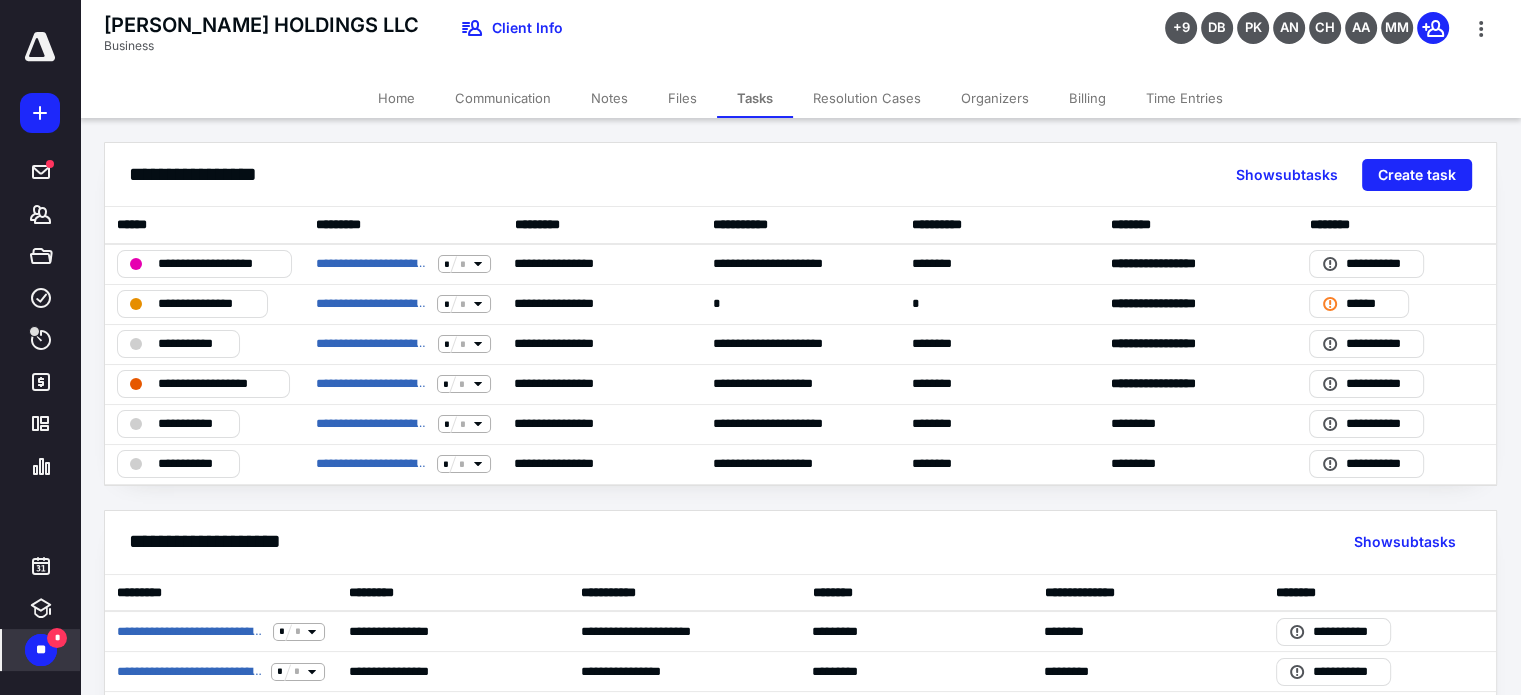 click on "Files" at bounding box center (682, 98) 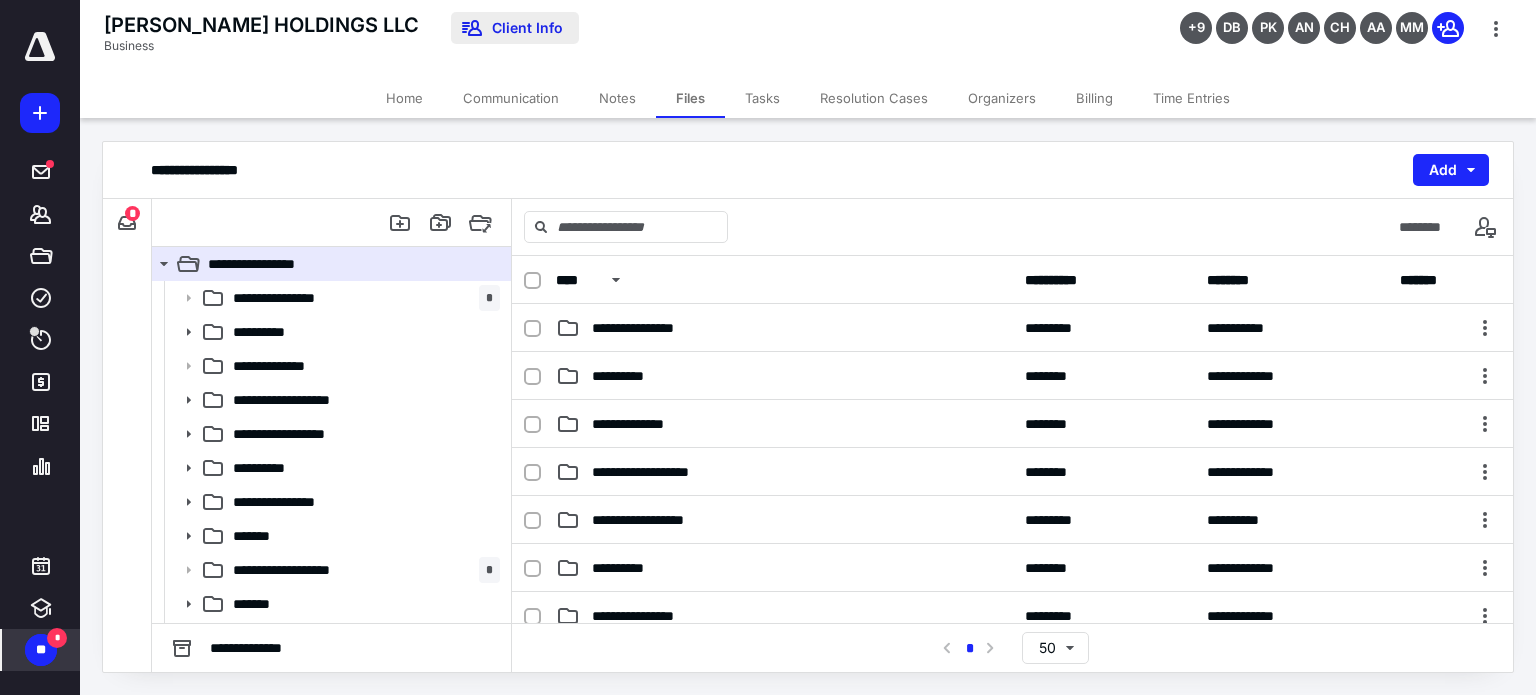 click on "Client Info" at bounding box center (515, 28) 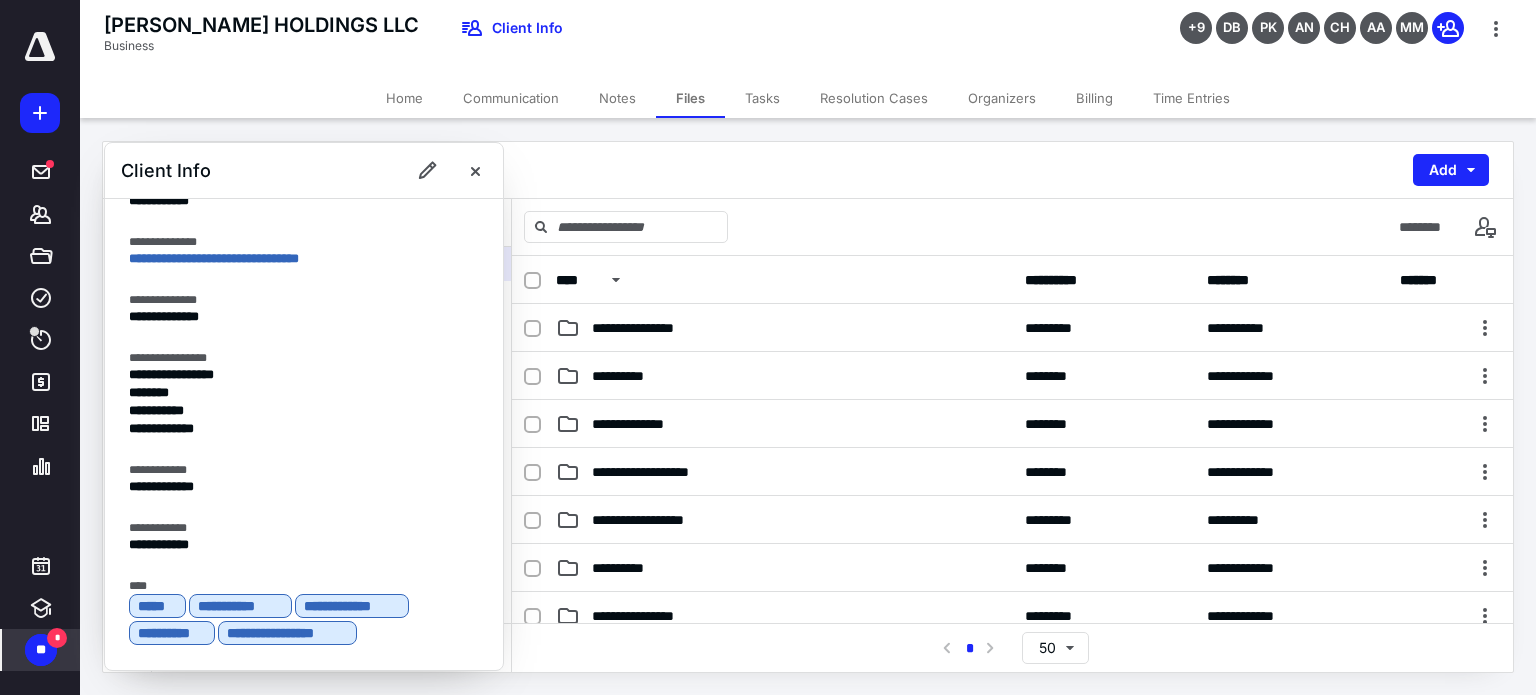 scroll, scrollTop: 372, scrollLeft: 0, axis: vertical 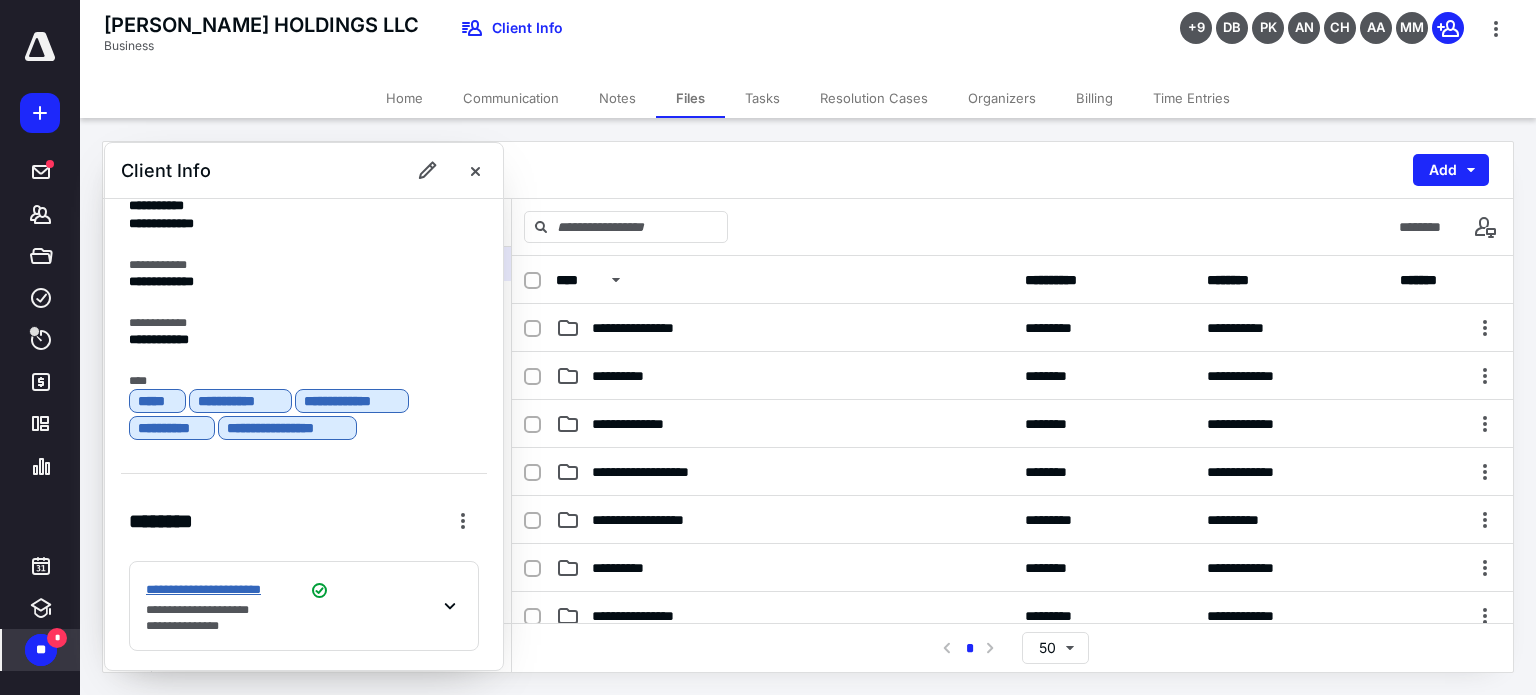 click on "**********" at bounding box center (222, 590) 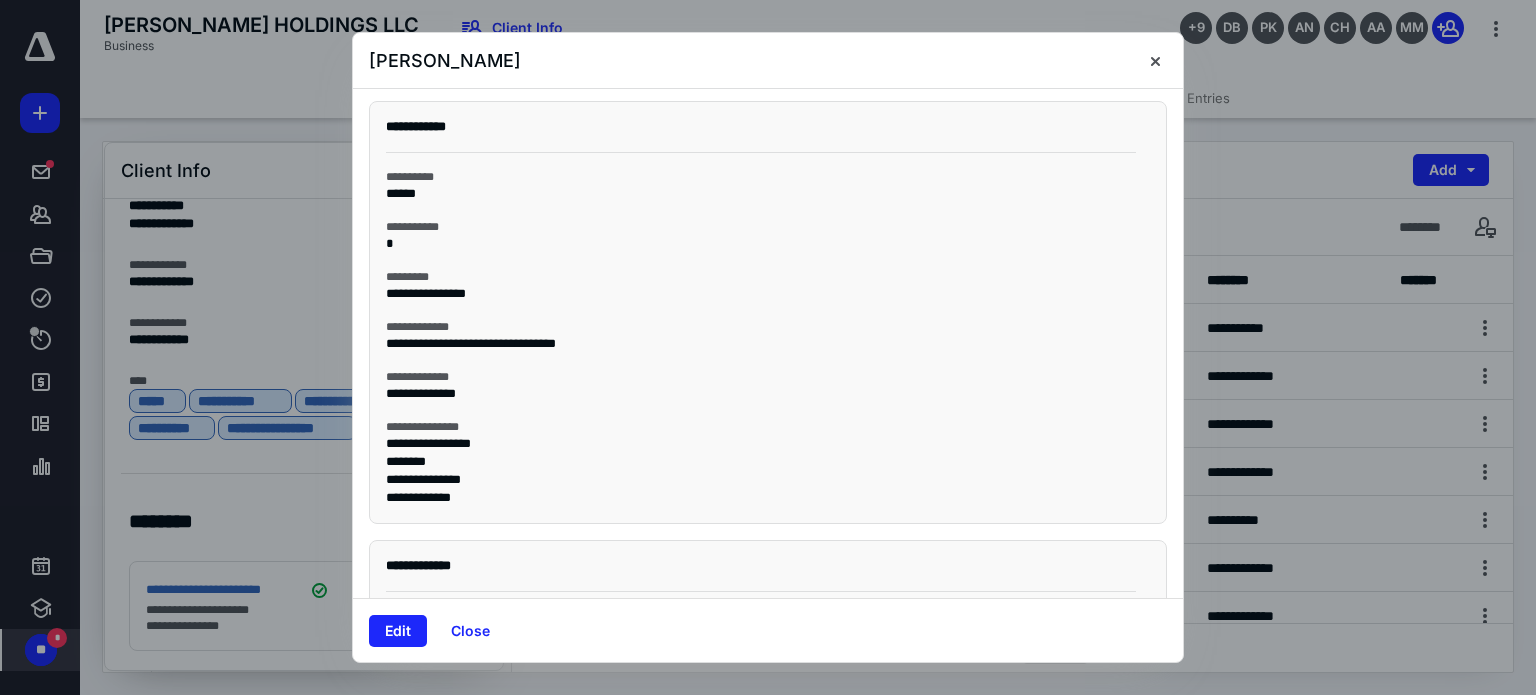 scroll, scrollTop: 0, scrollLeft: 0, axis: both 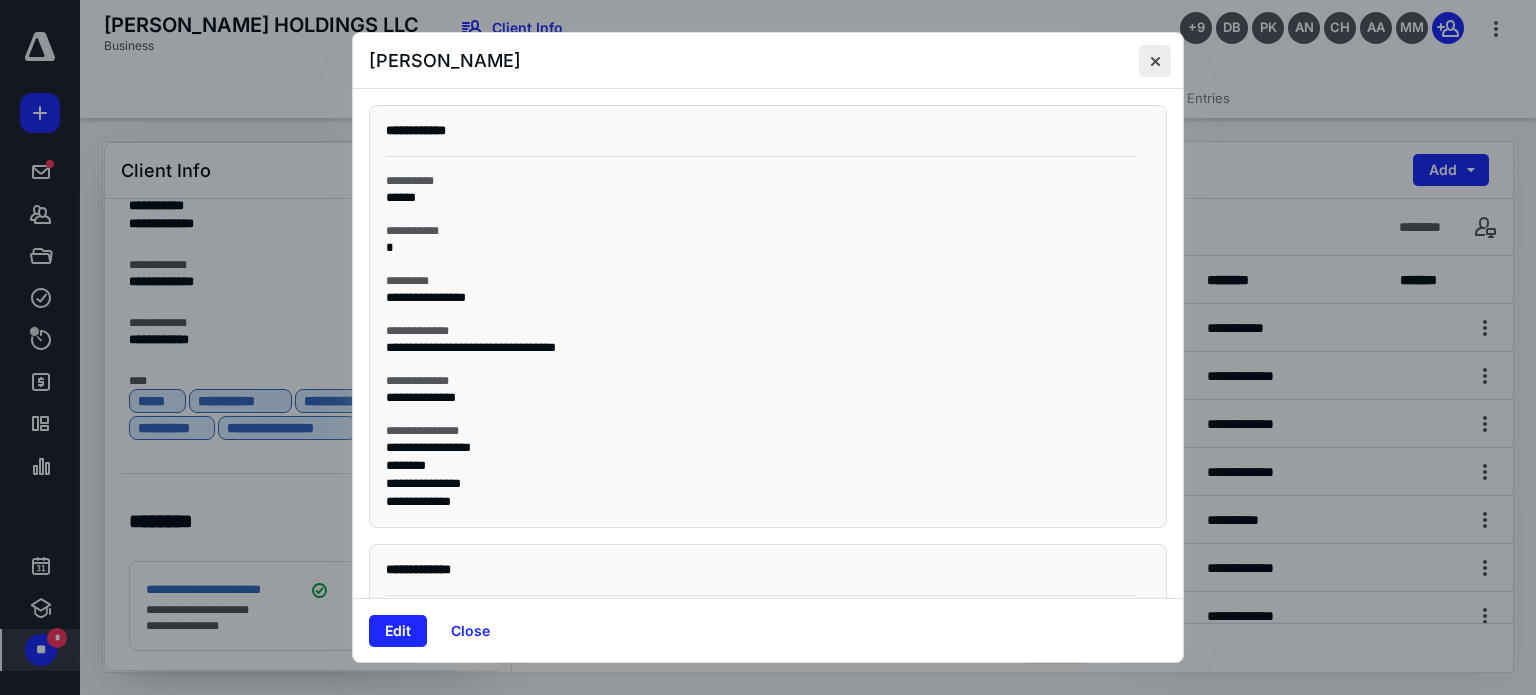 click at bounding box center [1155, 61] 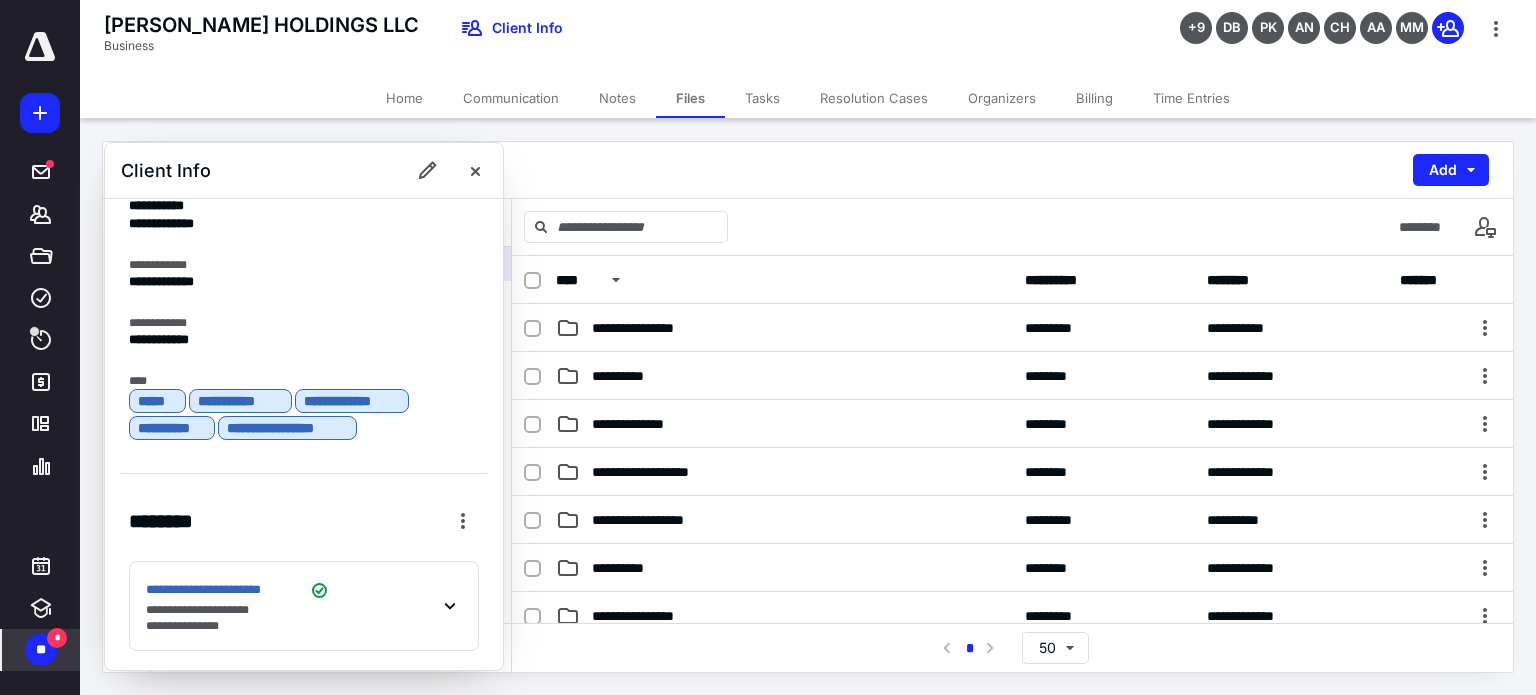 click on "Tasks" at bounding box center [762, 98] 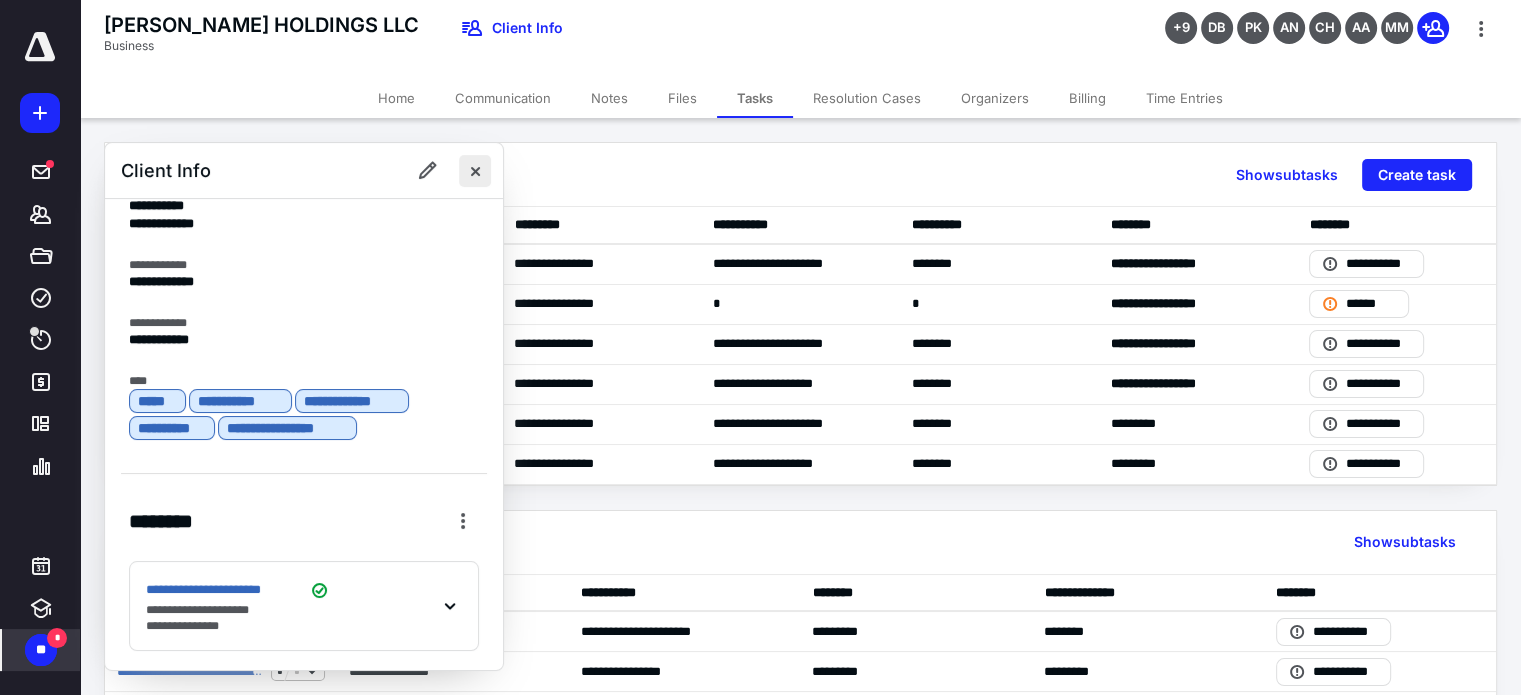 click at bounding box center (475, 171) 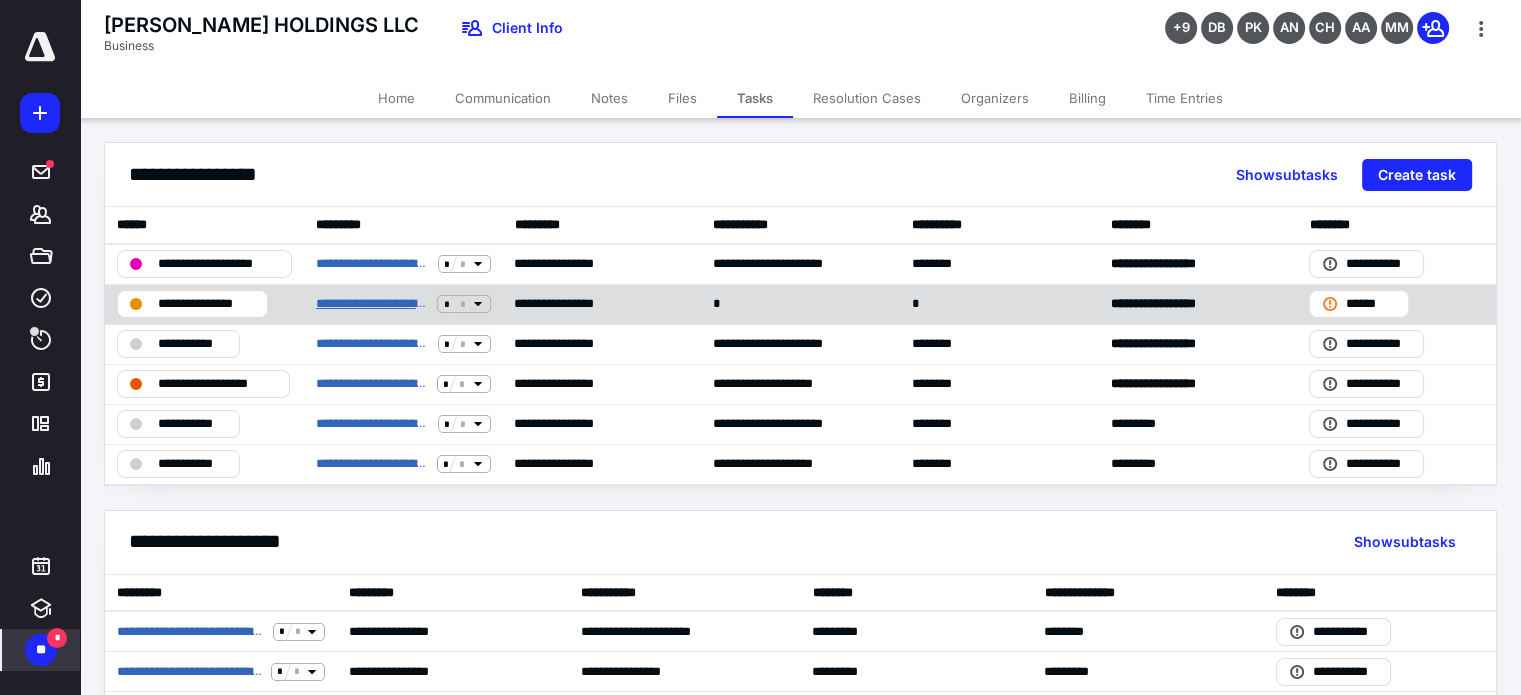 click on "**********" at bounding box center (373, 304) 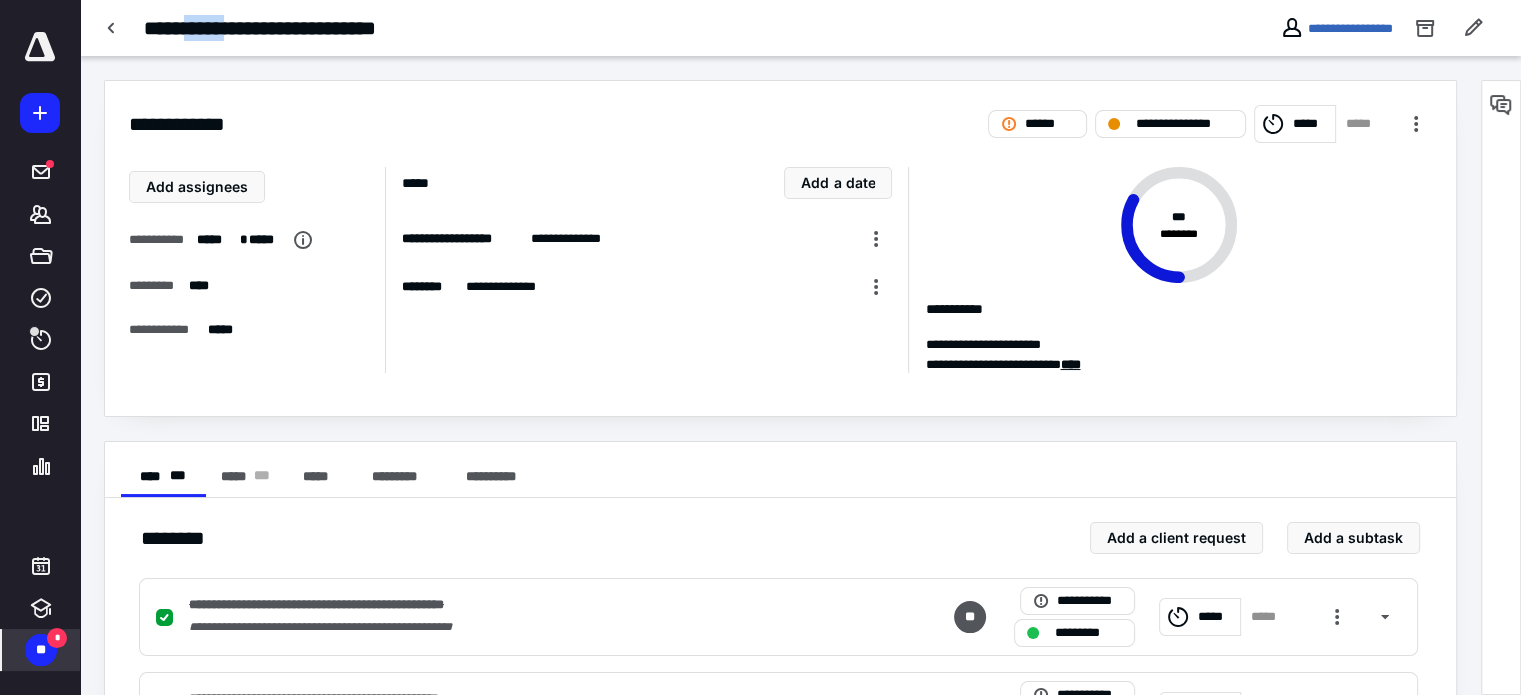 drag, startPoint x: 202, startPoint y: 30, endPoint x: 254, endPoint y: 38, distance: 52.611786 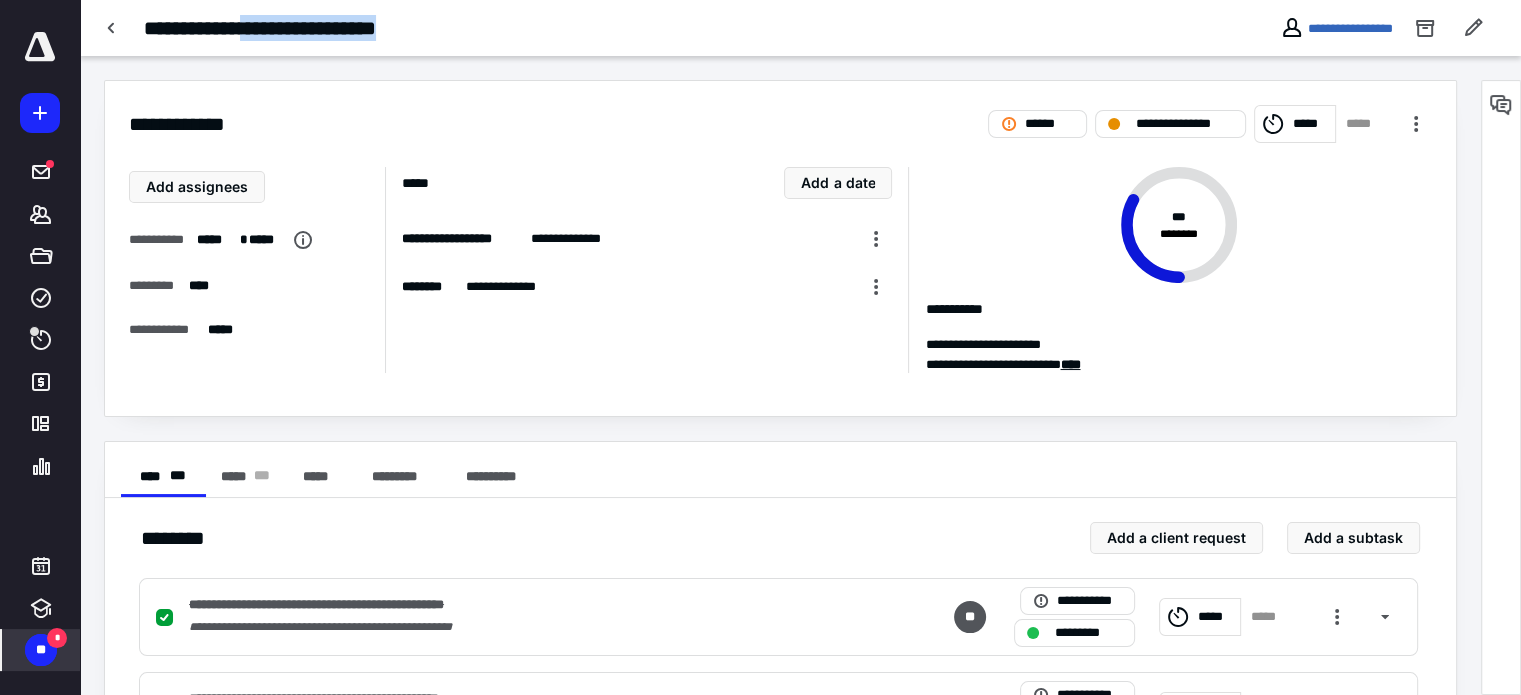 drag, startPoint x: 272, startPoint y: 27, endPoint x: 469, endPoint y: 34, distance: 197.12433 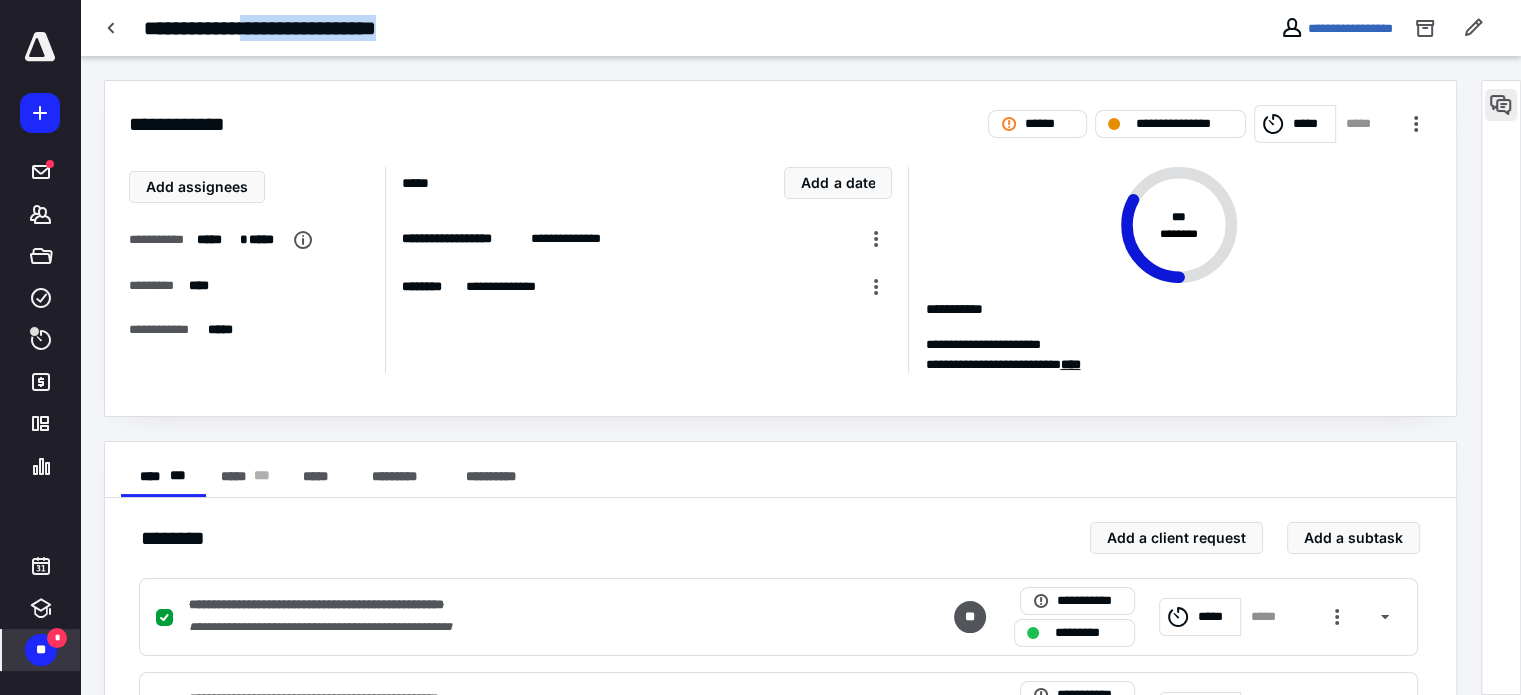 click at bounding box center (1501, 105) 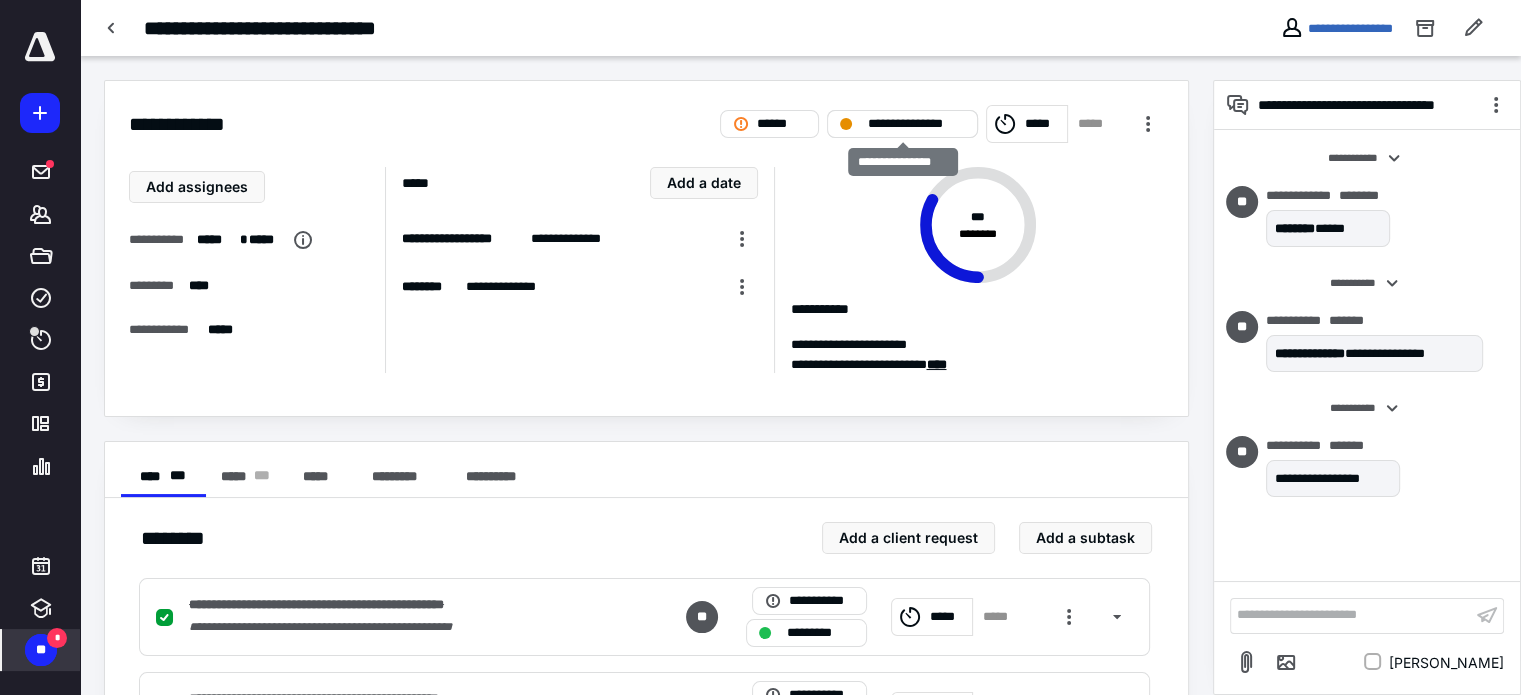 click on "**********" at bounding box center [916, 124] 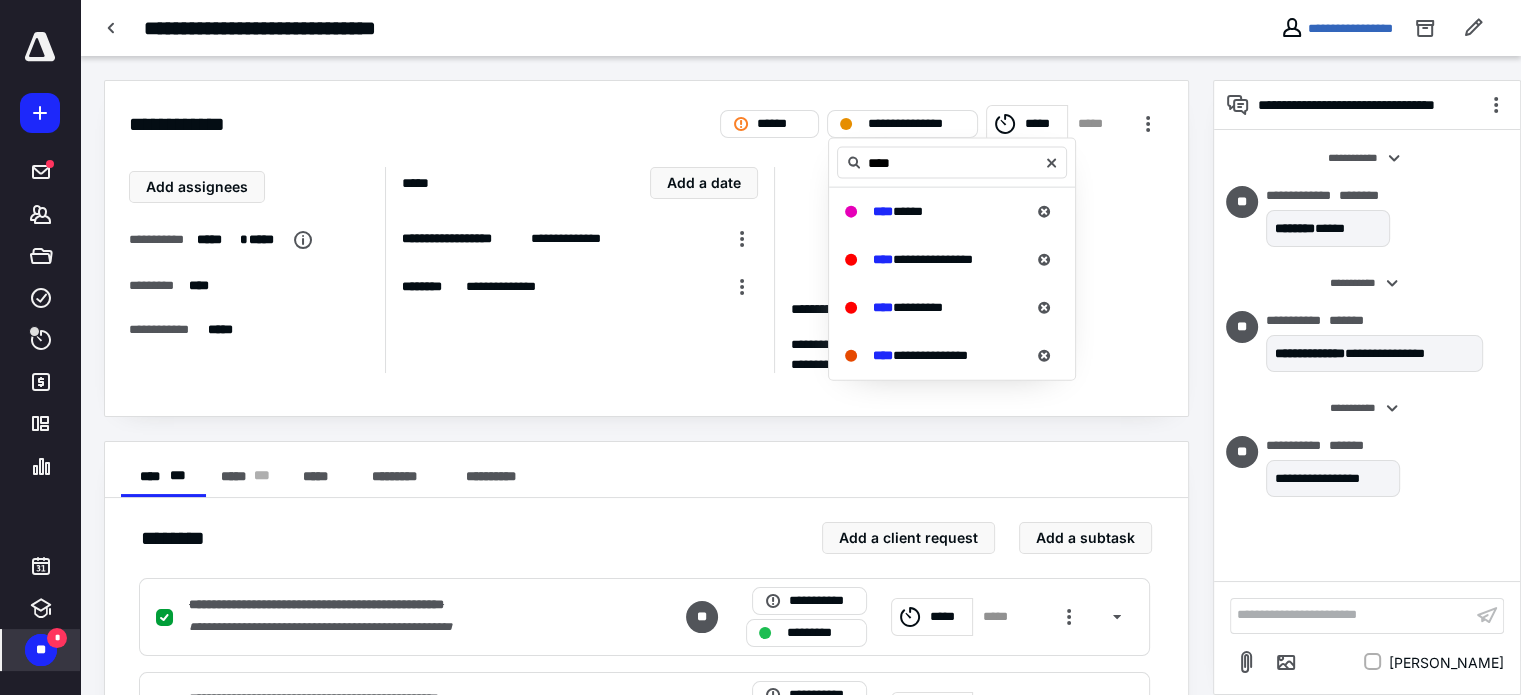 type on "****" 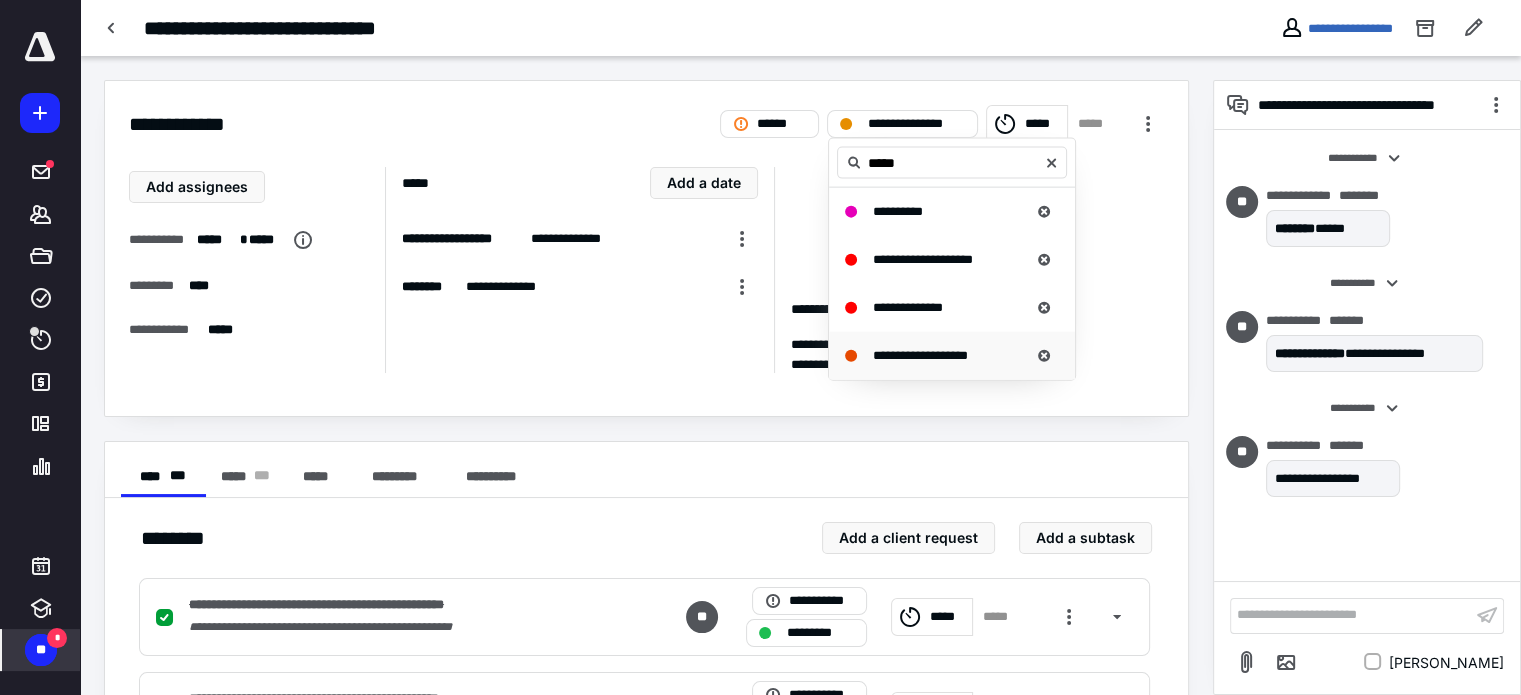 click on "****" at bounding box center (885, 355) 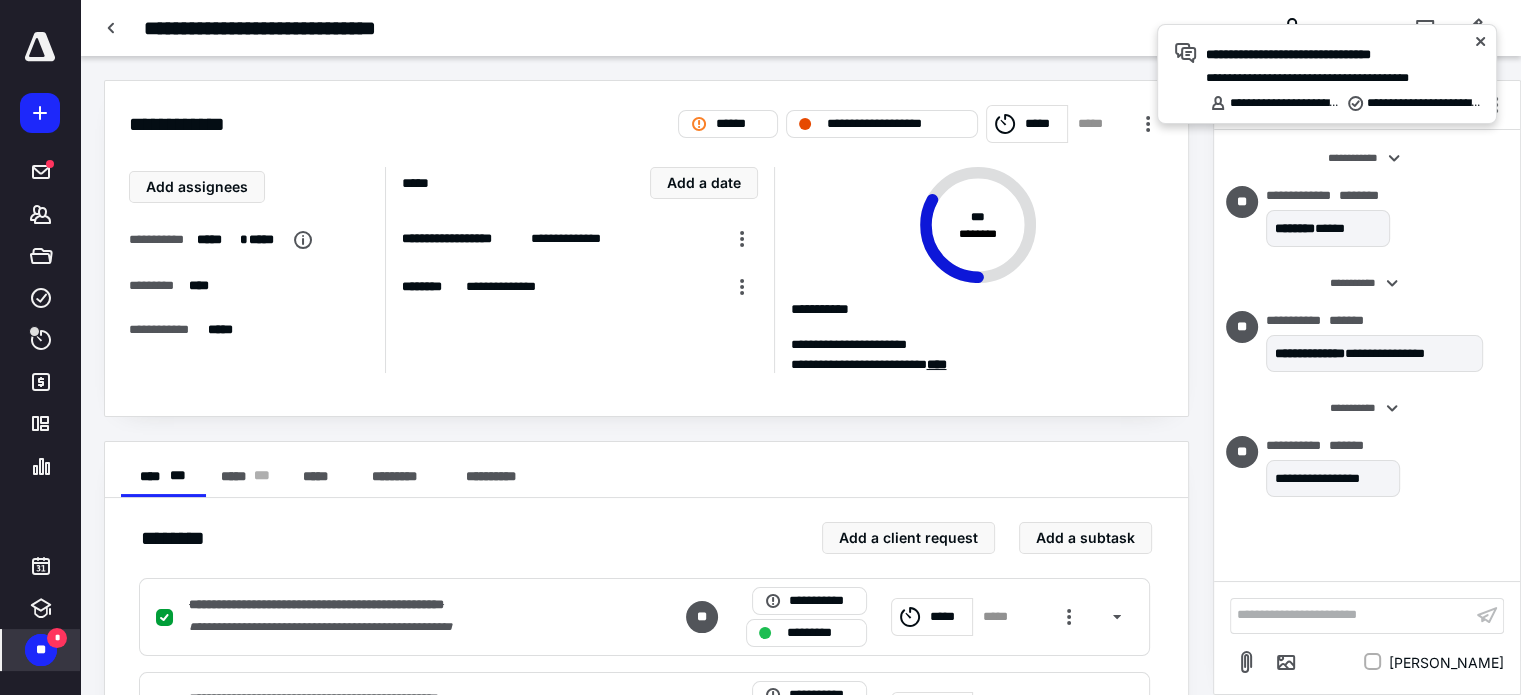 click on "**********" at bounding box center [1350, 28] 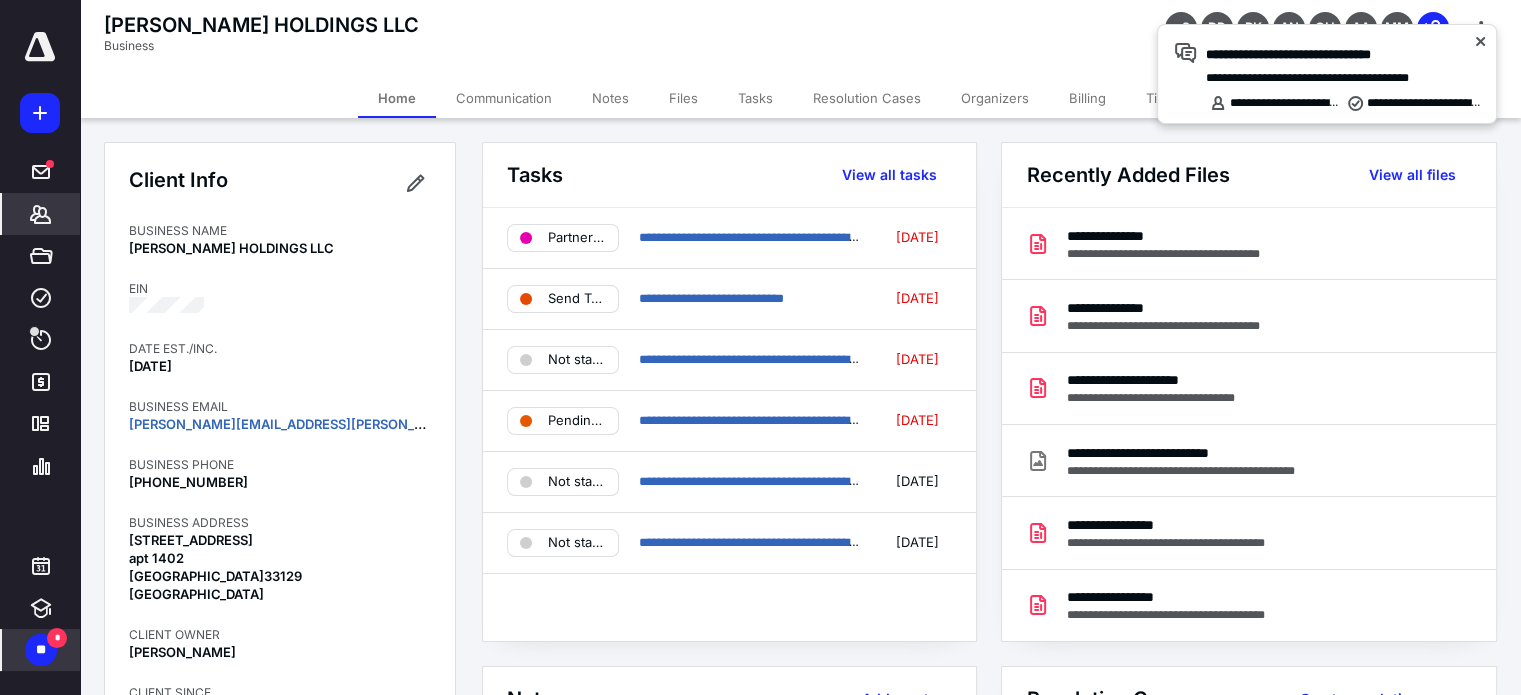 click on "Tasks" at bounding box center [755, 98] 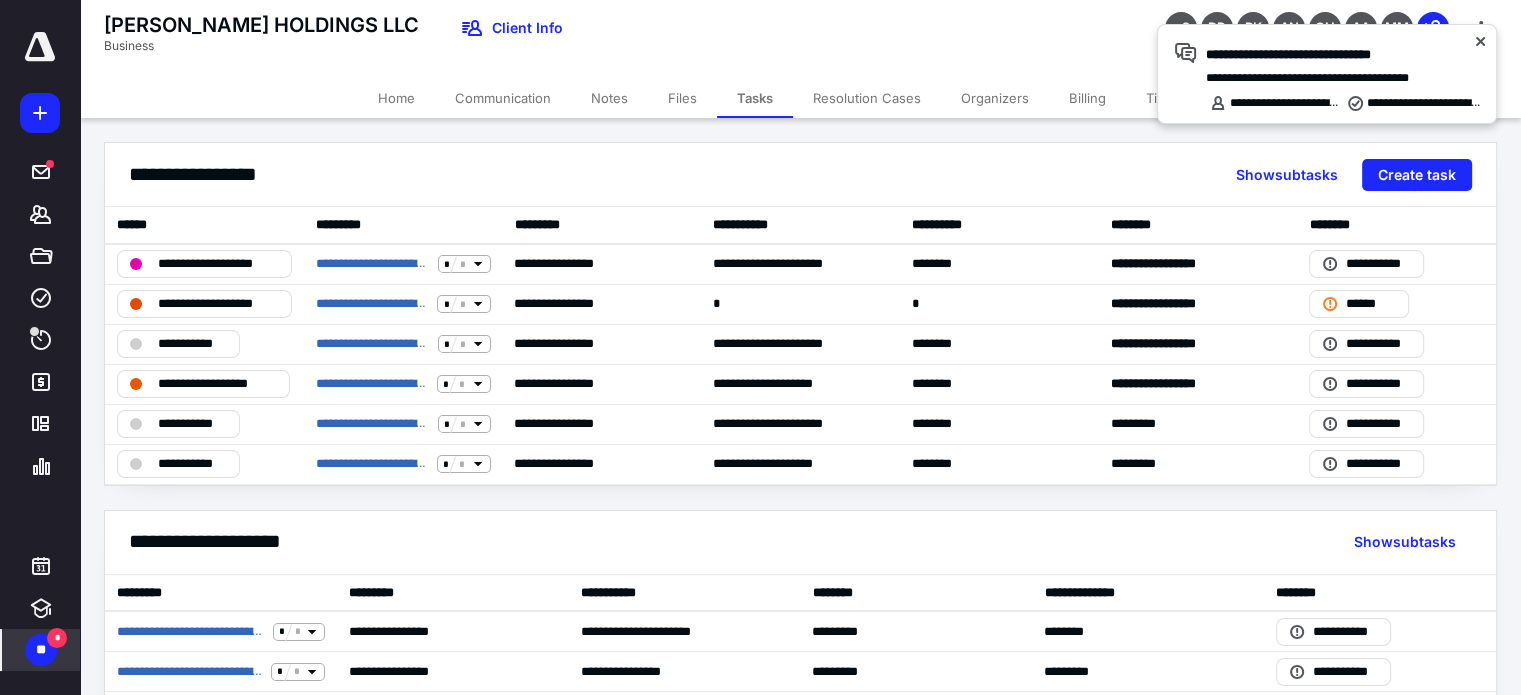 click on "Files" at bounding box center [682, 98] 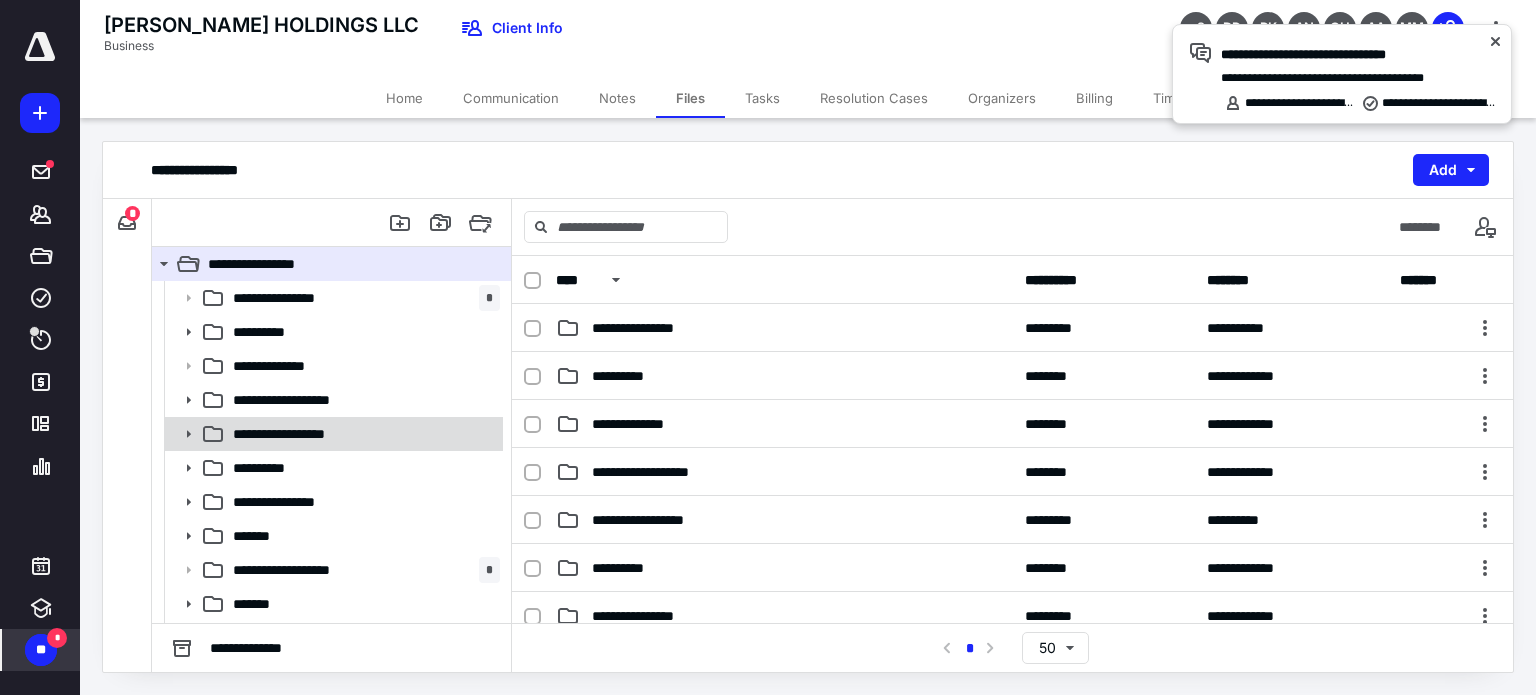 click 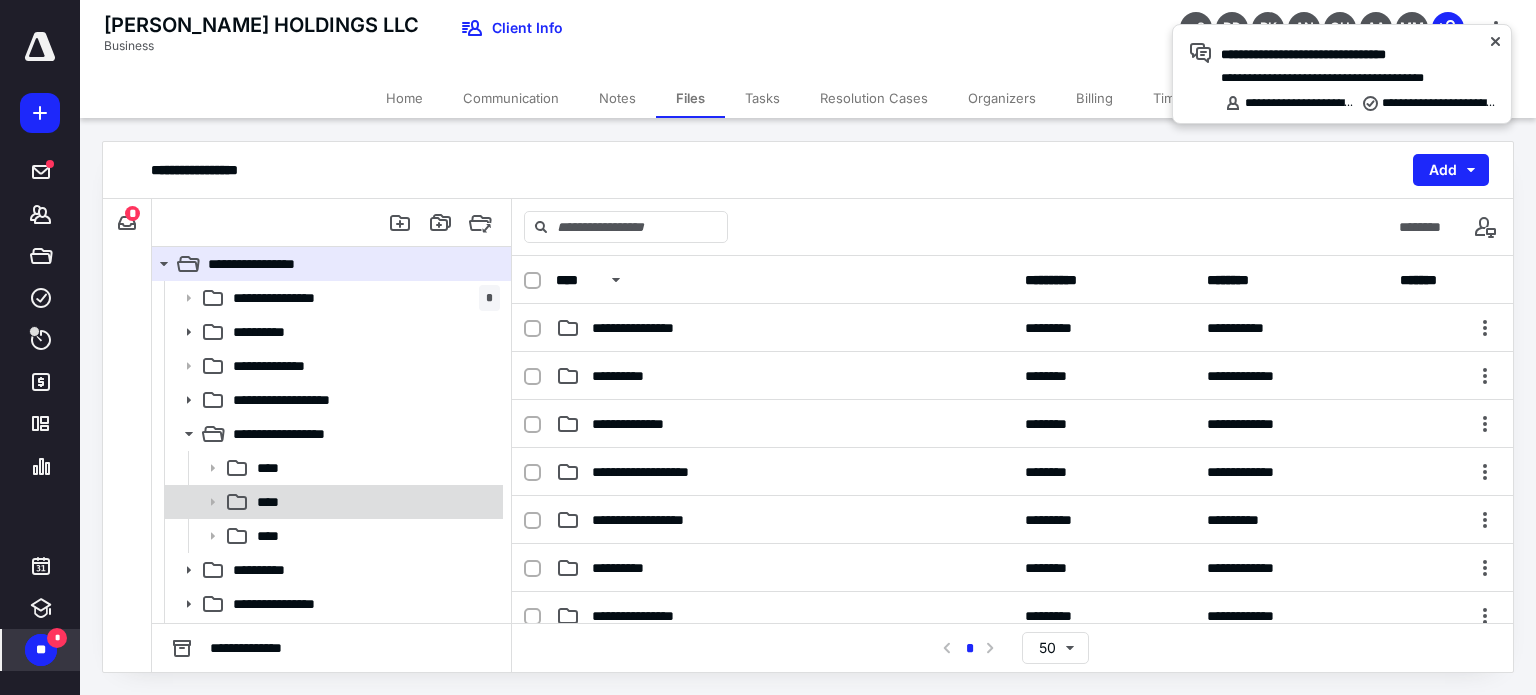 click on "****" at bounding box center (274, 502) 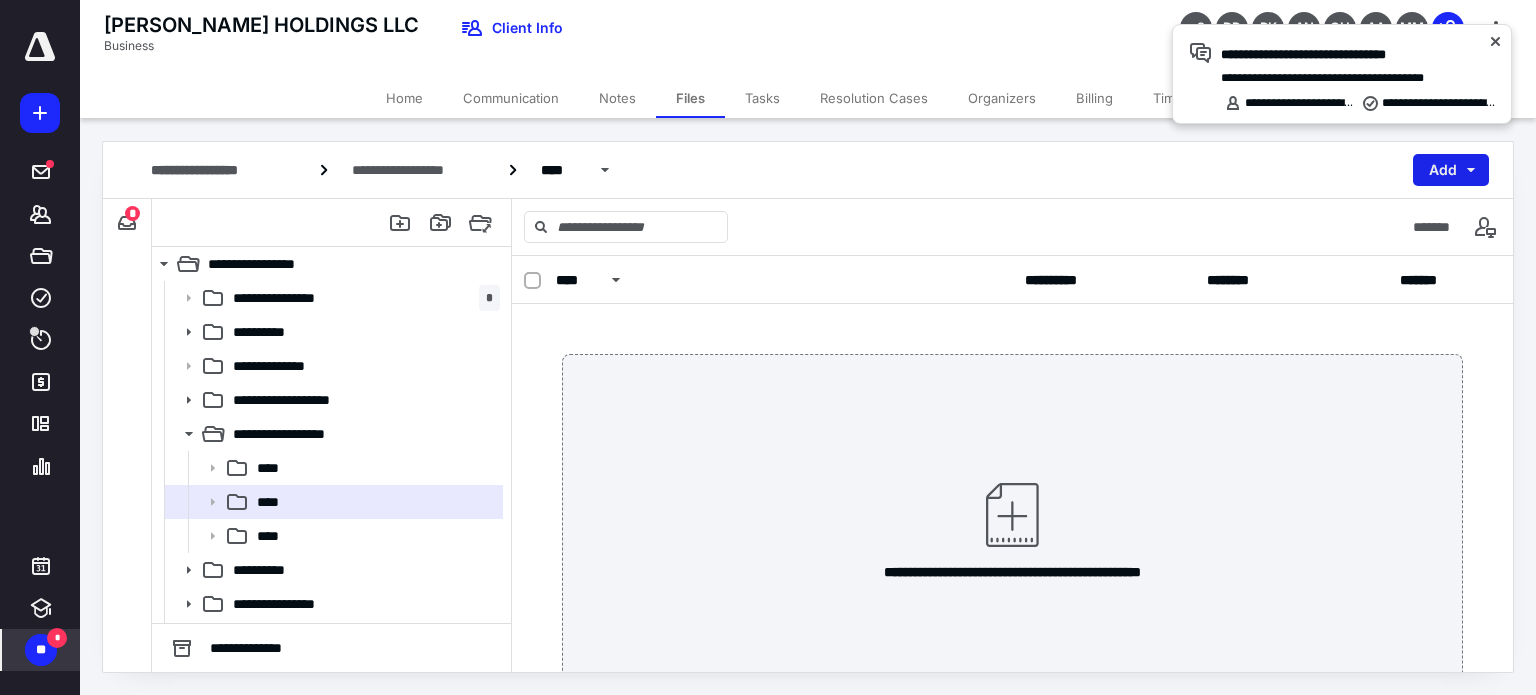 click on "Add" at bounding box center [1451, 170] 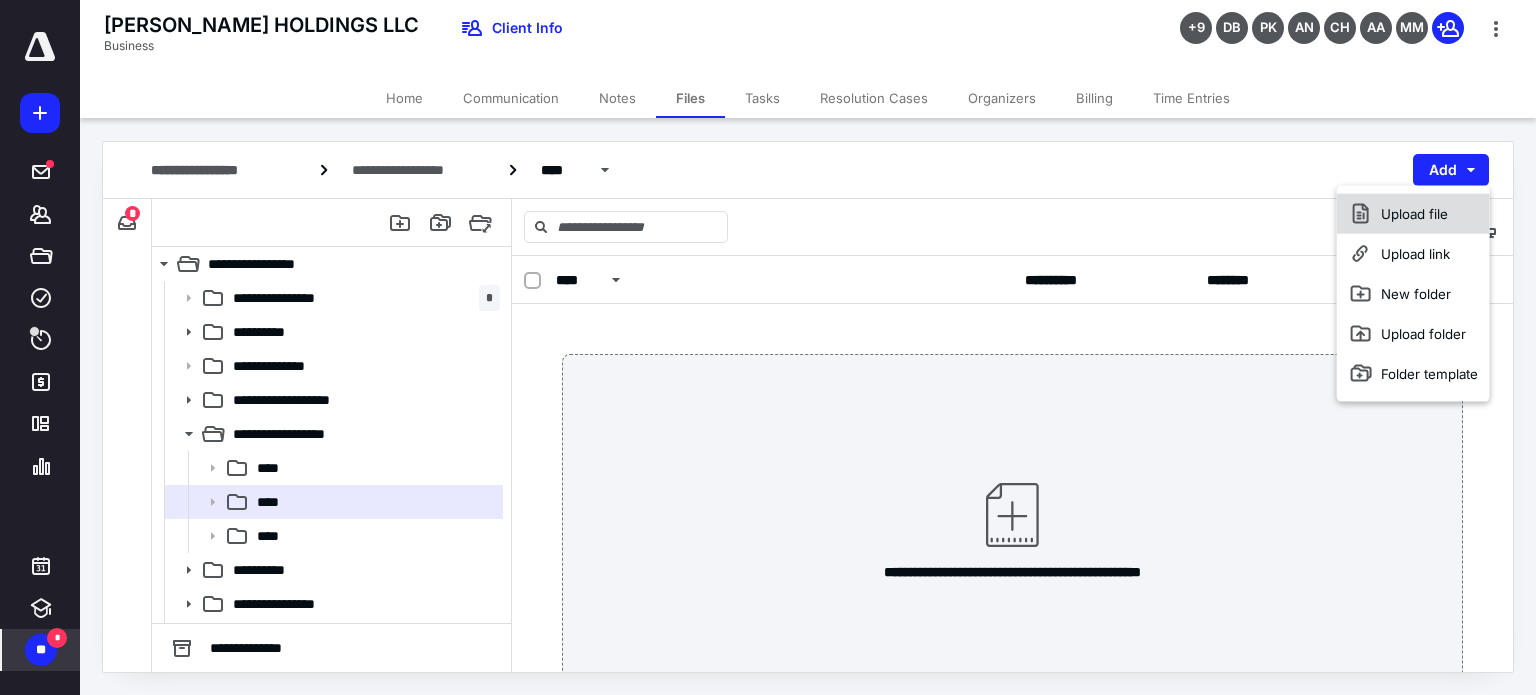 click on "Upload file" at bounding box center [1413, 214] 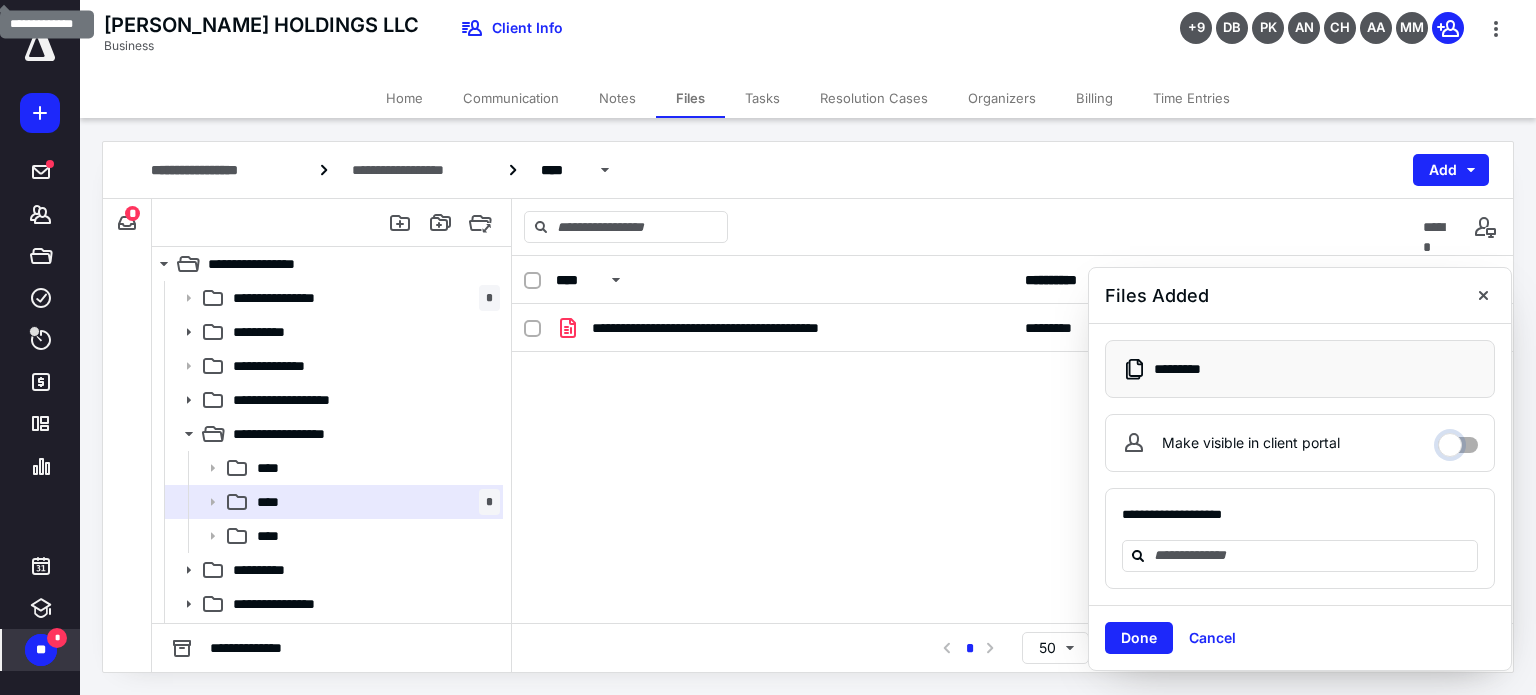 click on "Make visible in client portal" at bounding box center (1458, 440) 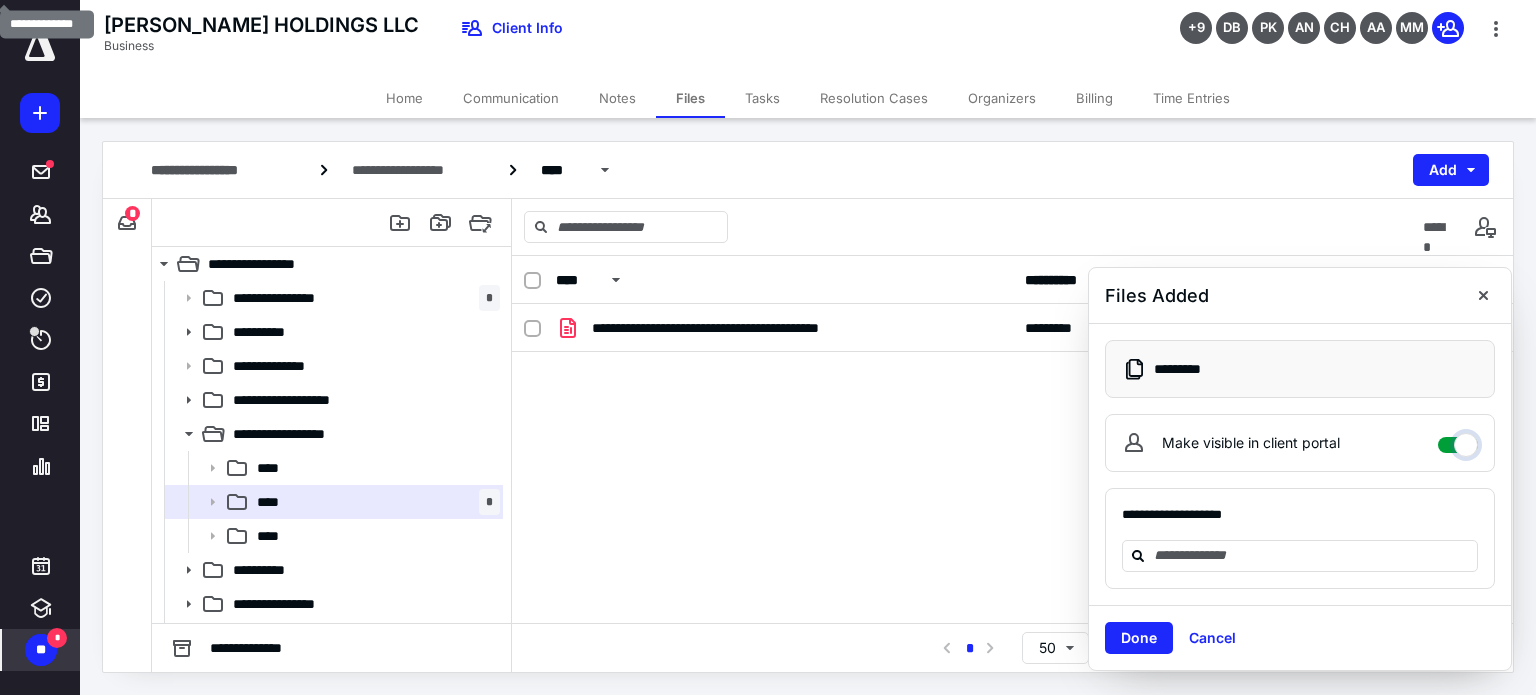 checkbox on "****" 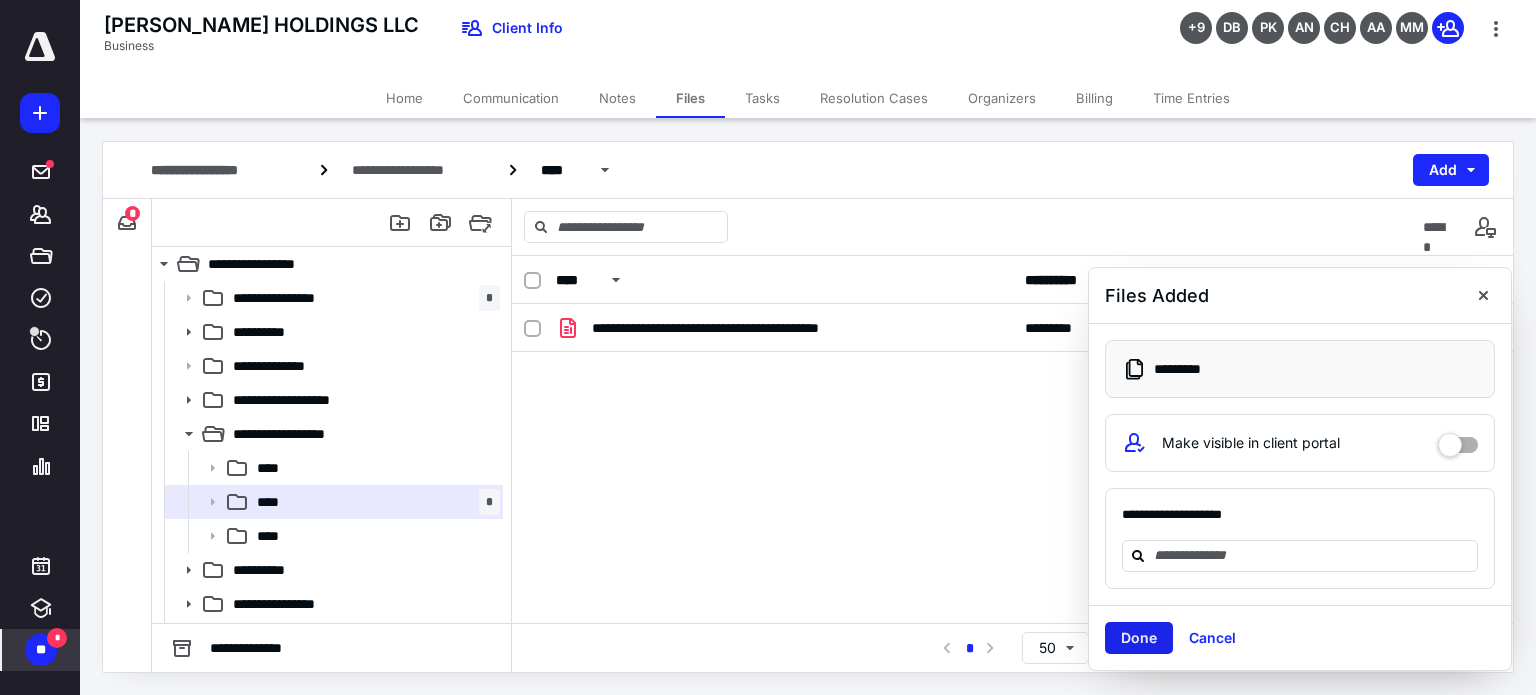 click on "Done" at bounding box center [1139, 638] 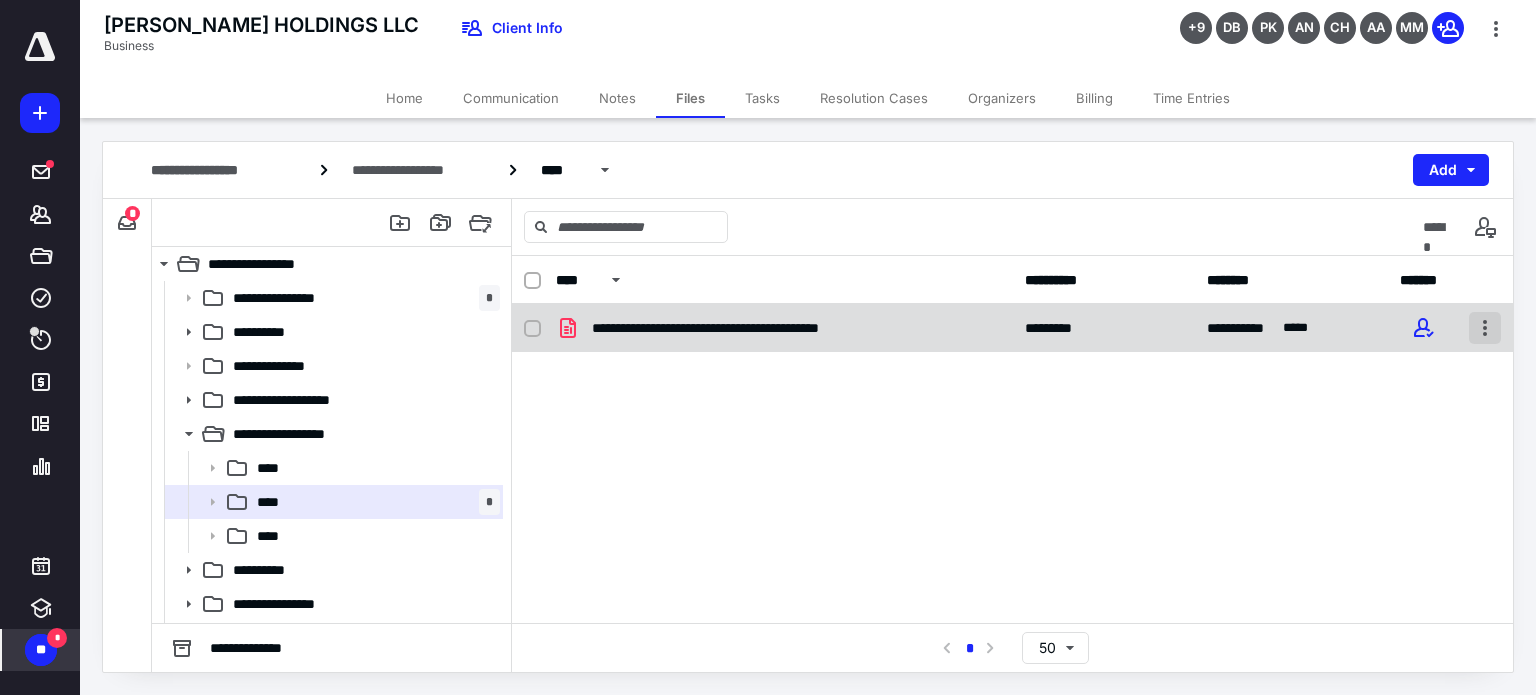 click at bounding box center [1485, 328] 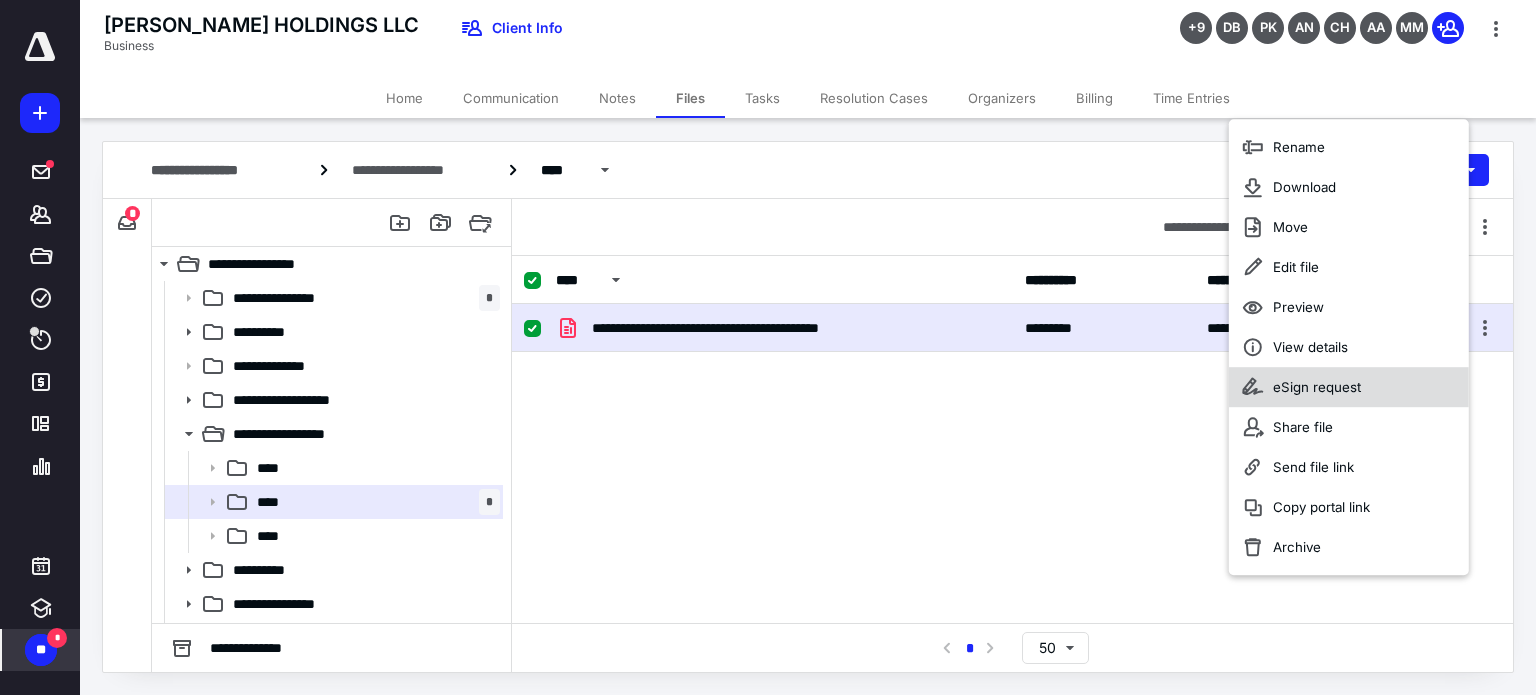 click on "eSign request" at bounding box center [1317, 387] 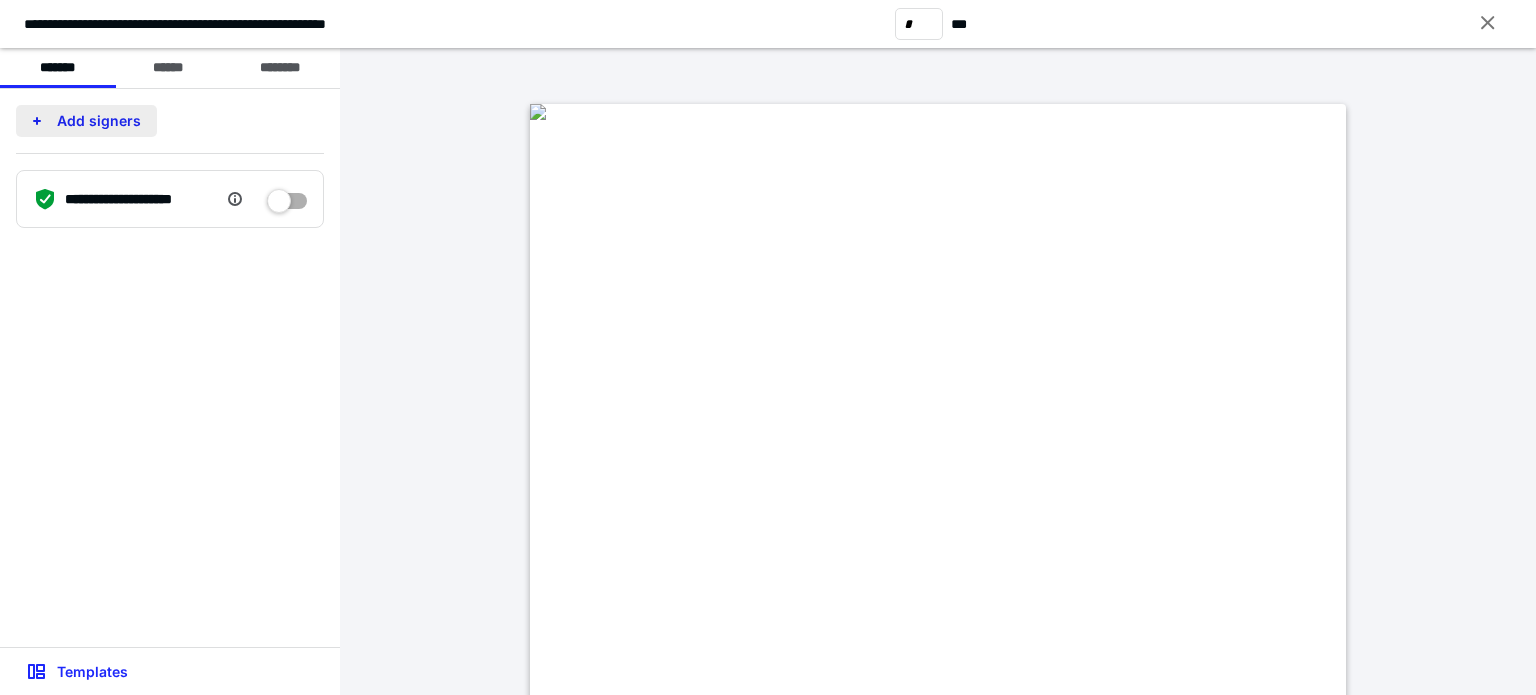 click on "Add signers" at bounding box center (86, 121) 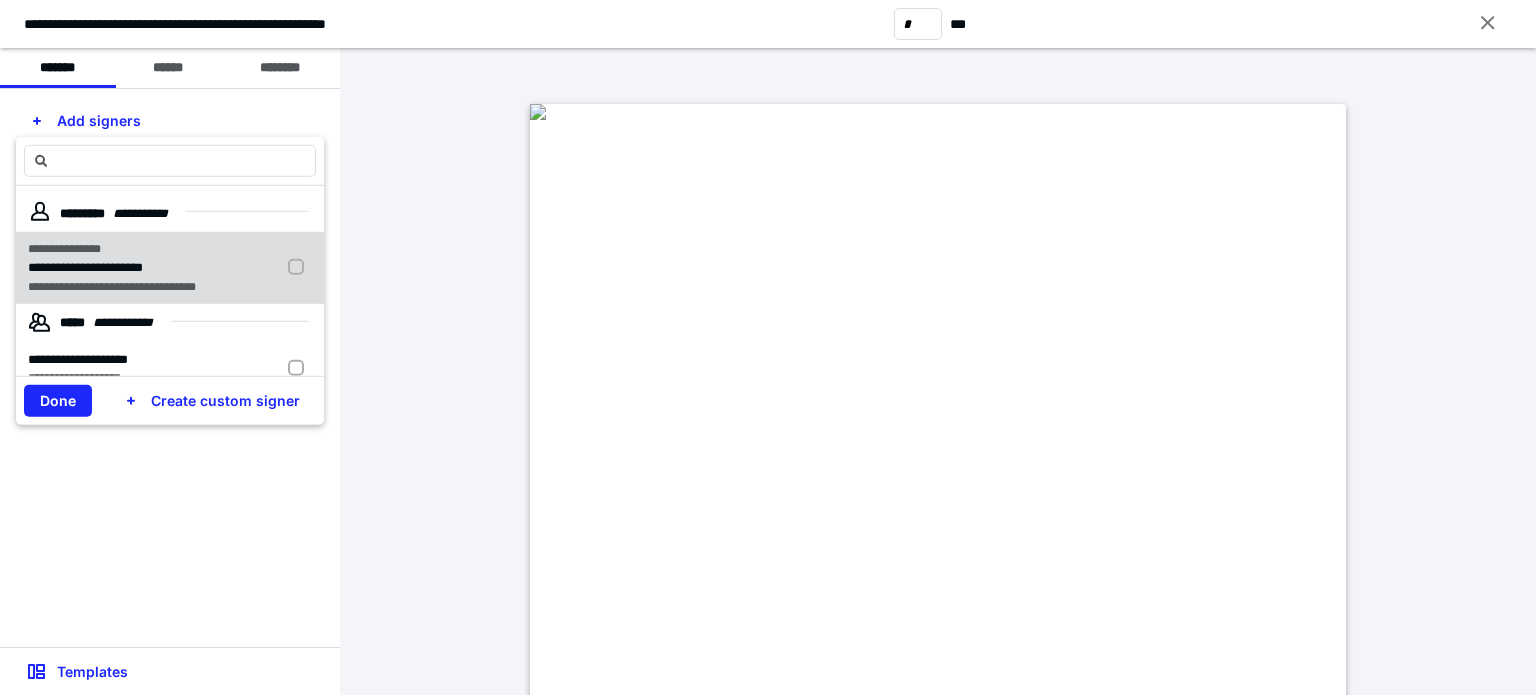 click on "**********" at bounding box center (85, 267) 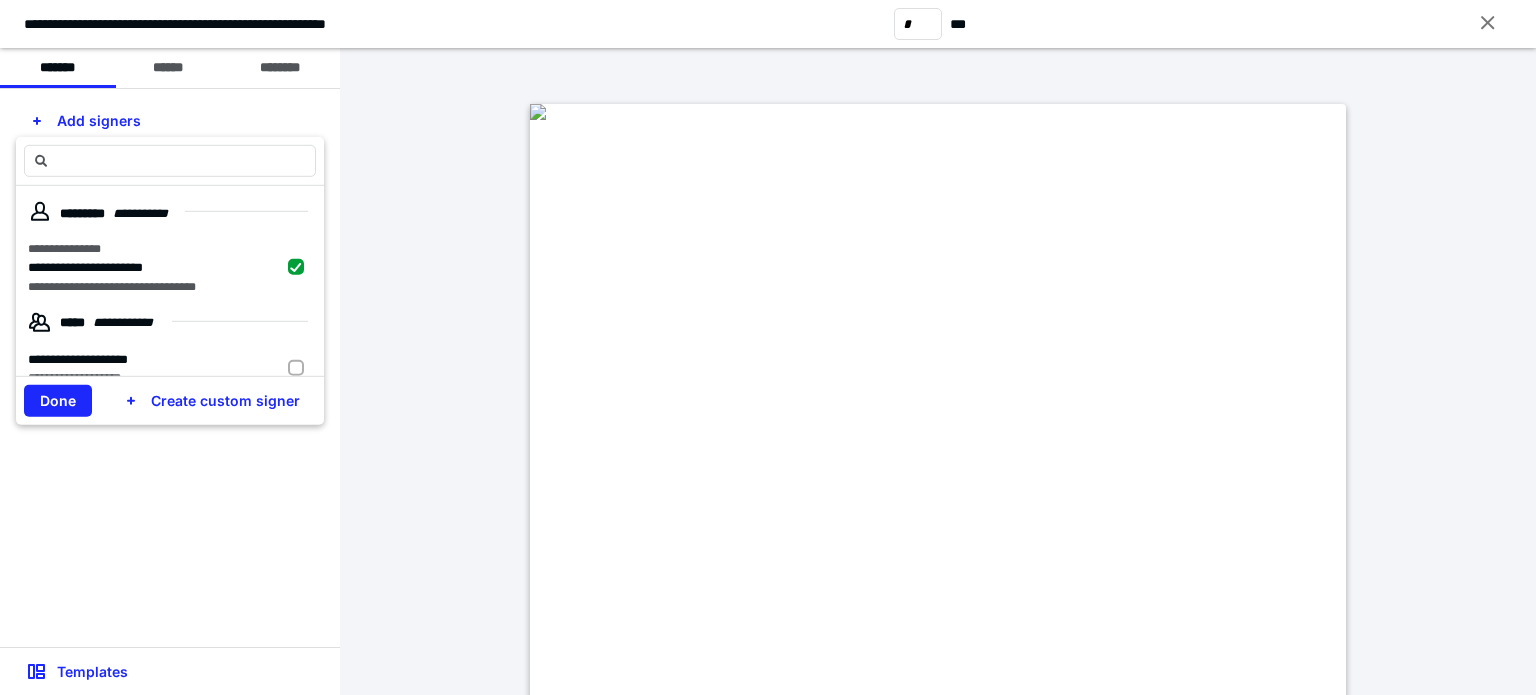 checkbox on "true" 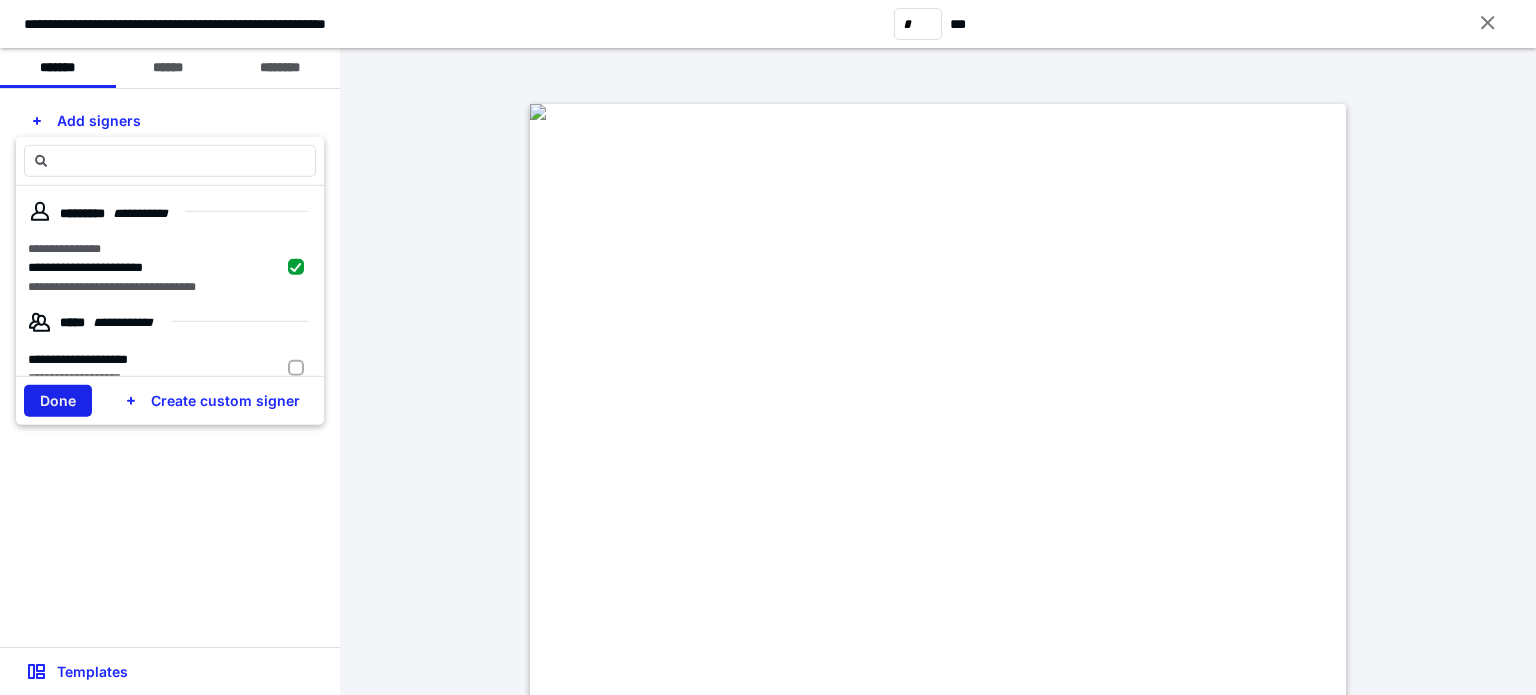 click on "Done" at bounding box center [58, 401] 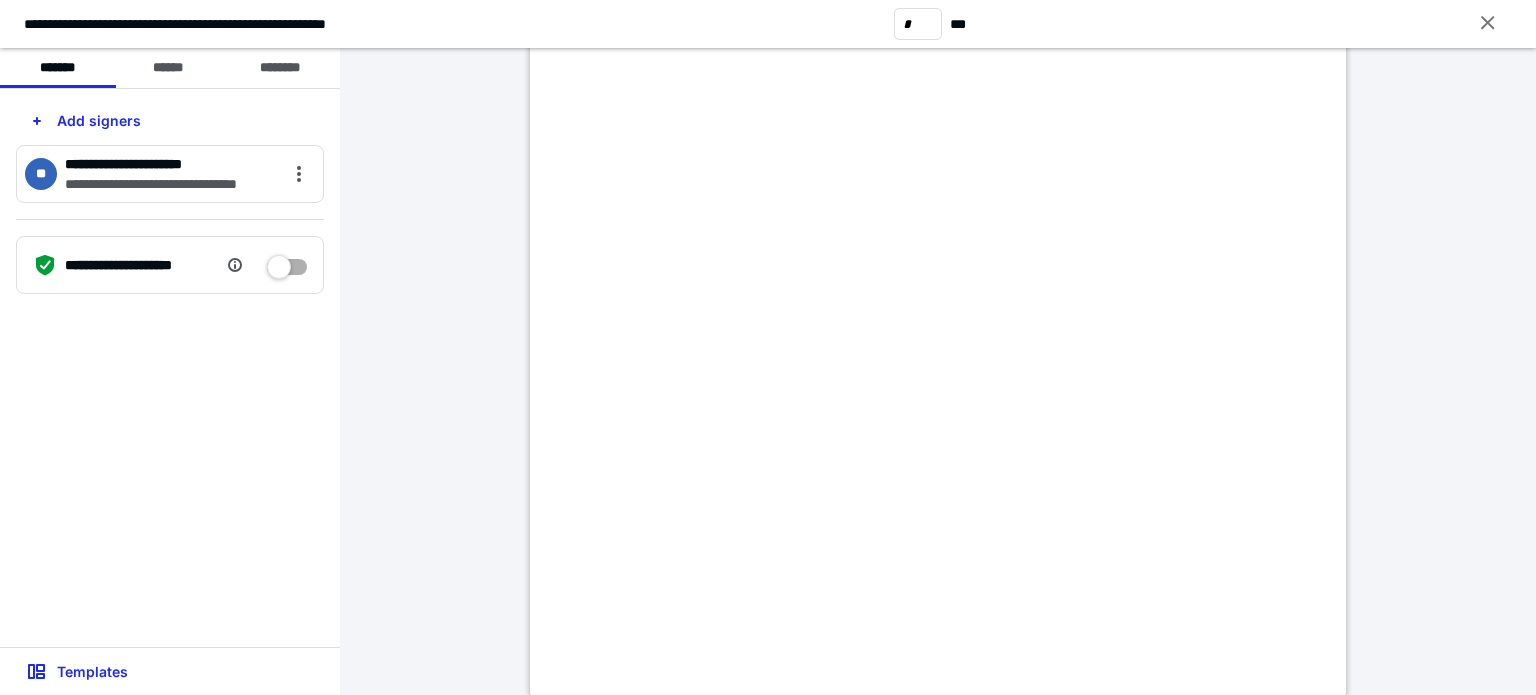 type on "*" 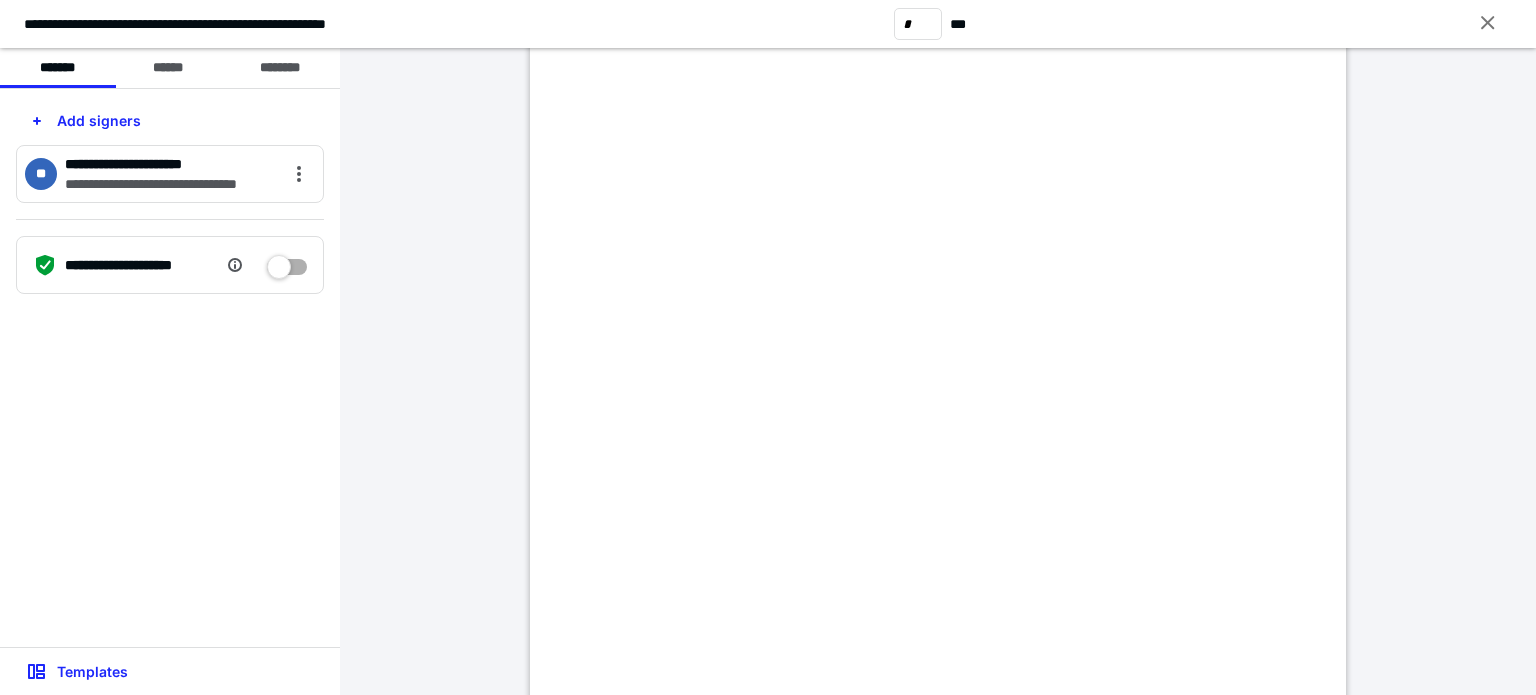 scroll, scrollTop: 4668, scrollLeft: 0, axis: vertical 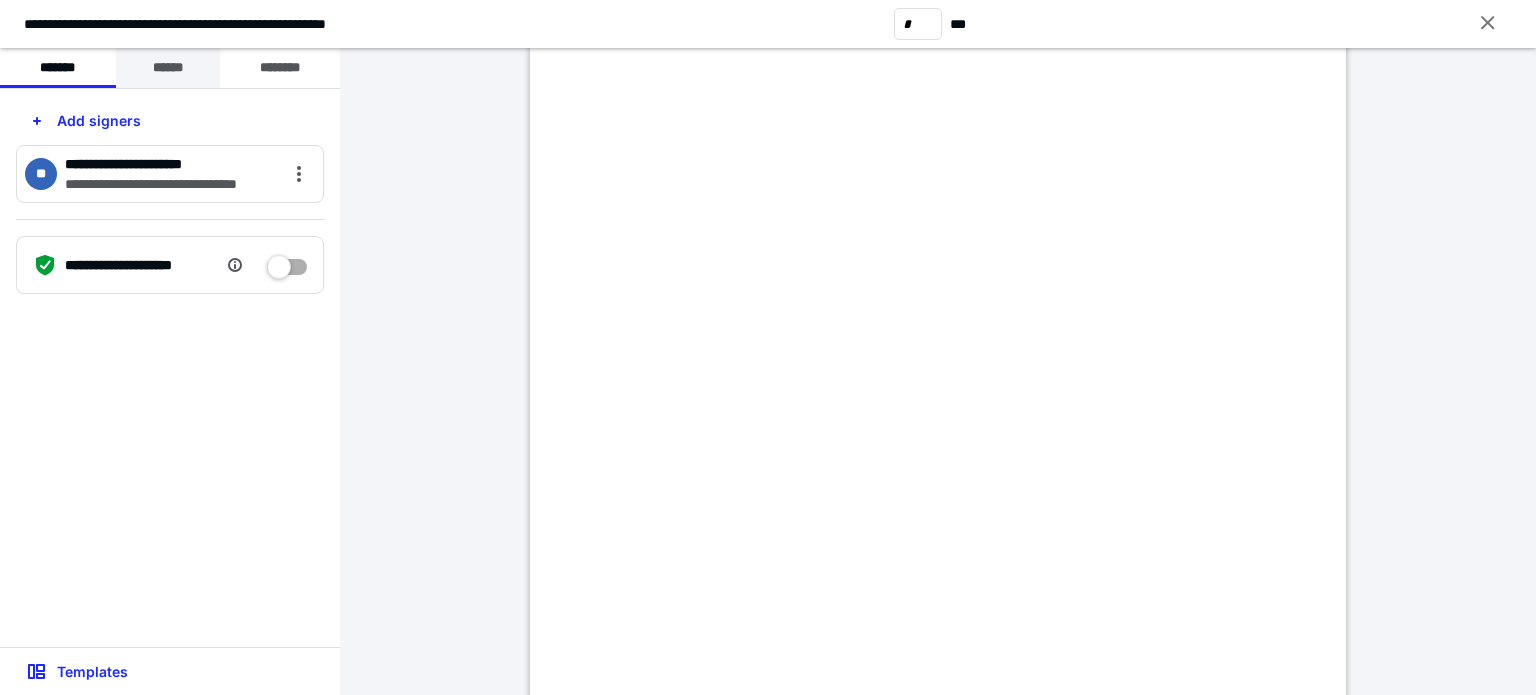 click on "******" at bounding box center (168, 68) 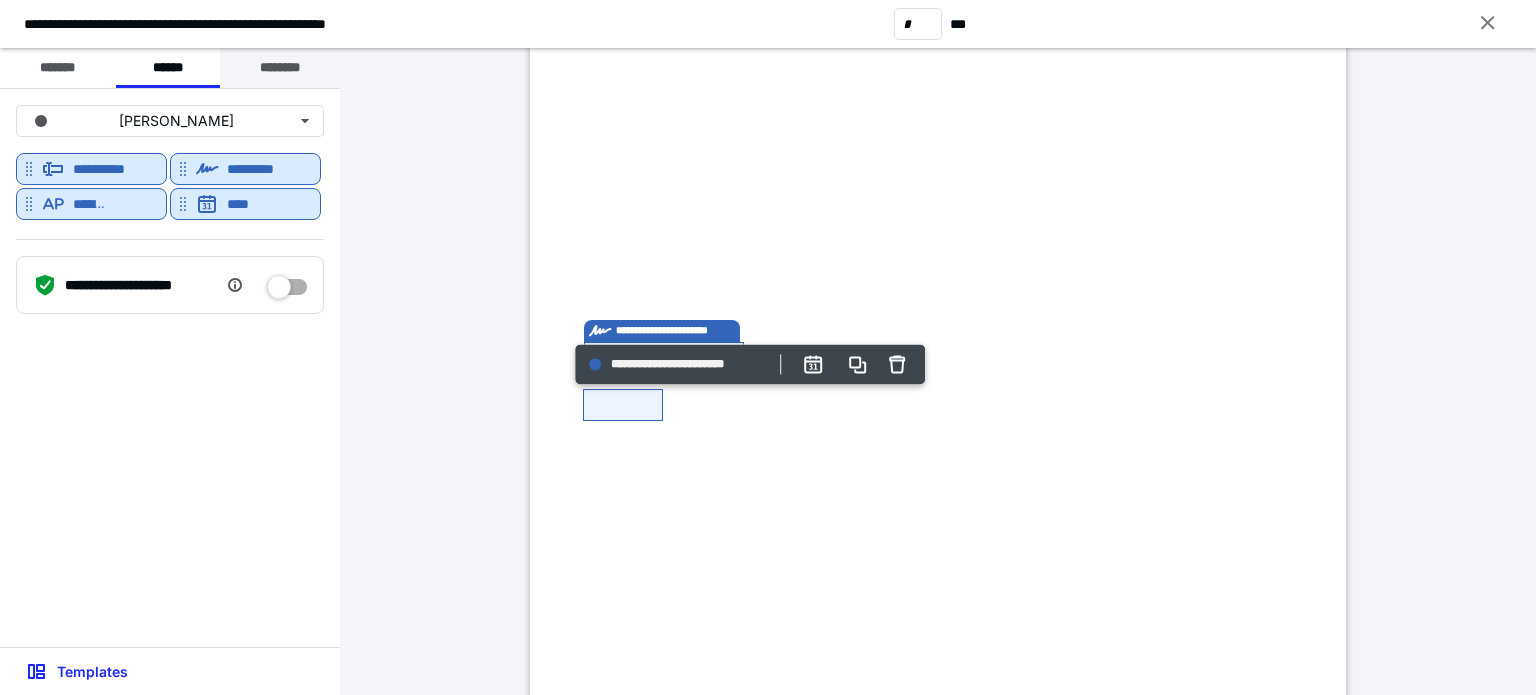 click on "********" at bounding box center [280, 68] 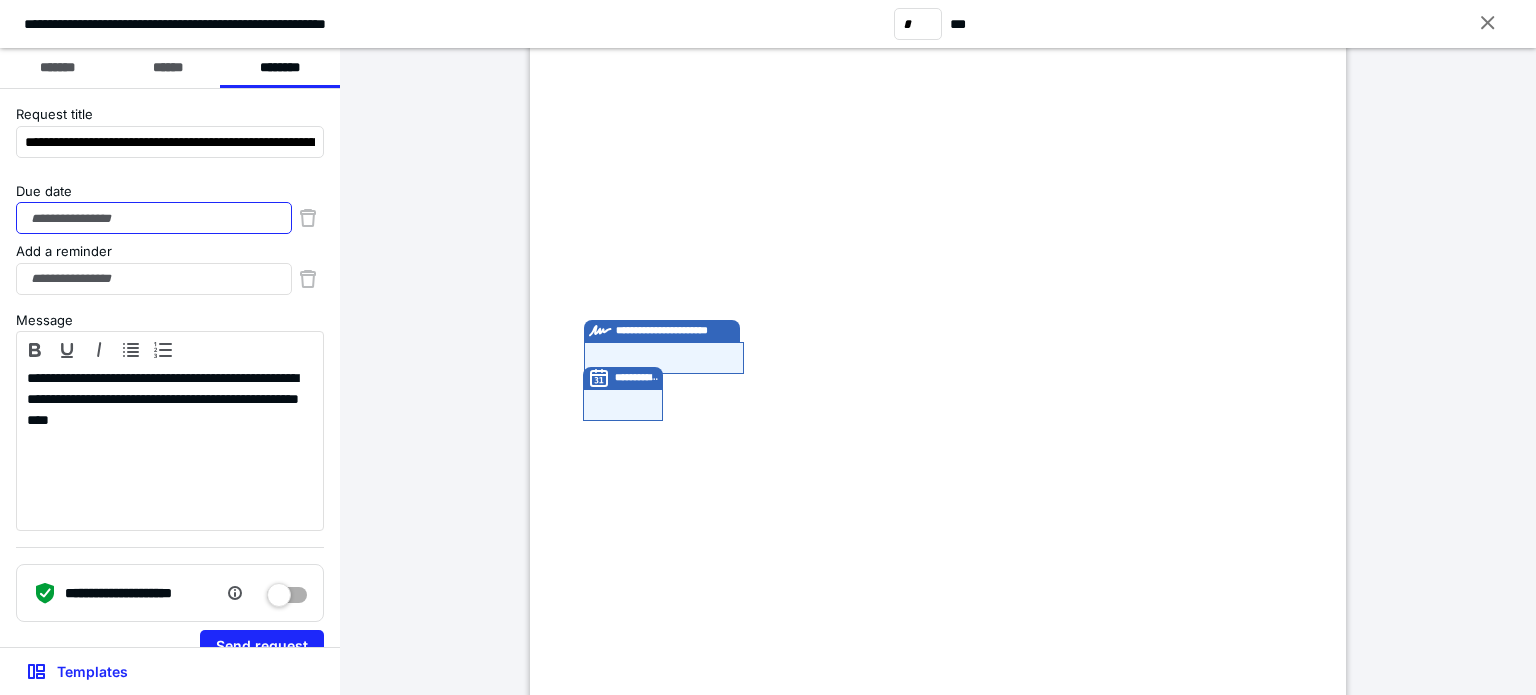 click on "Due date" at bounding box center (154, 218) 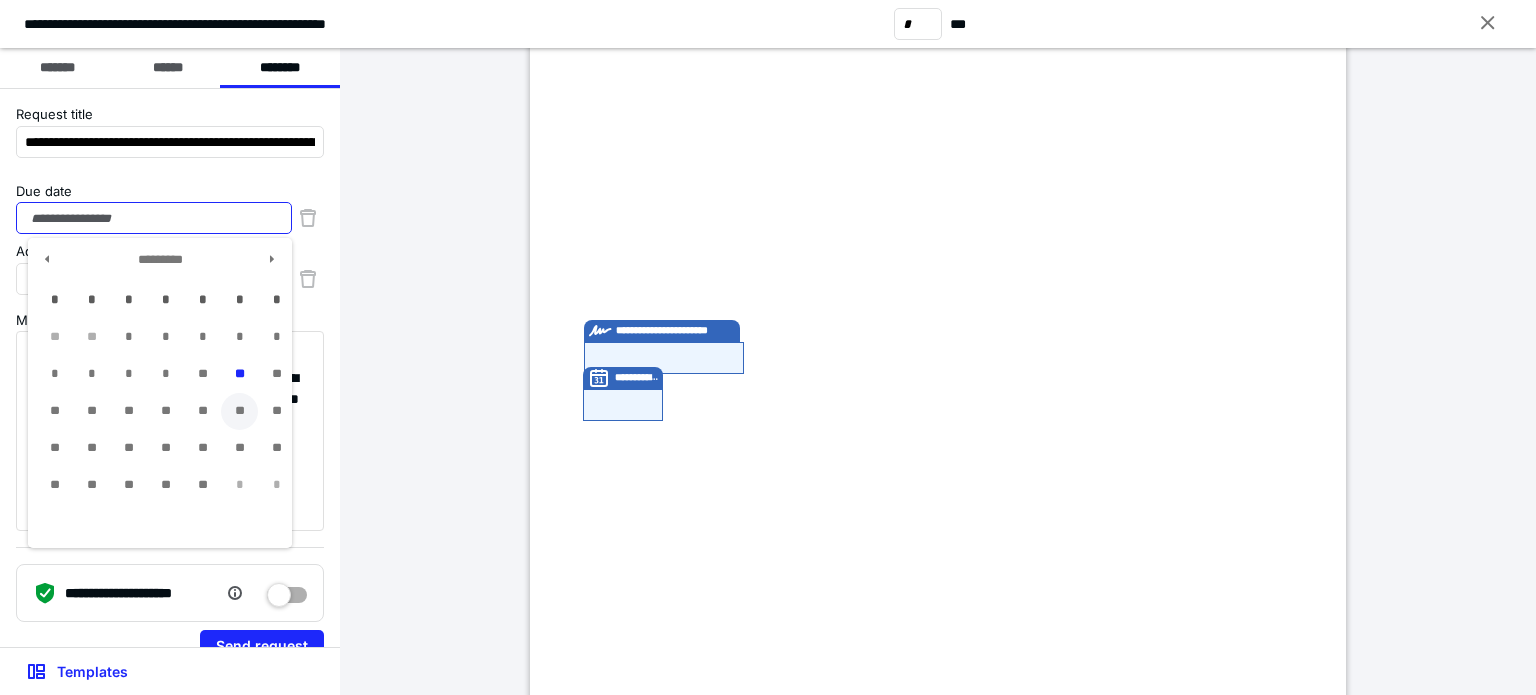 click on "**" at bounding box center (239, 411) 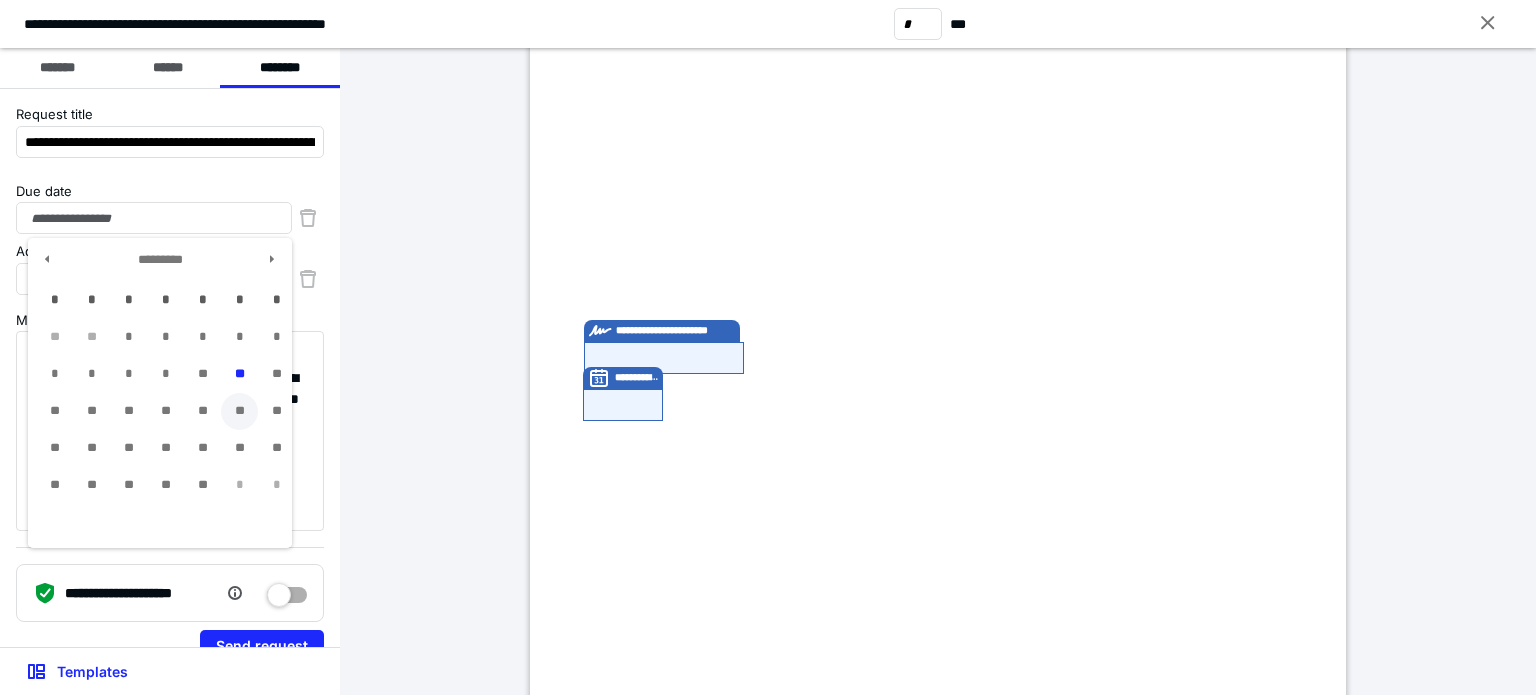 type on "**********" 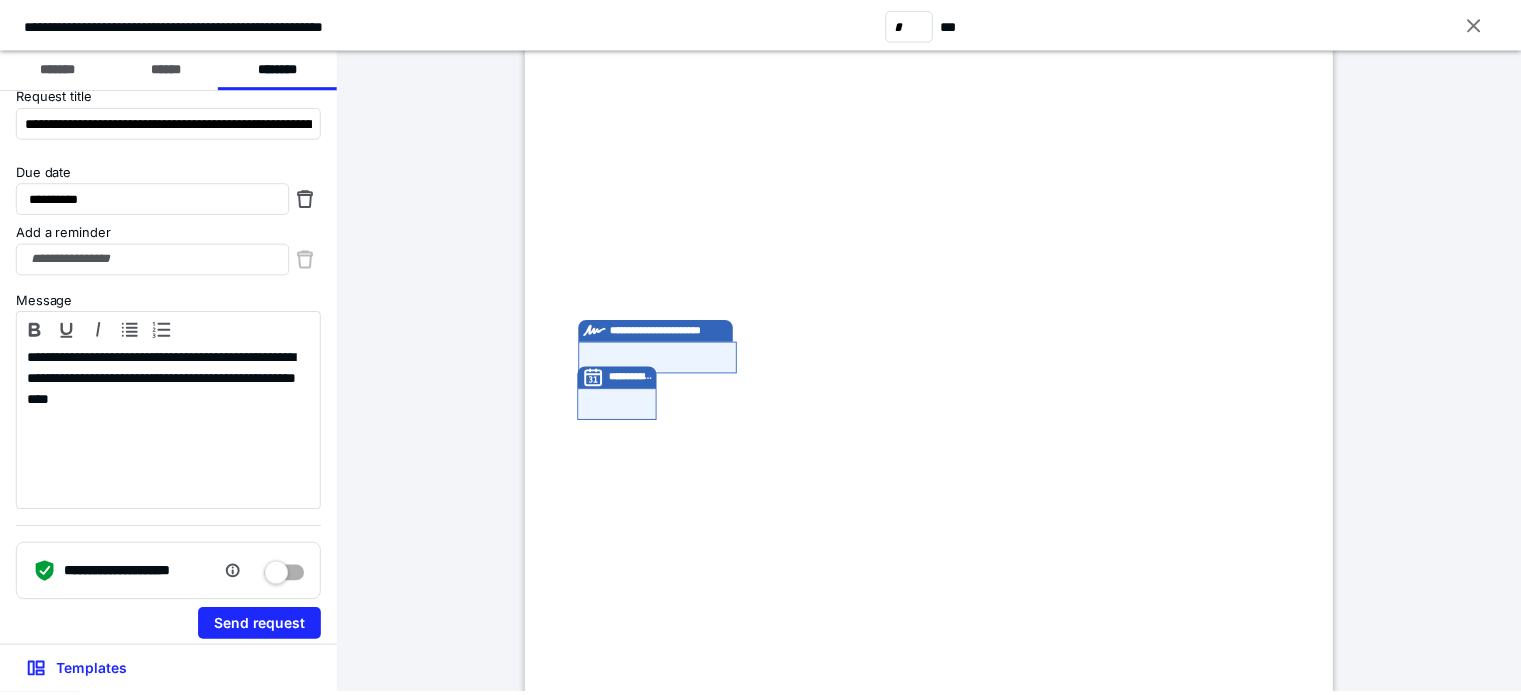 scroll, scrollTop: 30, scrollLeft: 0, axis: vertical 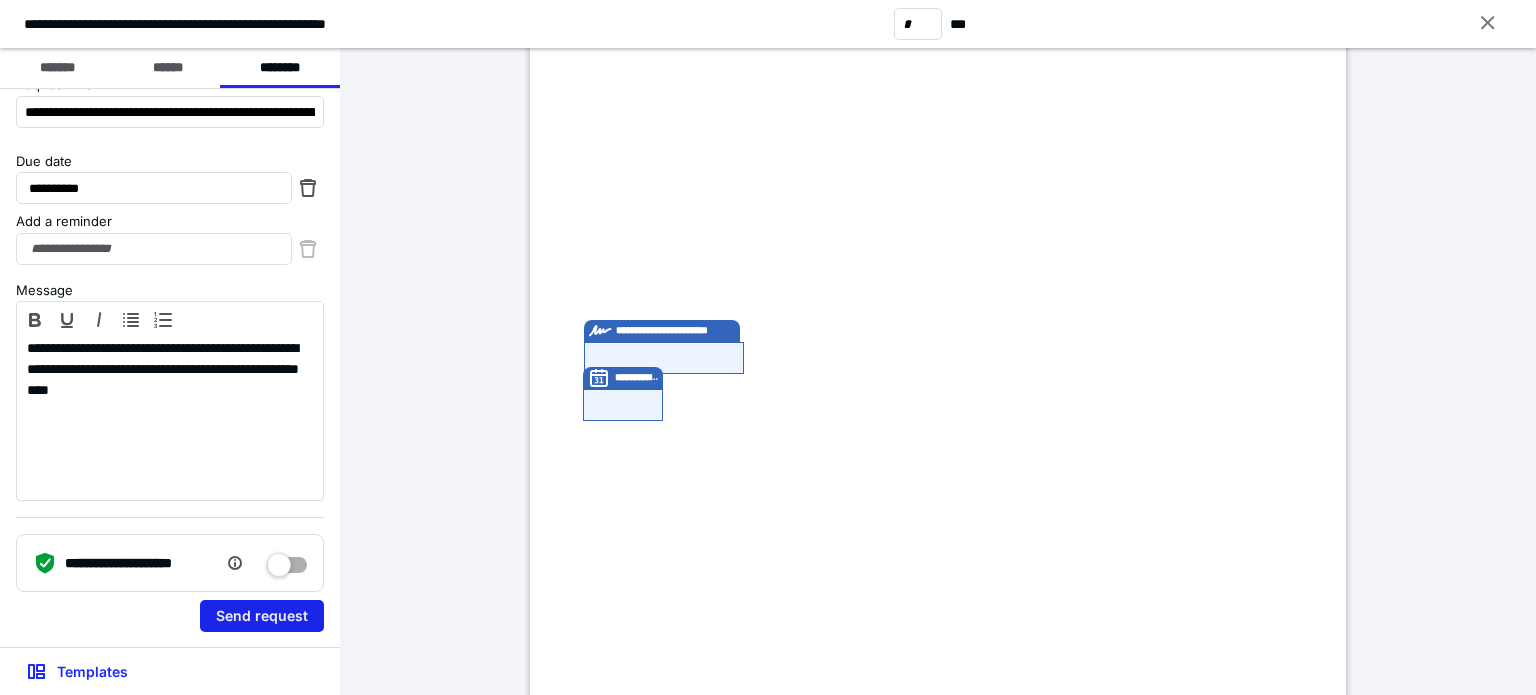 click on "Send request" at bounding box center [262, 616] 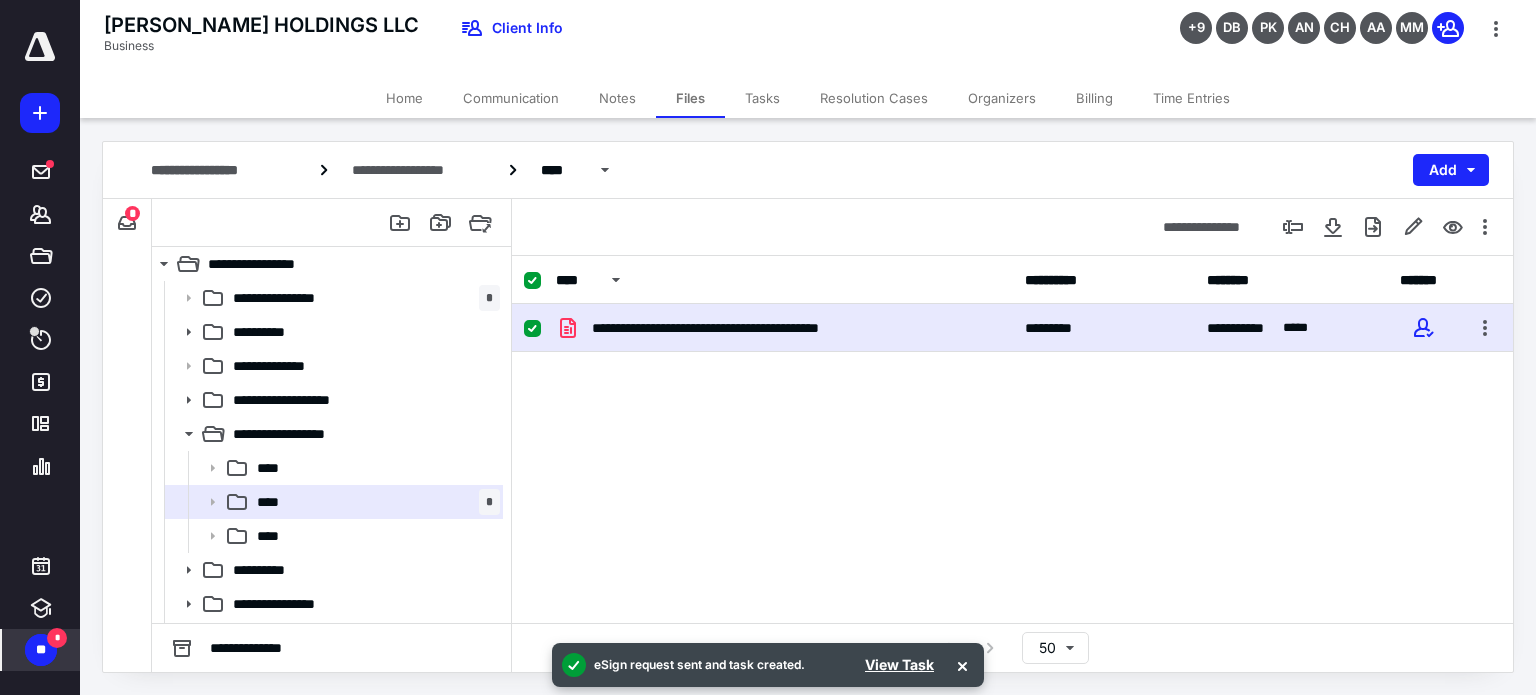 click on "Tasks" at bounding box center [762, 98] 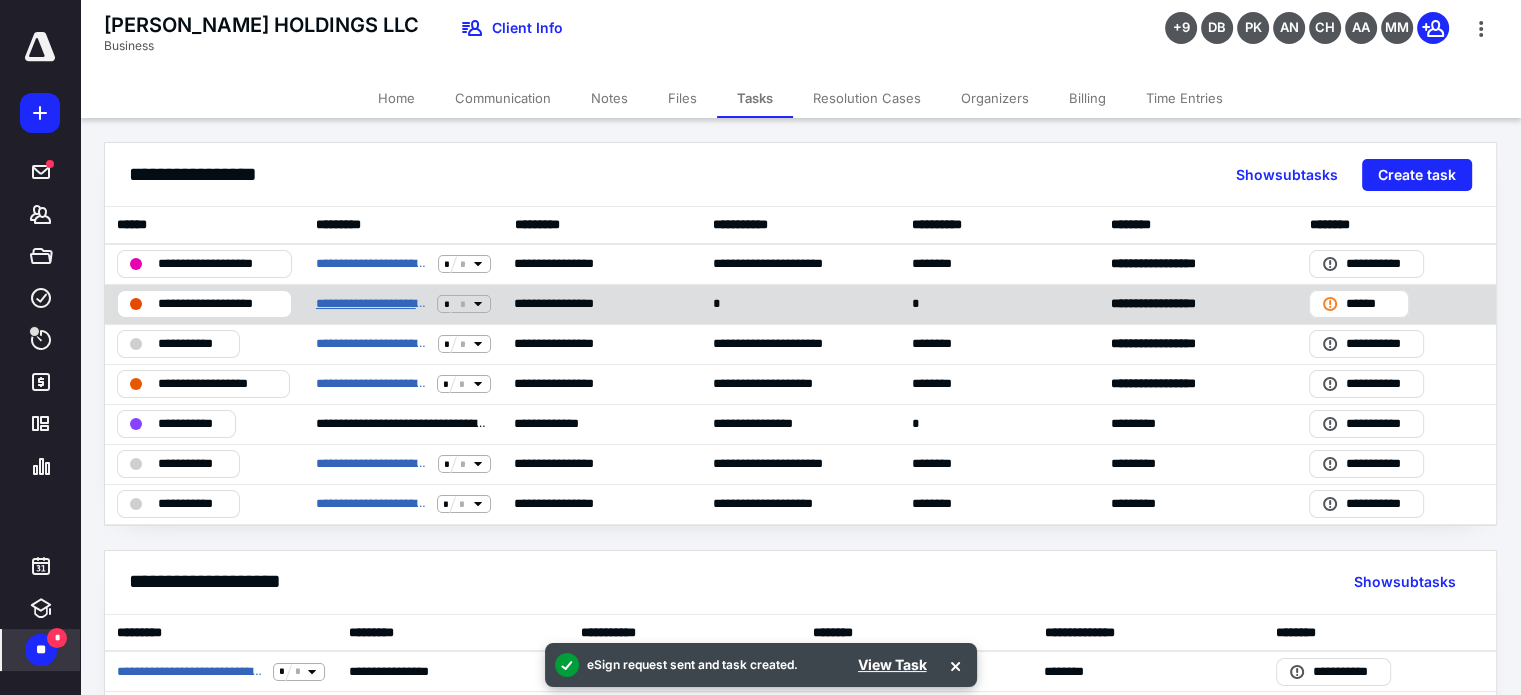 click on "**********" at bounding box center [373, 304] 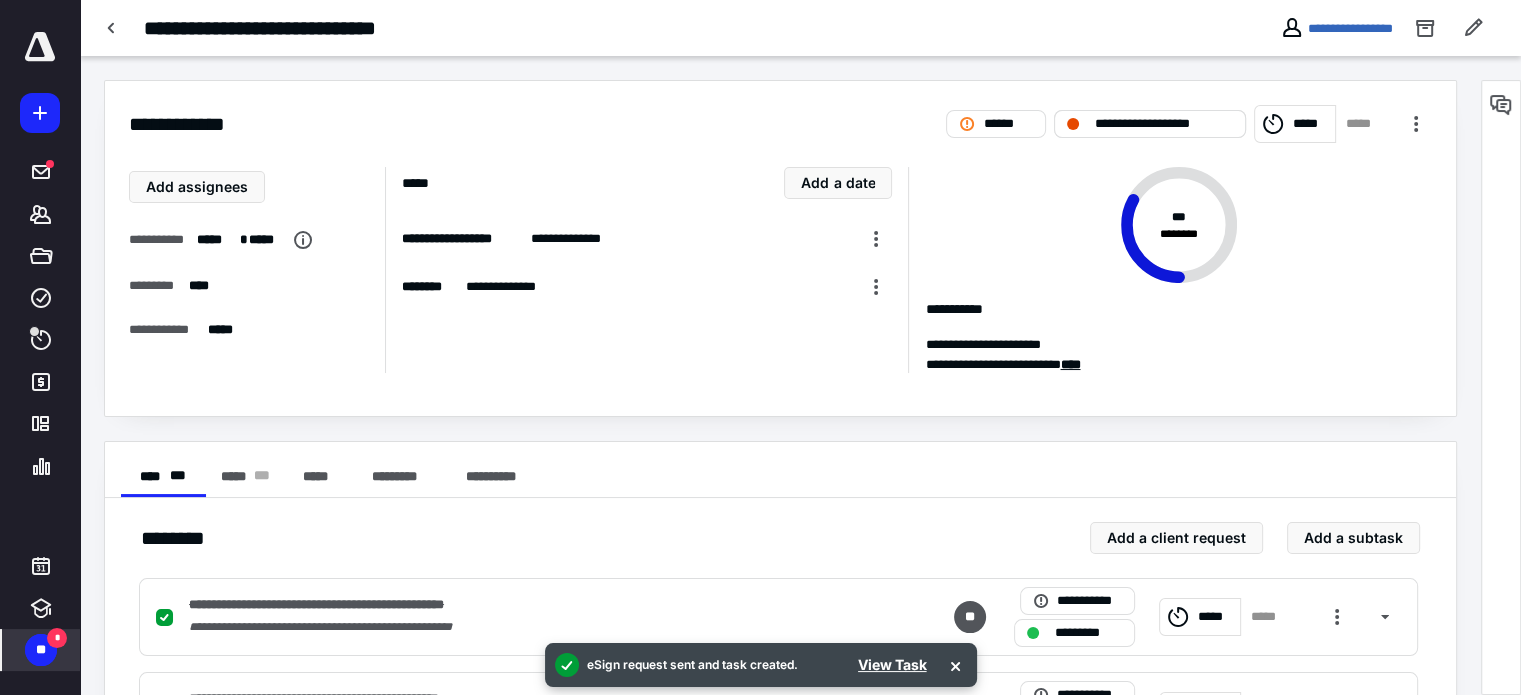 click on "**********" at bounding box center (1164, 124) 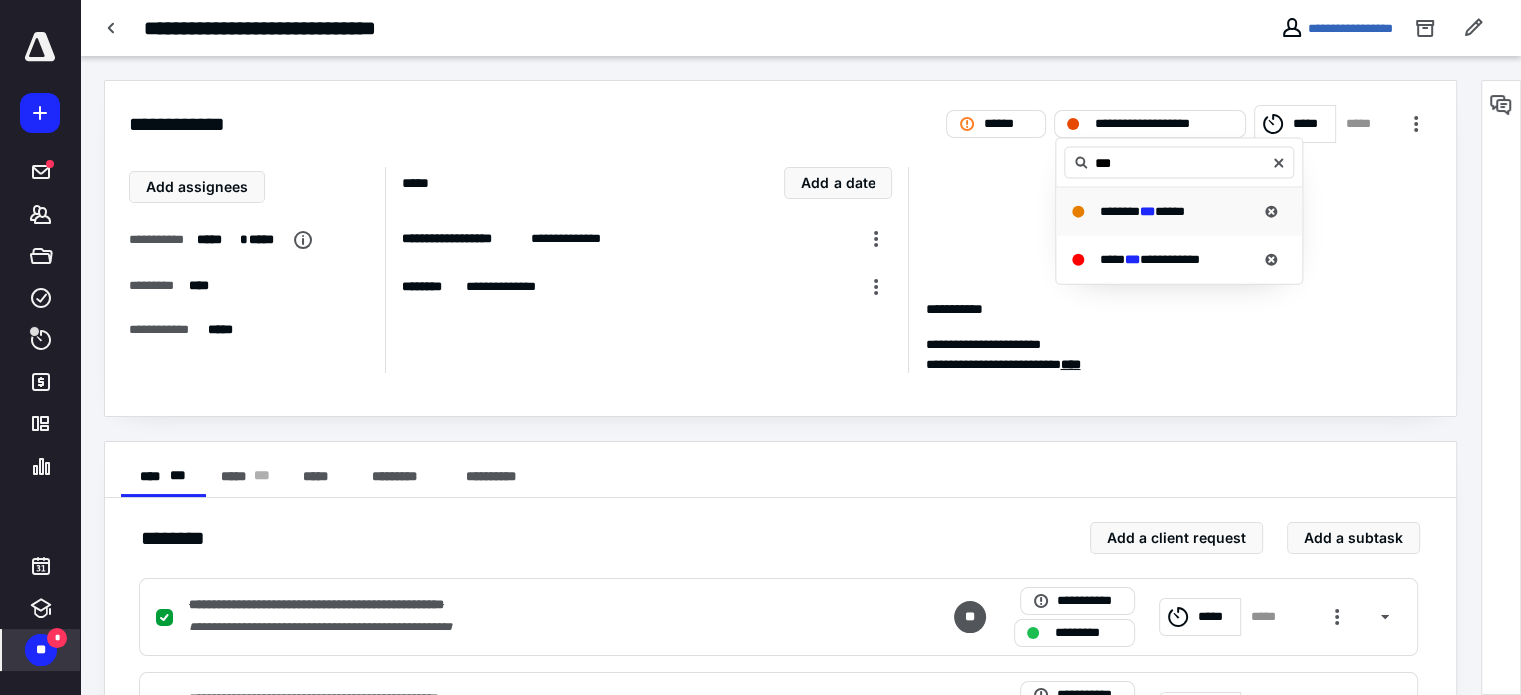 type on "***" 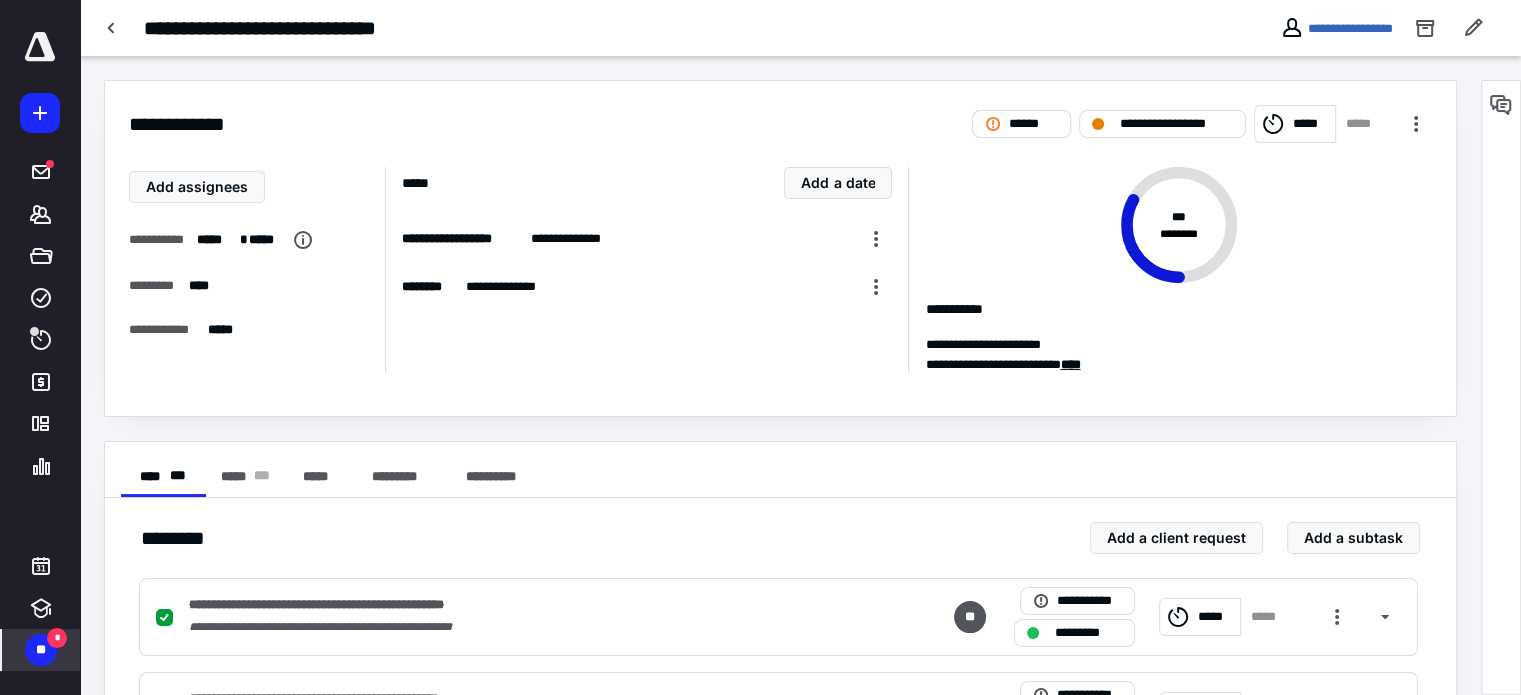 click on "******" at bounding box center [1034, 124] 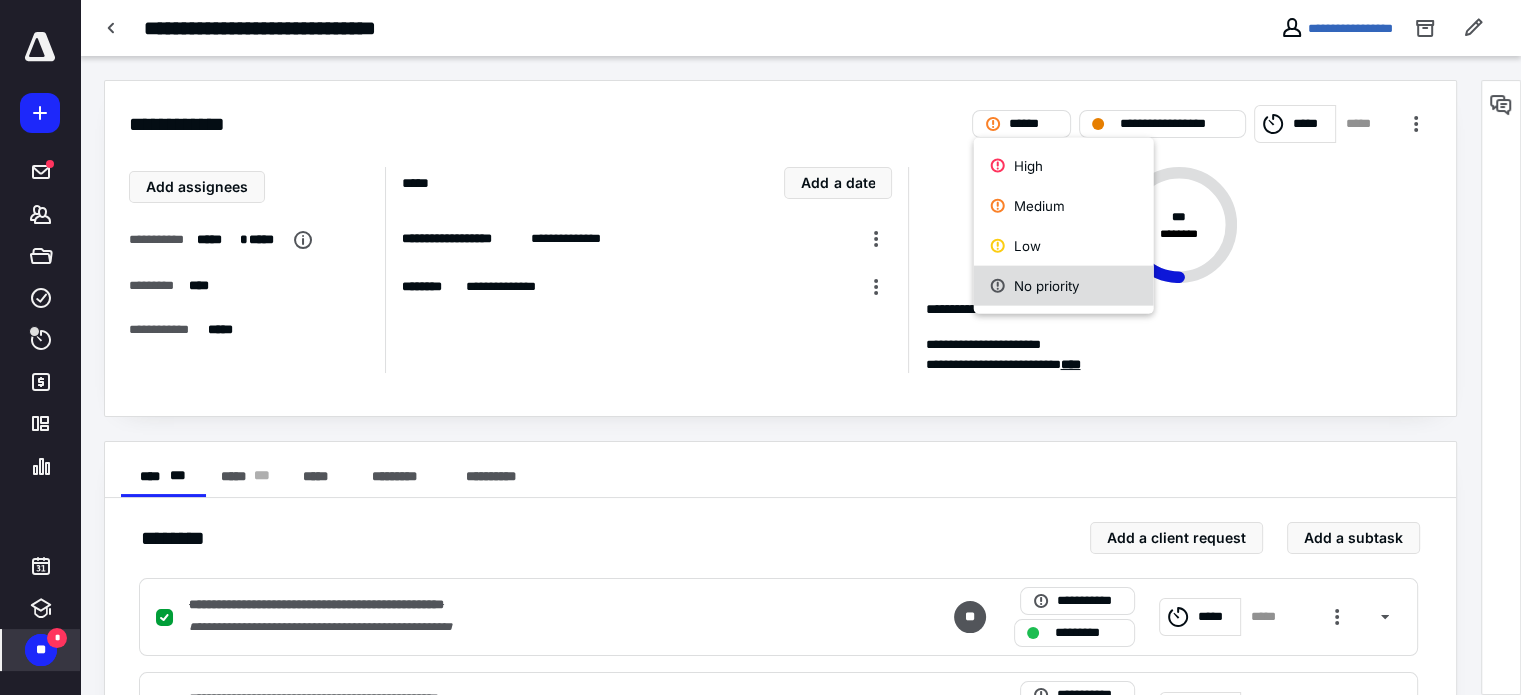 click on "No priority" at bounding box center [1064, 286] 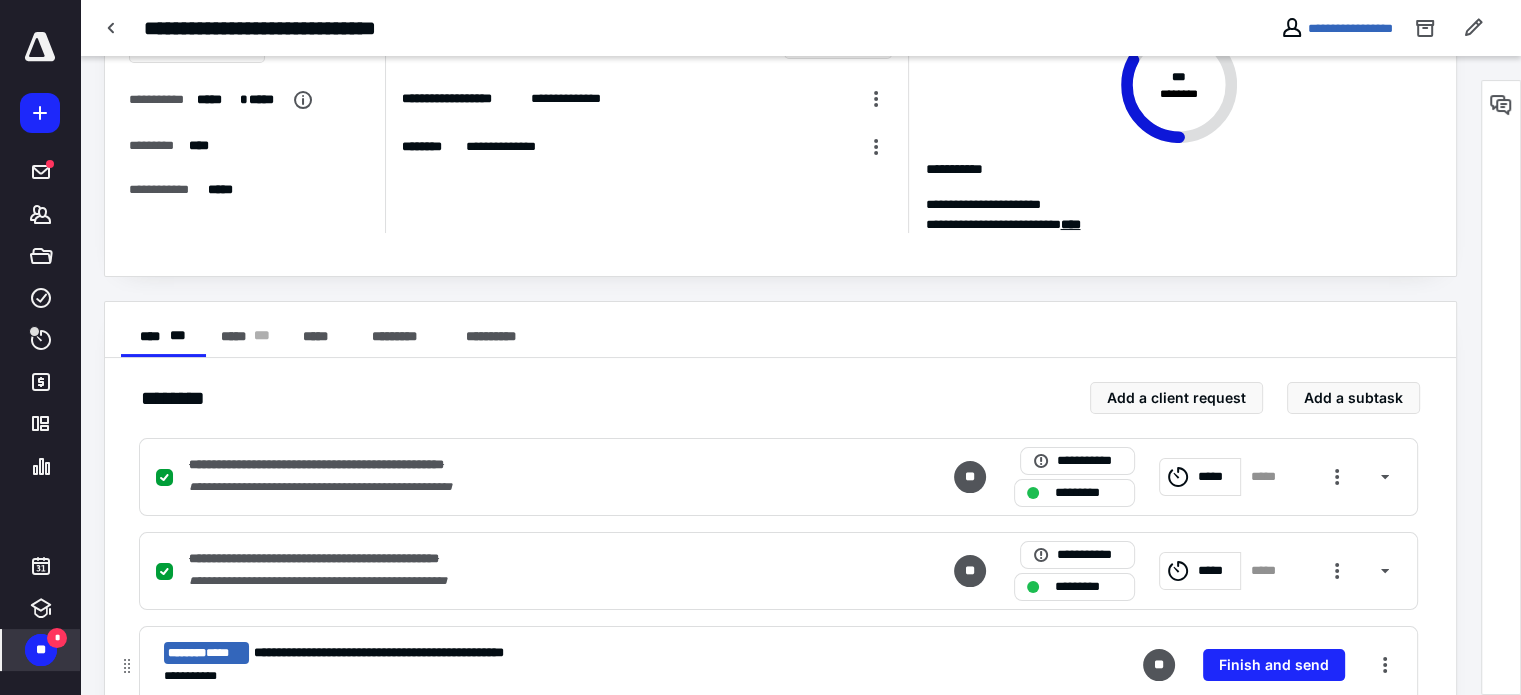scroll, scrollTop: 479, scrollLeft: 0, axis: vertical 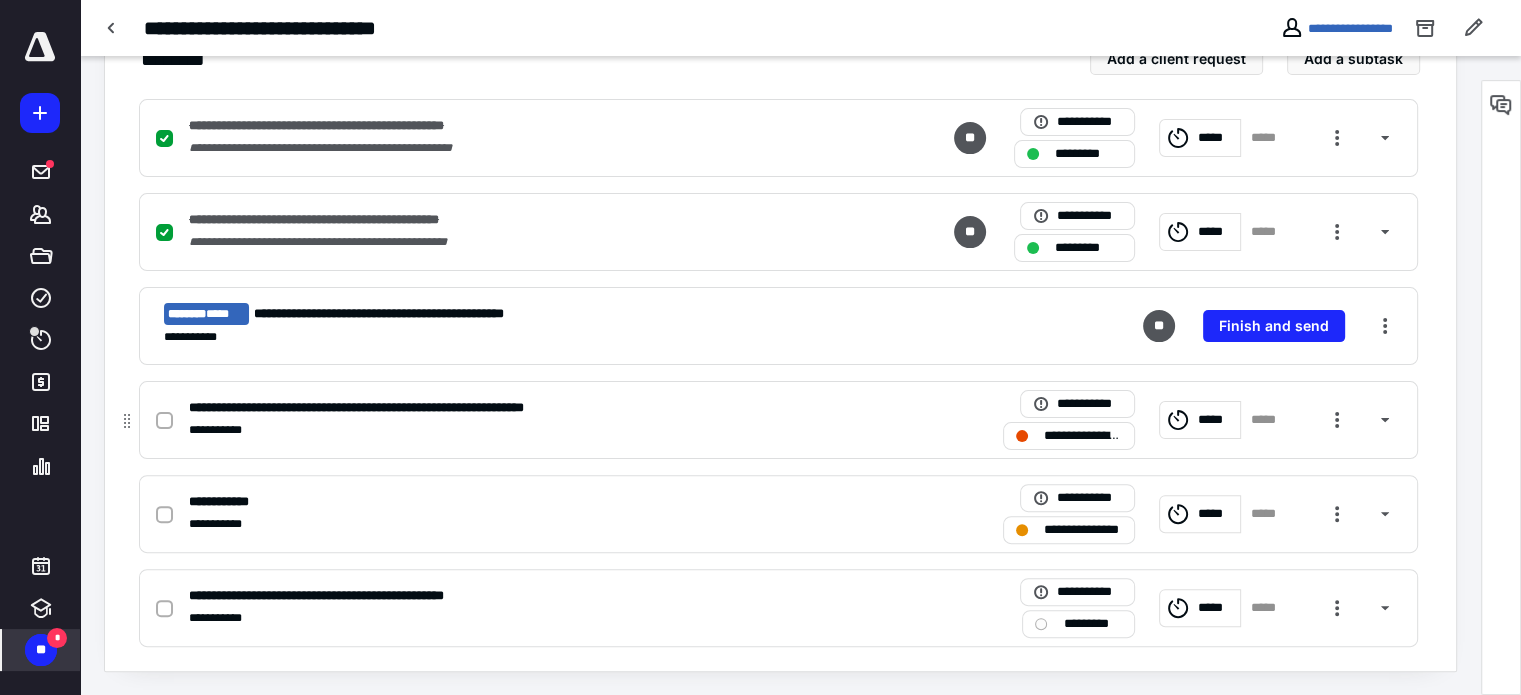 click on "**********" at bounding box center [1083, 436] 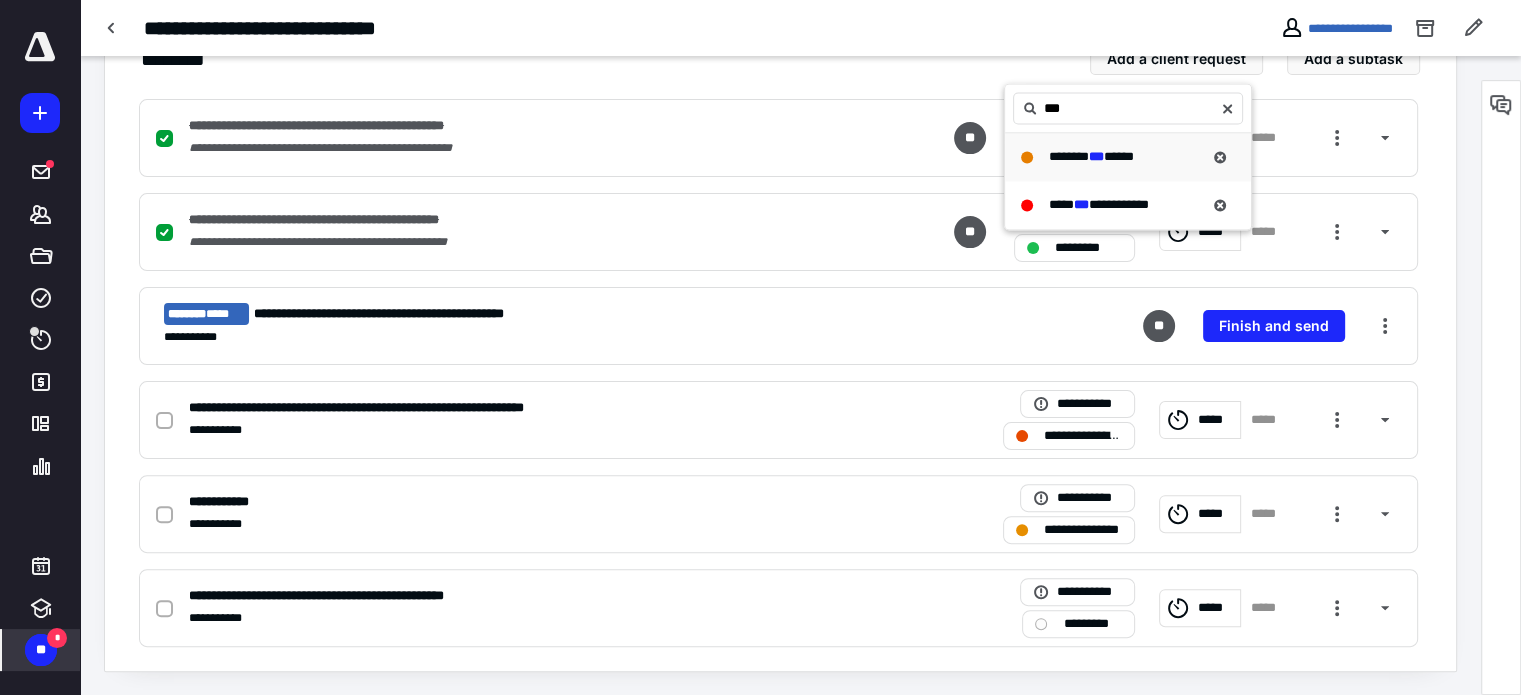 type on "***" 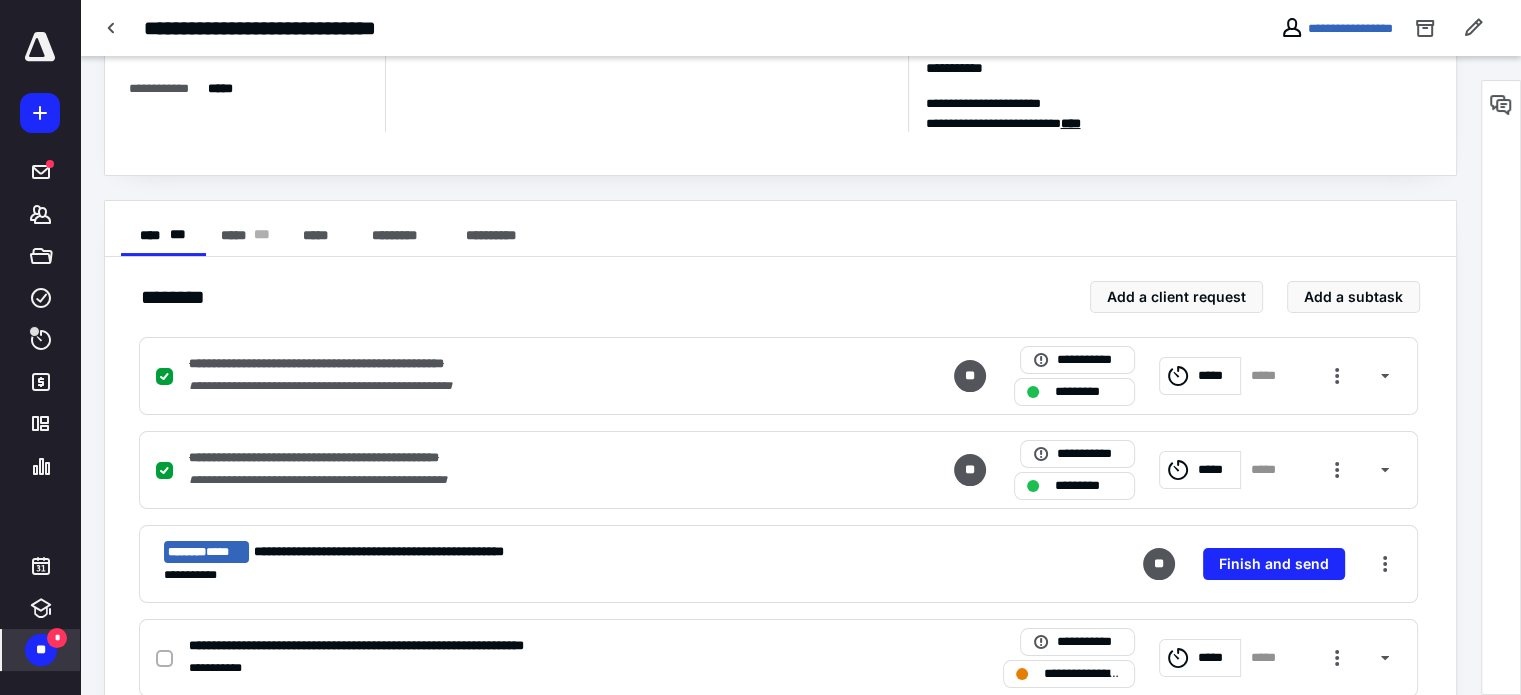 scroll, scrollTop: 0, scrollLeft: 0, axis: both 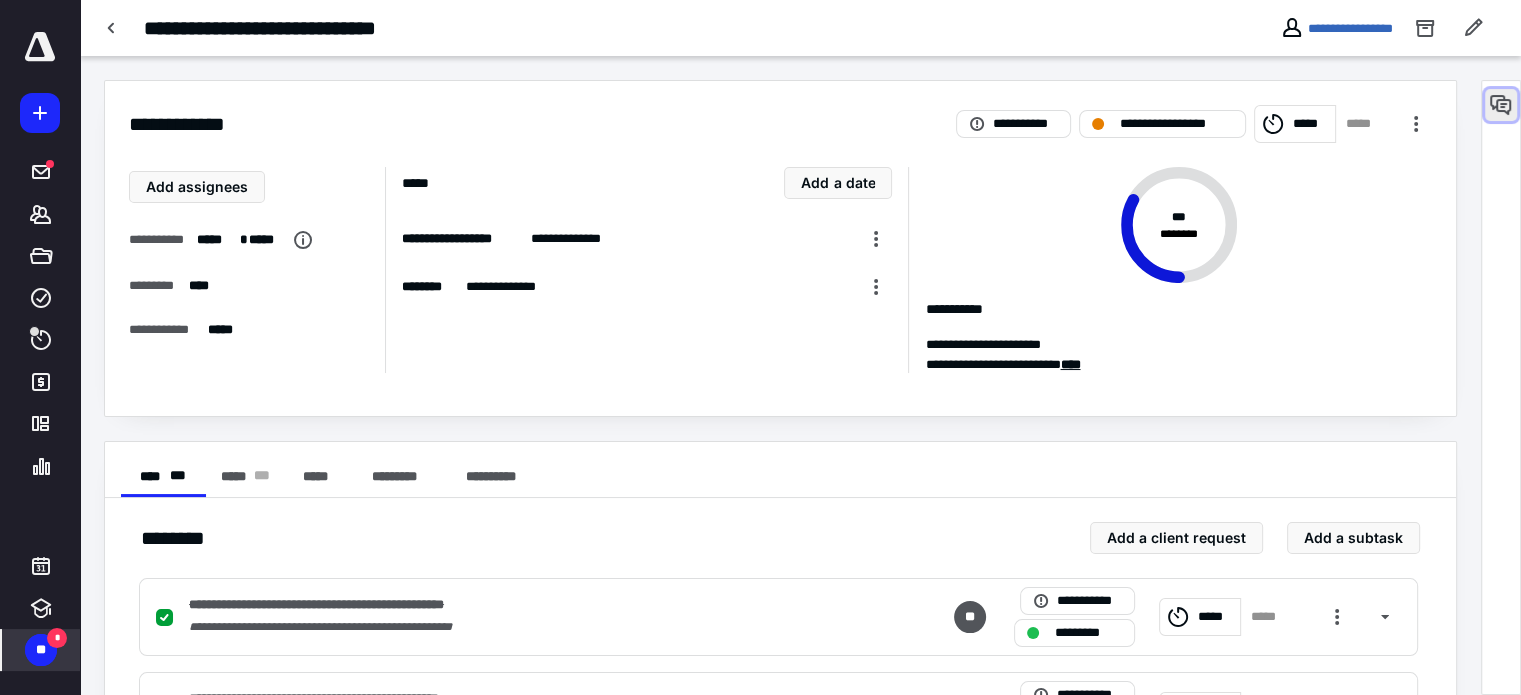 click at bounding box center [1501, 105] 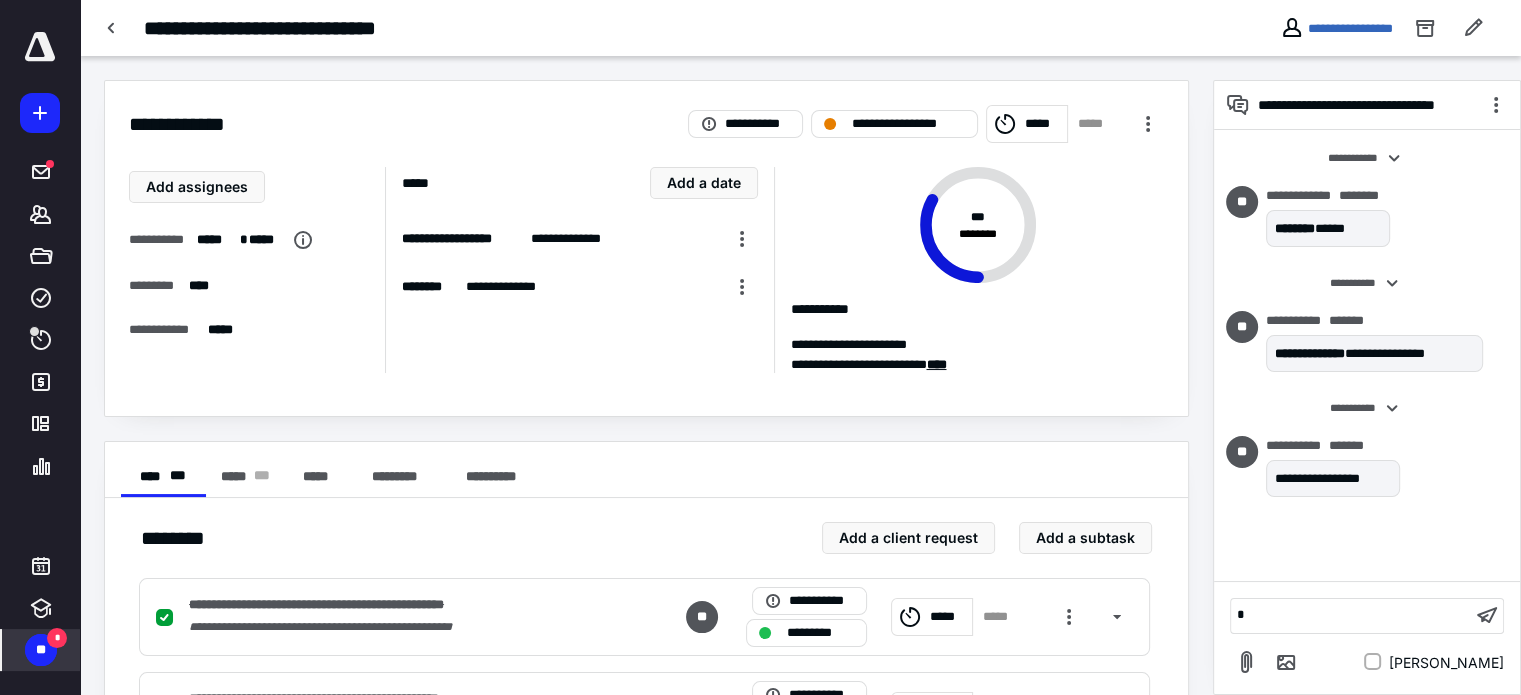 type 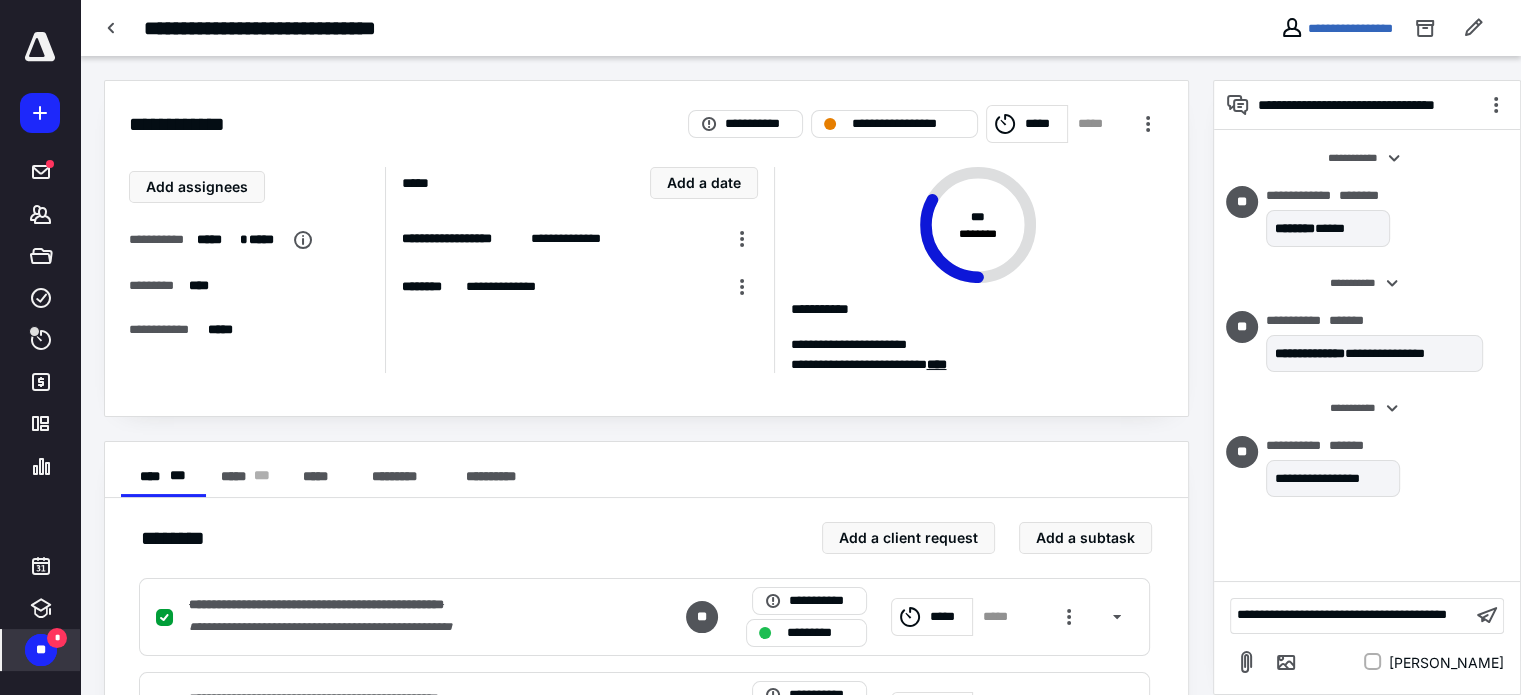 click on "**********" at bounding box center [1351, 615] 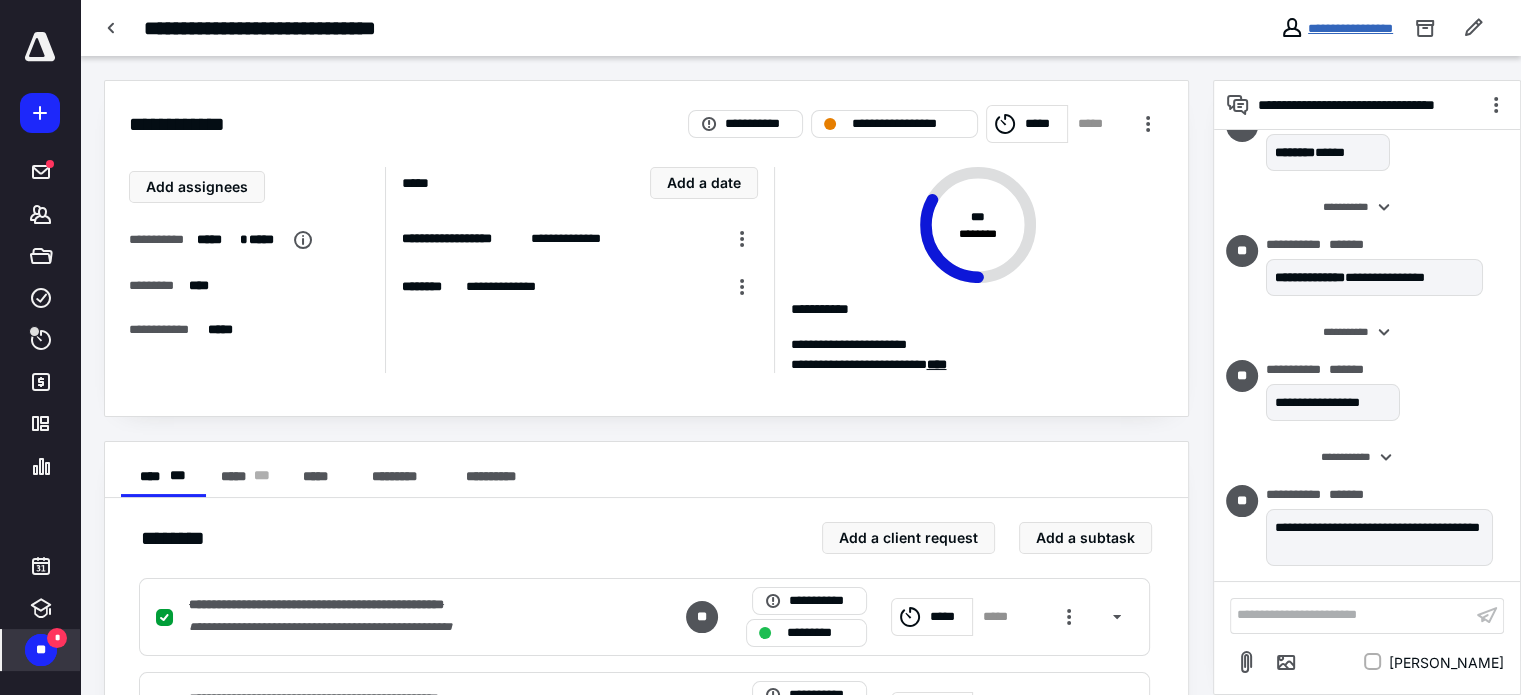 click on "**********" at bounding box center [1350, 28] 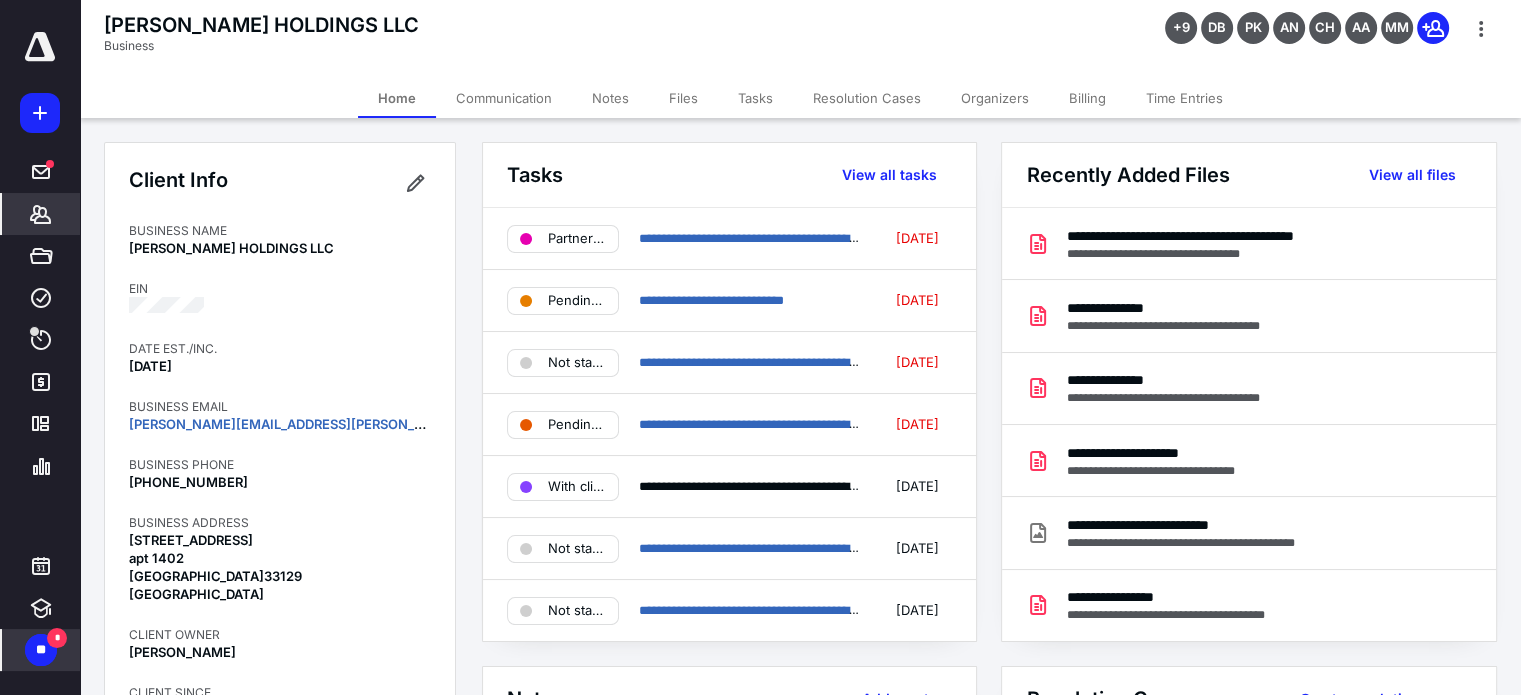 click on "Billing" at bounding box center (1087, 98) 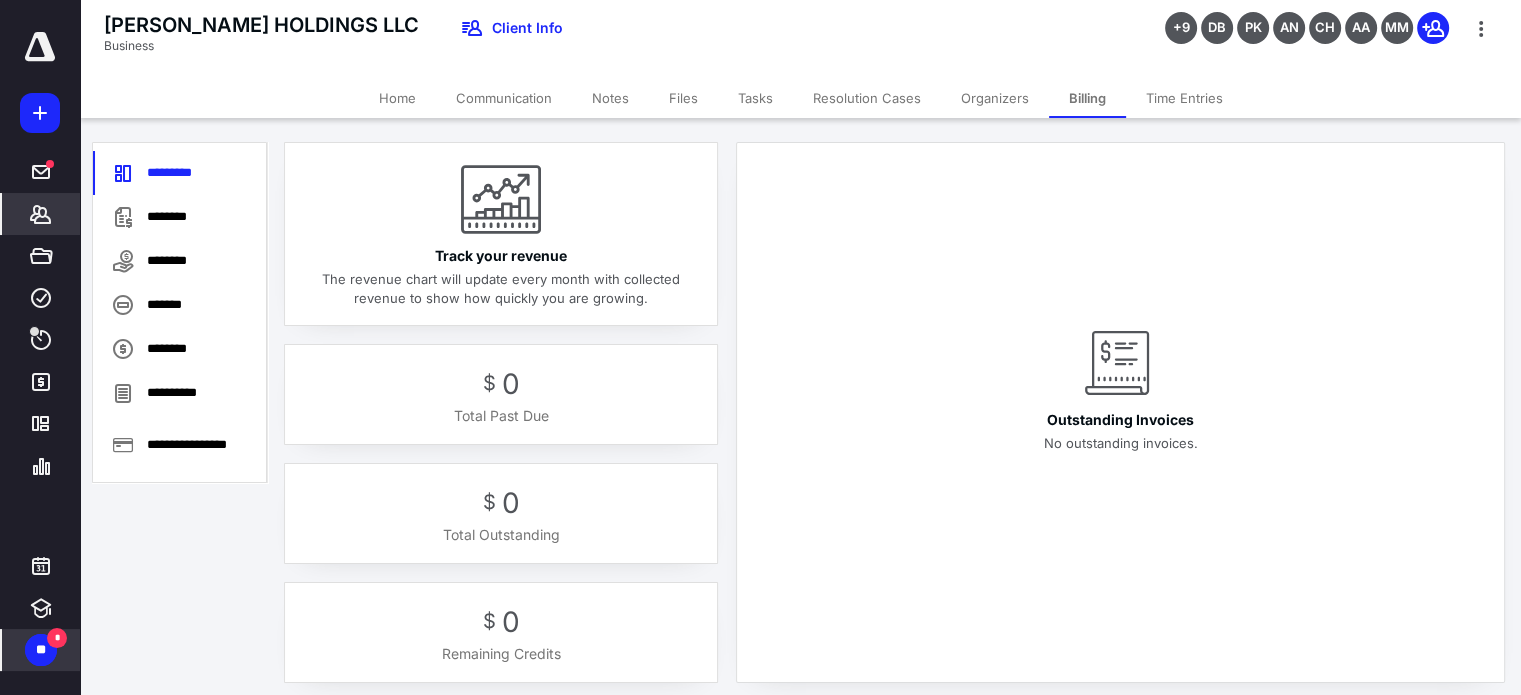 drag, startPoint x: 713, startPoint y: 95, endPoint x: 723, endPoint y: 99, distance: 10.770329 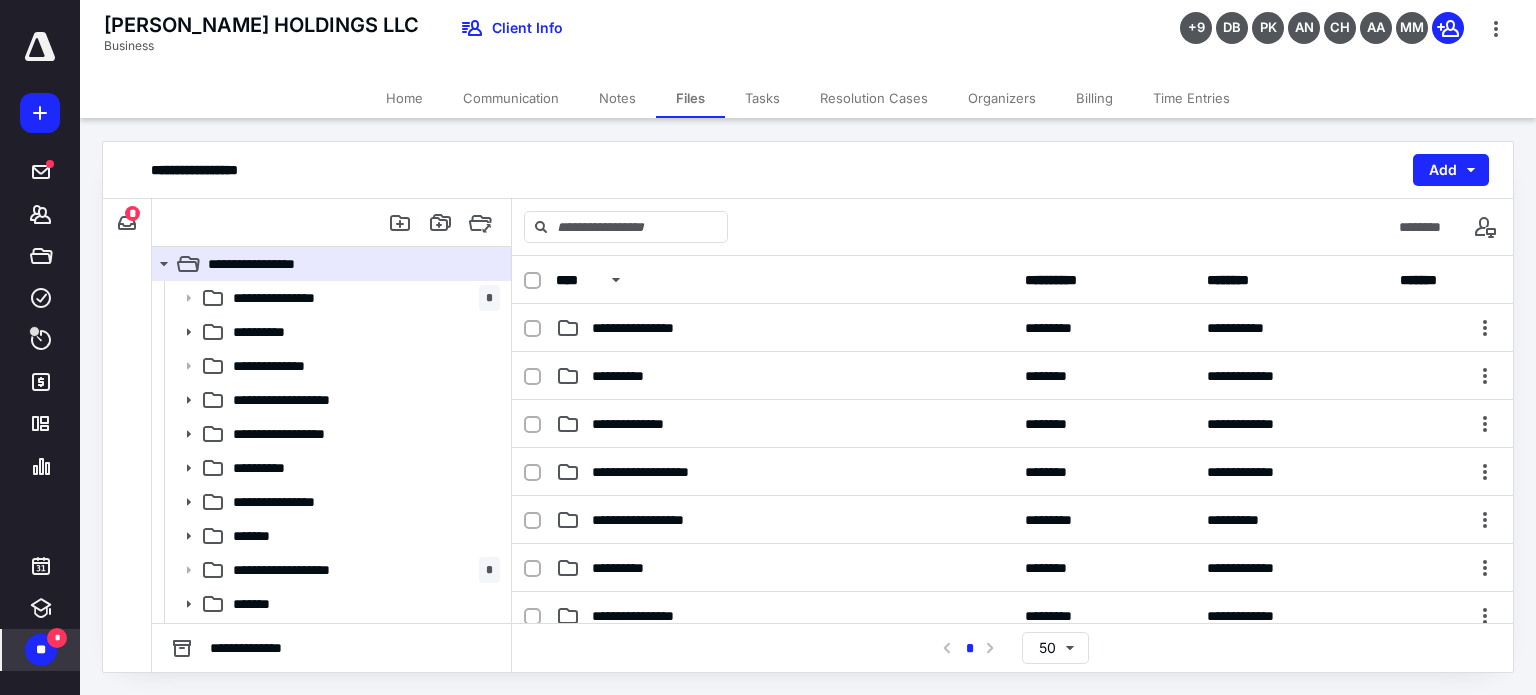 click on "Tasks" at bounding box center (762, 98) 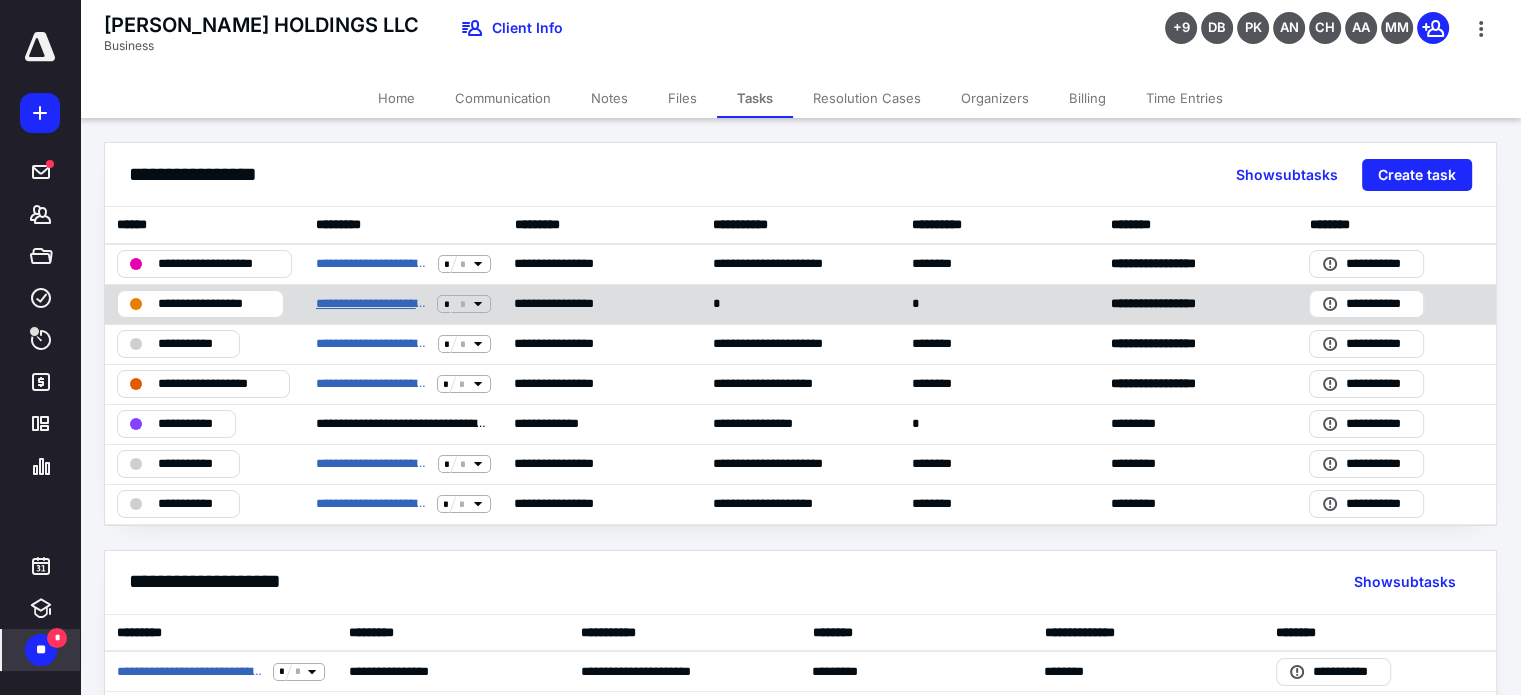 click on "**********" at bounding box center [373, 304] 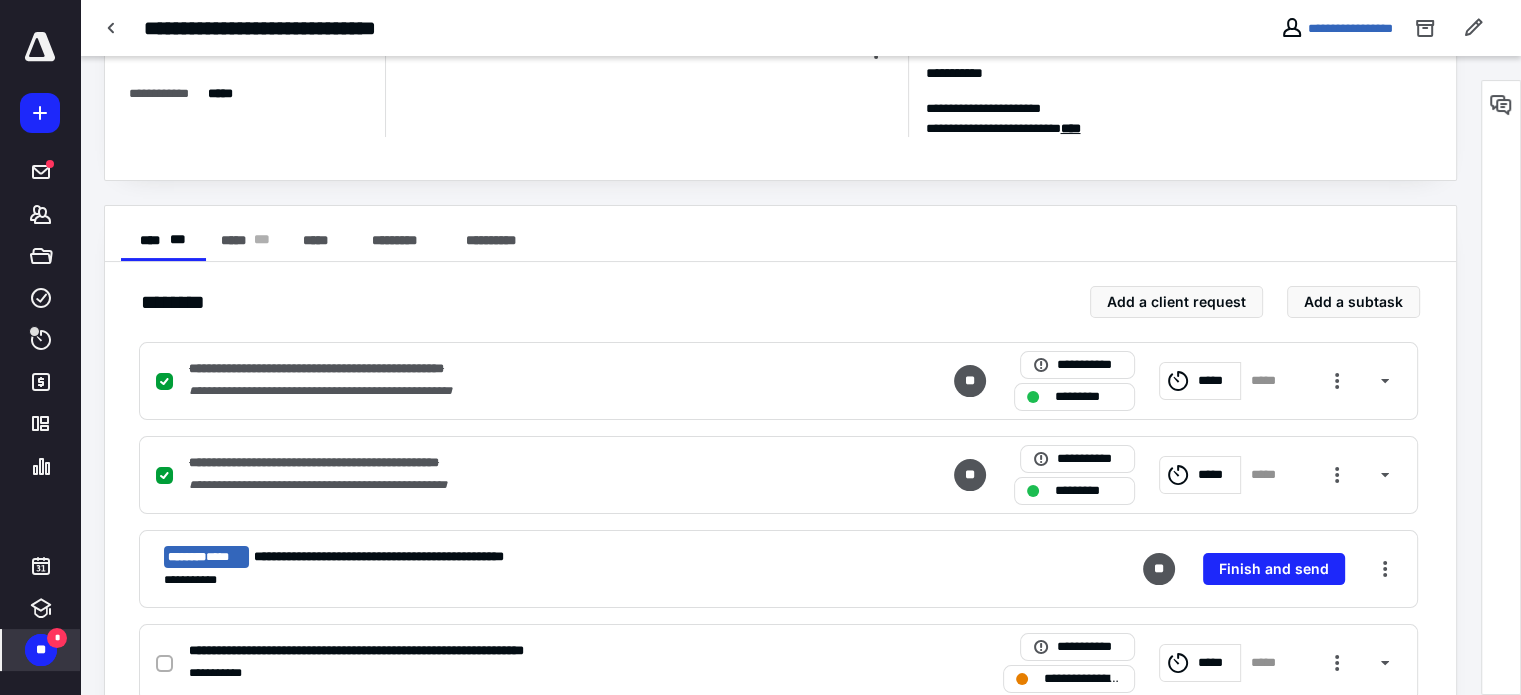 scroll, scrollTop: 479, scrollLeft: 0, axis: vertical 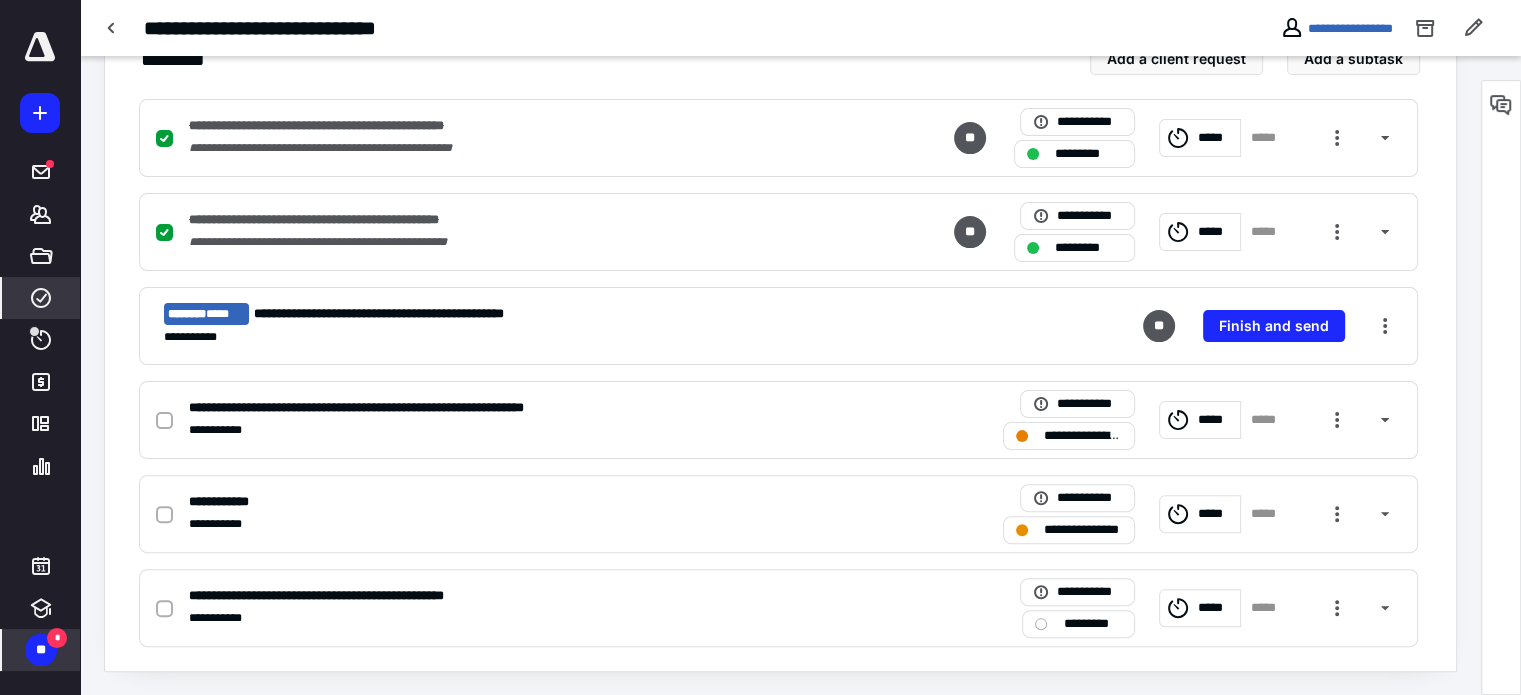click on "****" at bounding box center (41, 298) 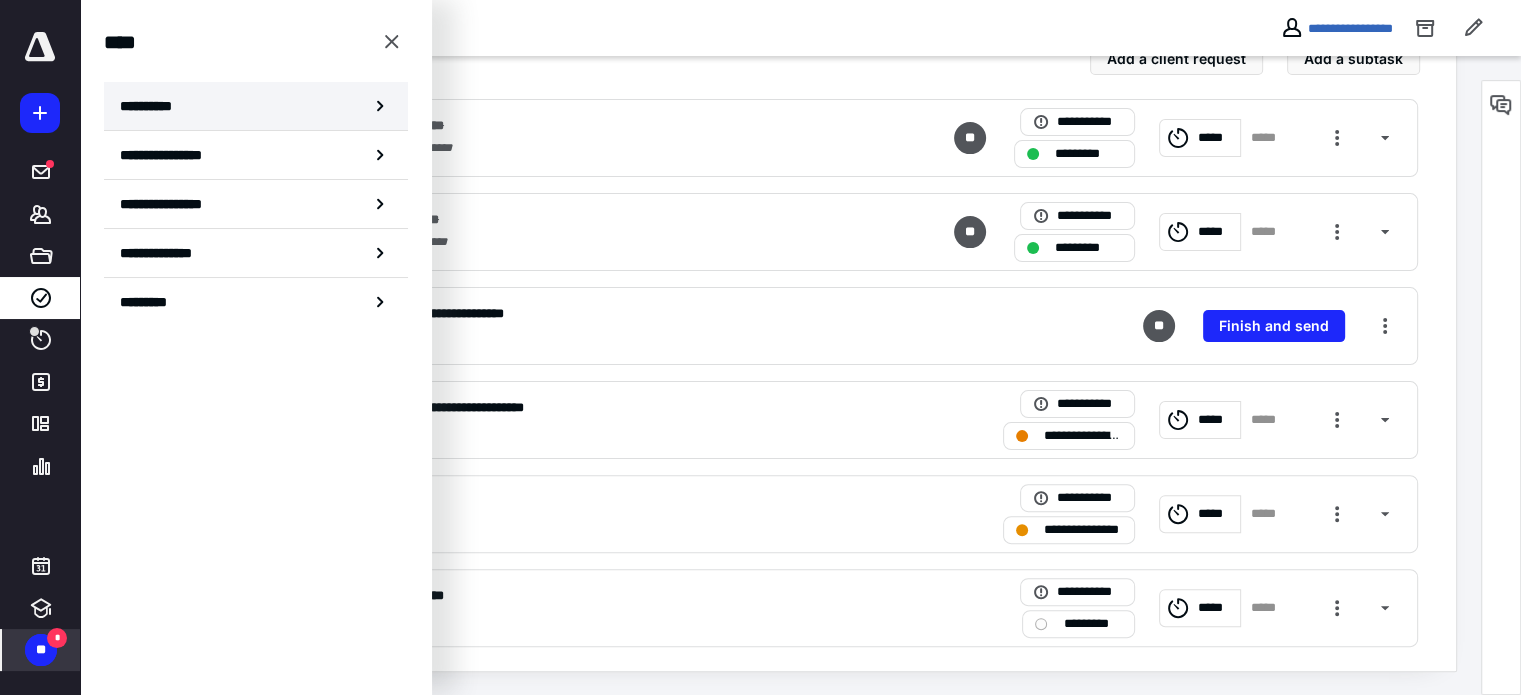 click on "**********" at bounding box center (256, 106) 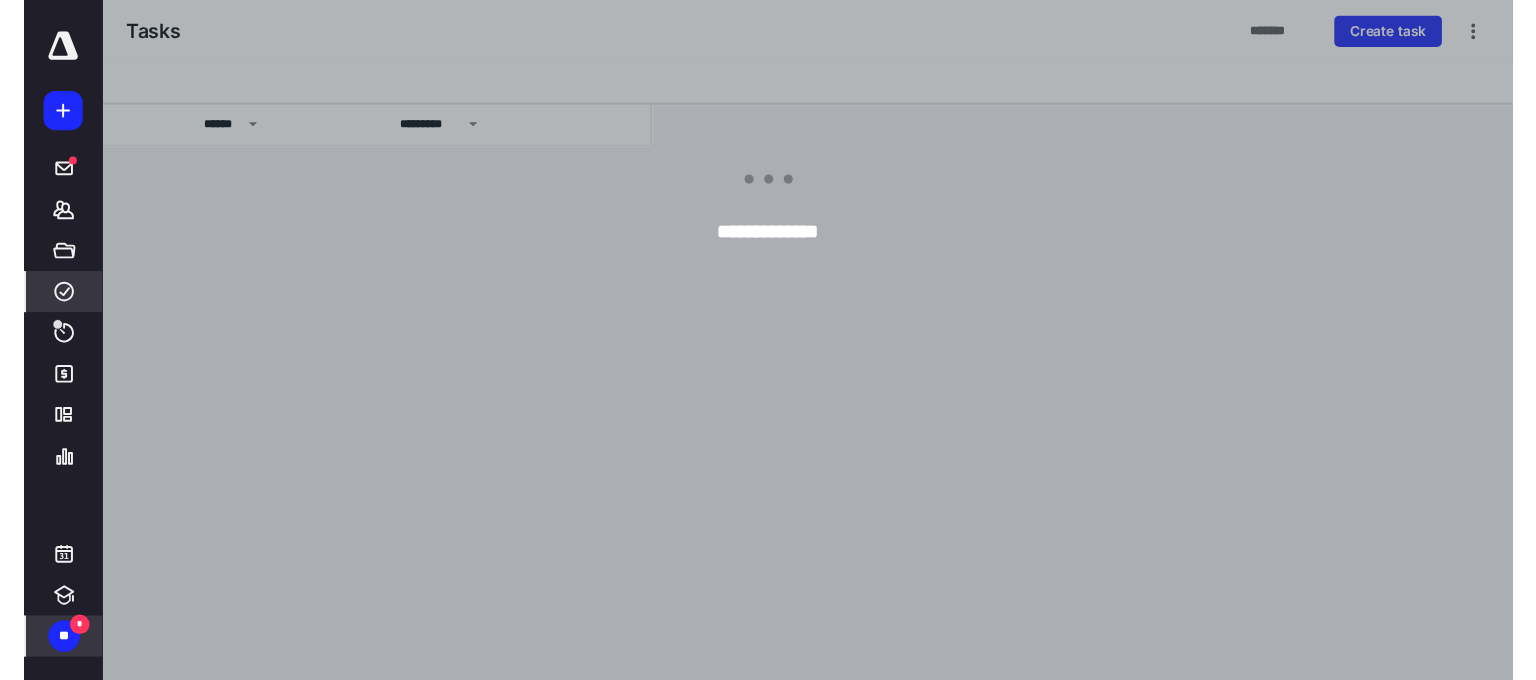scroll, scrollTop: 0, scrollLeft: 0, axis: both 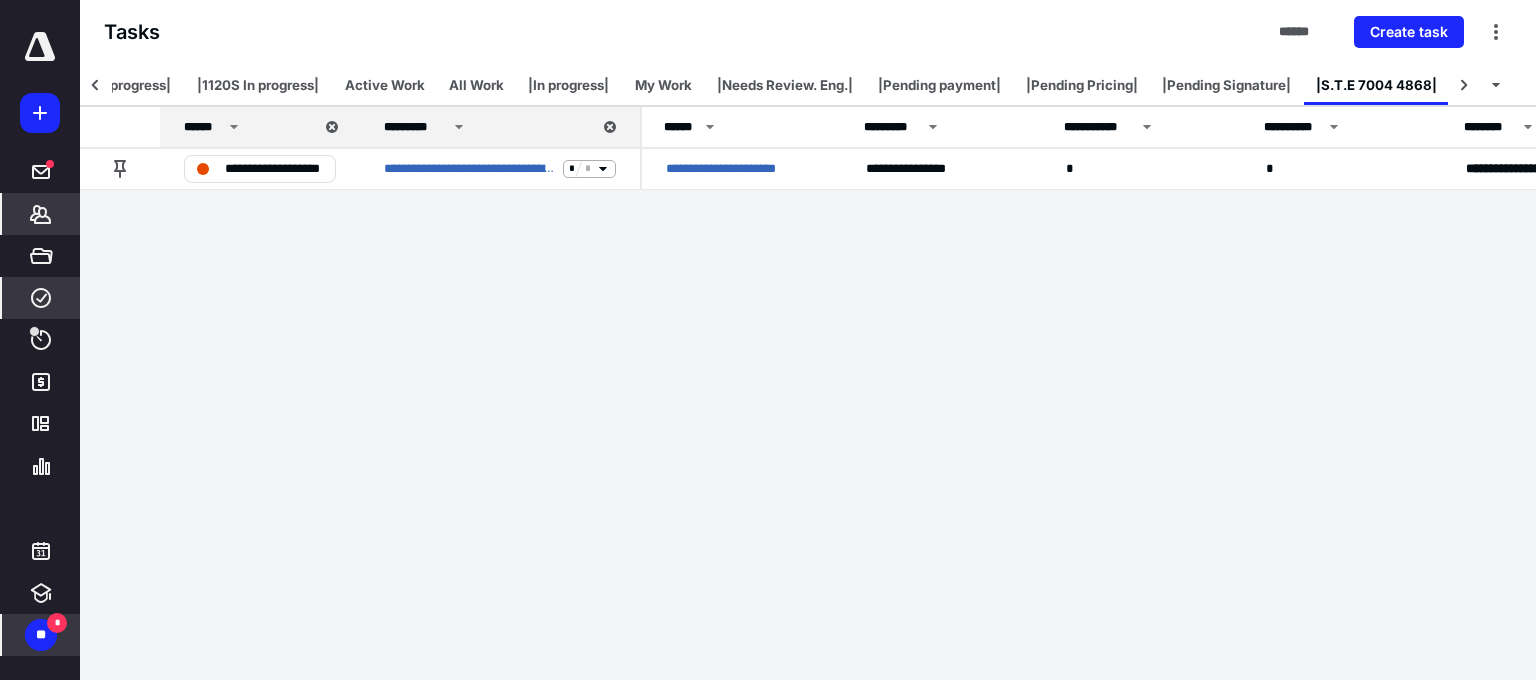 click on "*******" at bounding box center (41, 214) 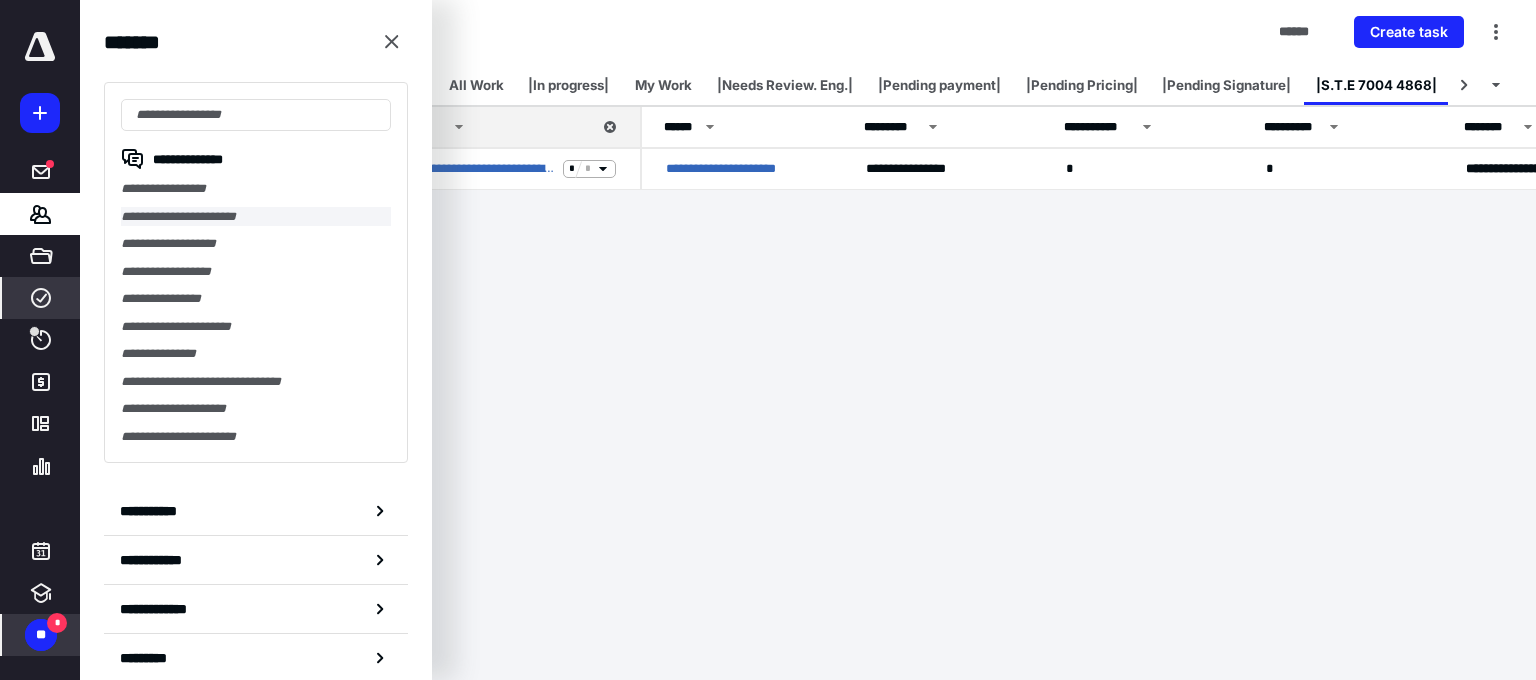 click on "**********" at bounding box center (256, 217) 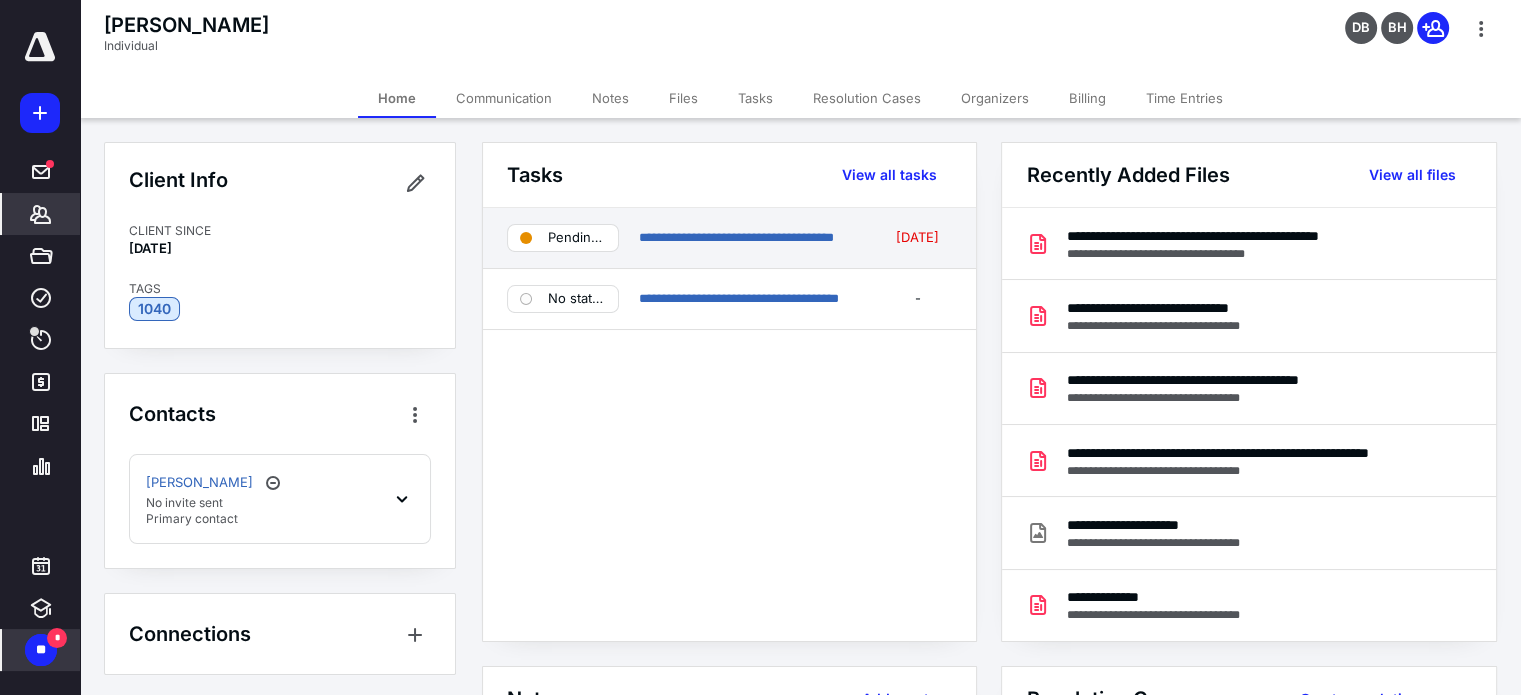 click on "**********" at bounding box center [729, 238] 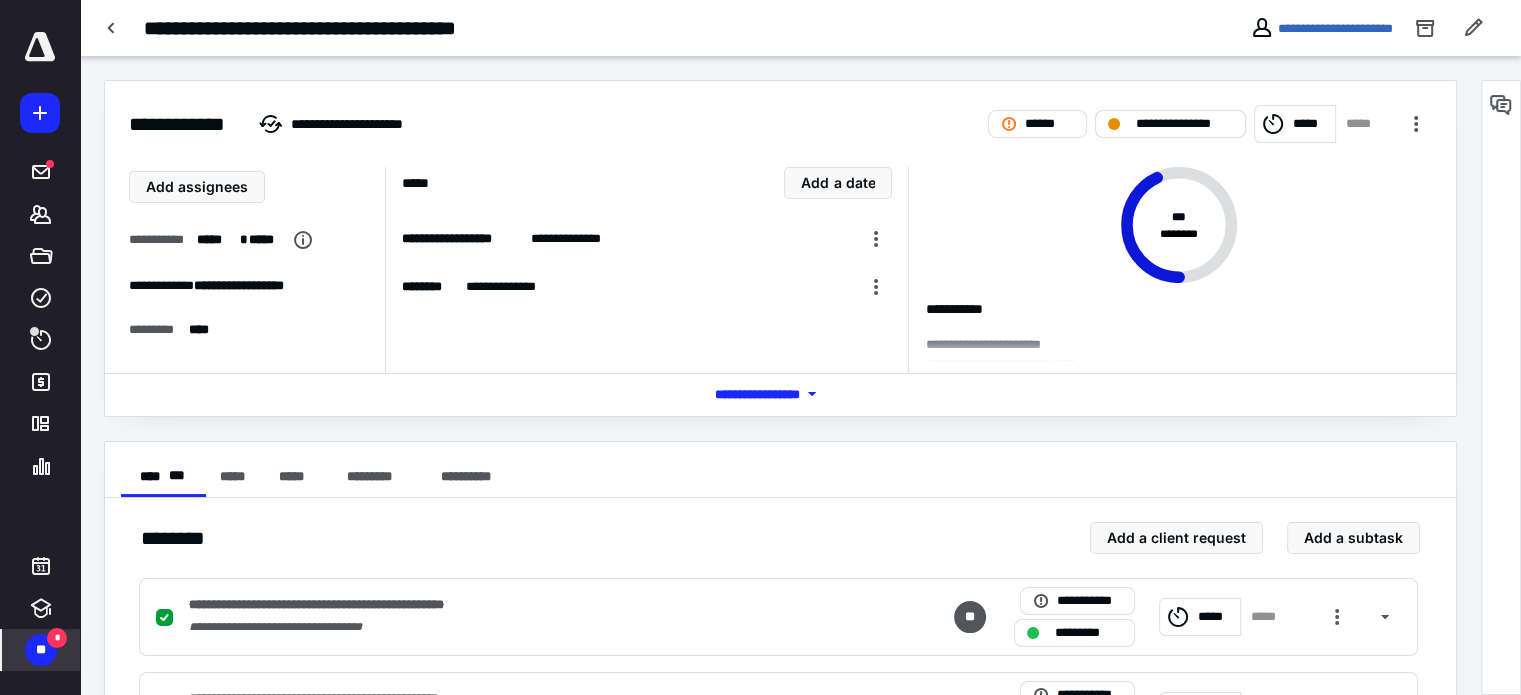 click on "**********" at bounding box center (1184, 124) 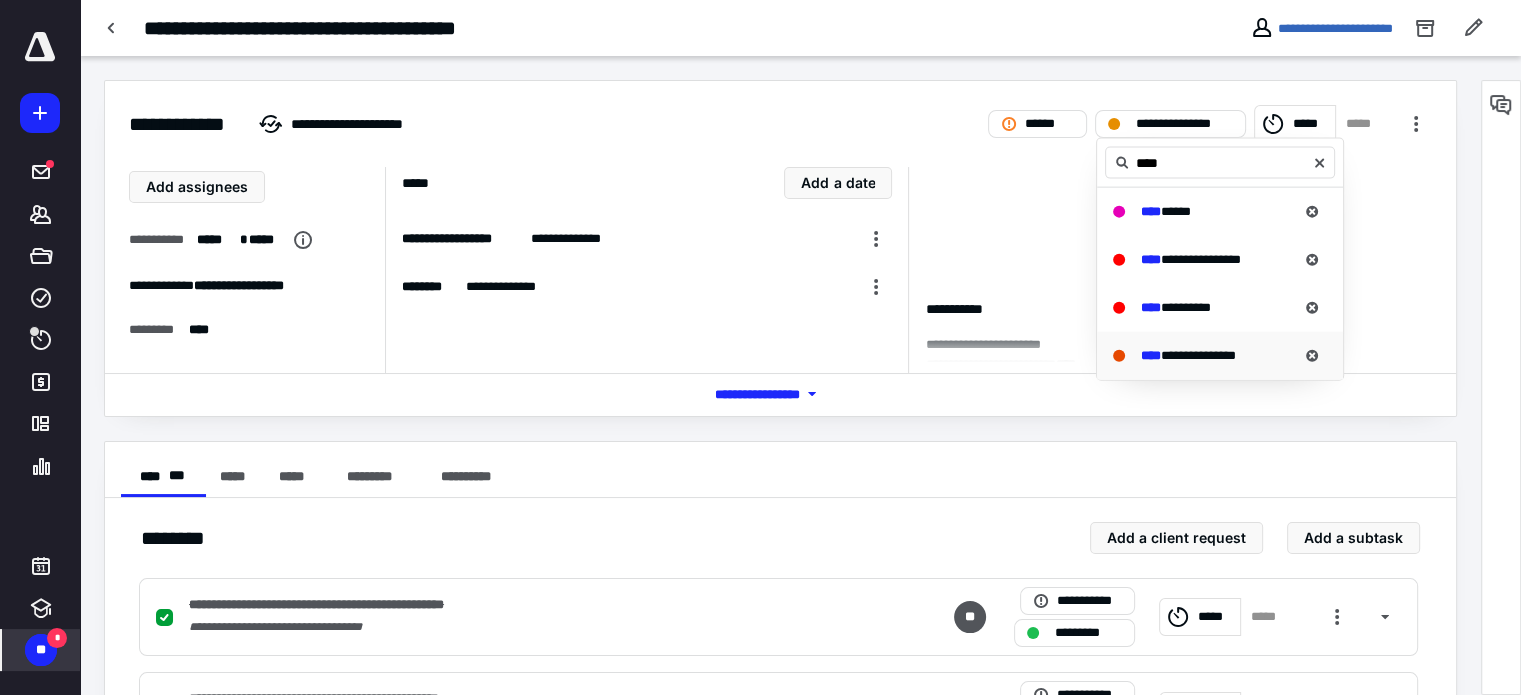 type on "****" 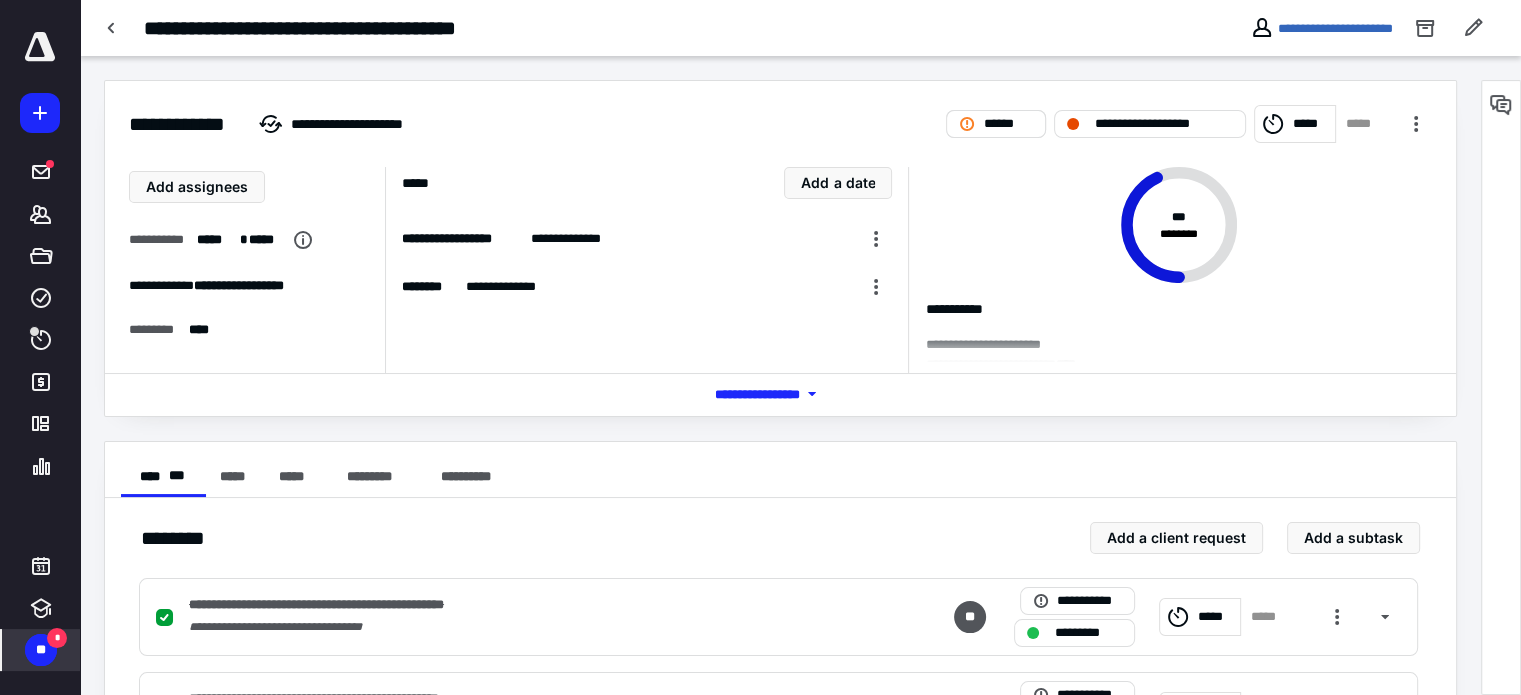 click on "******" at bounding box center (996, 124) 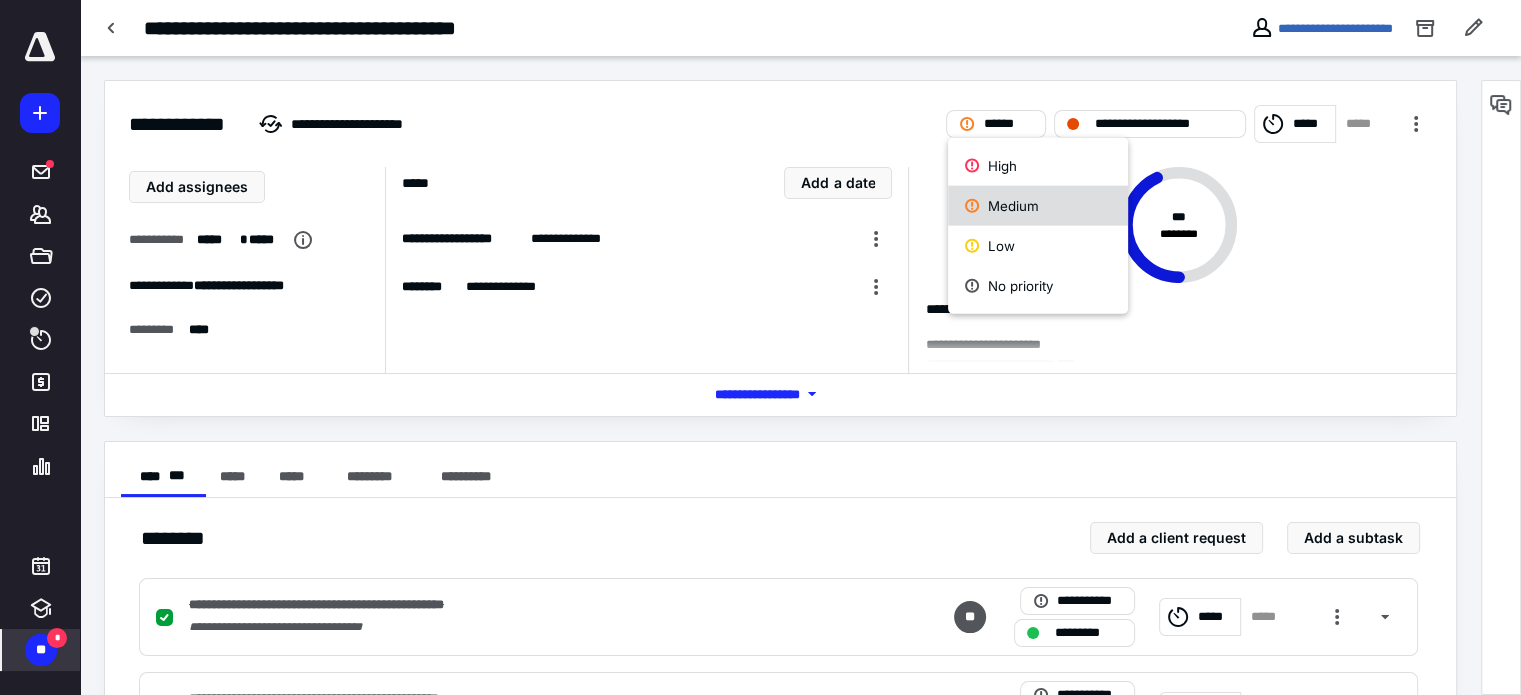 click on "Medium" at bounding box center [1038, 206] 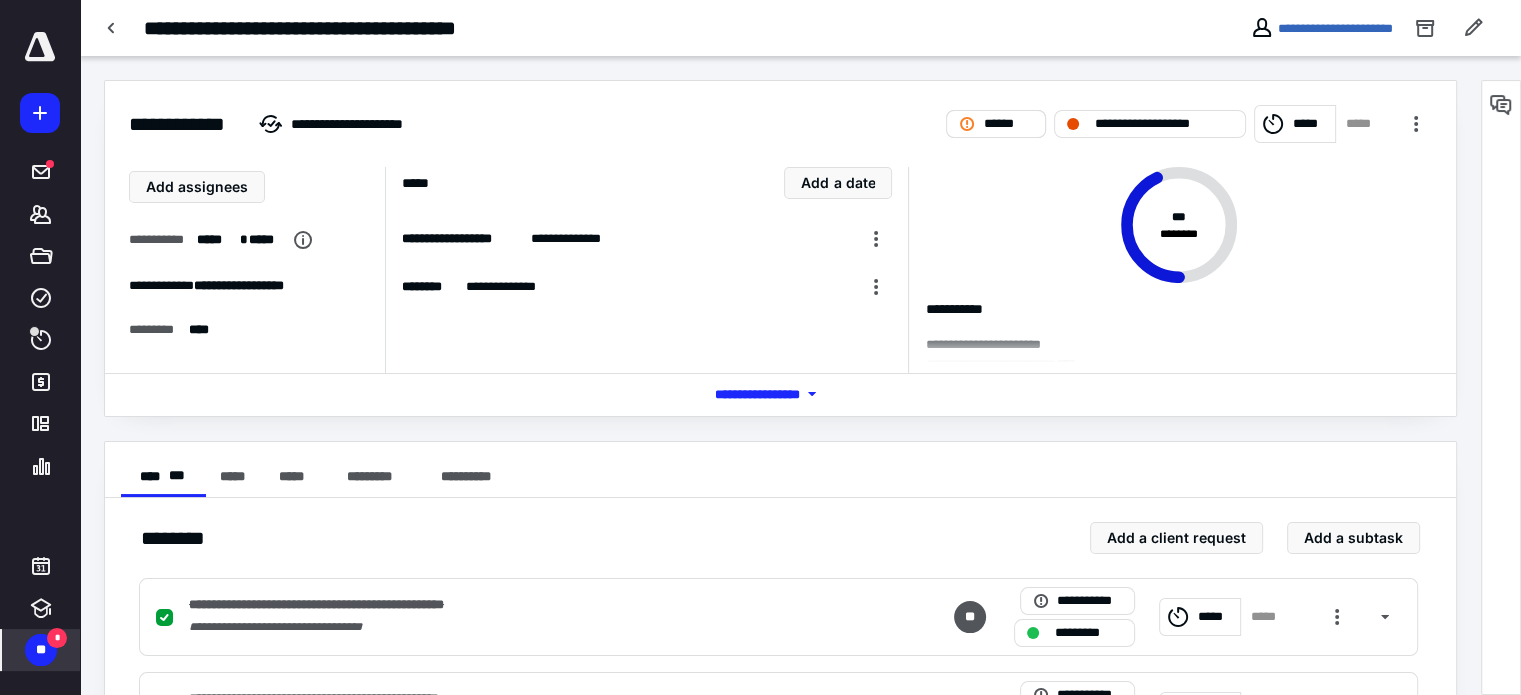 click on "******" at bounding box center (996, 124) 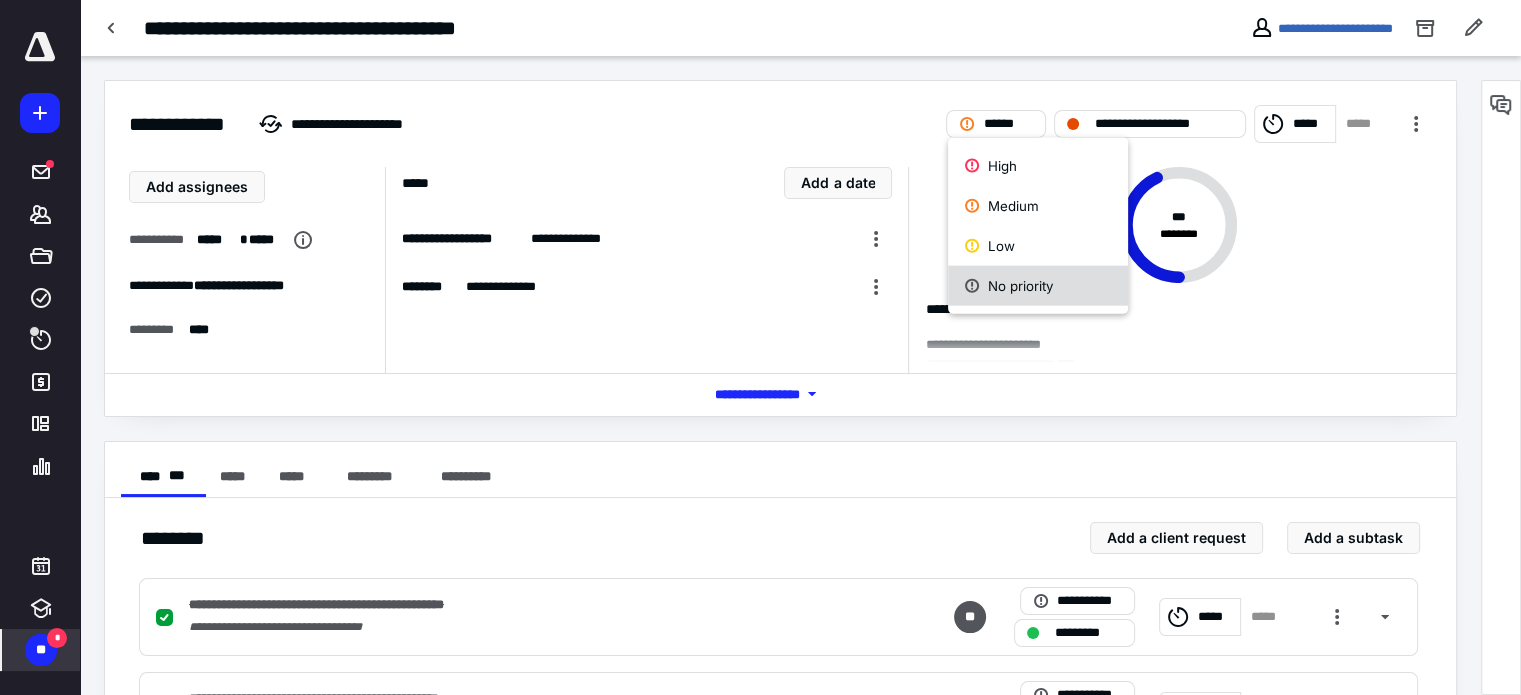 click on "No priority" at bounding box center [1038, 286] 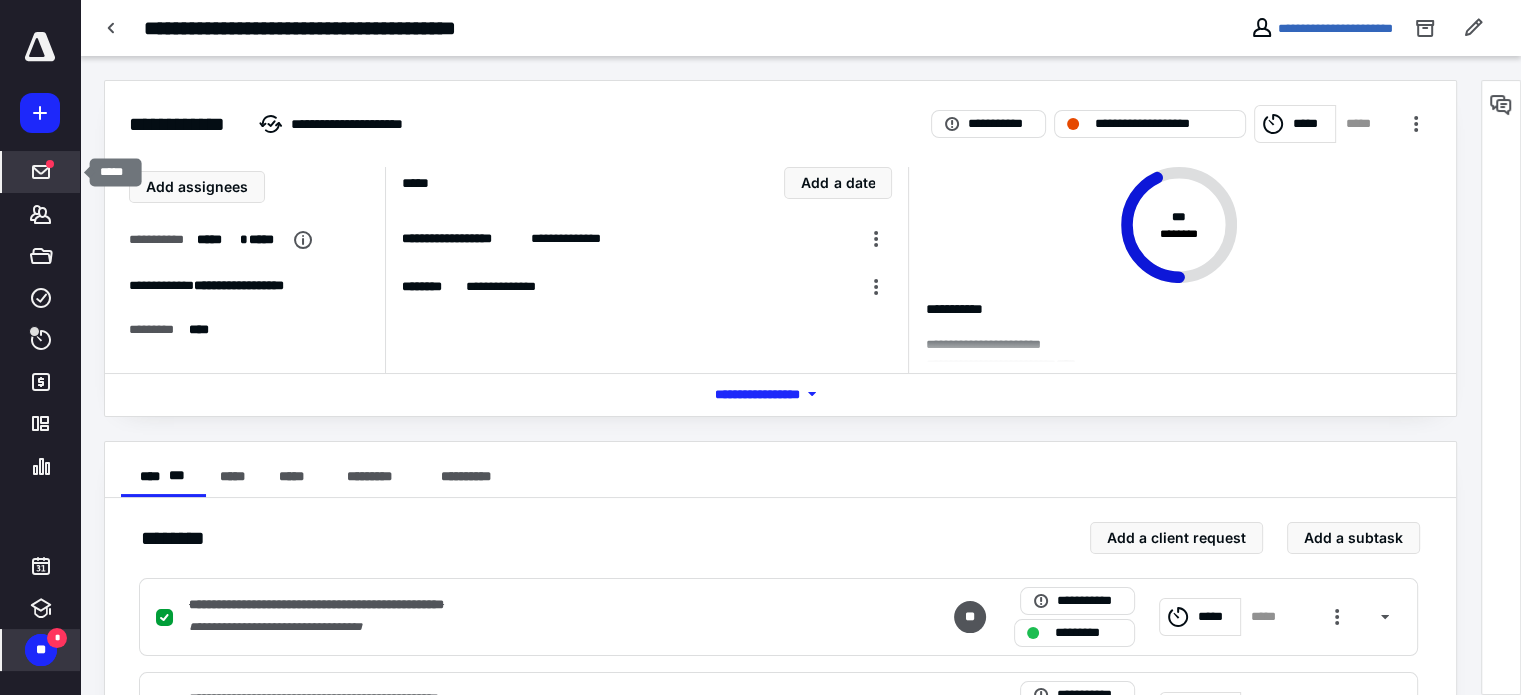 click 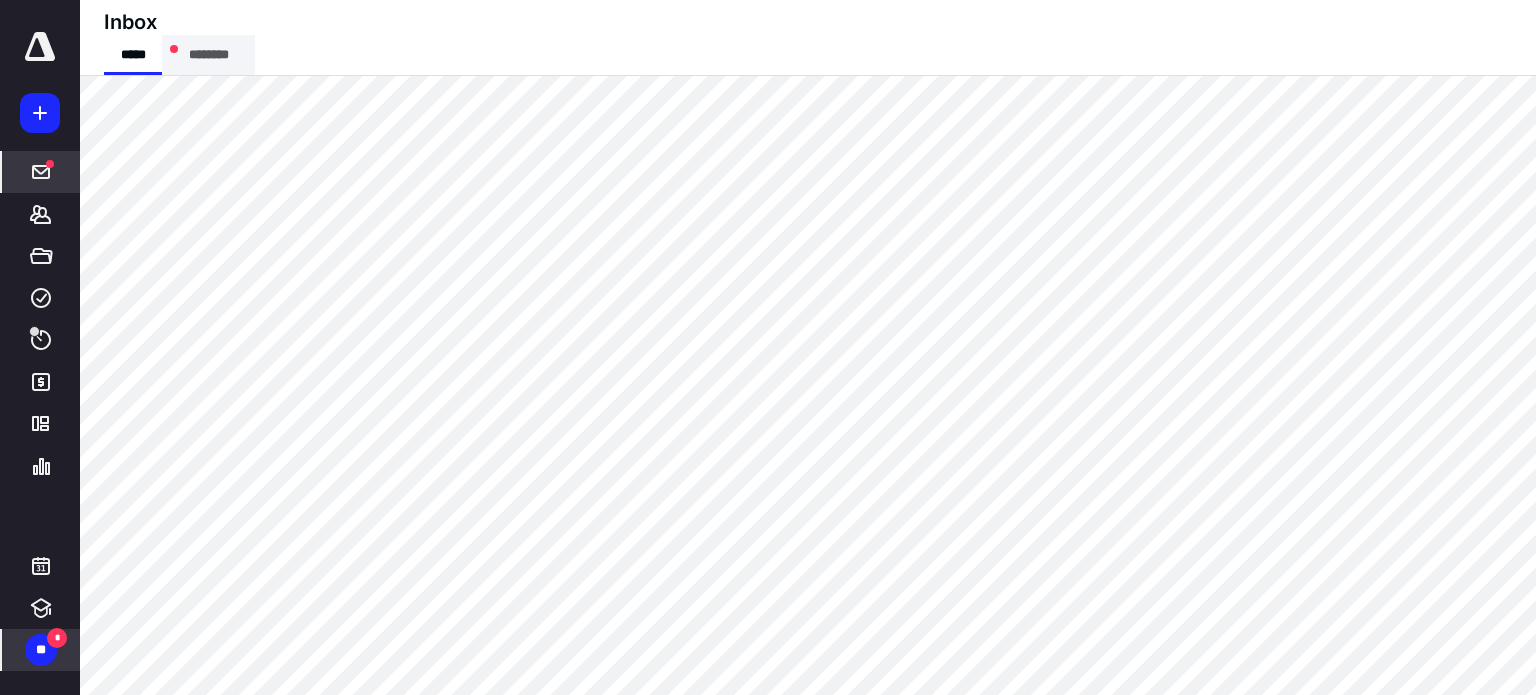 click on "********" at bounding box center (208, 55) 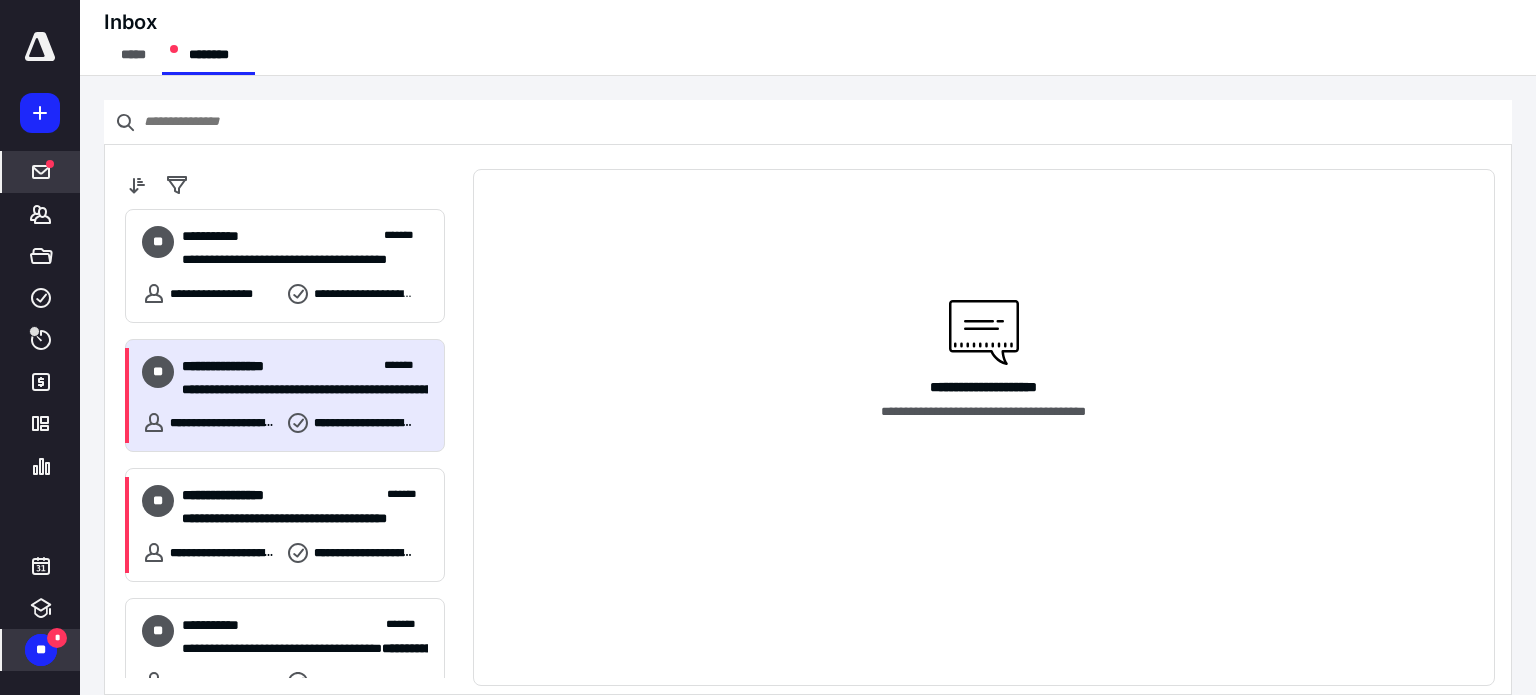 click on "**********" at bounding box center (285, 396) 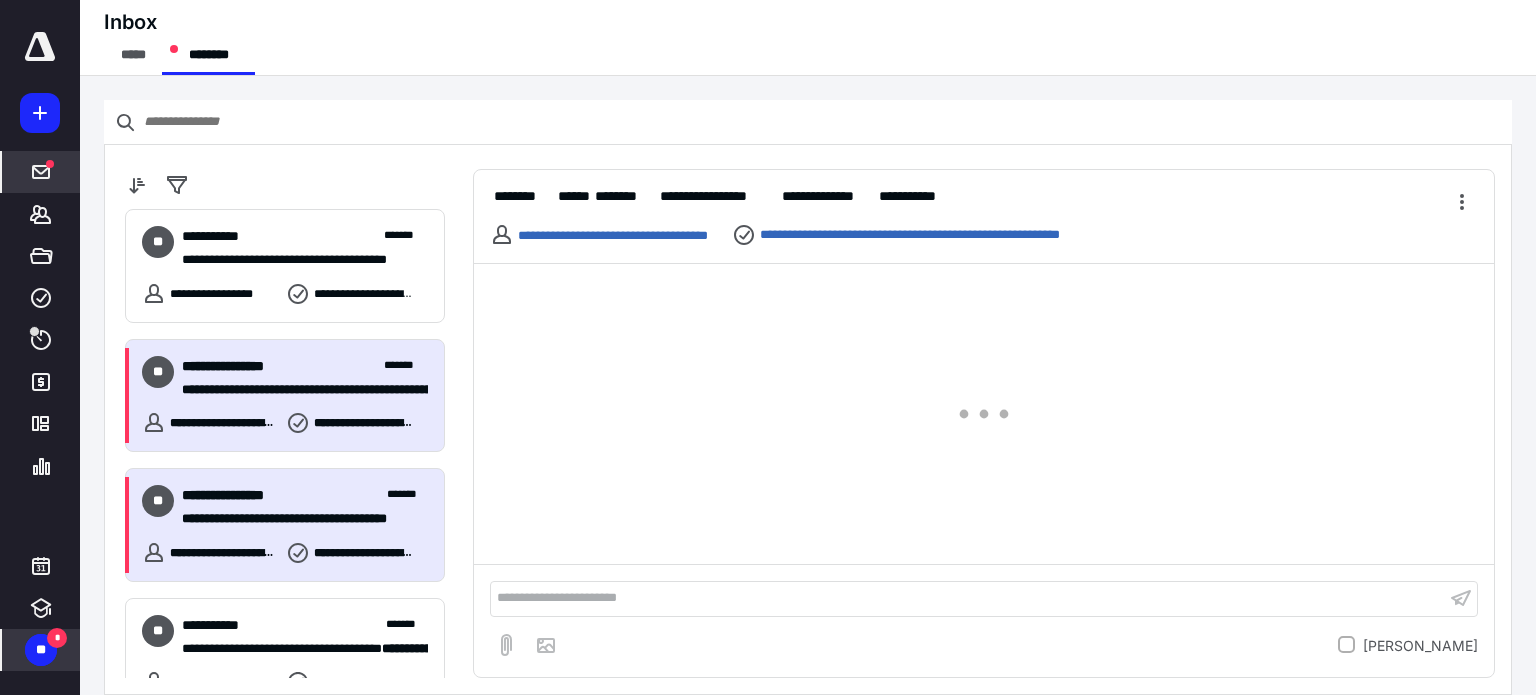 click on "**********" at bounding box center [240, 495] 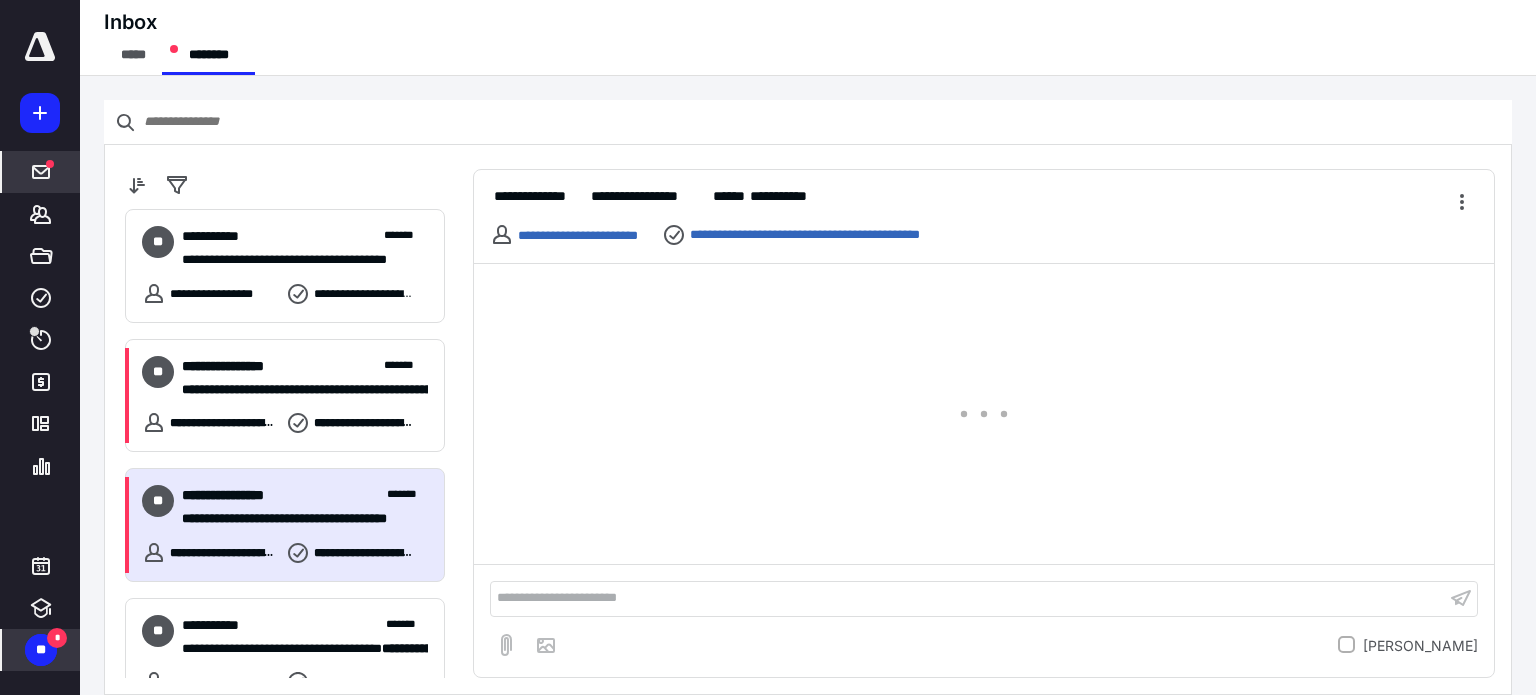 scroll, scrollTop: 400, scrollLeft: 0, axis: vertical 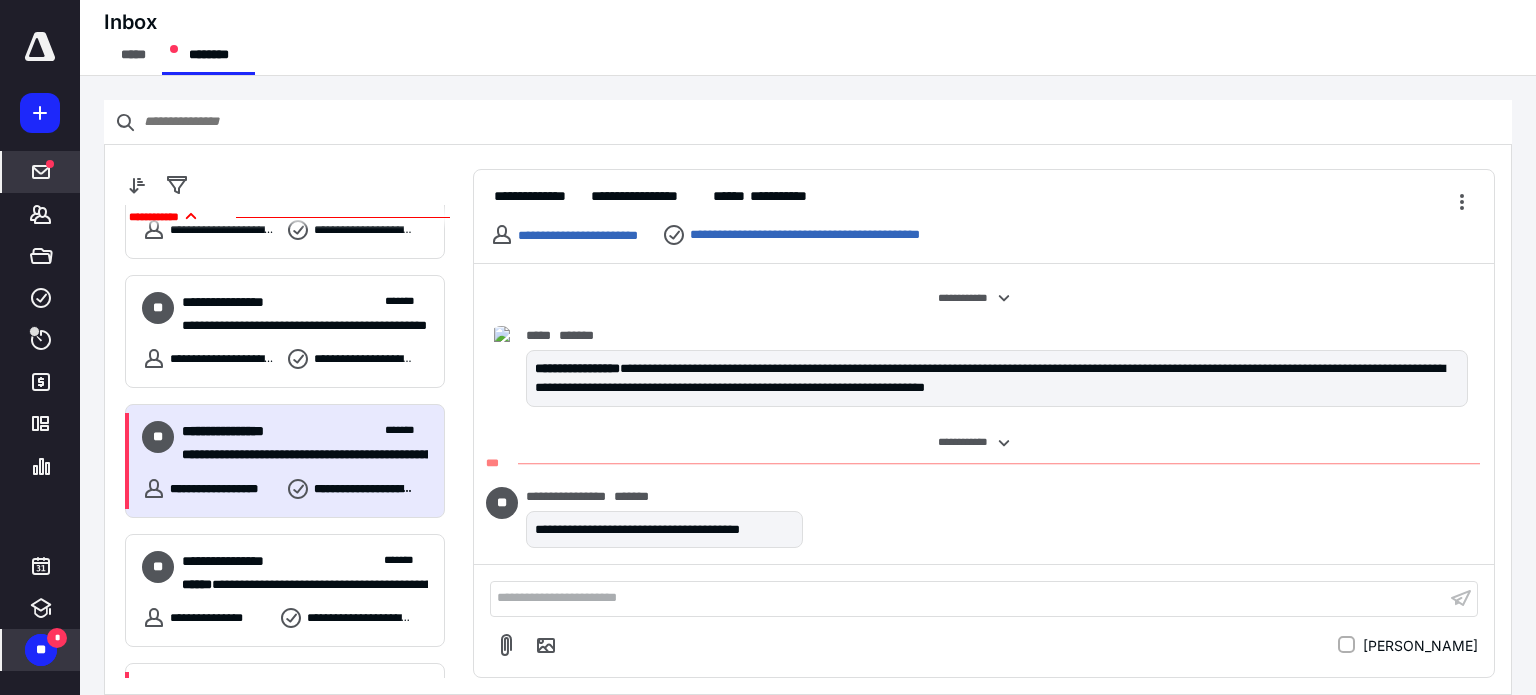 click on "**********" at bounding box center (285, 461) 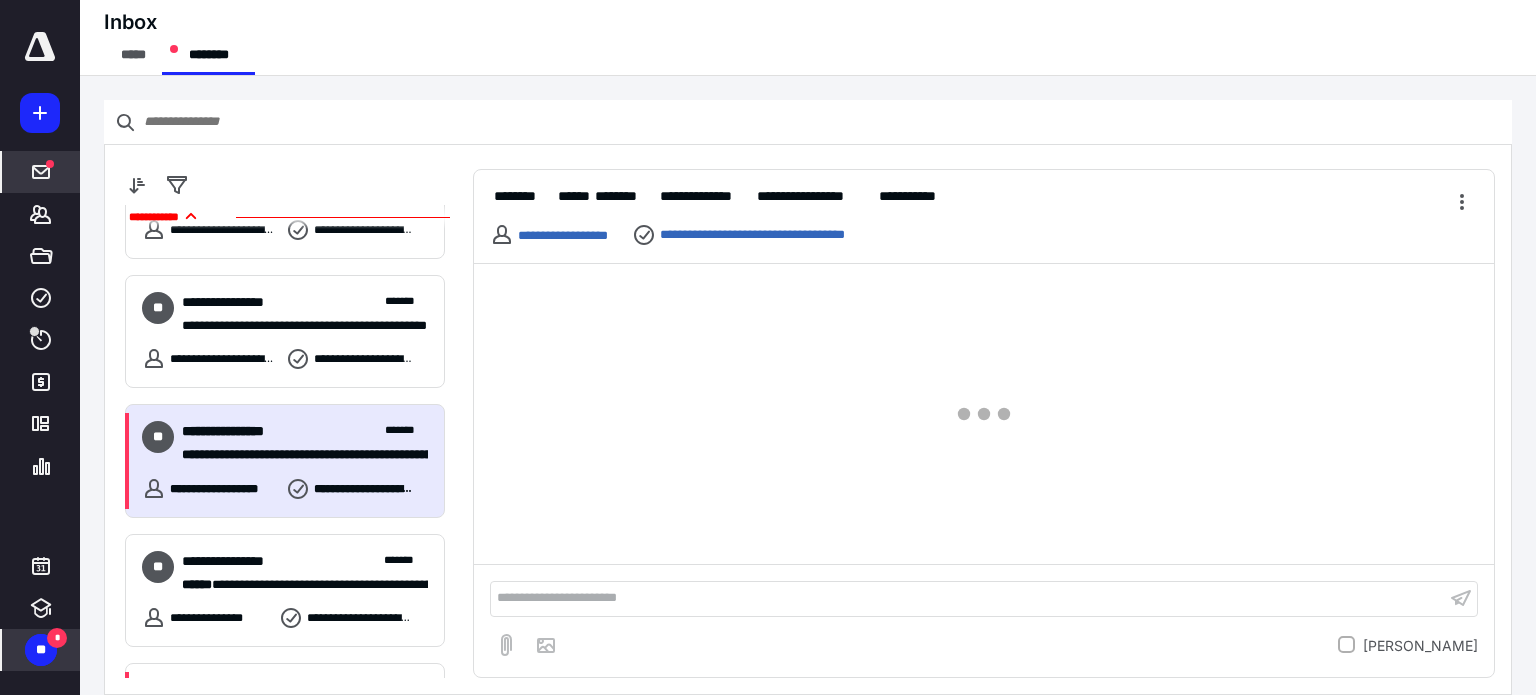 scroll, scrollTop: 1300, scrollLeft: 0, axis: vertical 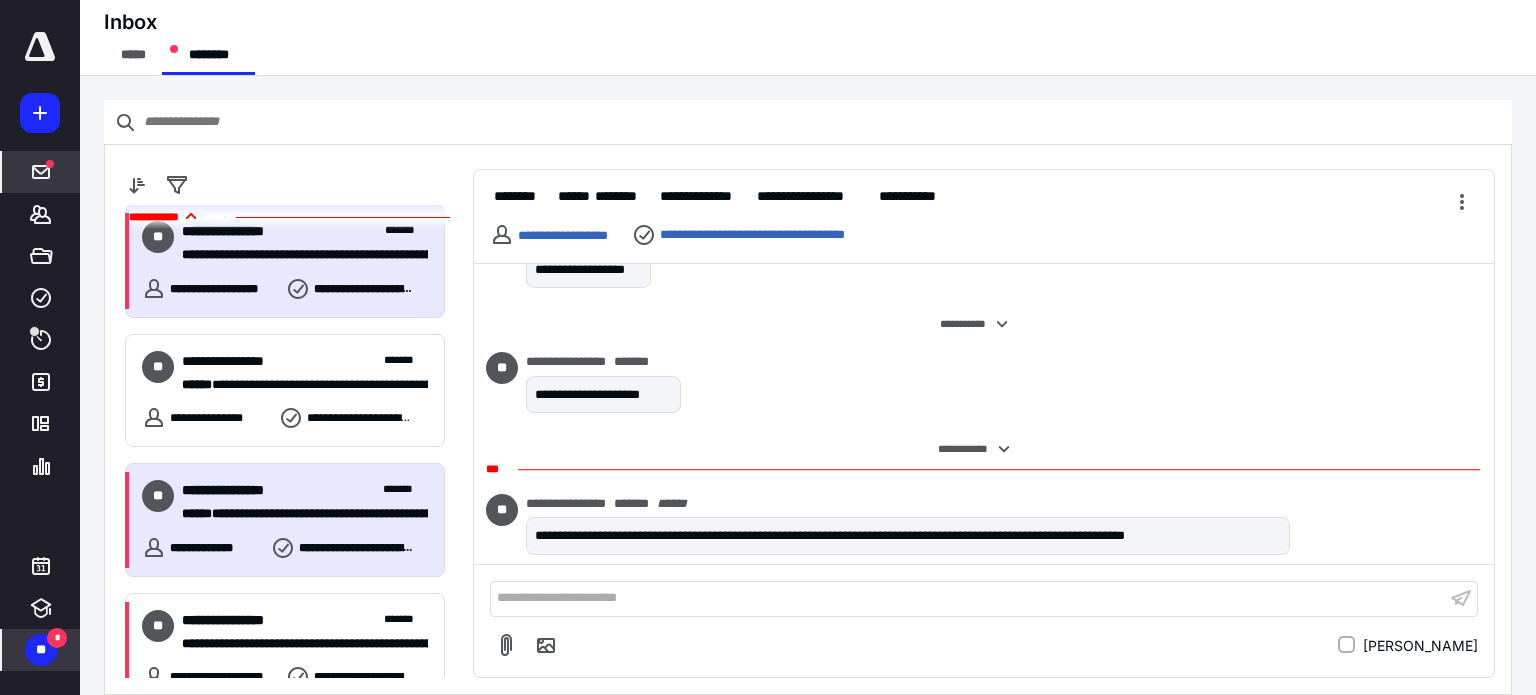 click on "**********" at bounding box center (297, 514) 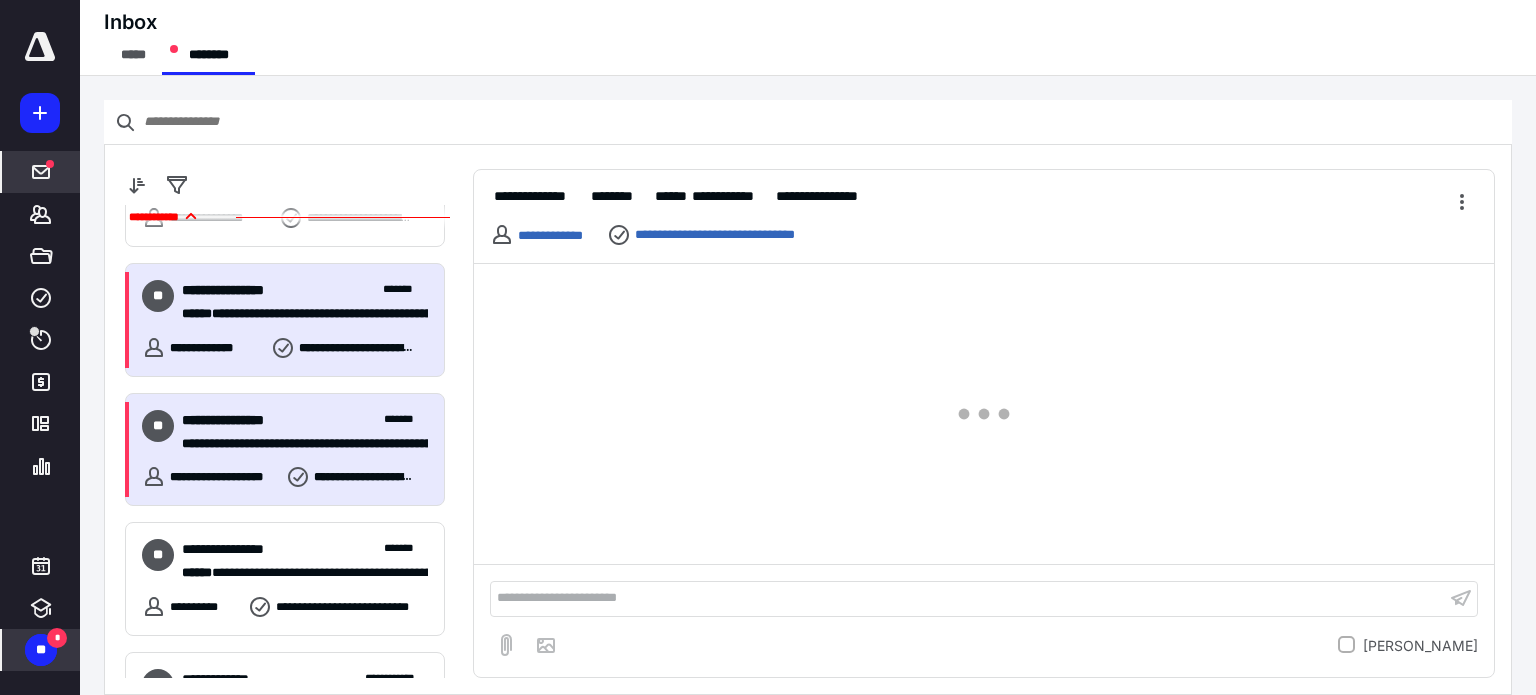 click on "**********" at bounding box center [297, 444] 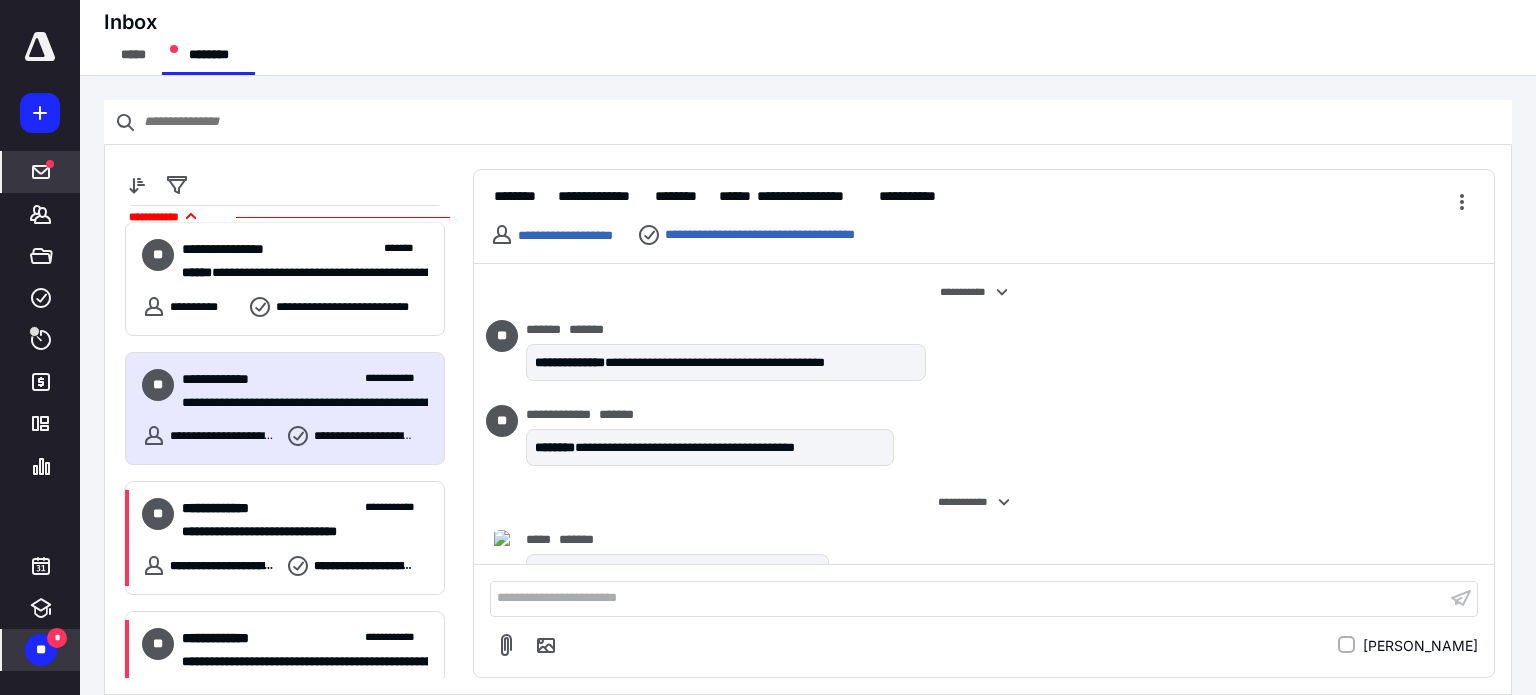 scroll, scrollTop: 1870, scrollLeft: 0, axis: vertical 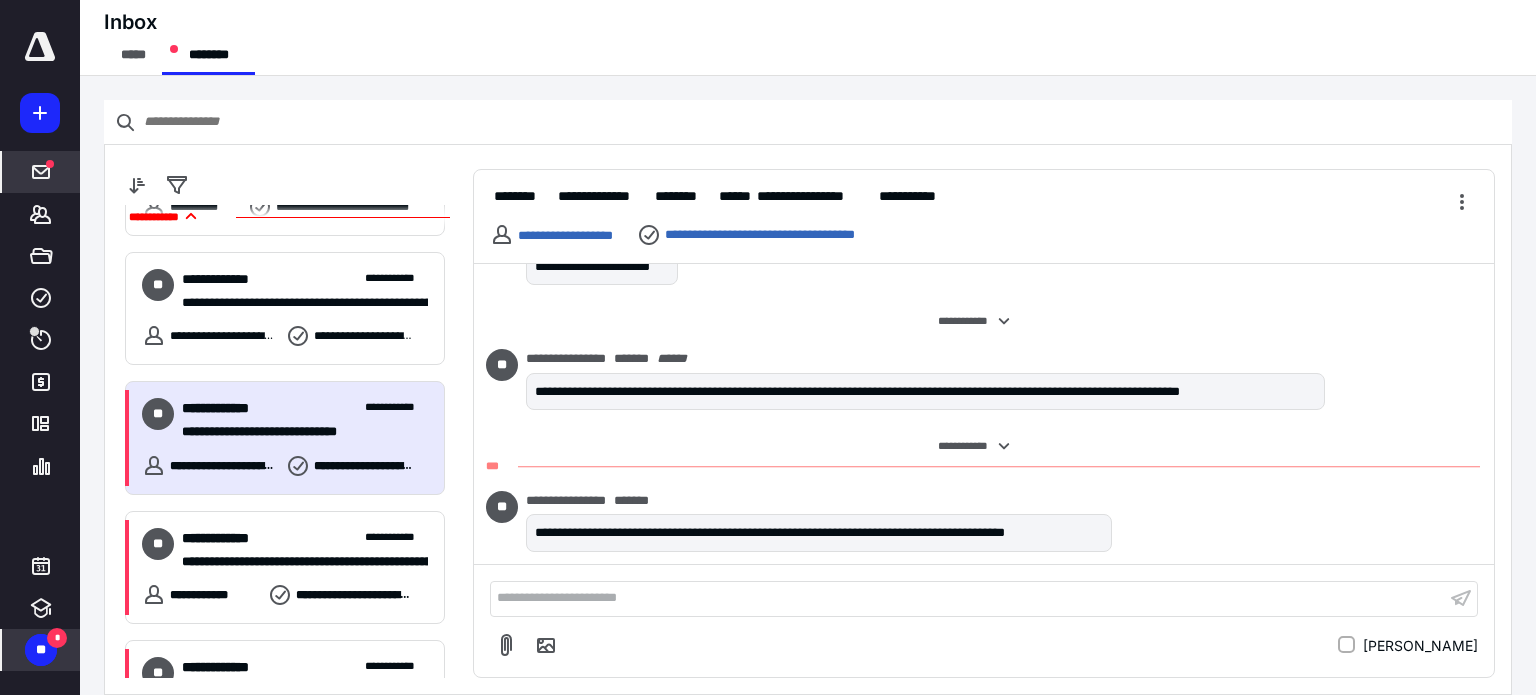 click on "**********" at bounding box center [297, 432] 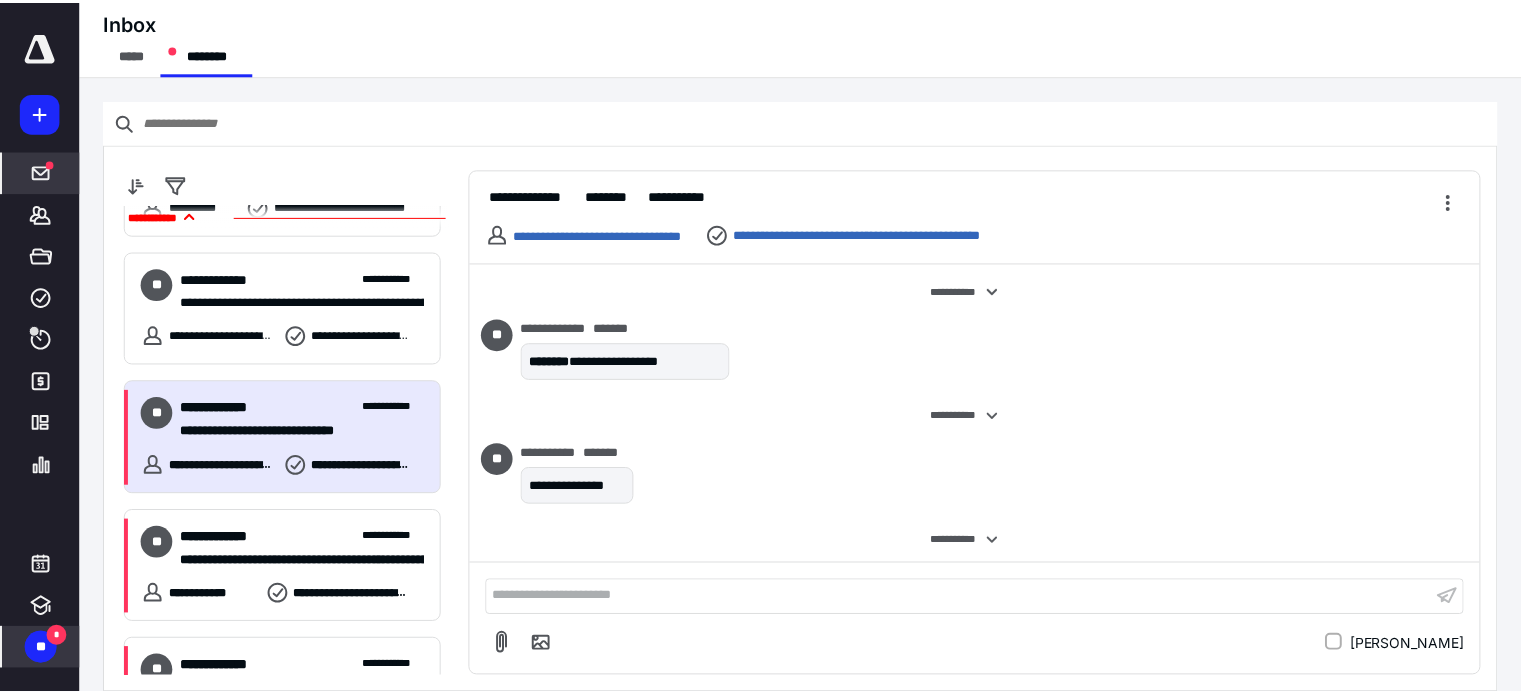 scroll, scrollTop: 225, scrollLeft: 0, axis: vertical 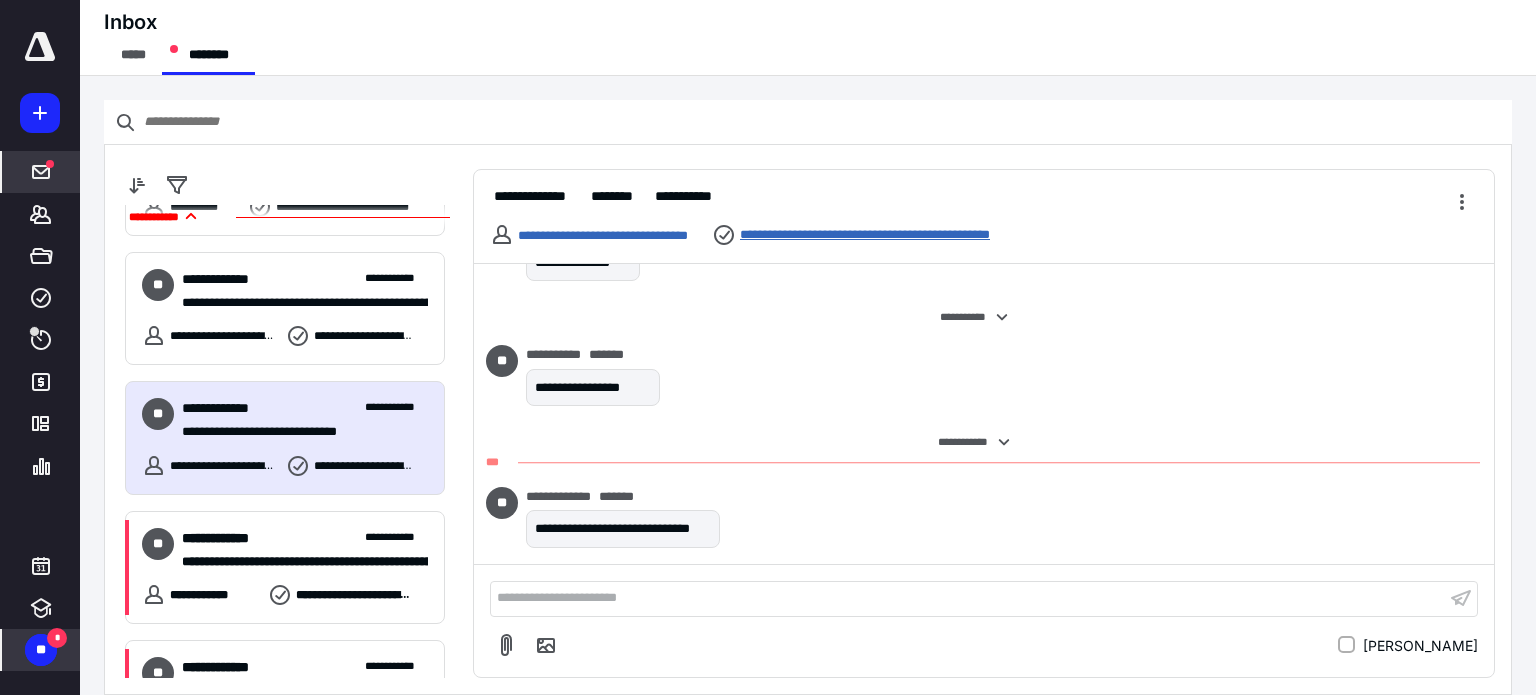 click on "**********" at bounding box center (931, 235) 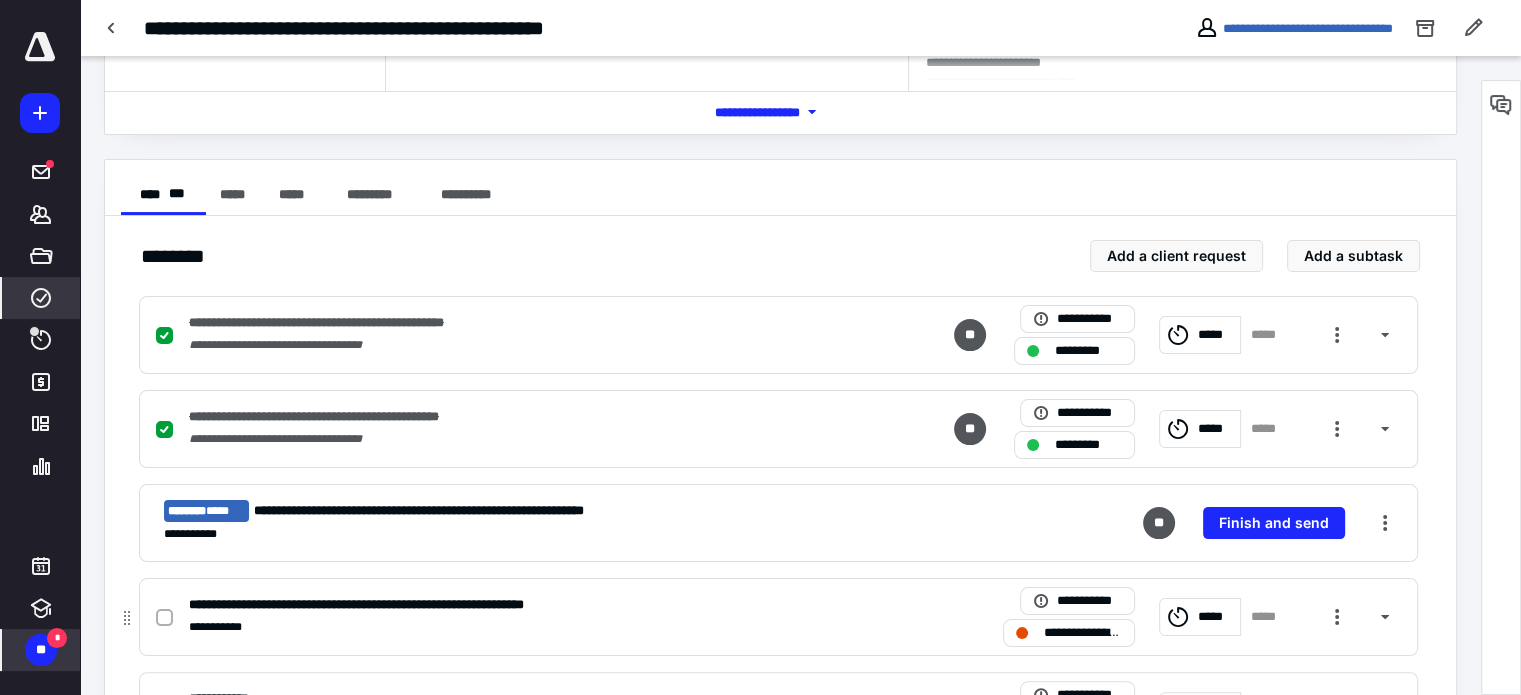 scroll, scrollTop: 573, scrollLeft: 0, axis: vertical 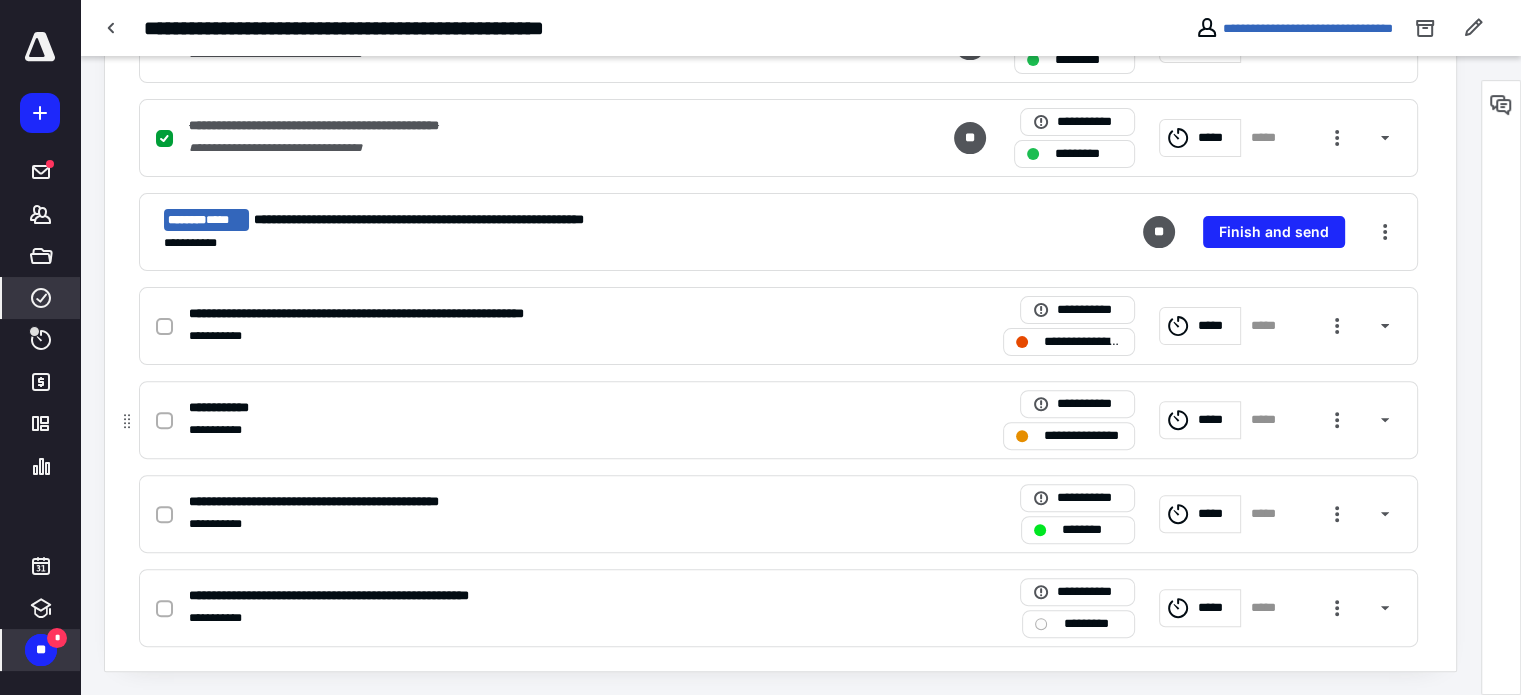 click 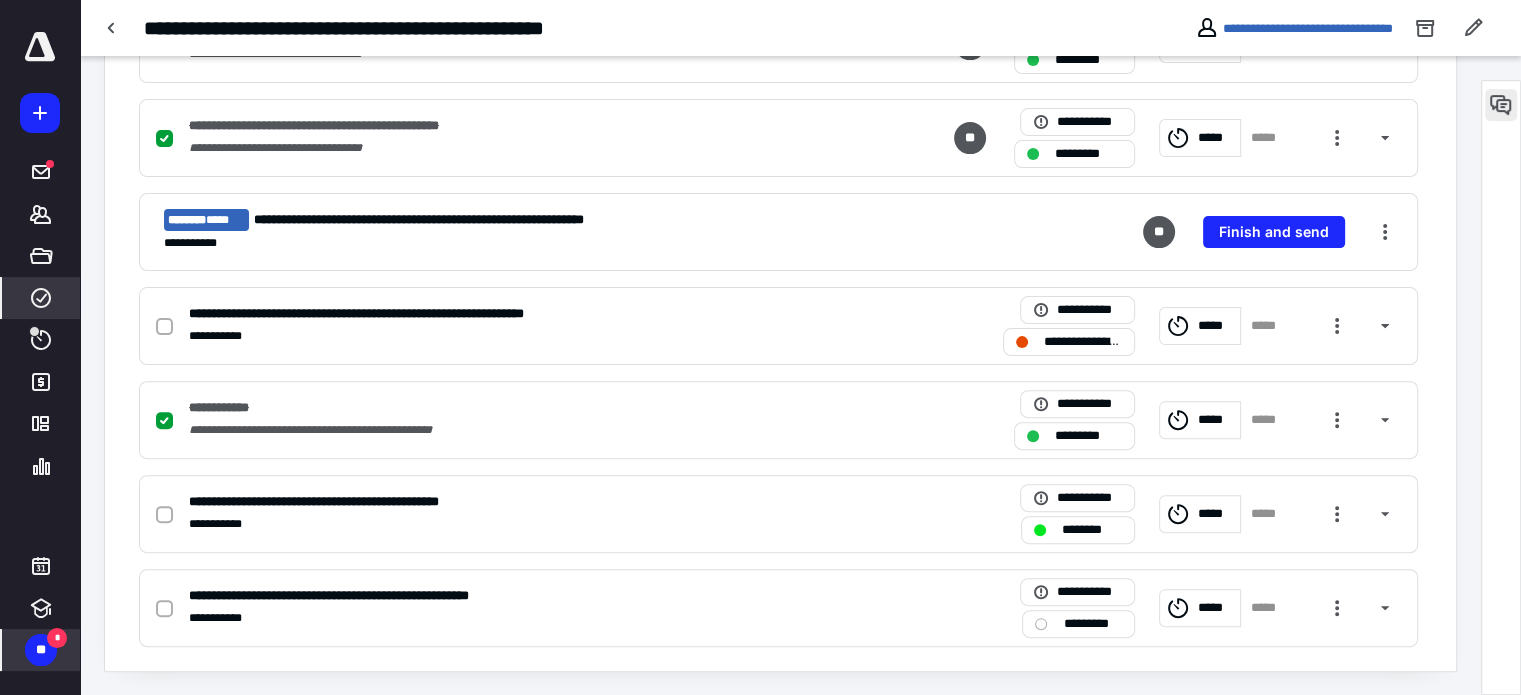 click at bounding box center (1501, 105) 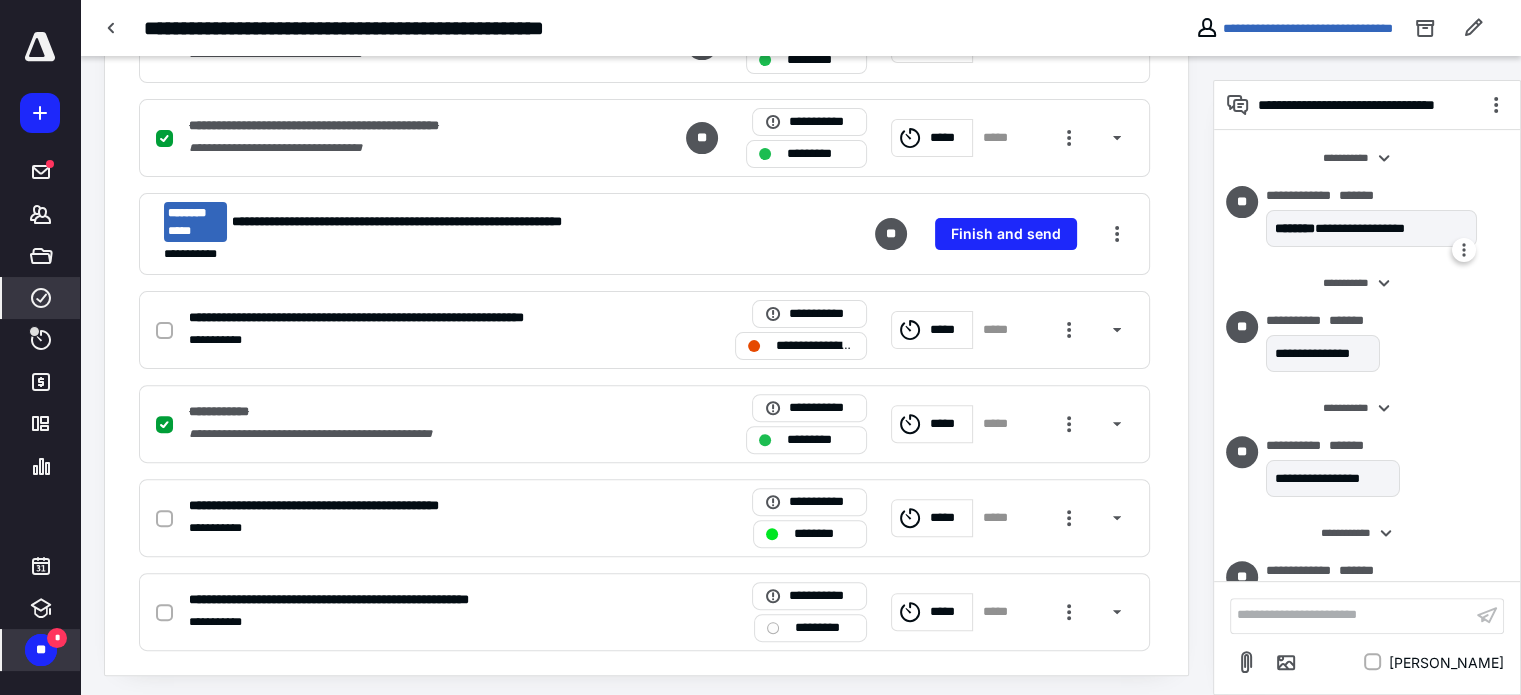 scroll, scrollTop: 57, scrollLeft: 0, axis: vertical 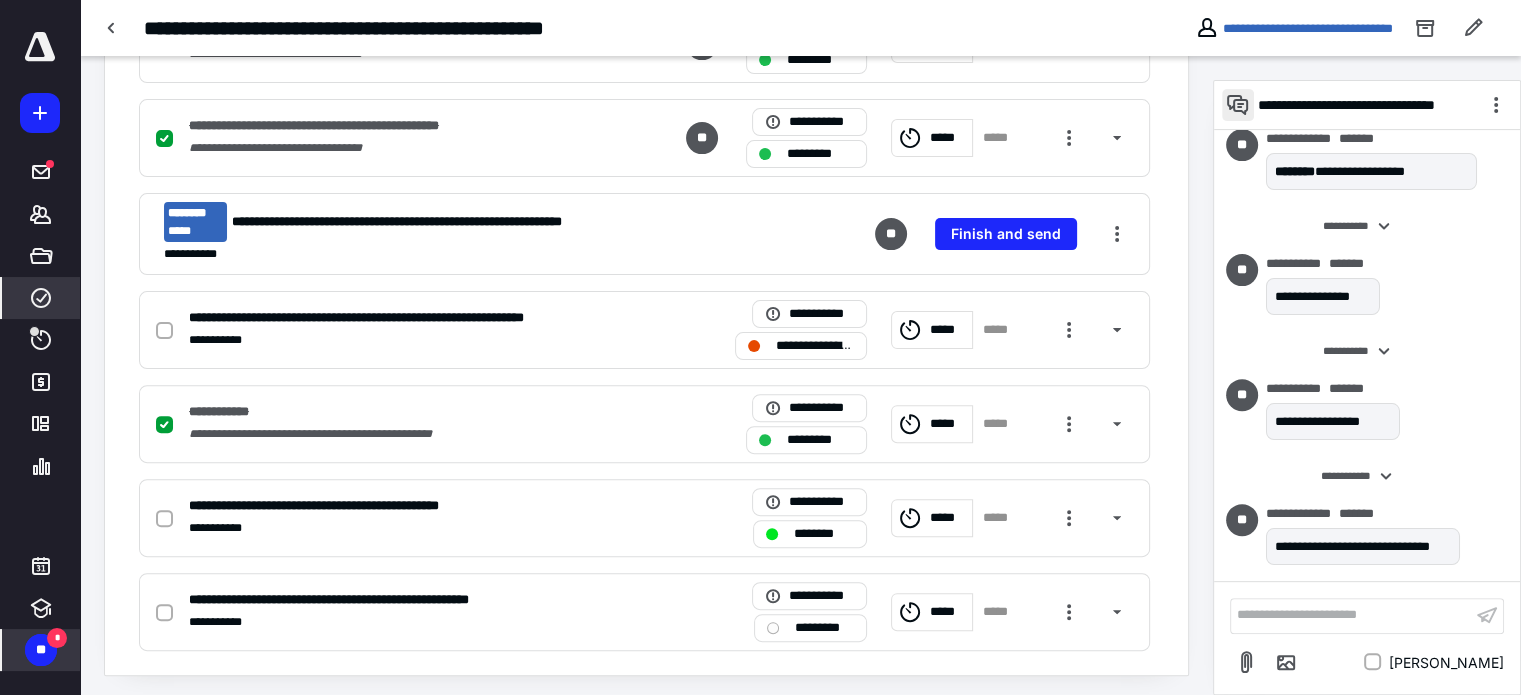 click at bounding box center [1238, 105] 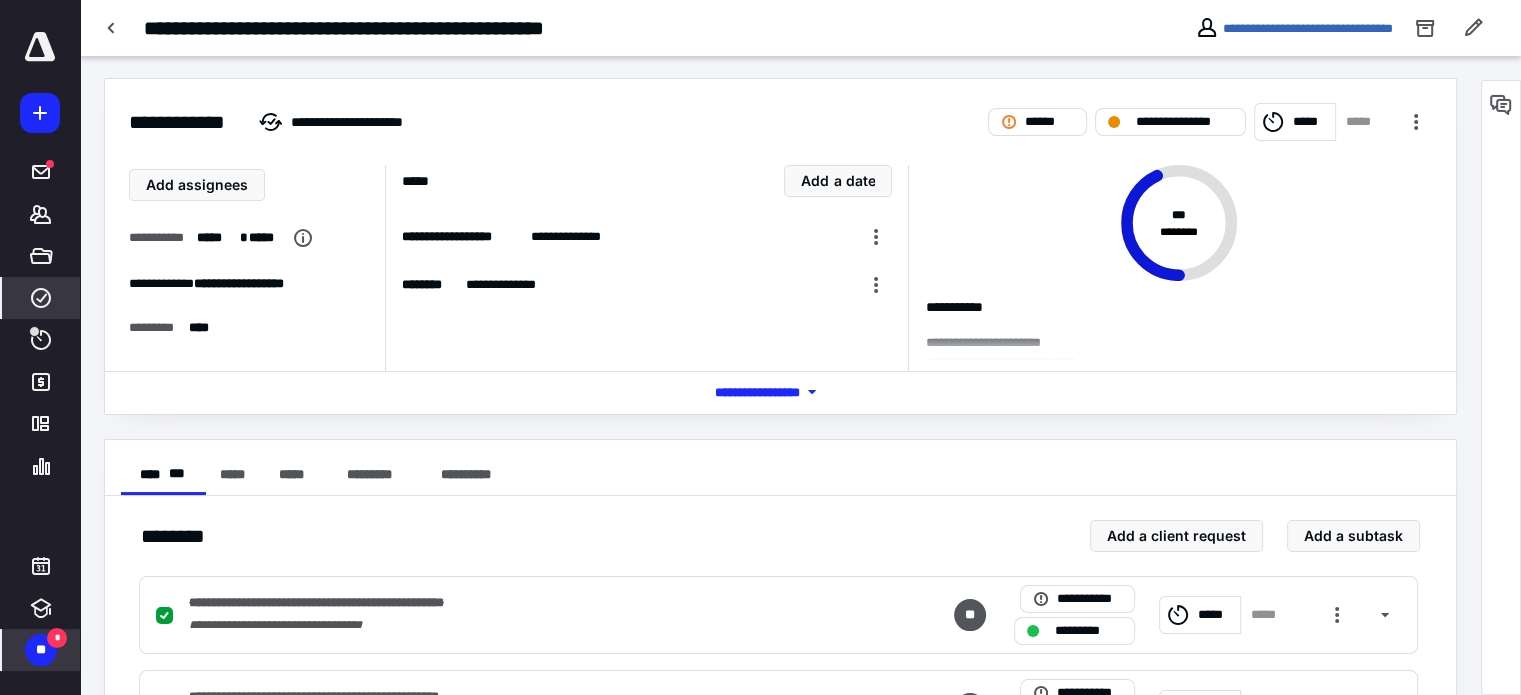 scroll, scrollTop: 0, scrollLeft: 0, axis: both 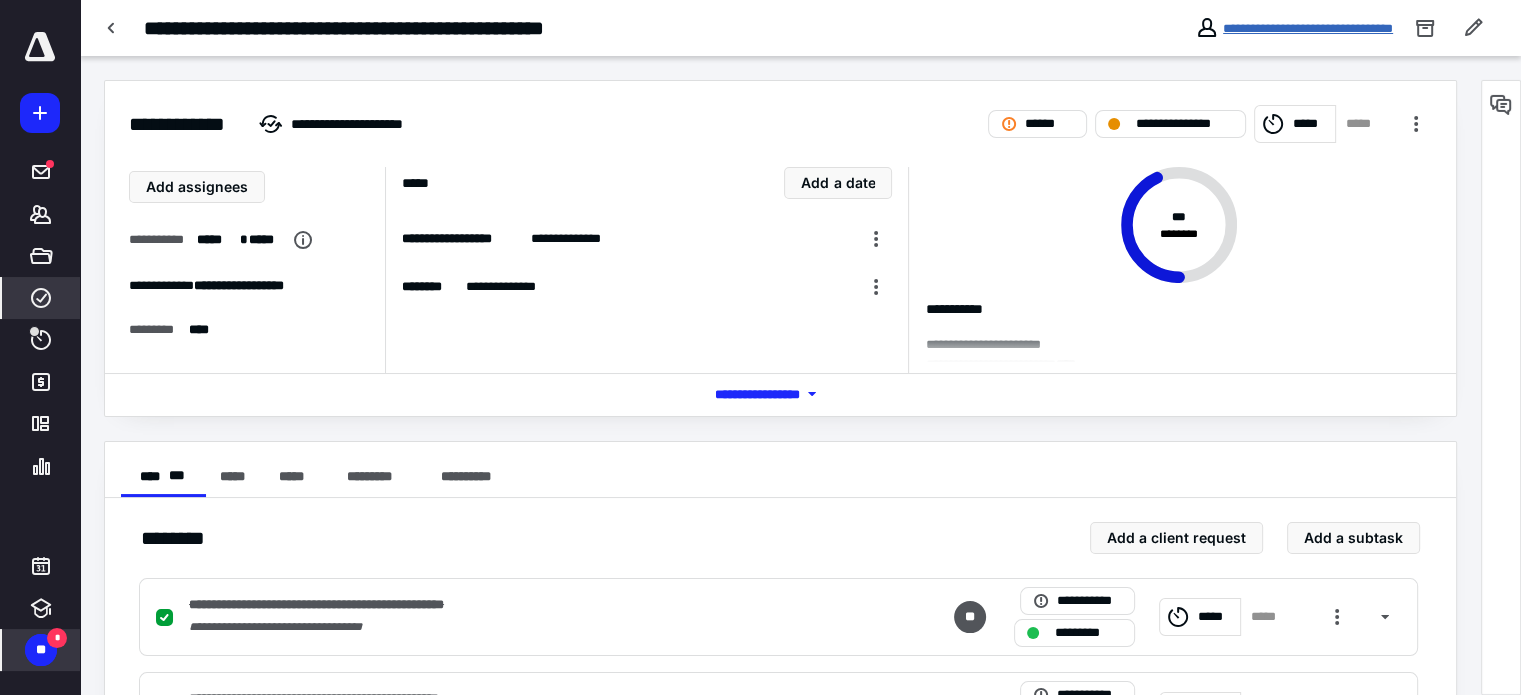 click on "**********" at bounding box center [1308, 28] 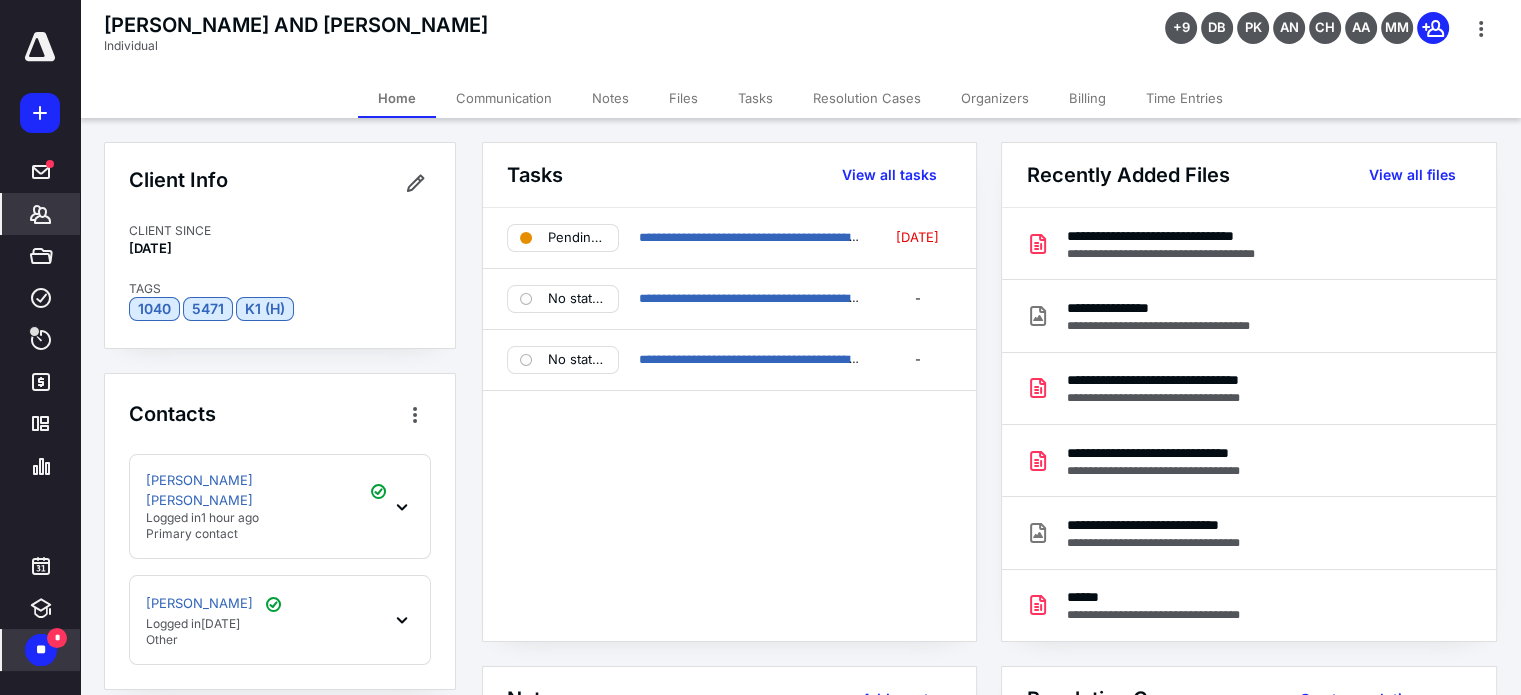 click on "Files" at bounding box center (683, 98) 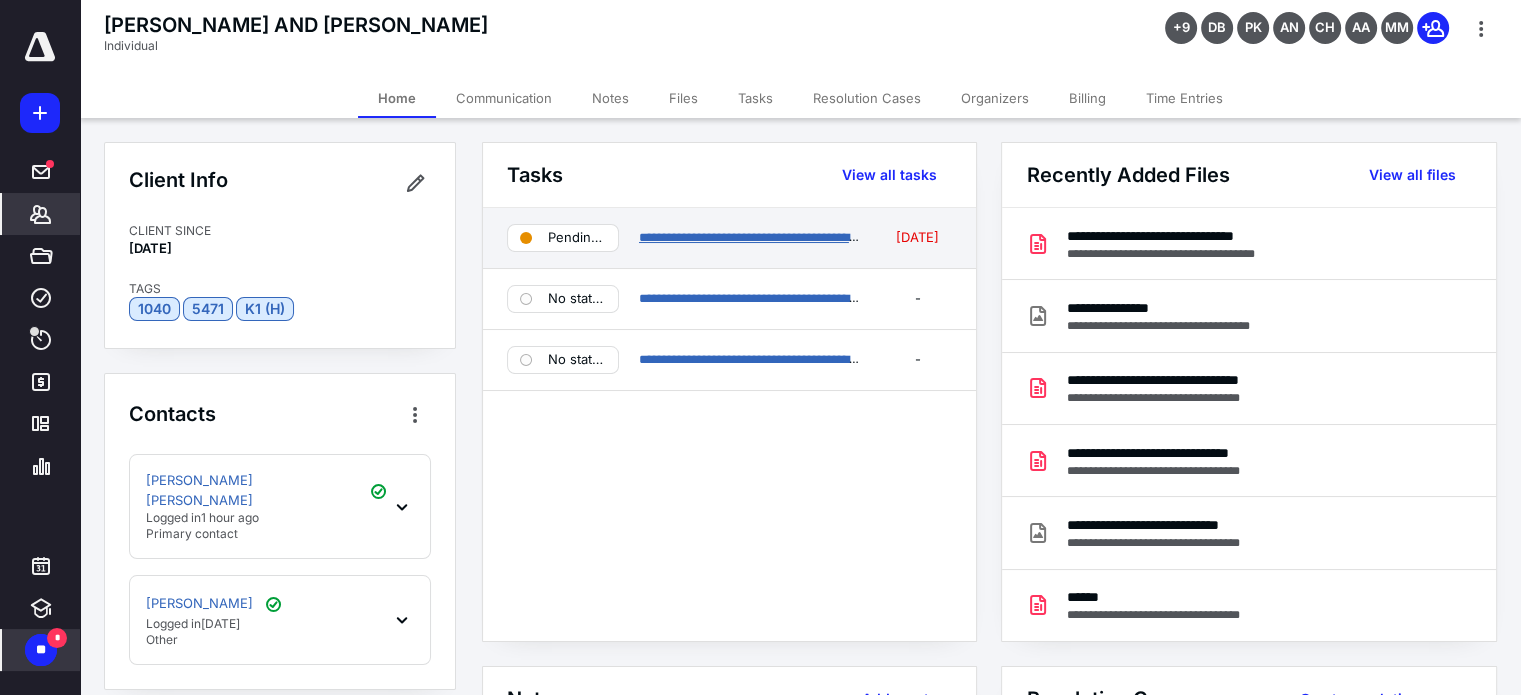 click on "**********" at bounding box center (764, 237) 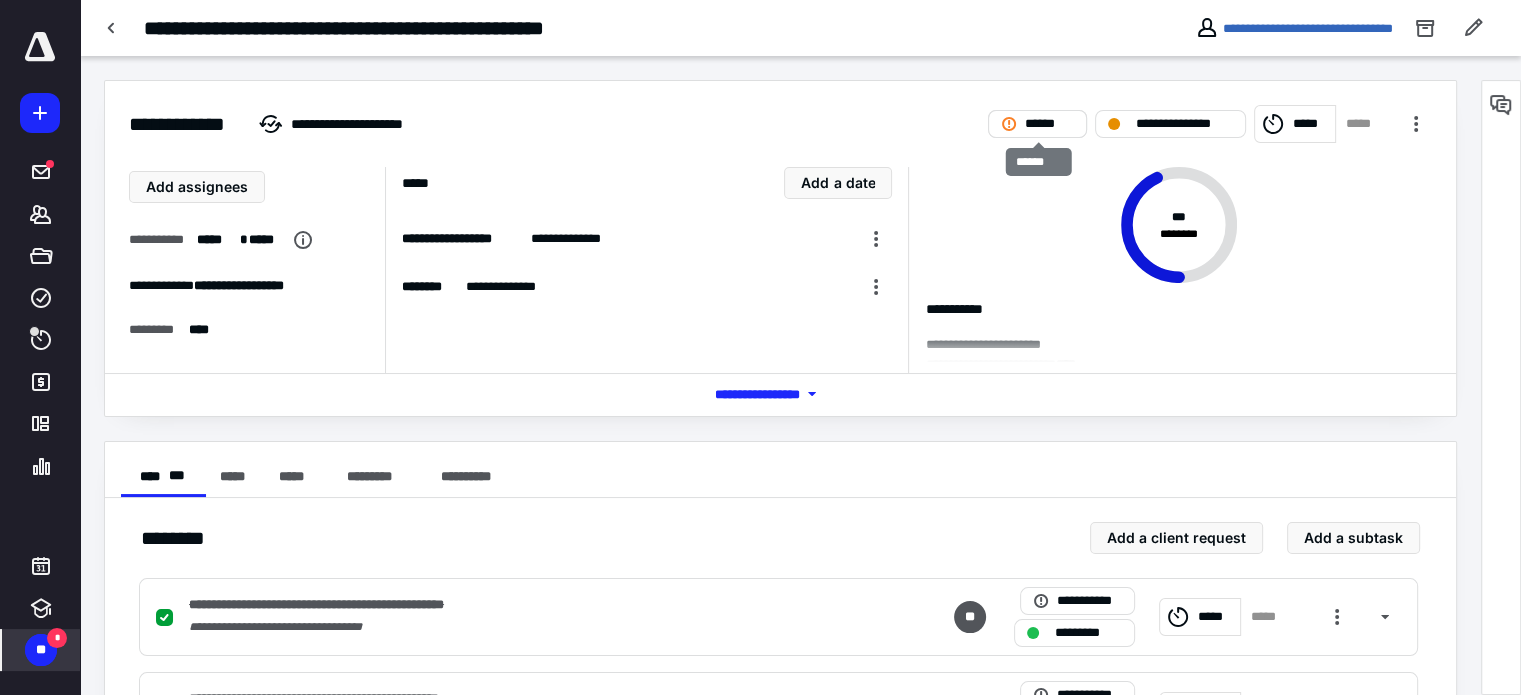click on "******" at bounding box center [1038, 124] 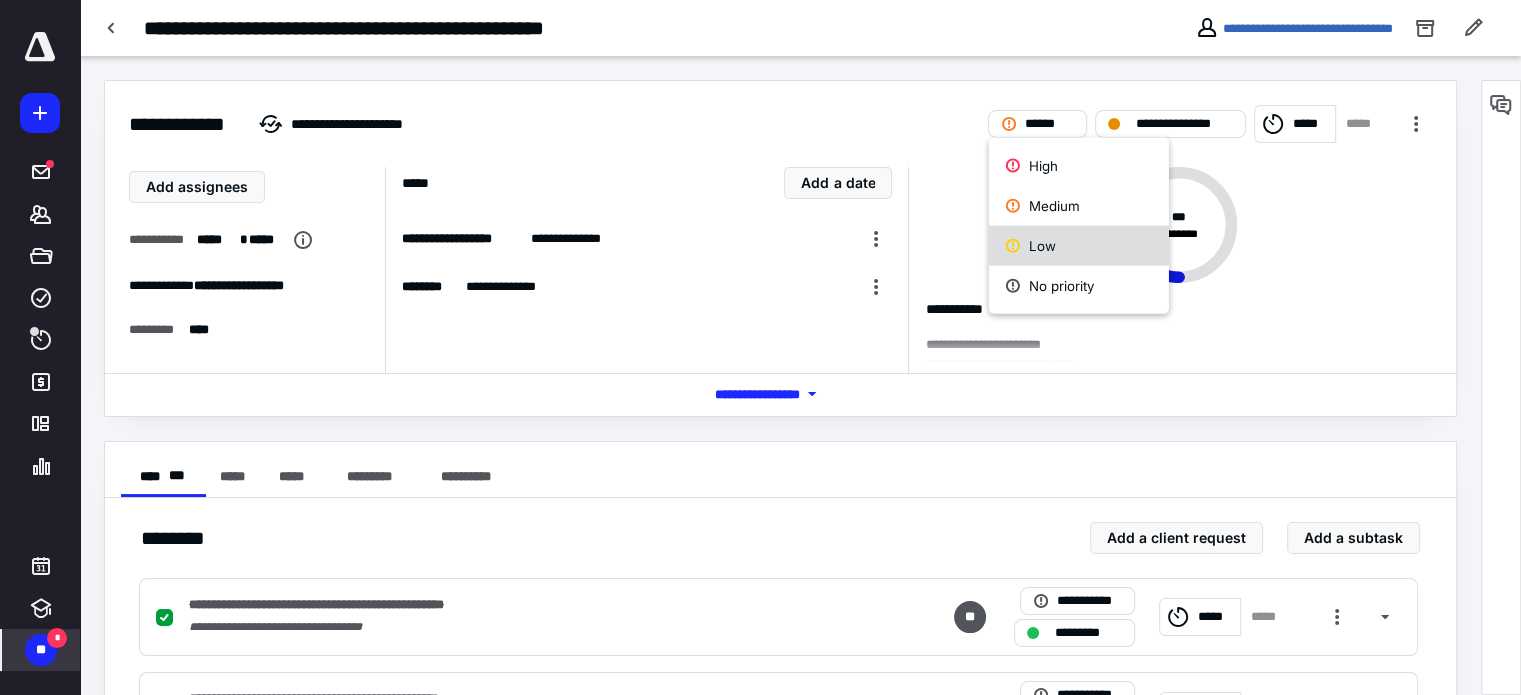 drag, startPoint x: 1033, startPoint y: 282, endPoint x: 1121, endPoint y: 252, distance: 92.973114 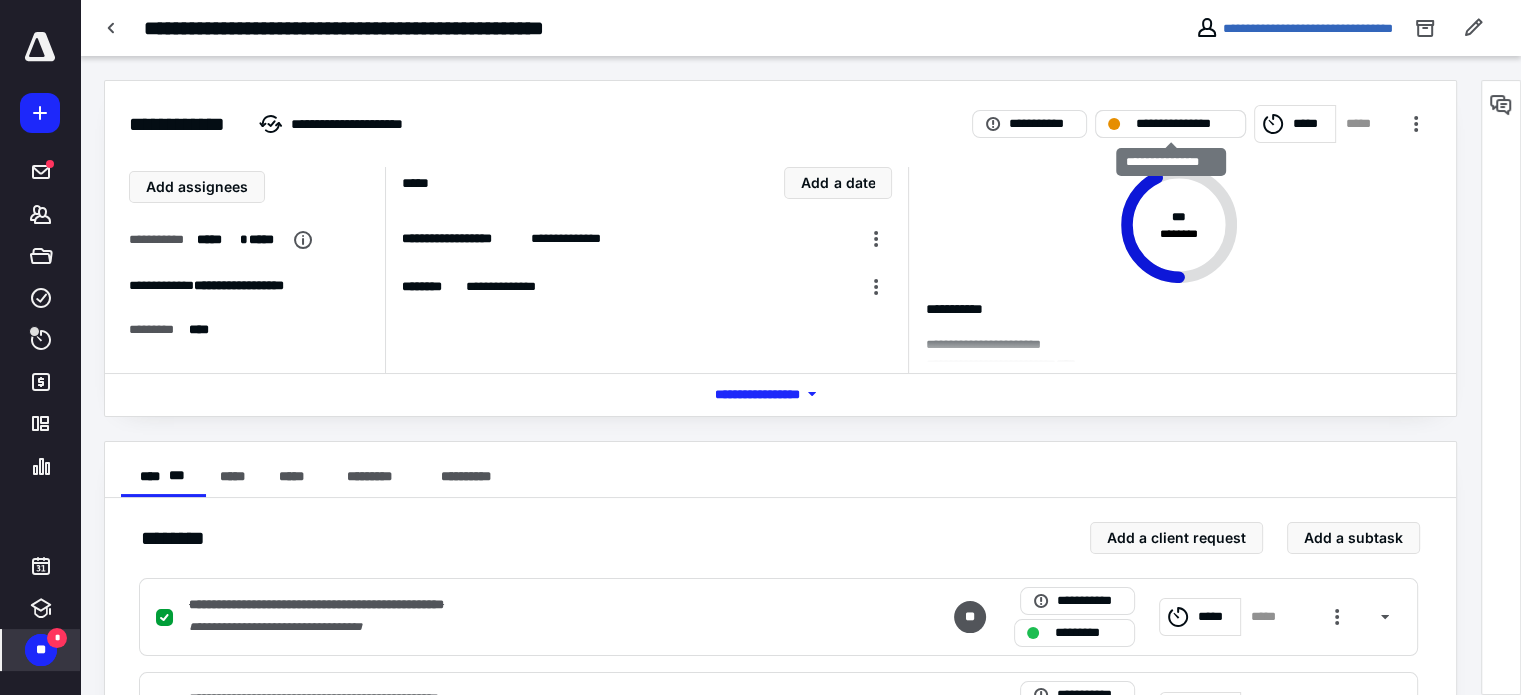 click on "**********" at bounding box center [1184, 124] 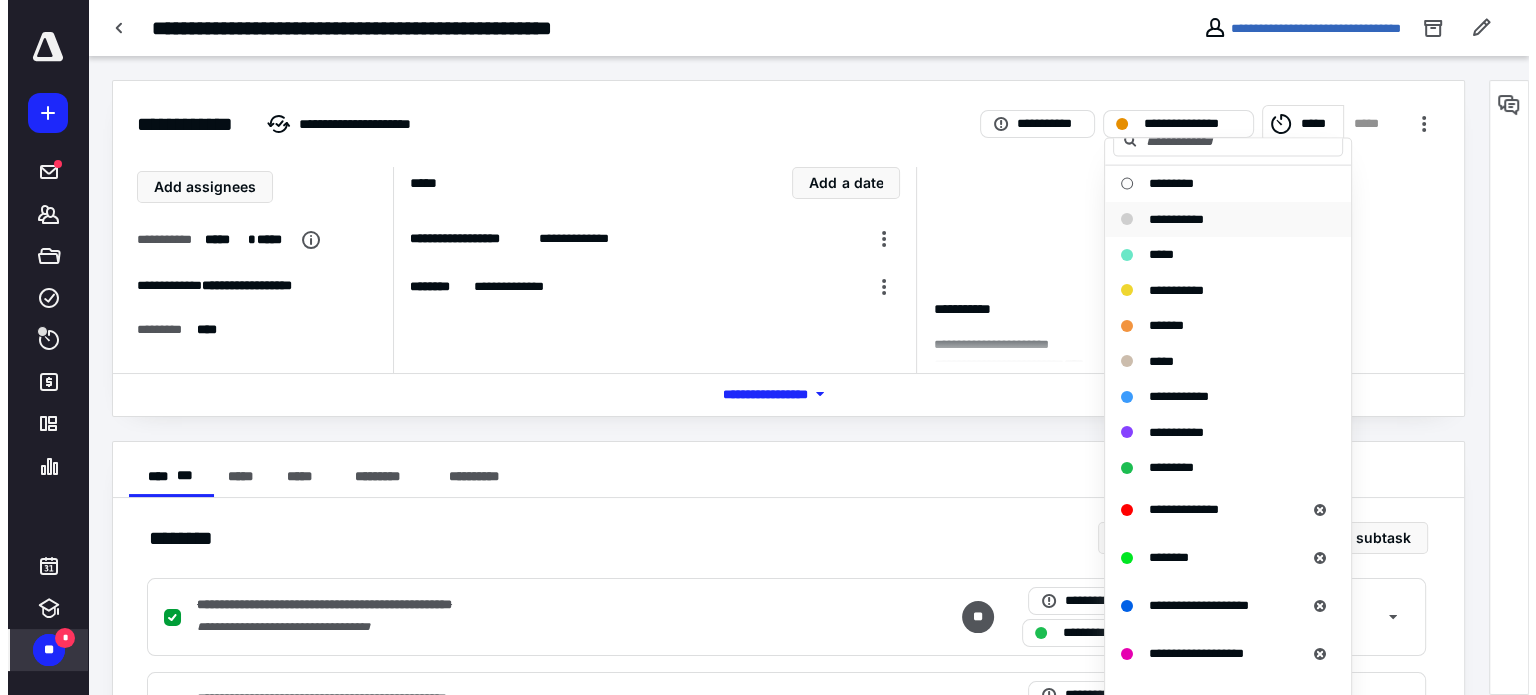 scroll, scrollTop: 0, scrollLeft: 0, axis: both 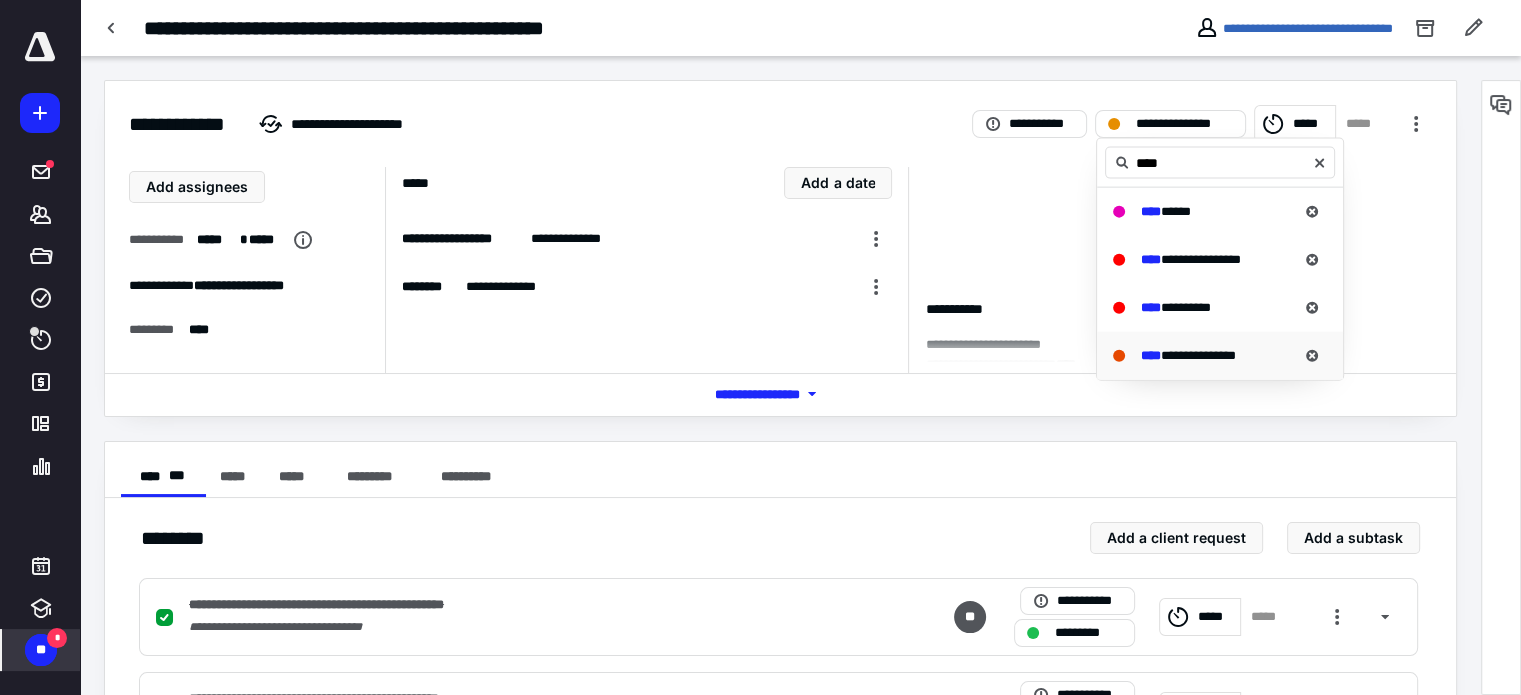 type on "****" 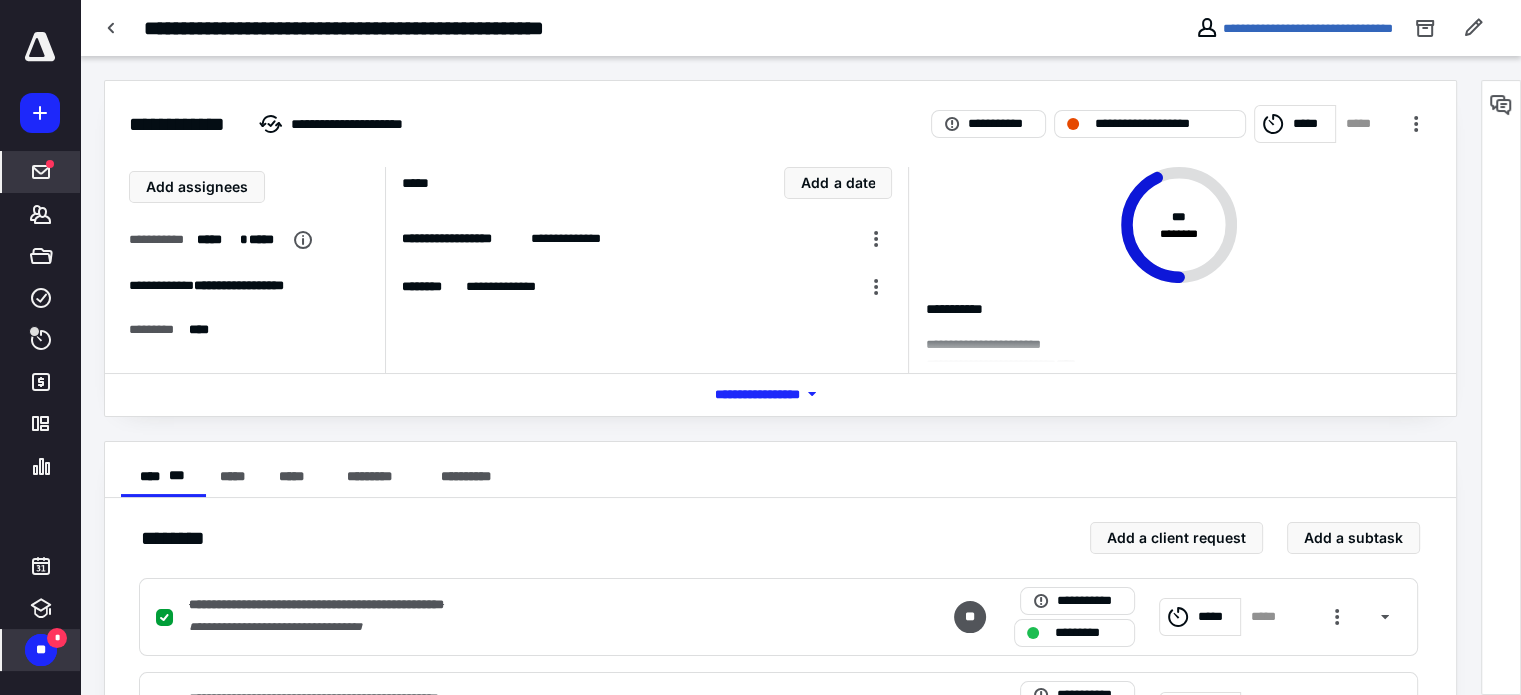 click 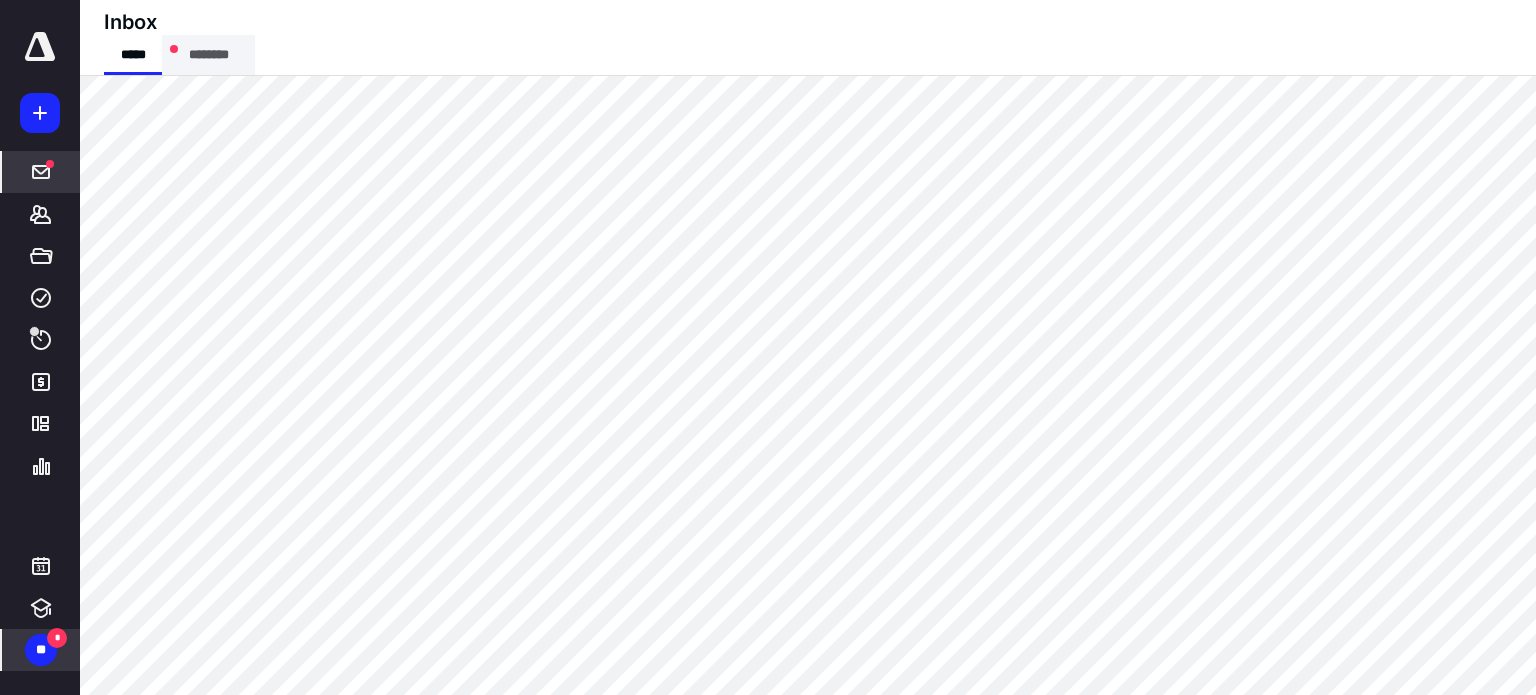 click on "********" at bounding box center [208, 55] 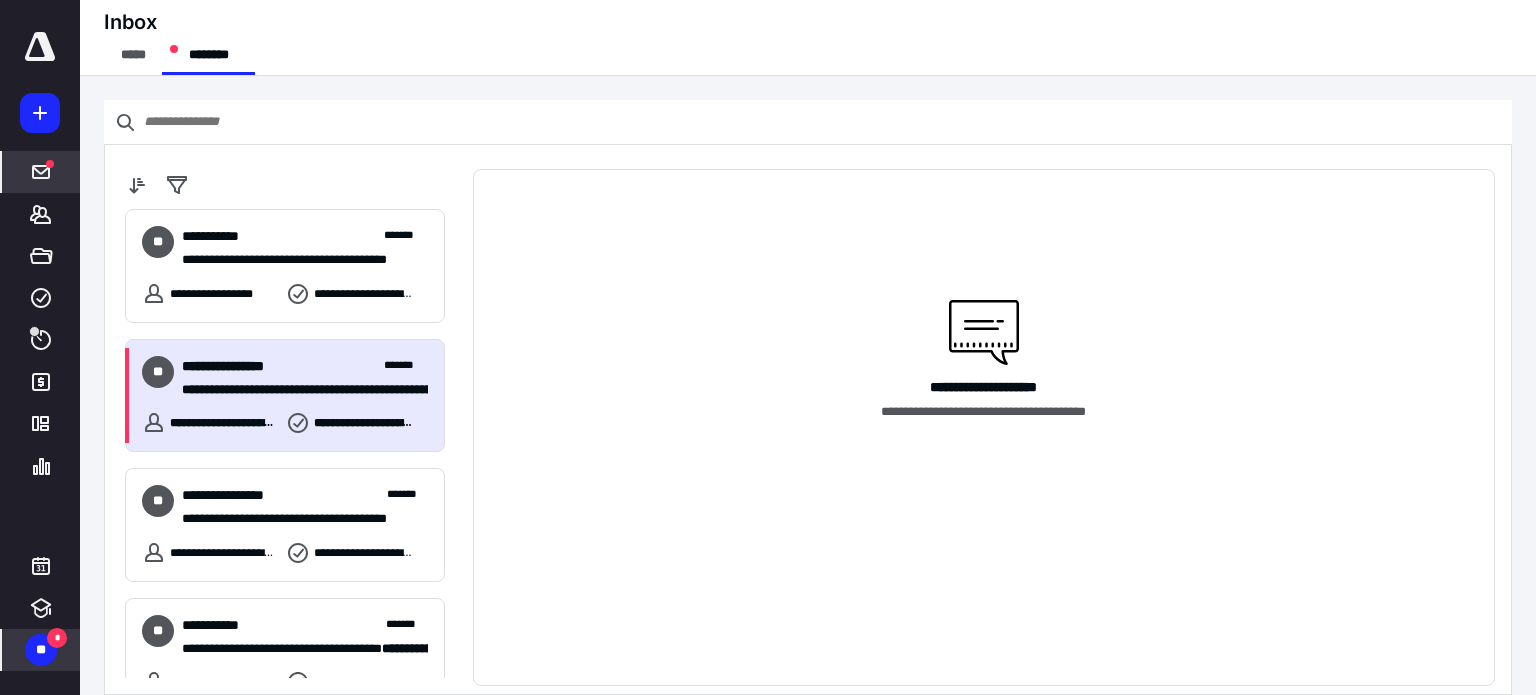 click on "**********" at bounding box center [305, 378] 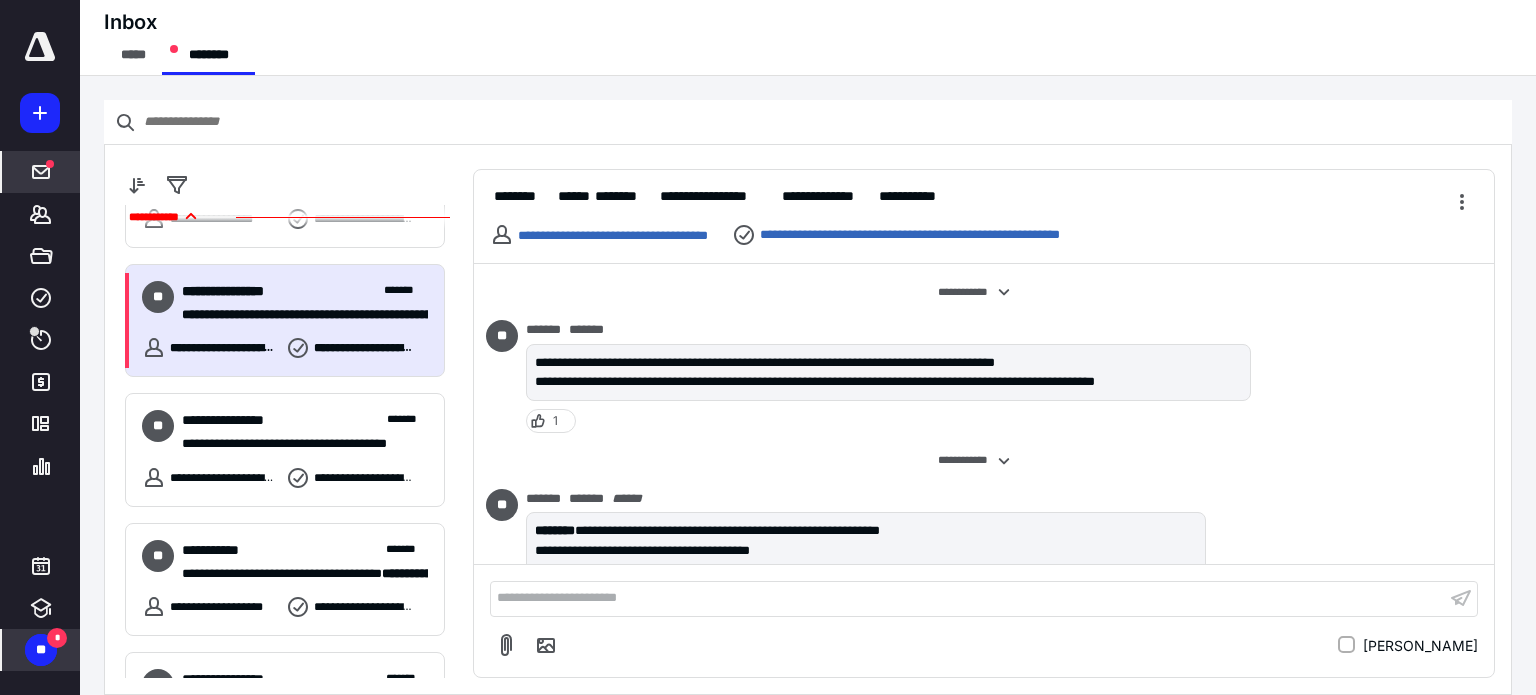 scroll, scrollTop: 600, scrollLeft: 0, axis: vertical 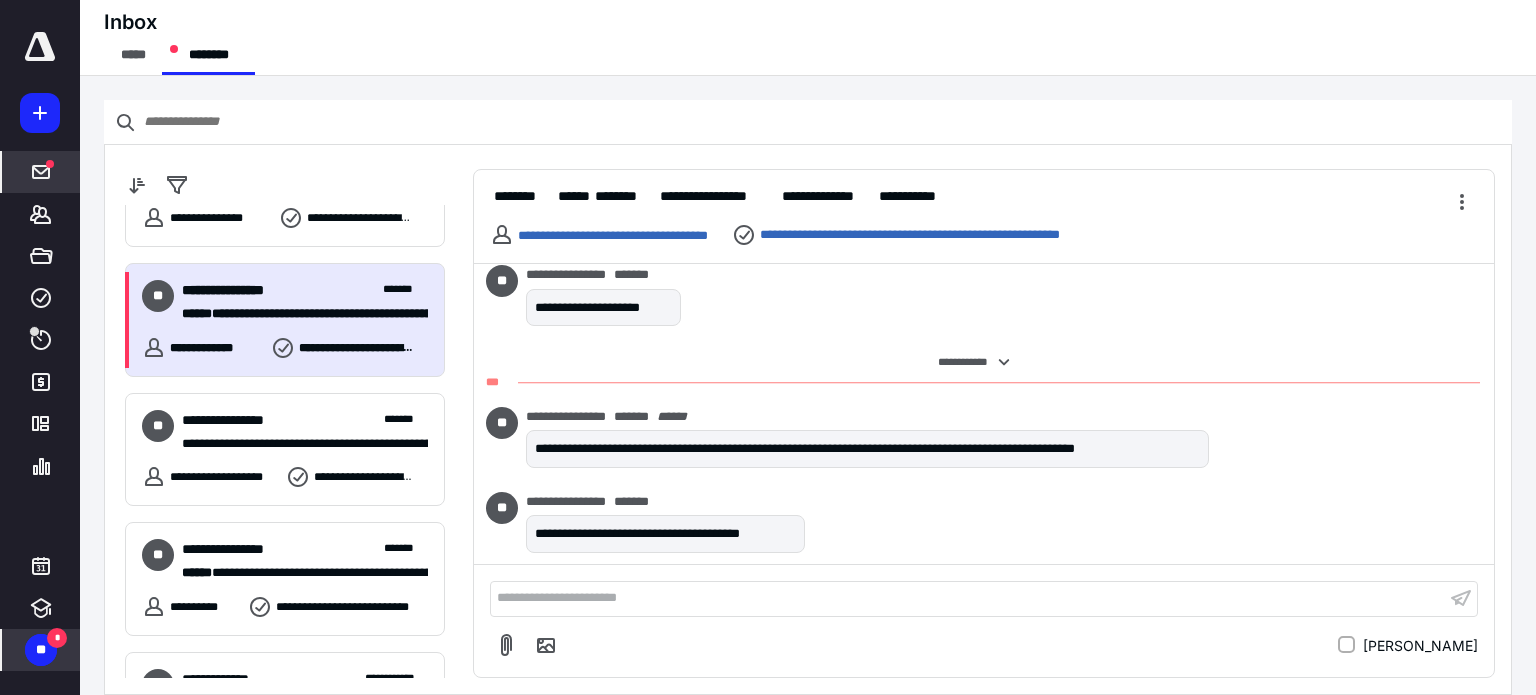 click on "**********" at bounding box center (297, 314) 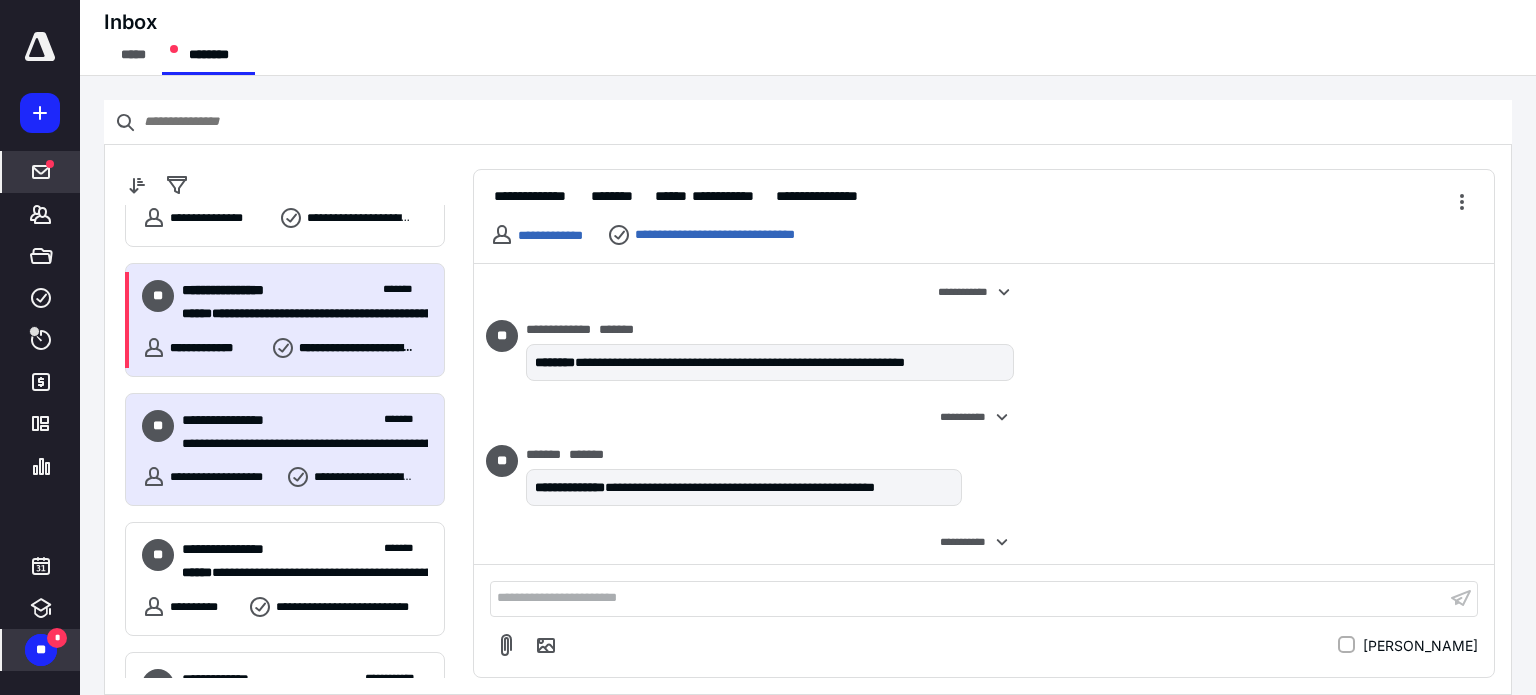 scroll, scrollTop: 703, scrollLeft: 0, axis: vertical 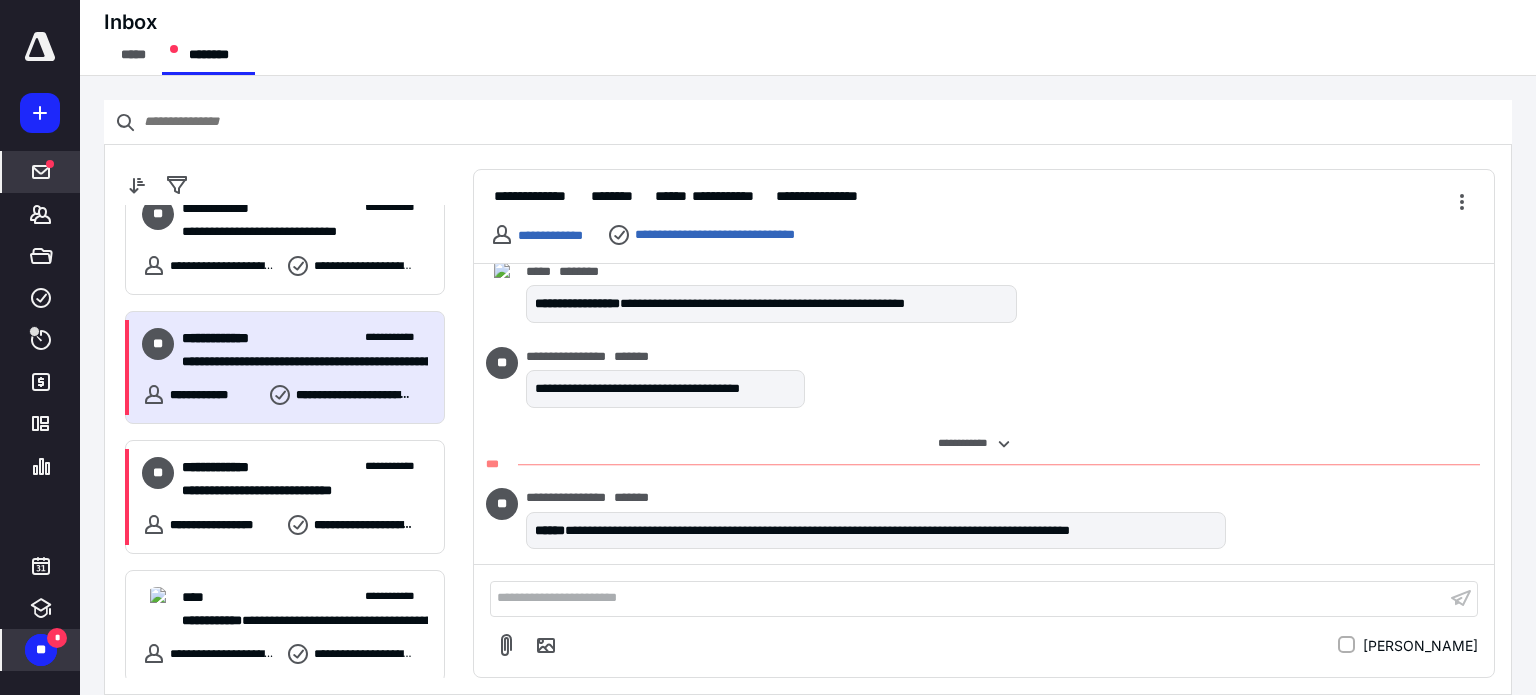 click on "**********" at bounding box center (228, 338) 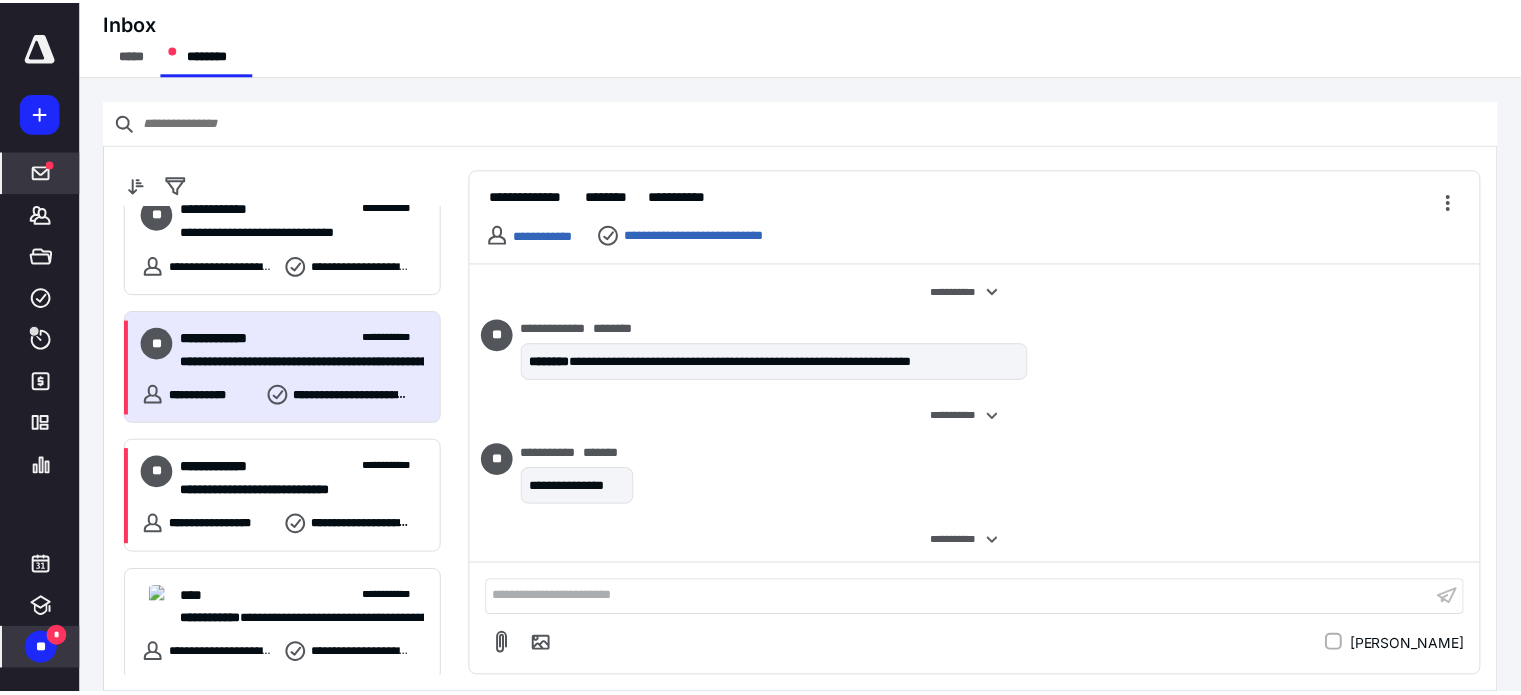 scroll, scrollTop: 244, scrollLeft: 0, axis: vertical 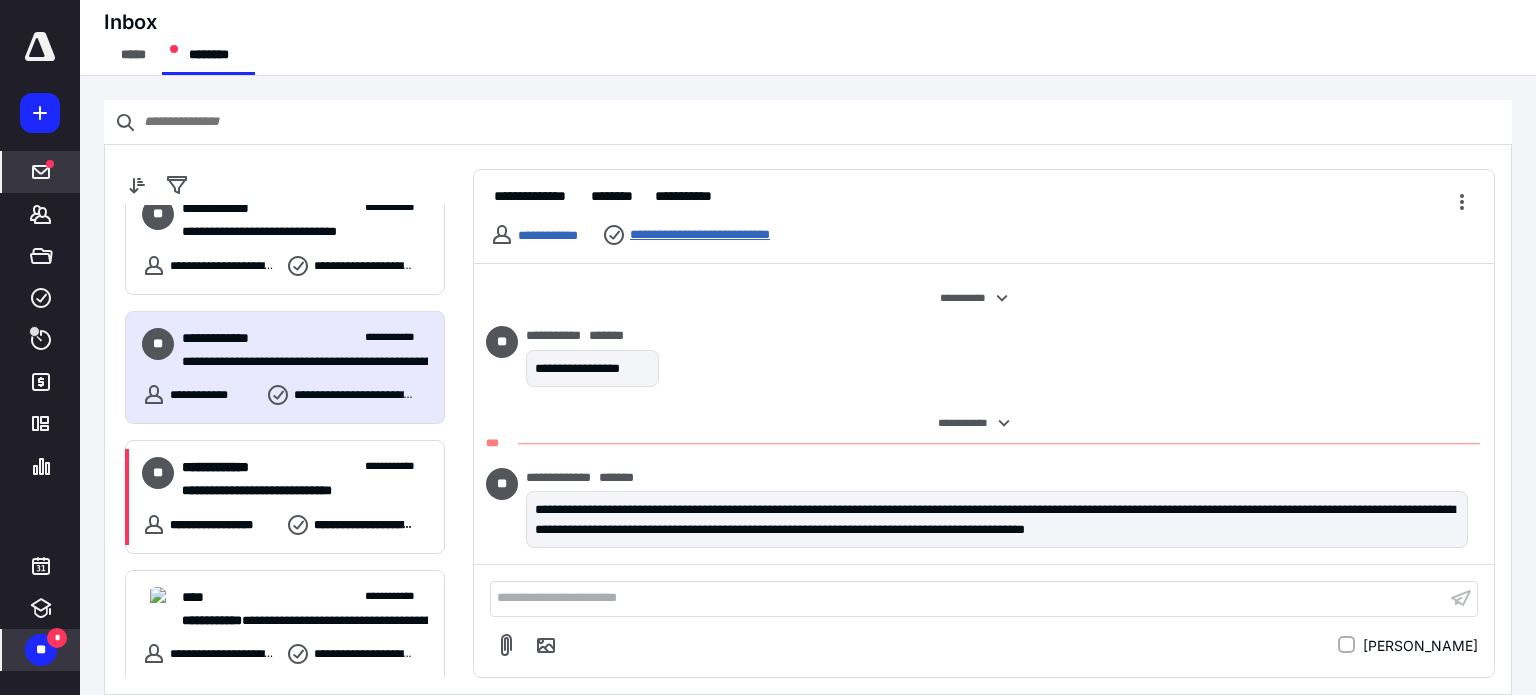 click on "**********" at bounding box center [732, 235] 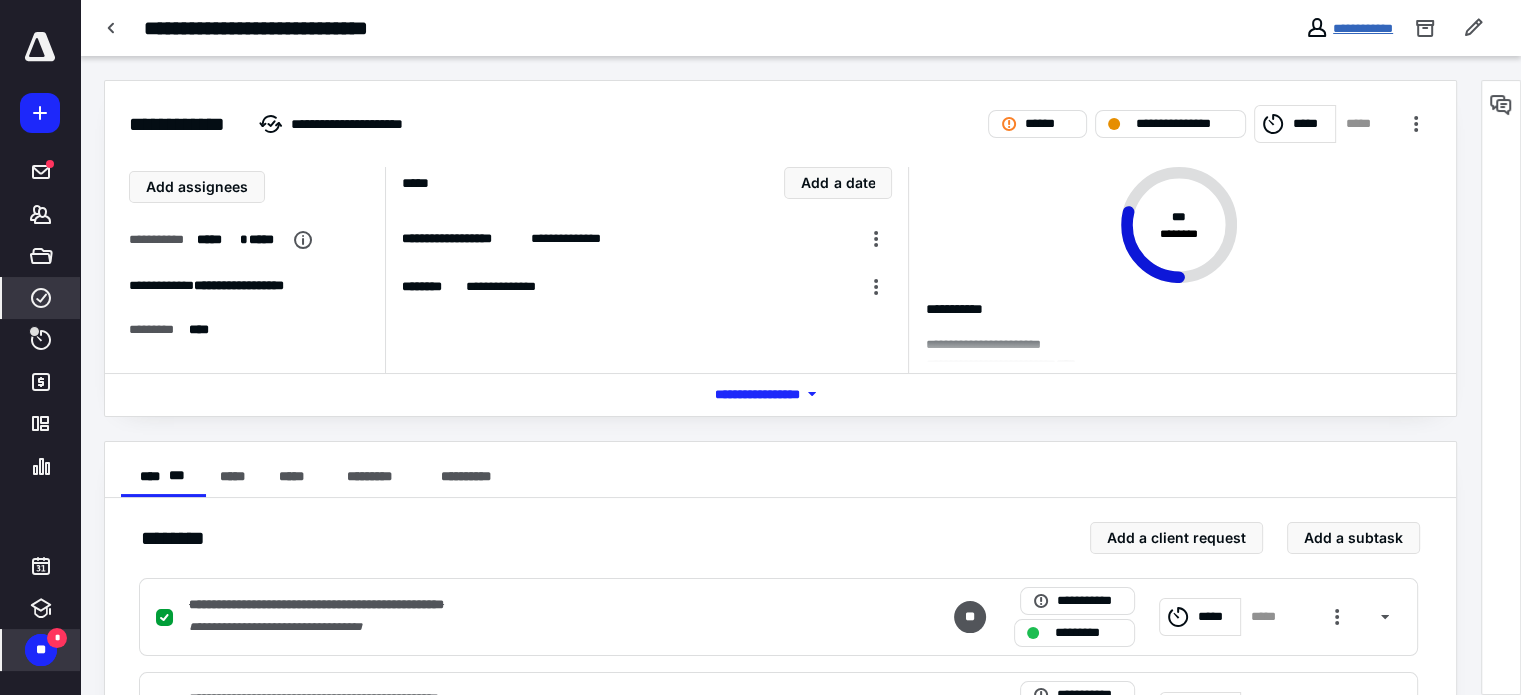 click on "**********" at bounding box center [1363, 28] 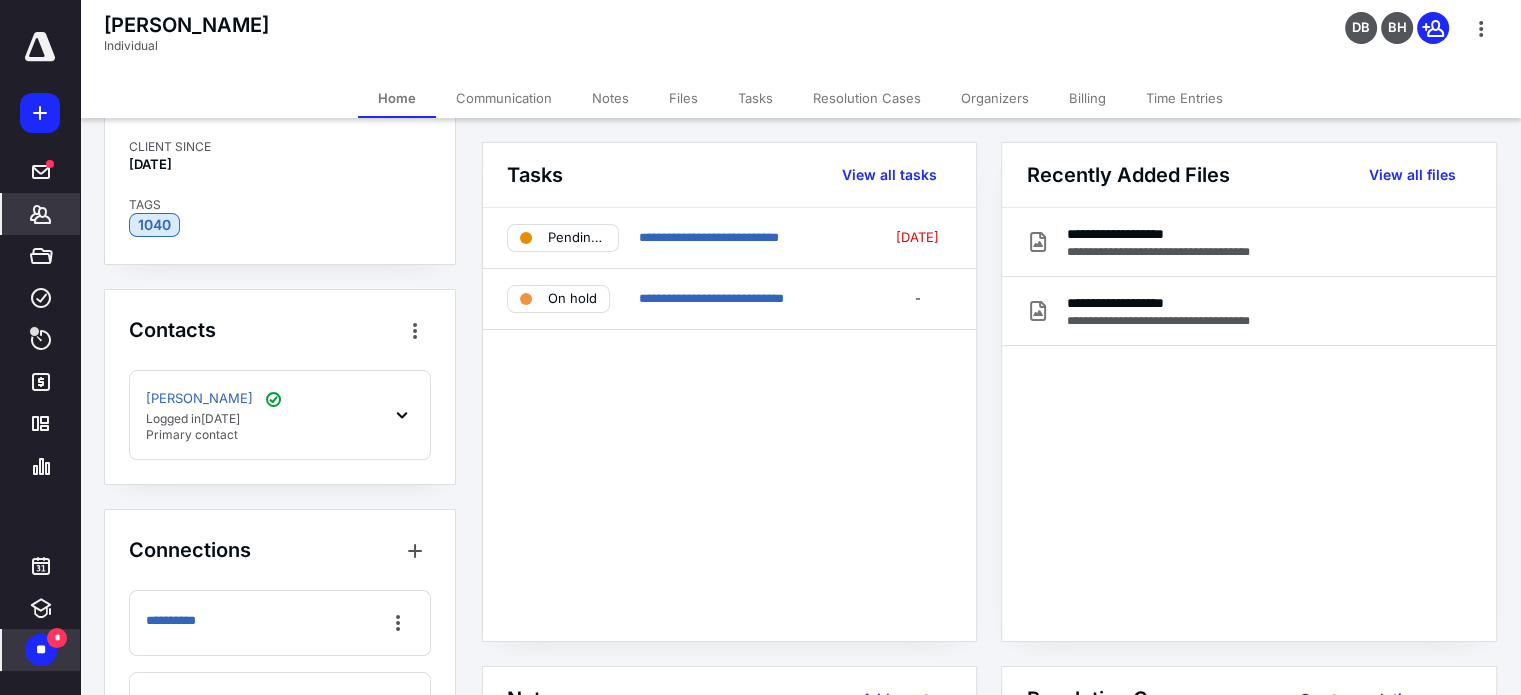 scroll, scrollTop: 288, scrollLeft: 0, axis: vertical 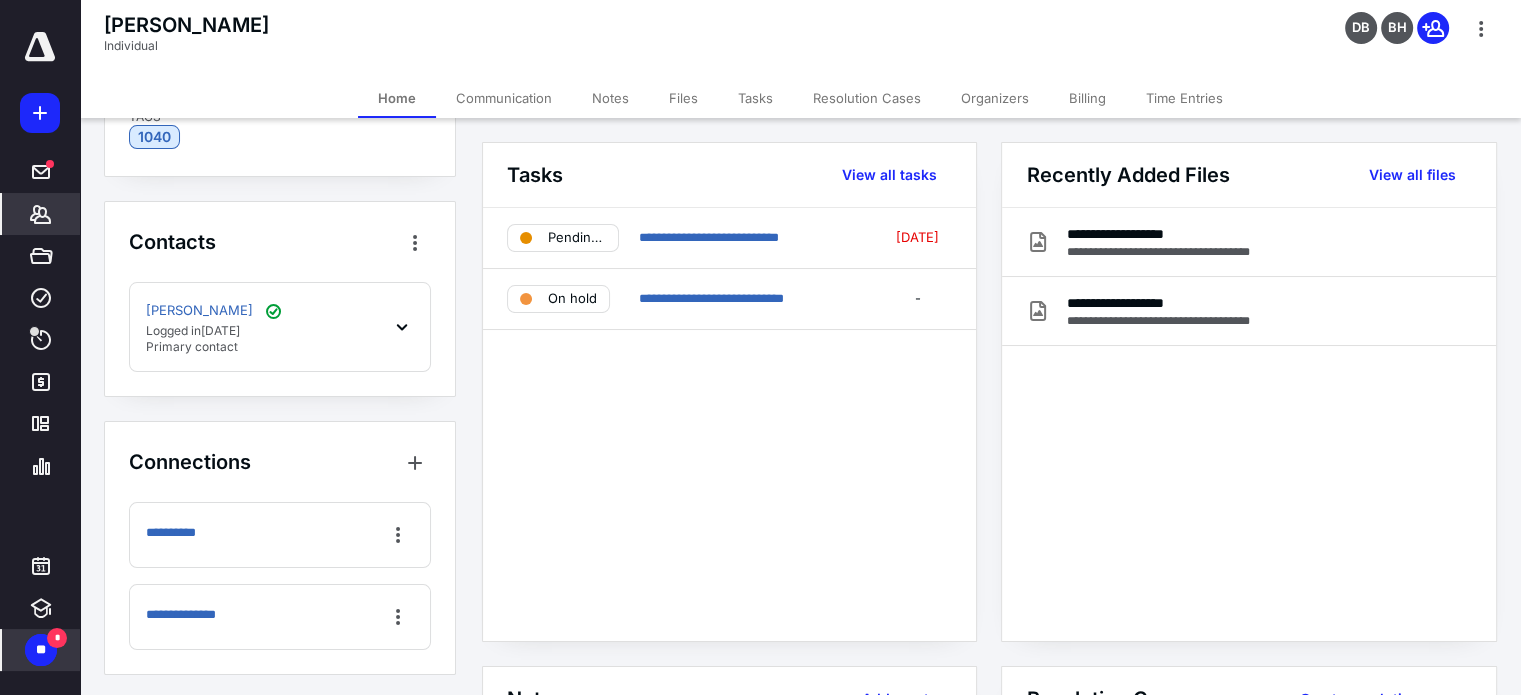 click 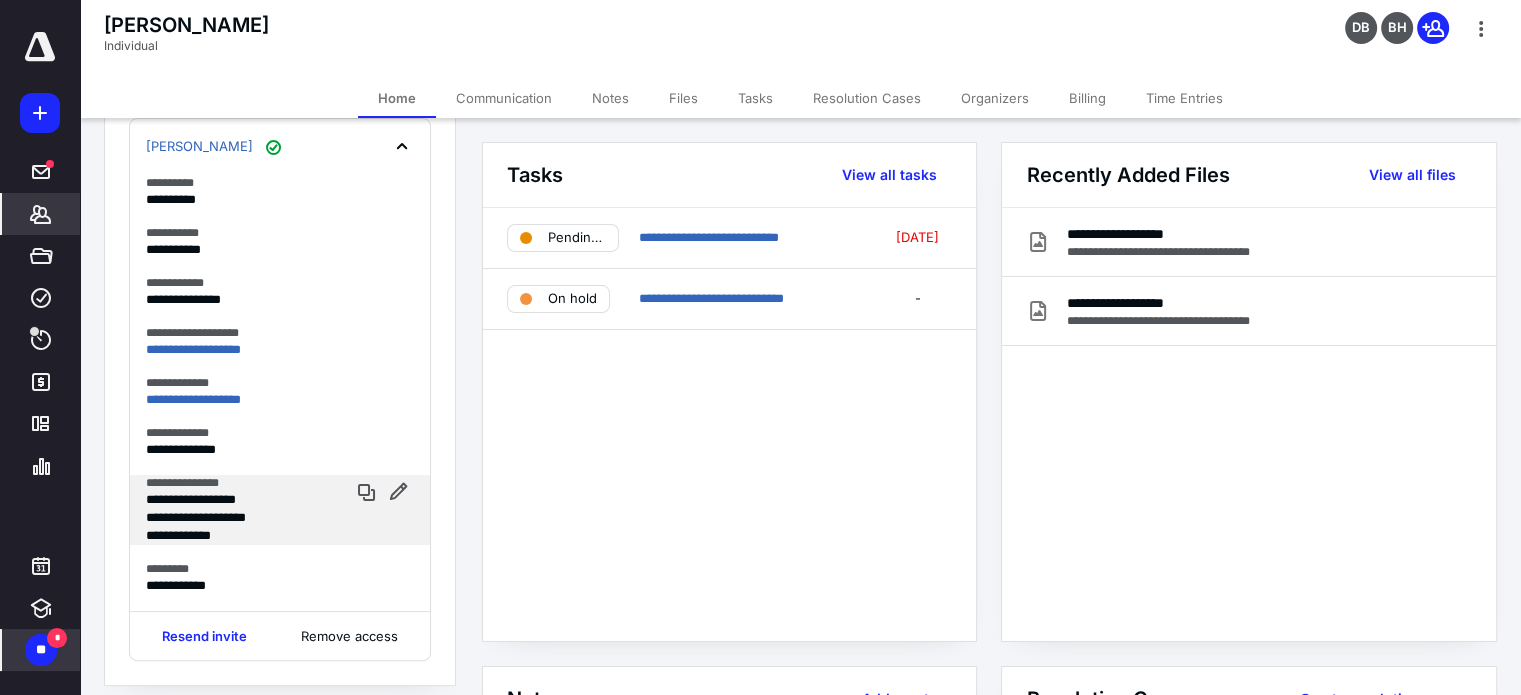 scroll, scrollTop: 388, scrollLeft: 0, axis: vertical 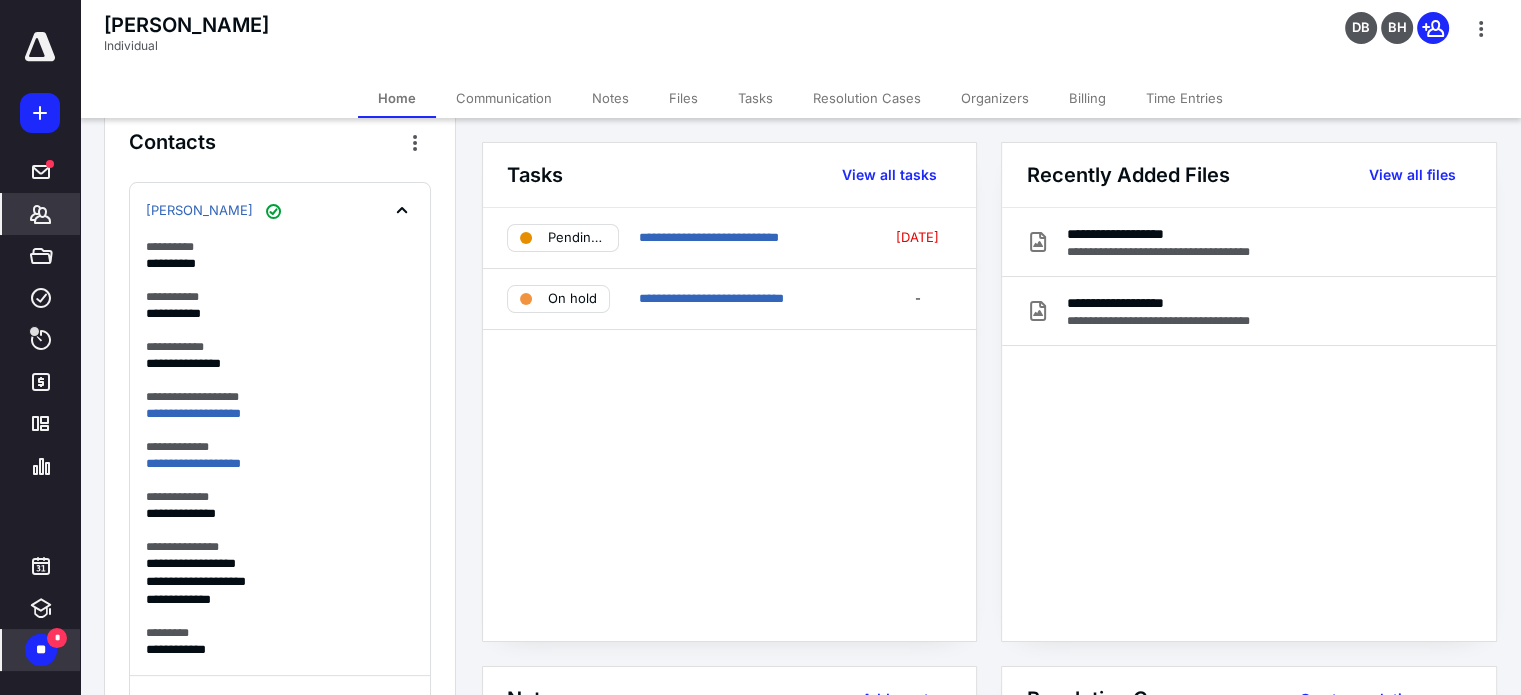 click on "**********" at bounding box center (729, 424) 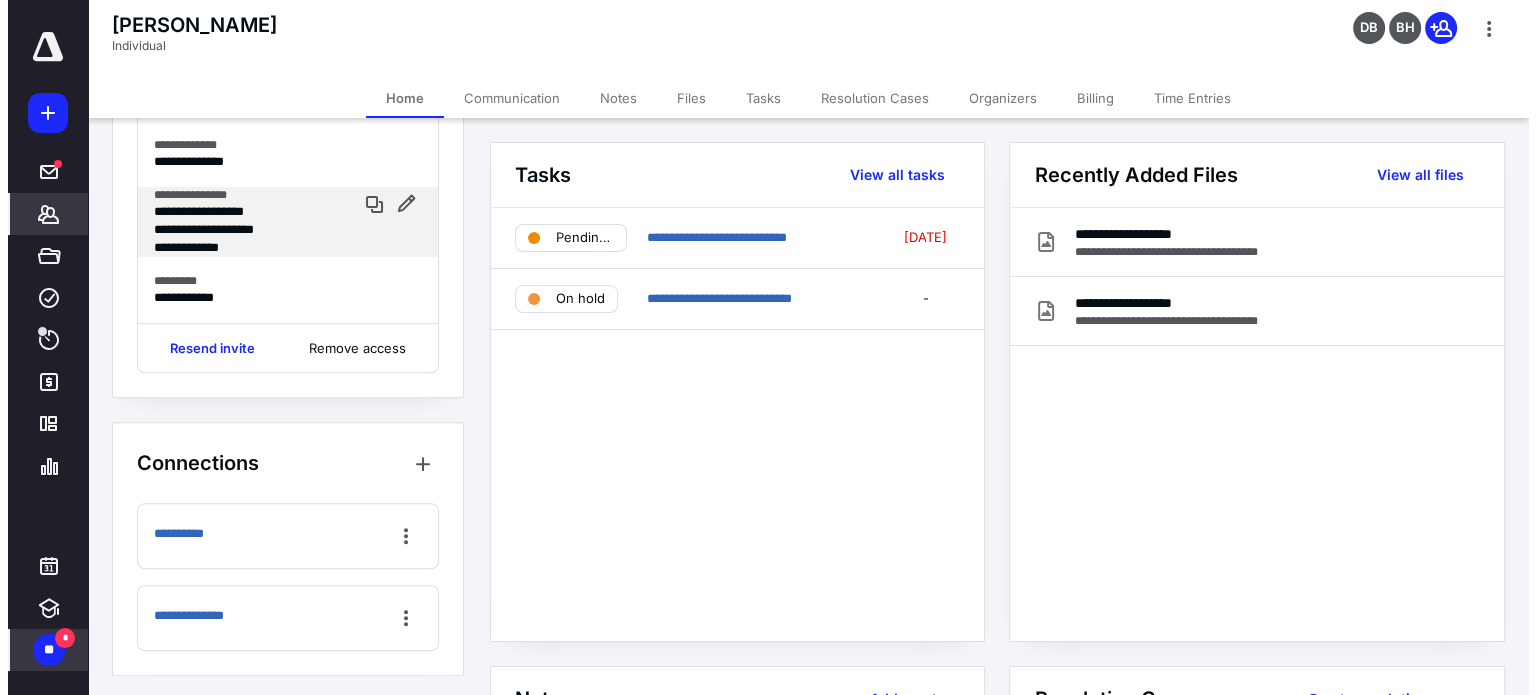 scroll, scrollTop: 741, scrollLeft: 0, axis: vertical 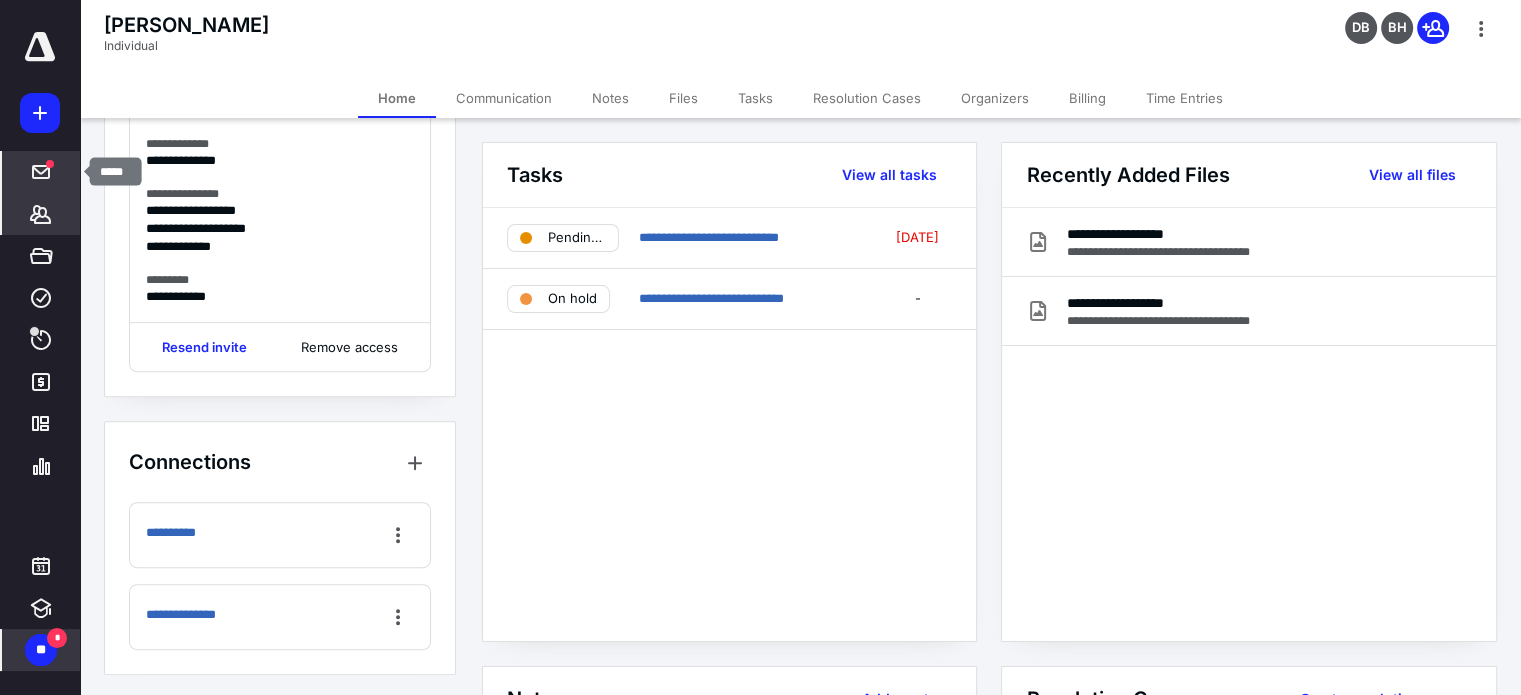 click on "*****" at bounding box center [41, 172] 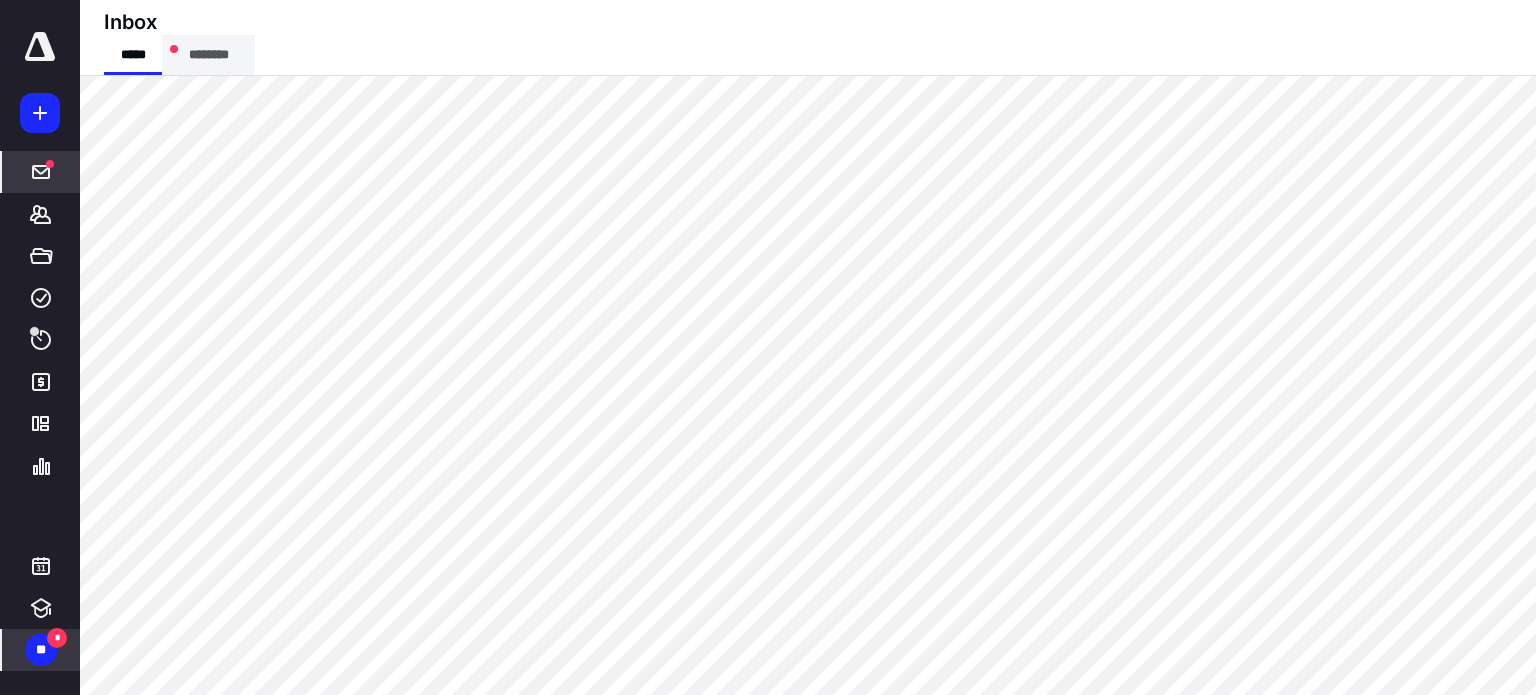 click on "********" at bounding box center (208, 55) 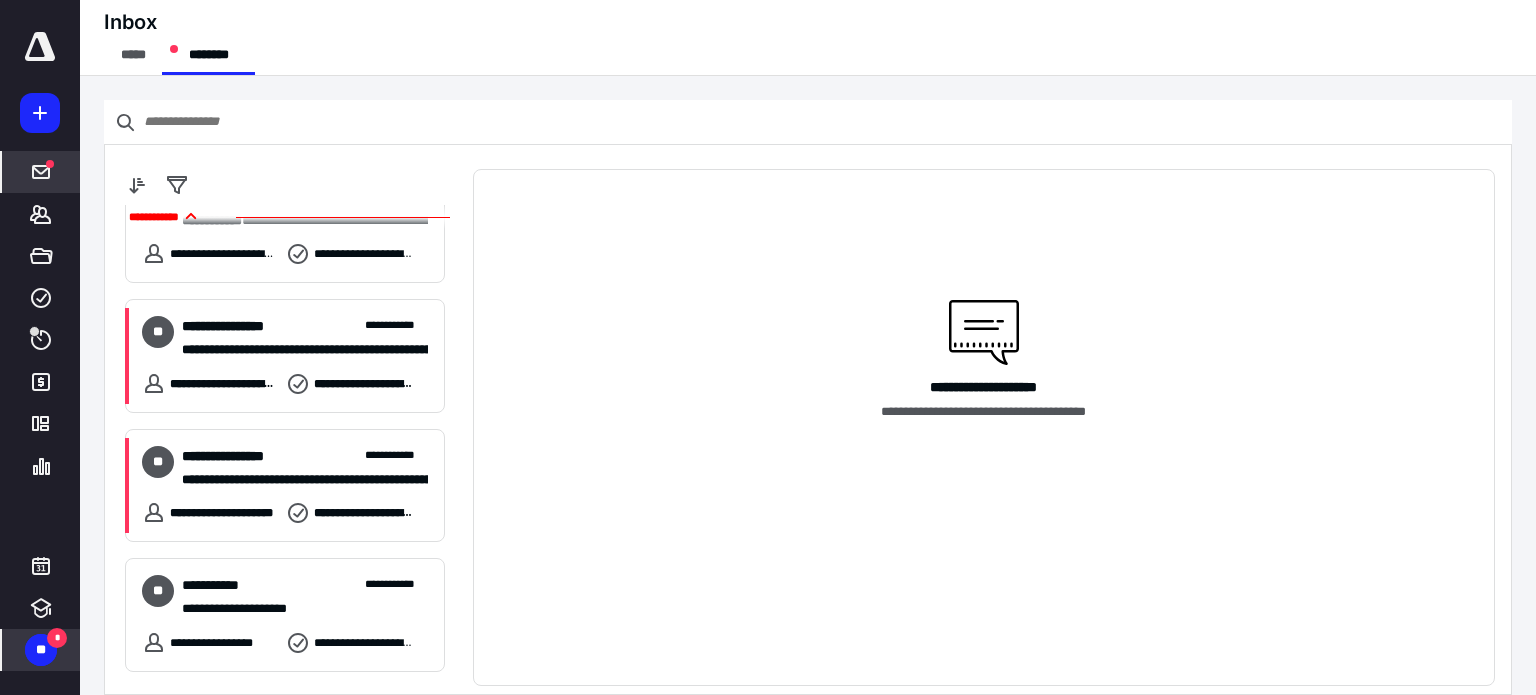 scroll, scrollTop: 2200, scrollLeft: 0, axis: vertical 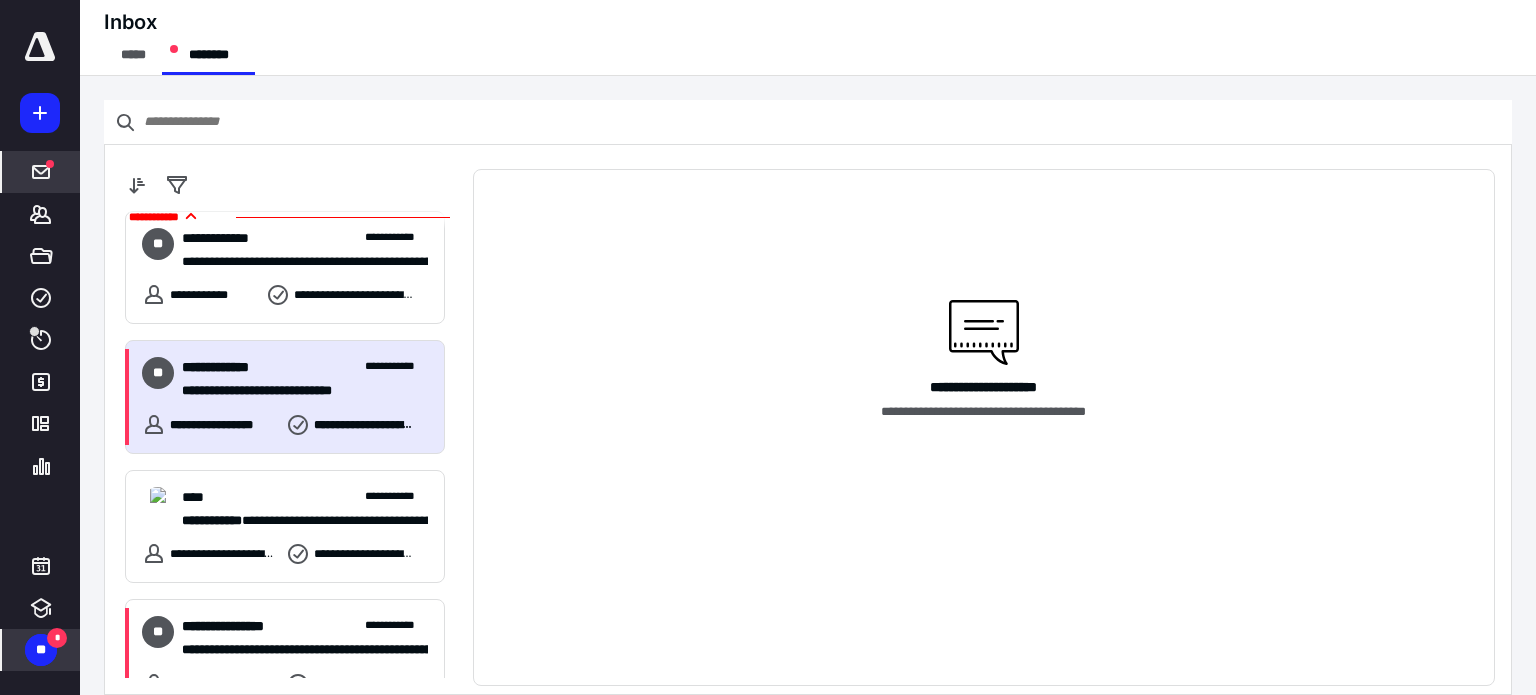 click on "**********" at bounding box center [305, 379] 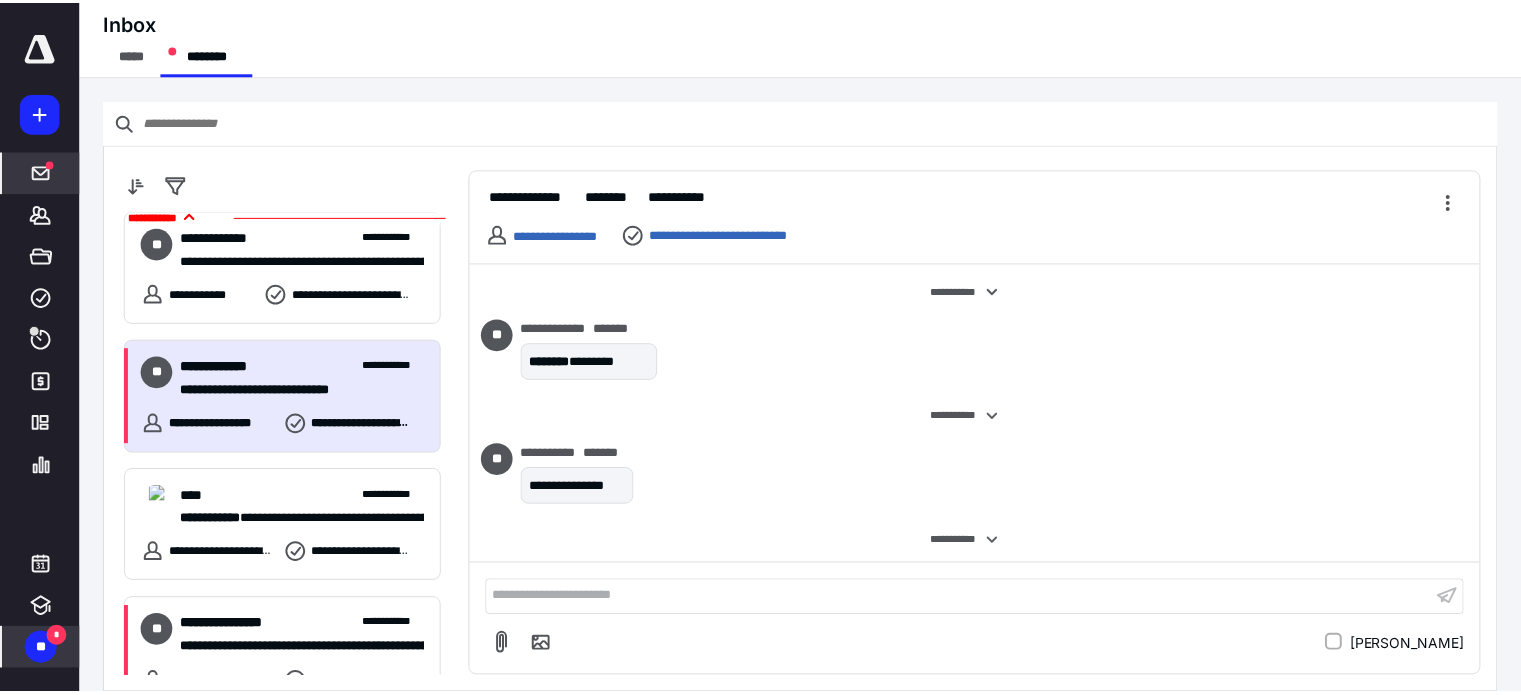 scroll, scrollTop: 225, scrollLeft: 0, axis: vertical 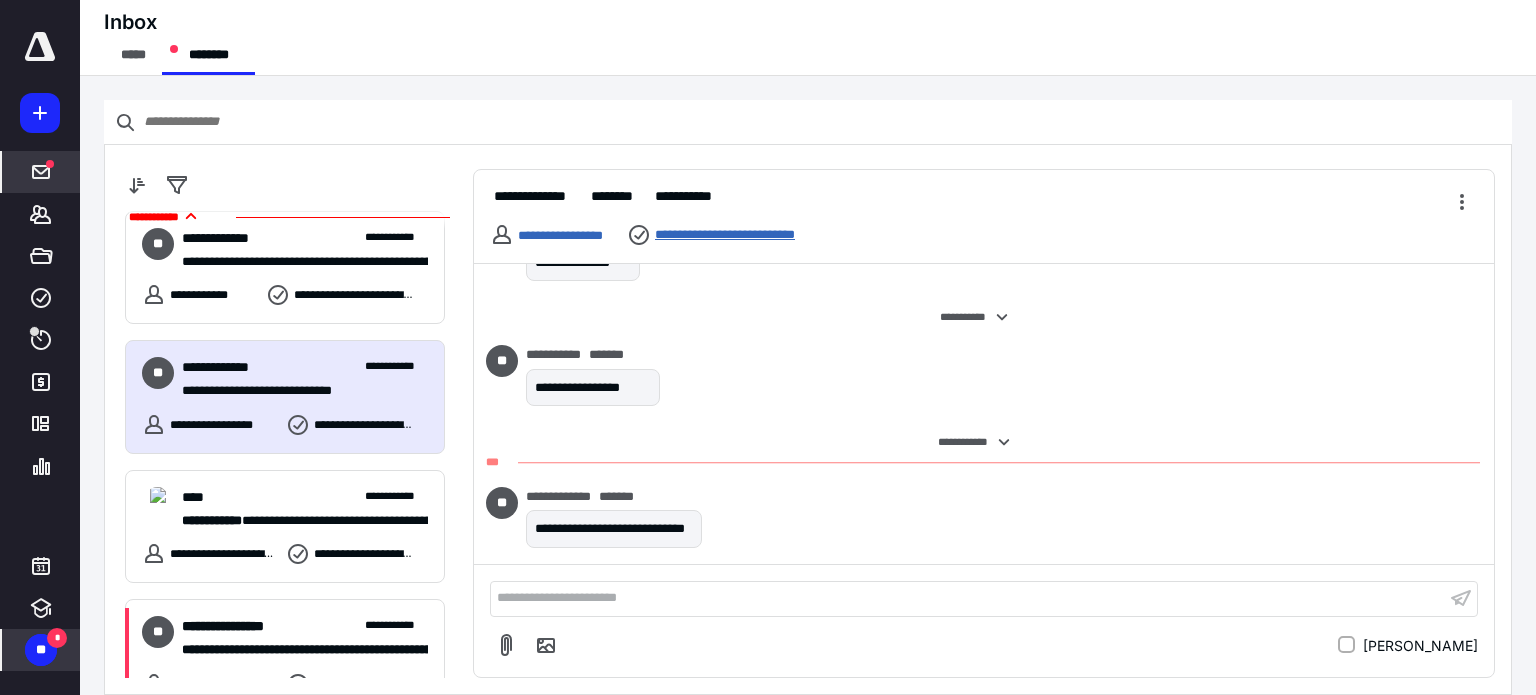 click on "**********" at bounding box center [758, 235] 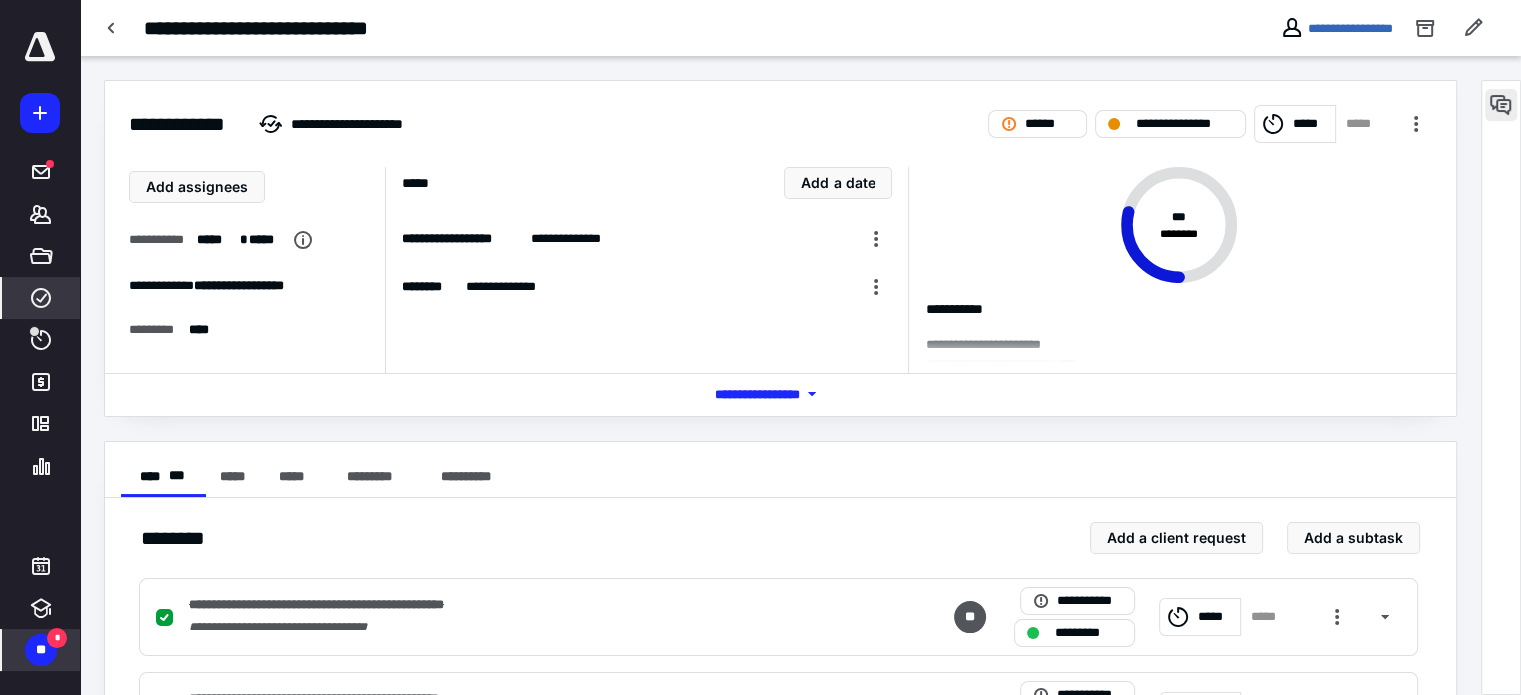 click at bounding box center [1501, 105] 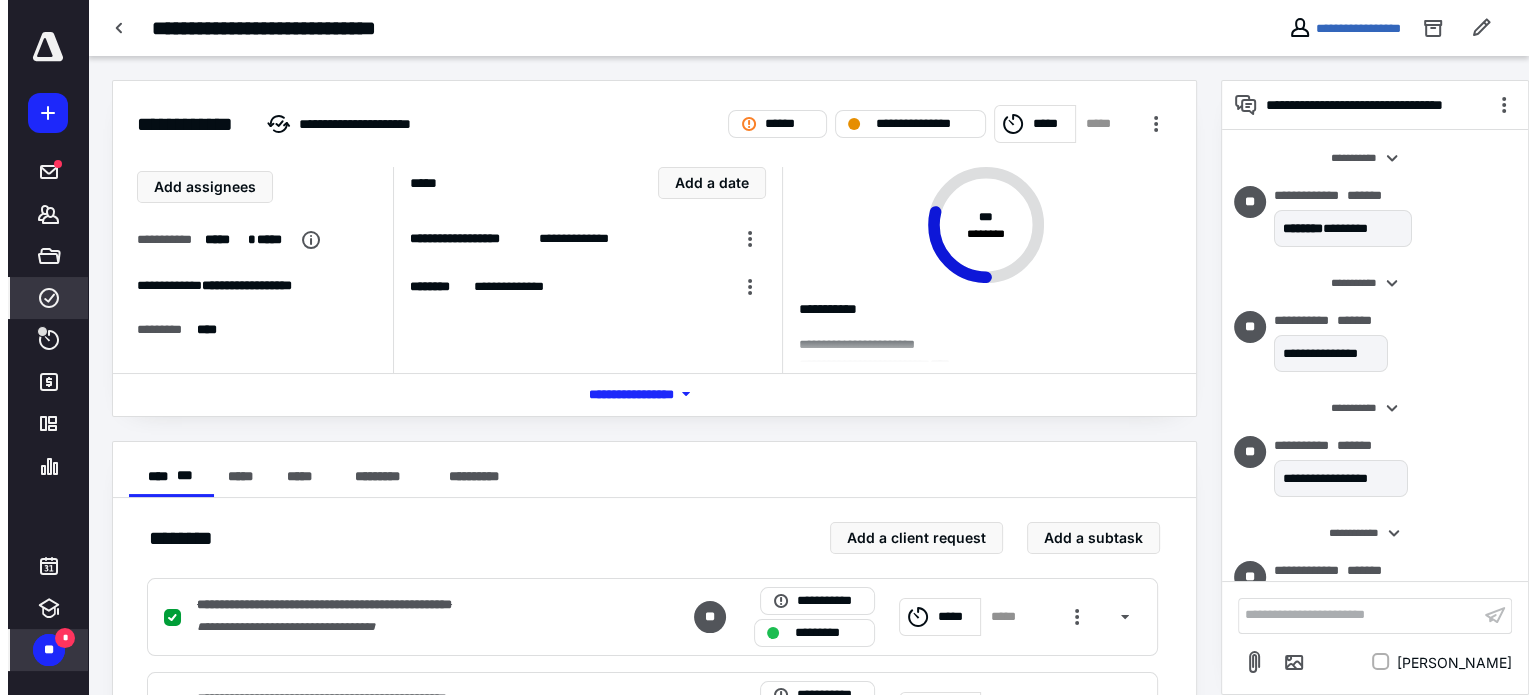 scroll, scrollTop: 57, scrollLeft: 0, axis: vertical 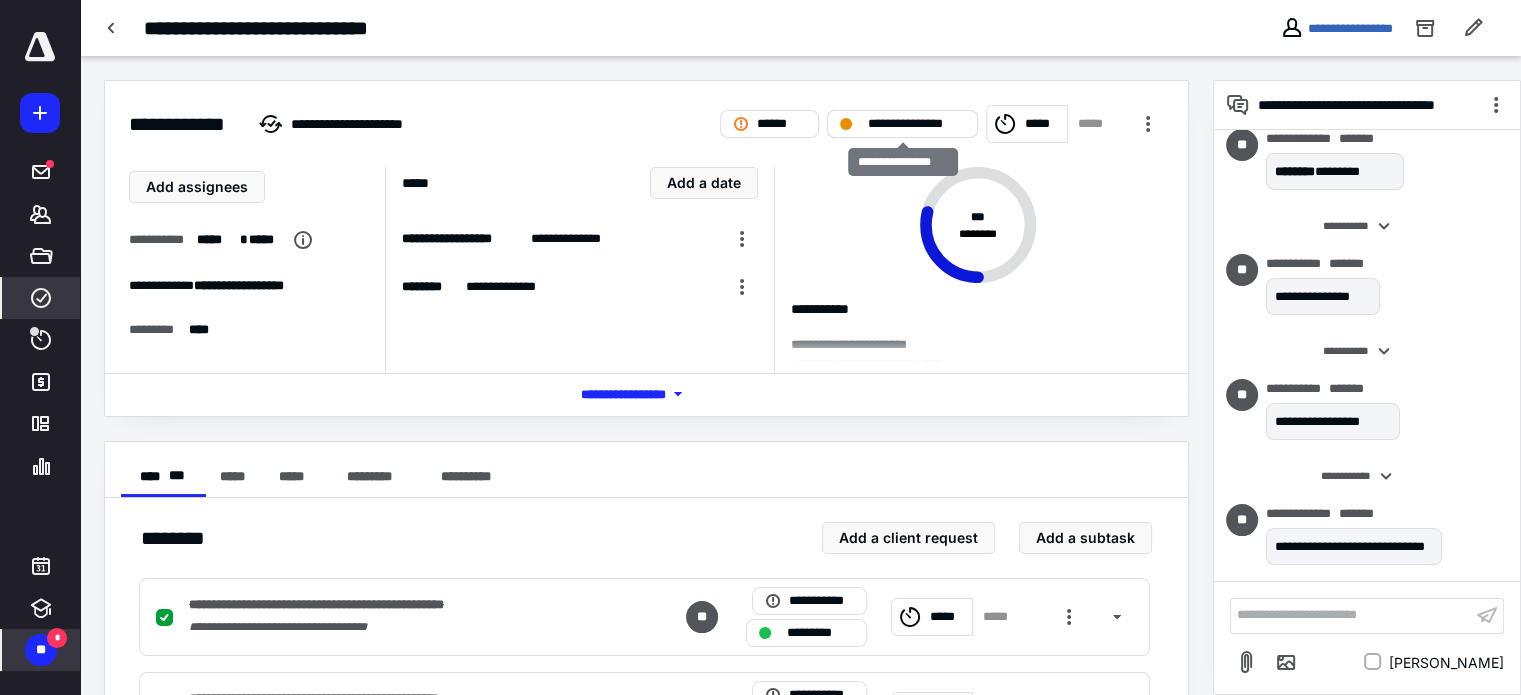 click on "**********" at bounding box center [916, 124] 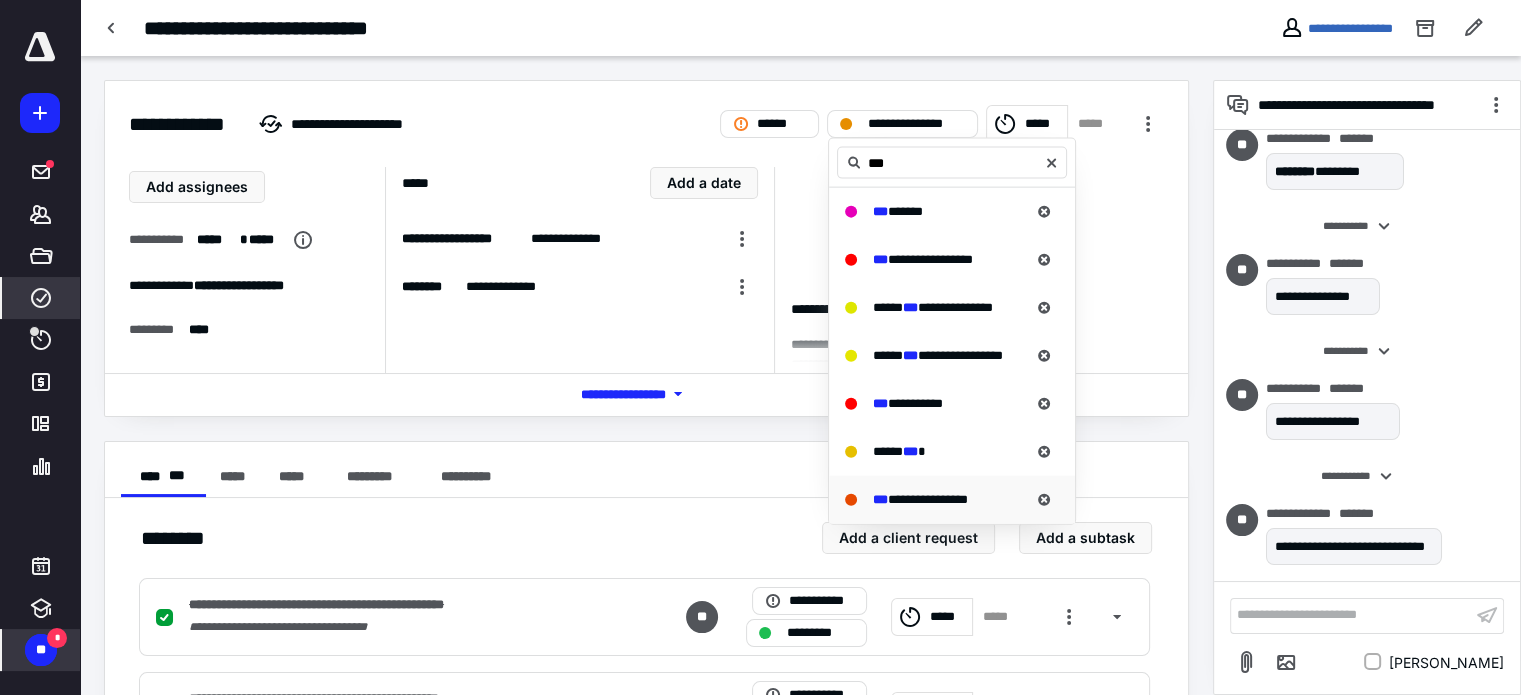 type on "***" 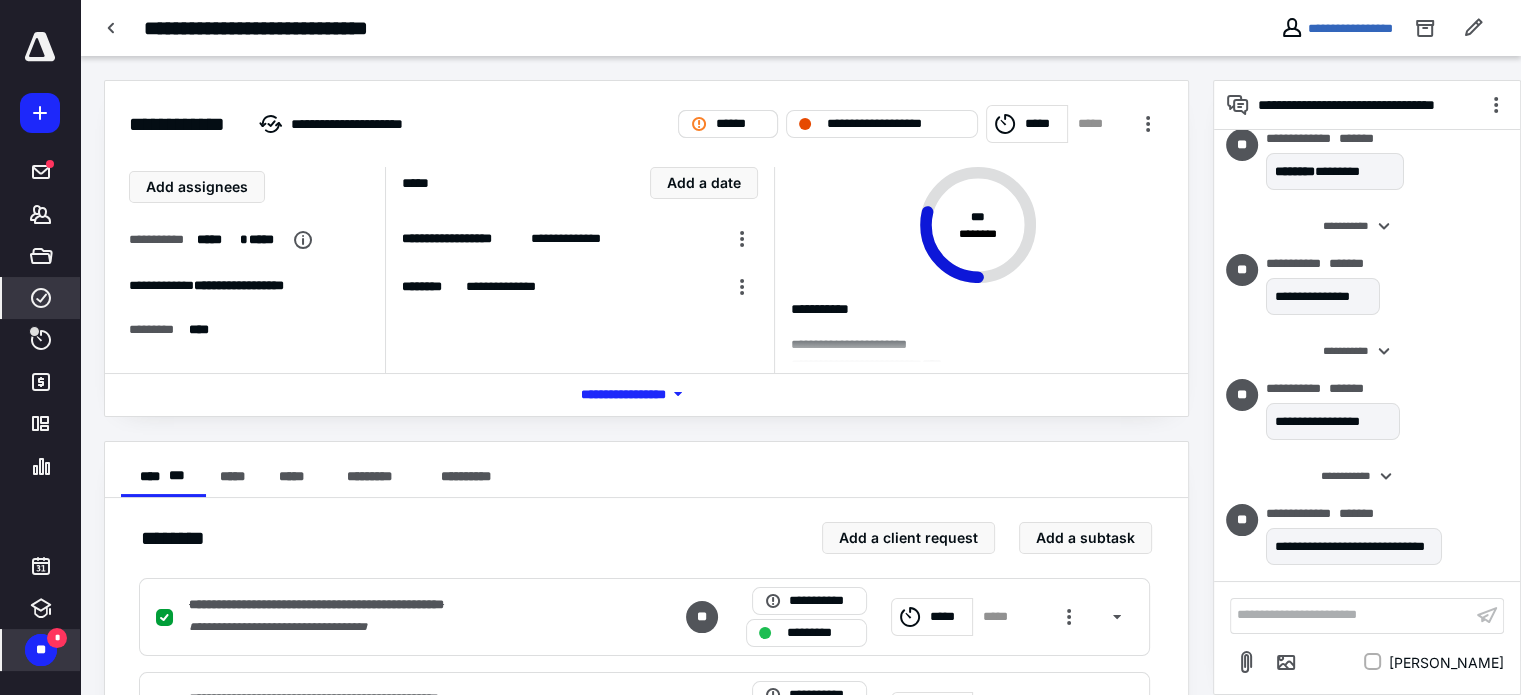 click on "******" at bounding box center (740, 124) 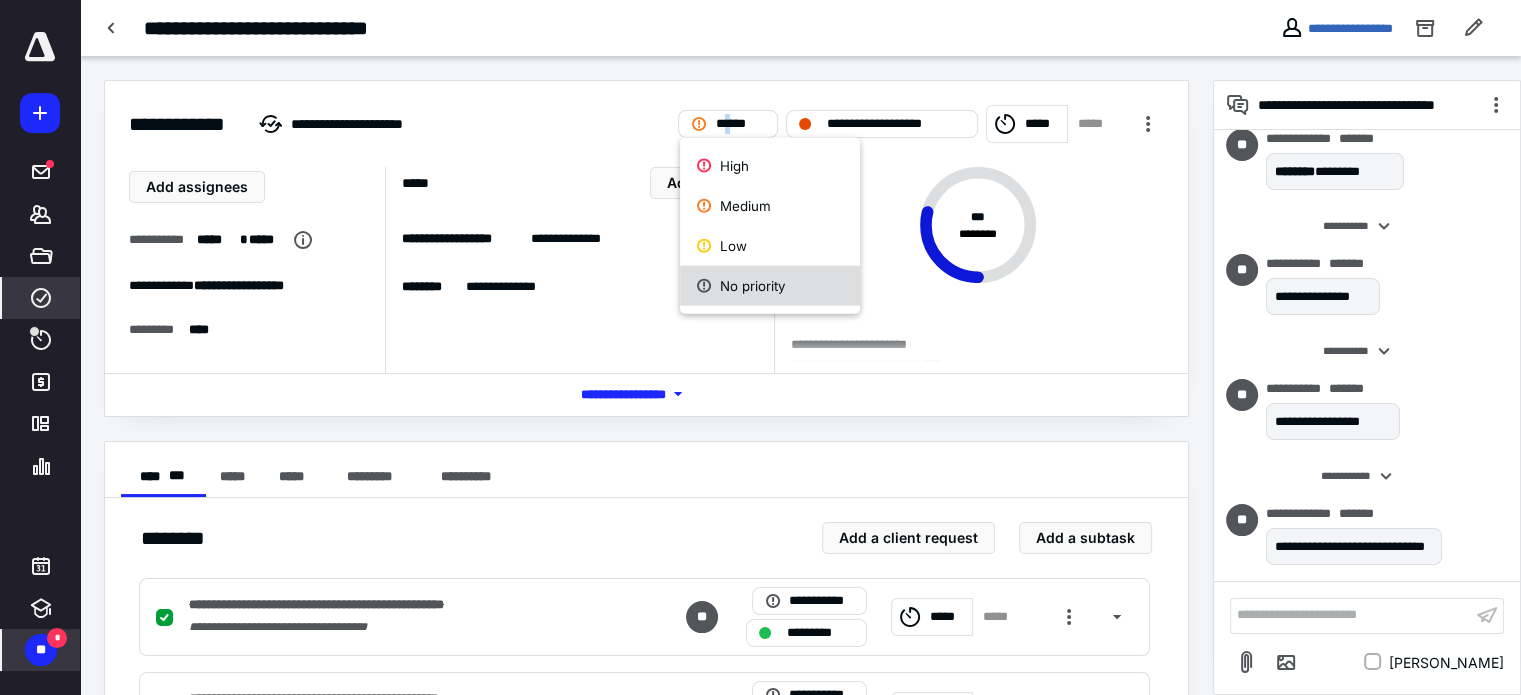 click on "No priority" at bounding box center [770, 286] 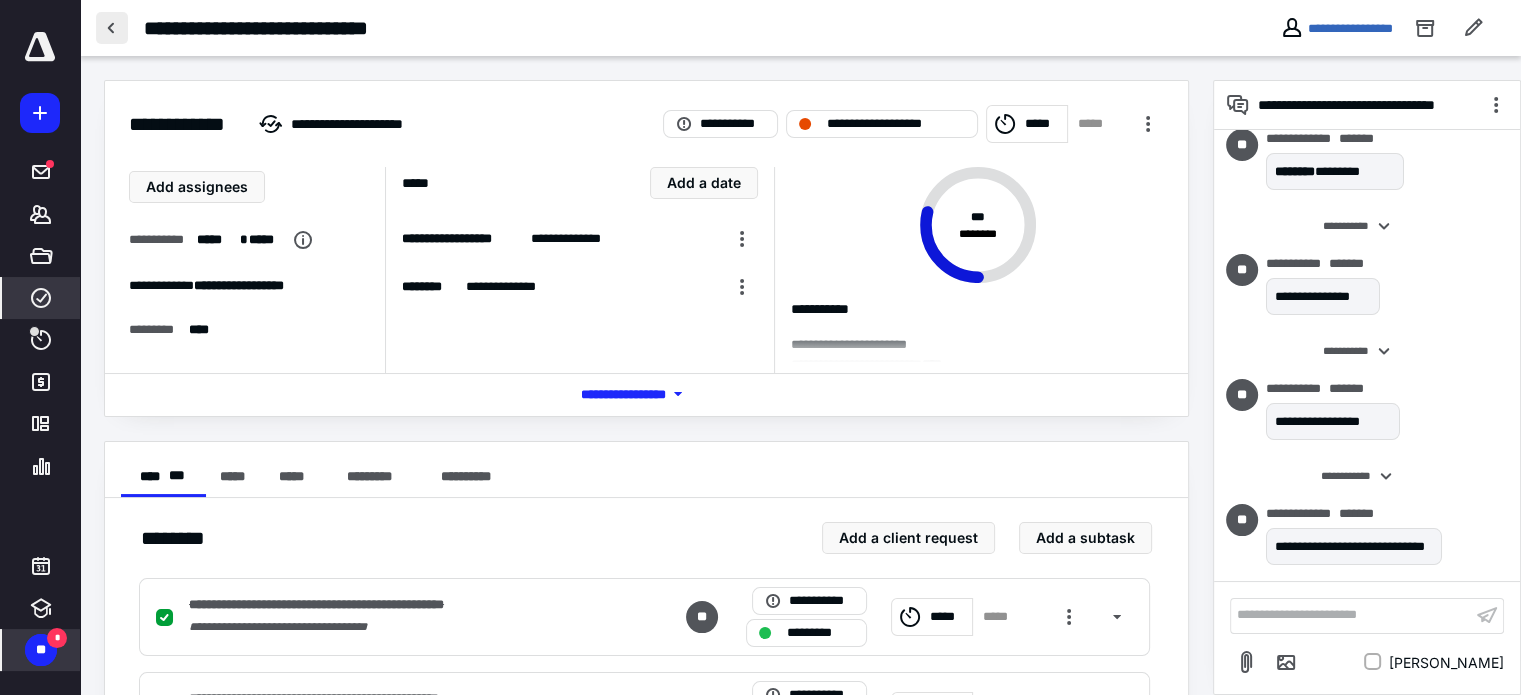 click at bounding box center [112, 28] 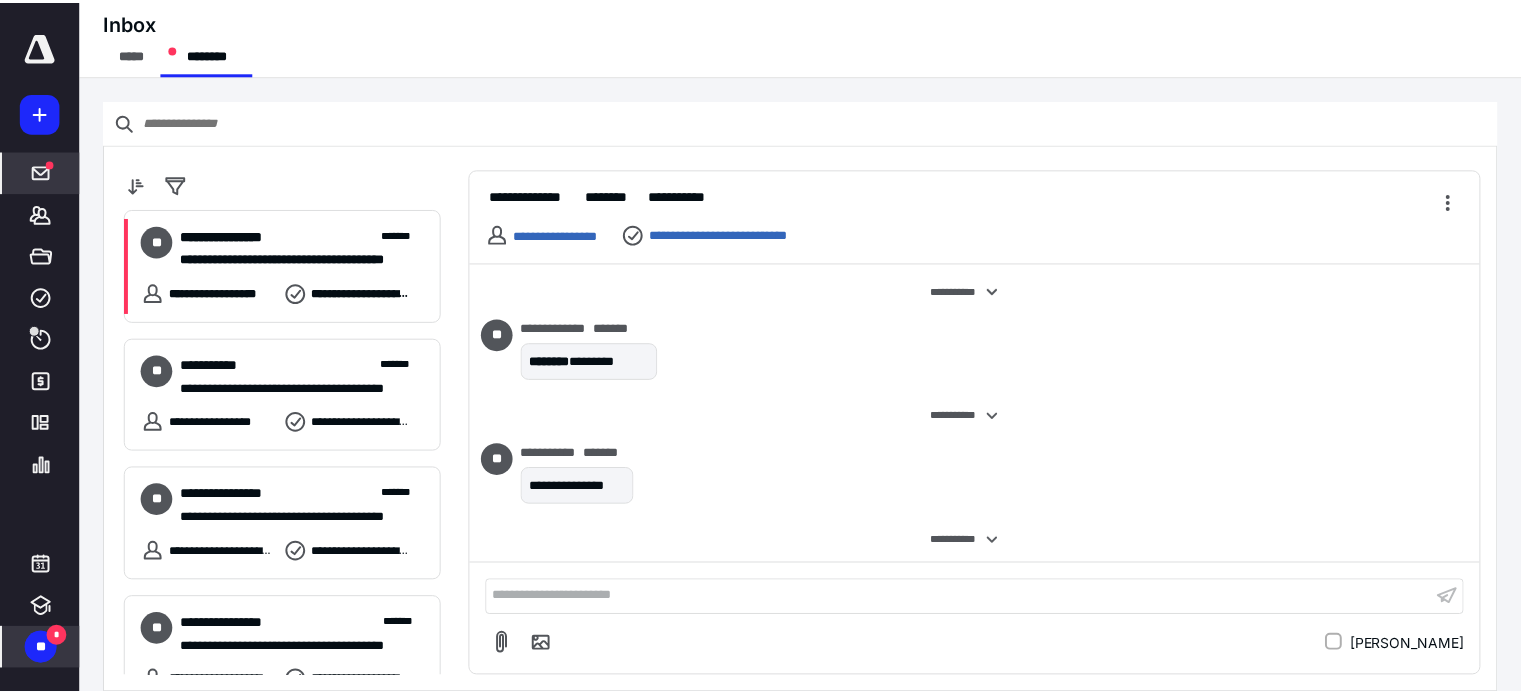 scroll, scrollTop: 208, scrollLeft: 0, axis: vertical 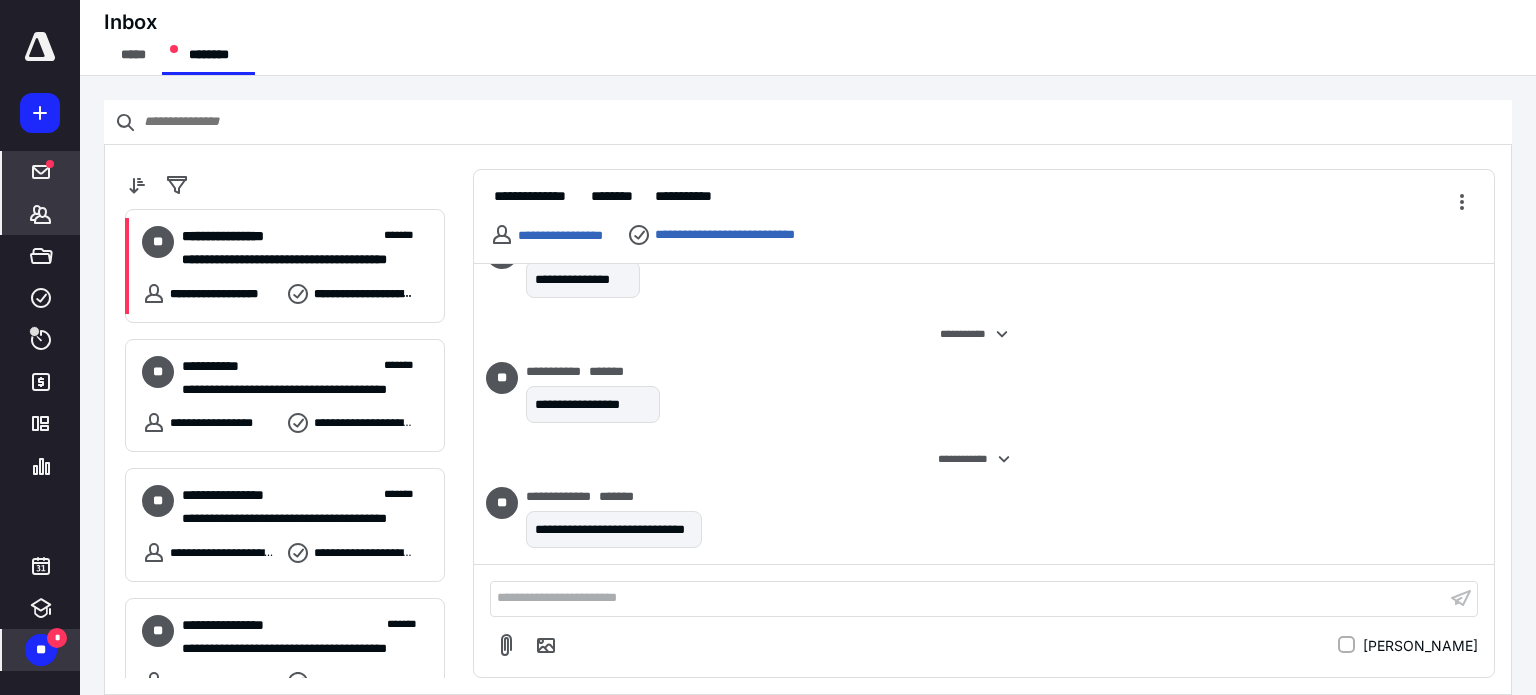 click 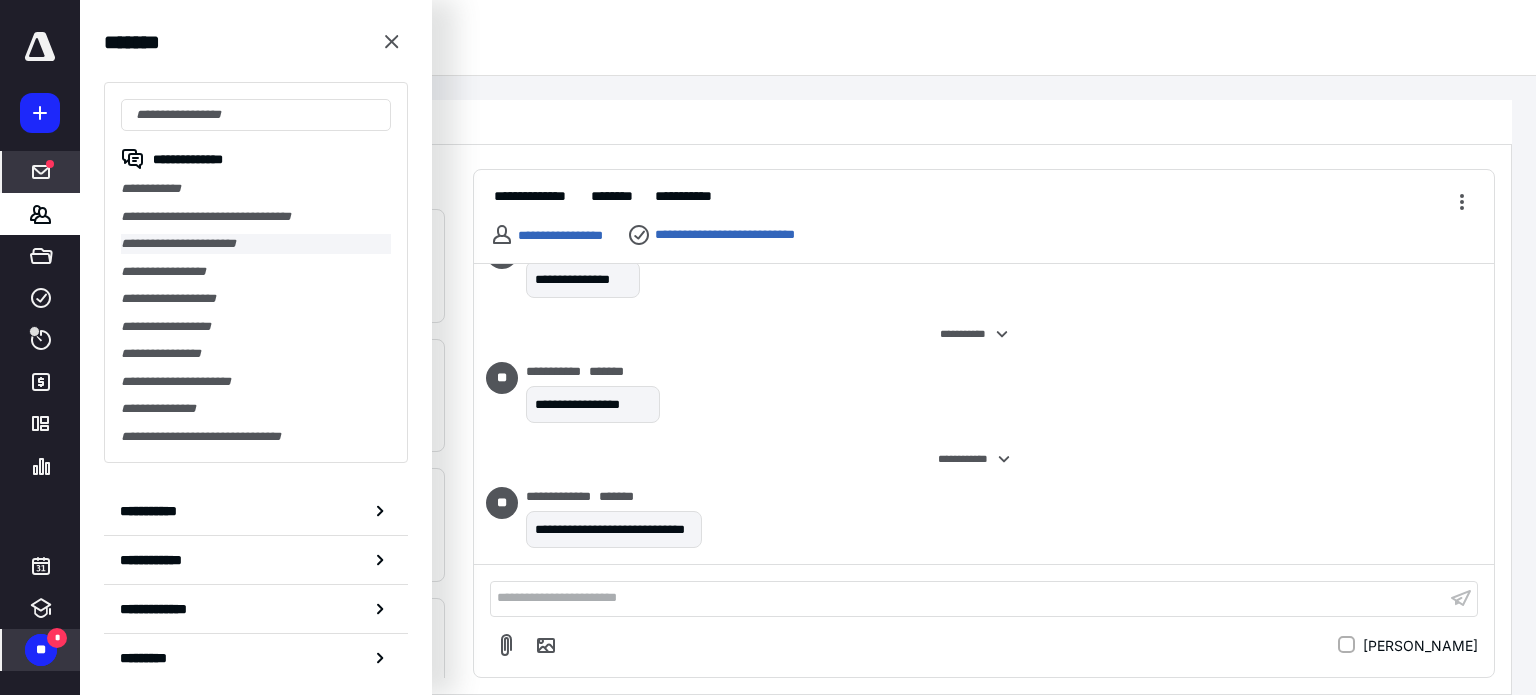 click on "**********" at bounding box center (256, 244) 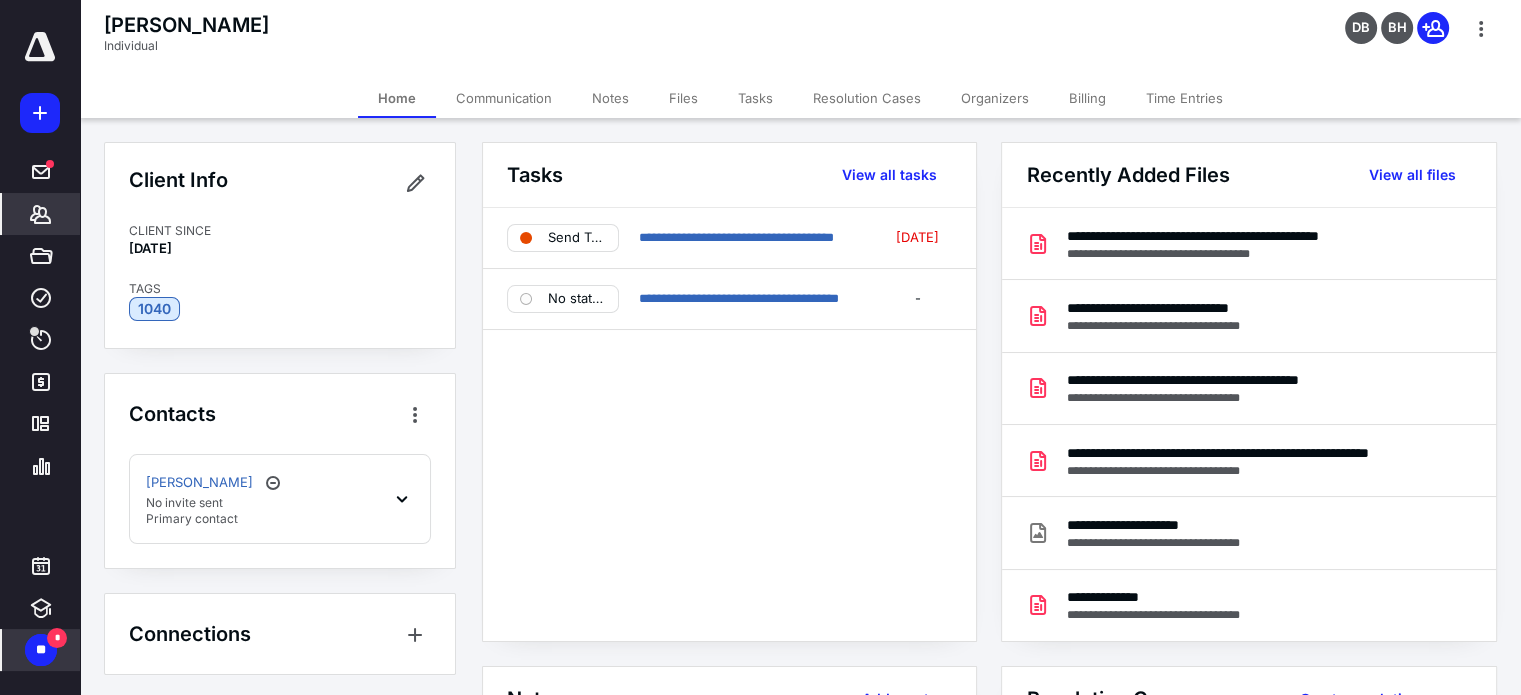 click 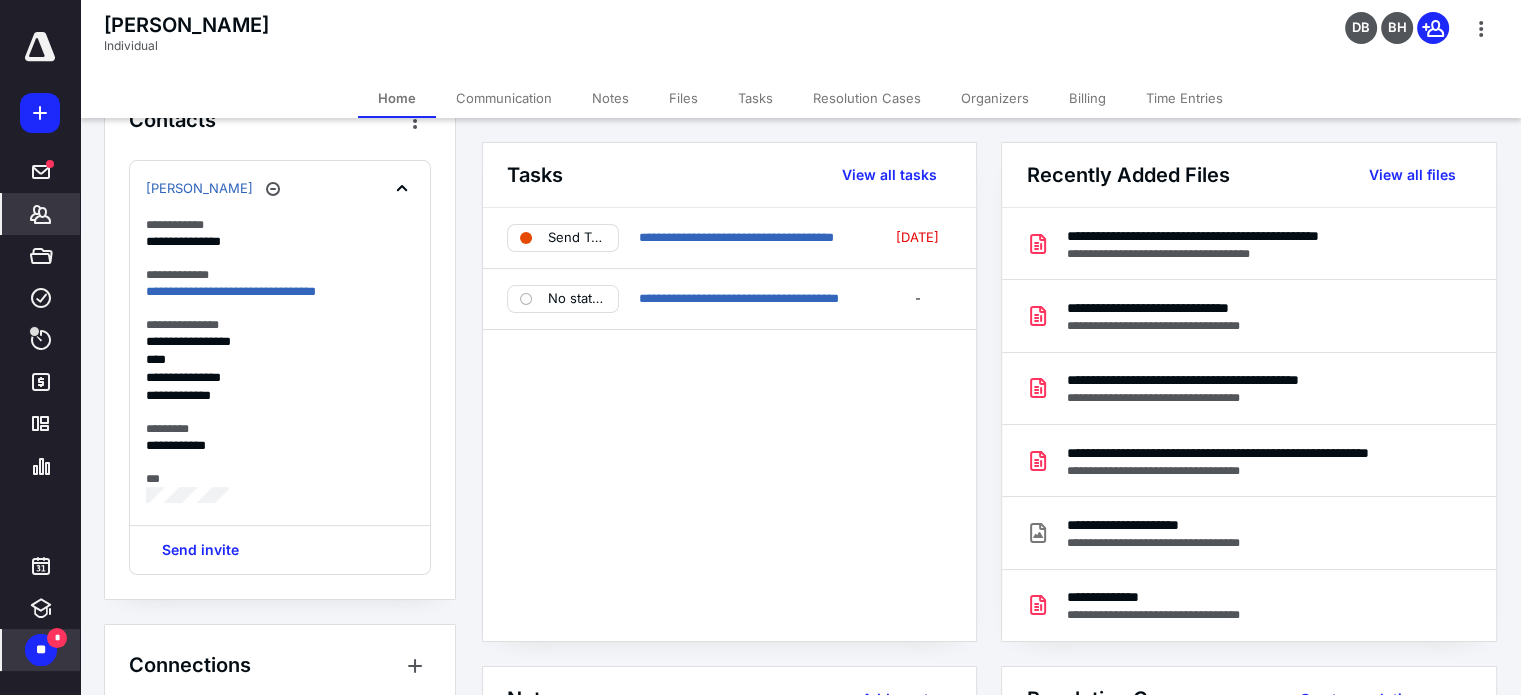 scroll, scrollTop: 322, scrollLeft: 0, axis: vertical 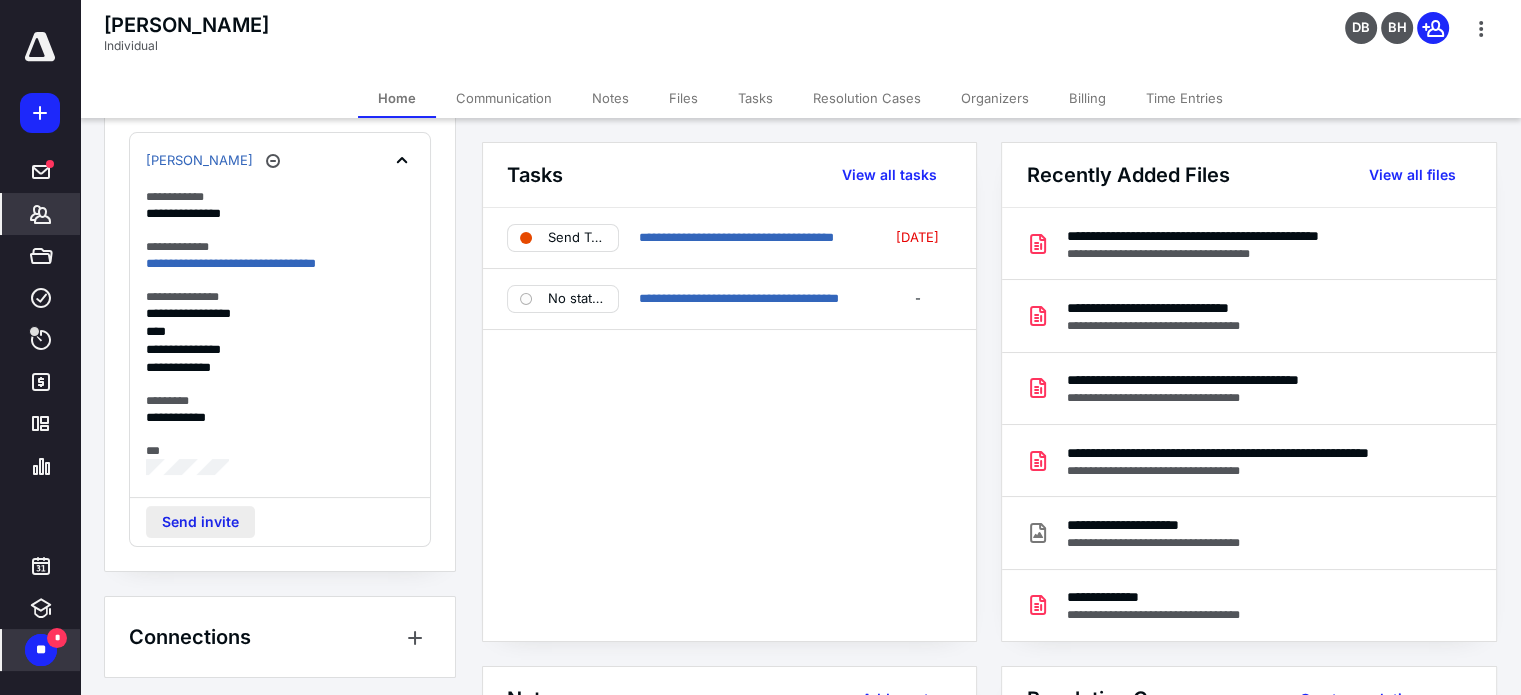 click on "Send invite" at bounding box center [200, 522] 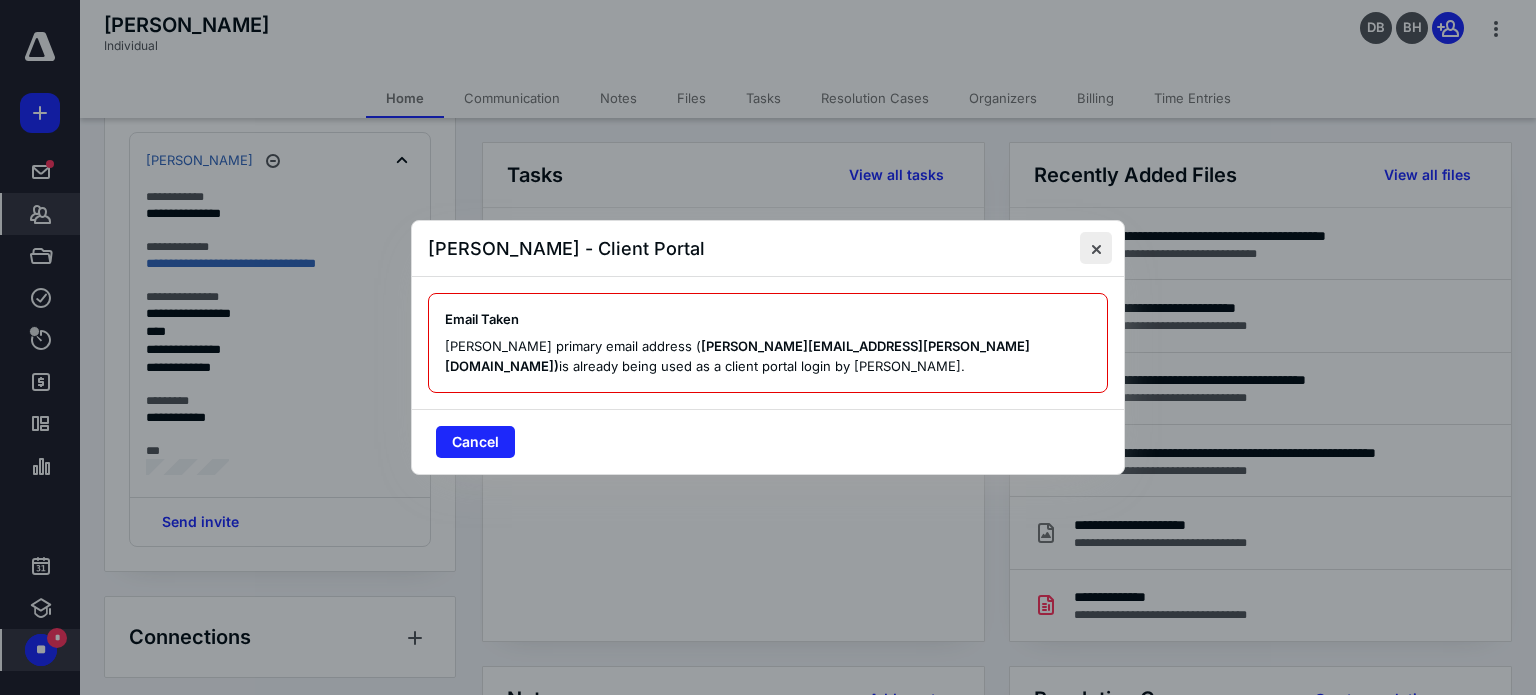 click at bounding box center (1096, 248) 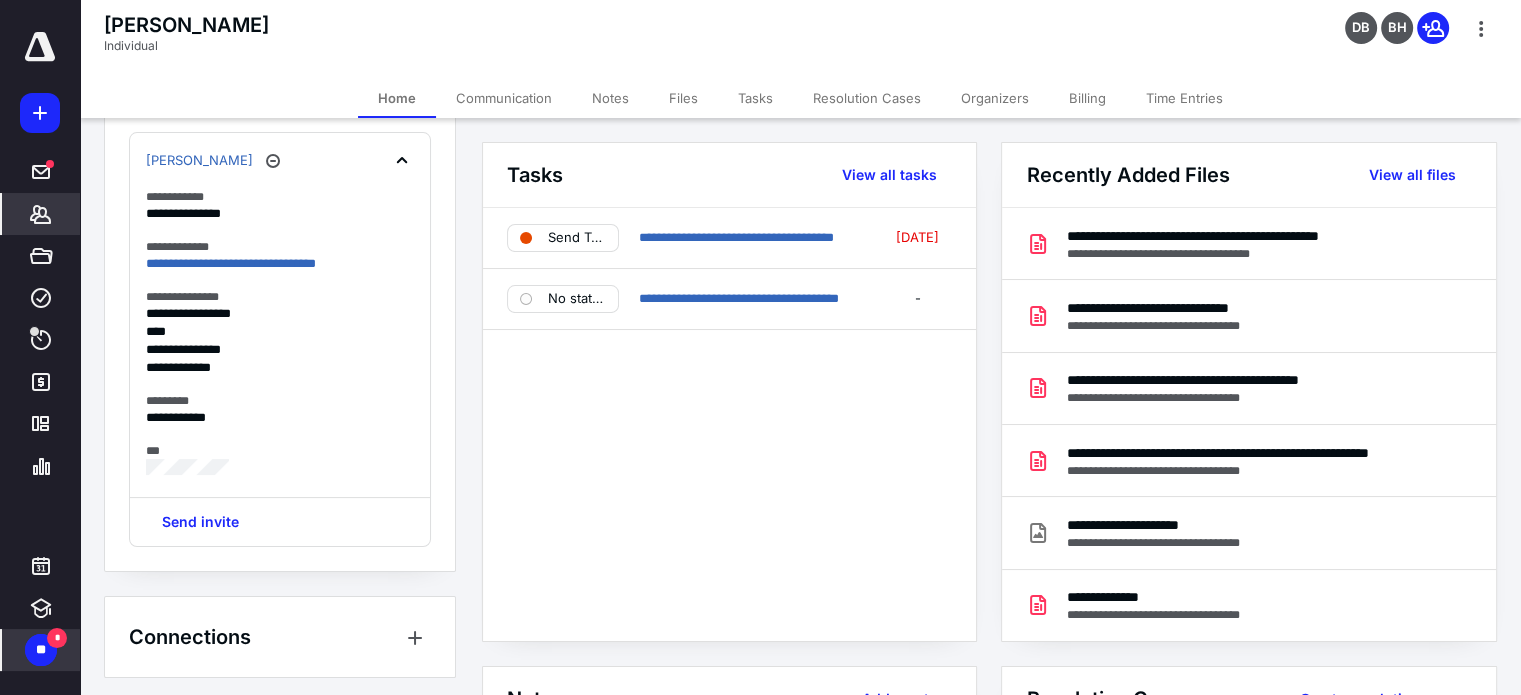 scroll, scrollTop: 223, scrollLeft: 0, axis: vertical 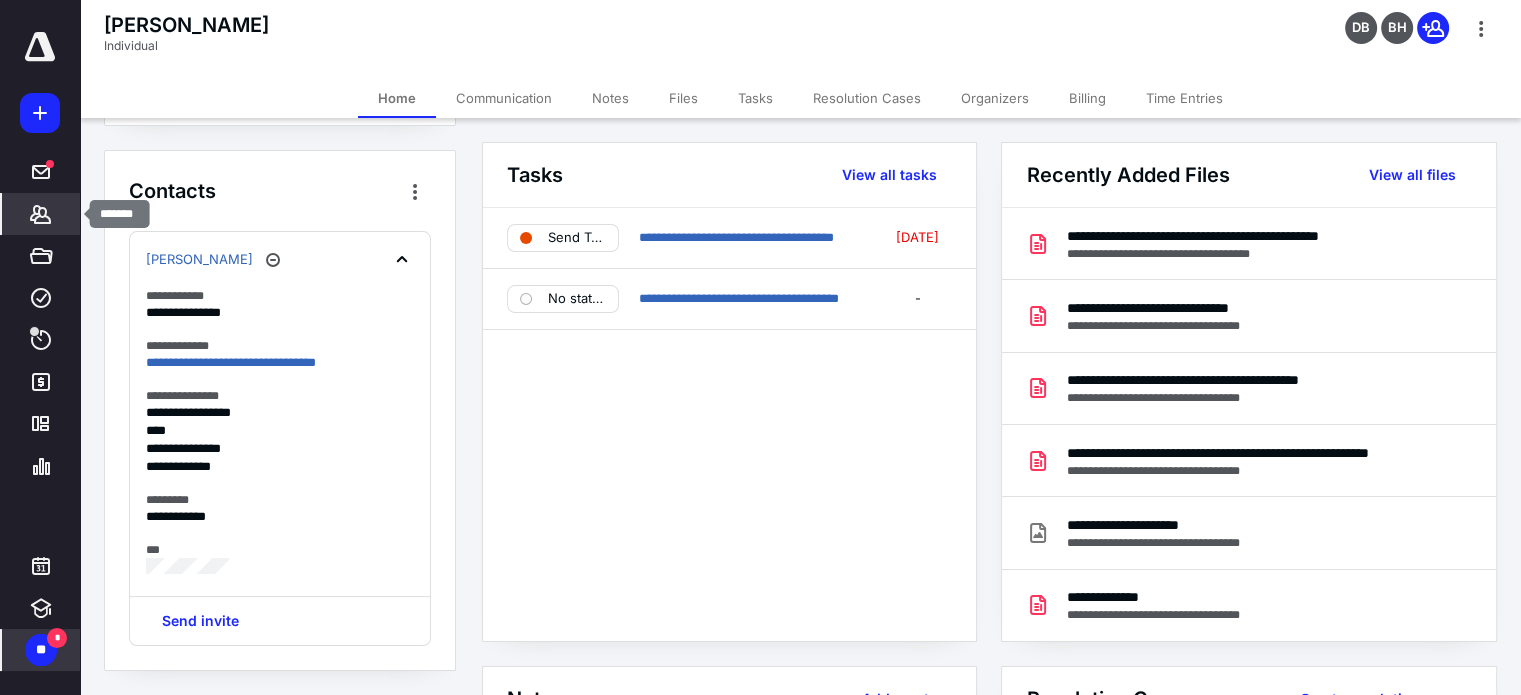 click 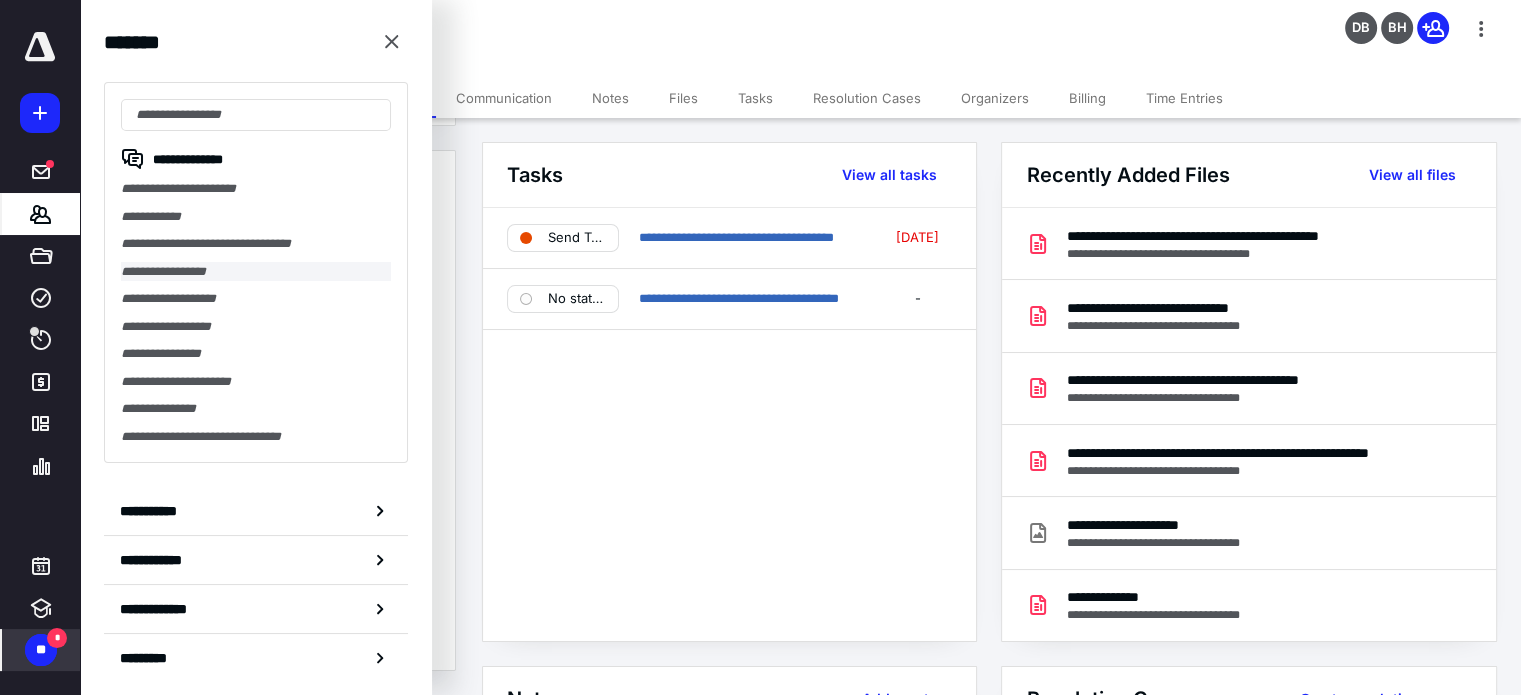 click on "**********" at bounding box center [256, 272] 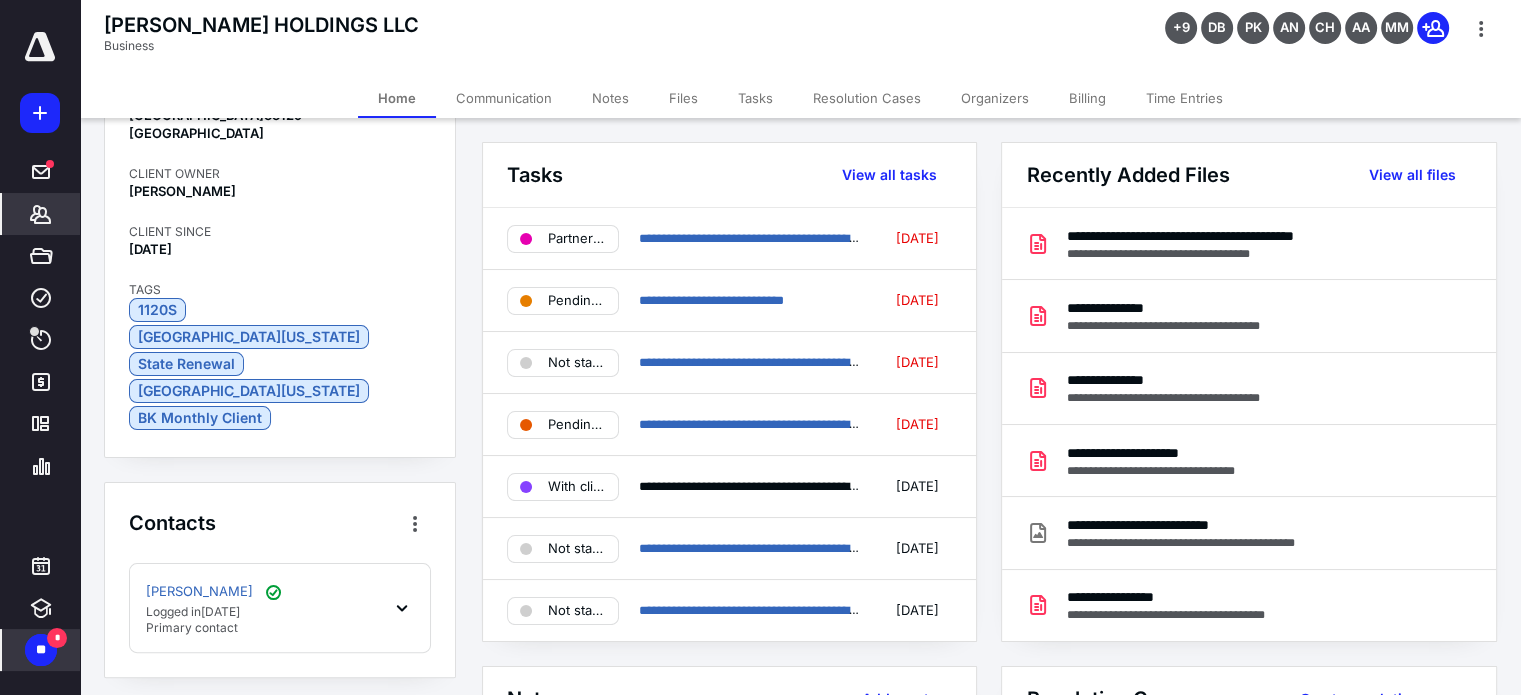 scroll, scrollTop: 488, scrollLeft: 0, axis: vertical 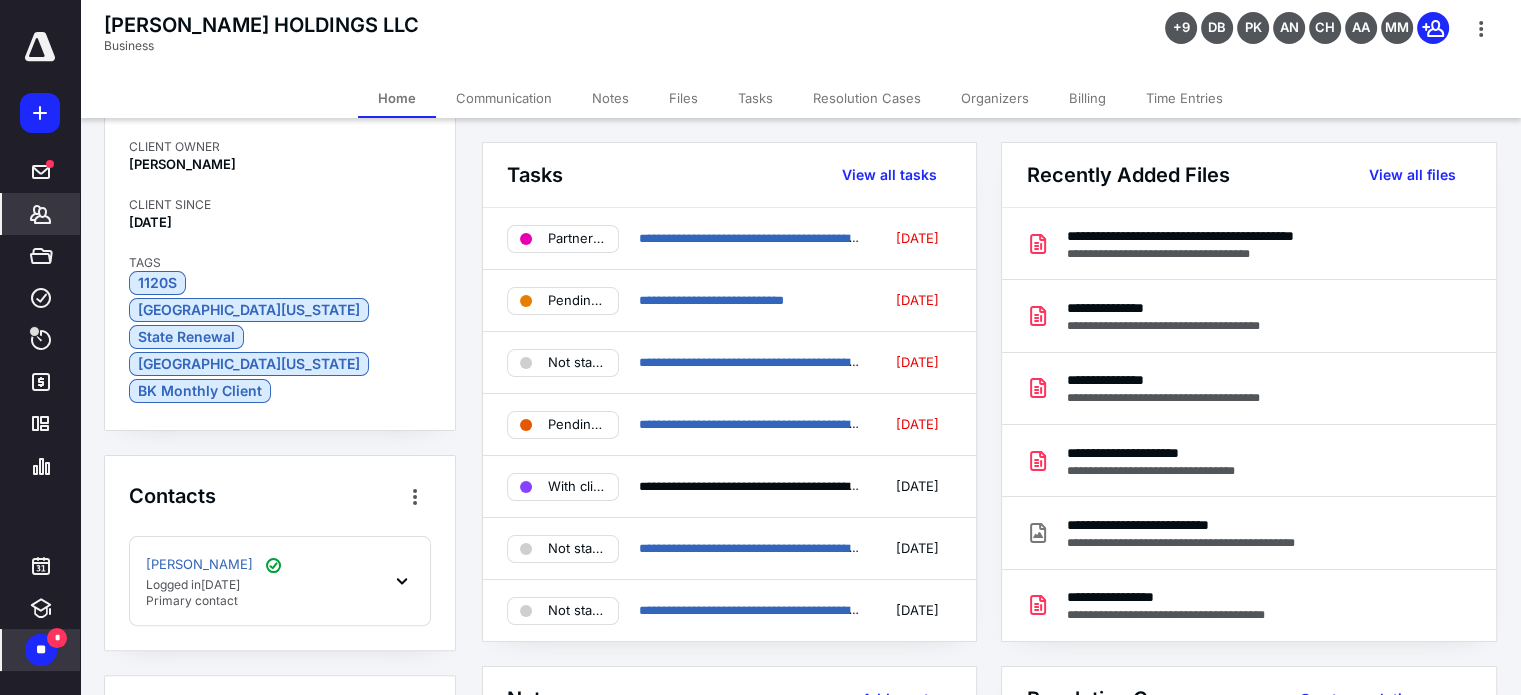 click on "Manuel Sanchez-Castillo Logged in  1 month ago Primary contact" at bounding box center (280, 581) 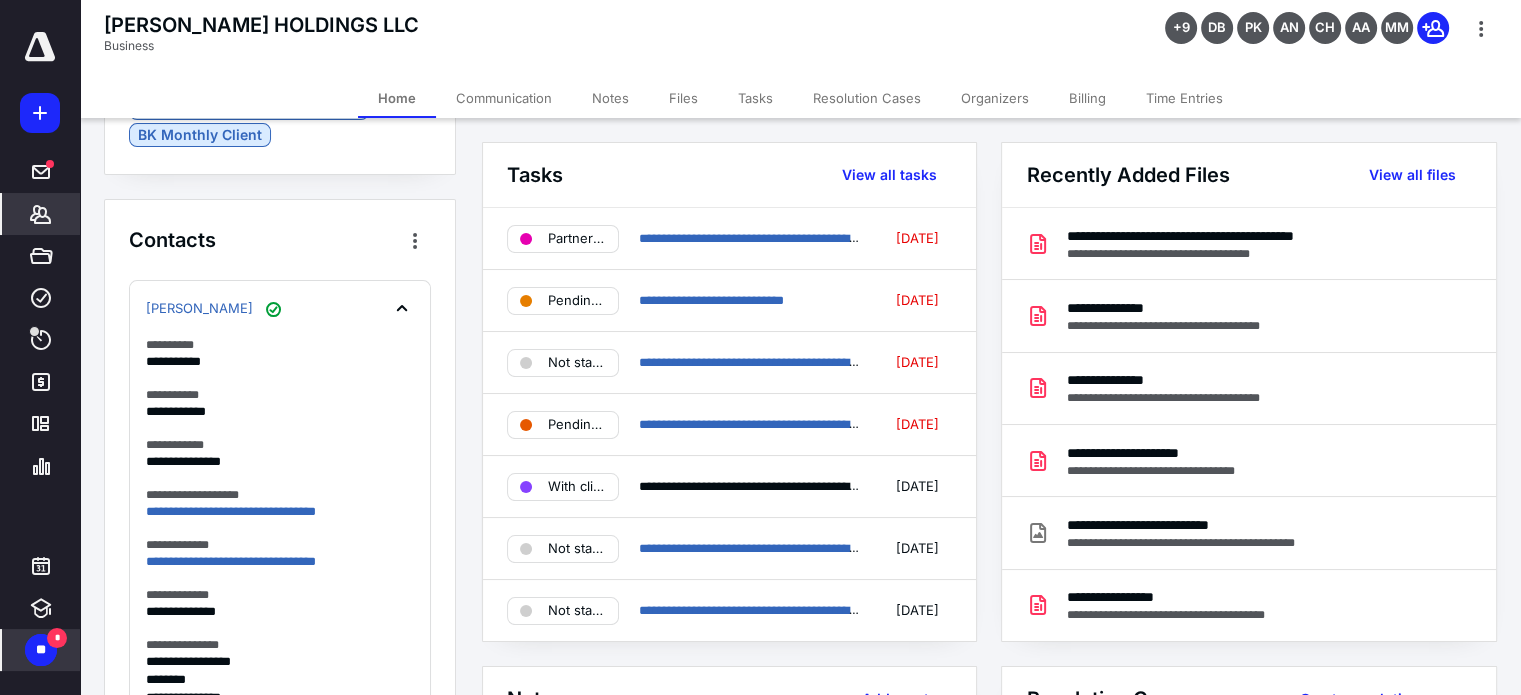 scroll, scrollTop: 709, scrollLeft: 0, axis: vertical 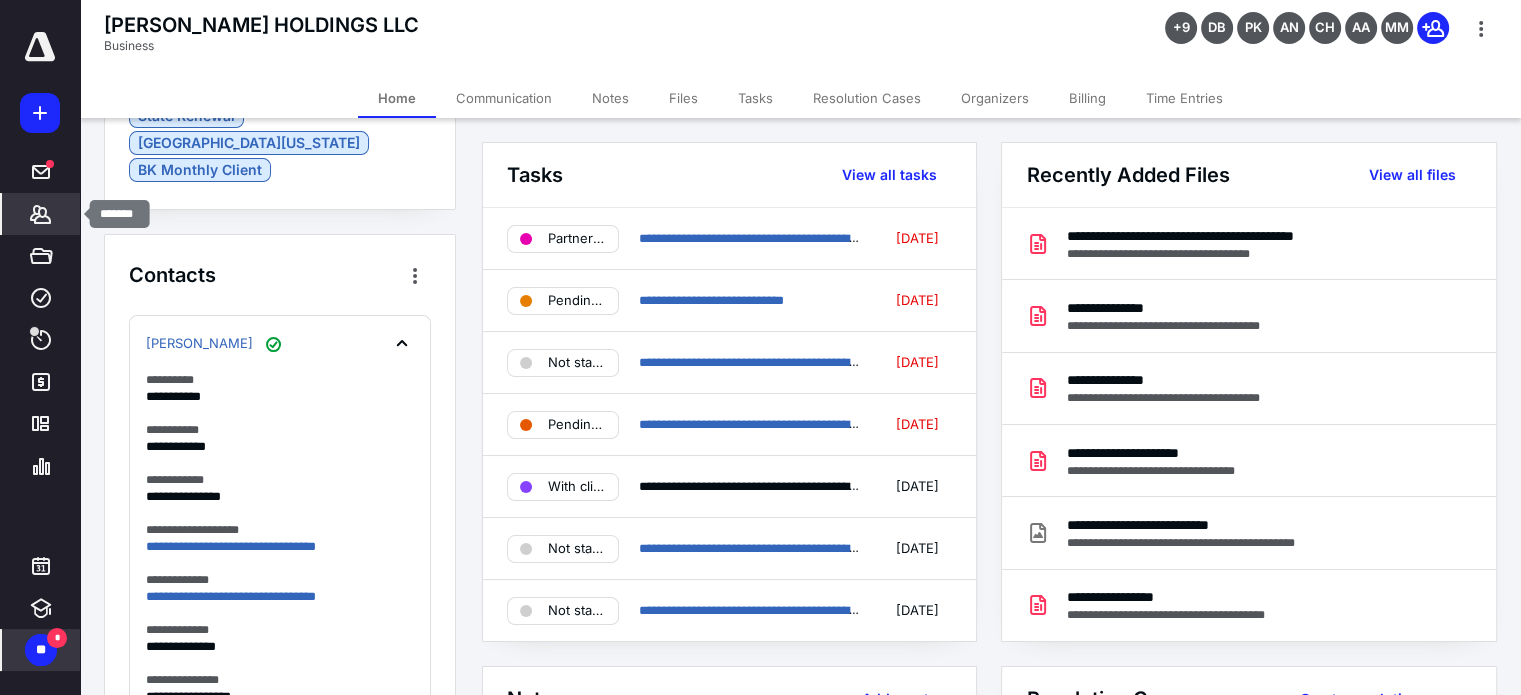 click 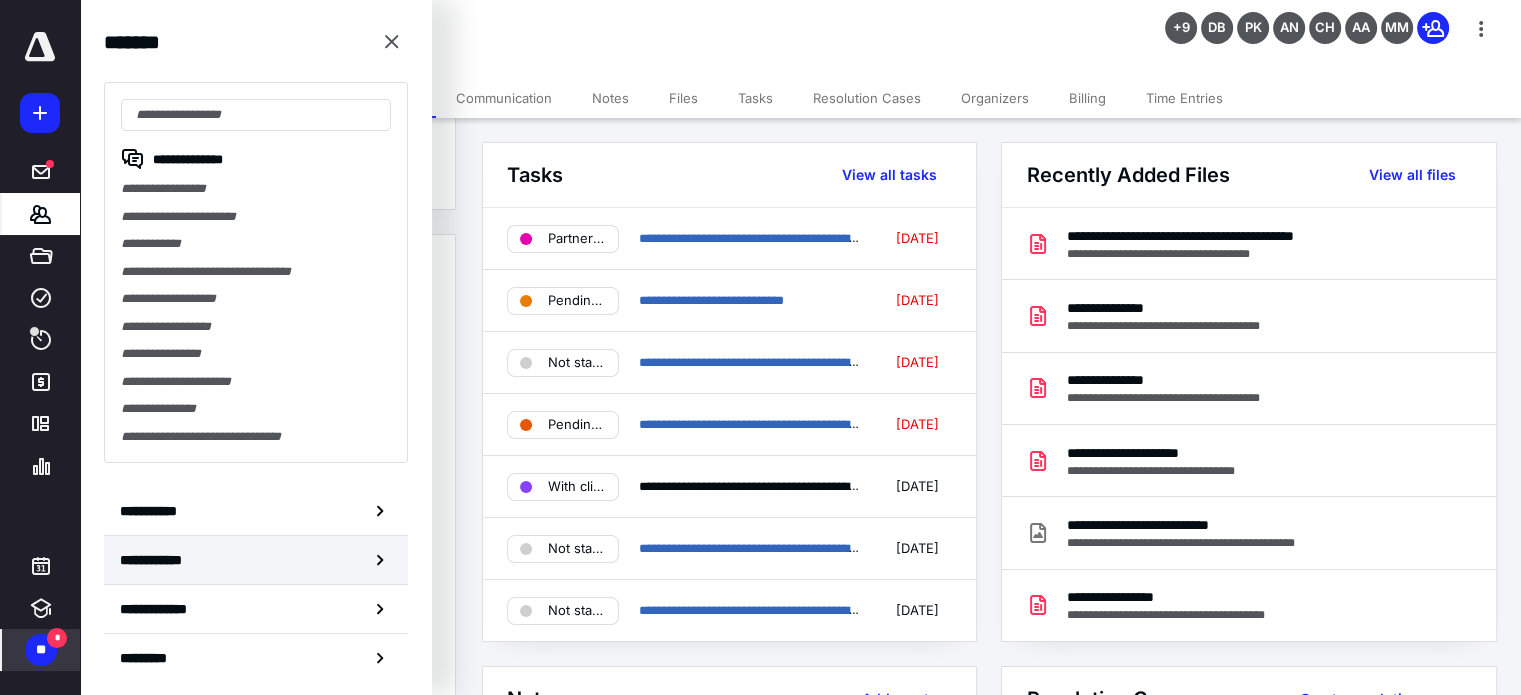click on "**********" at bounding box center (160, 560) 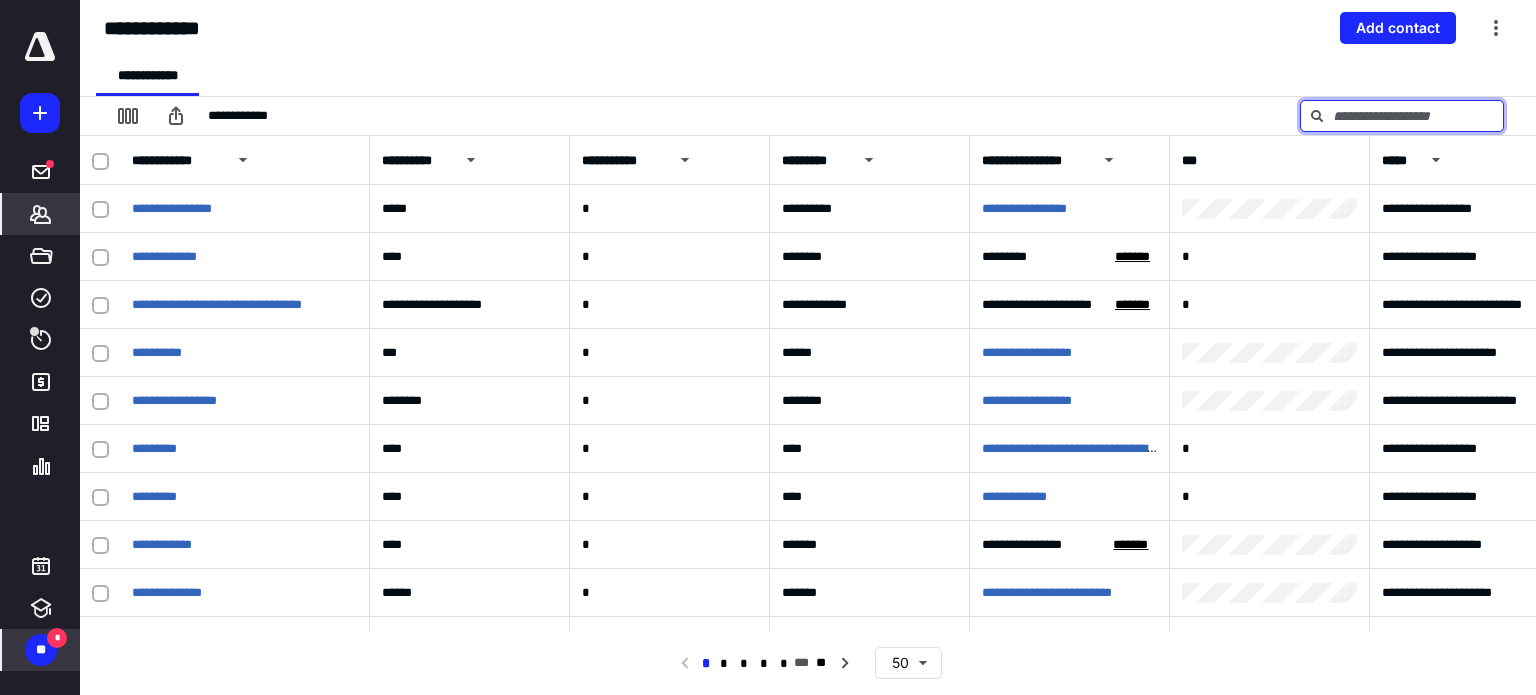 click at bounding box center (1402, 116) 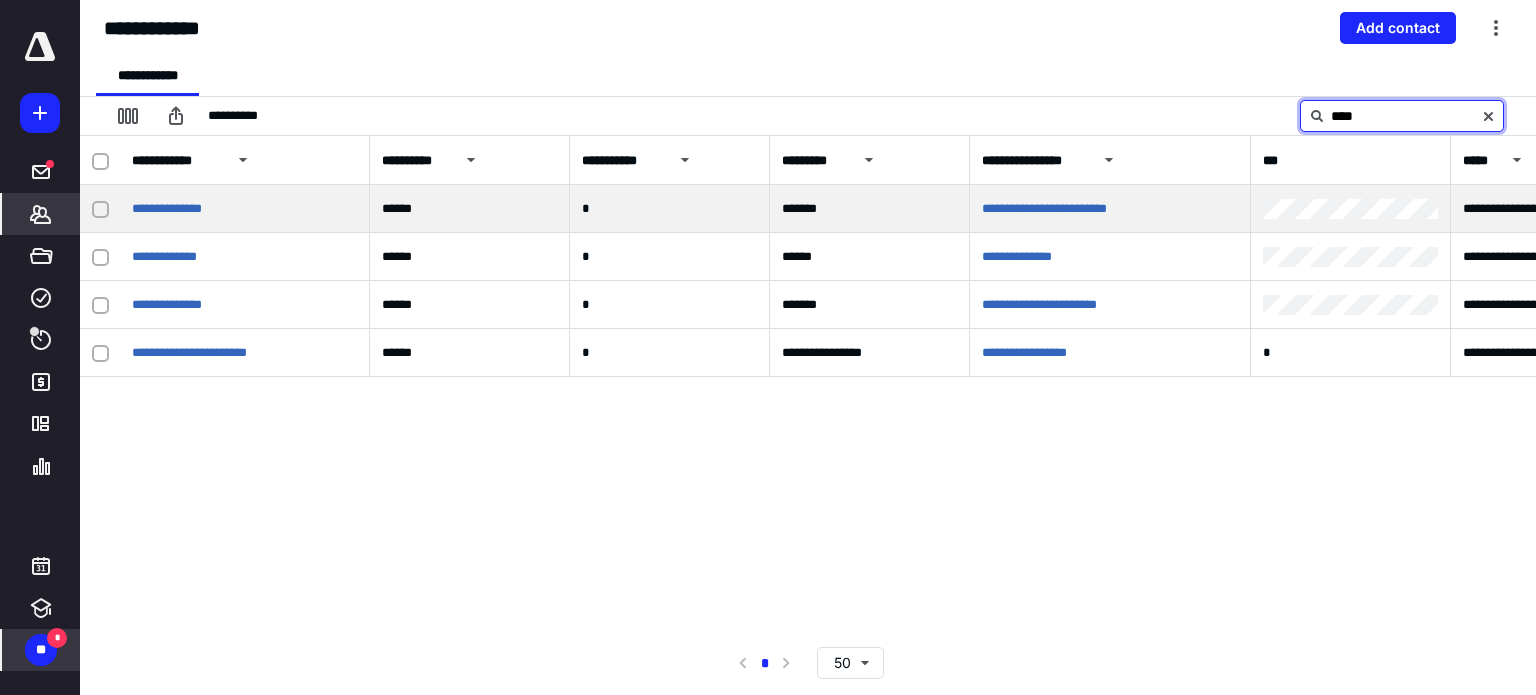 drag, startPoint x: 1167, startPoint y: 155, endPoint x: 1248, endPoint y: 211, distance: 98.47334 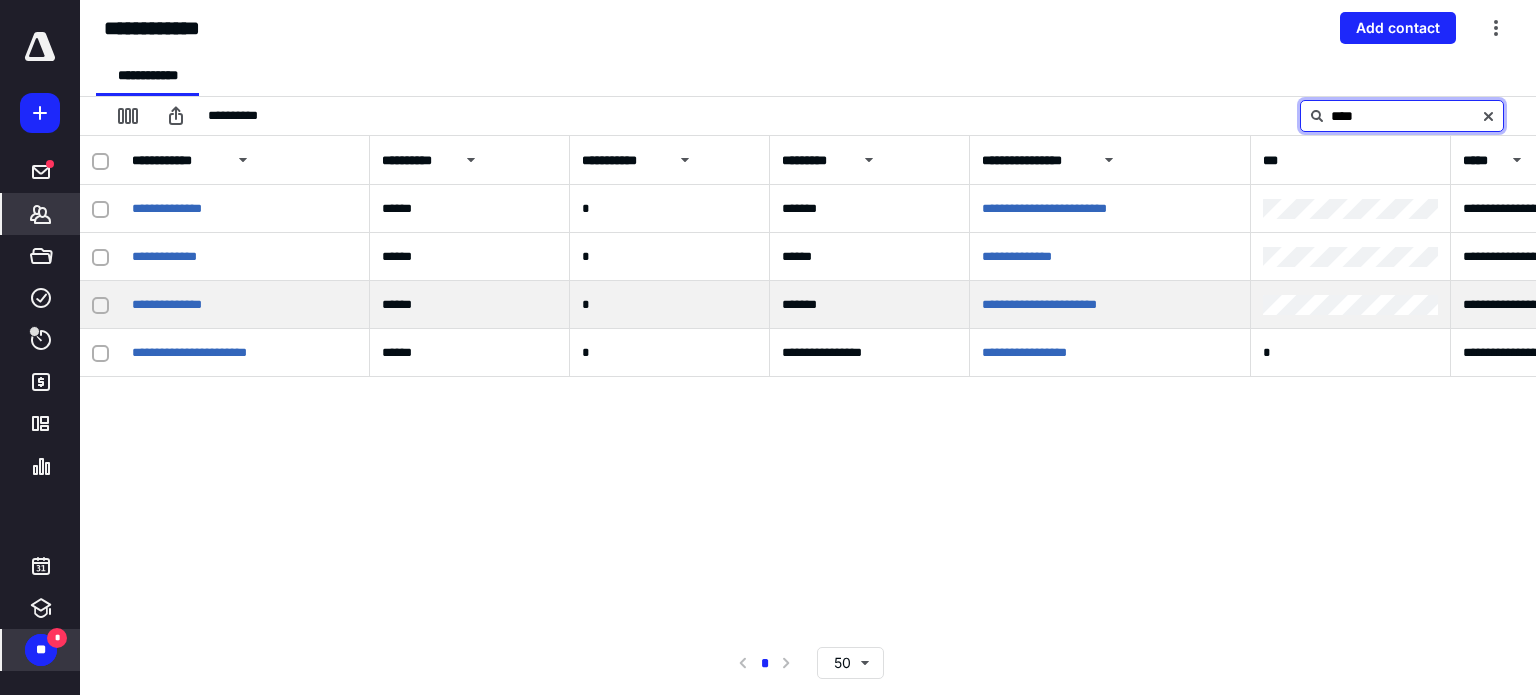 type on "****" 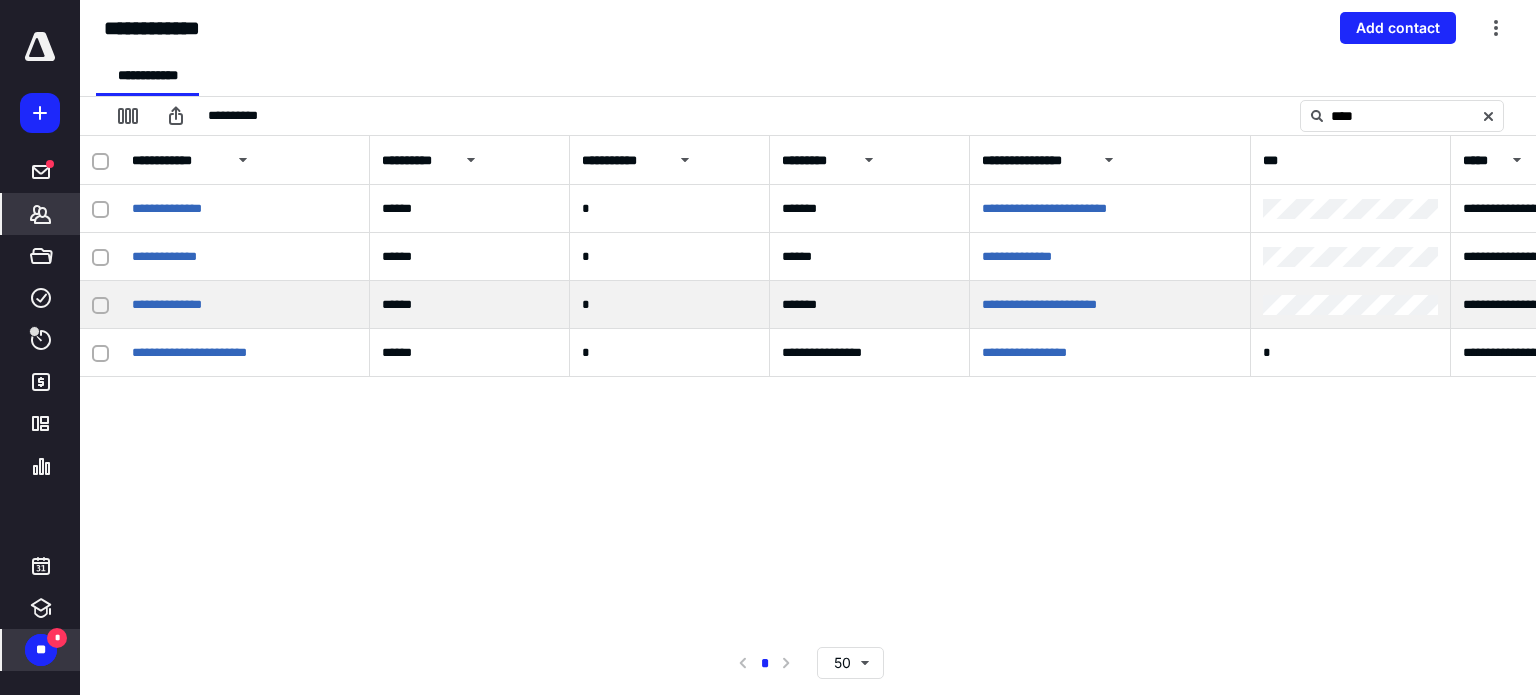 click 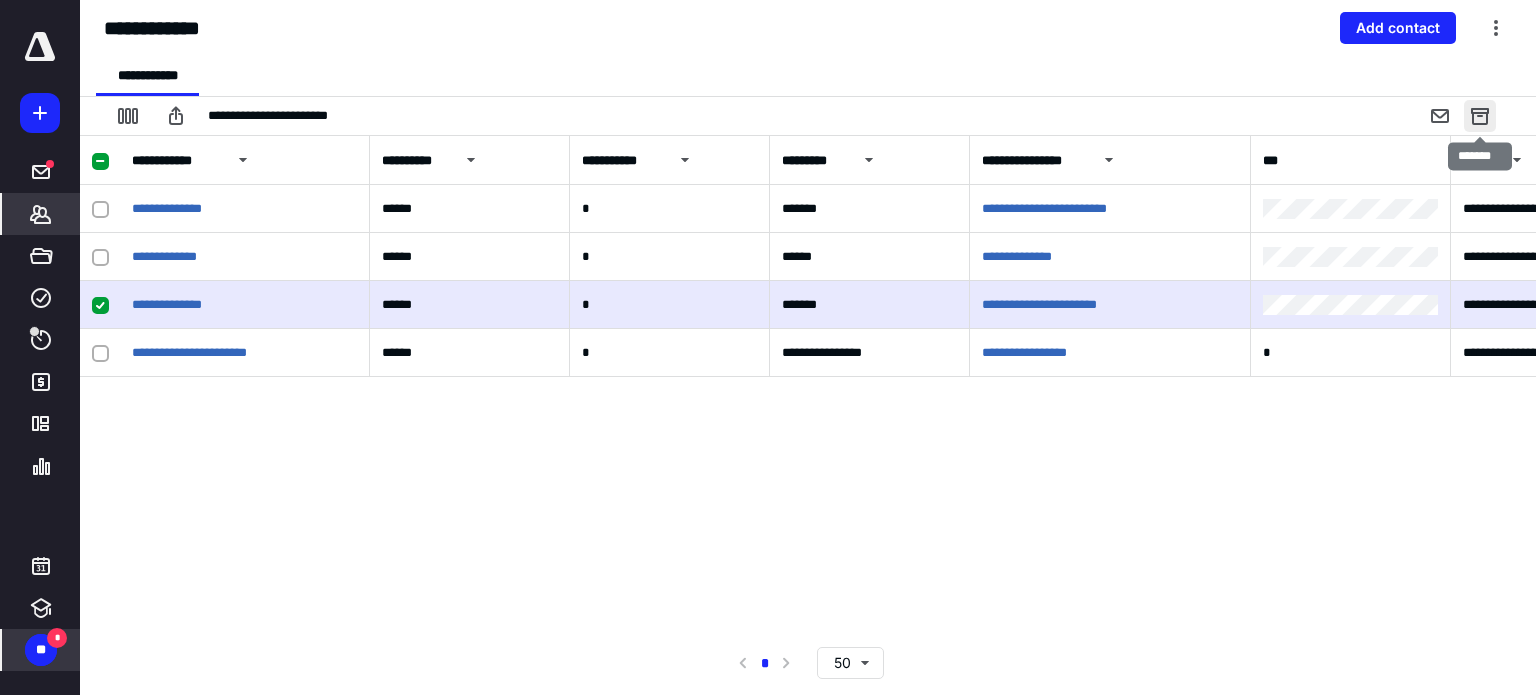 click at bounding box center (1480, 116) 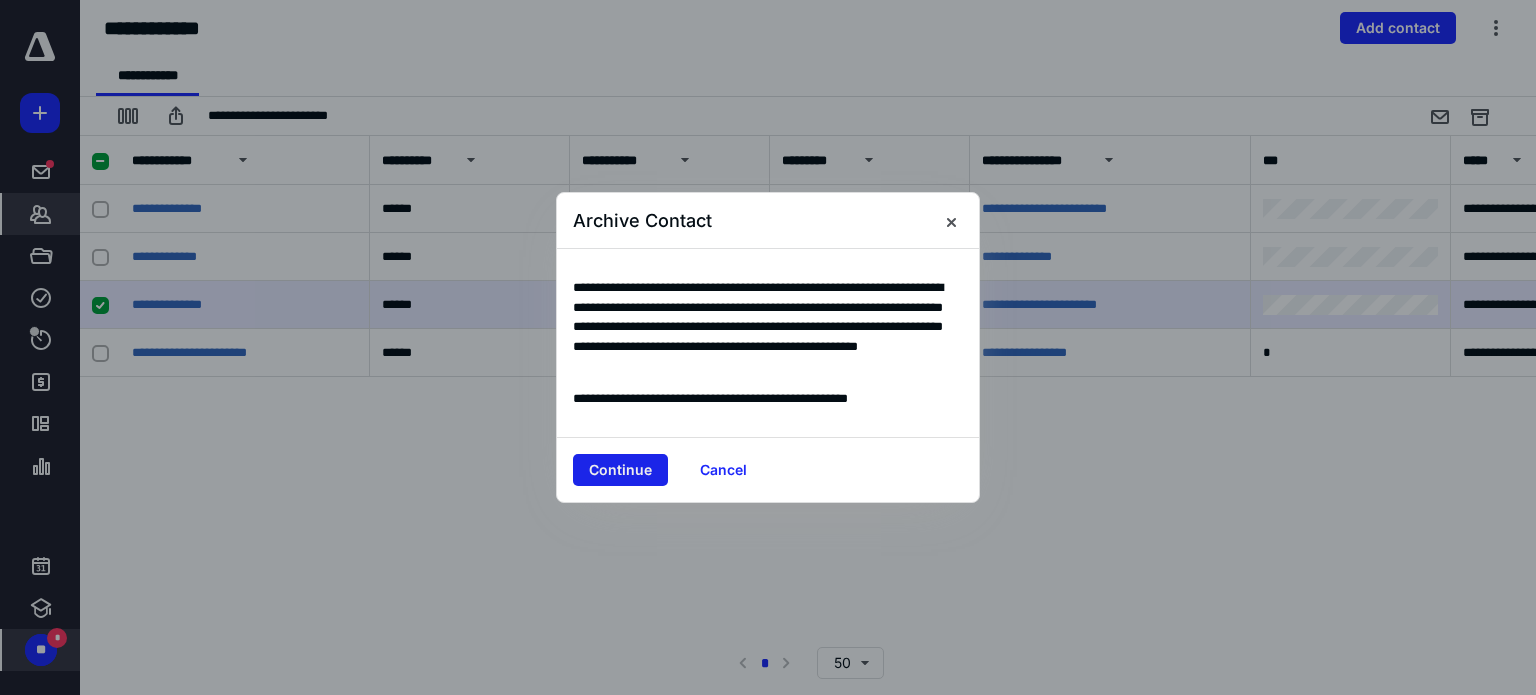 click on "Continue" at bounding box center [620, 470] 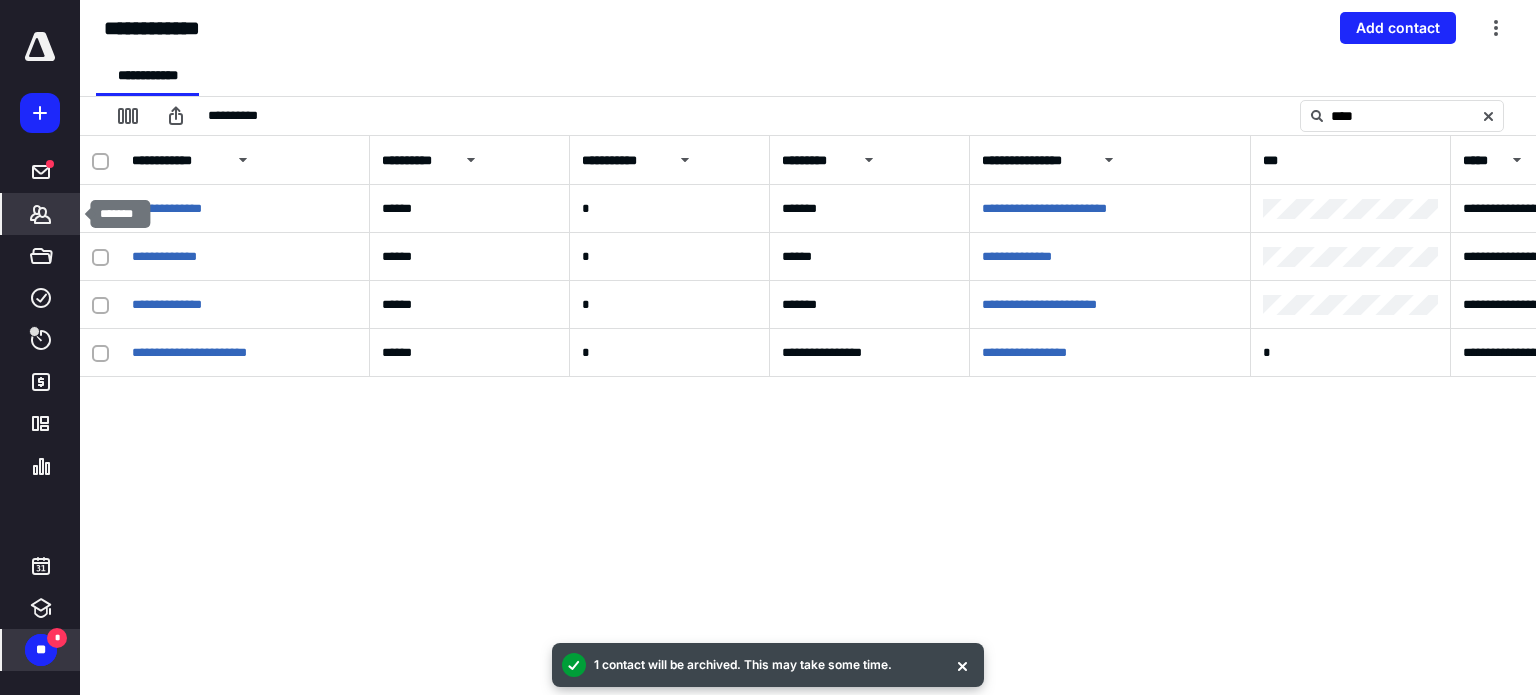click on "*******" at bounding box center (41, 214) 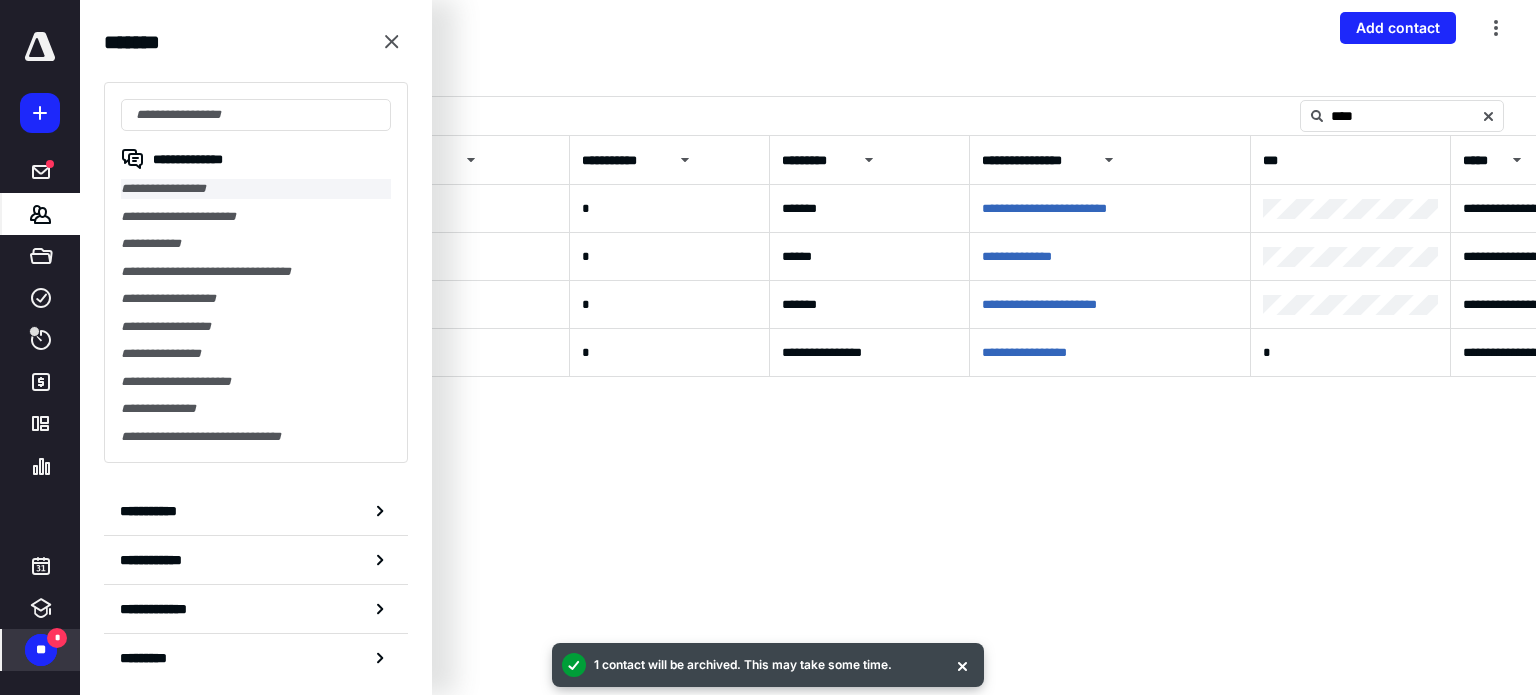 click on "**********" at bounding box center (256, 189) 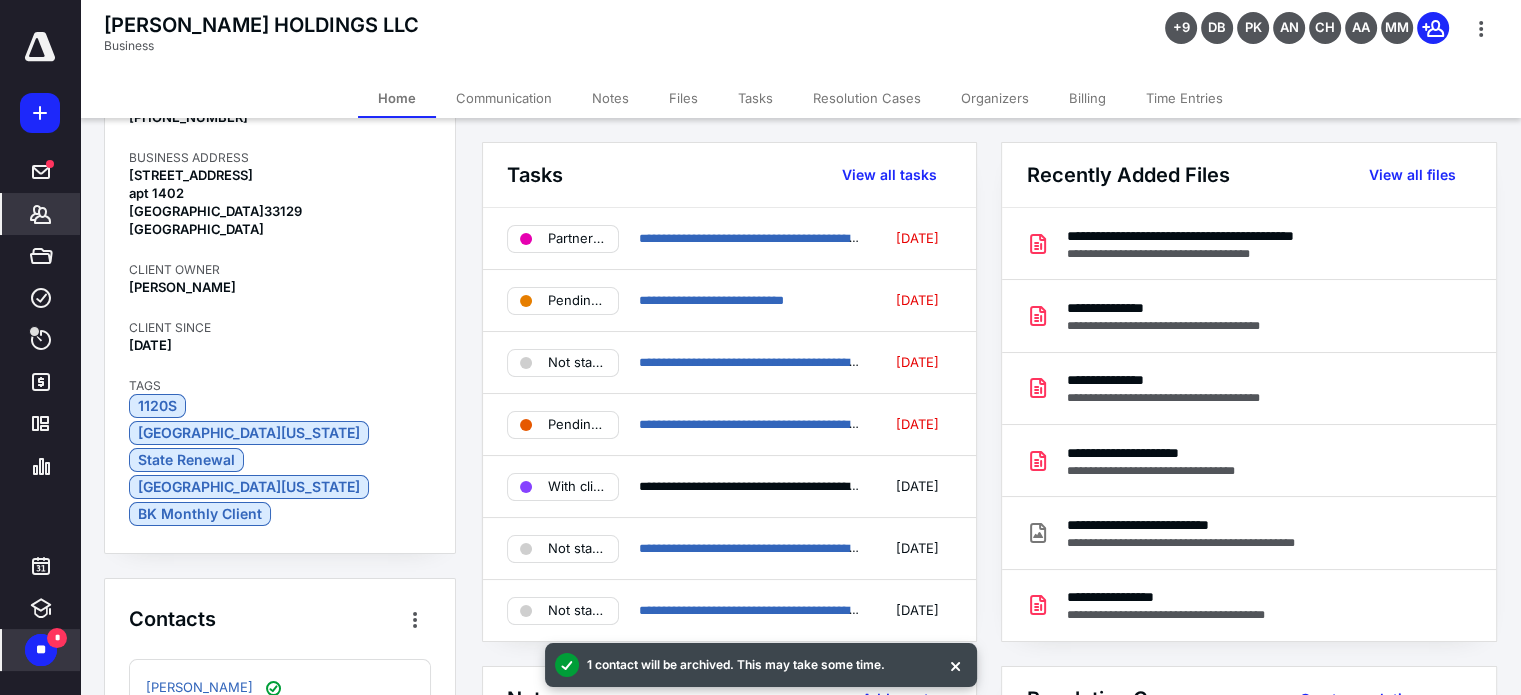 scroll, scrollTop: 488, scrollLeft: 0, axis: vertical 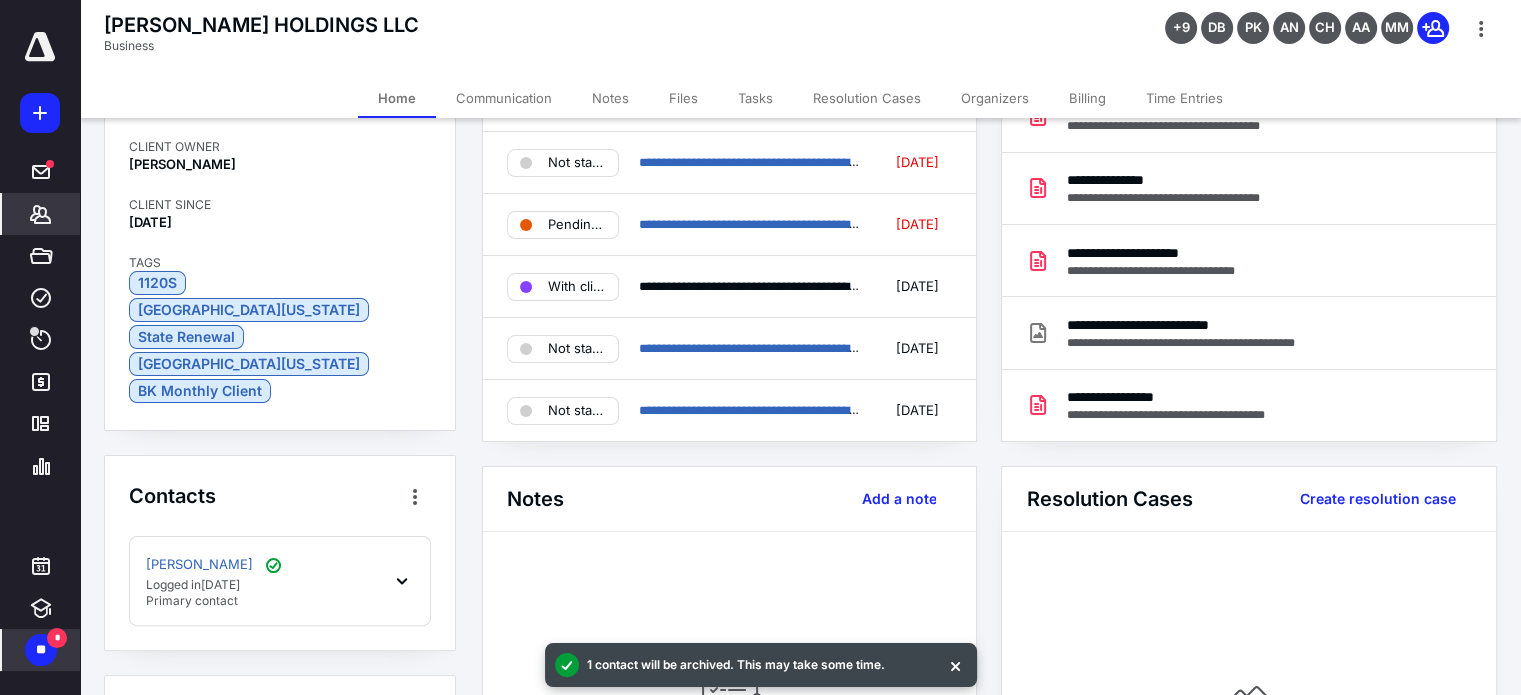 click at bounding box center [415, 716] 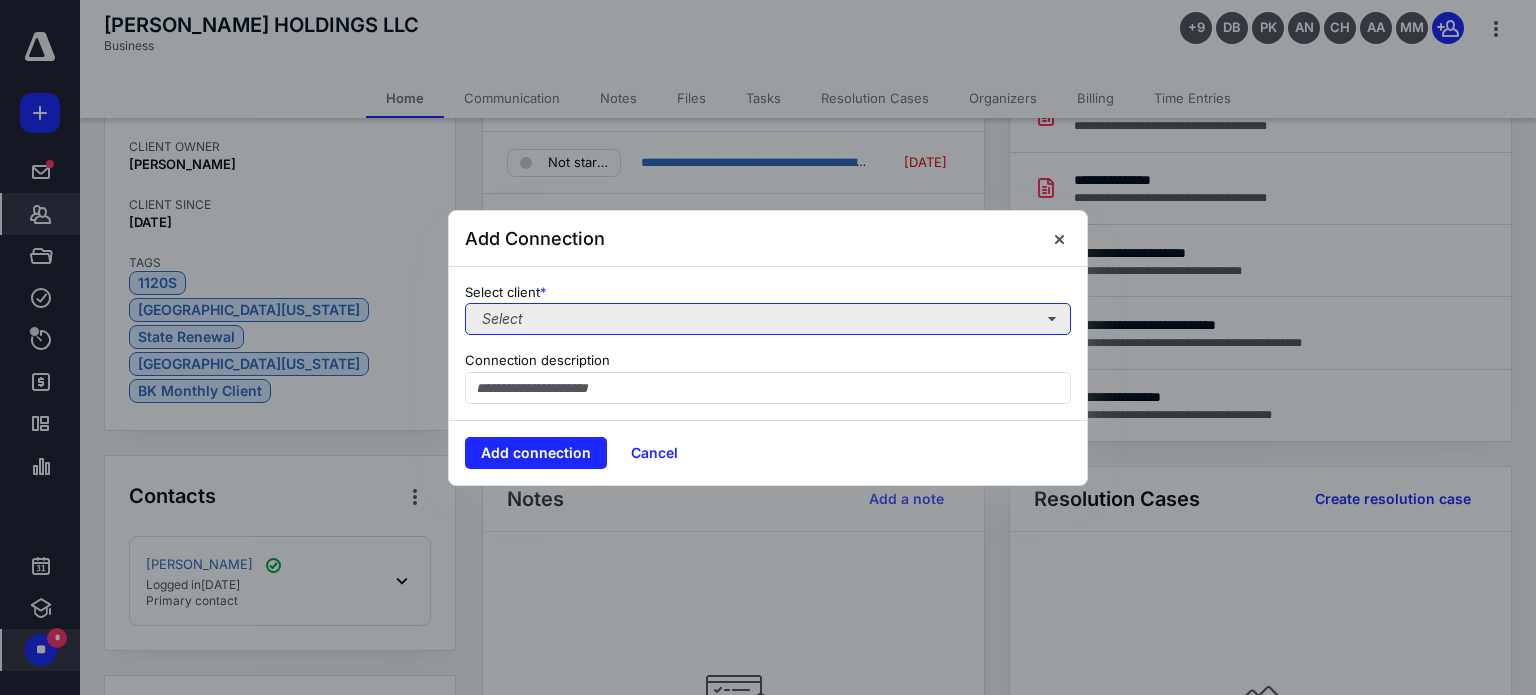 click on "Select" at bounding box center (768, 319) 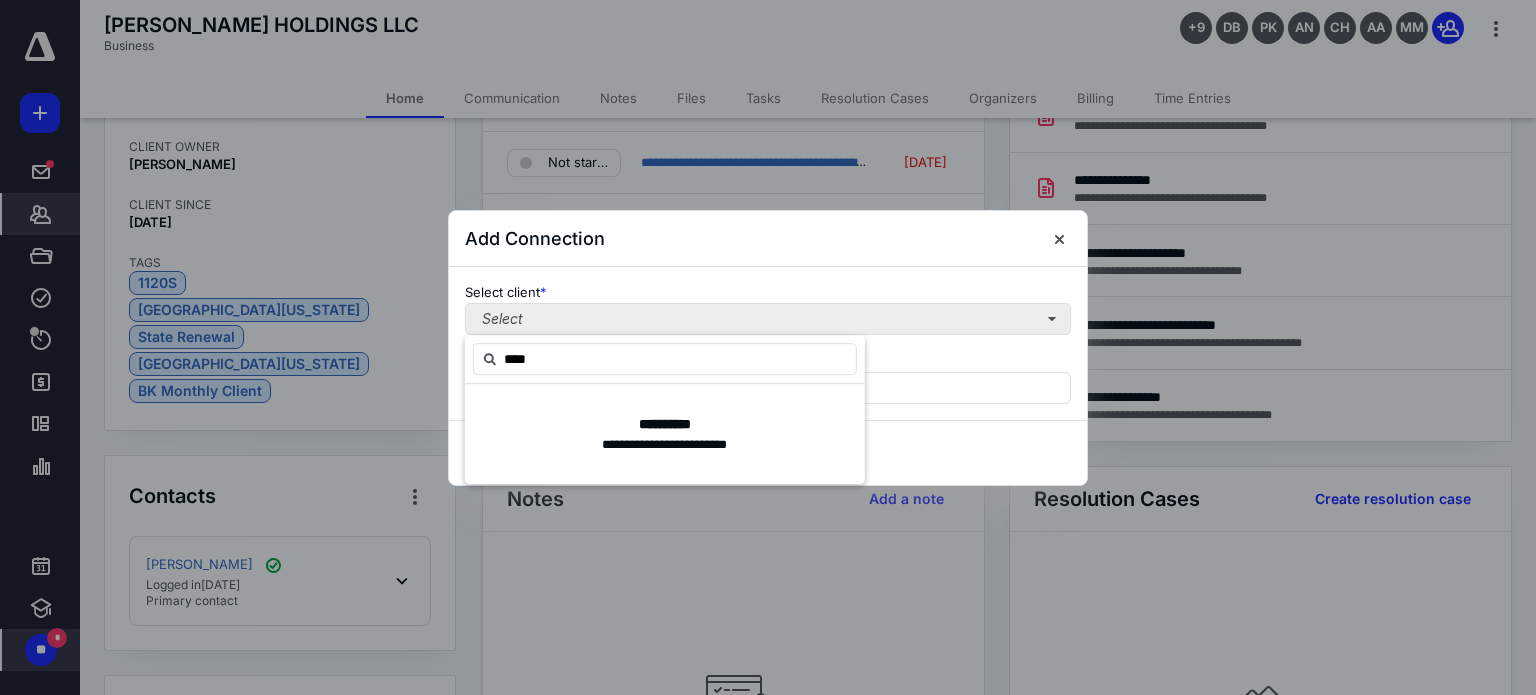 type on "*****" 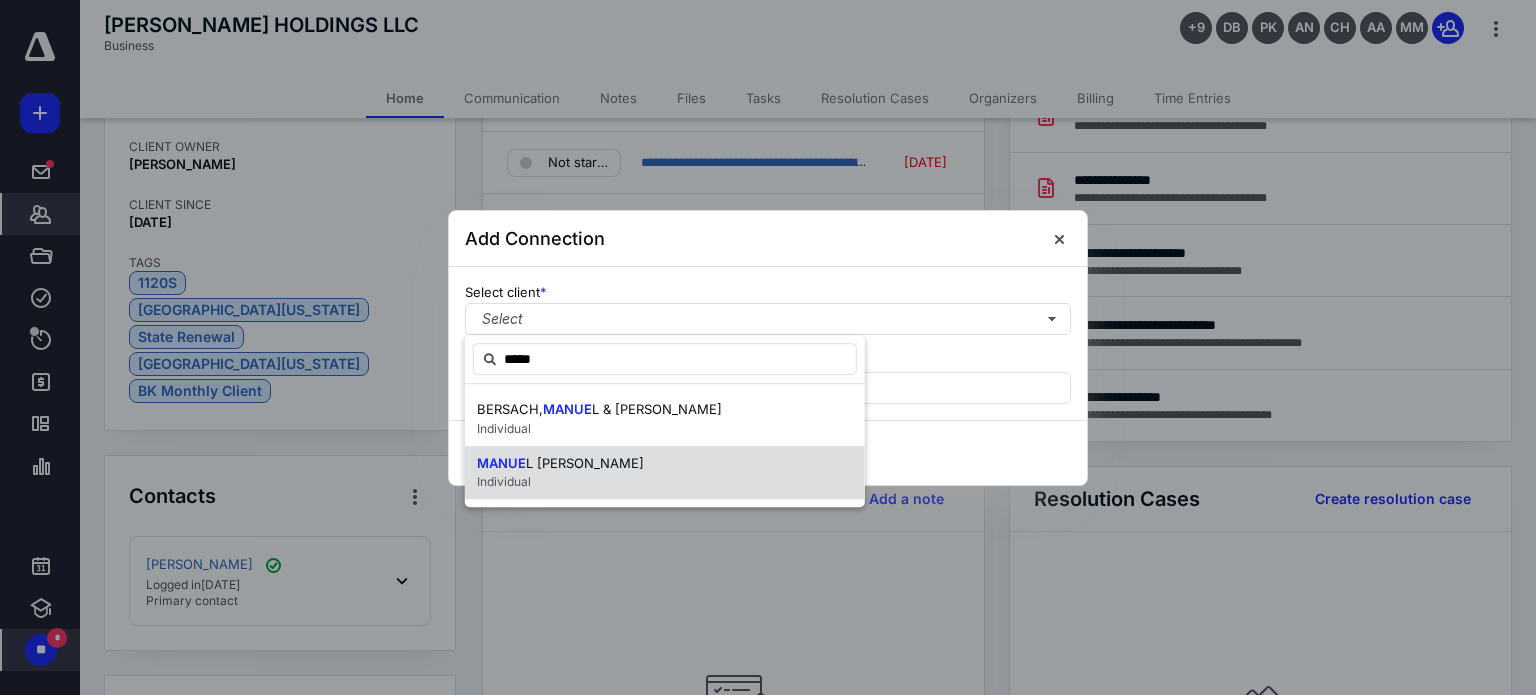 click on "L SANCHES CASTILLO" at bounding box center (585, 463) 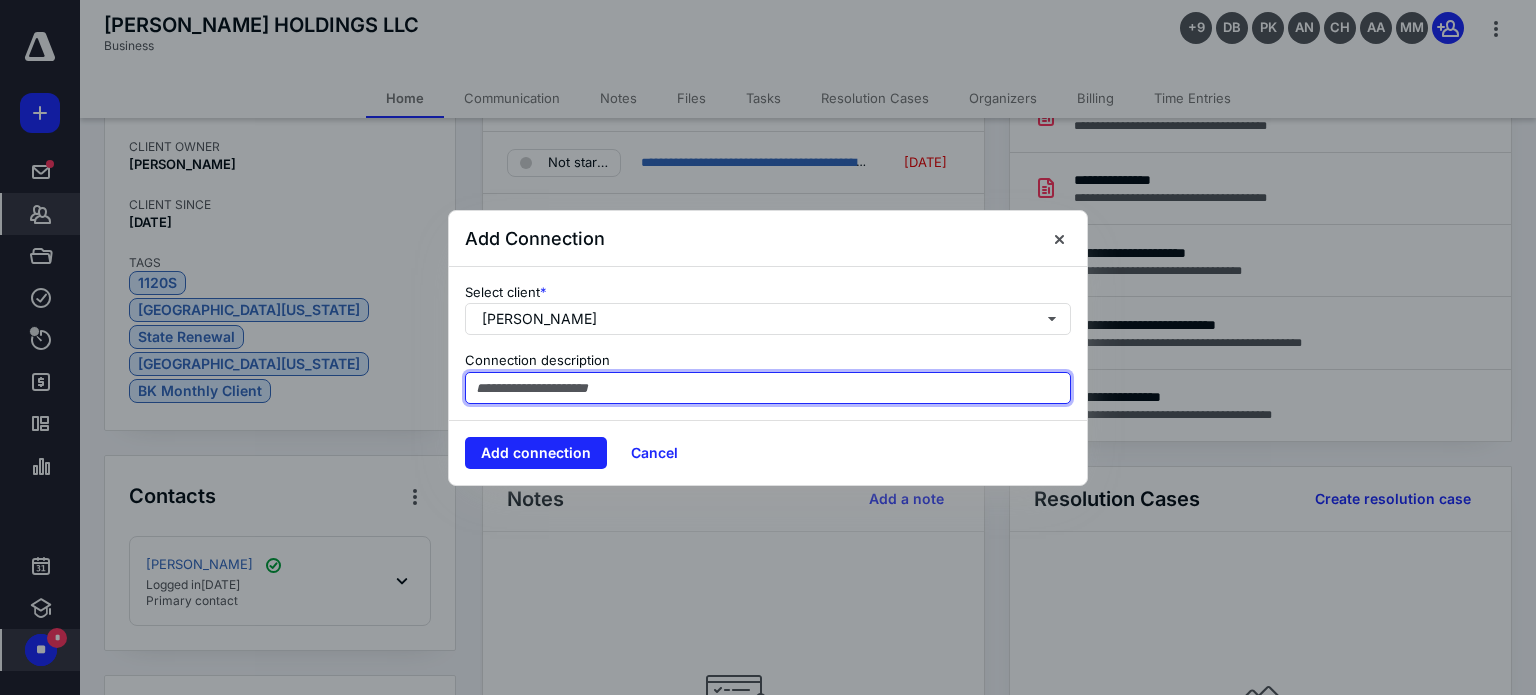 click at bounding box center (768, 388) 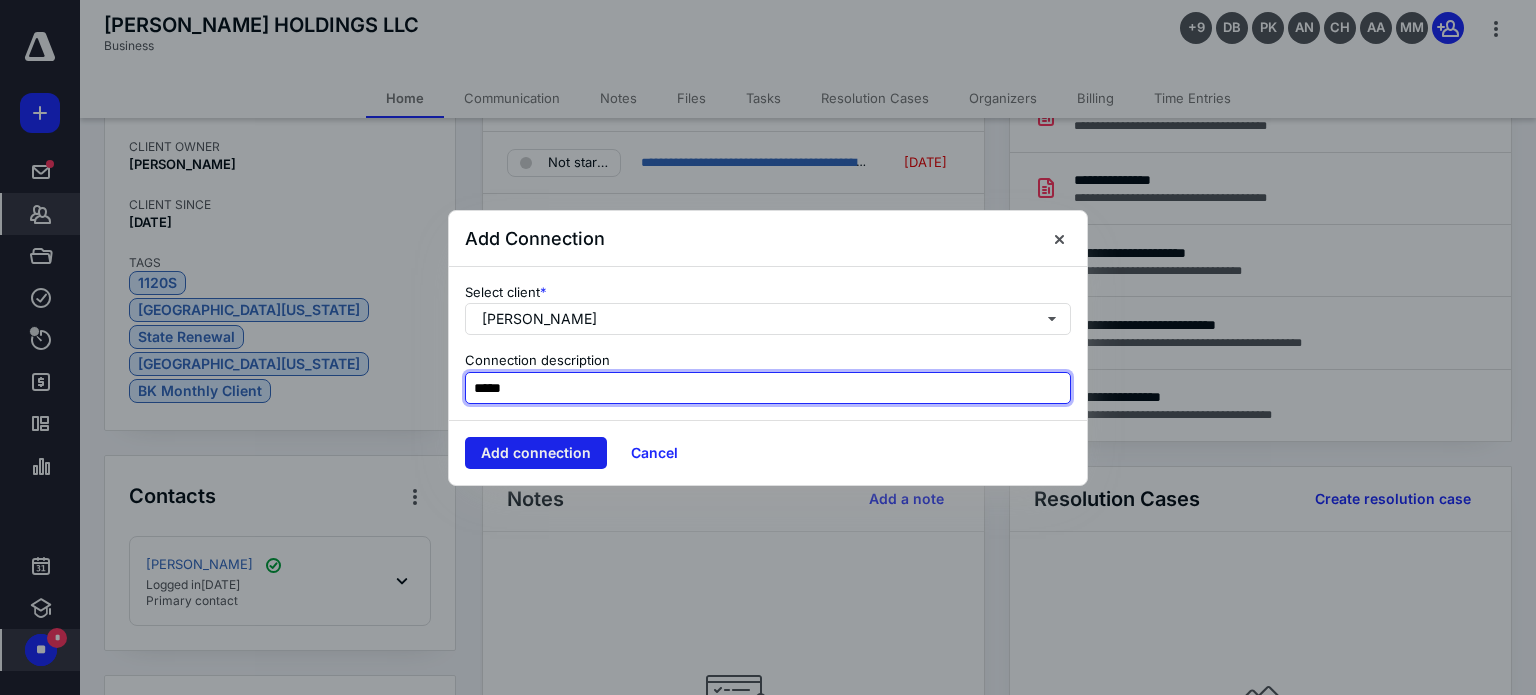 type on "*****" 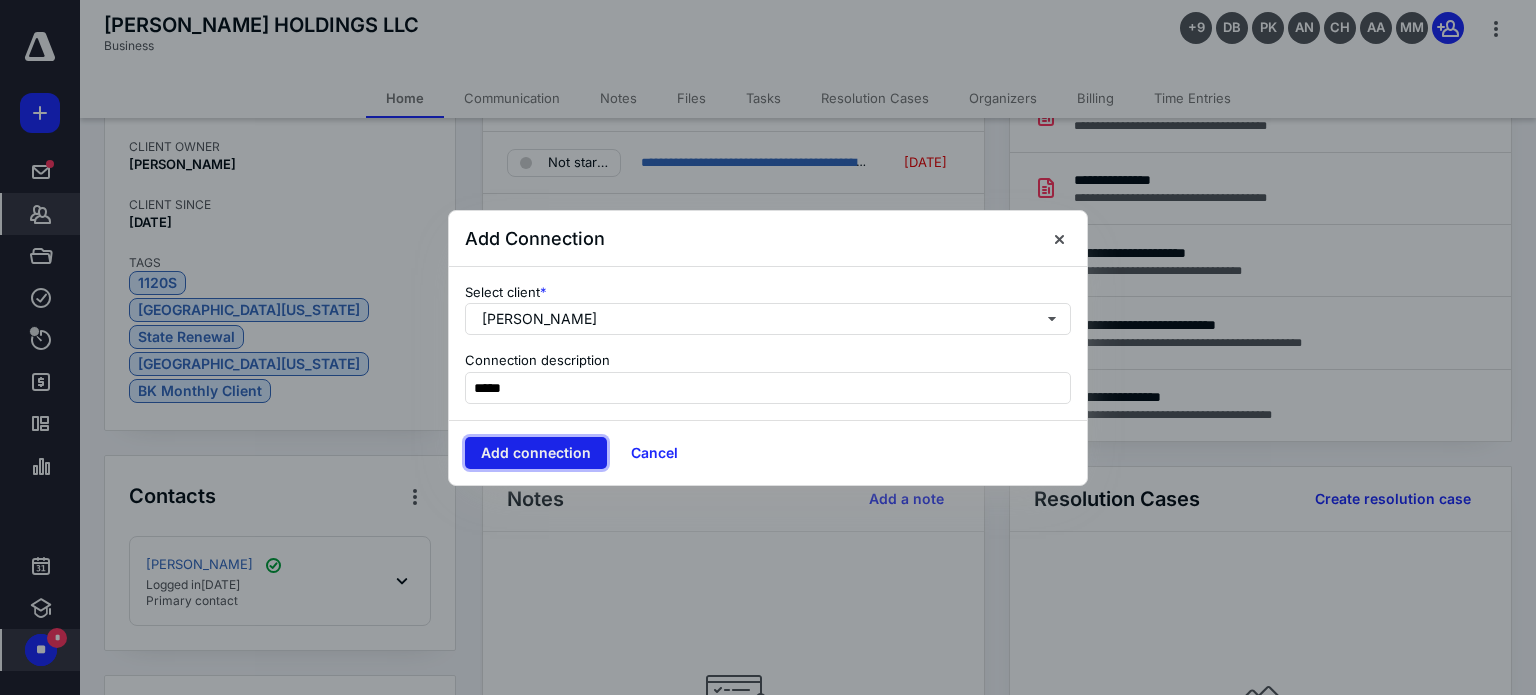 click on "Add connection" at bounding box center [536, 453] 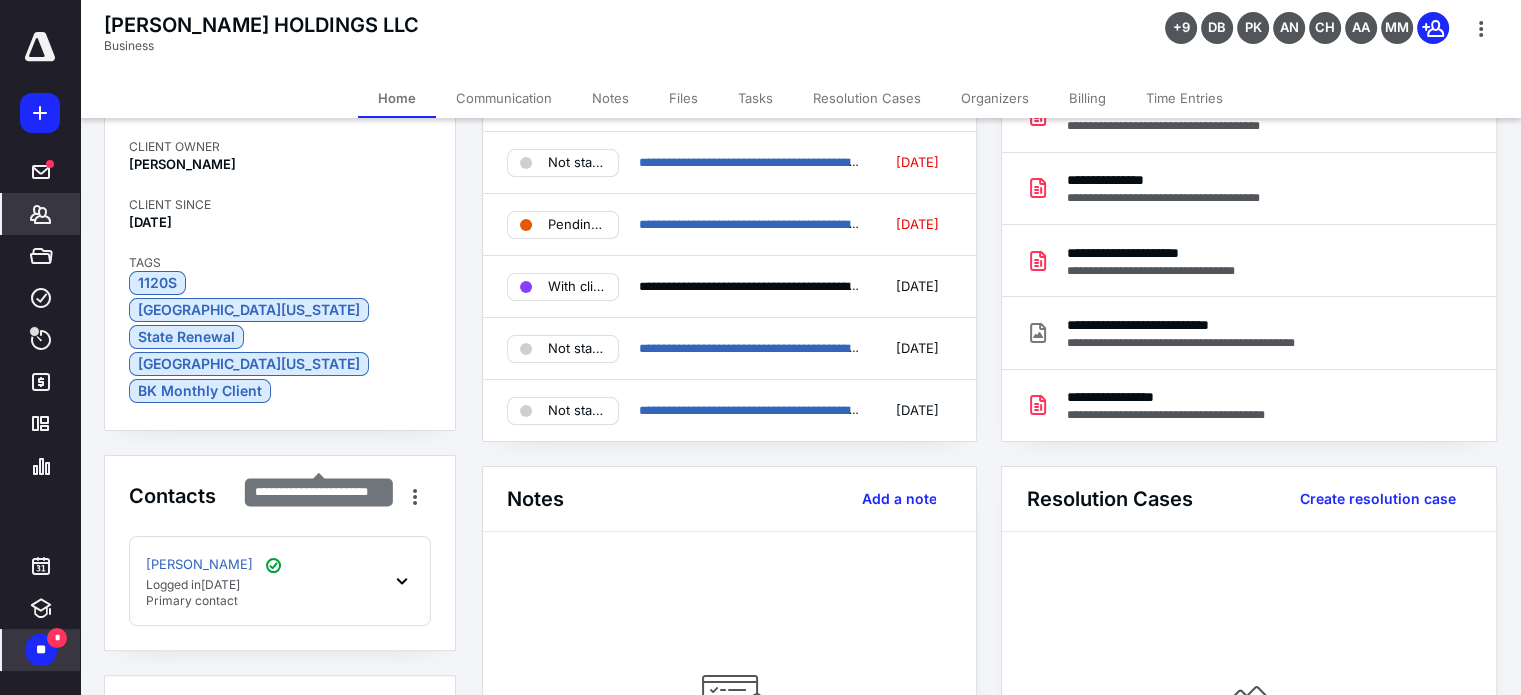 scroll, scrollTop: 585, scrollLeft: 0, axis: vertical 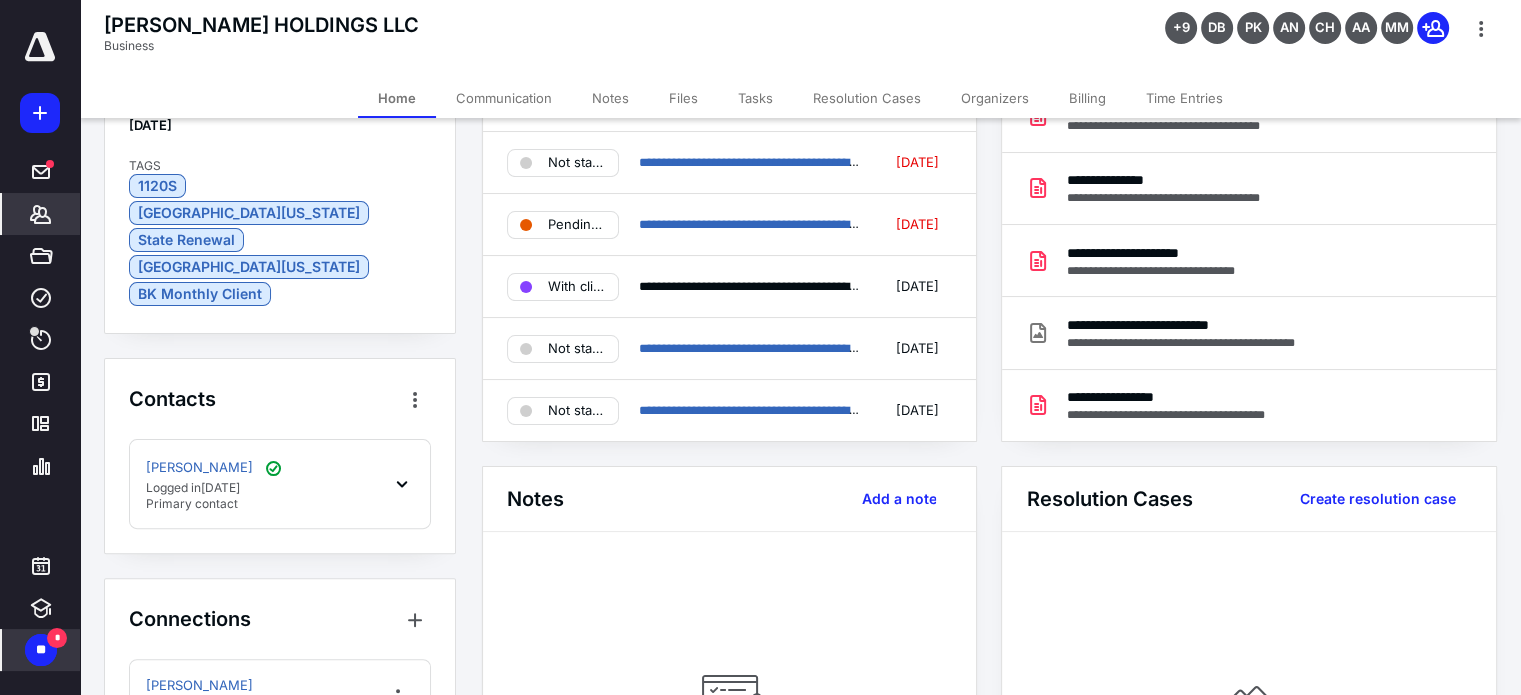 click 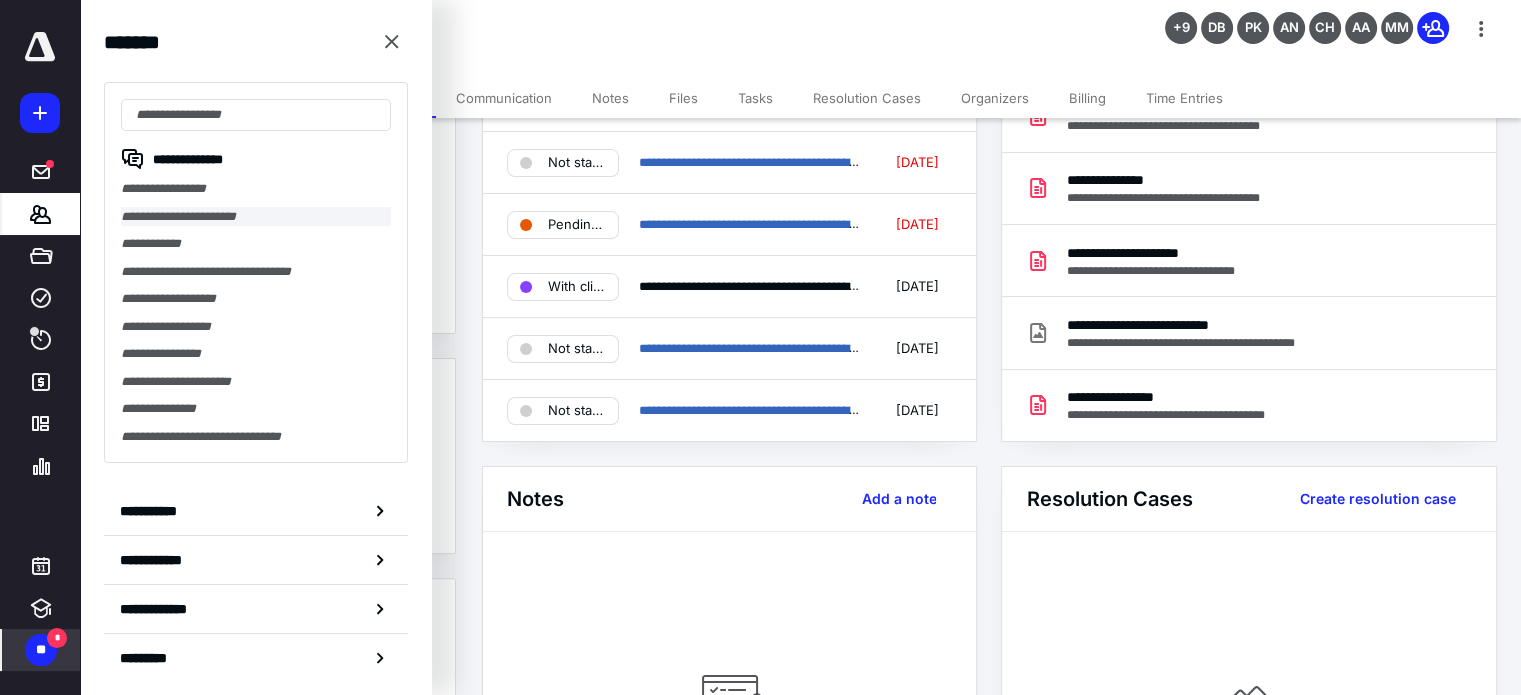 click on "**********" at bounding box center [256, 217] 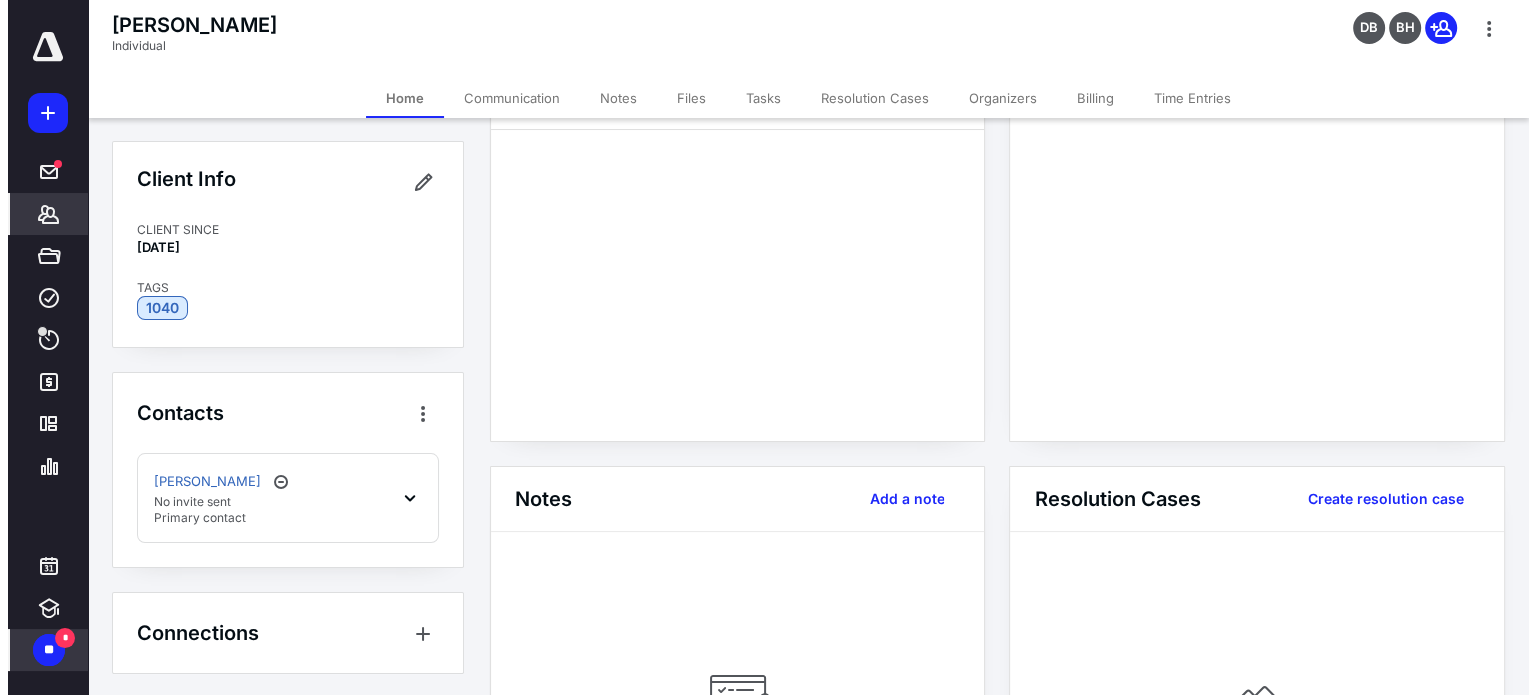 scroll, scrollTop: 91, scrollLeft: 0, axis: vertical 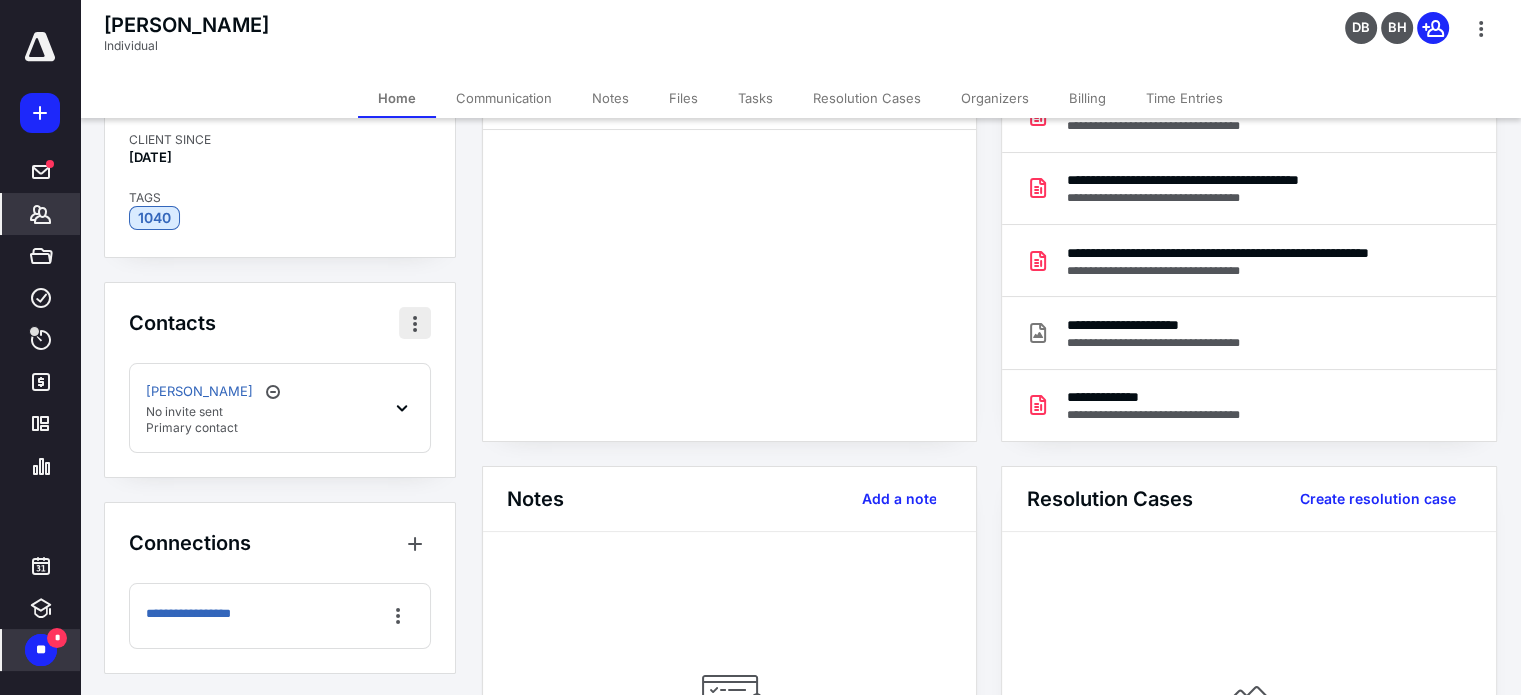click at bounding box center (415, 323) 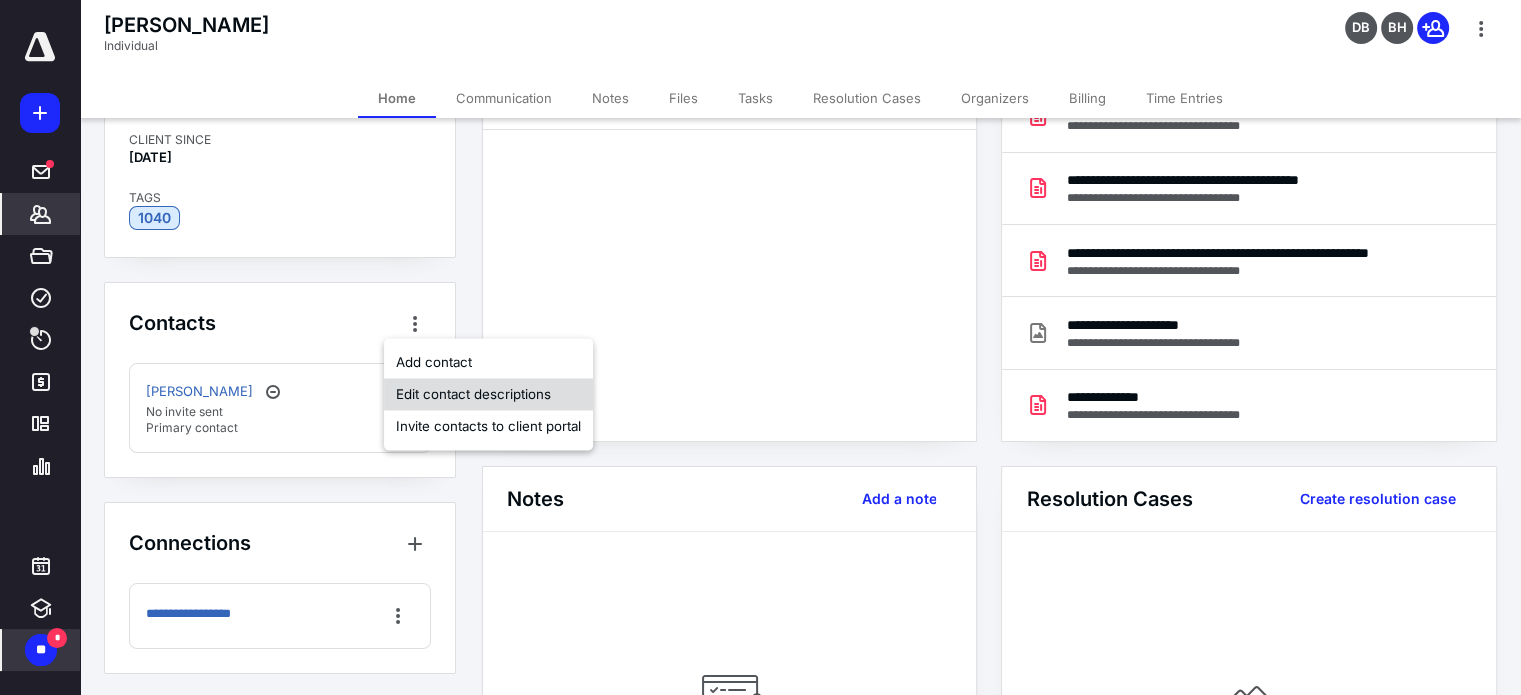click on "Edit contact descriptions" at bounding box center (488, 394) 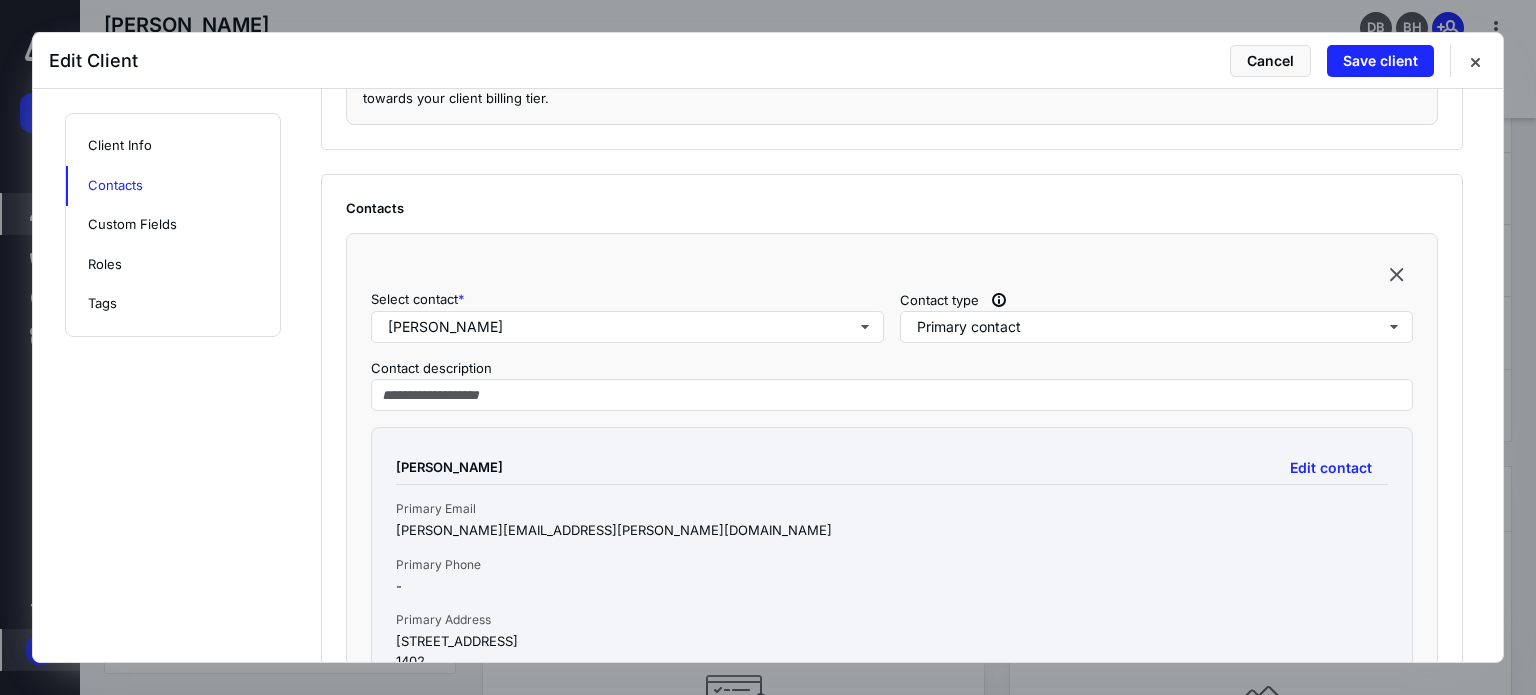 scroll, scrollTop: 580, scrollLeft: 0, axis: vertical 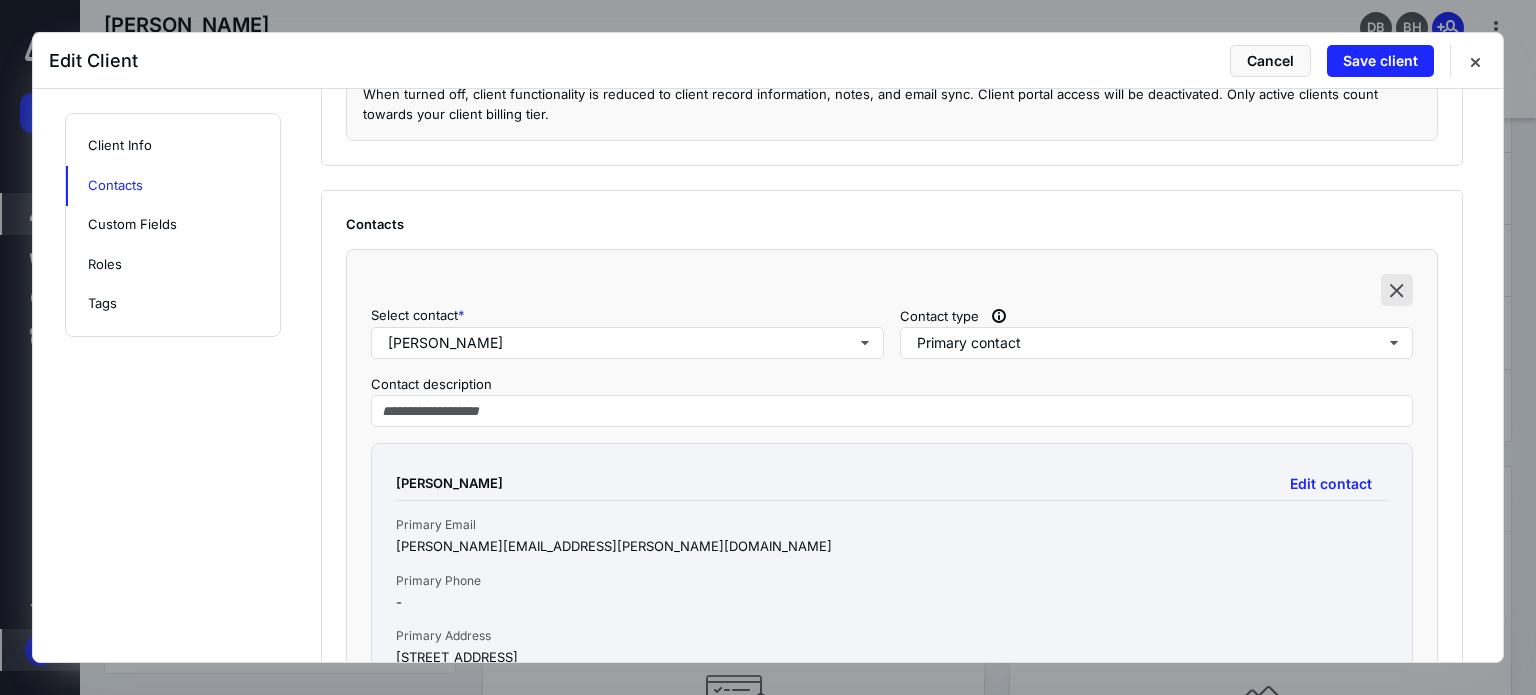 click at bounding box center [1397, 290] 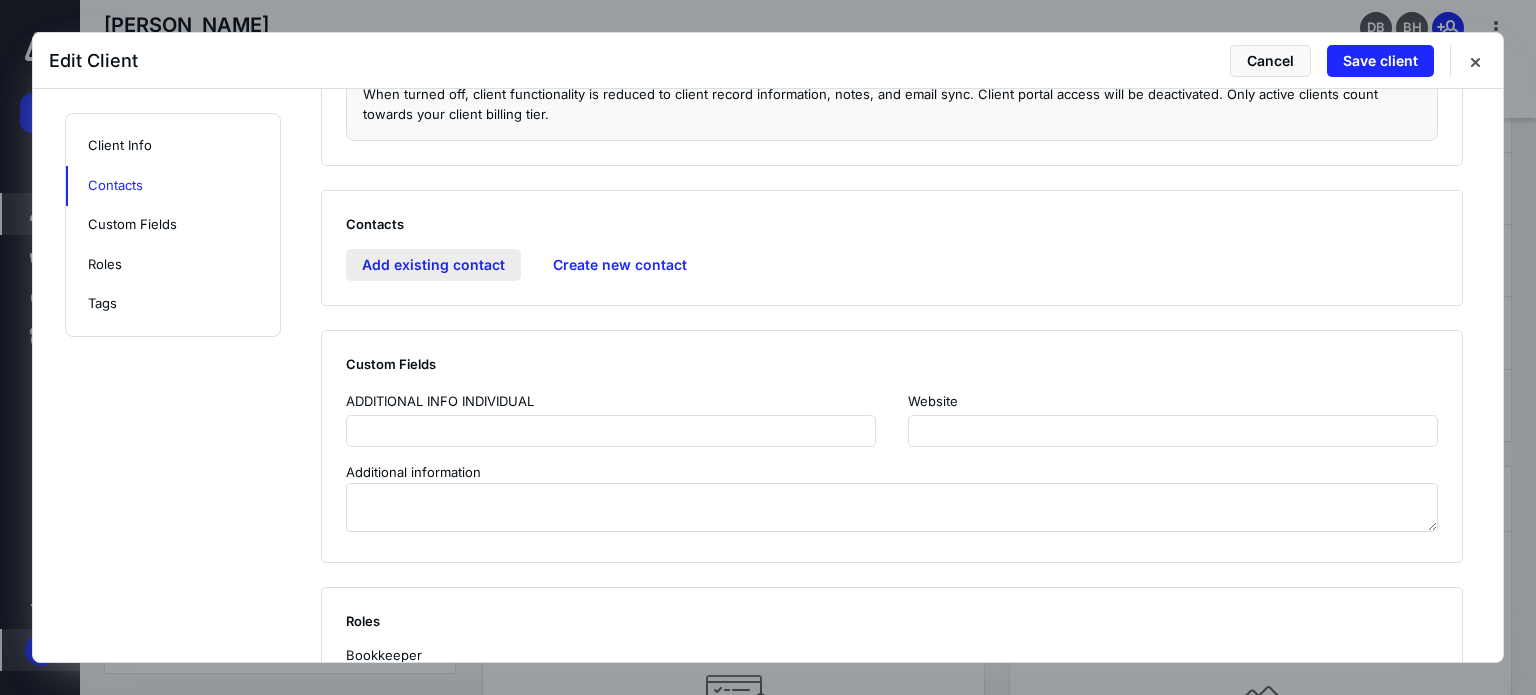 click on "Add existing contact" at bounding box center (433, 265) 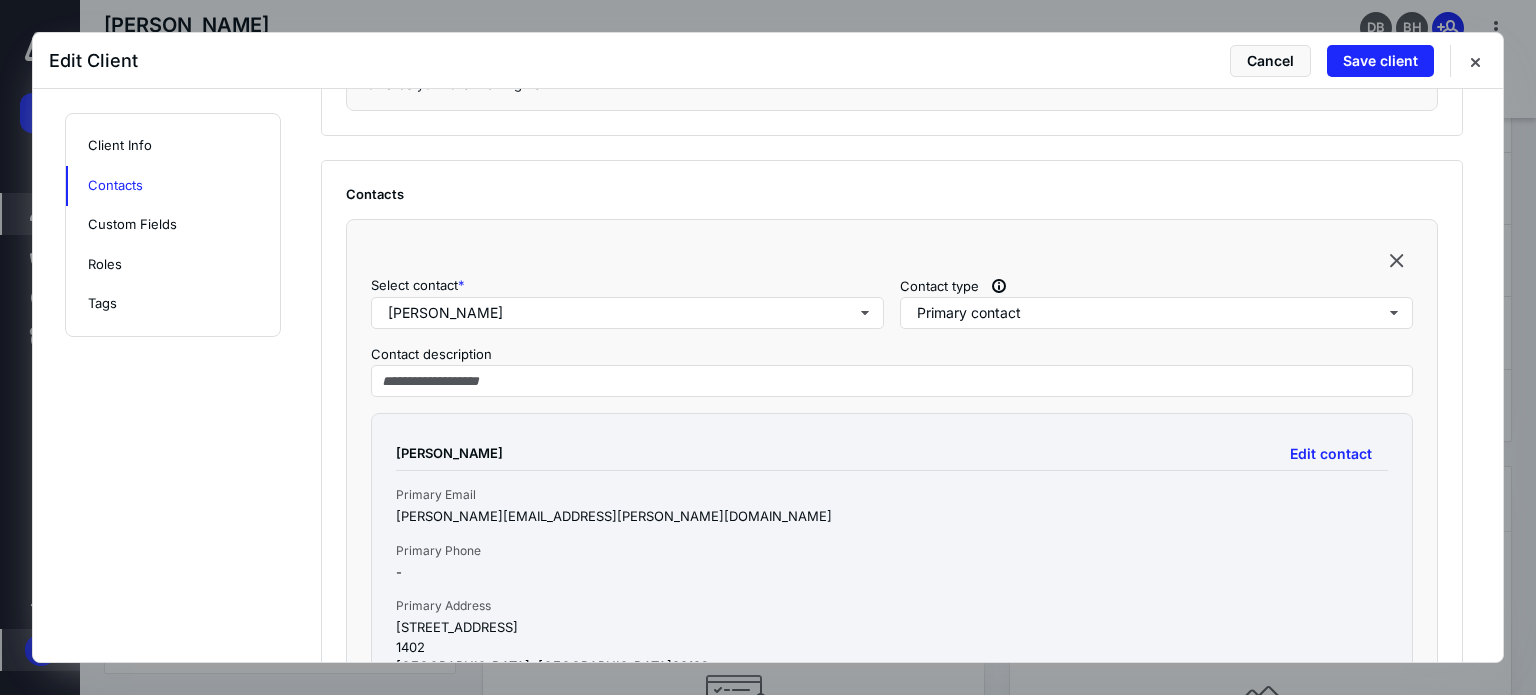 scroll, scrollTop: 580, scrollLeft: 0, axis: vertical 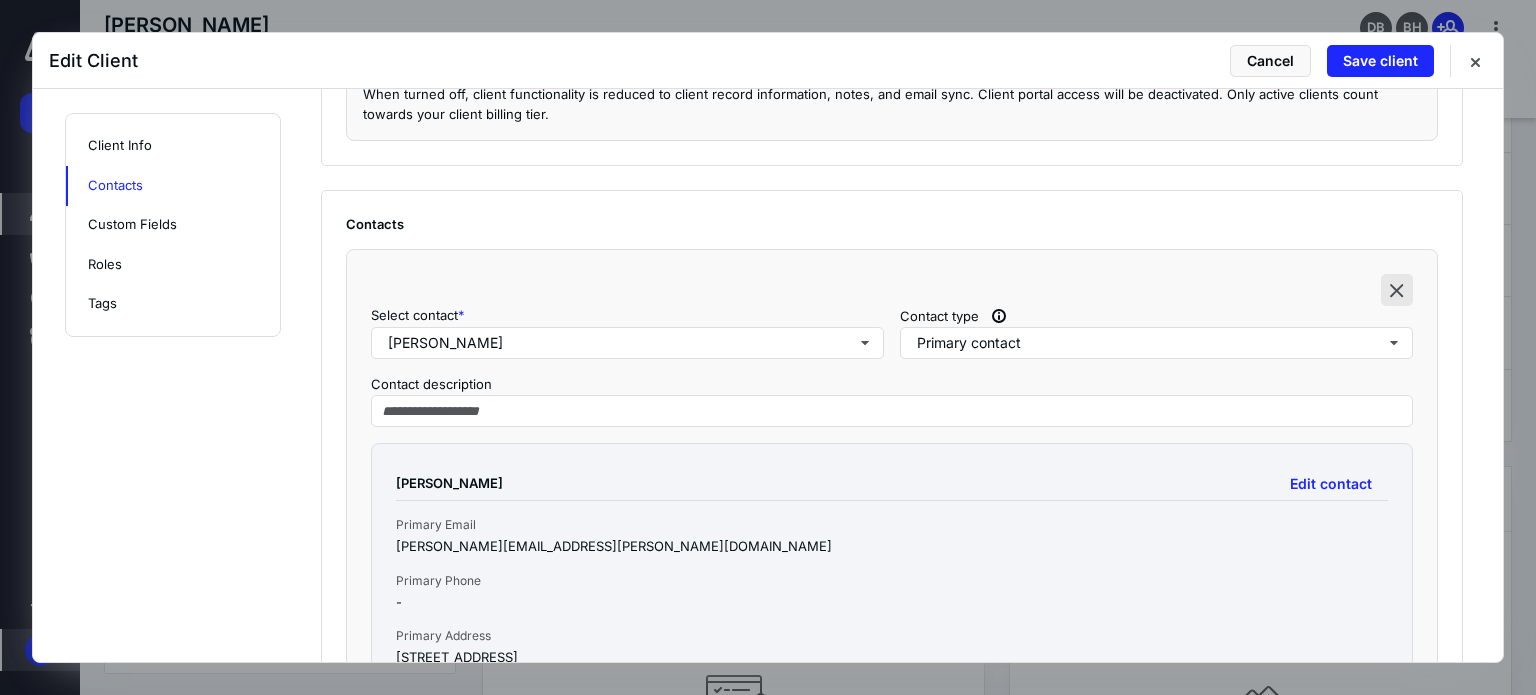 click at bounding box center (1397, 290) 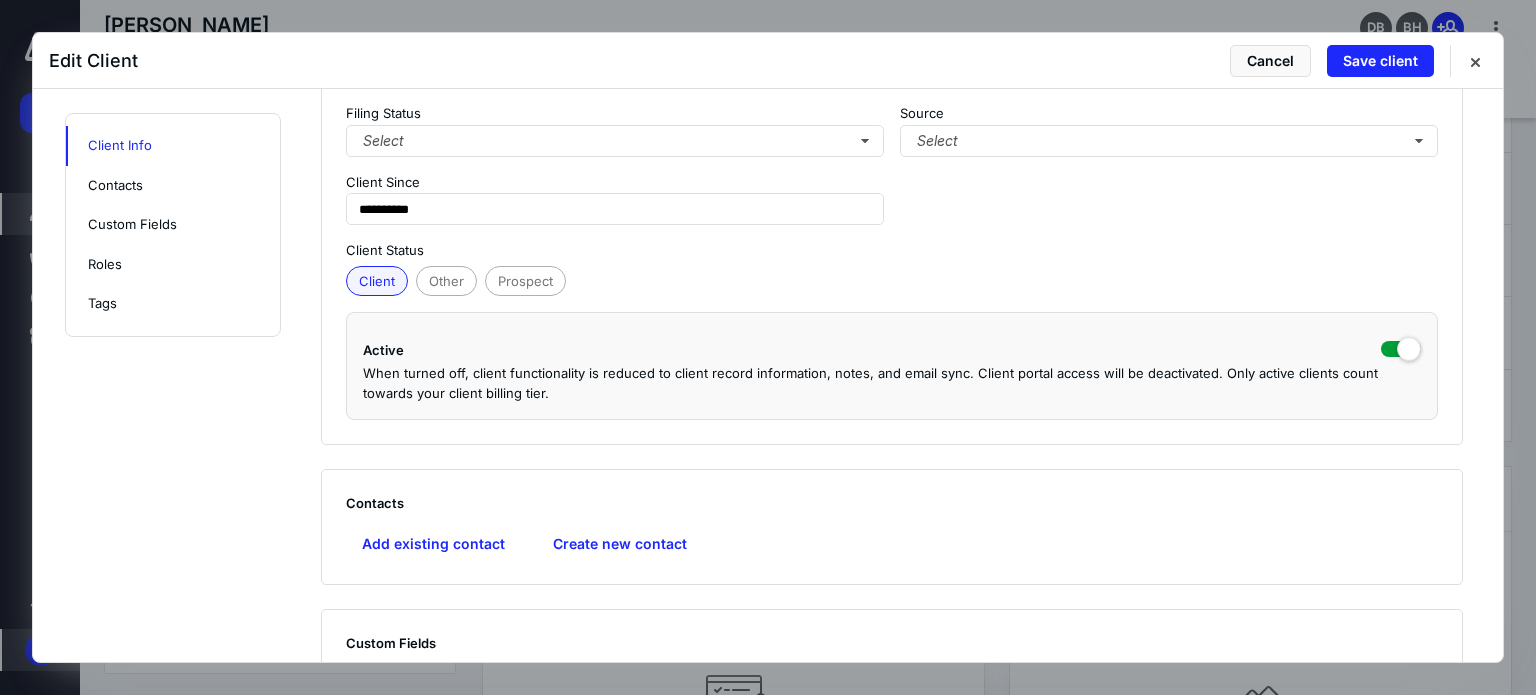 scroll, scrollTop: 480, scrollLeft: 0, axis: vertical 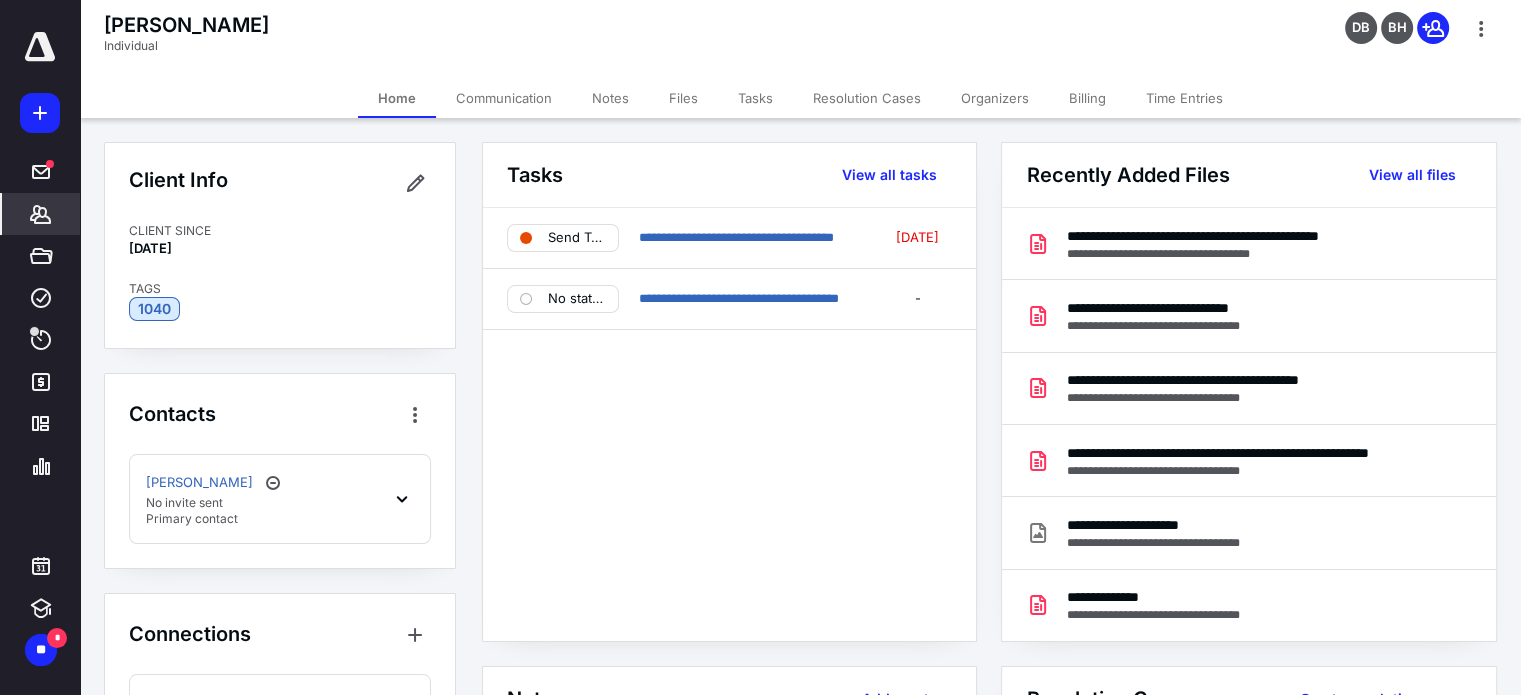 click 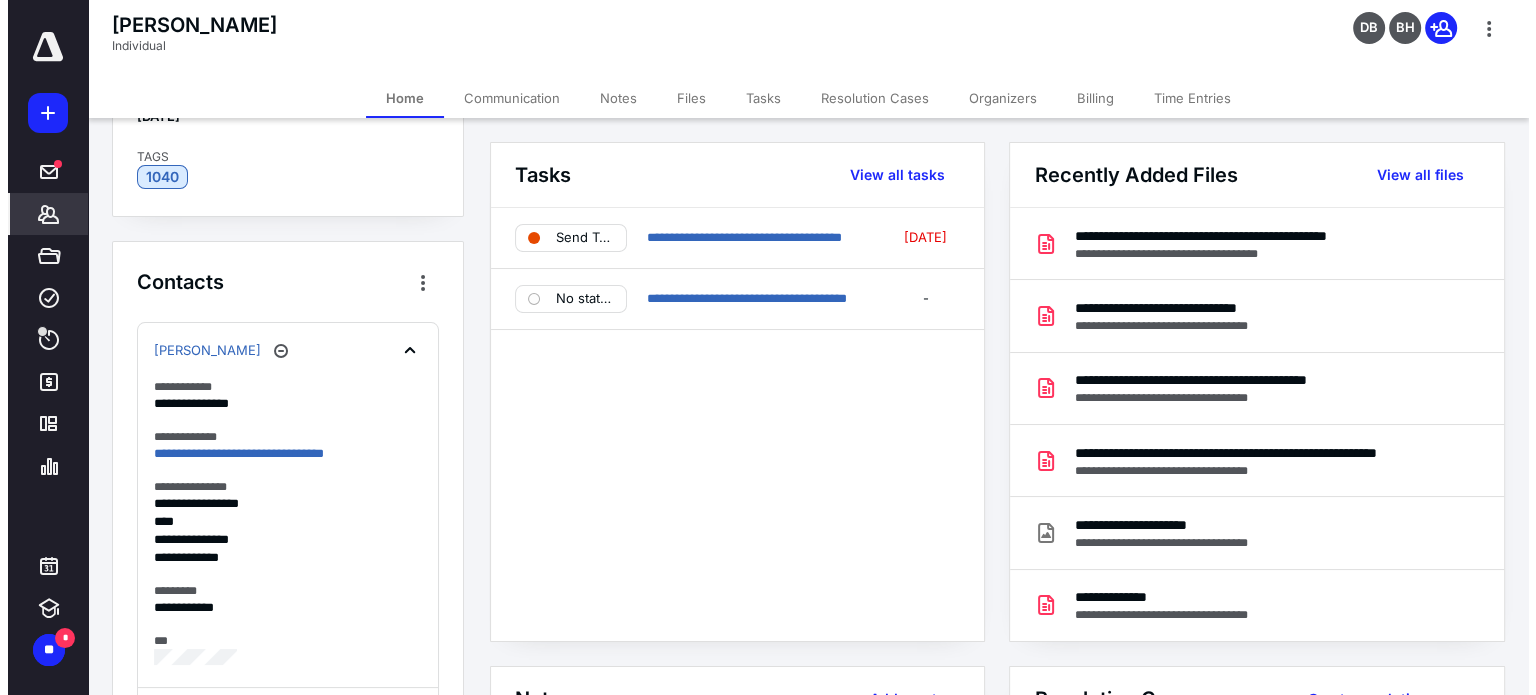 scroll, scrollTop: 0, scrollLeft: 0, axis: both 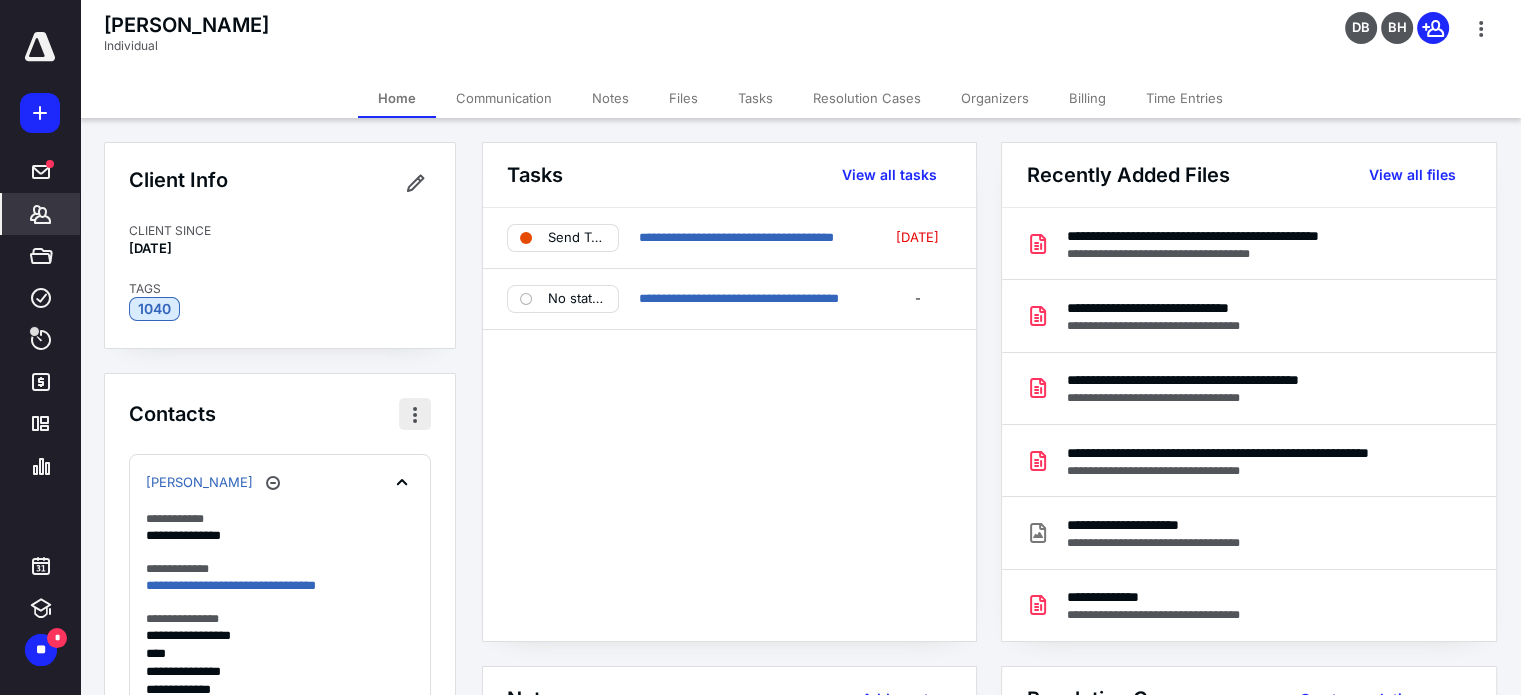 click at bounding box center [415, 414] 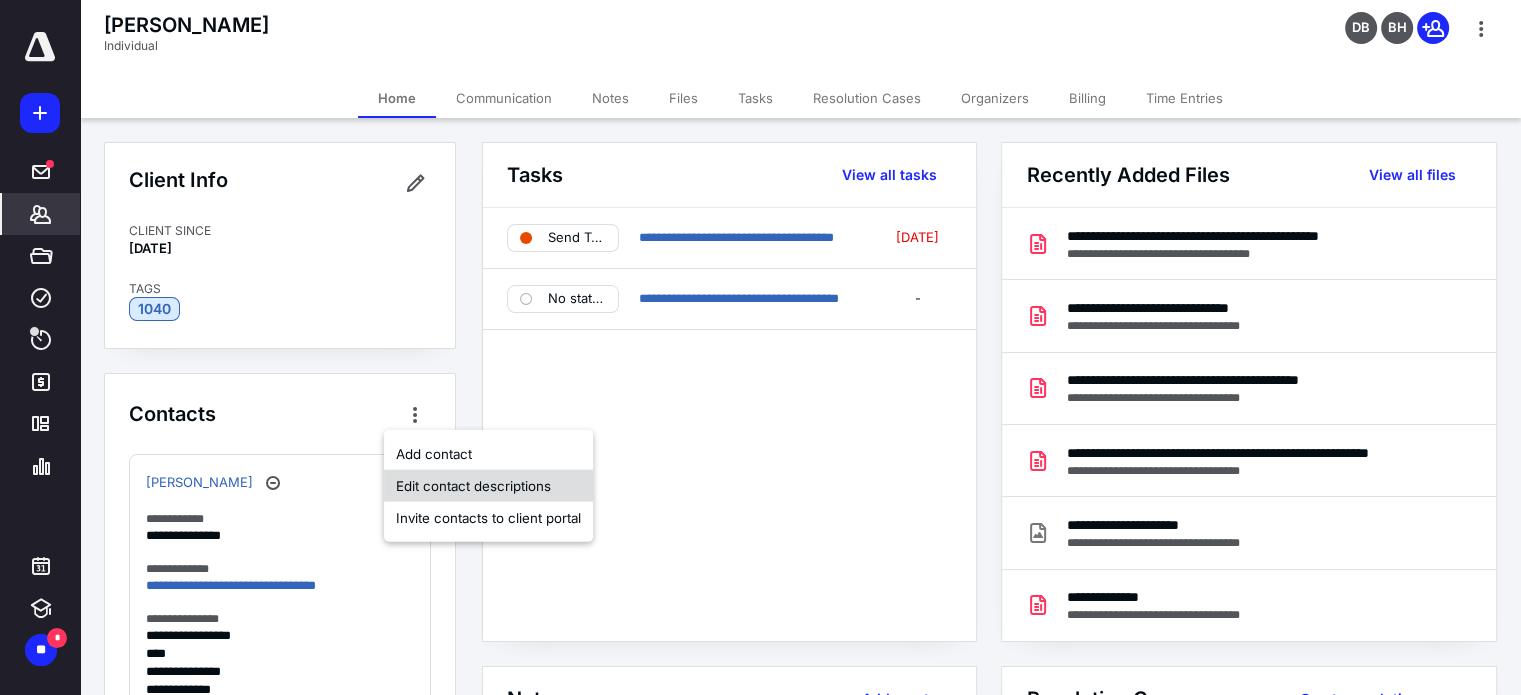 click on "Edit contact descriptions" at bounding box center (488, 486) 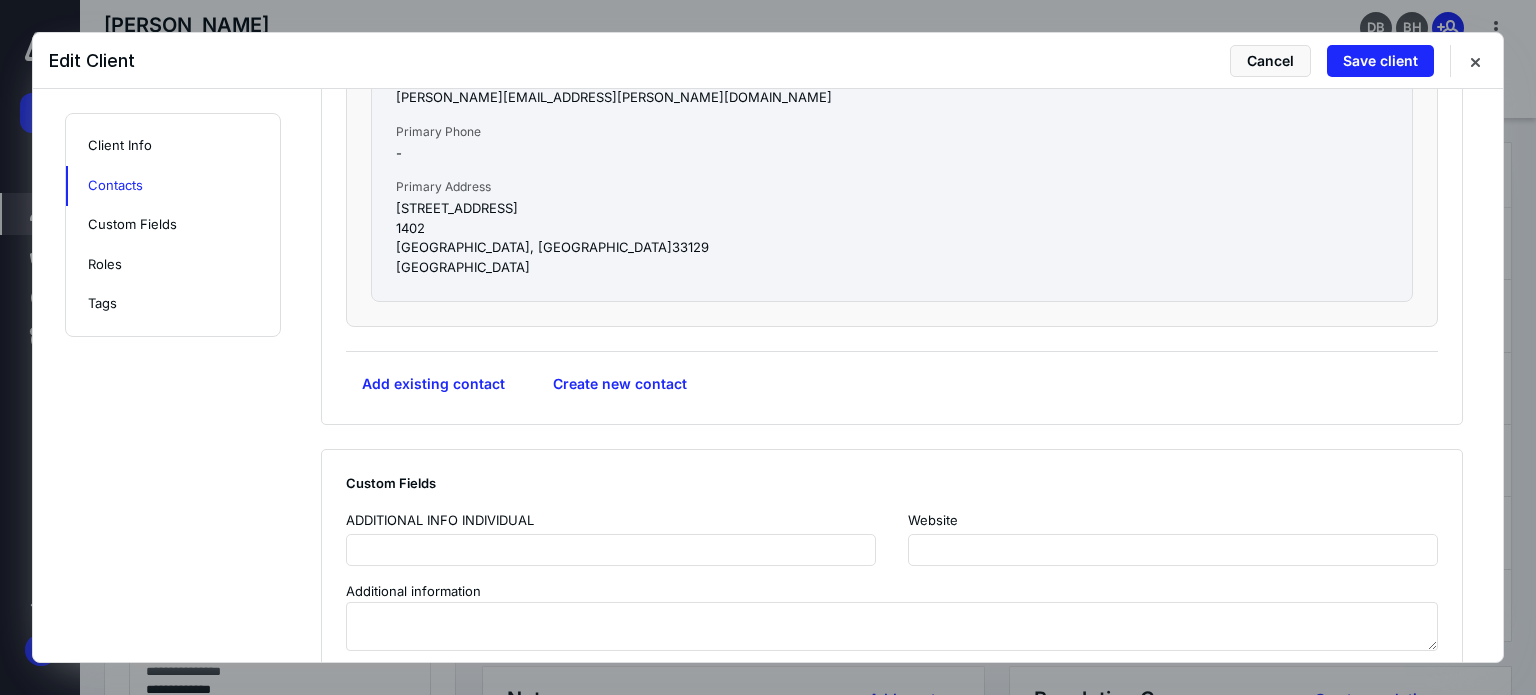 scroll, scrollTop: 1080, scrollLeft: 0, axis: vertical 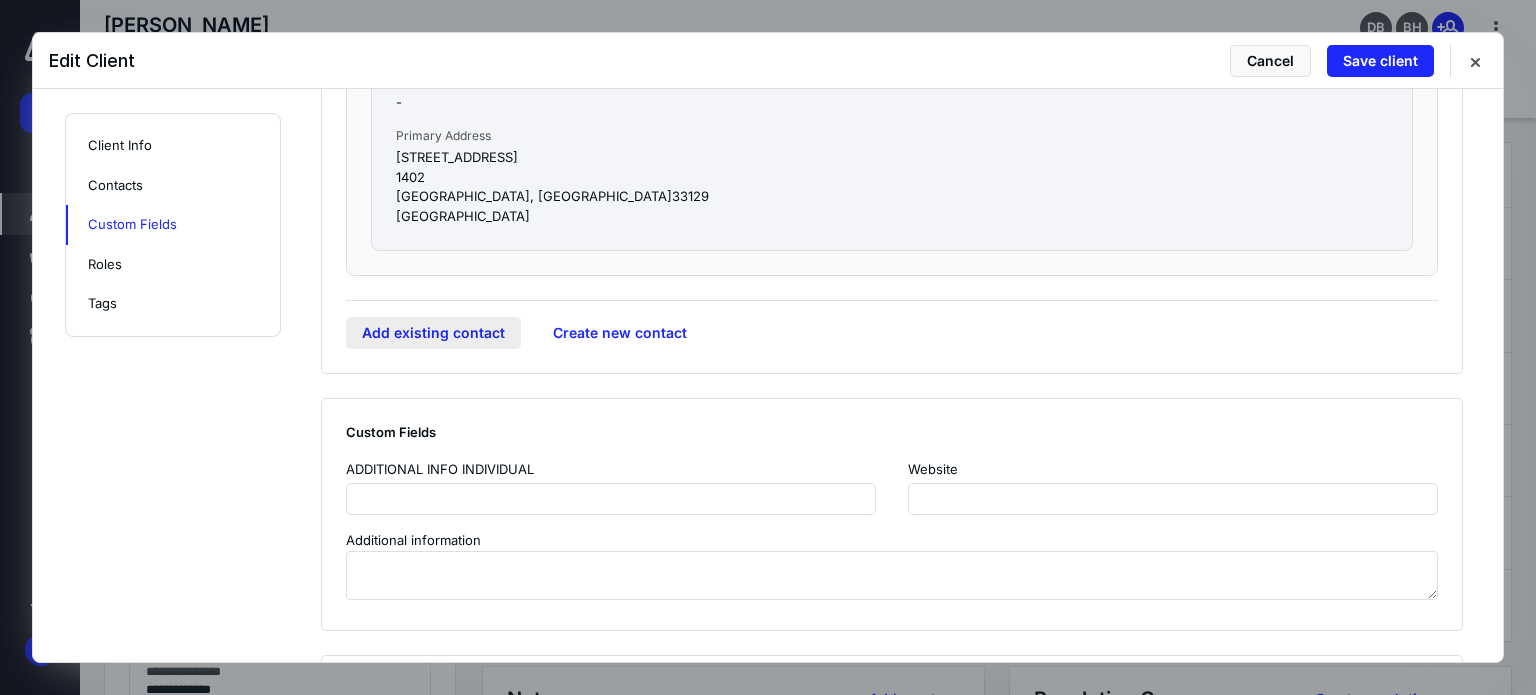 click on "Add existing contact" at bounding box center (433, 333) 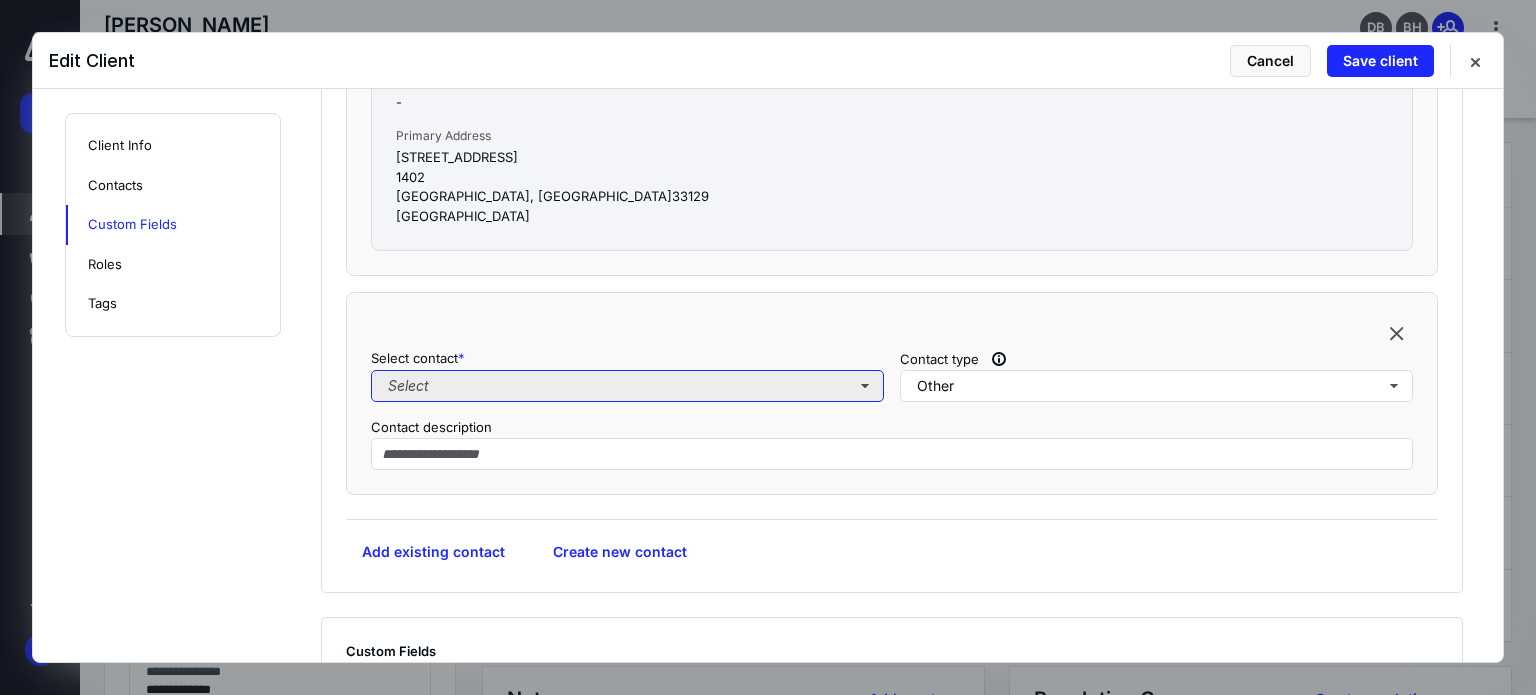 click on "Select" at bounding box center [627, 386] 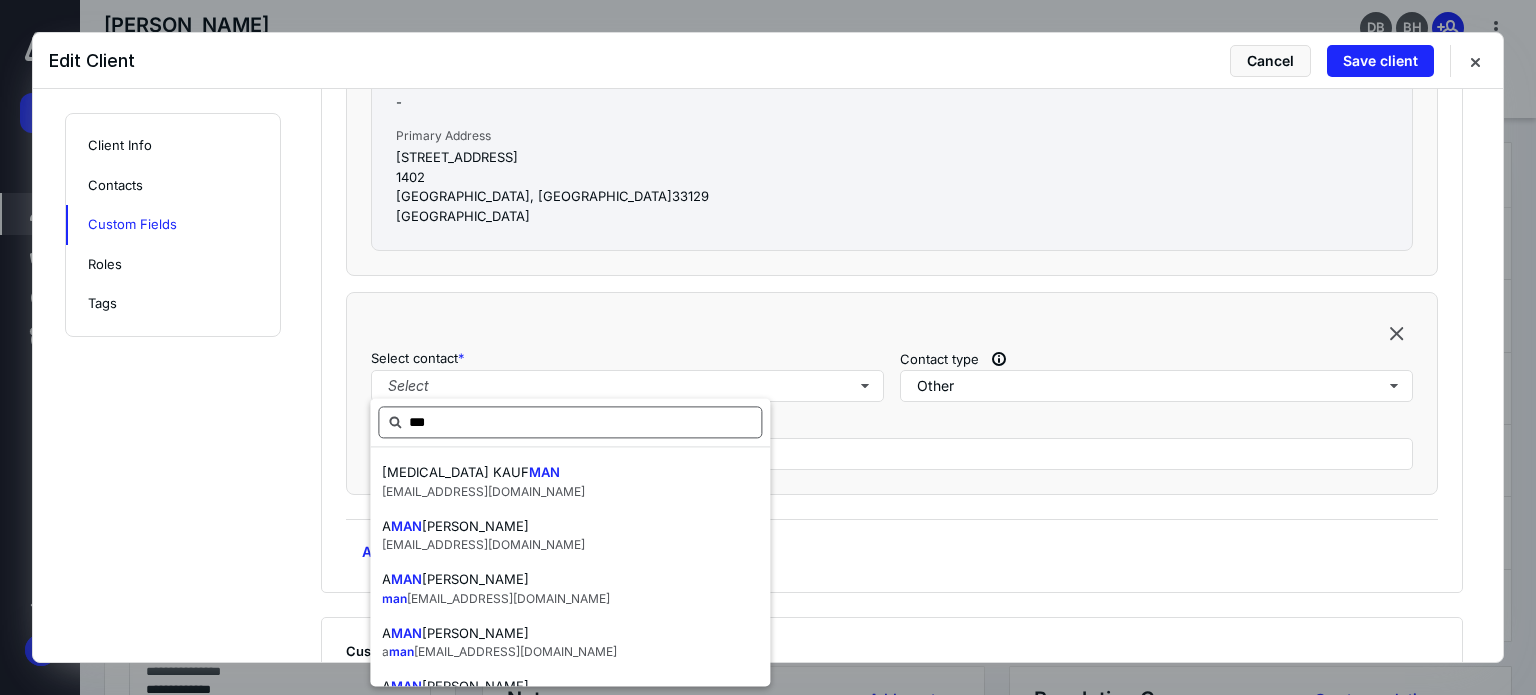 type on "****" 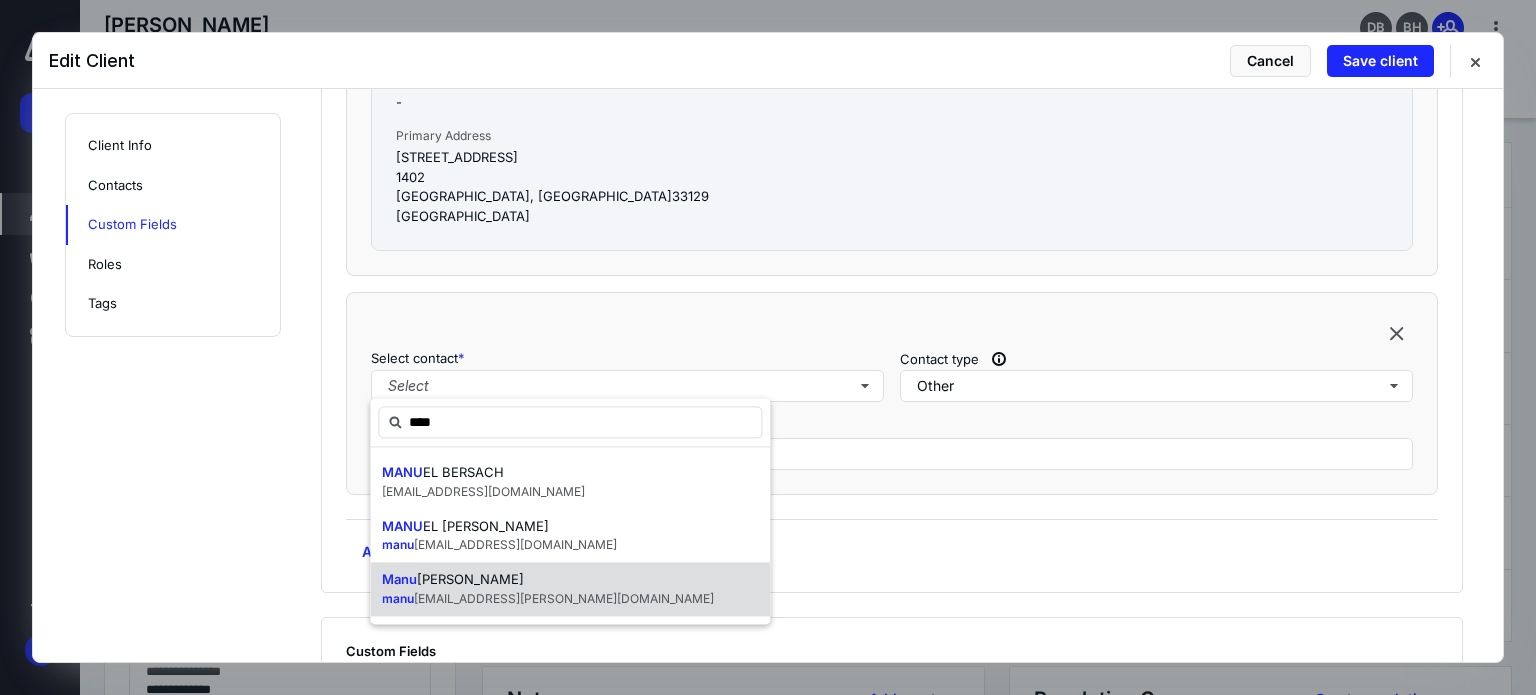 click on "el.sanchezcastillo@zink-is.com" at bounding box center (564, 598) 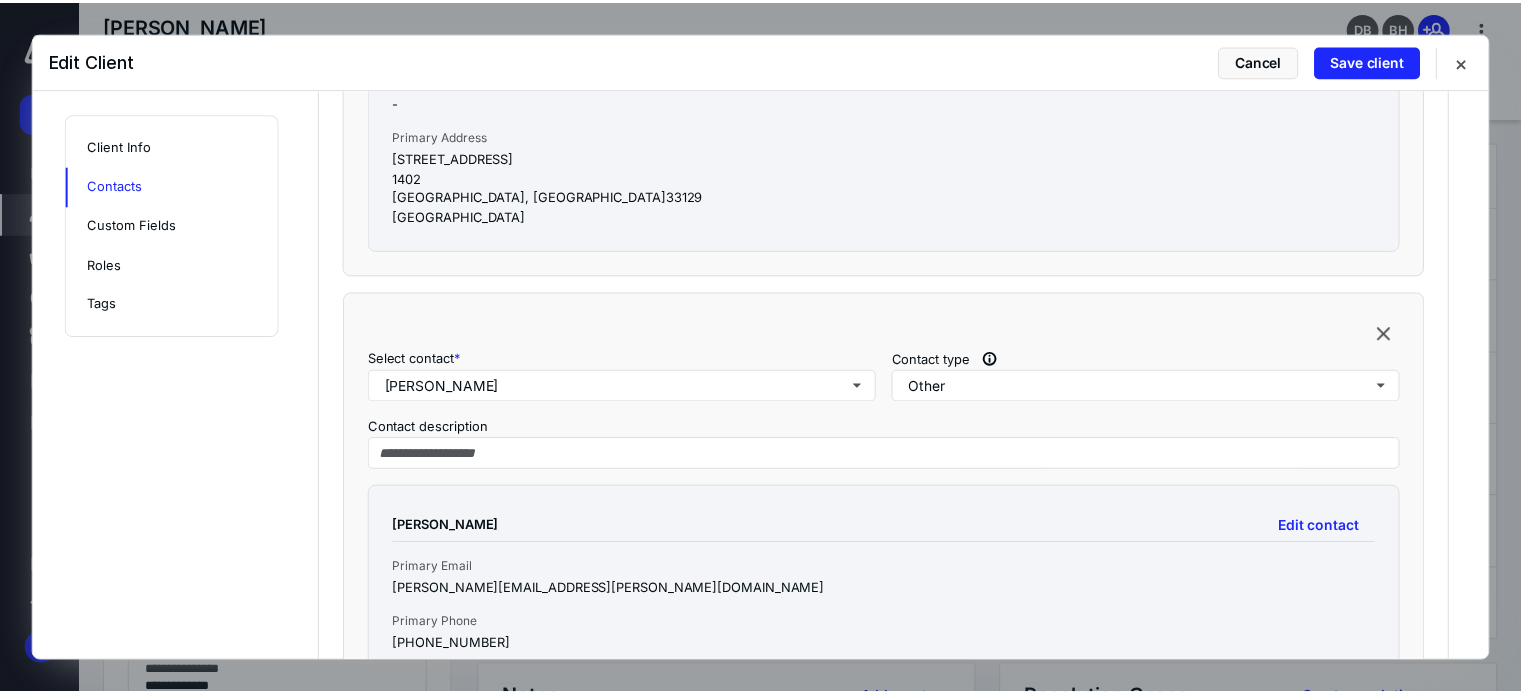 scroll, scrollTop: 1080, scrollLeft: 0, axis: vertical 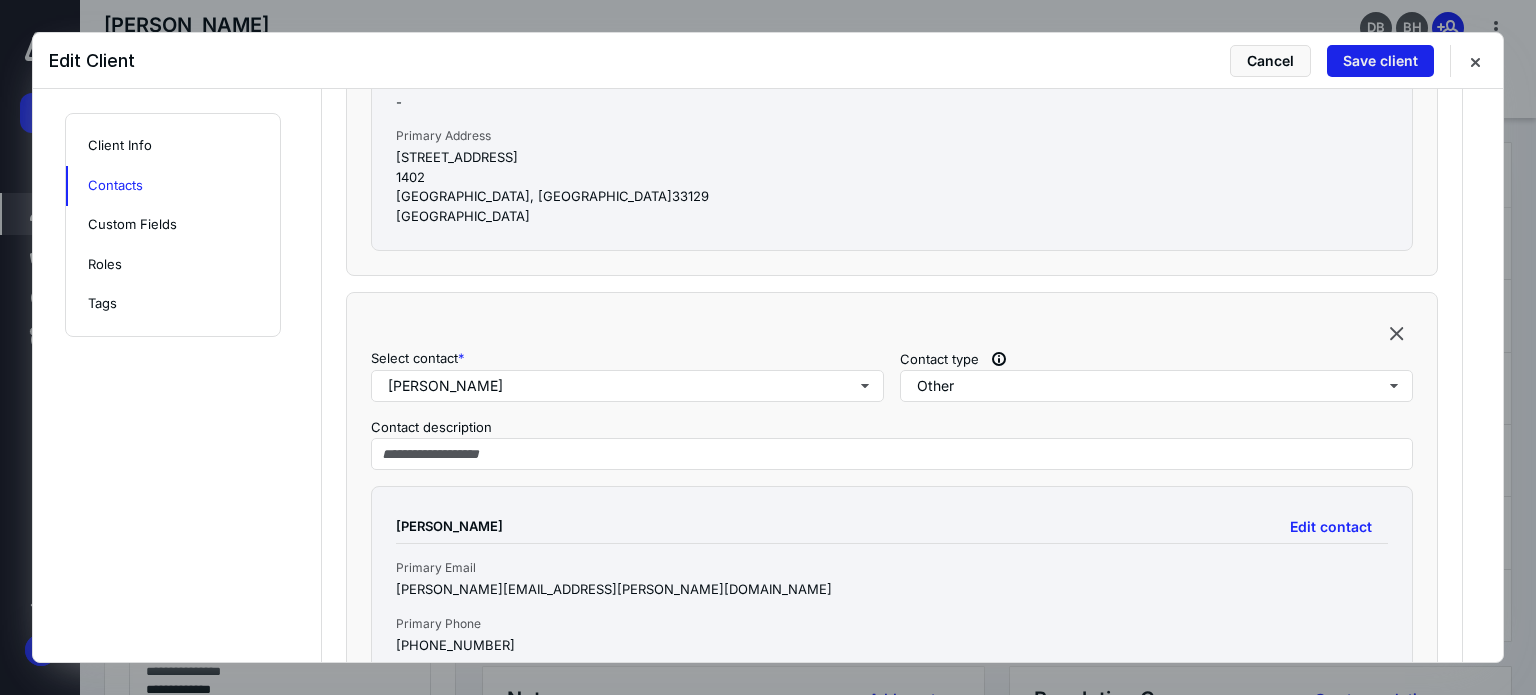 click on "Save client" at bounding box center (1380, 61) 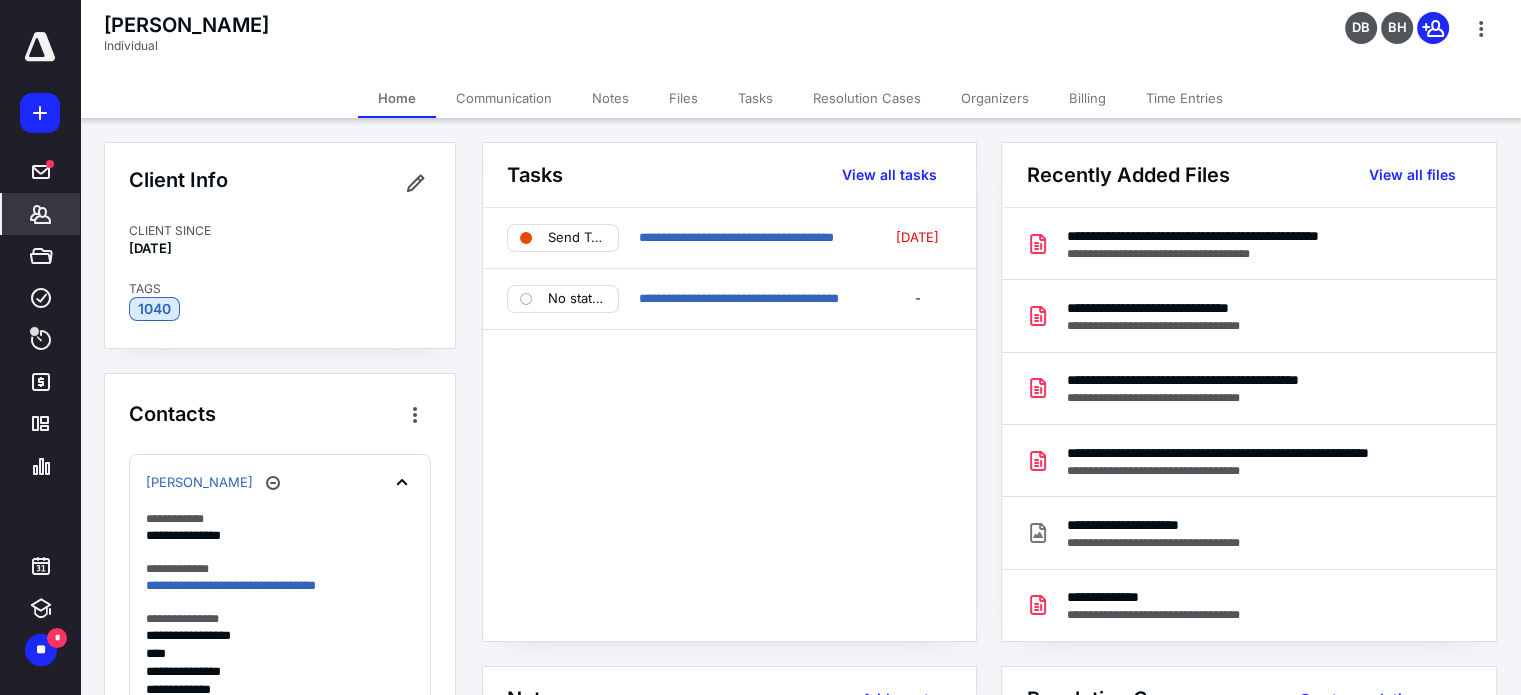 click 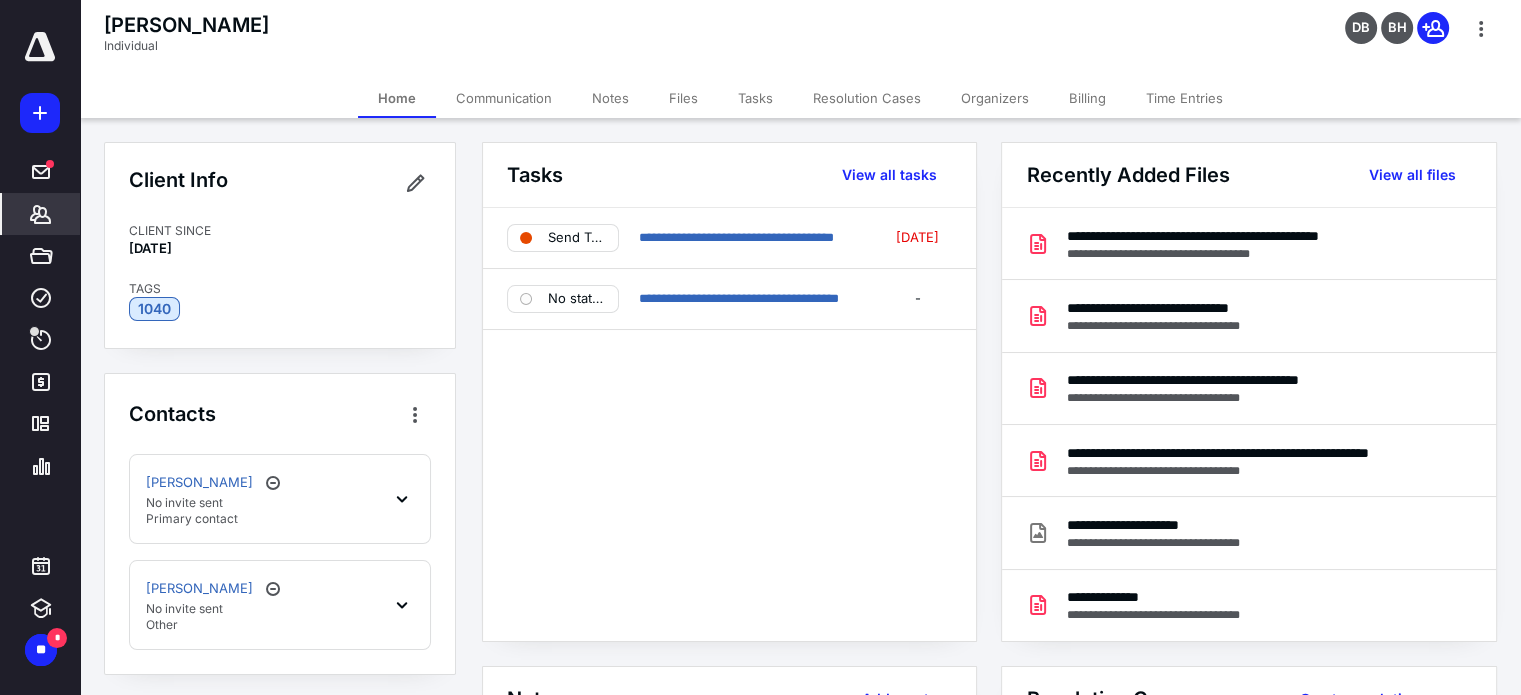 click 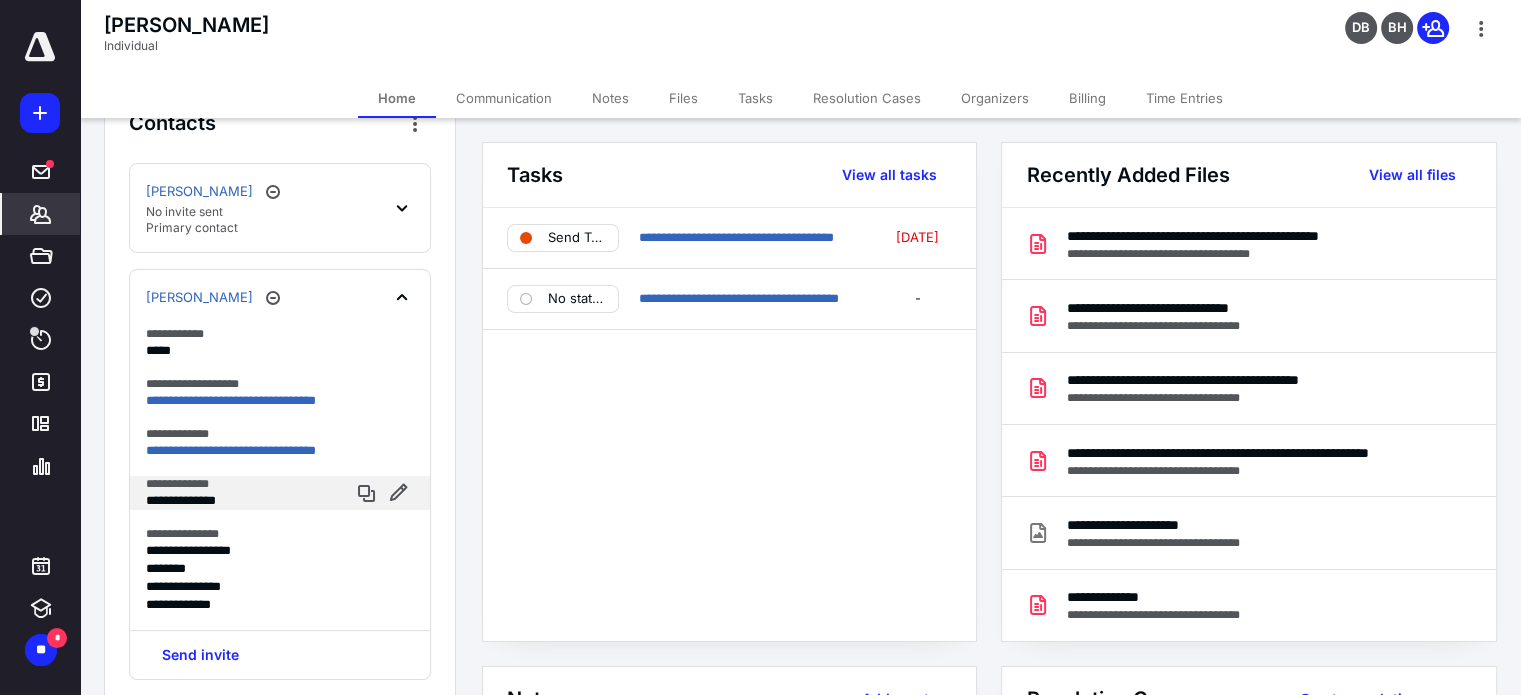 scroll, scrollTop: 400, scrollLeft: 0, axis: vertical 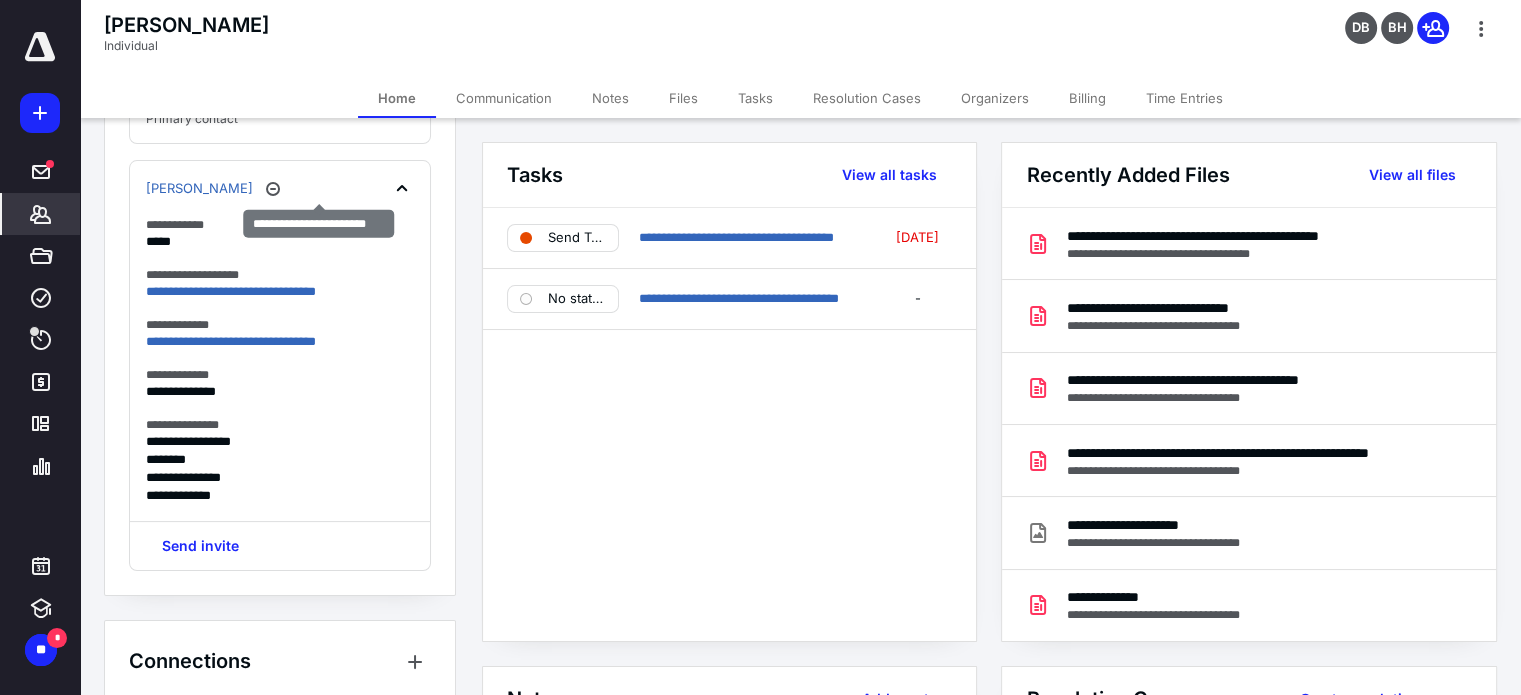 click 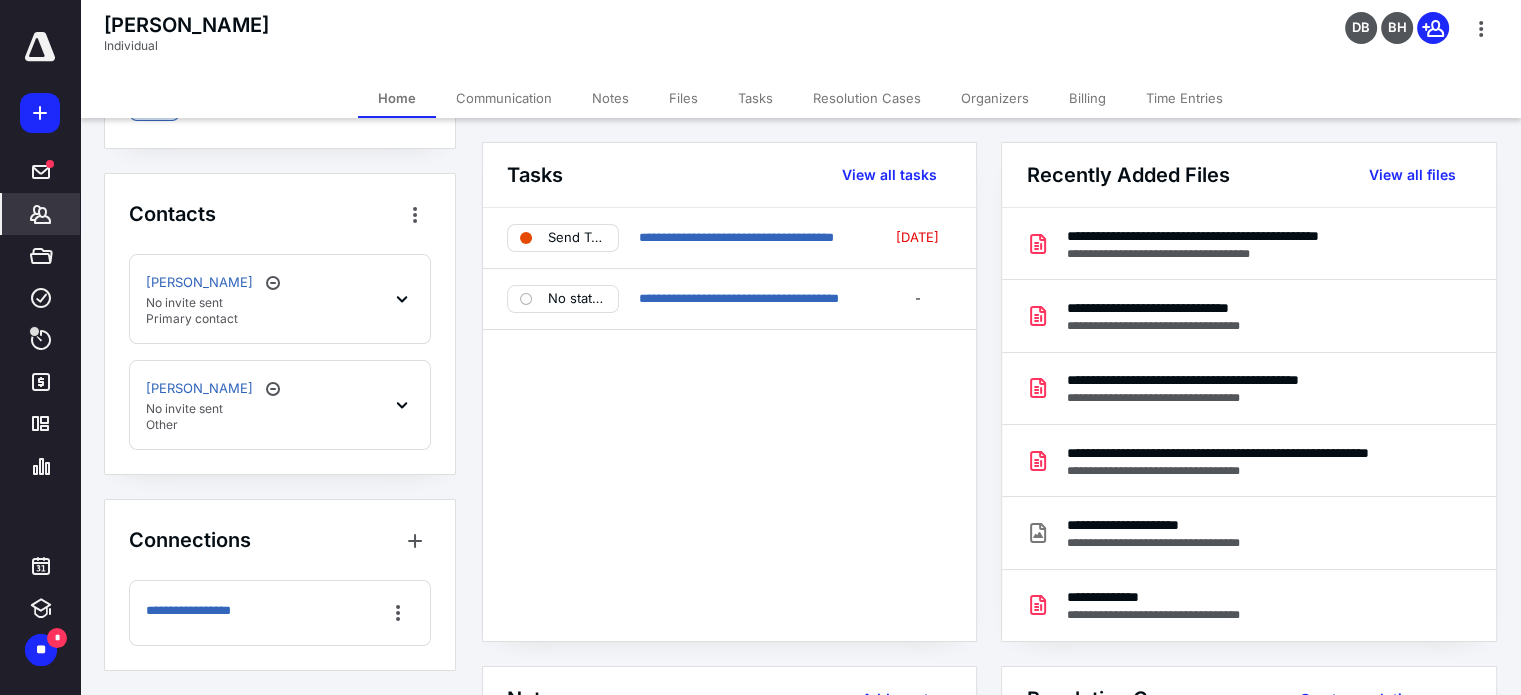 scroll, scrollTop: 196, scrollLeft: 0, axis: vertical 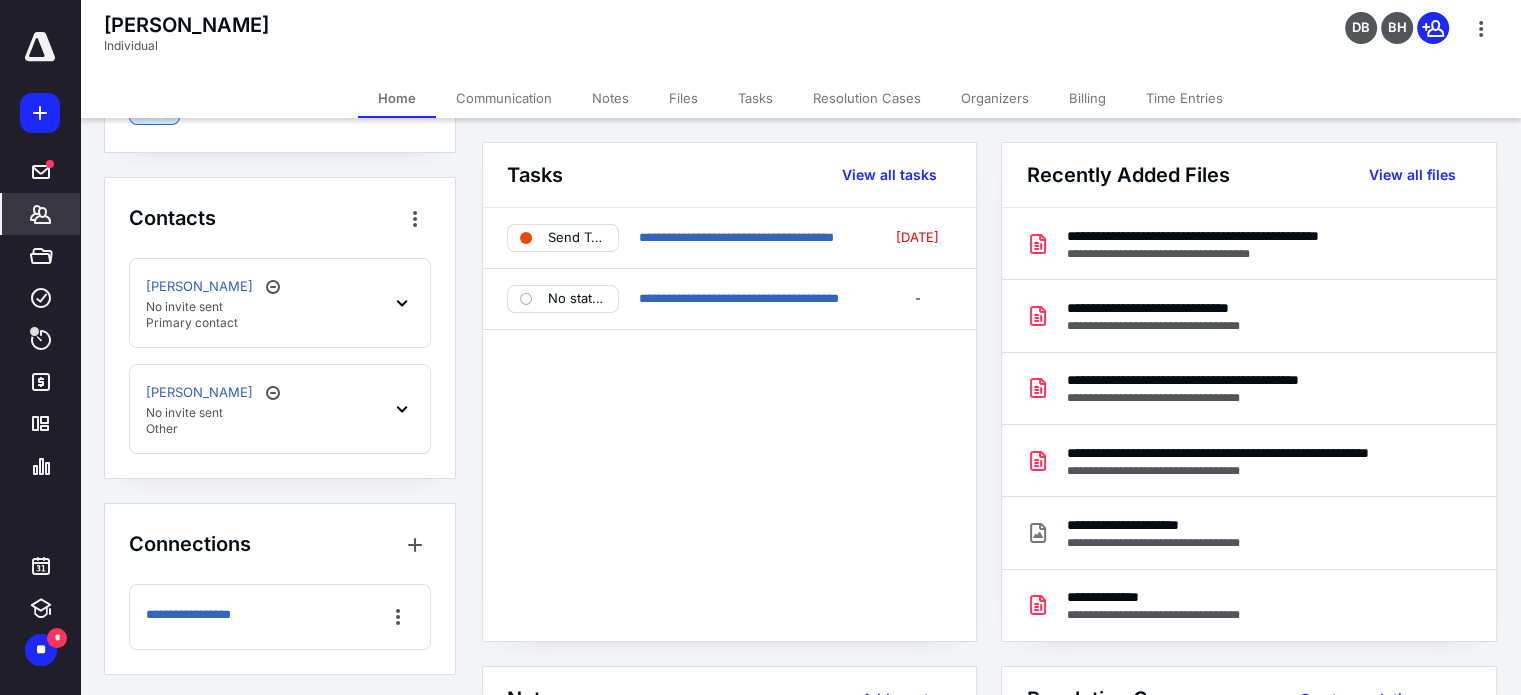 click on "Manuel Sanchez No invite sent Primary contact" at bounding box center [280, 303] 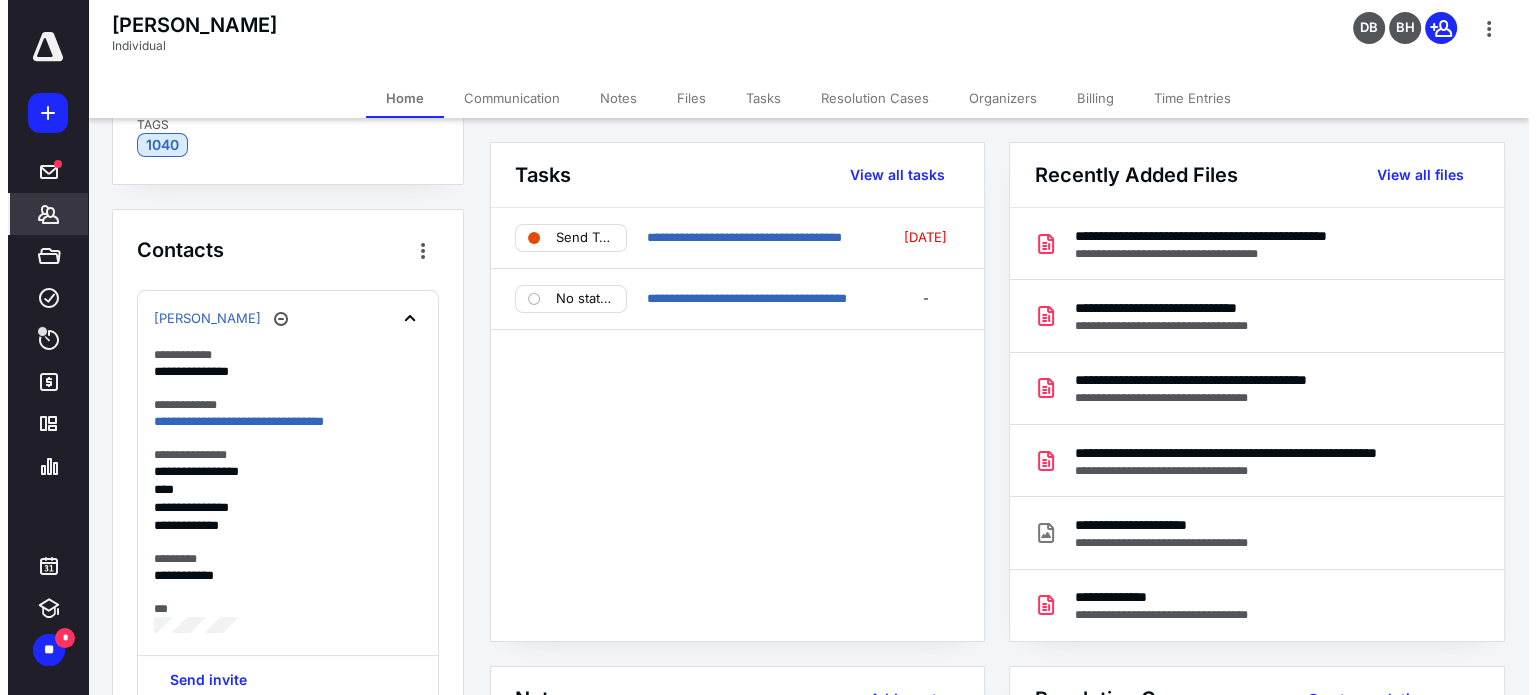 scroll, scrollTop: 118, scrollLeft: 0, axis: vertical 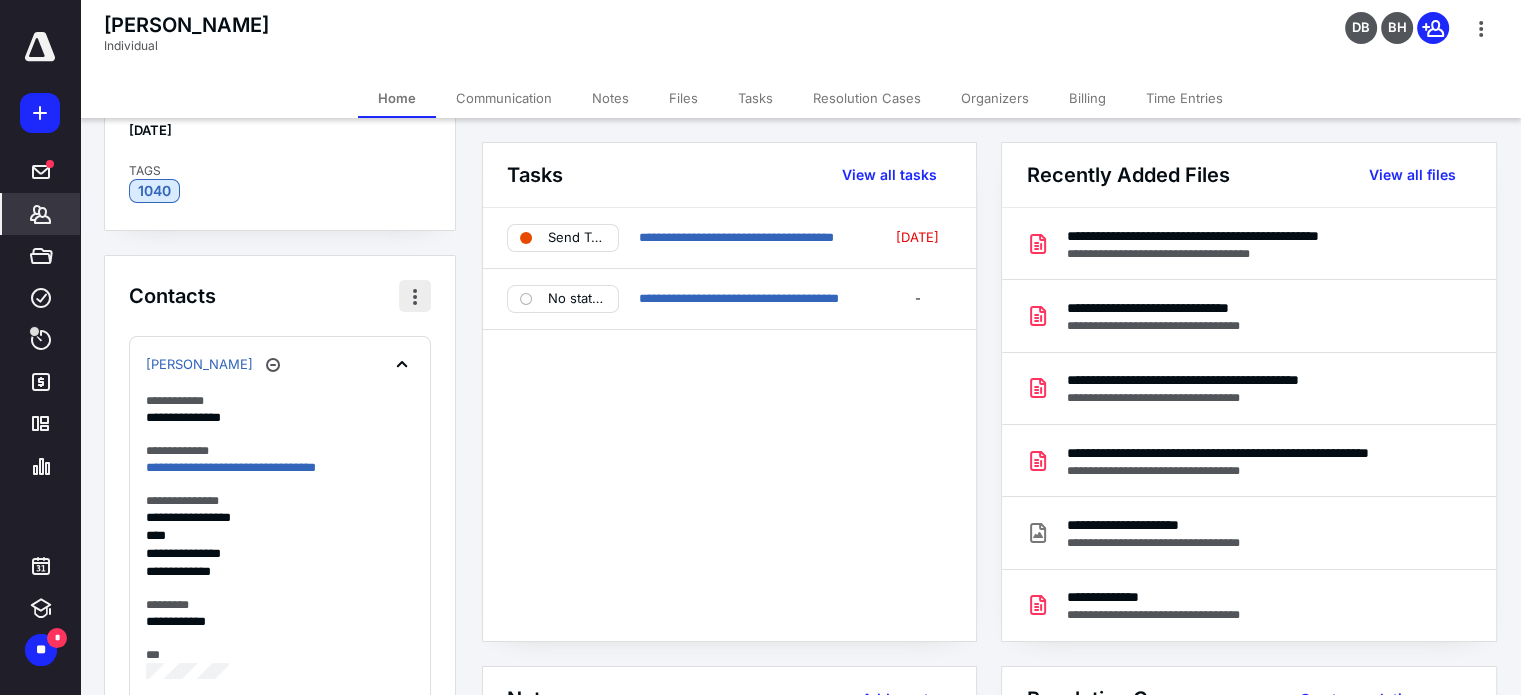 click at bounding box center [415, 296] 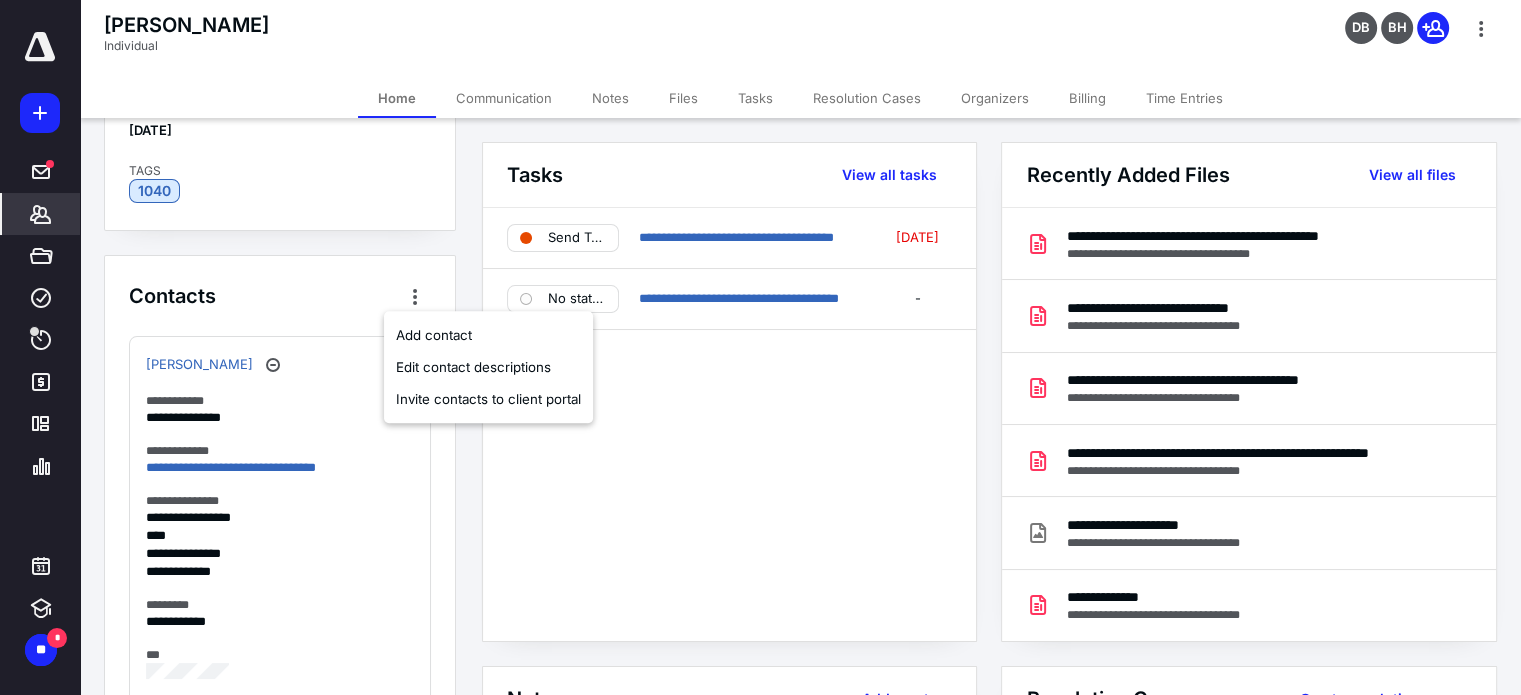 click on "Manuel Sanchez" at bounding box center [280, 365] 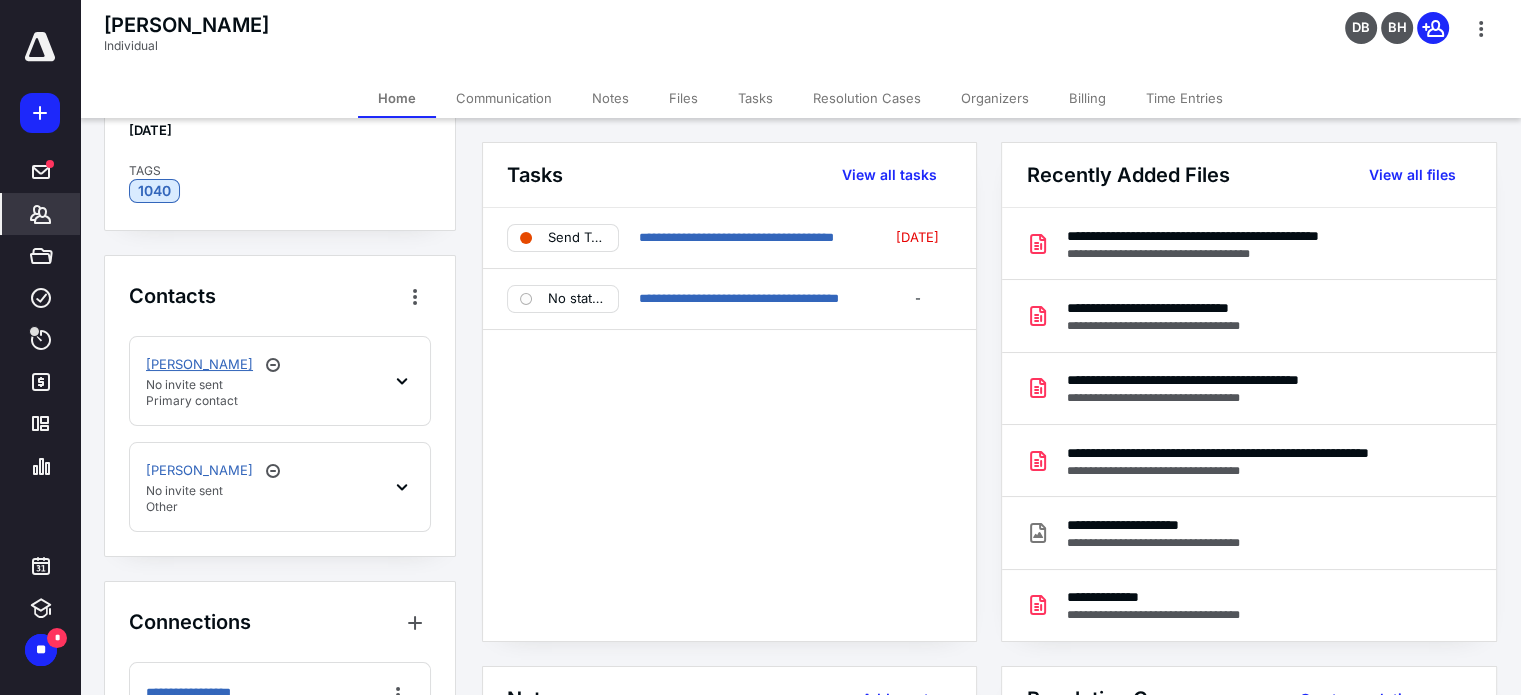 click on "Manuel Sanchez" at bounding box center [199, 365] 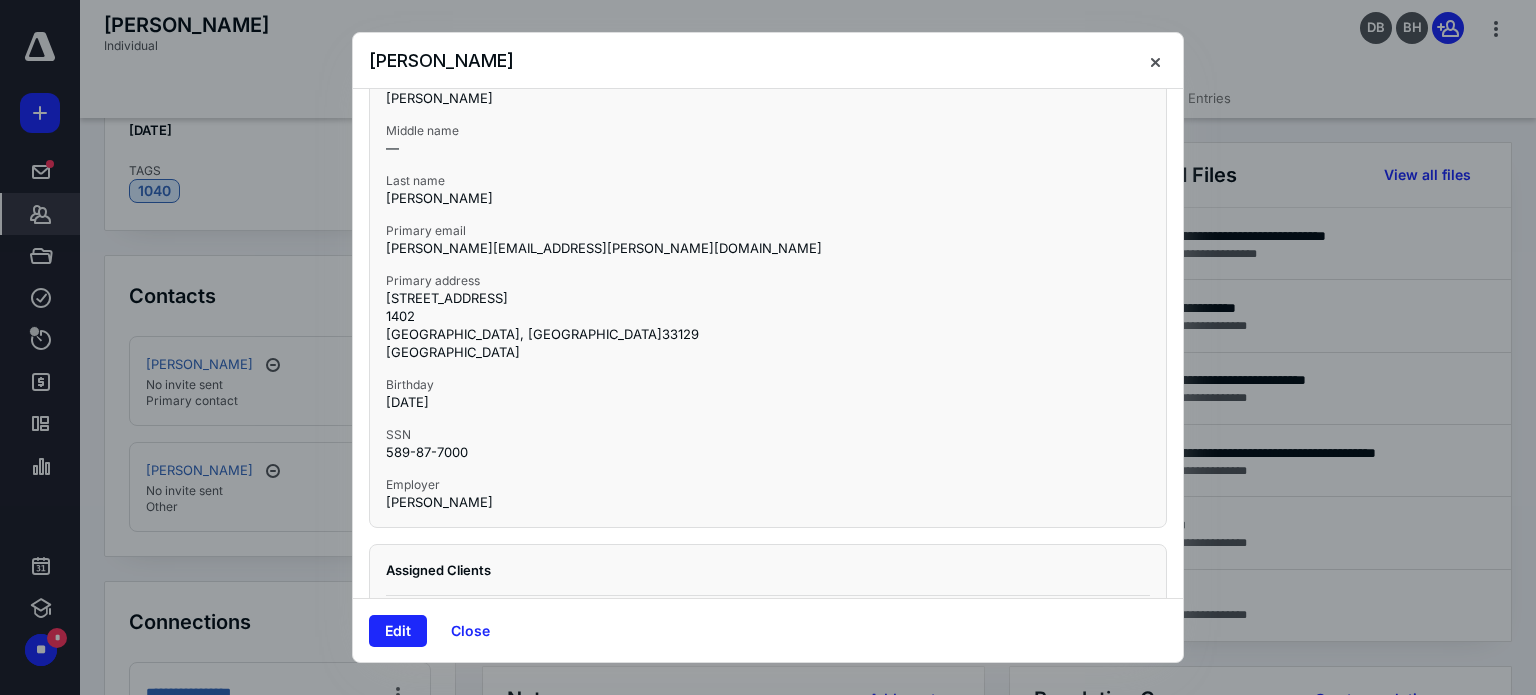 scroll, scrollTop: 180, scrollLeft: 0, axis: vertical 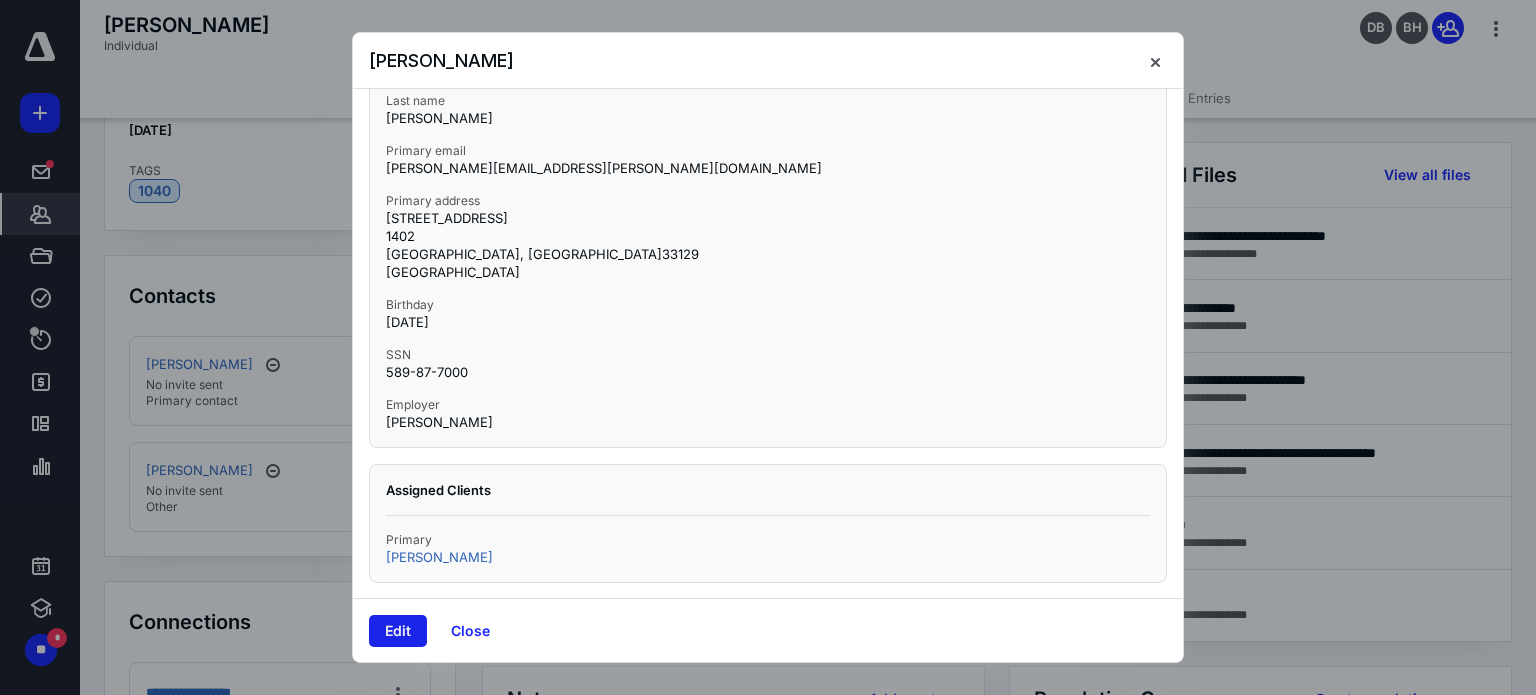 click on "Edit" at bounding box center (398, 631) 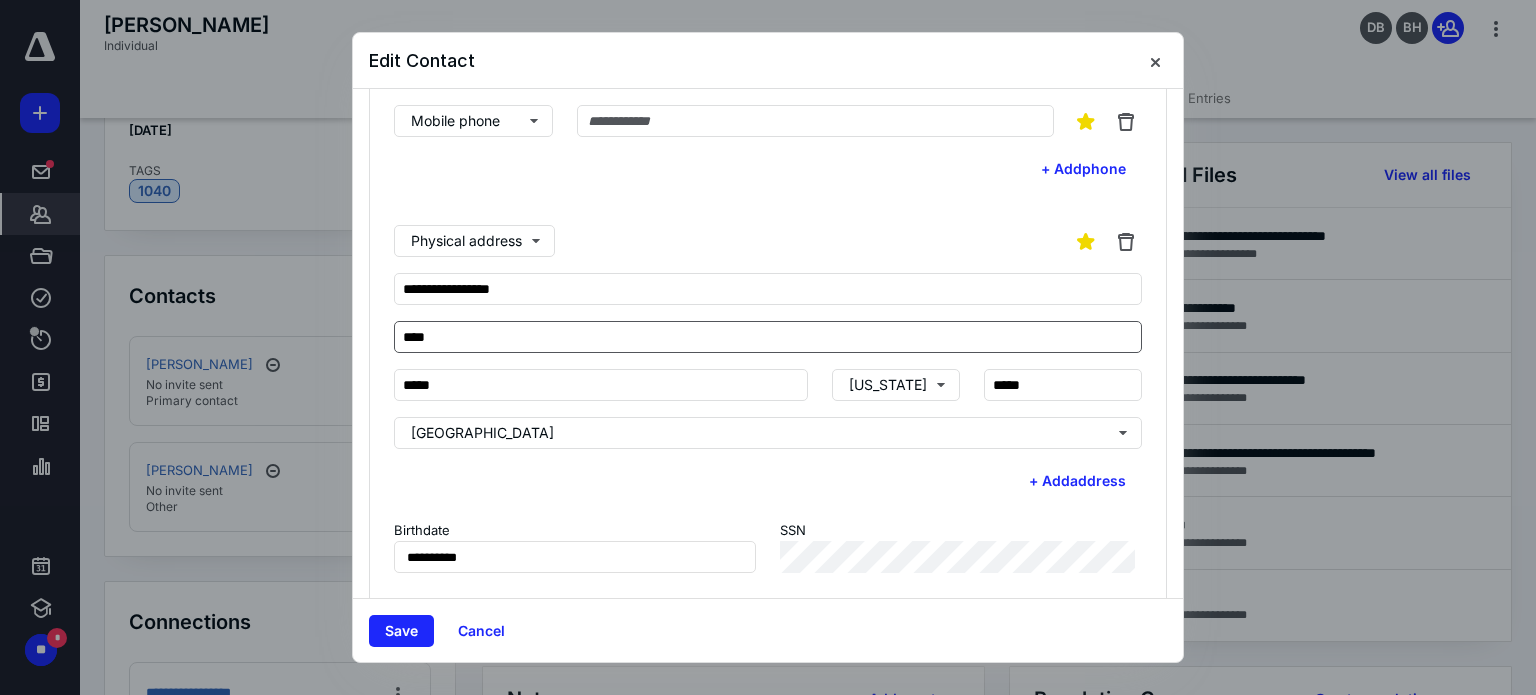 scroll, scrollTop: 0, scrollLeft: 0, axis: both 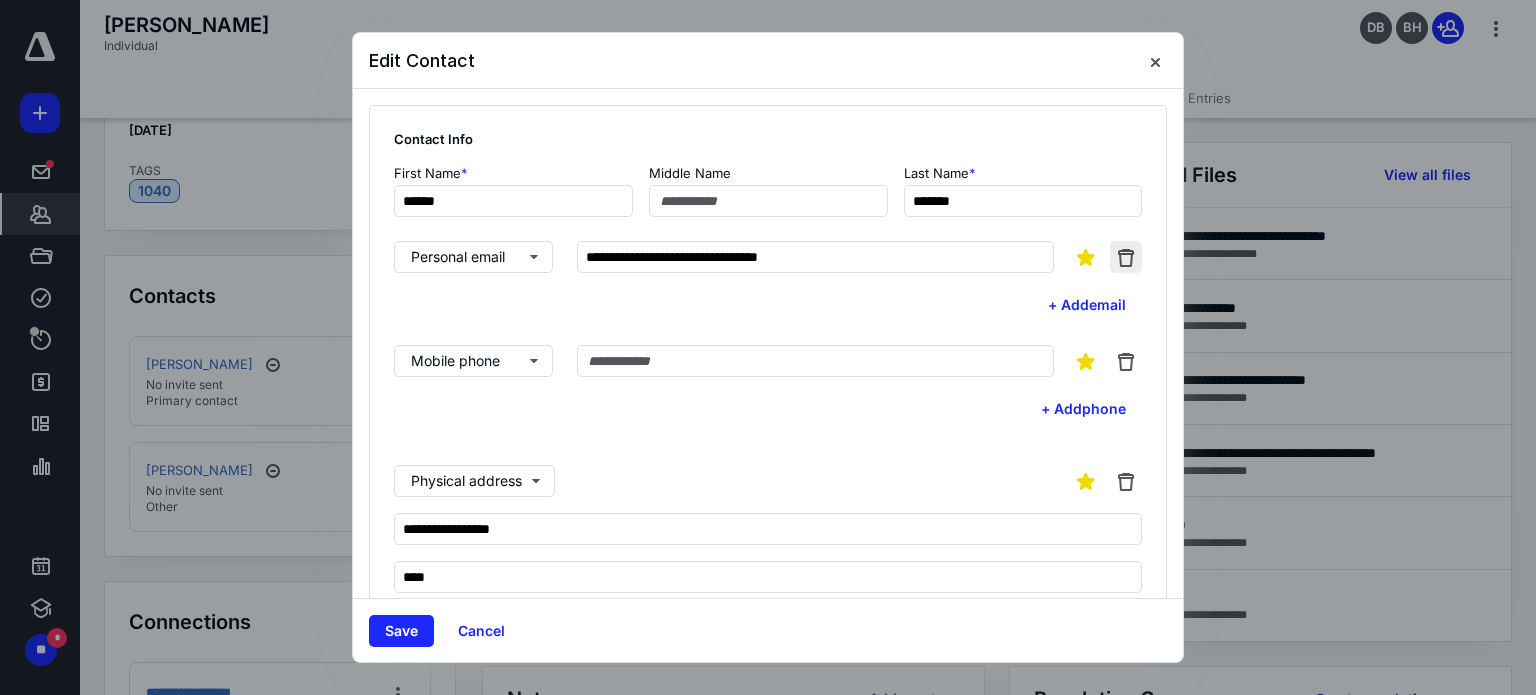 click at bounding box center (1126, 257) 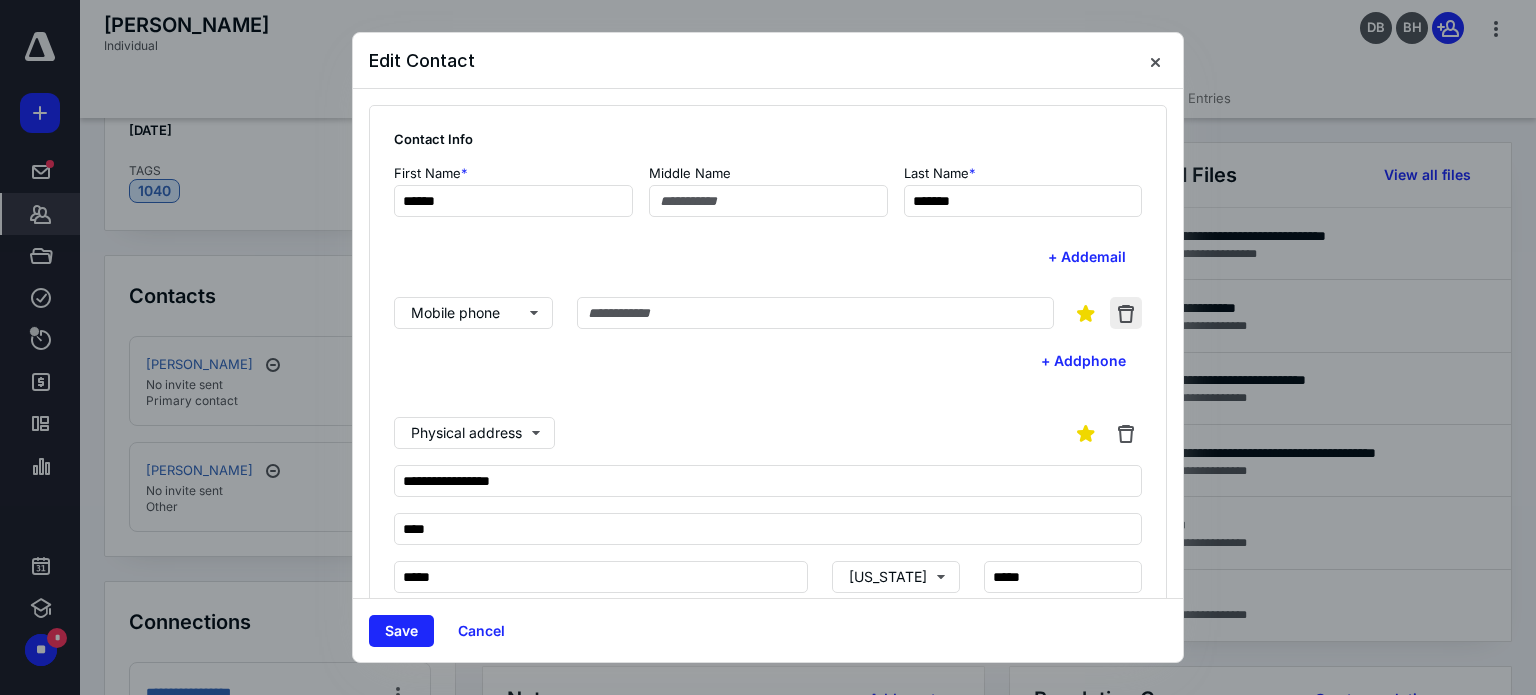 click at bounding box center [1126, 313] 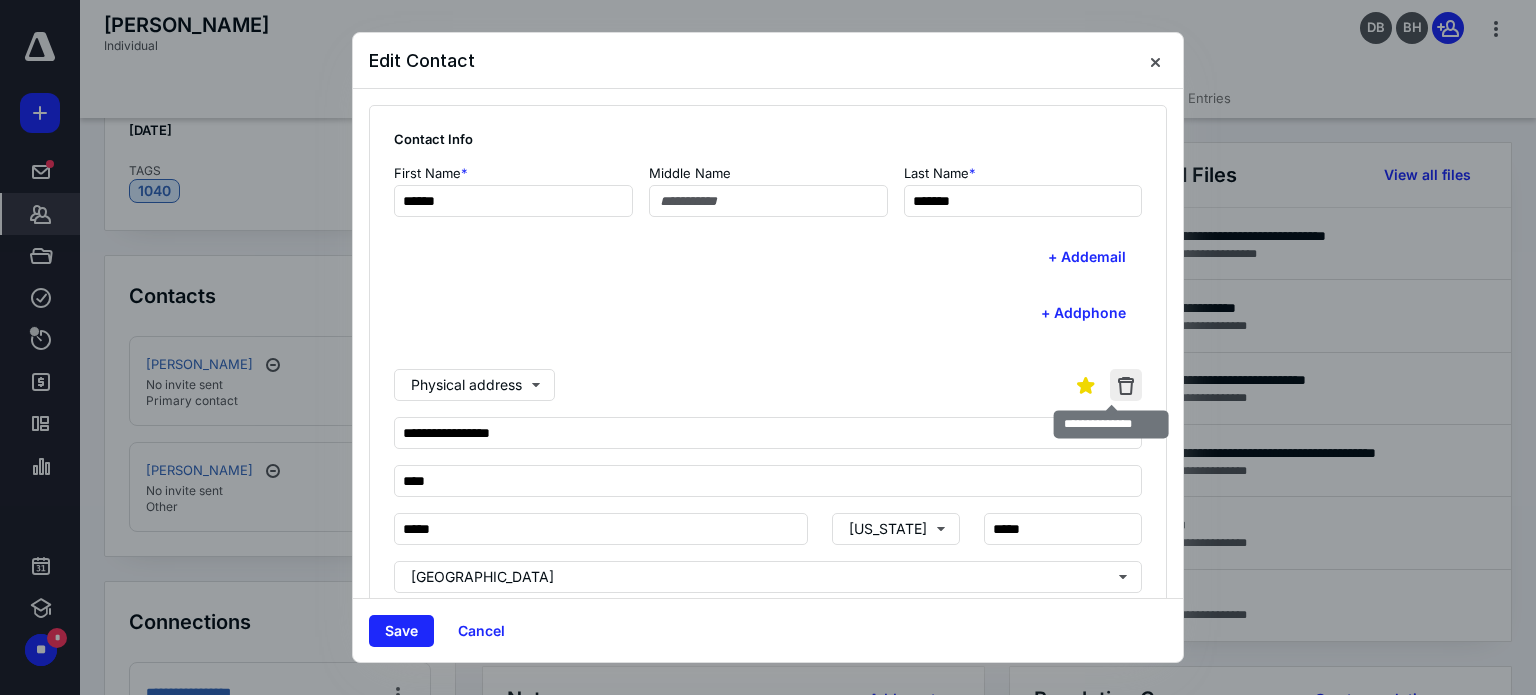 click at bounding box center (1126, 385) 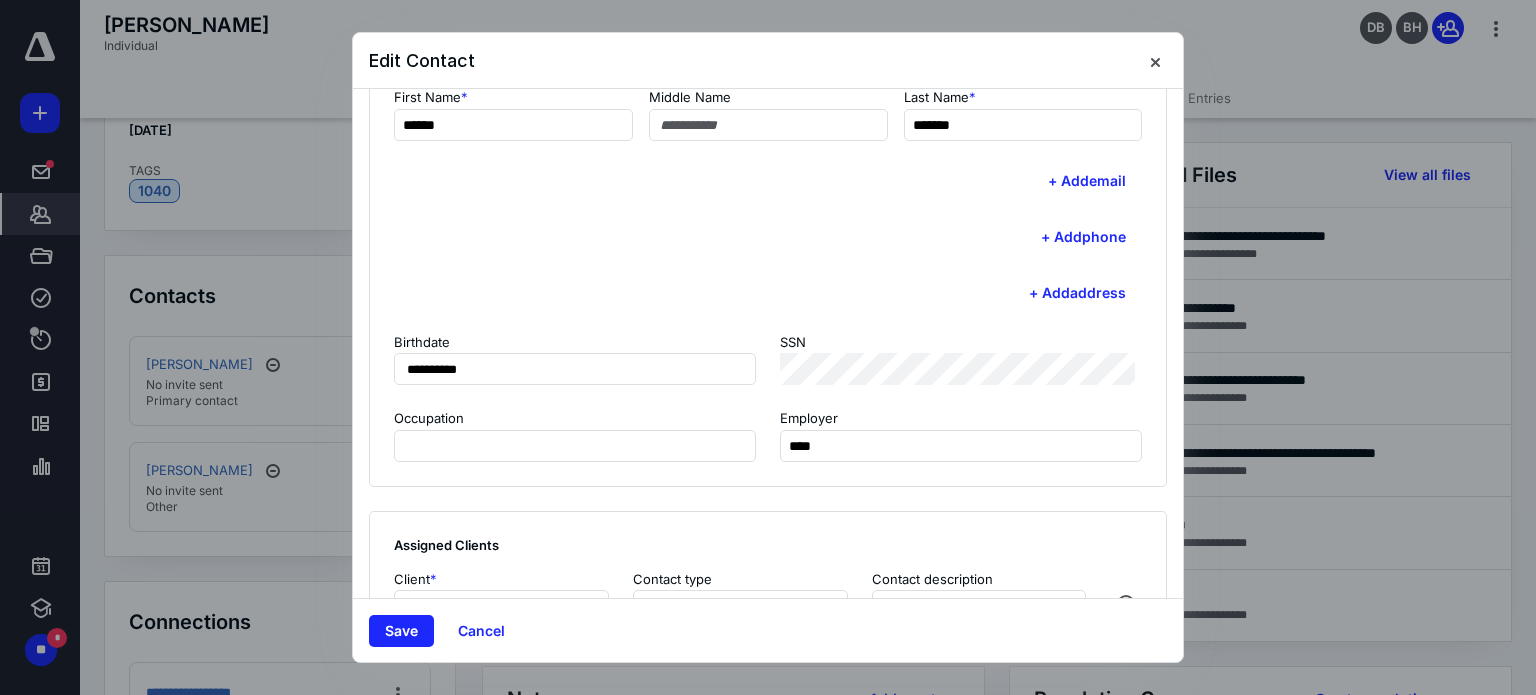 scroll, scrollTop: 188, scrollLeft: 0, axis: vertical 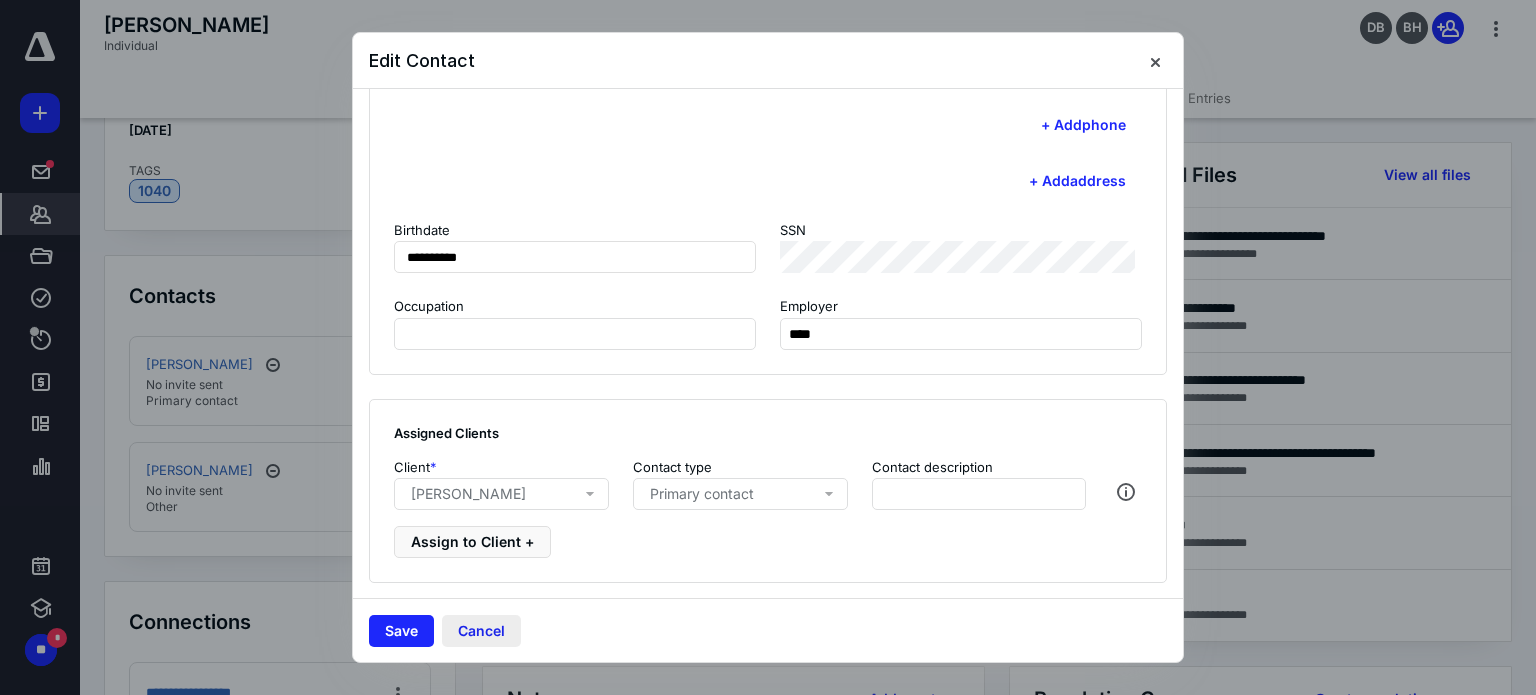 click on "Cancel" at bounding box center [481, 631] 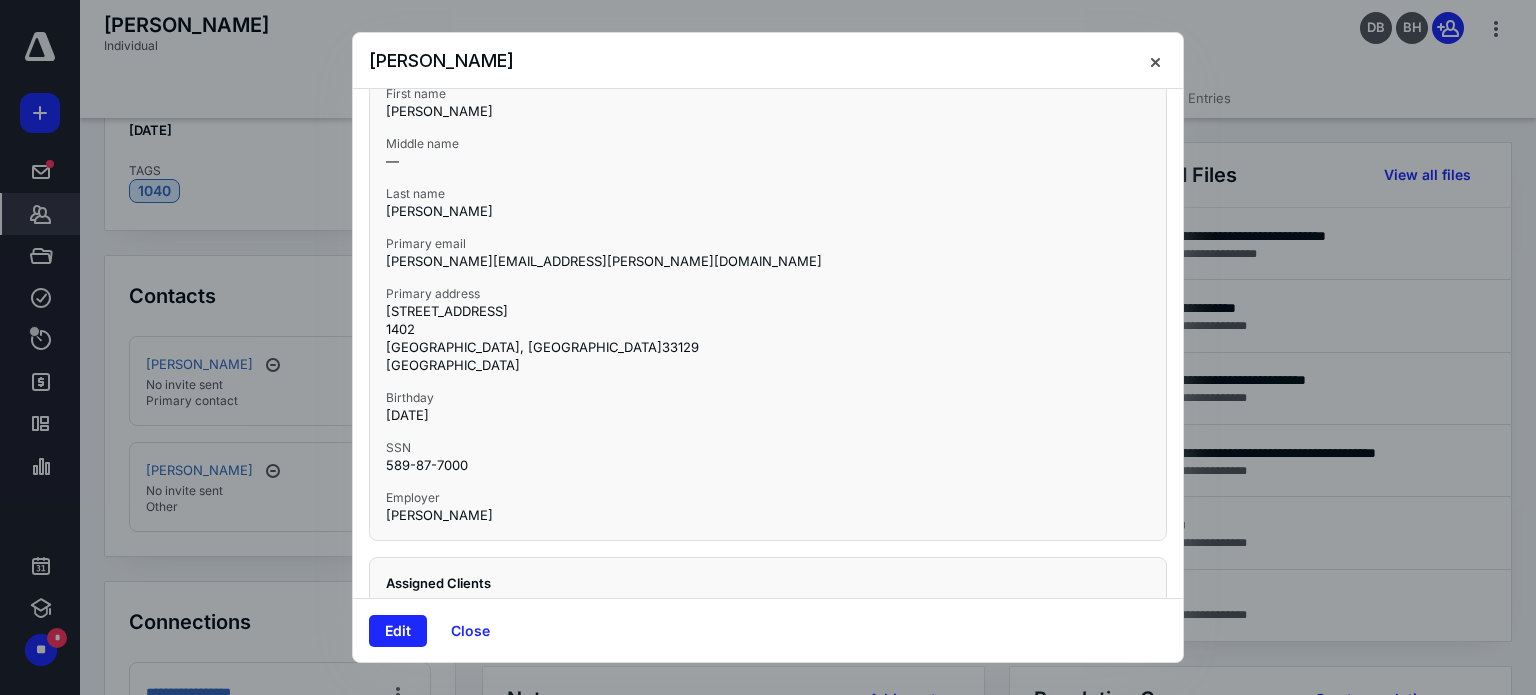 scroll, scrollTop: 180, scrollLeft: 0, axis: vertical 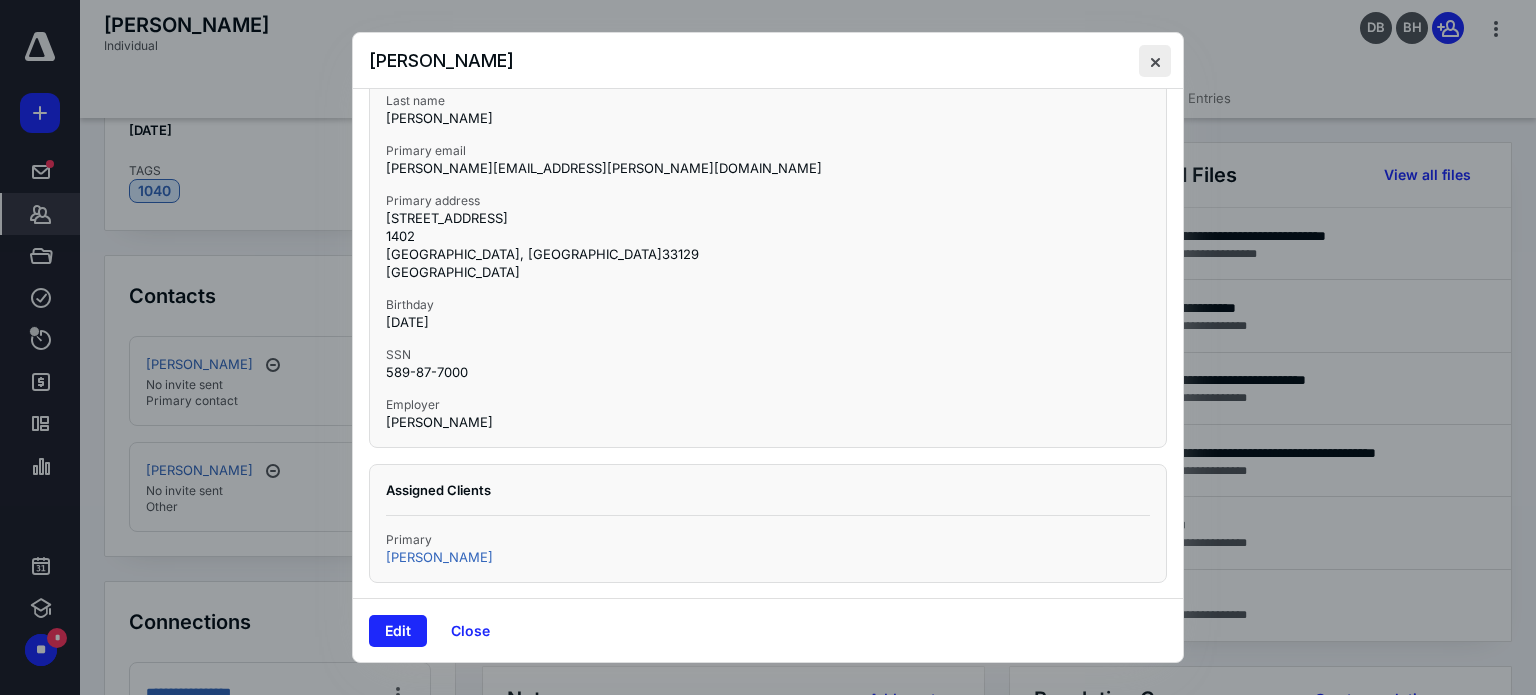 click at bounding box center [1155, 61] 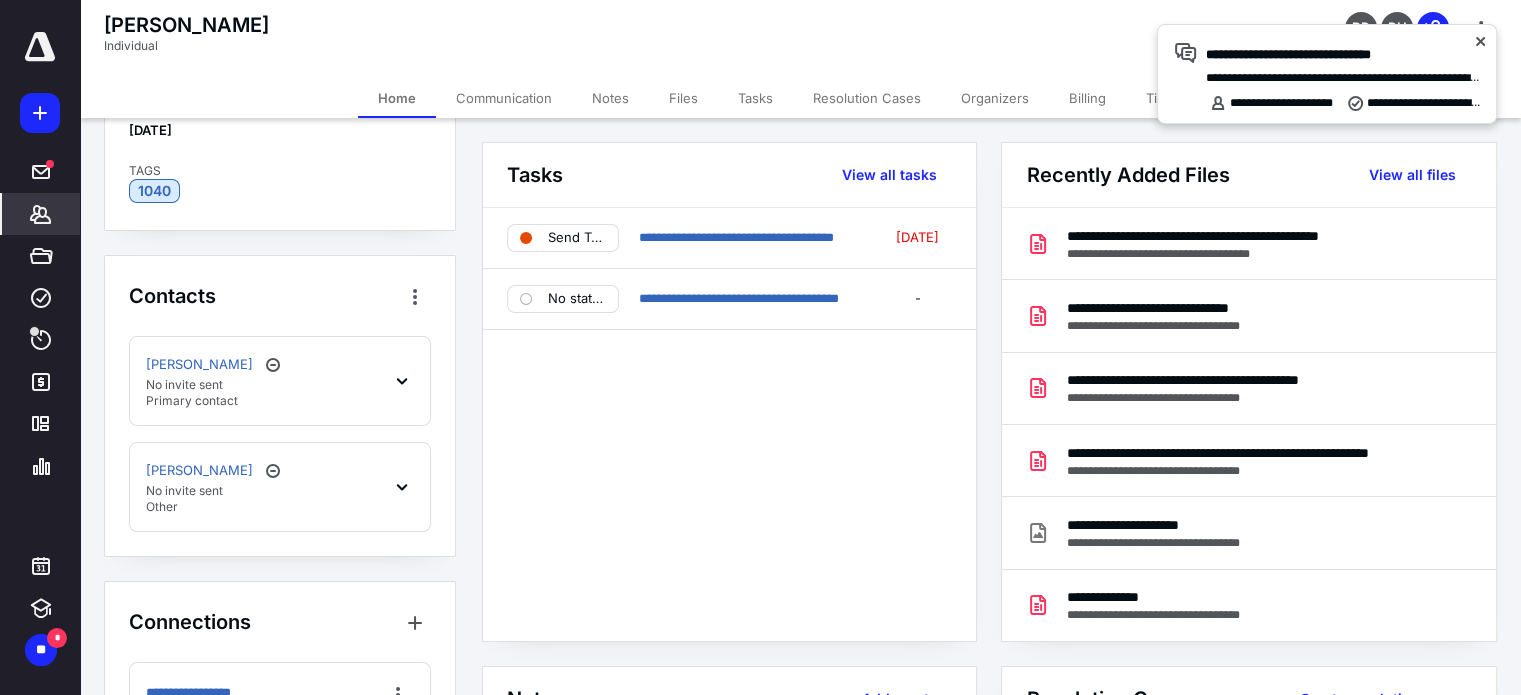 click 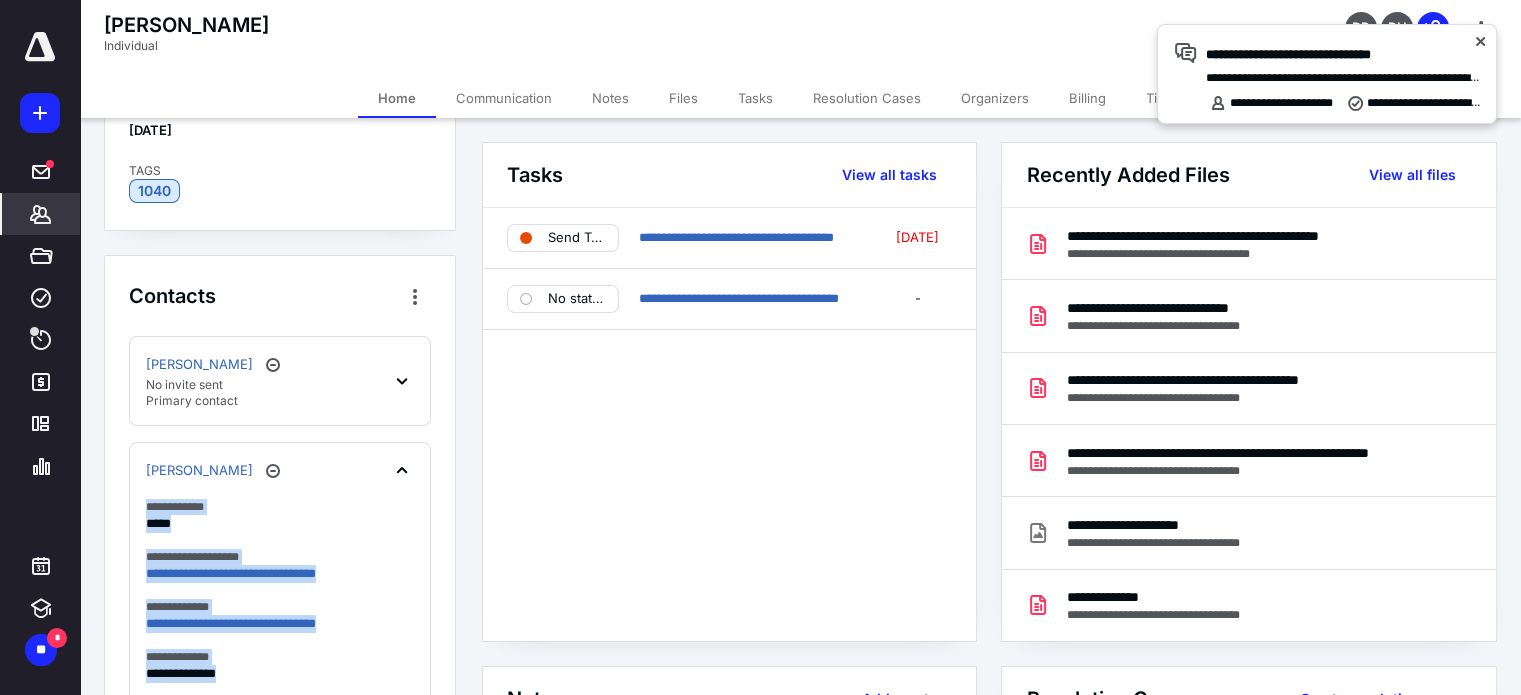 click 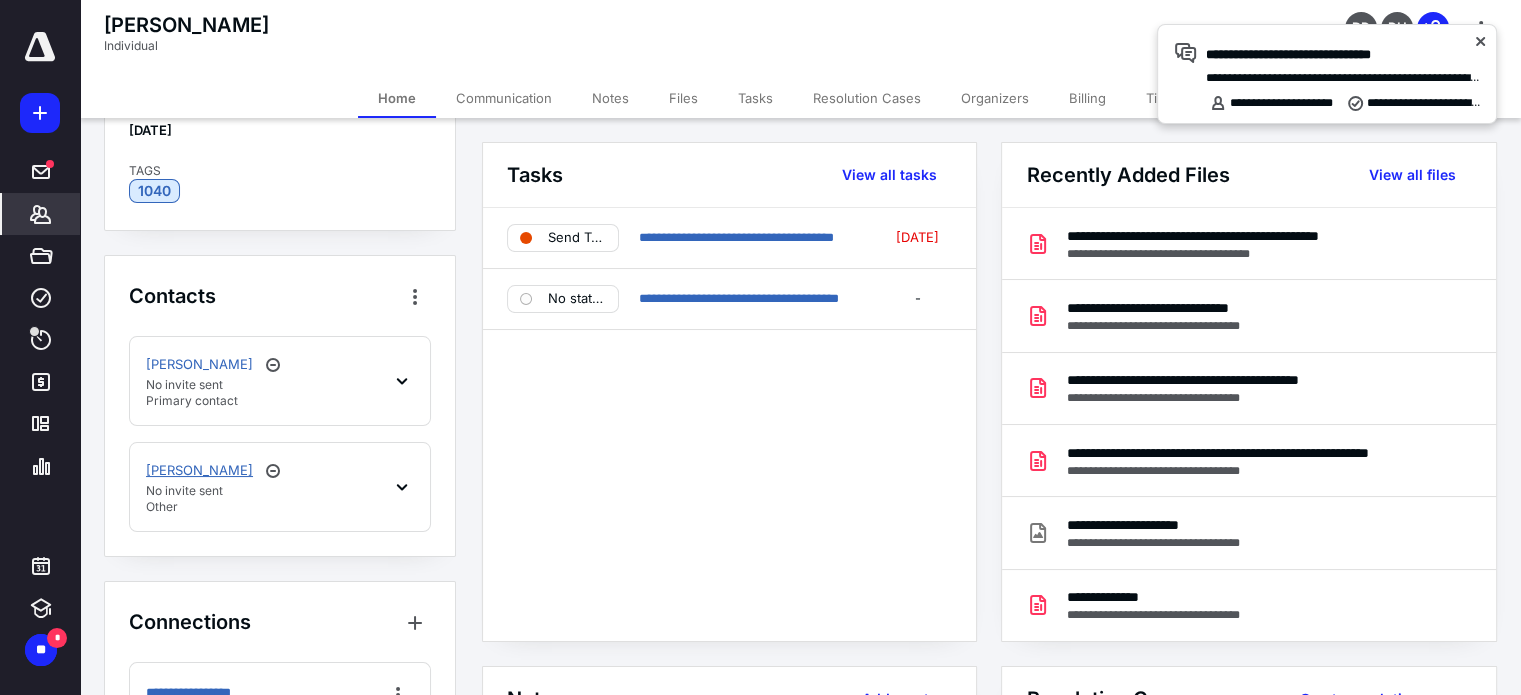 click on "Manuel Sanchez-Castillo" at bounding box center (199, 471) 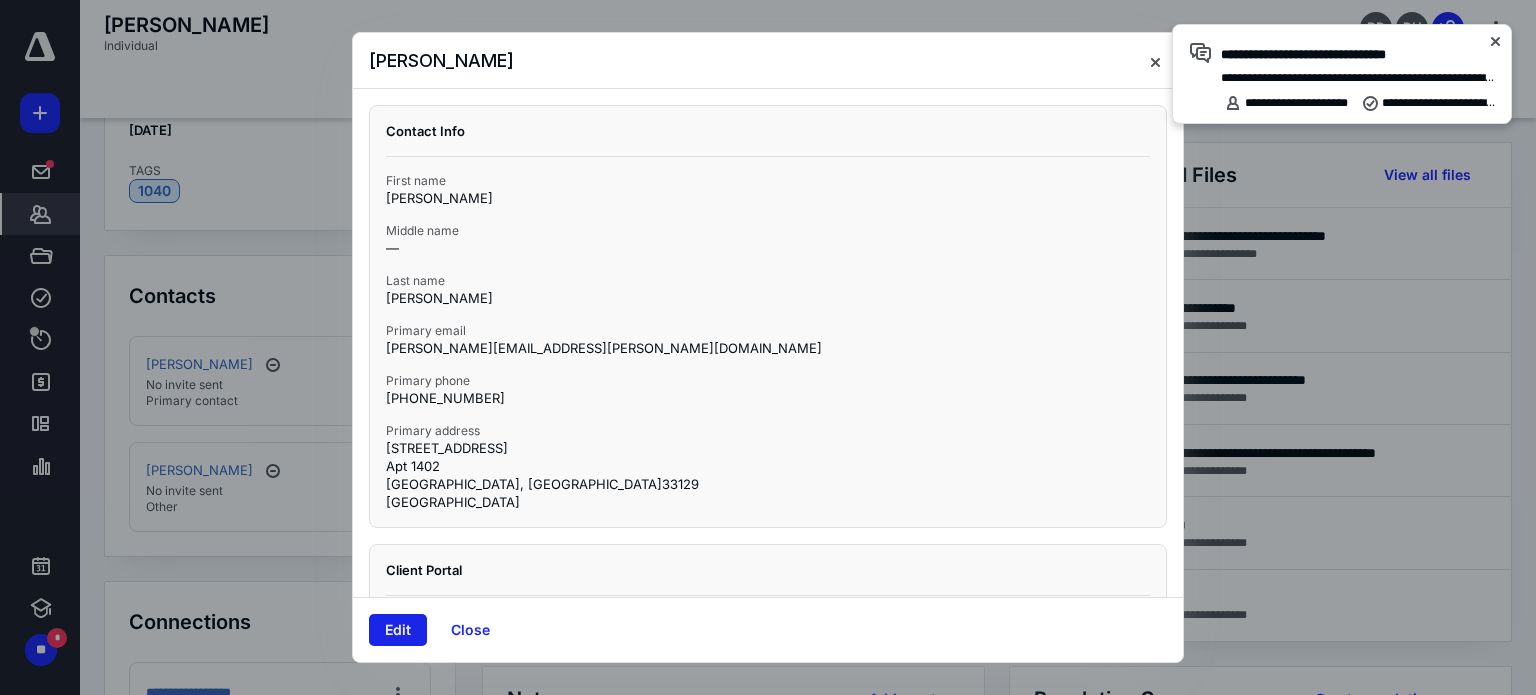click on "Edit" at bounding box center (398, 630) 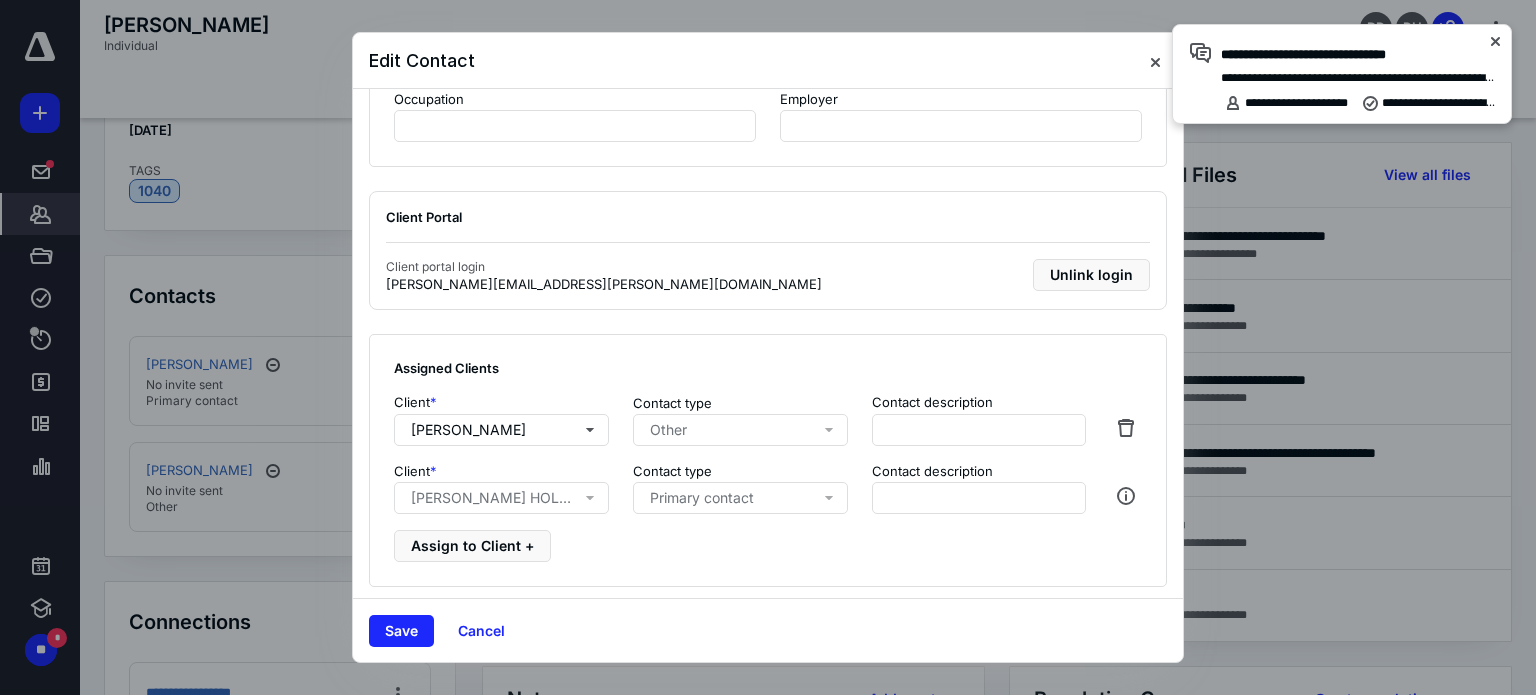 scroll, scrollTop: 820, scrollLeft: 0, axis: vertical 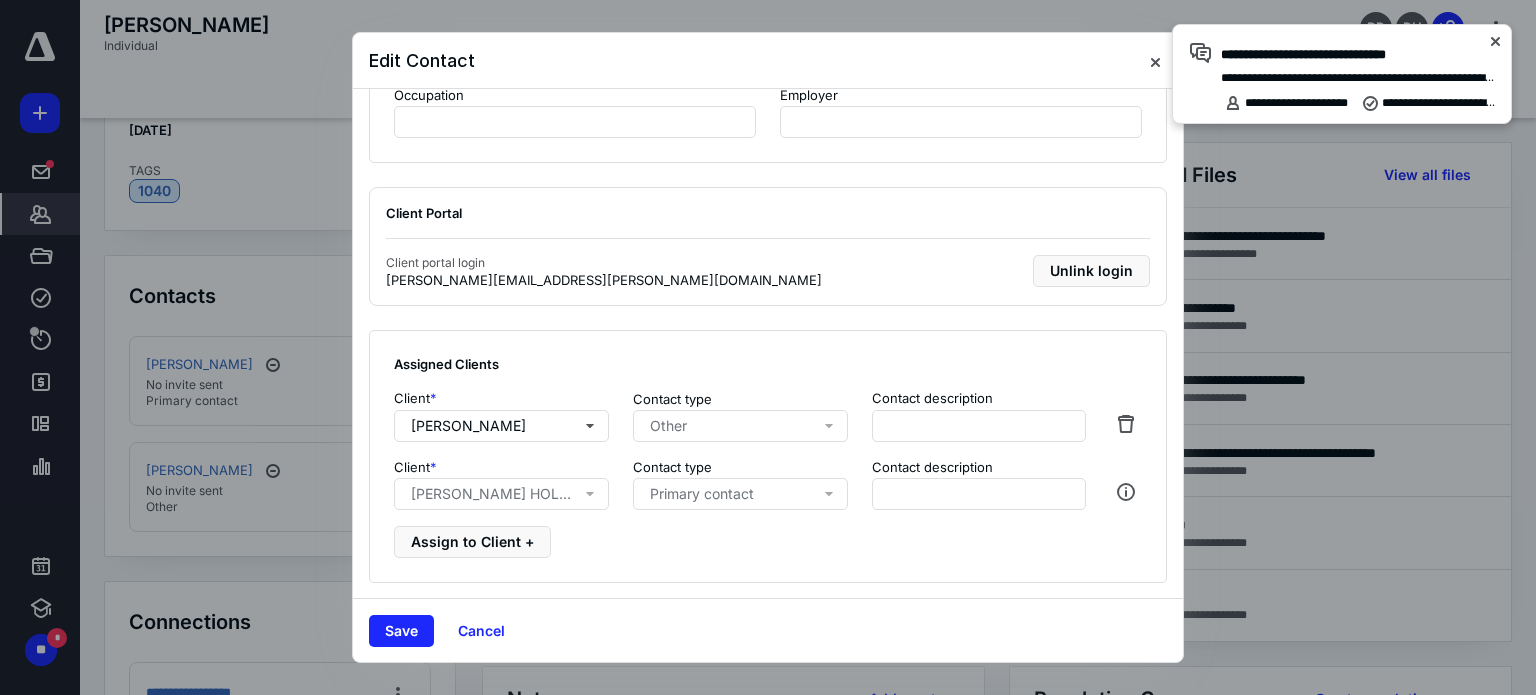click on "Primary contact" at bounding box center [702, 494] 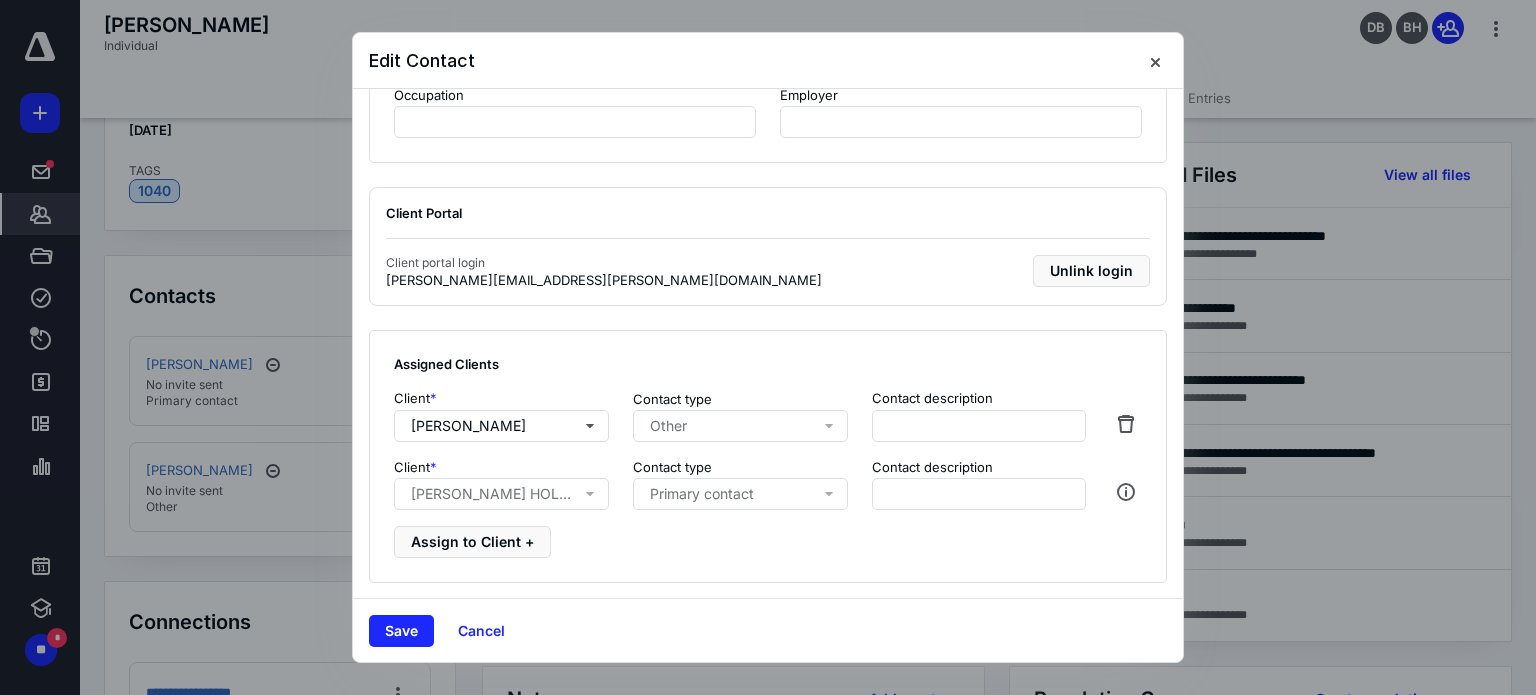 click on "Primary contact" at bounding box center [744, 494] 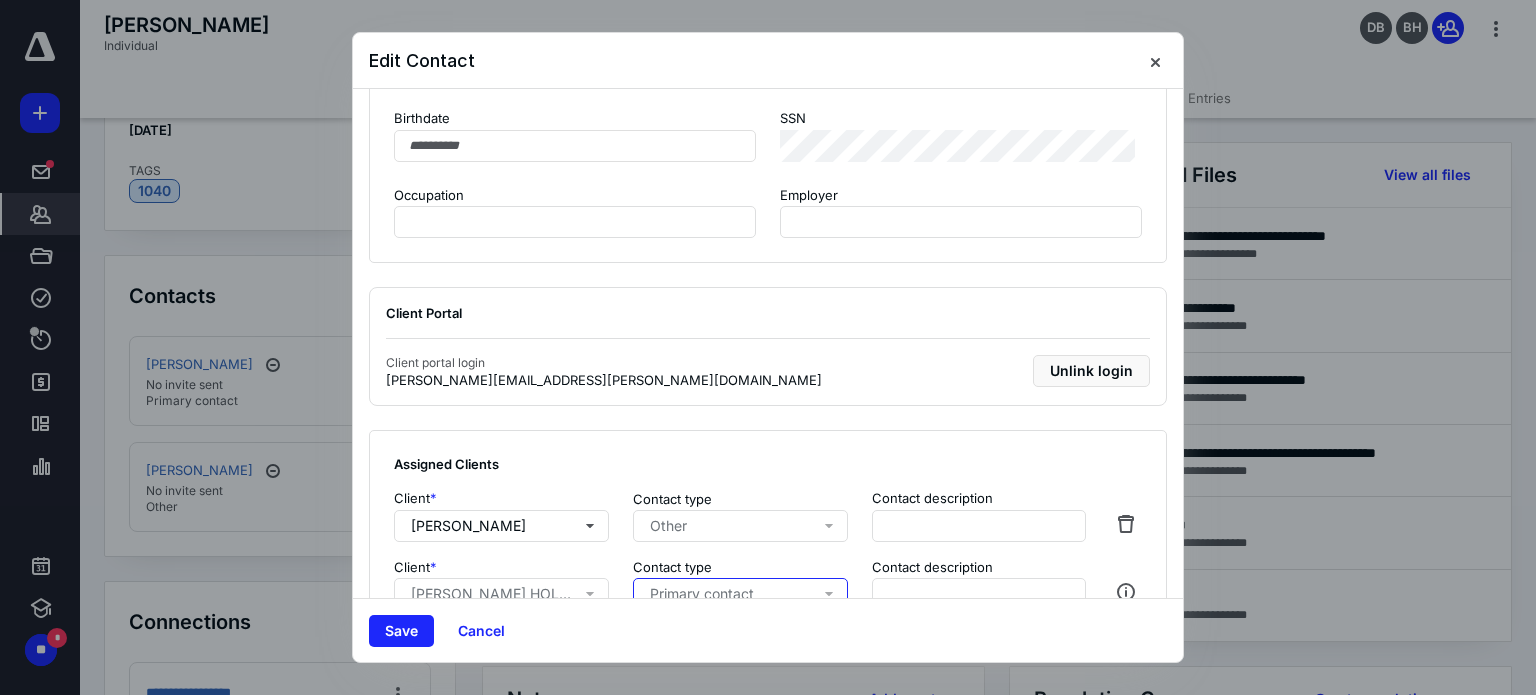 scroll, scrollTop: 820, scrollLeft: 0, axis: vertical 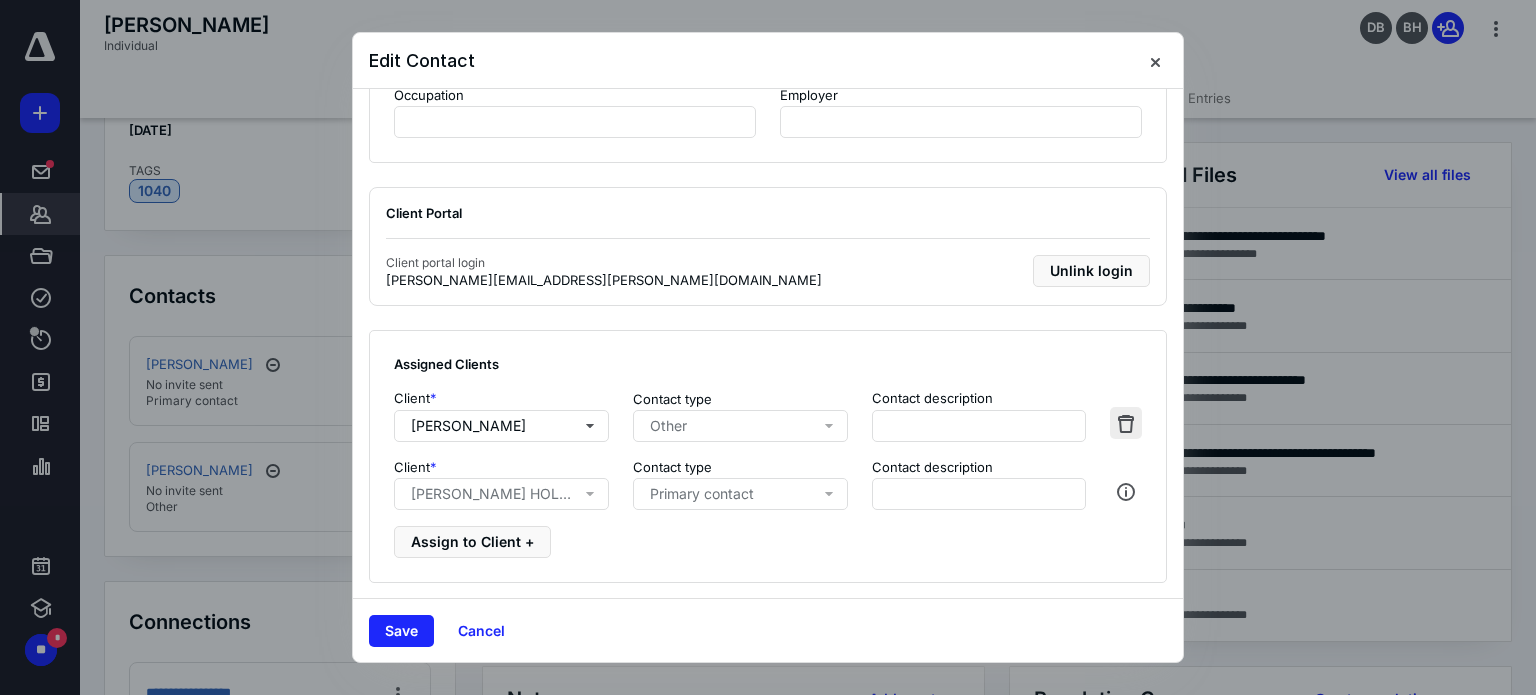 click at bounding box center (1126, 423) 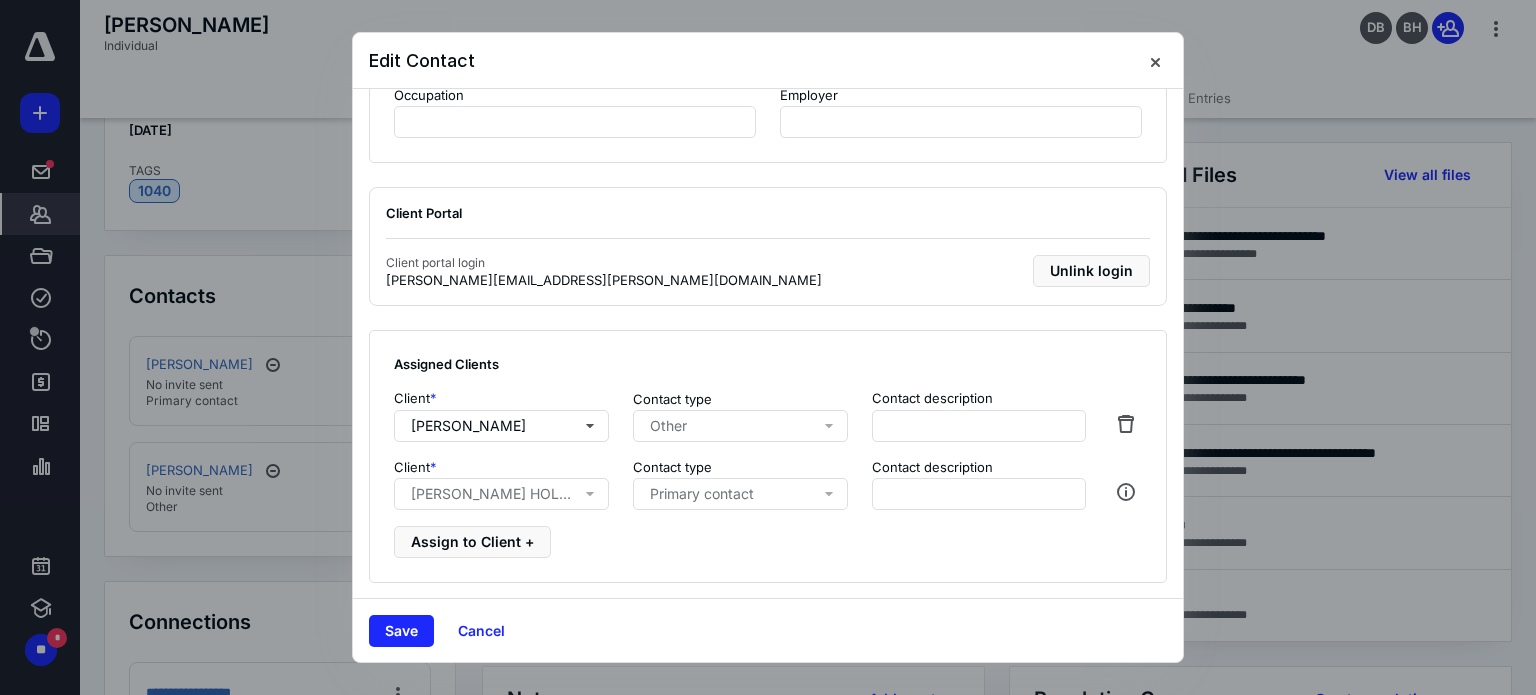 scroll, scrollTop: 751, scrollLeft: 0, axis: vertical 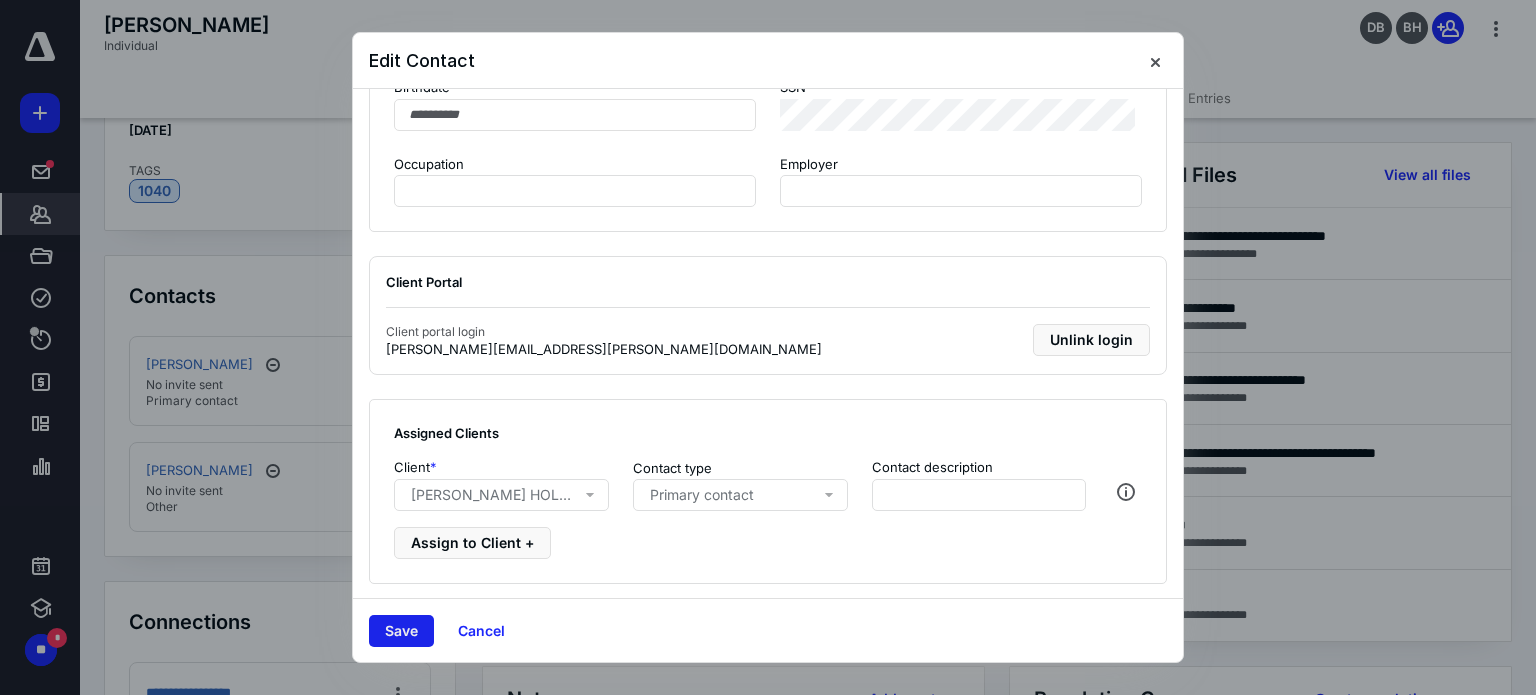 click on "Save" at bounding box center [401, 631] 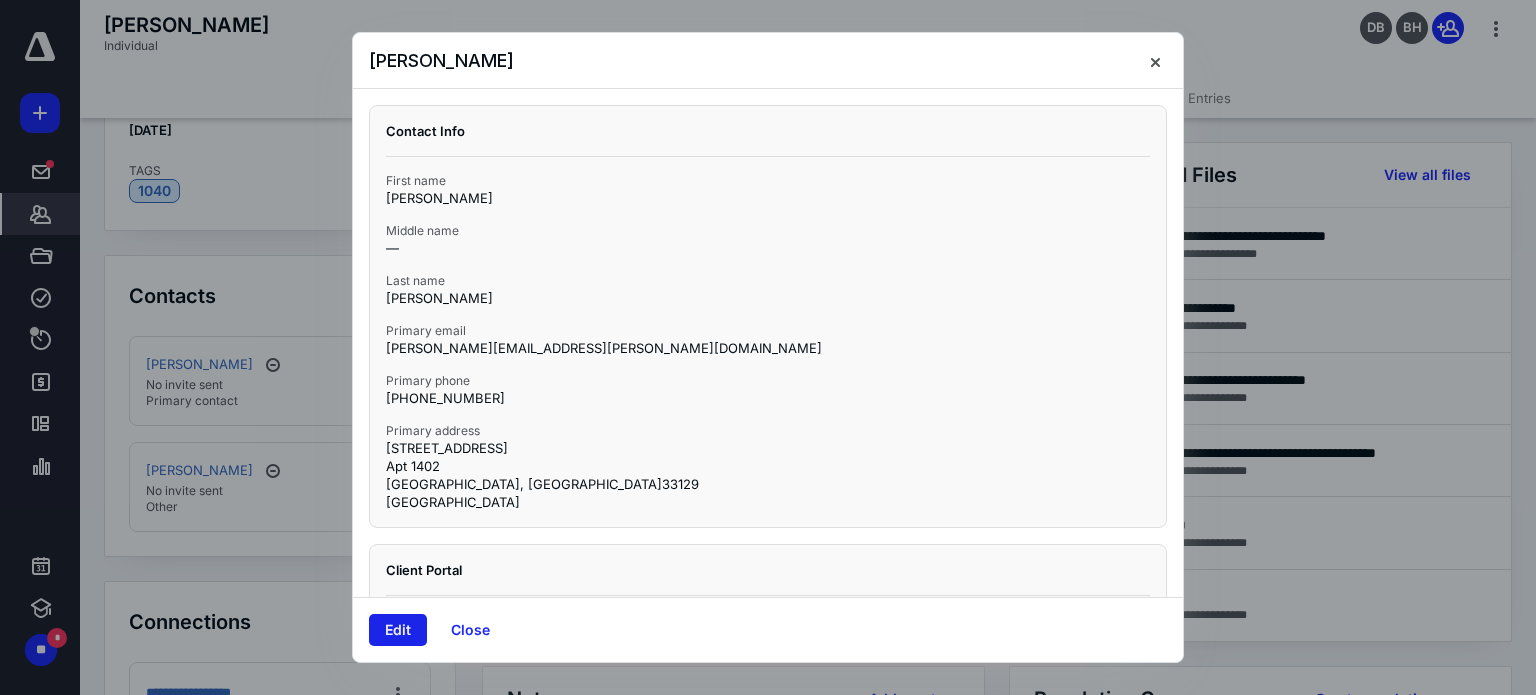 scroll, scrollTop: 91, scrollLeft: 0, axis: vertical 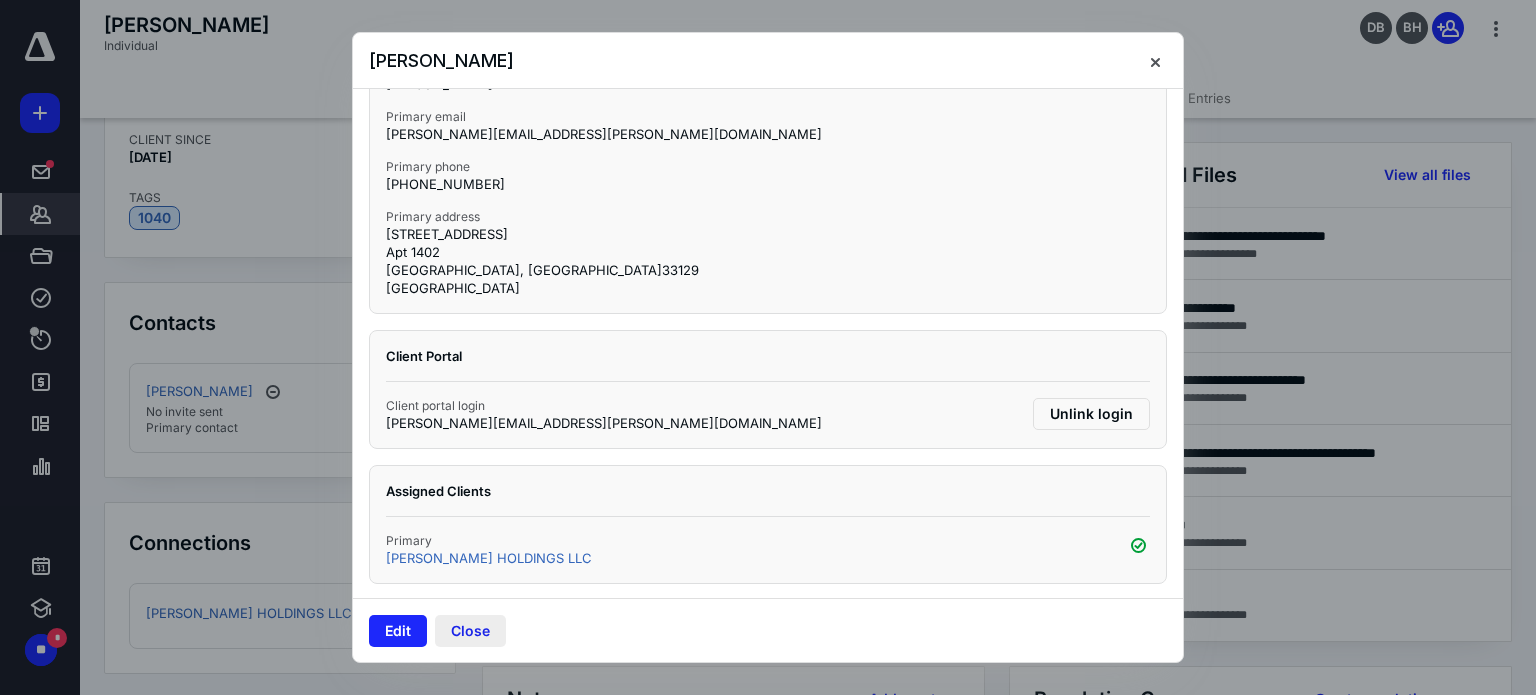 click on "Close" at bounding box center (470, 631) 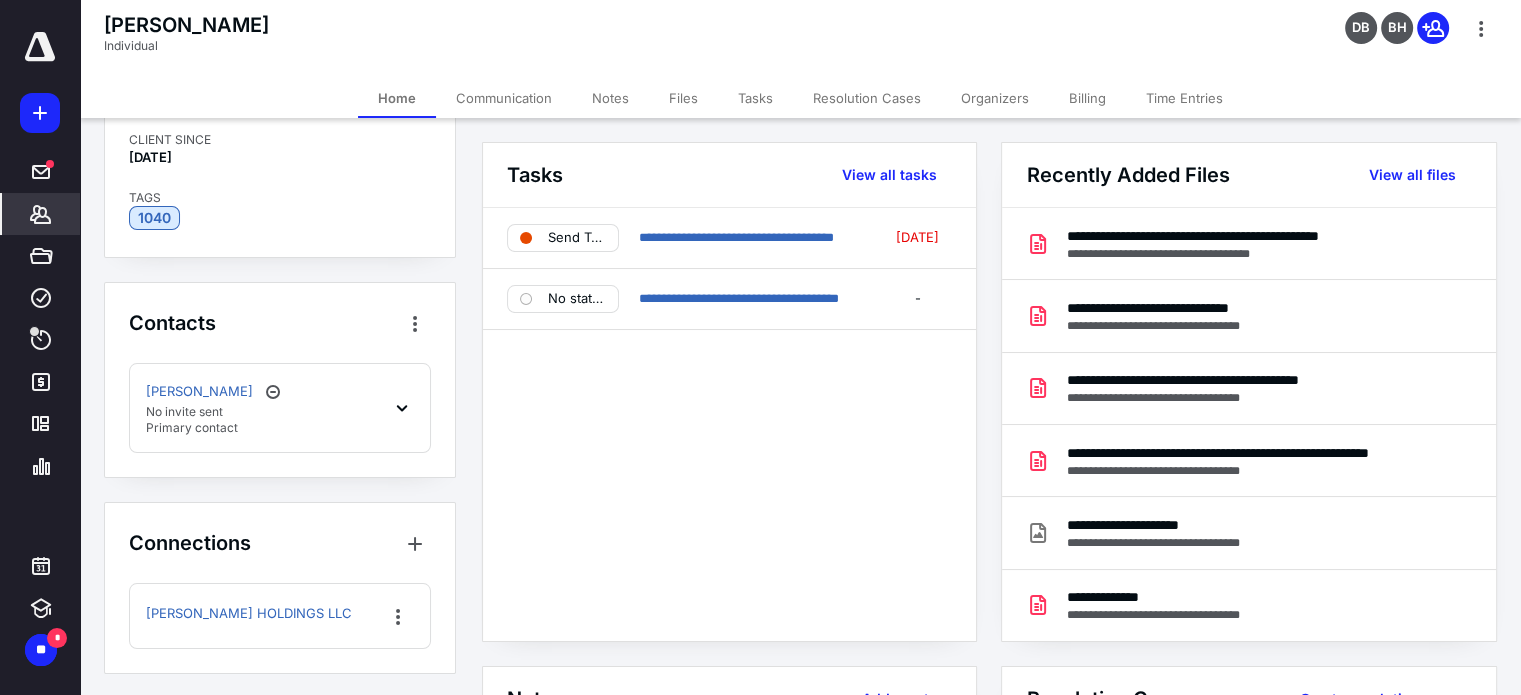 click 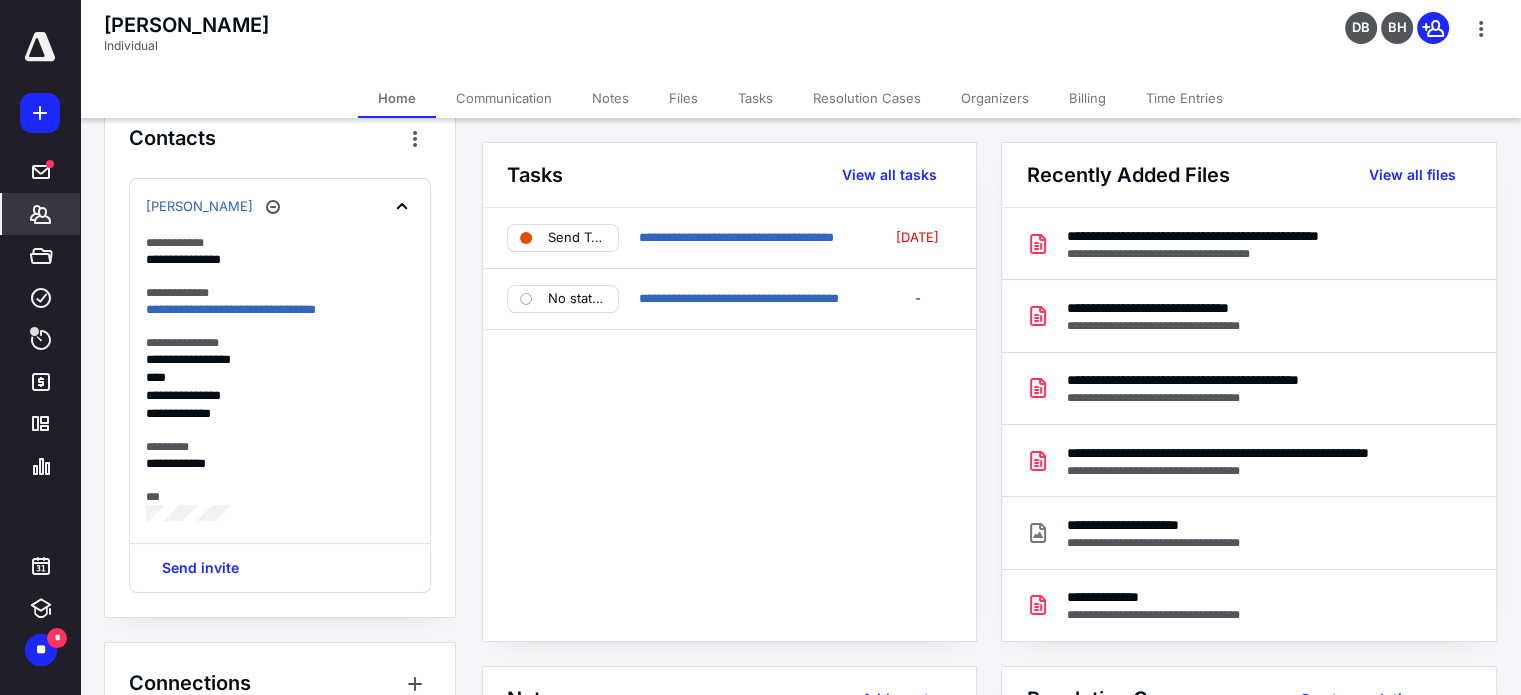 scroll, scrollTop: 112, scrollLeft: 0, axis: vertical 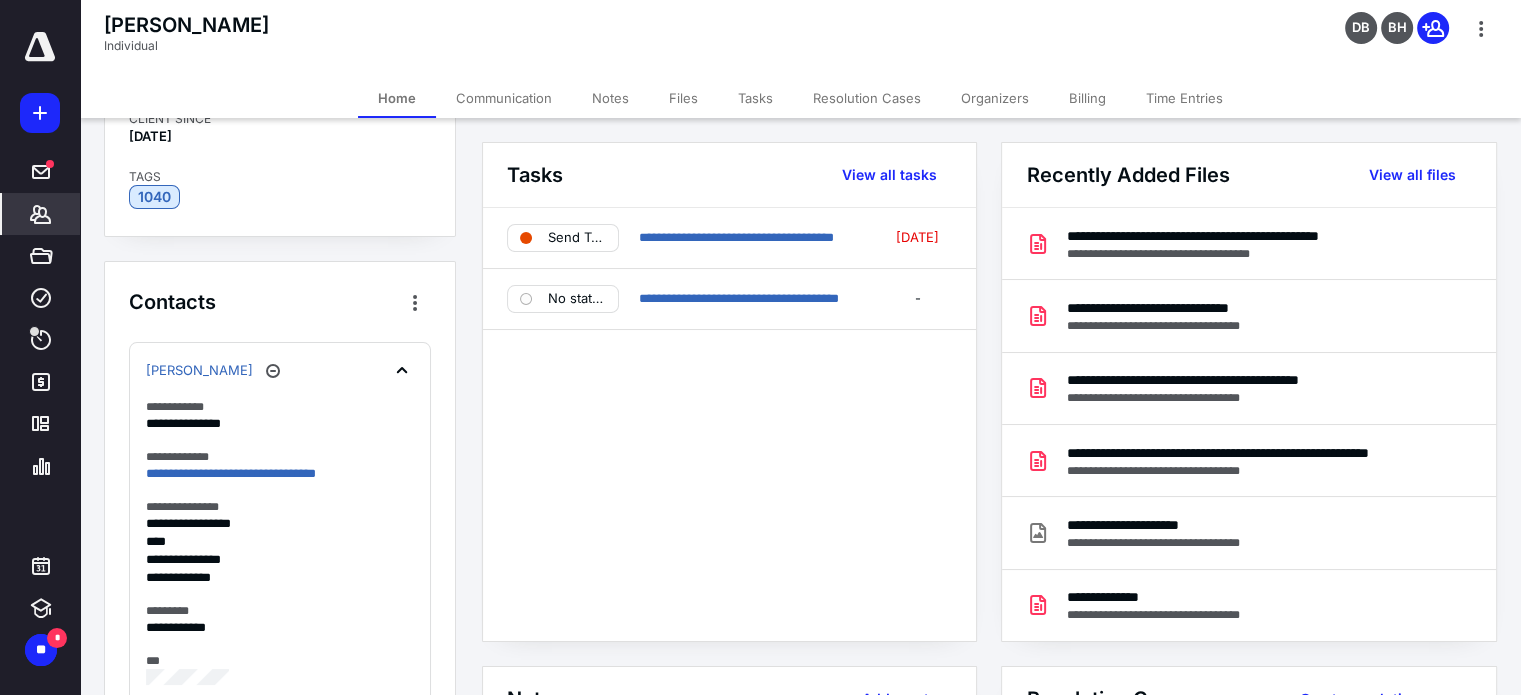 click 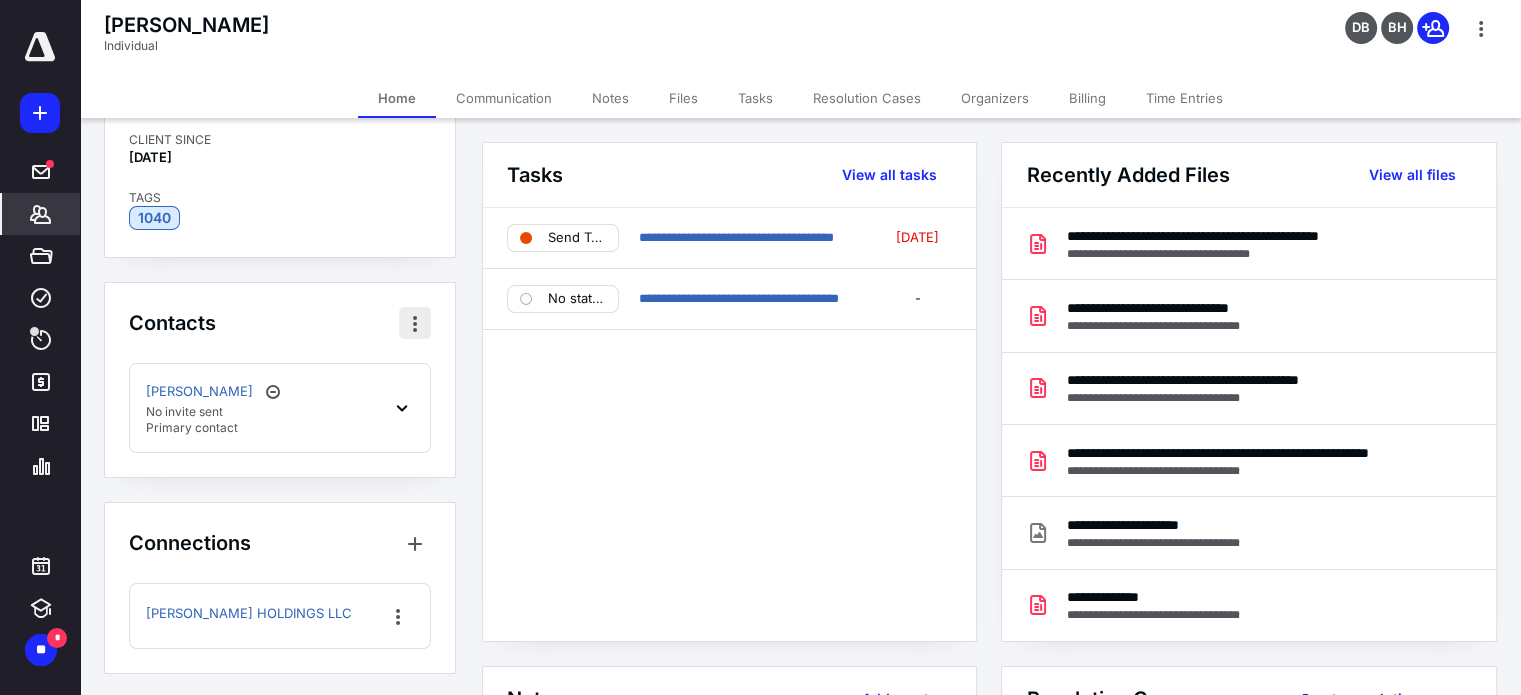 click at bounding box center [415, 323] 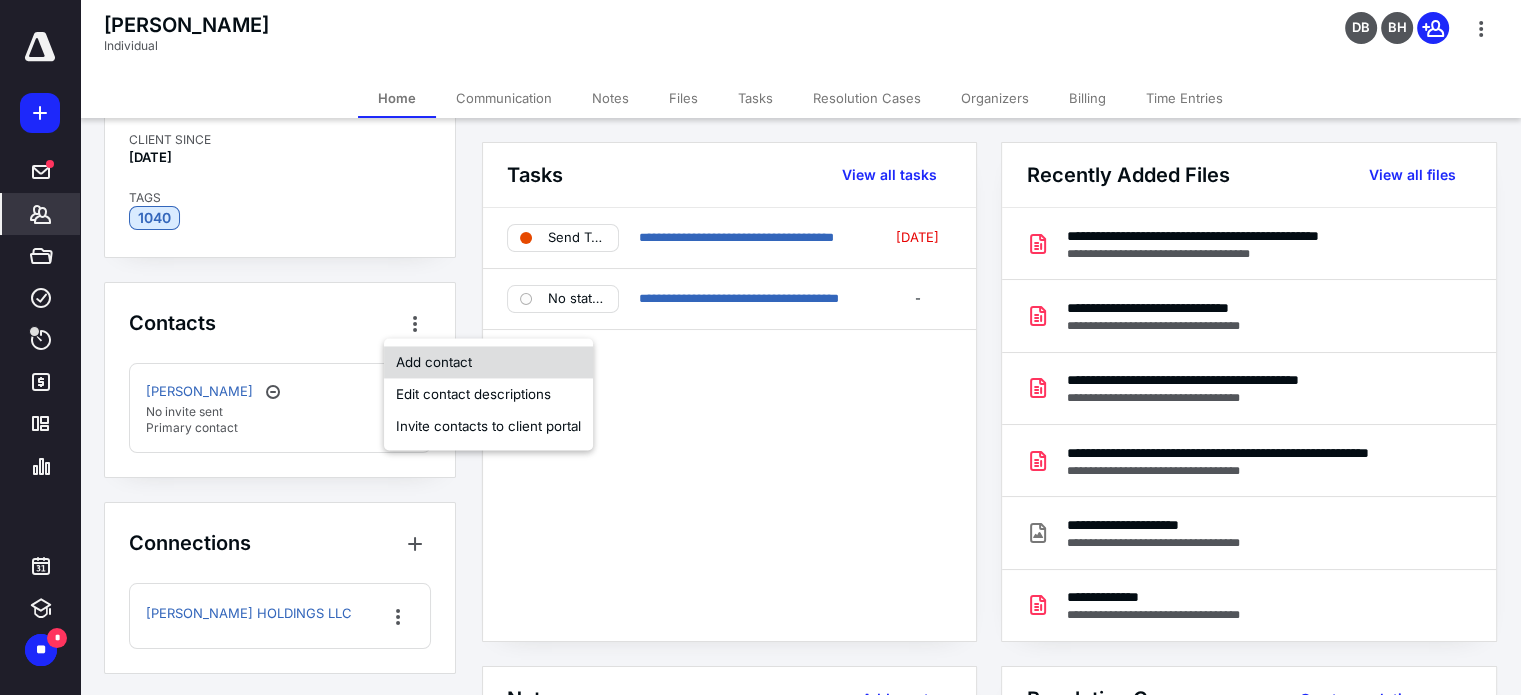 click on "Add contact" at bounding box center (488, 362) 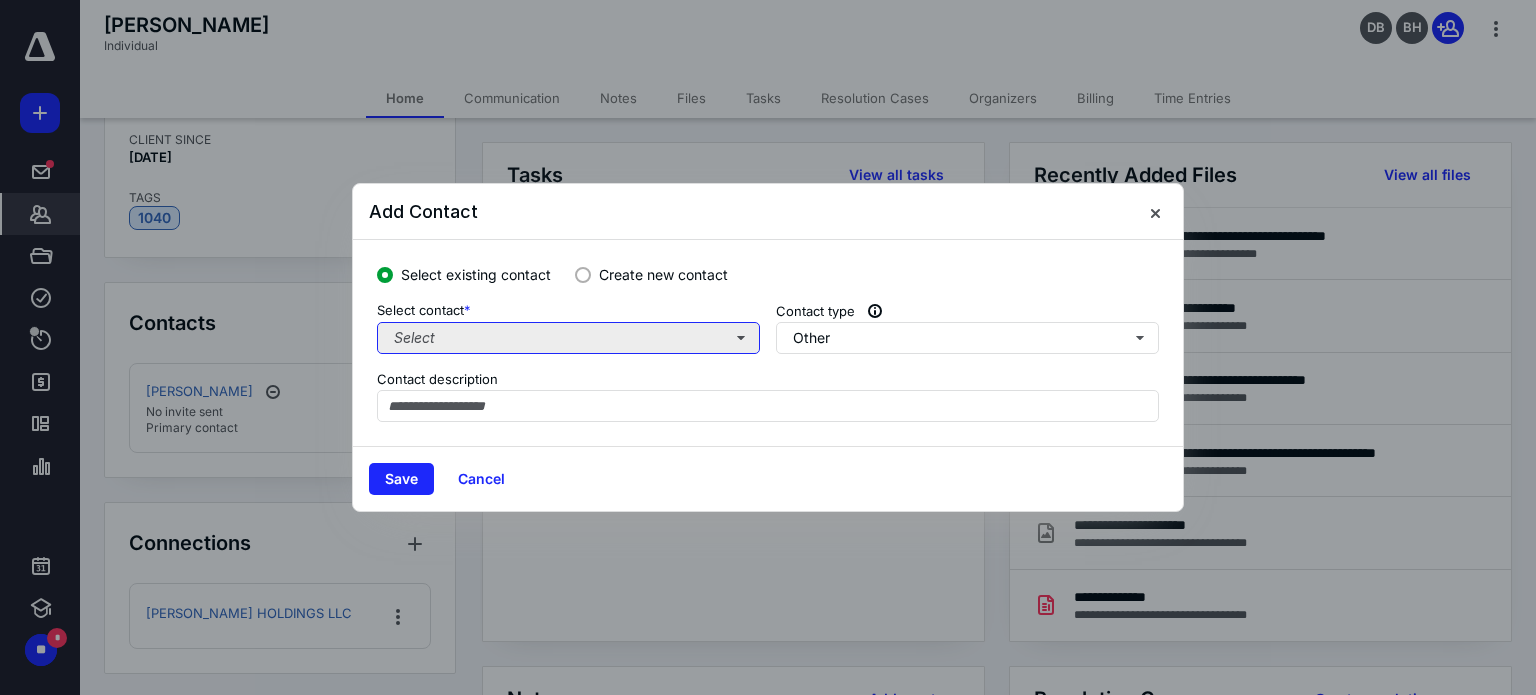 click on "Select" at bounding box center [568, 338] 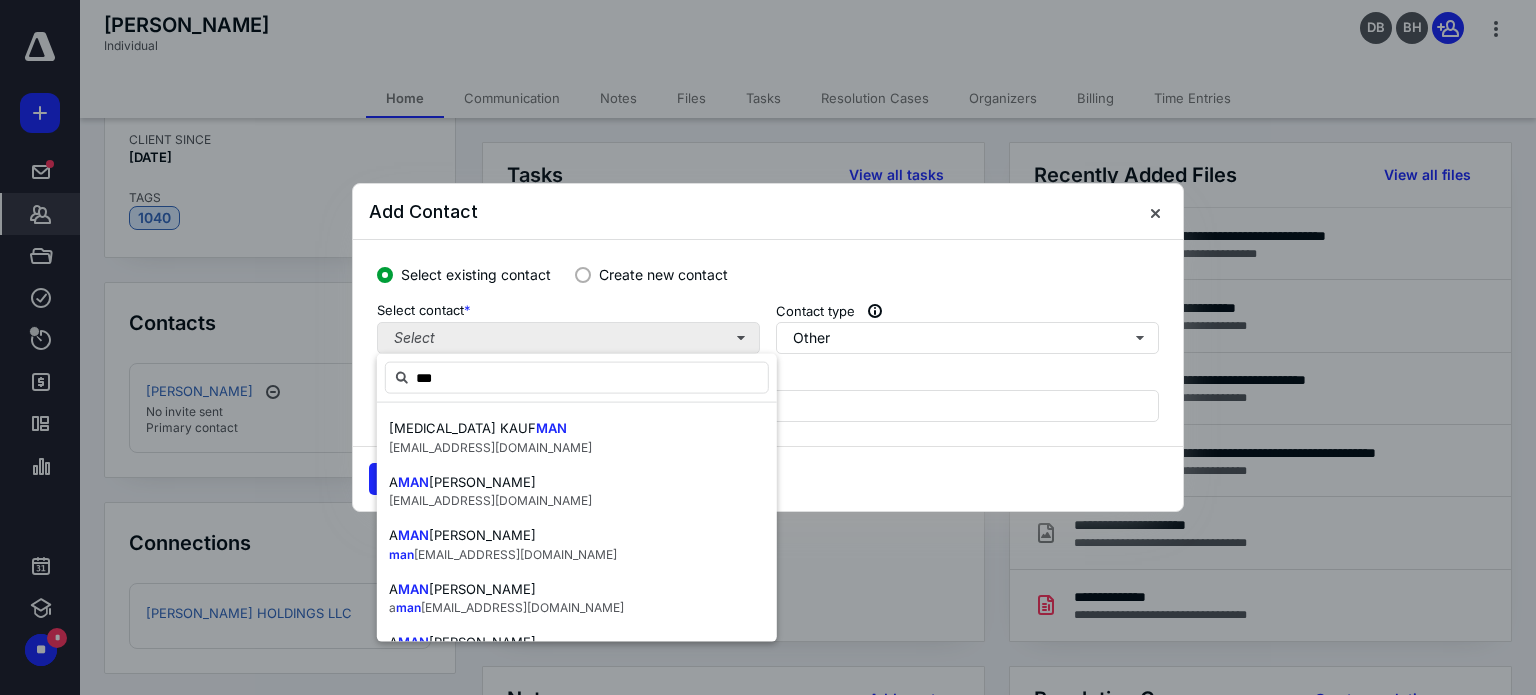 type on "****" 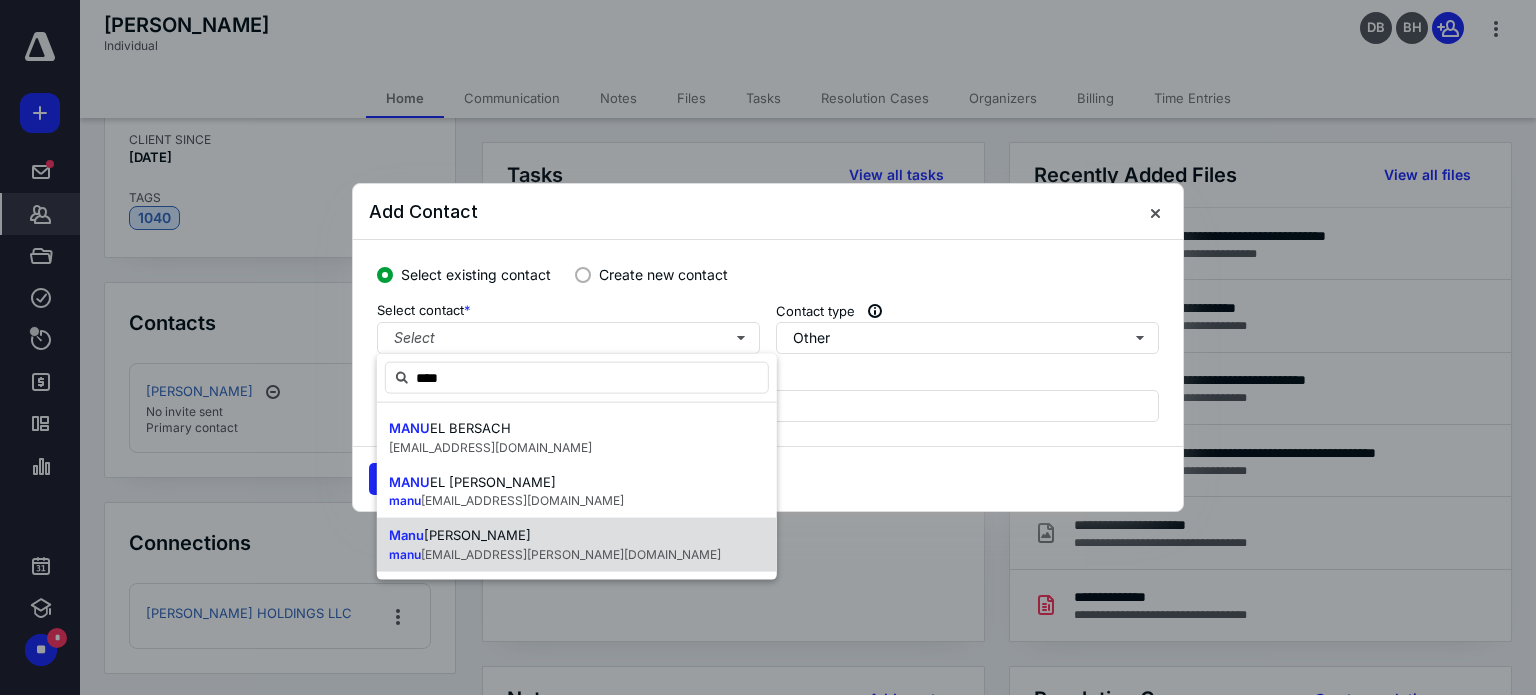 click on "el.sanchezcastillo@zink-is.com" at bounding box center (571, 553) 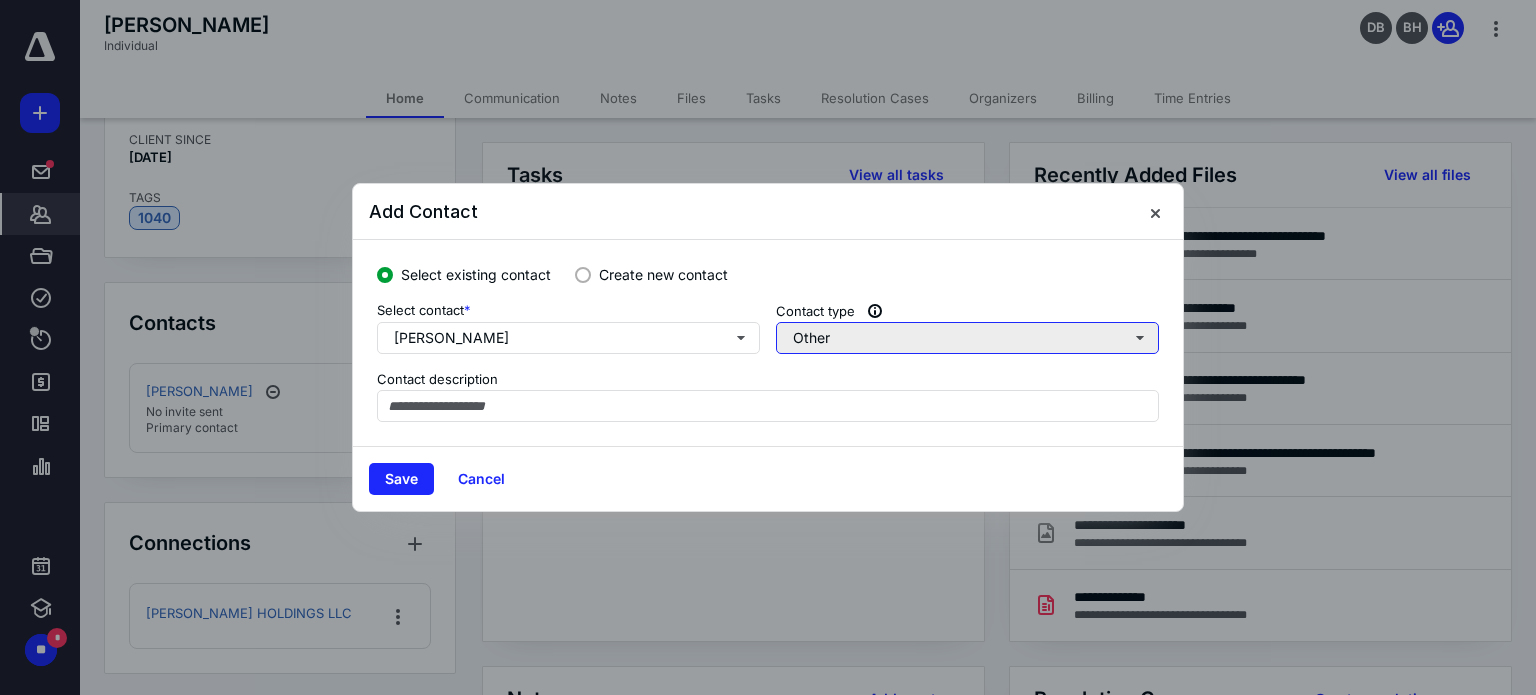 click on "Other" at bounding box center (967, 338) 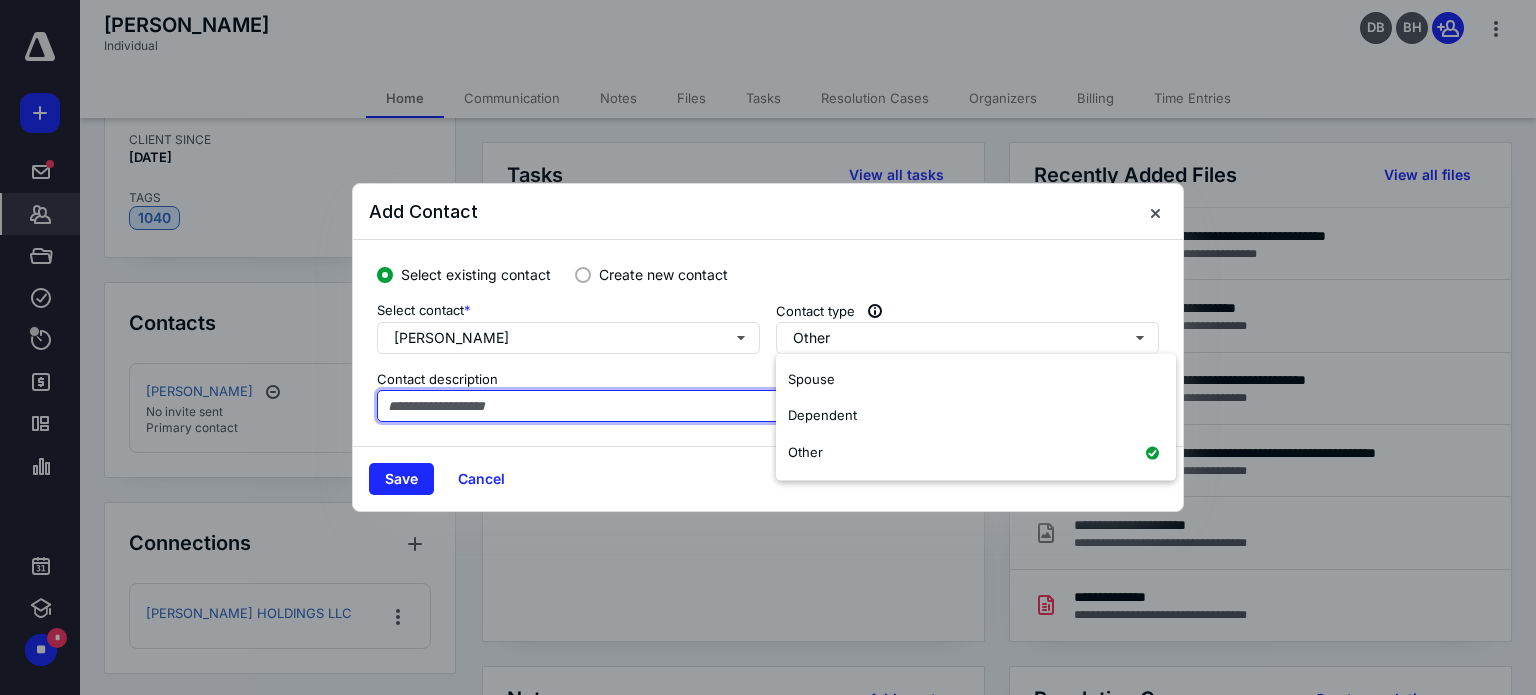 click at bounding box center (768, 406) 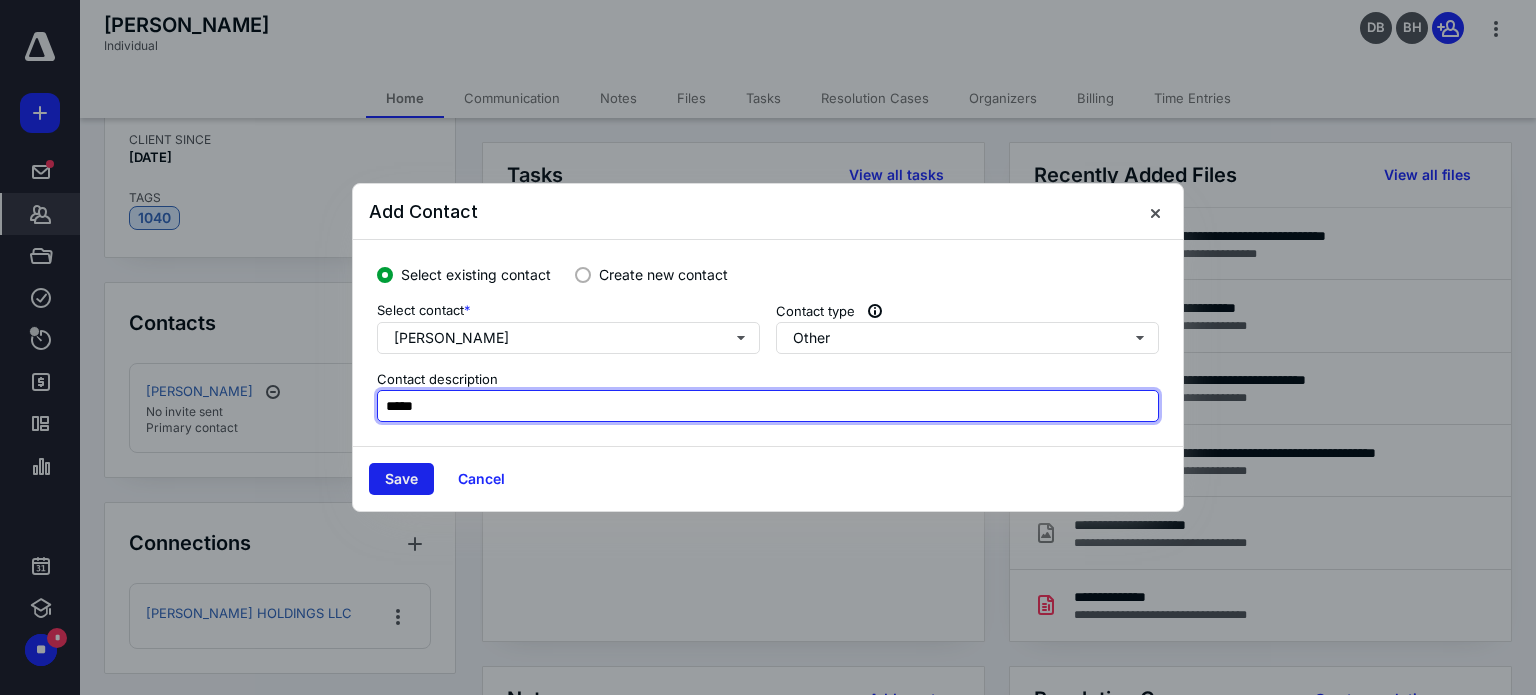 type on "*****" 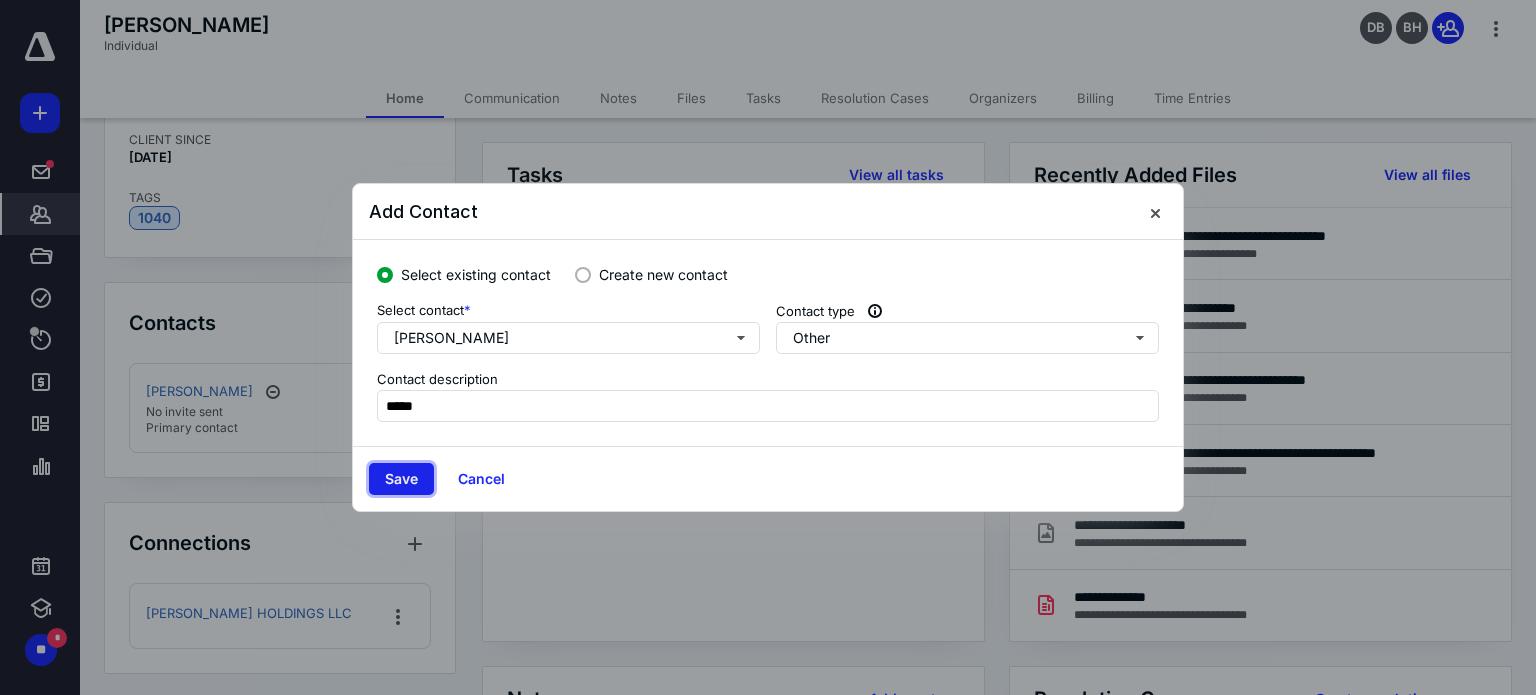 click on "Save" at bounding box center [401, 479] 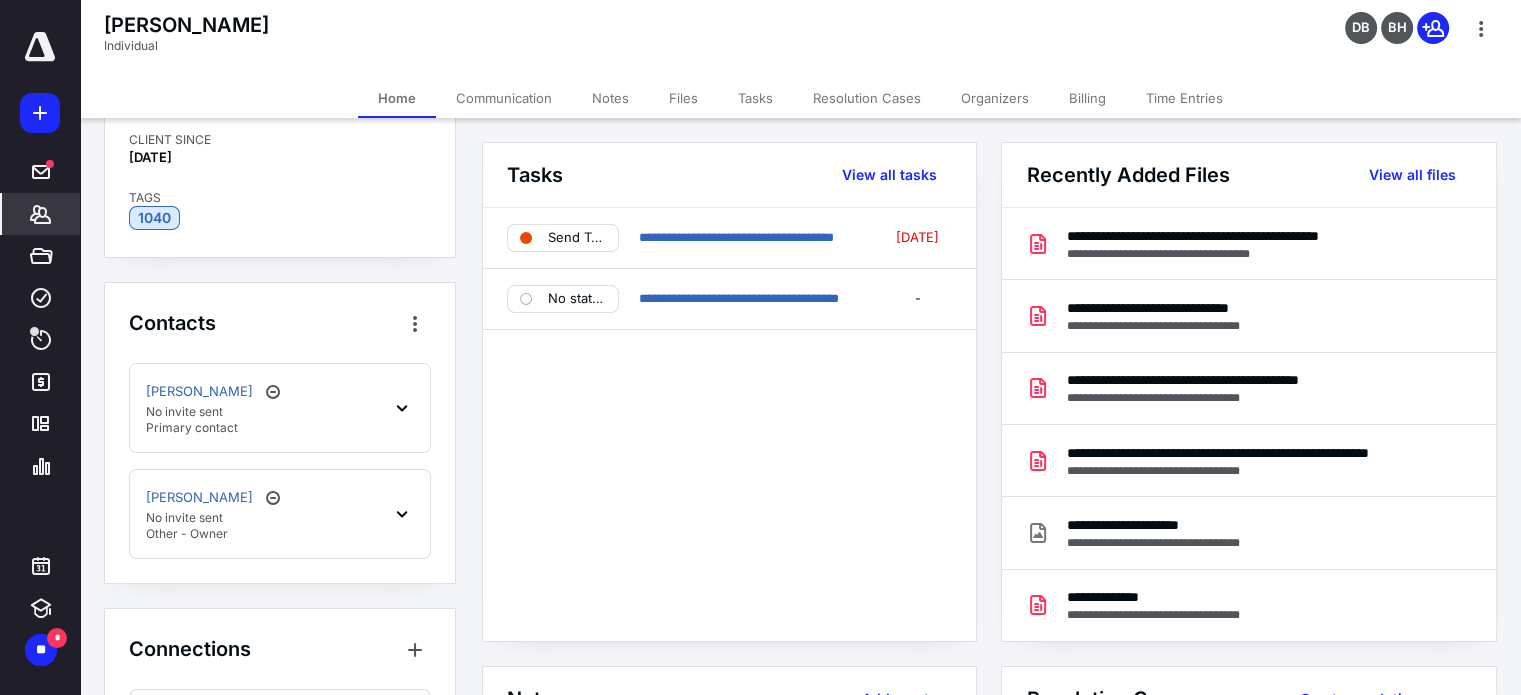 click 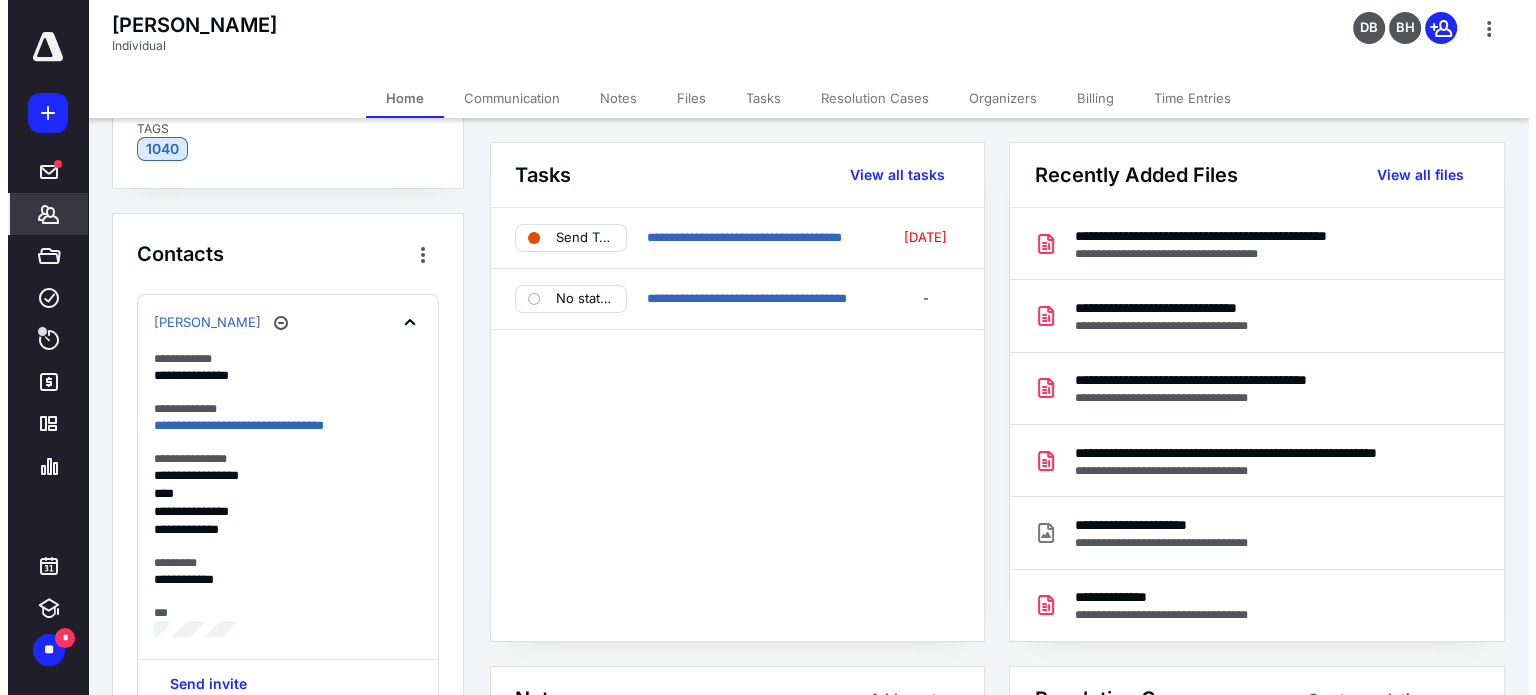 scroll, scrollTop: 91, scrollLeft: 0, axis: vertical 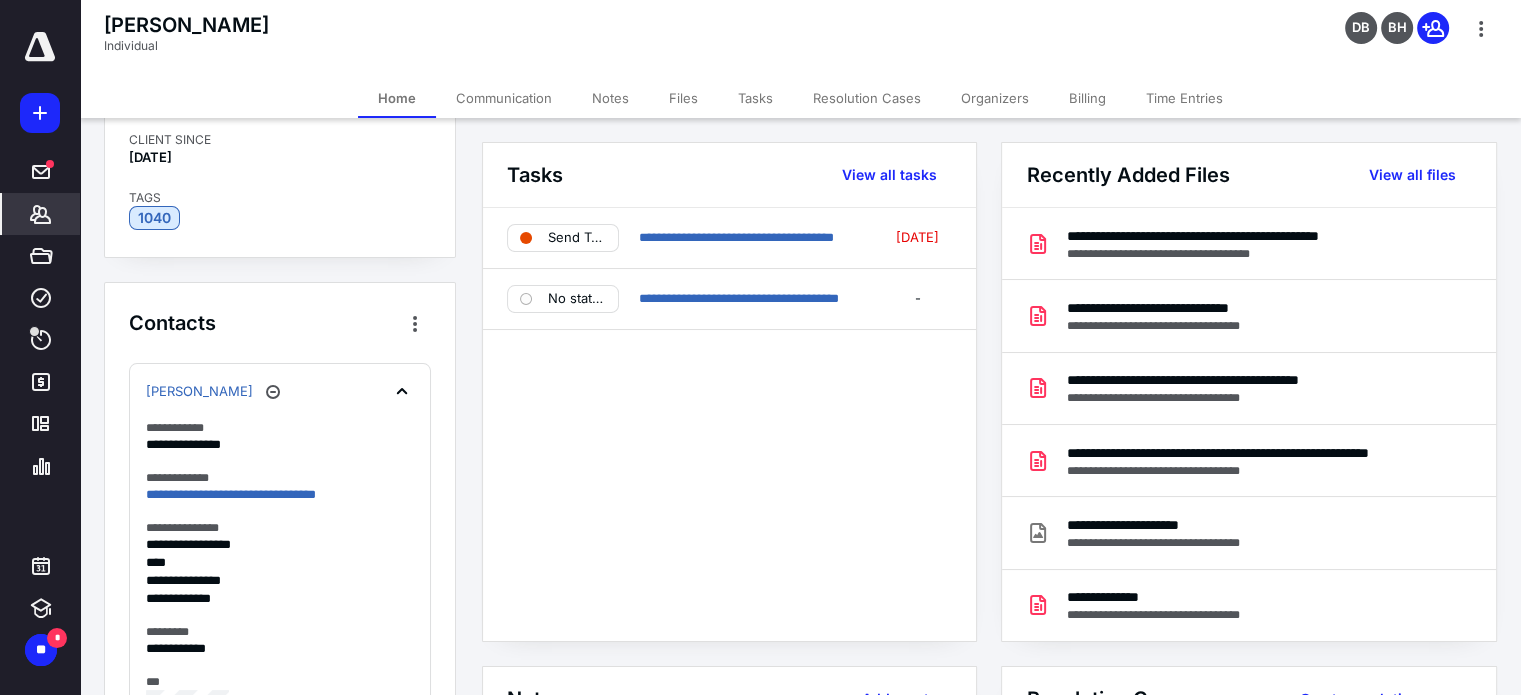 click 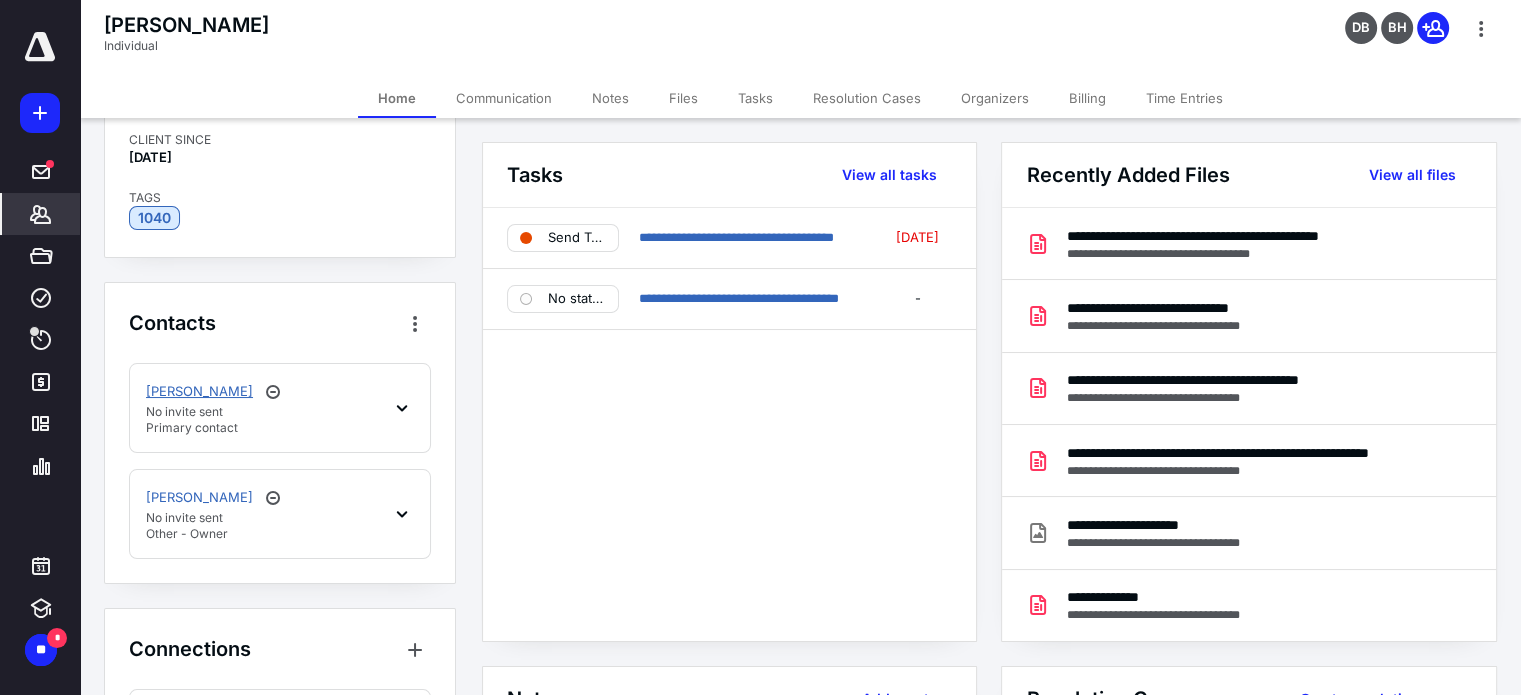 click on "Manuel Sanchez" at bounding box center [199, 392] 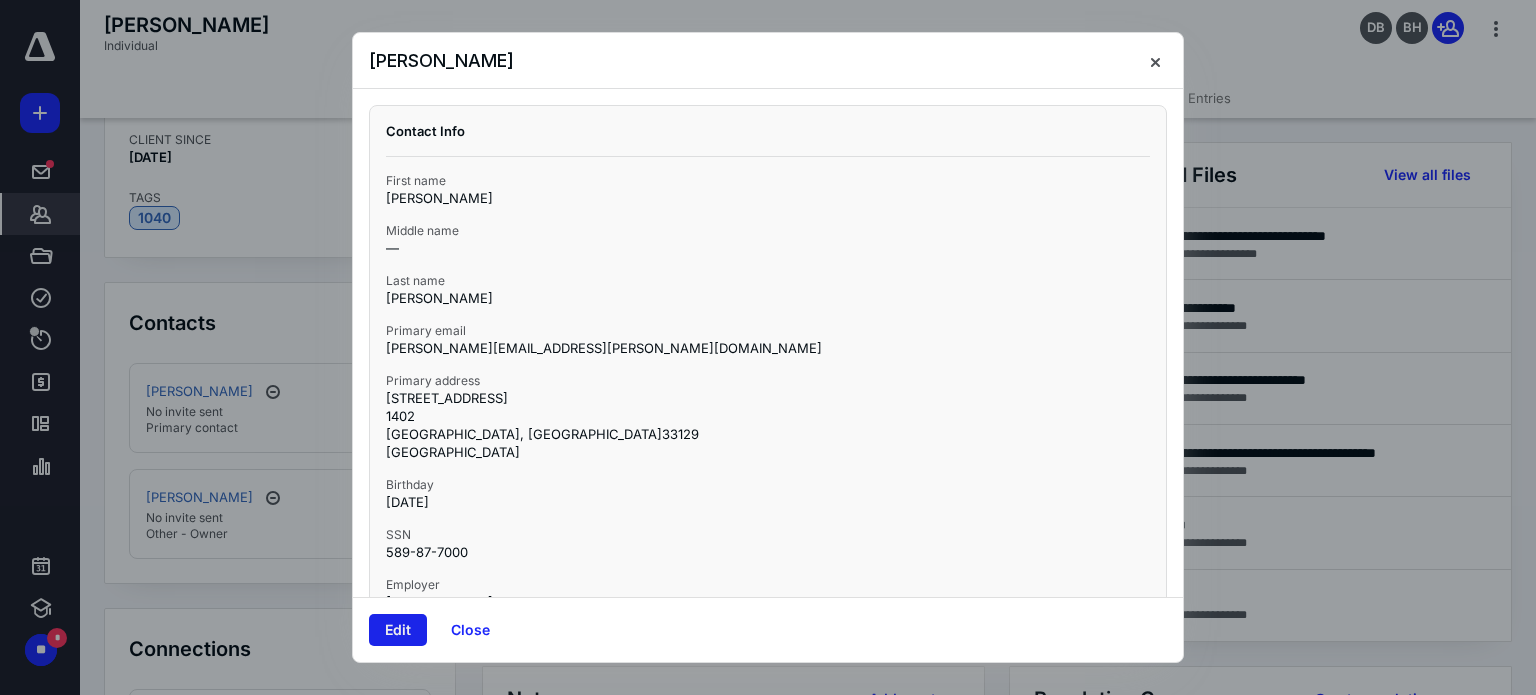 click on "Edit" at bounding box center [398, 630] 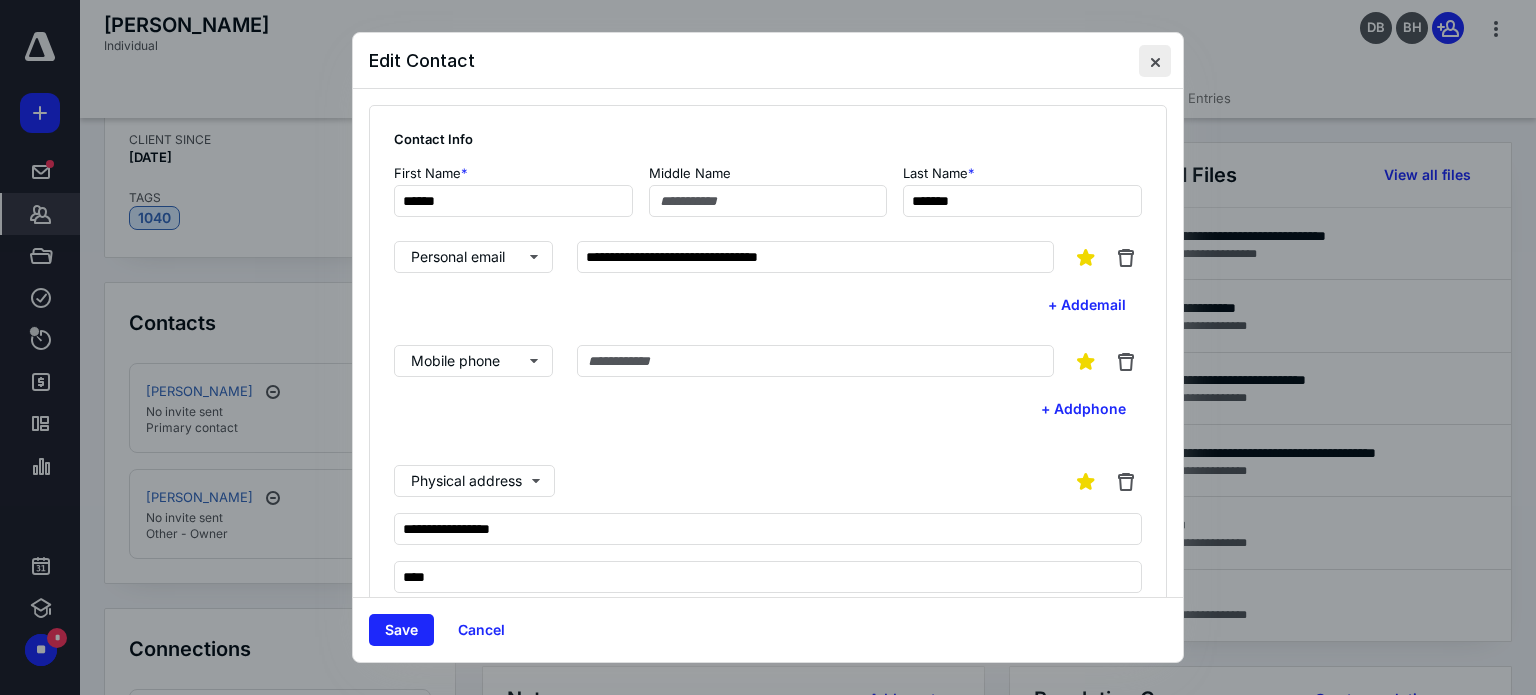 click at bounding box center [1155, 61] 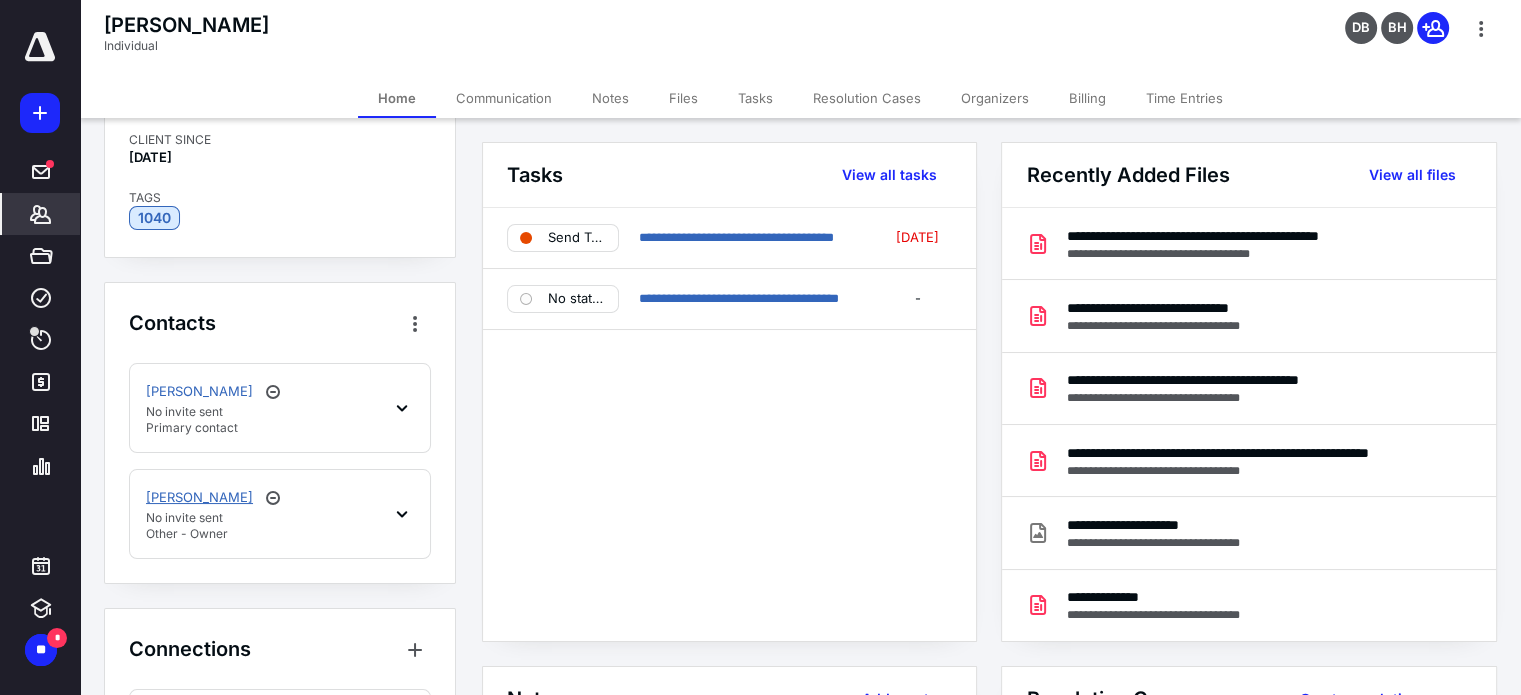 click on "Manuel Sanchez-Castillo" at bounding box center (199, 498) 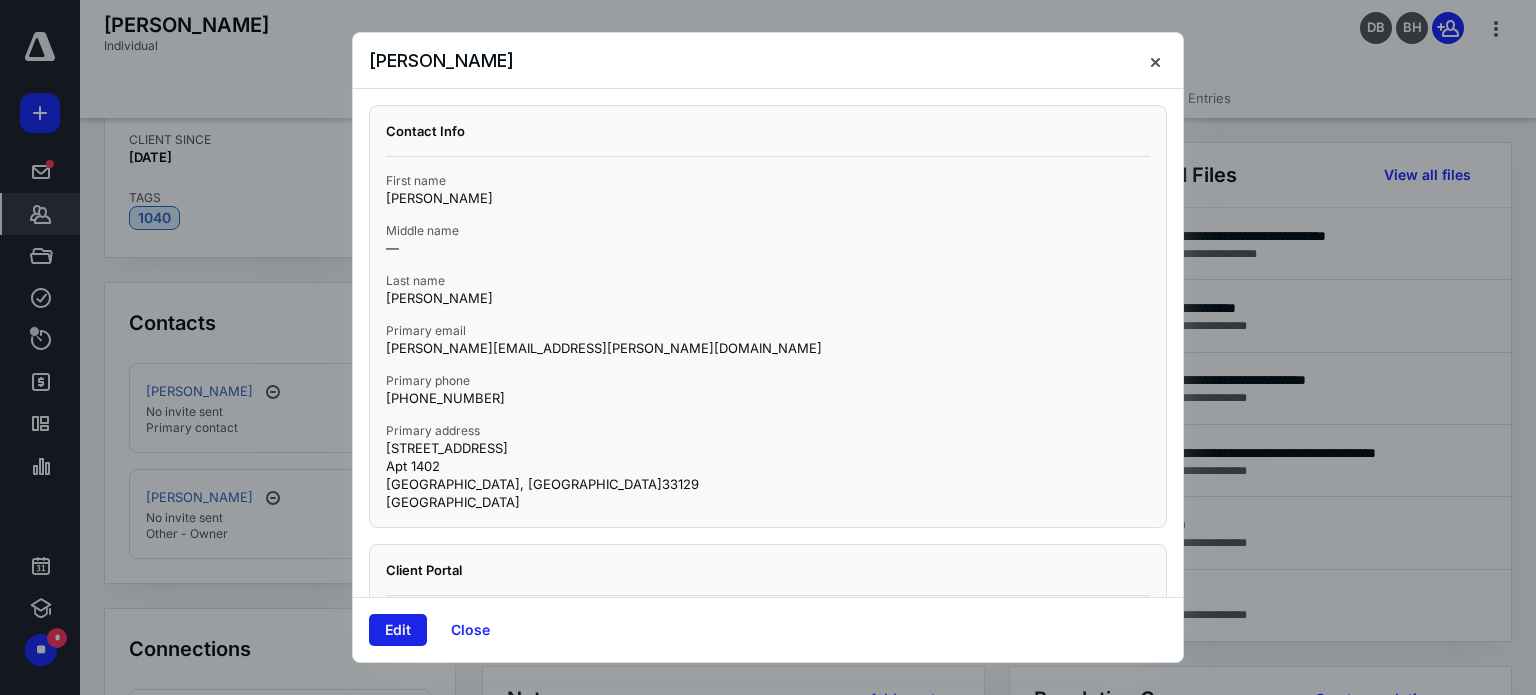 click on "Edit" at bounding box center [398, 630] 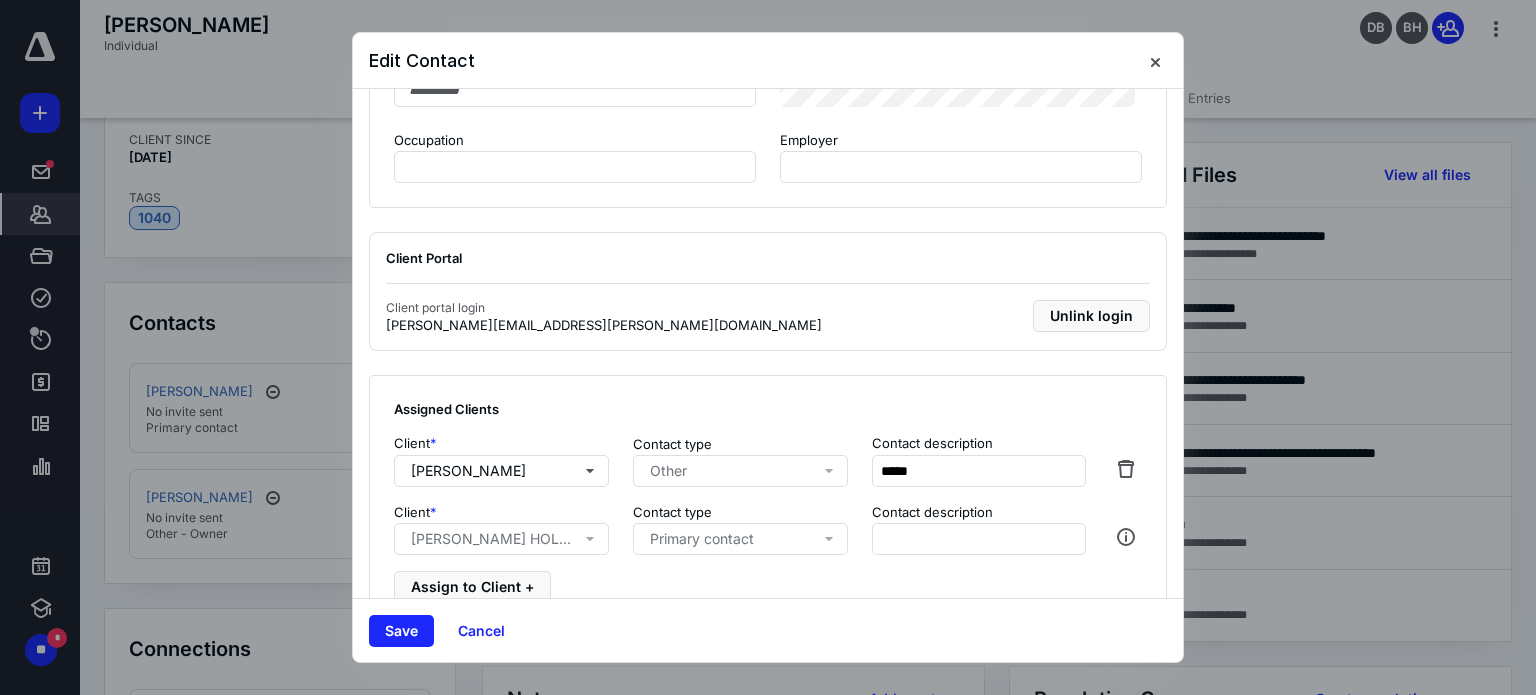 scroll, scrollTop: 820, scrollLeft: 0, axis: vertical 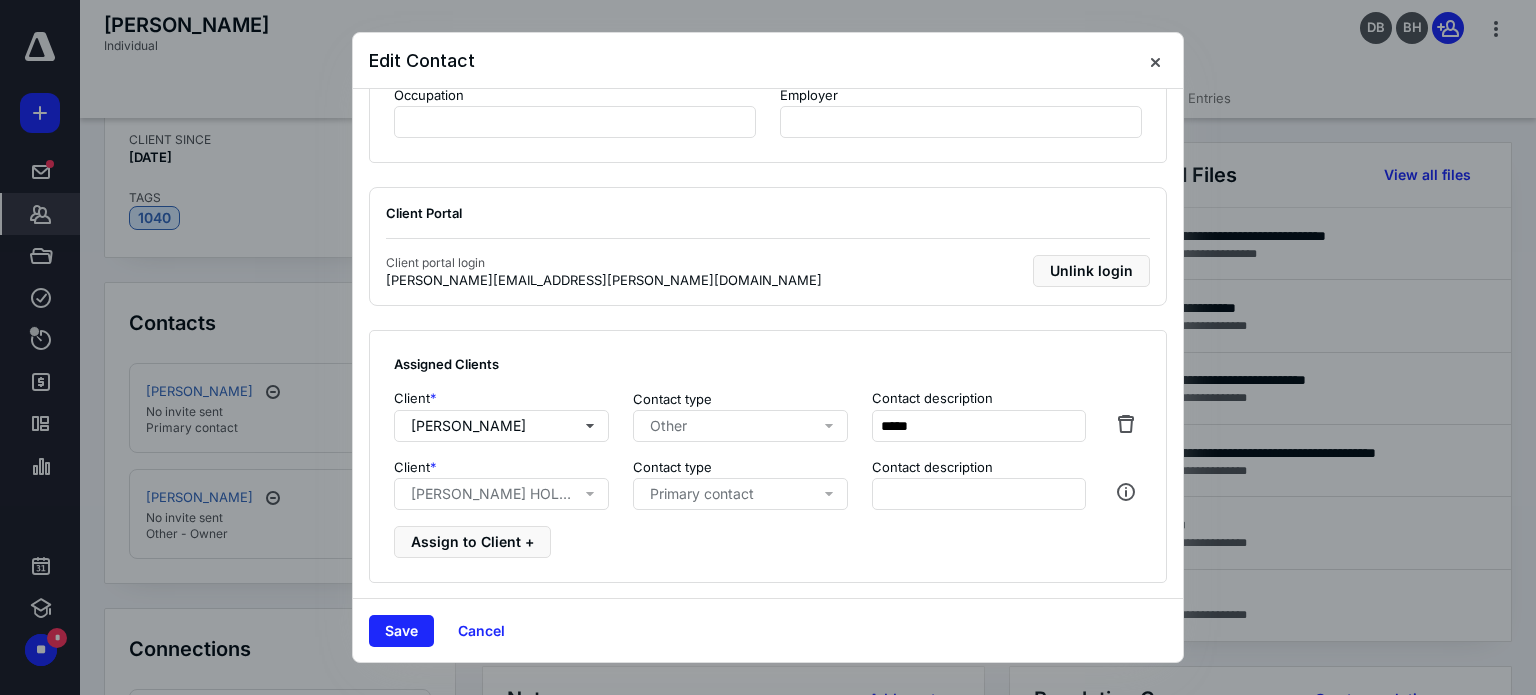 click at bounding box center [1126, 423] 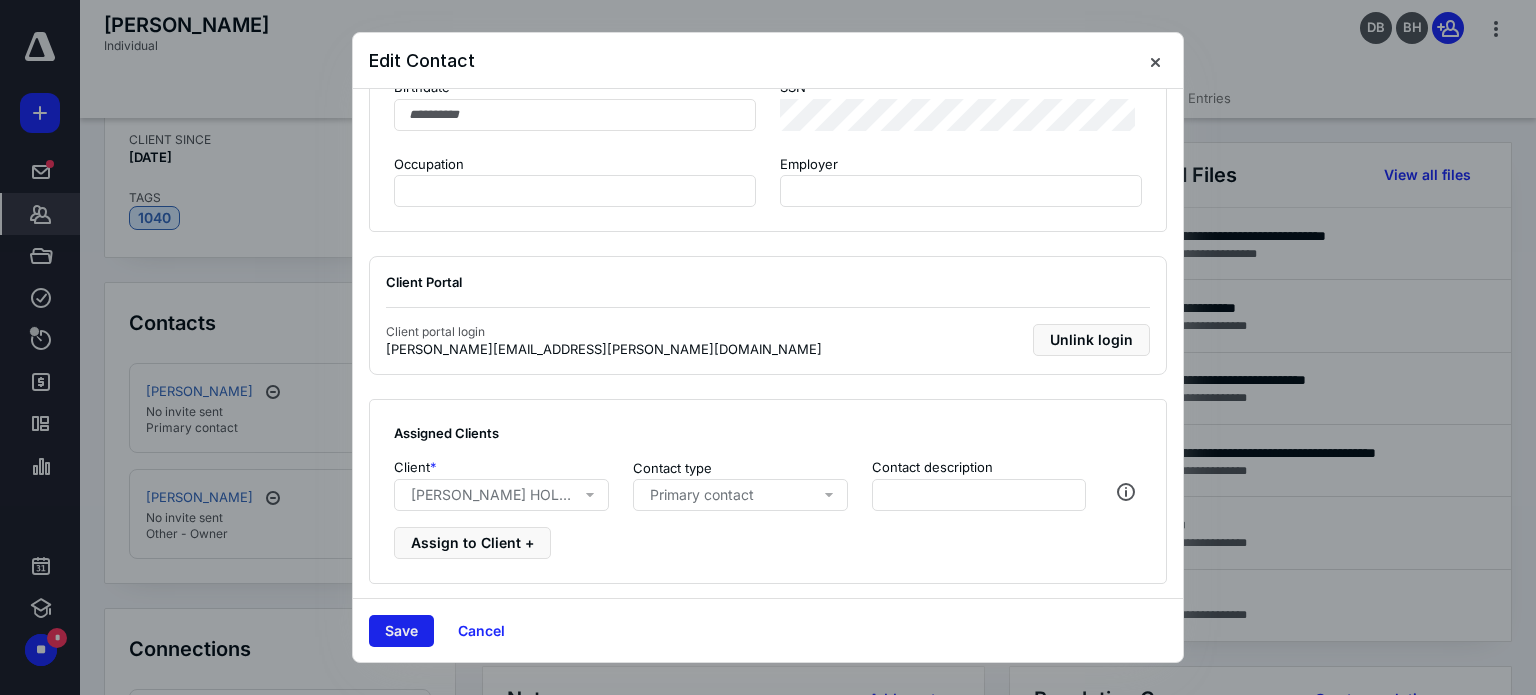 click on "Save" at bounding box center [401, 631] 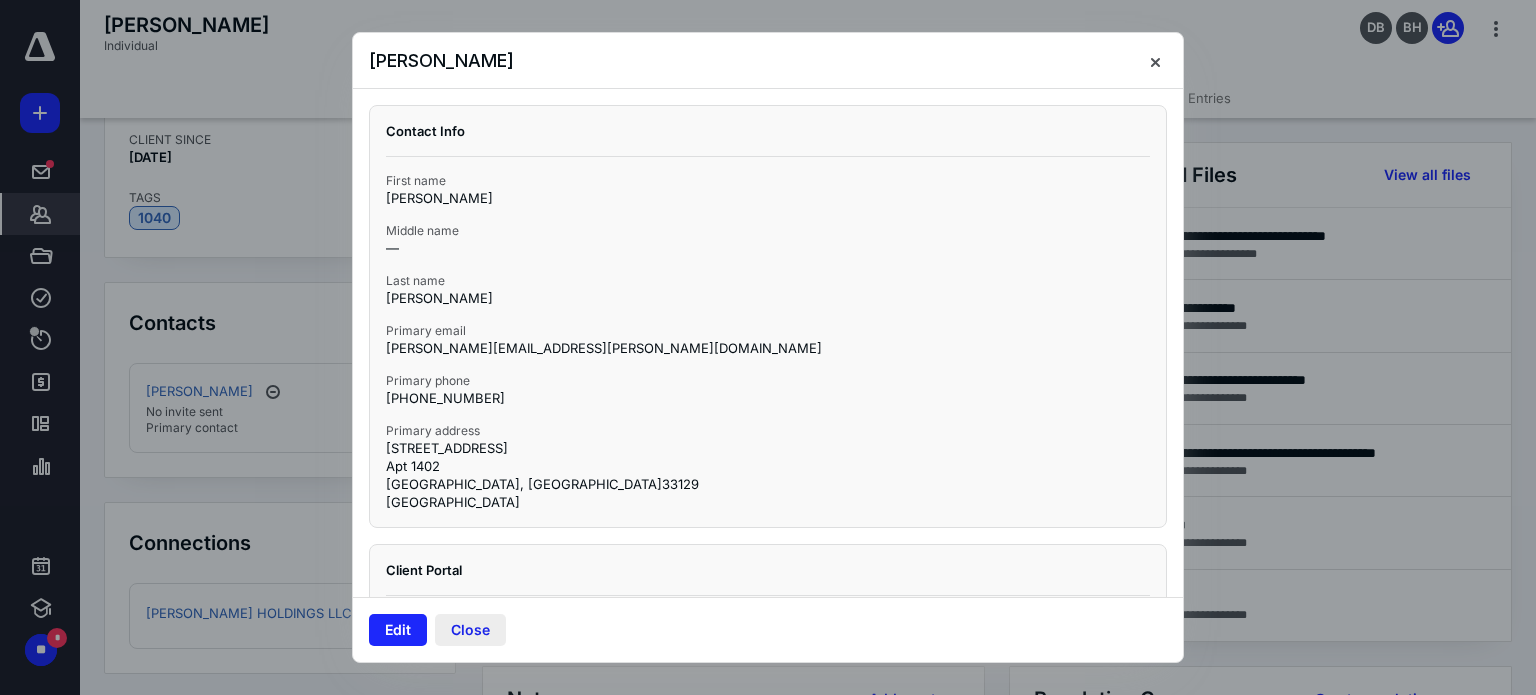 click on "Close" at bounding box center (470, 630) 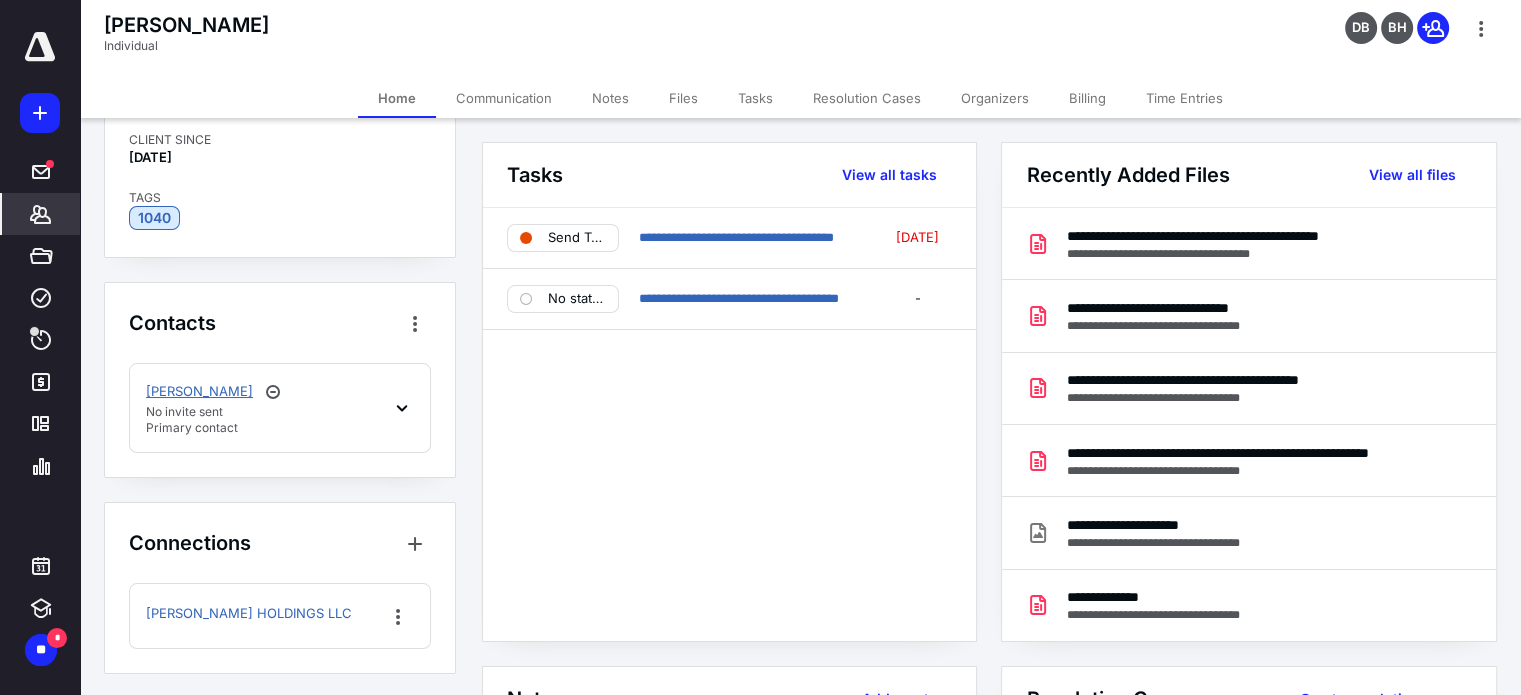 click on "Manuel Sanchez" at bounding box center [199, 392] 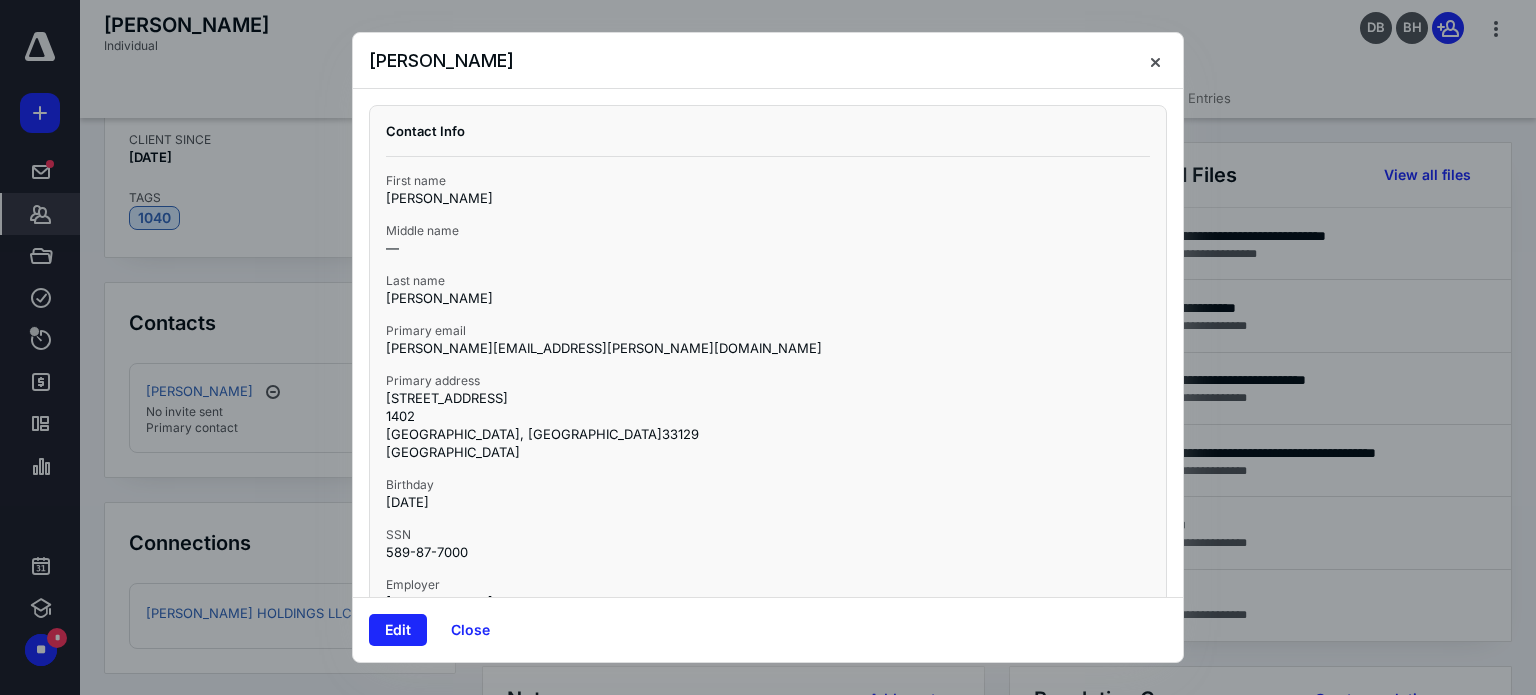 scroll, scrollTop: 180, scrollLeft: 0, axis: vertical 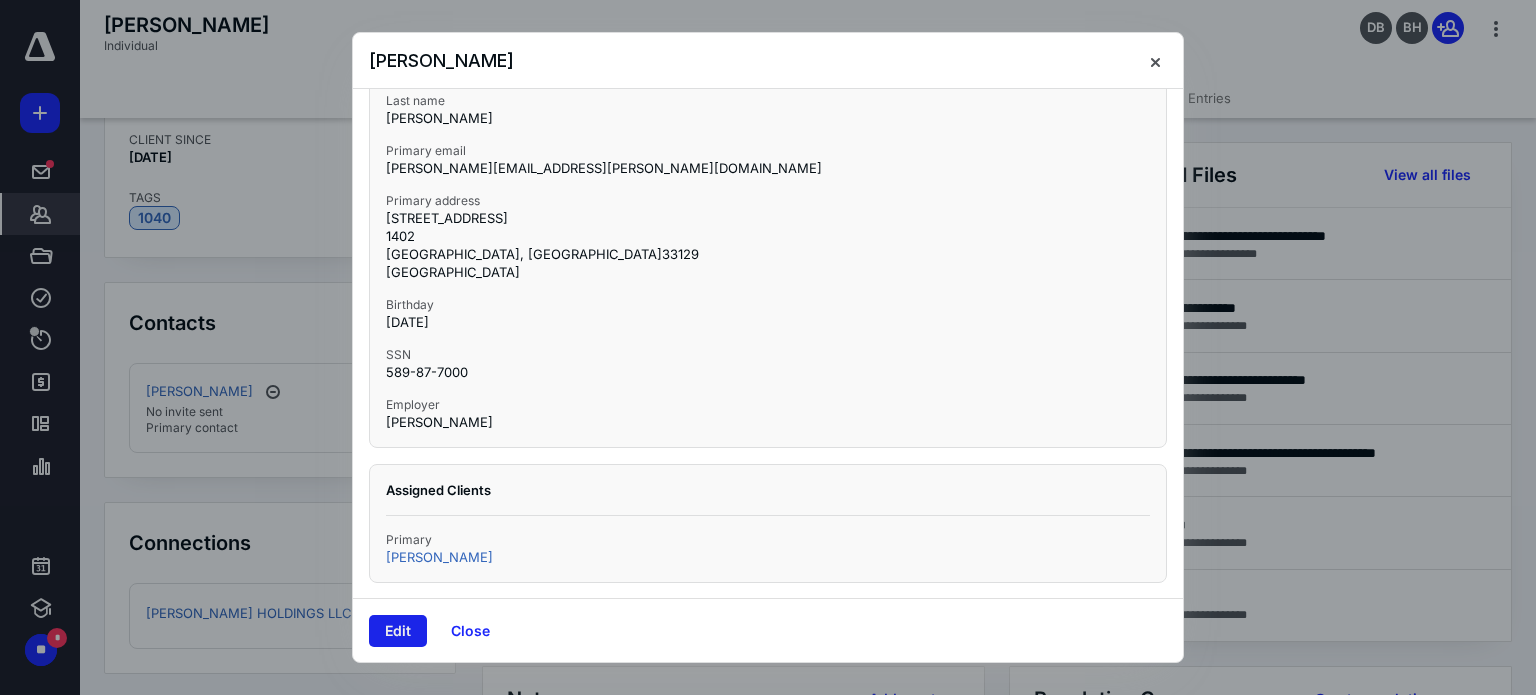 click on "Edit" at bounding box center [398, 631] 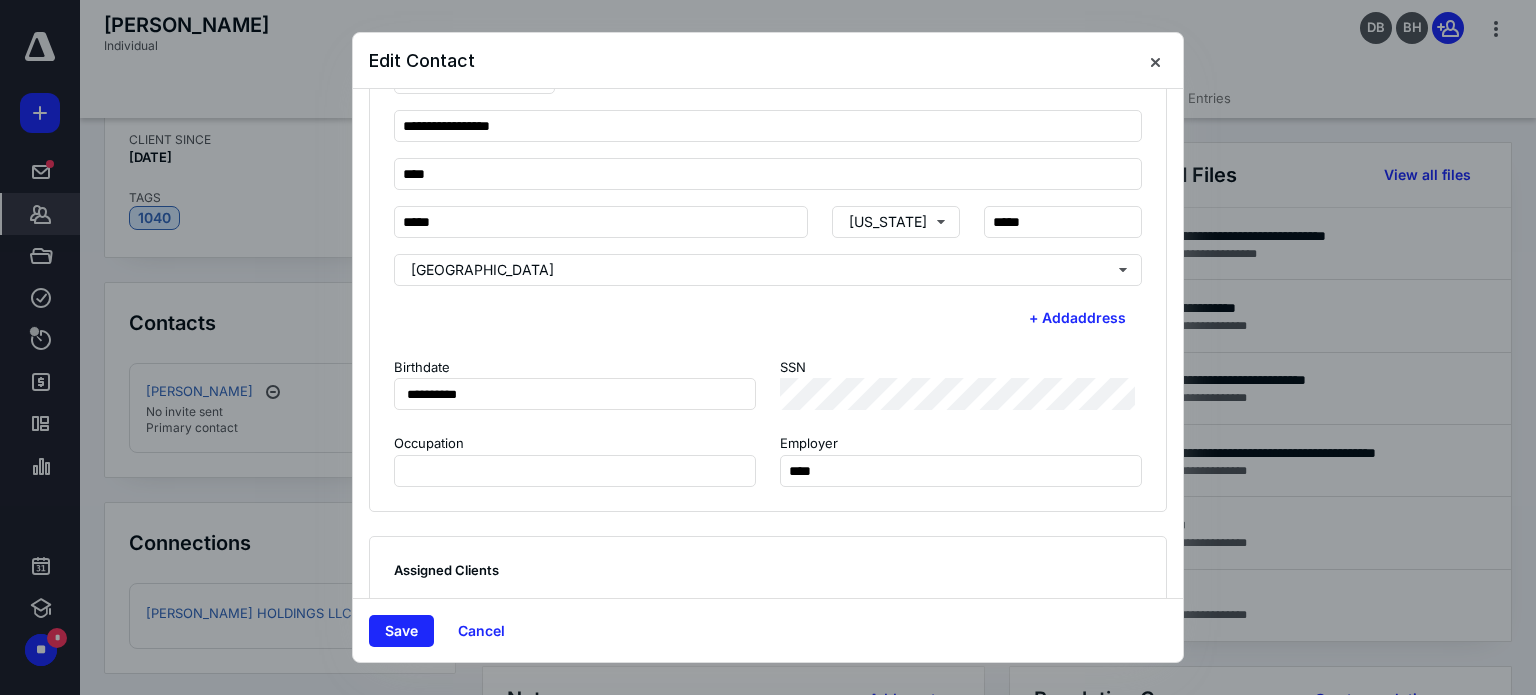 scroll, scrollTop: 540, scrollLeft: 0, axis: vertical 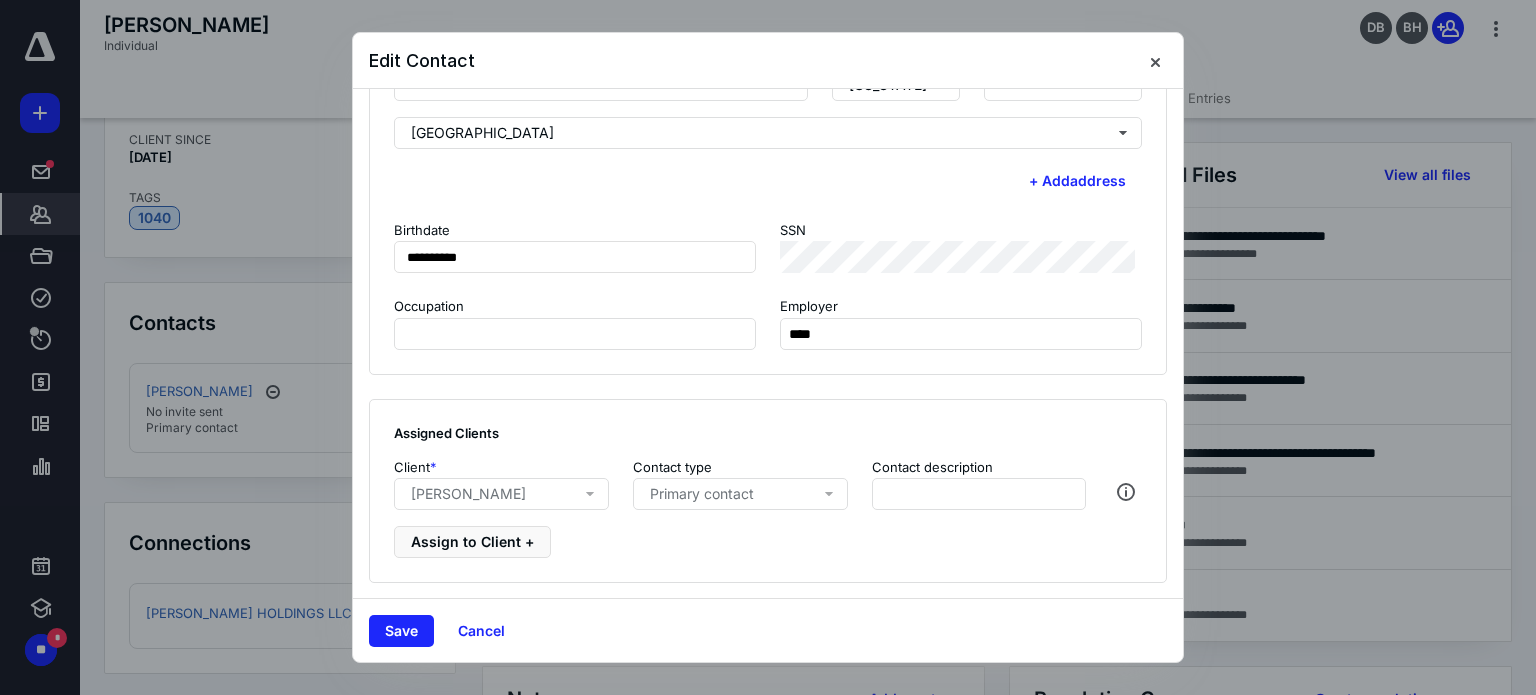 click 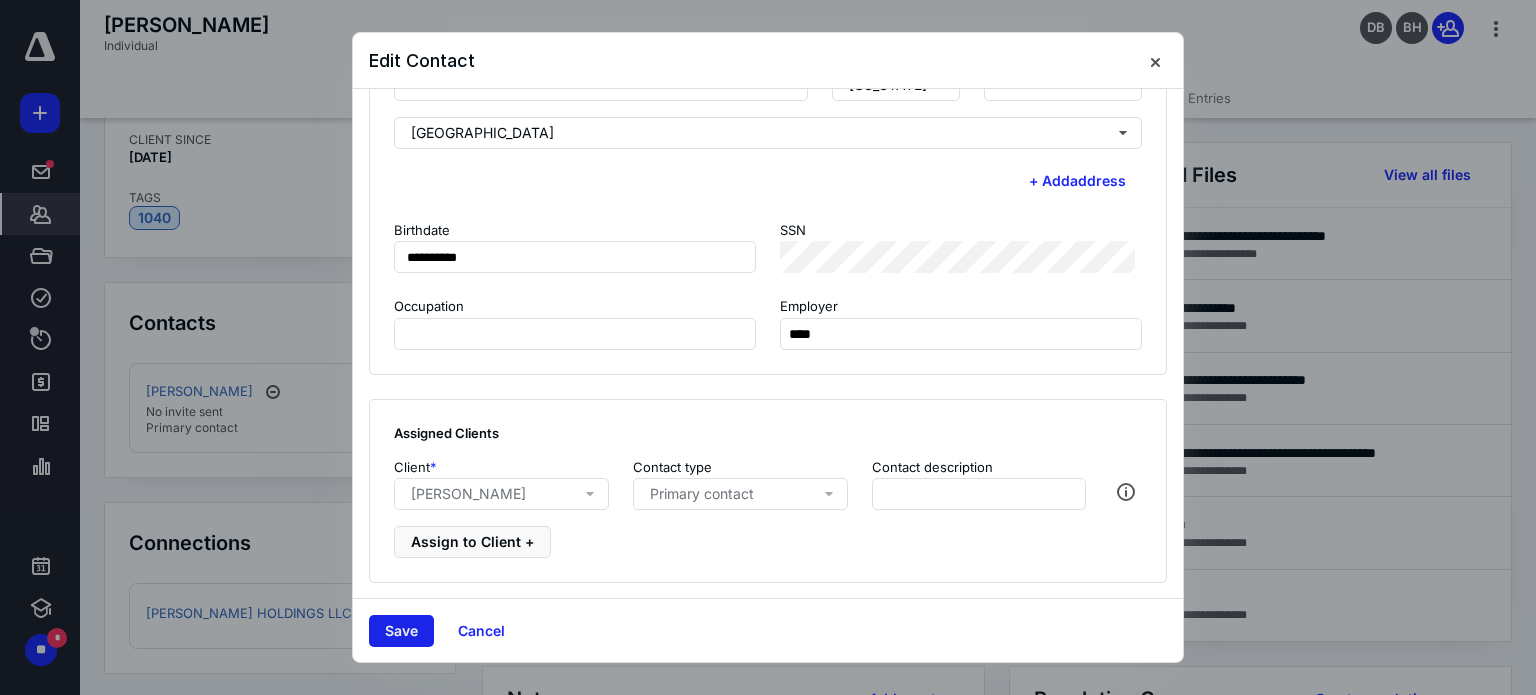 click on "Save" at bounding box center (401, 631) 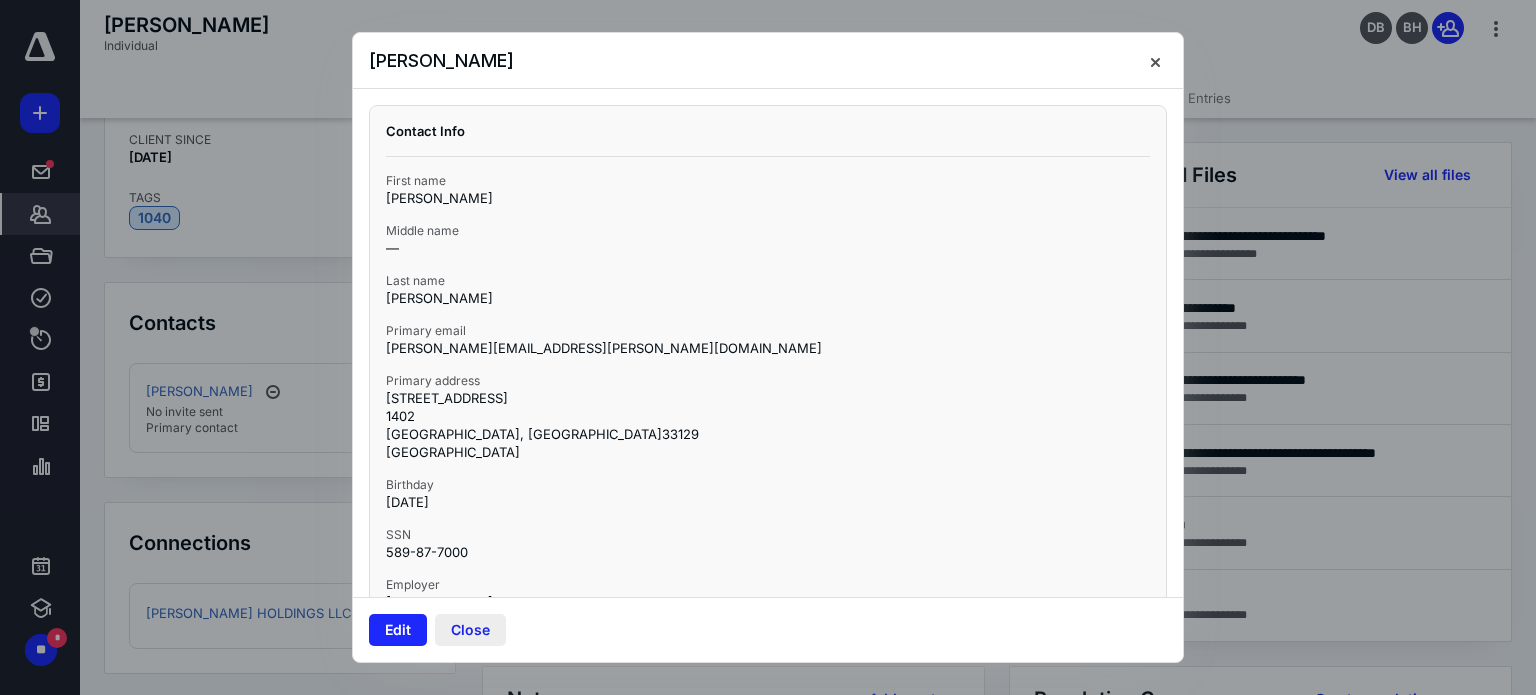 click on "Close" at bounding box center (470, 630) 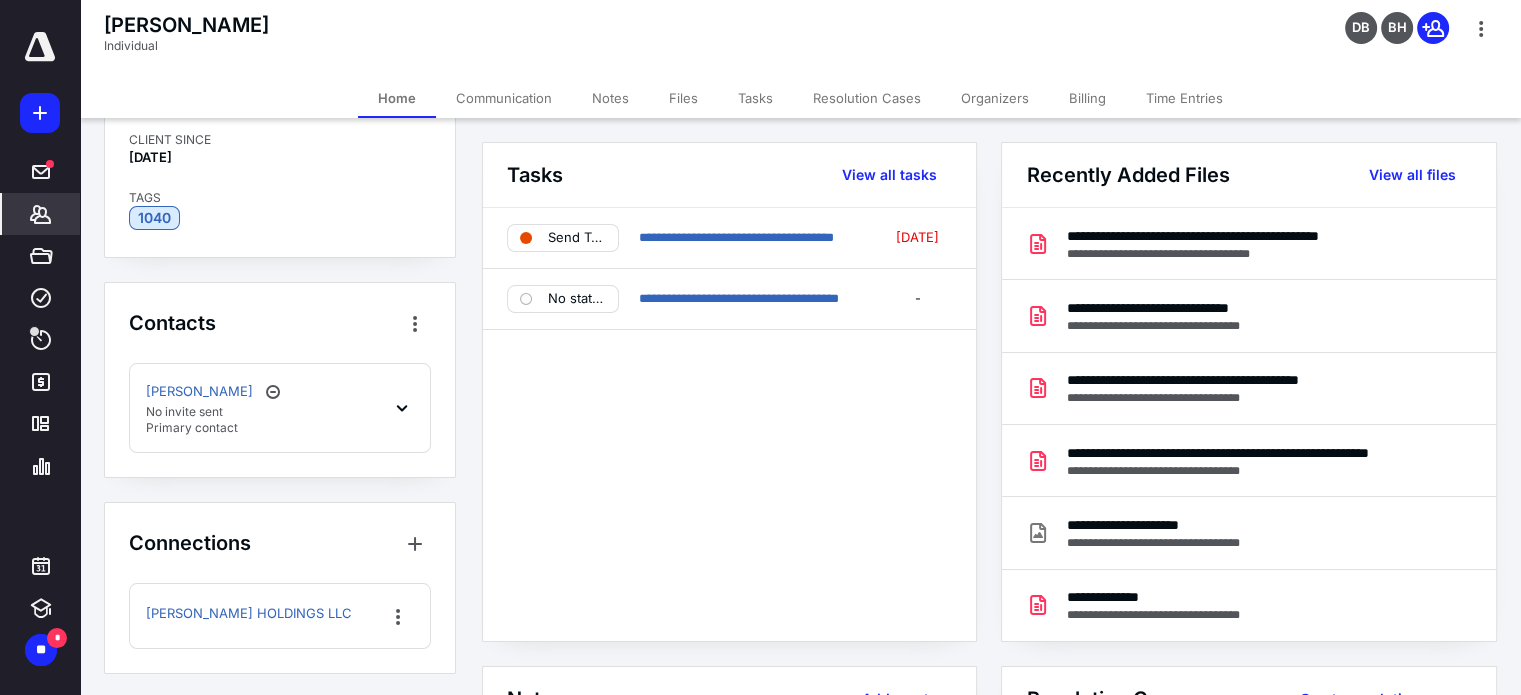 click on "Files" at bounding box center (683, 98) 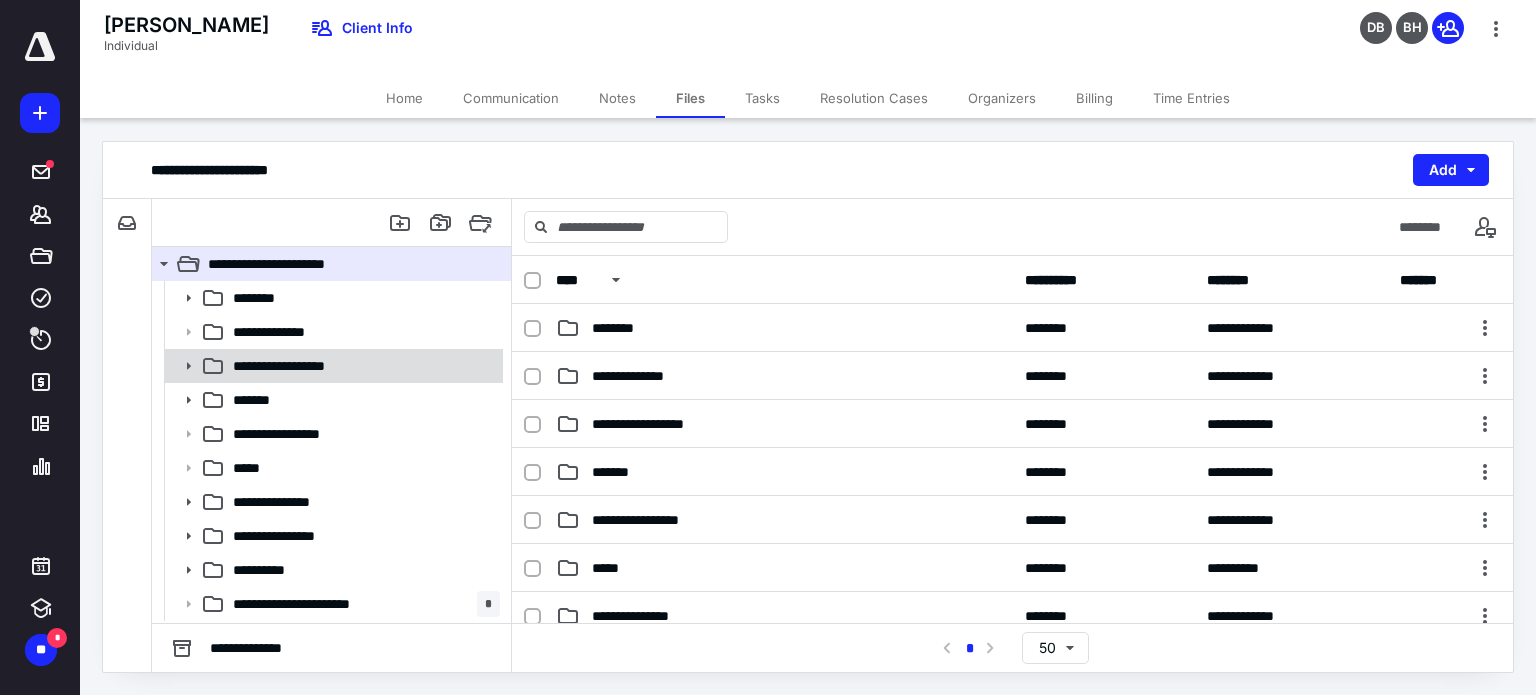click at bounding box center [182, 366] 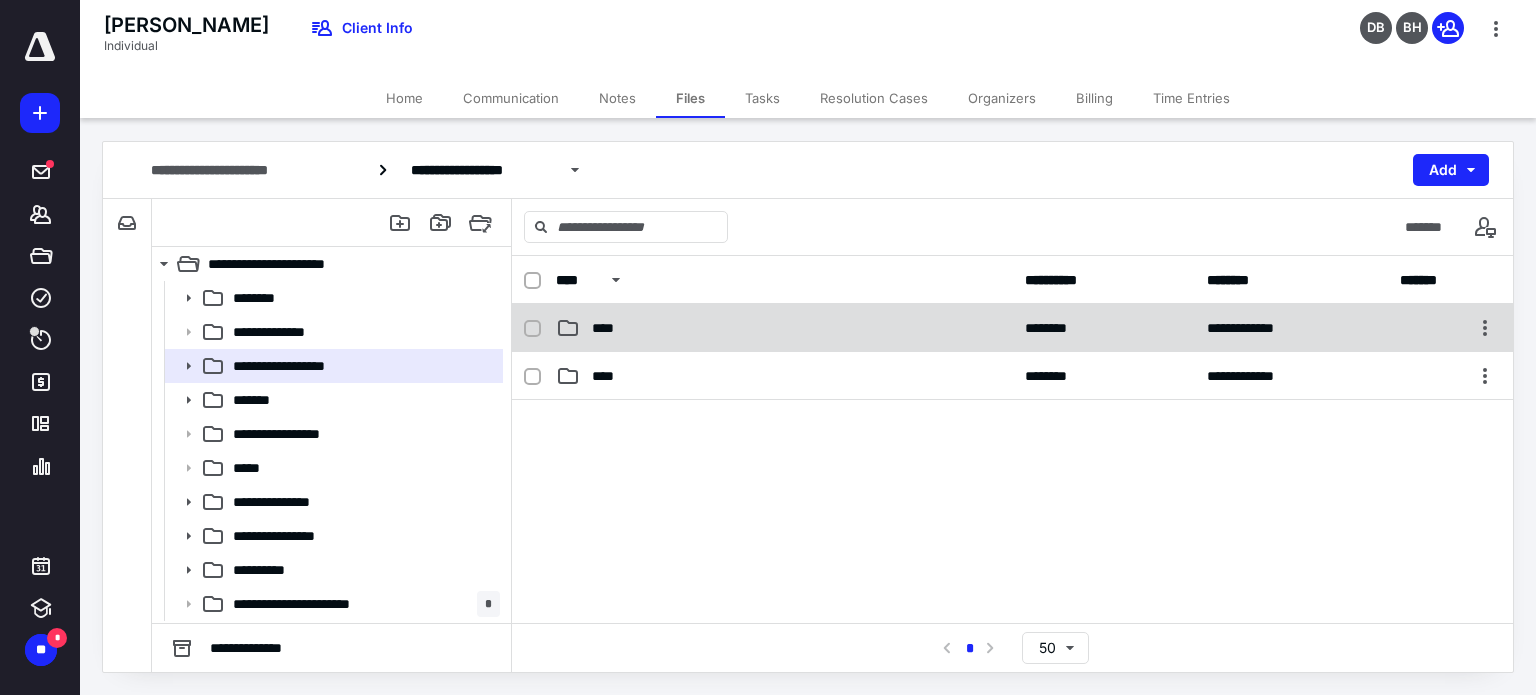 click on "****" at bounding box center [784, 328] 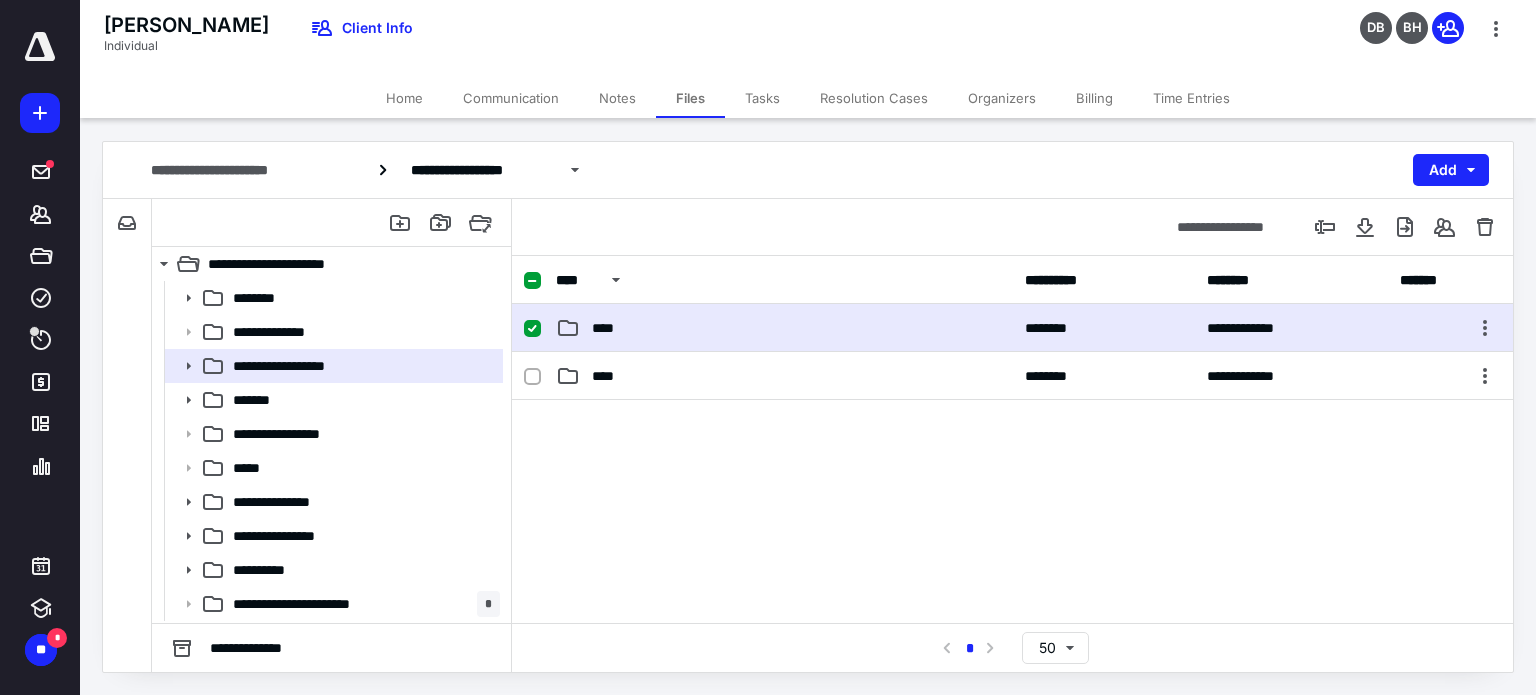click on "****" at bounding box center [784, 328] 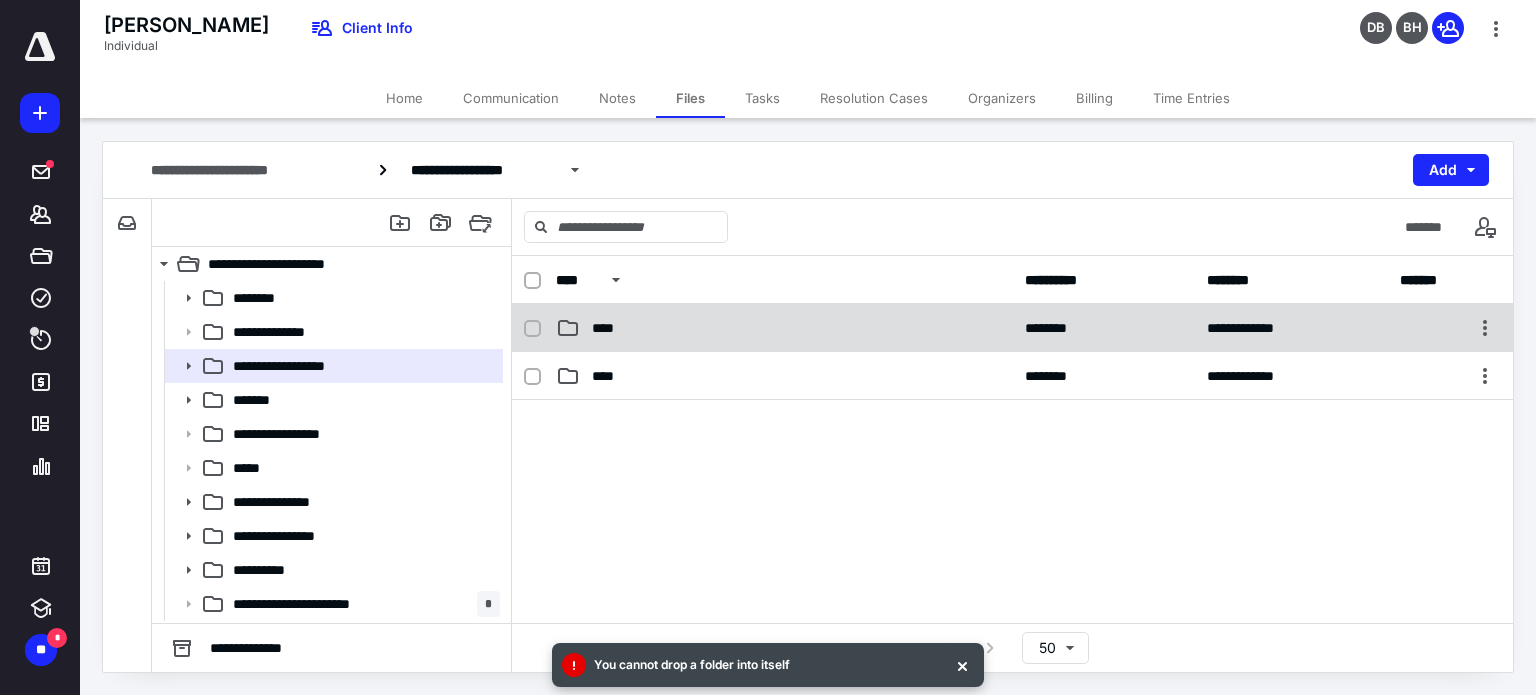 click on "****" at bounding box center (784, 328) 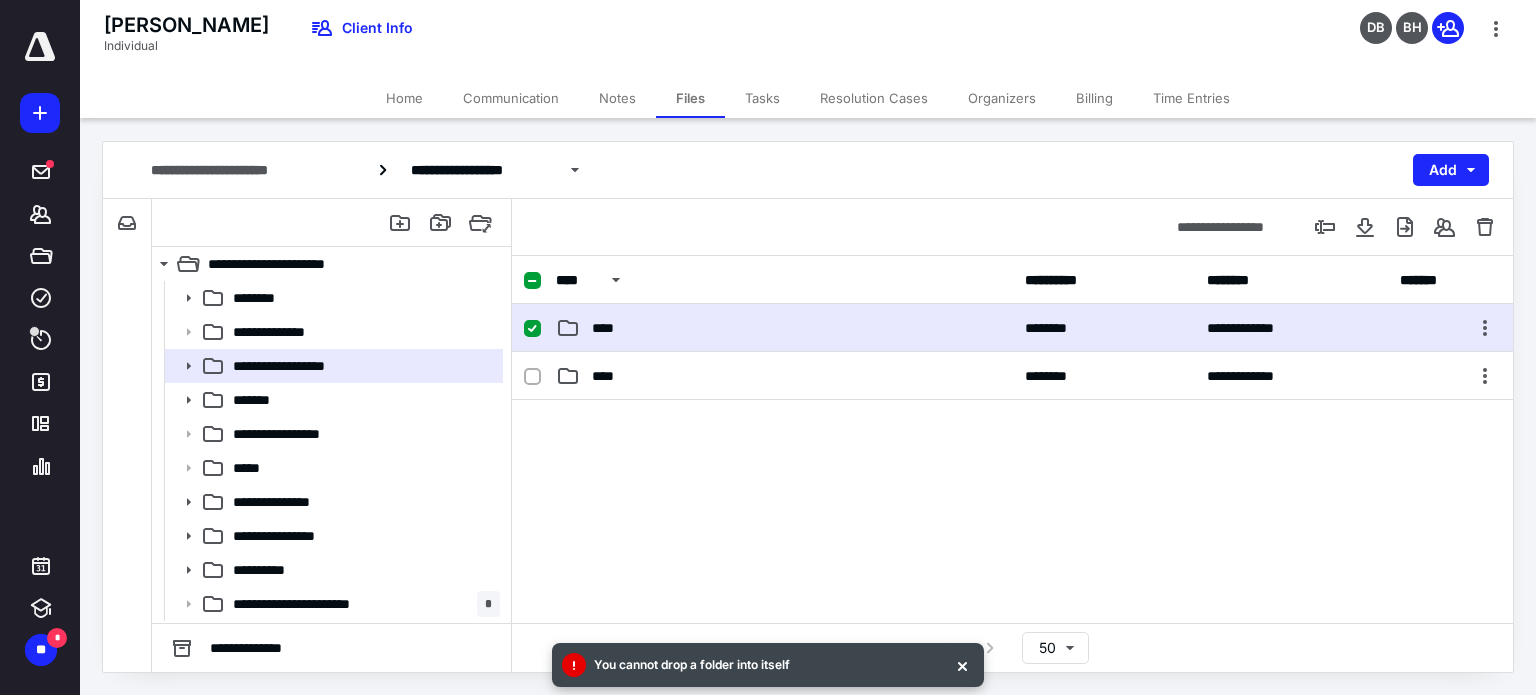 click on "****" at bounding box center (784, 328) 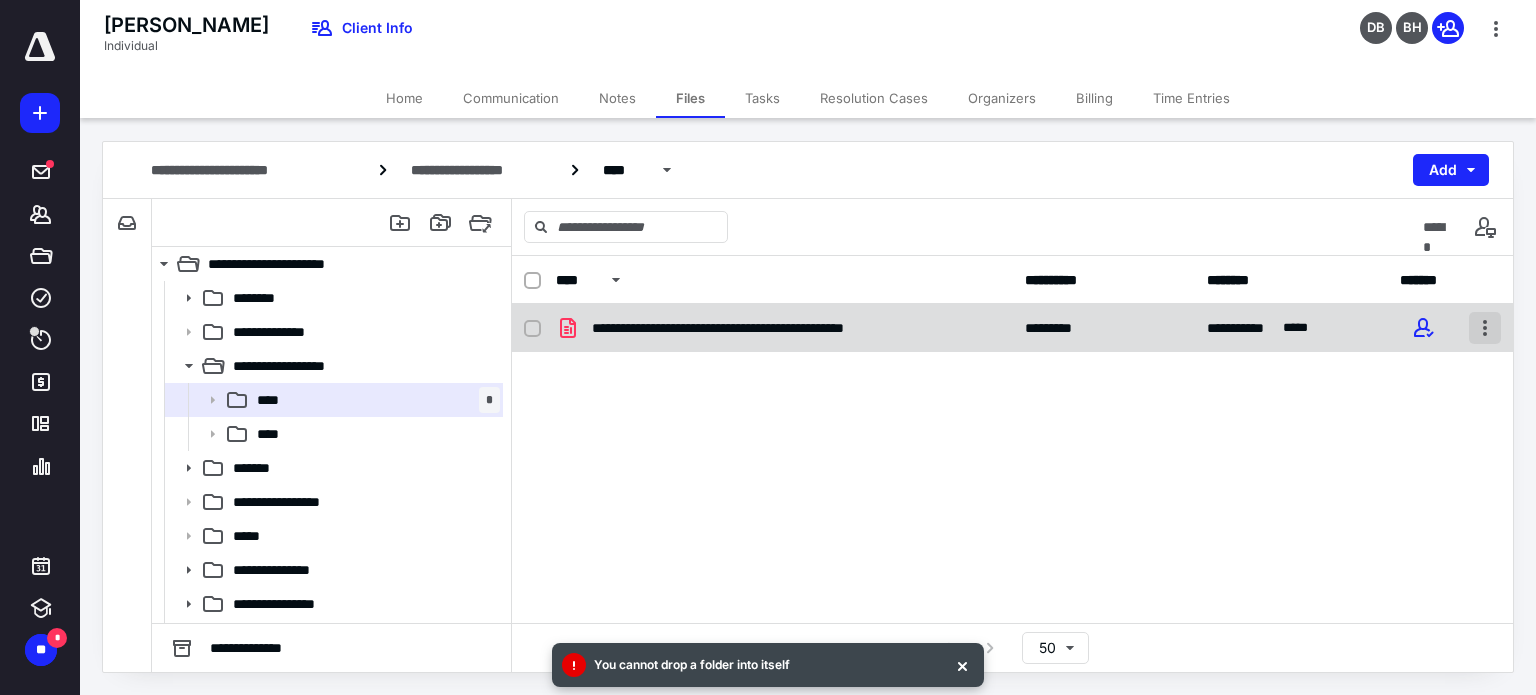 click at bounding box center (1485, 328) 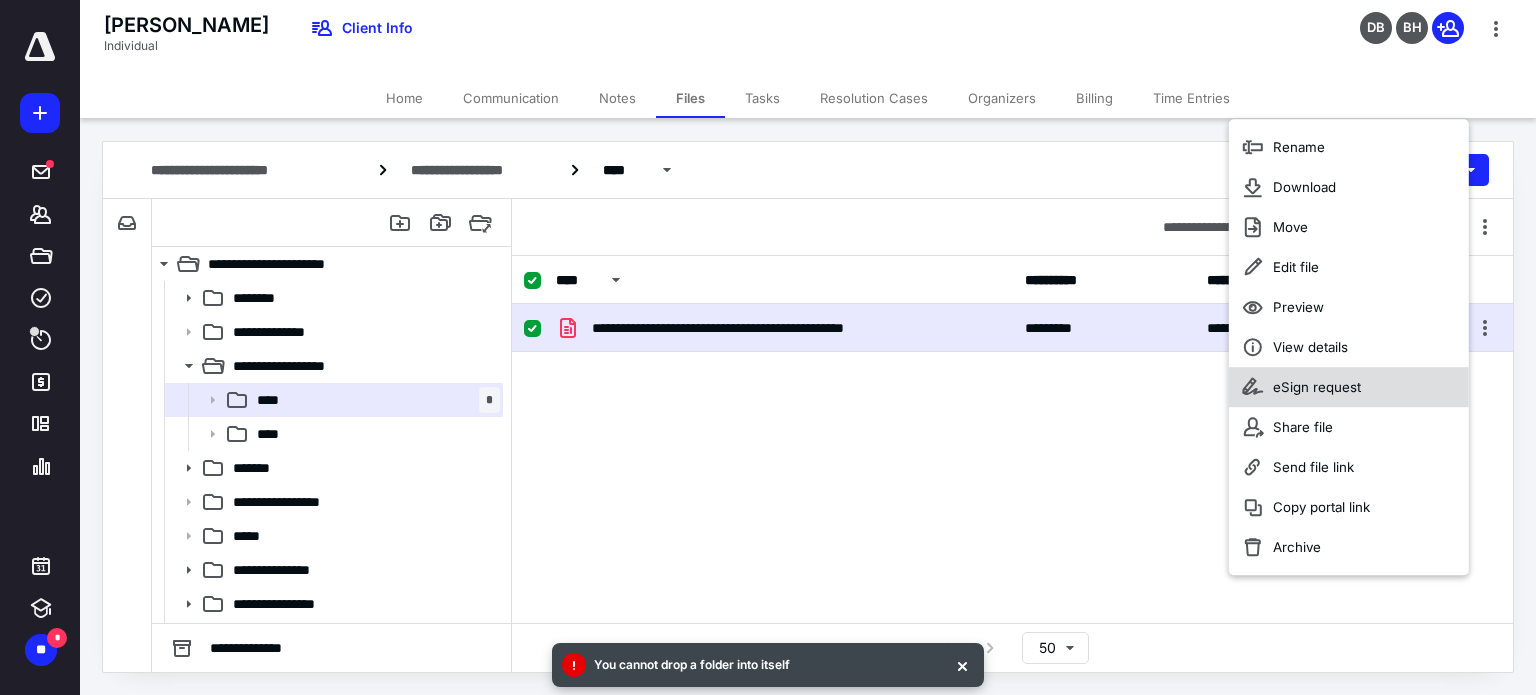 click 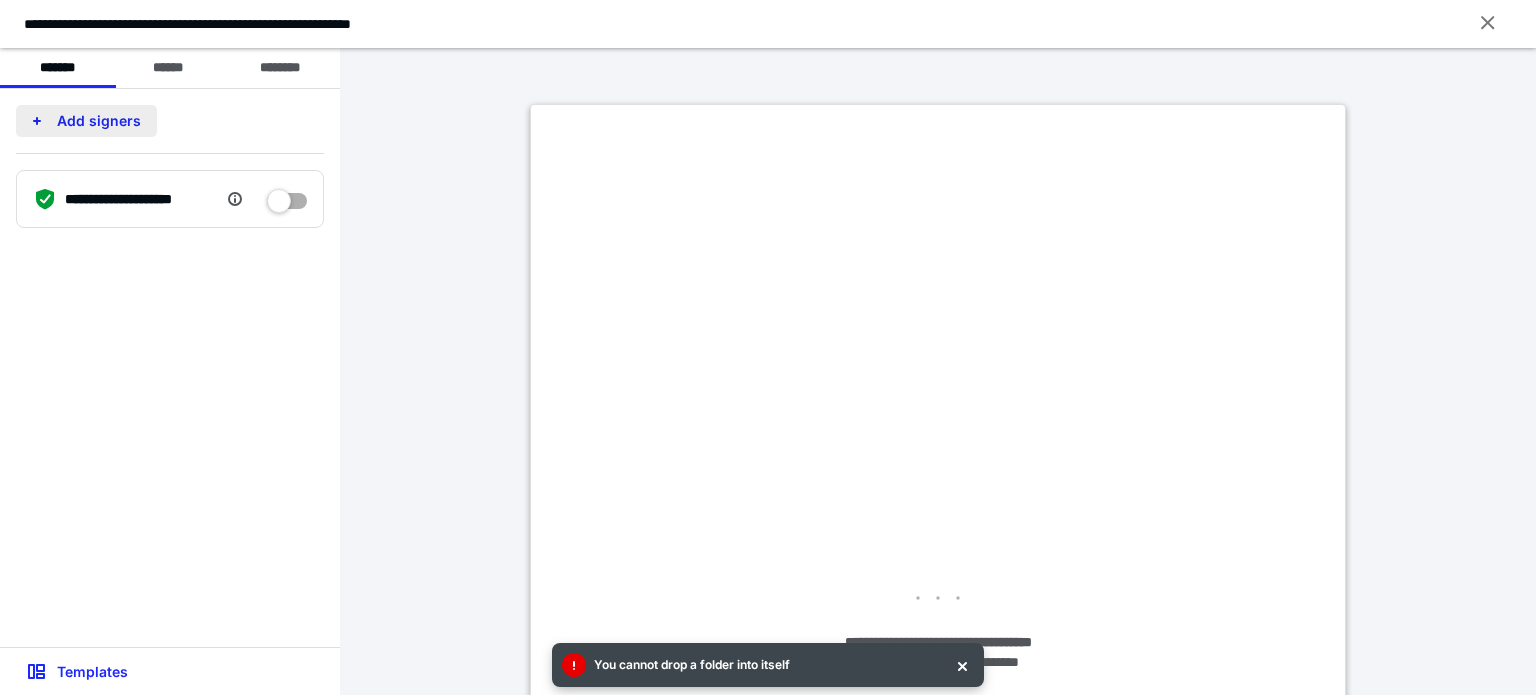 click on "Add signers" at bounding box center [86, 121] 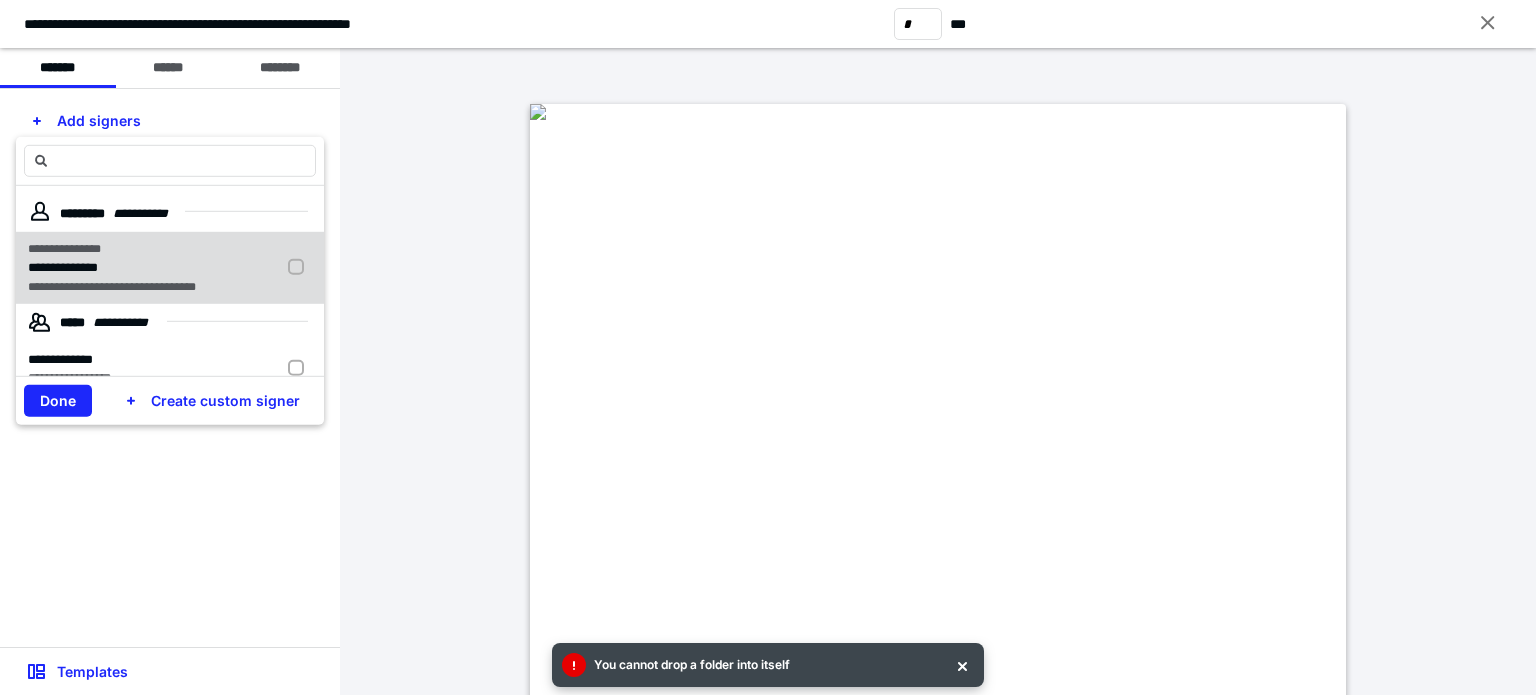 click on "**********" at bounding box center [112, 286] 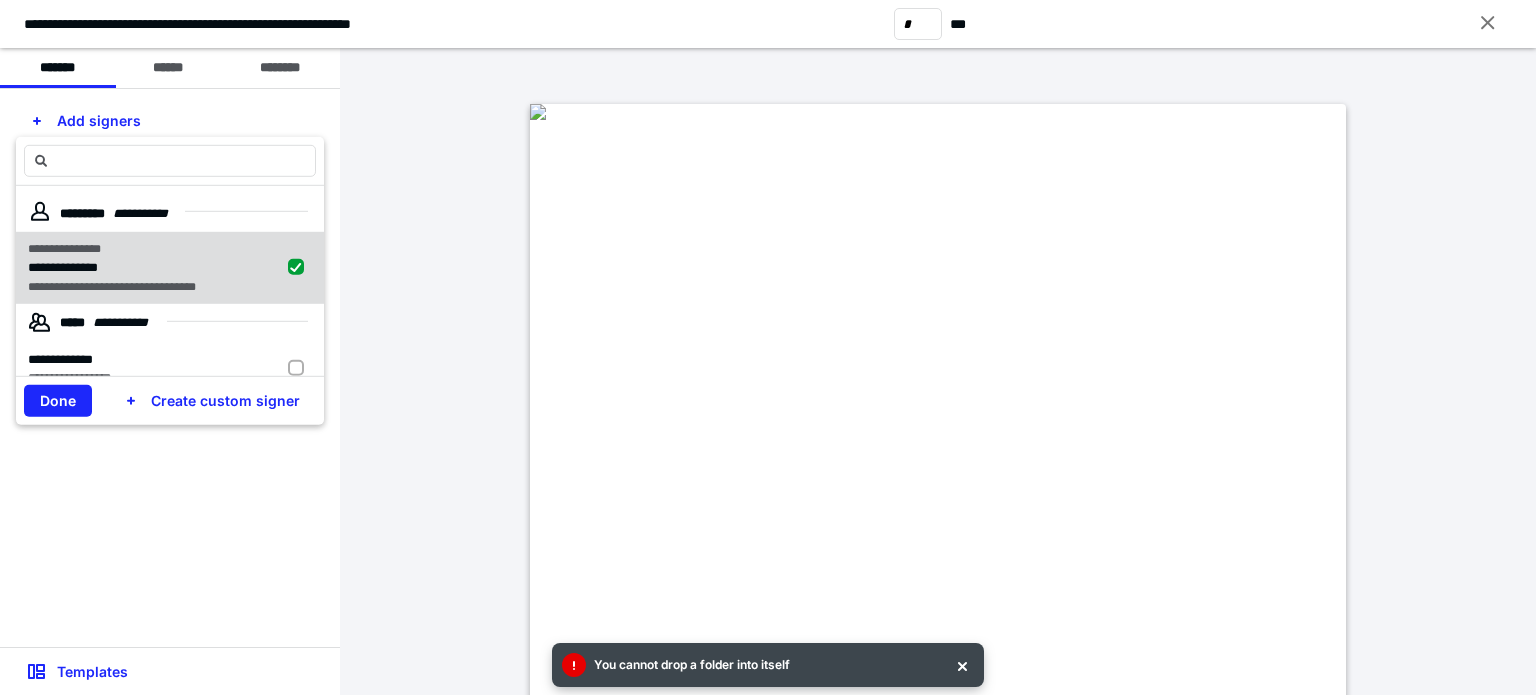 checkbox on "true" 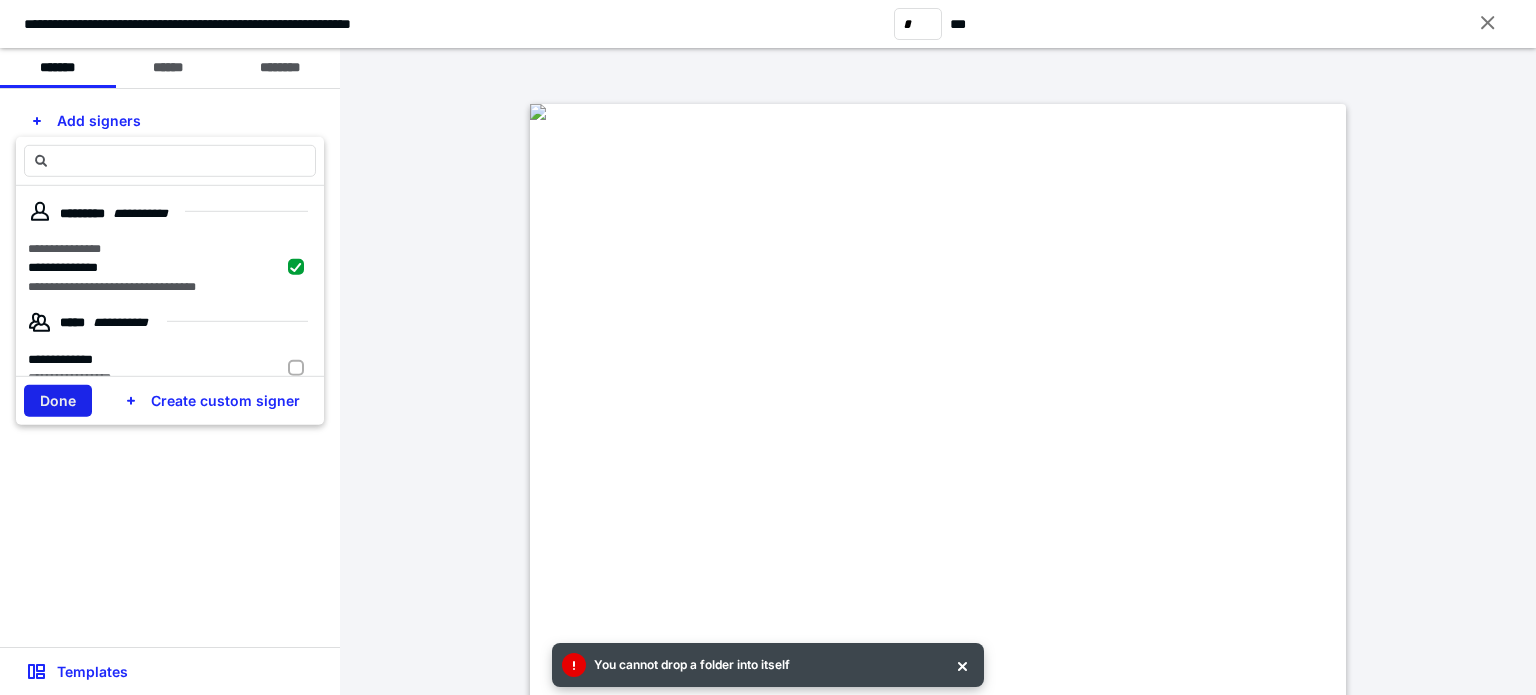 click on "Done" at bounding box center (58, 401) 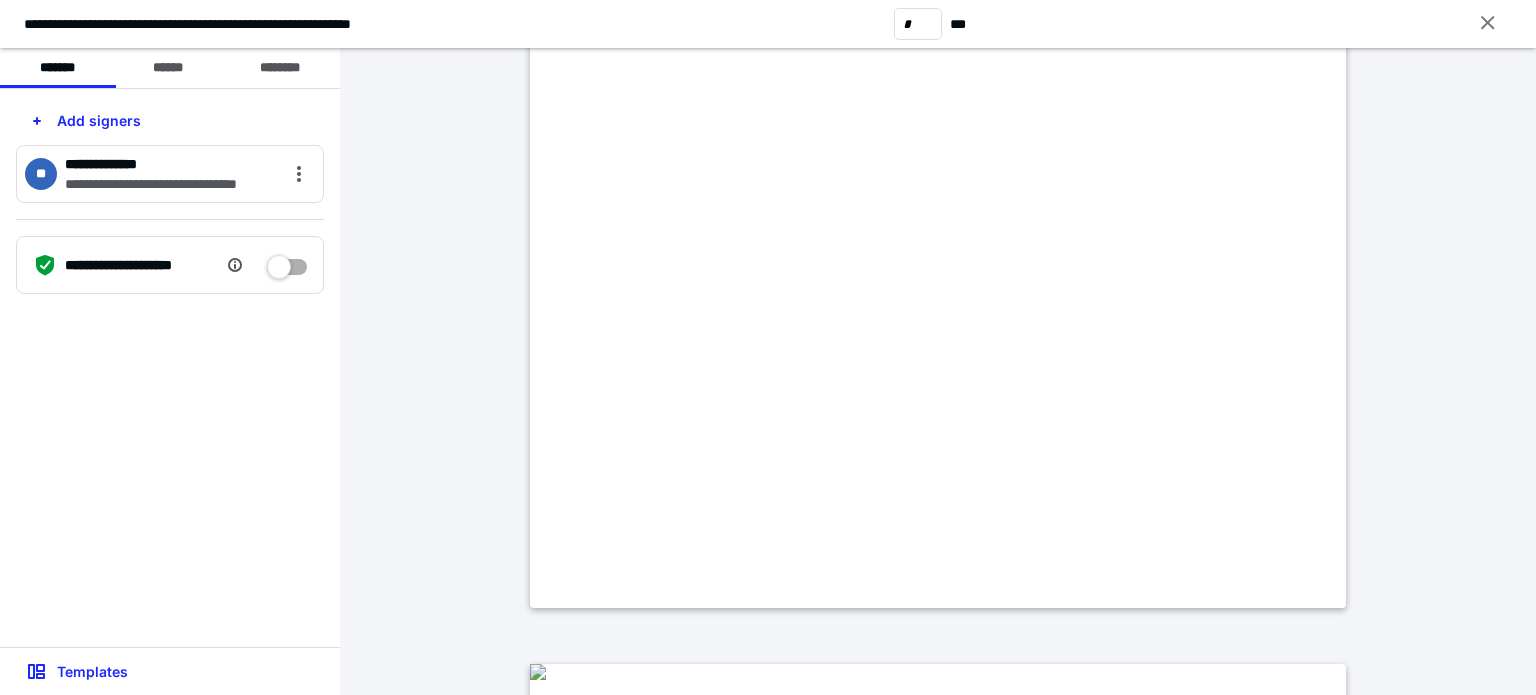 type on "*" 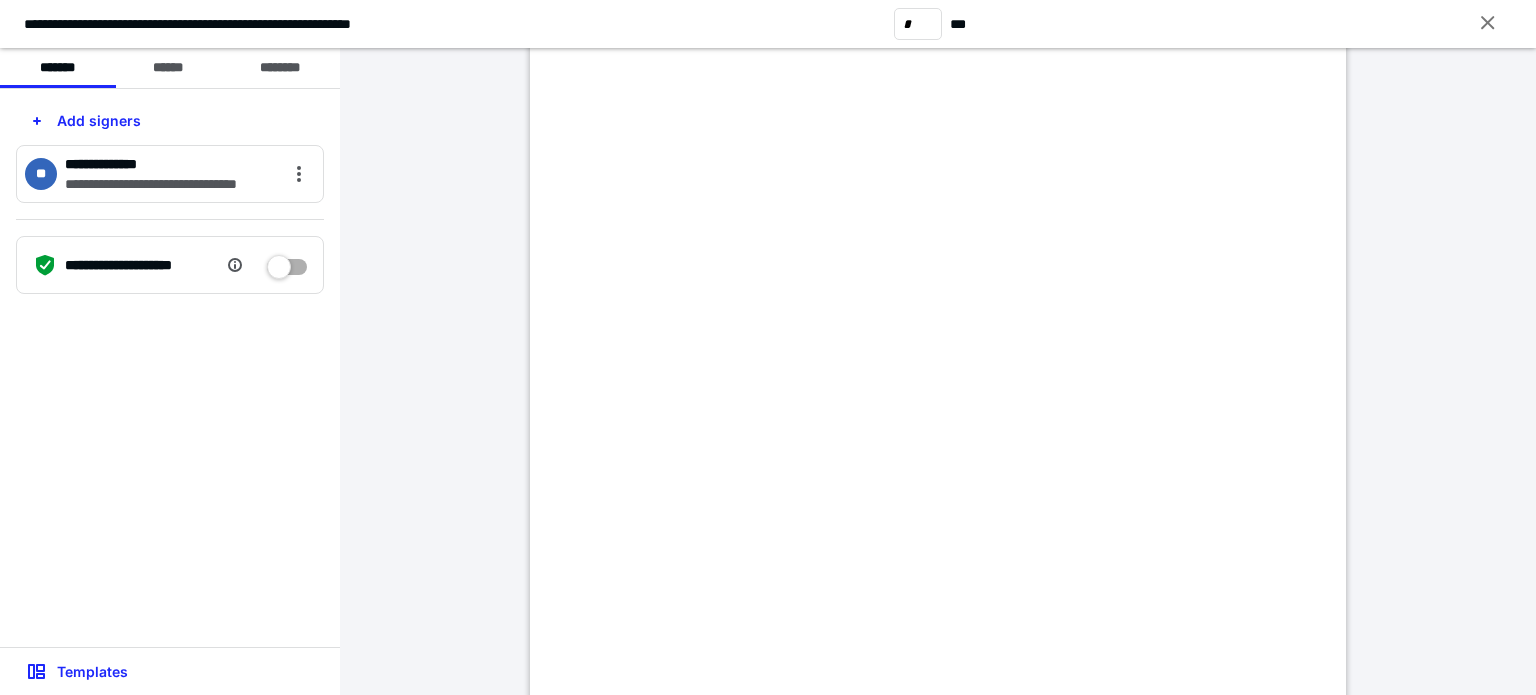 scroll, scrollTop: 5580, scrollLeft: 0, axis: vertical 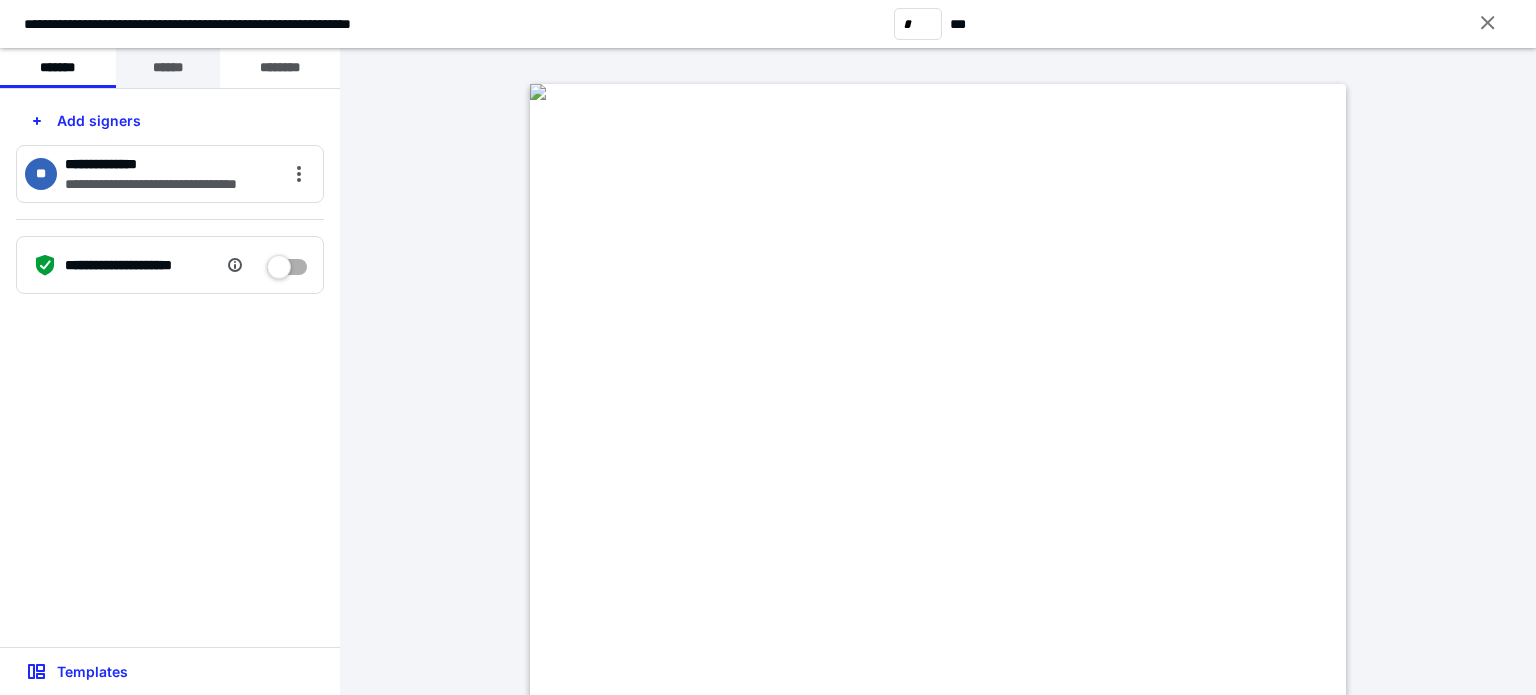 click on "******" at bounding box center [168, 68] 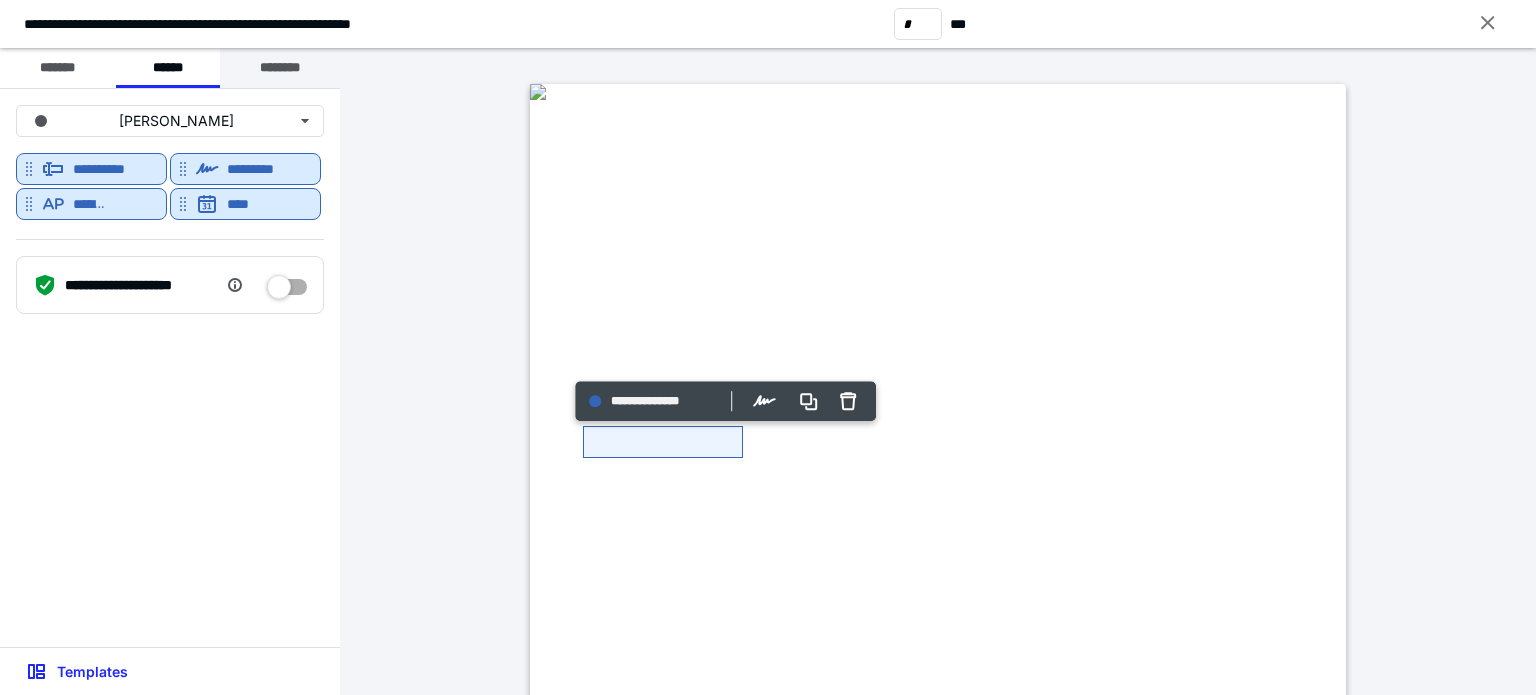 click on "********" at bounding box center [280, 68] 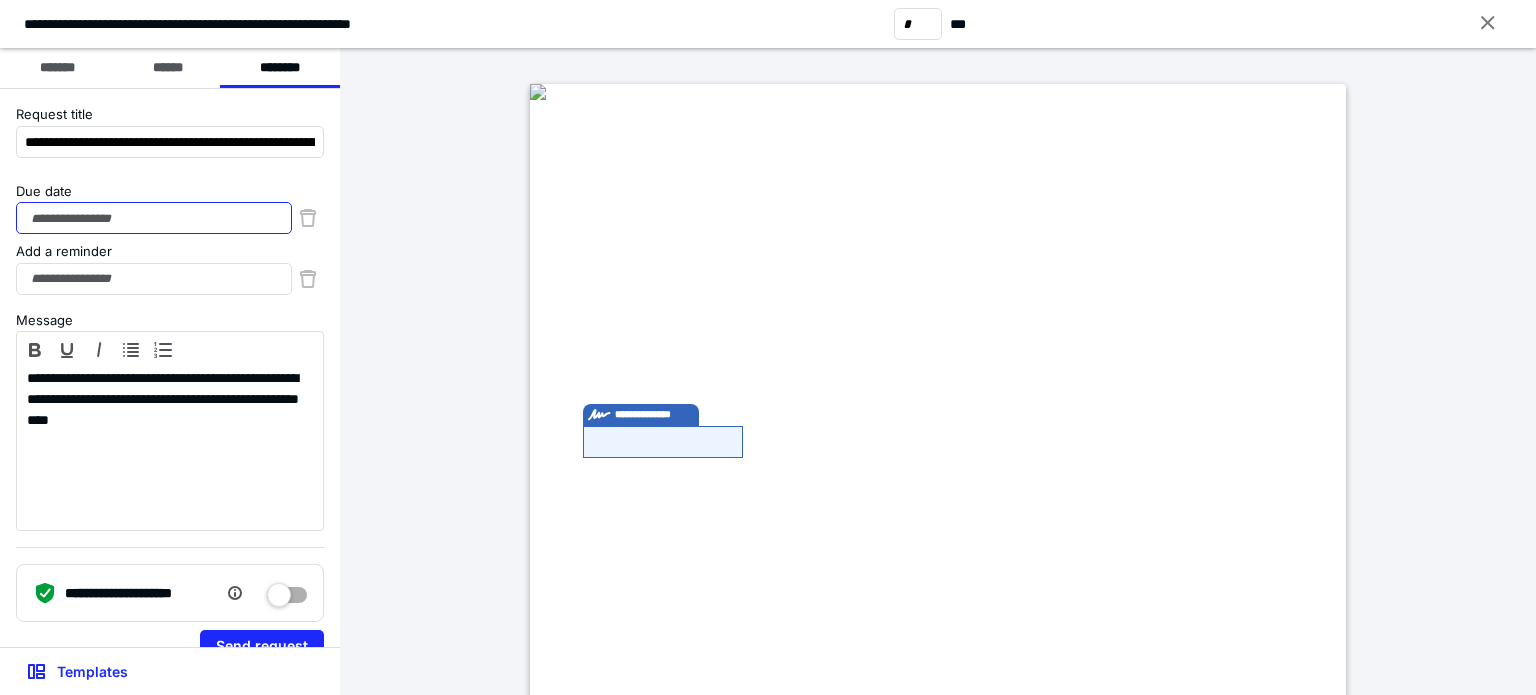 click on "Due date" at bounding box center [154, 218] 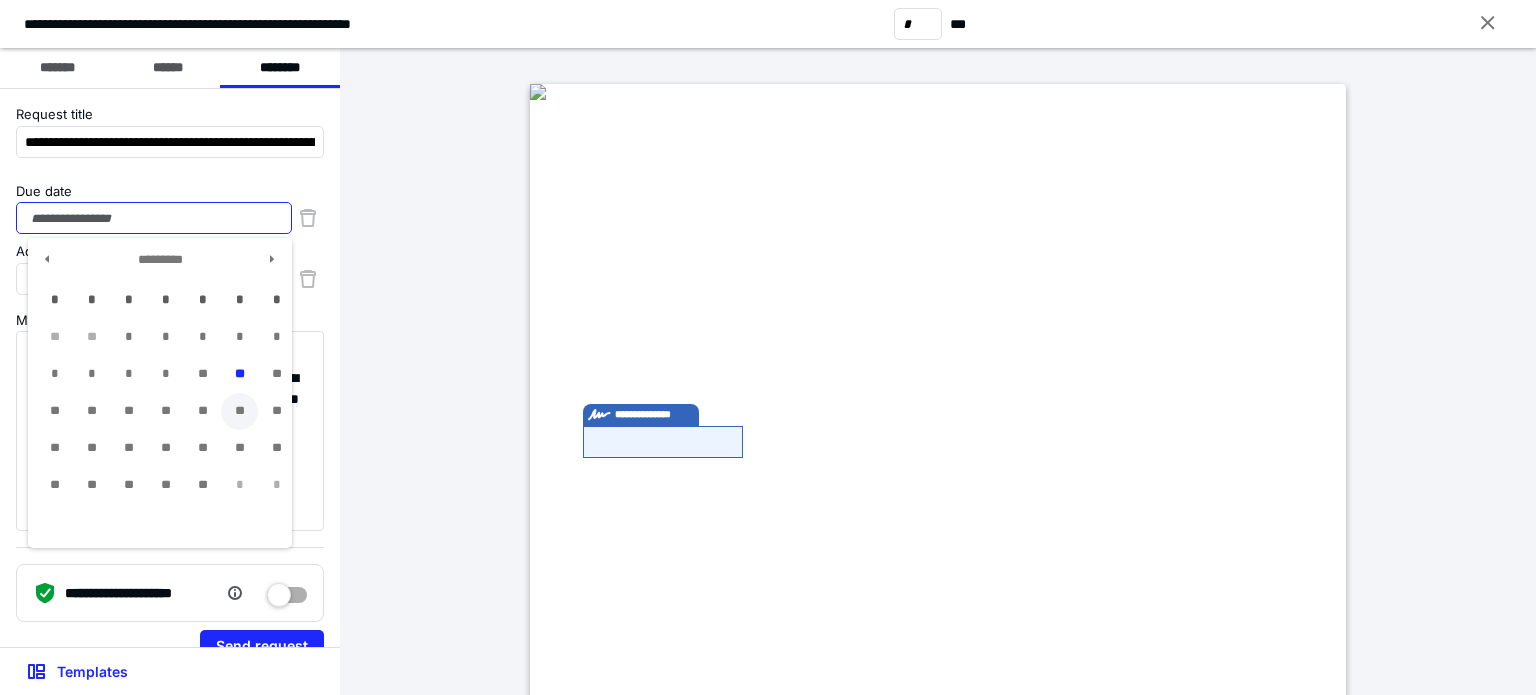 click on "**" at bounding box center [239, 411] 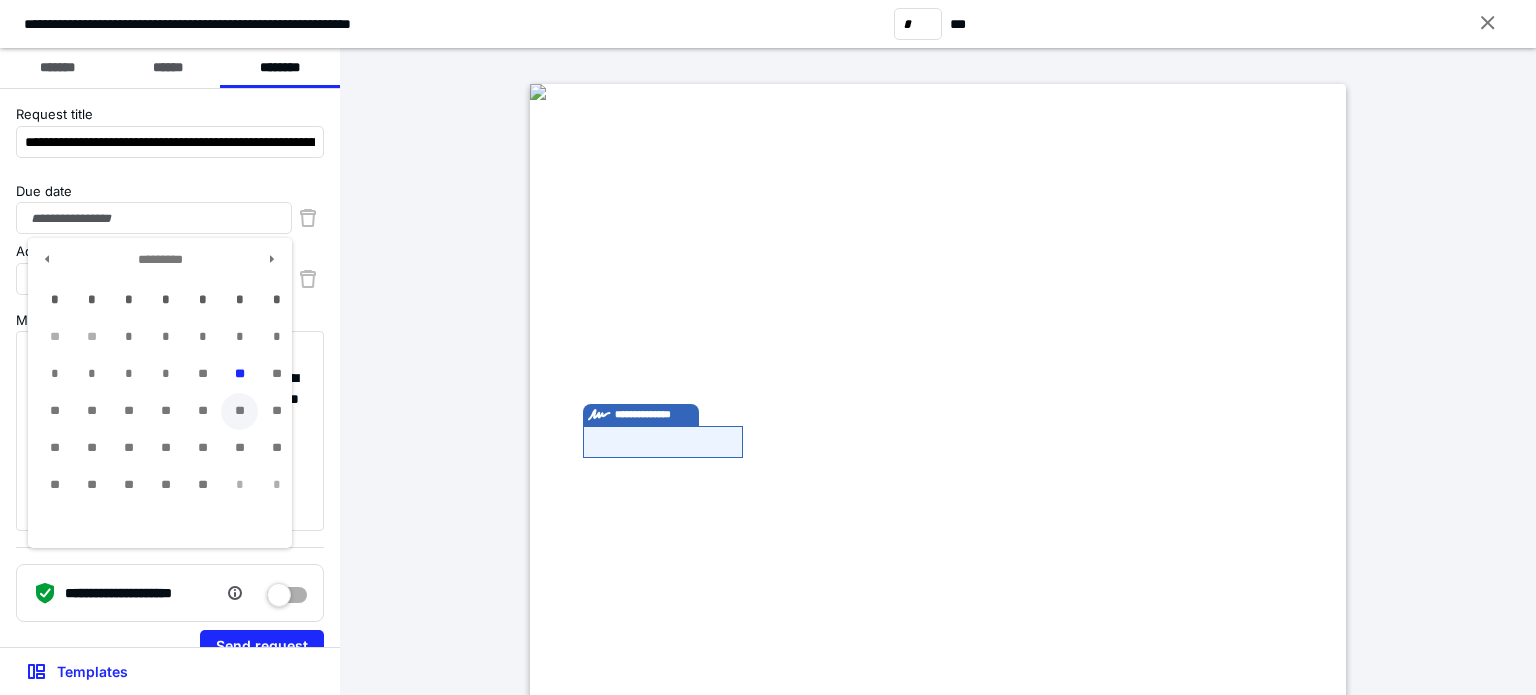 type on "**********" 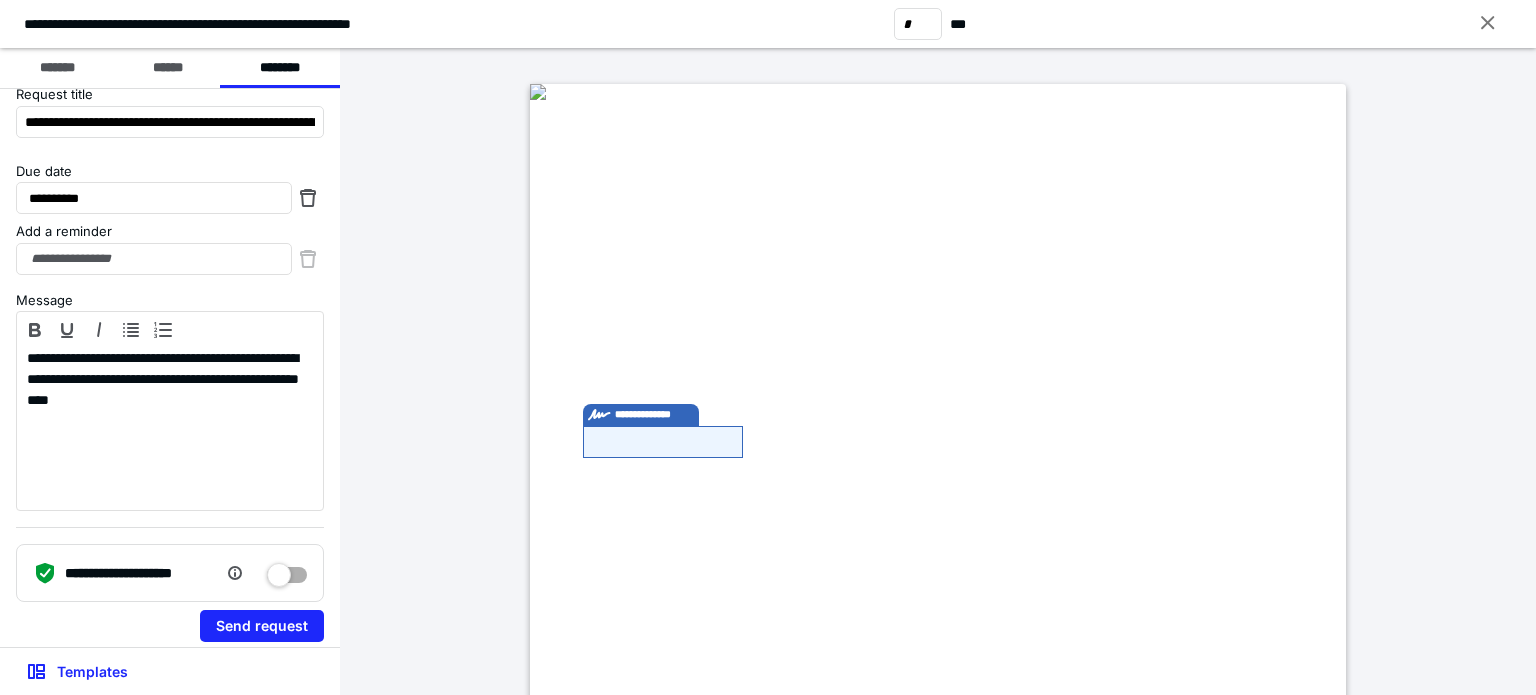 scroll, scrollTop: 30, scrollLeft: 0, axis: vertical 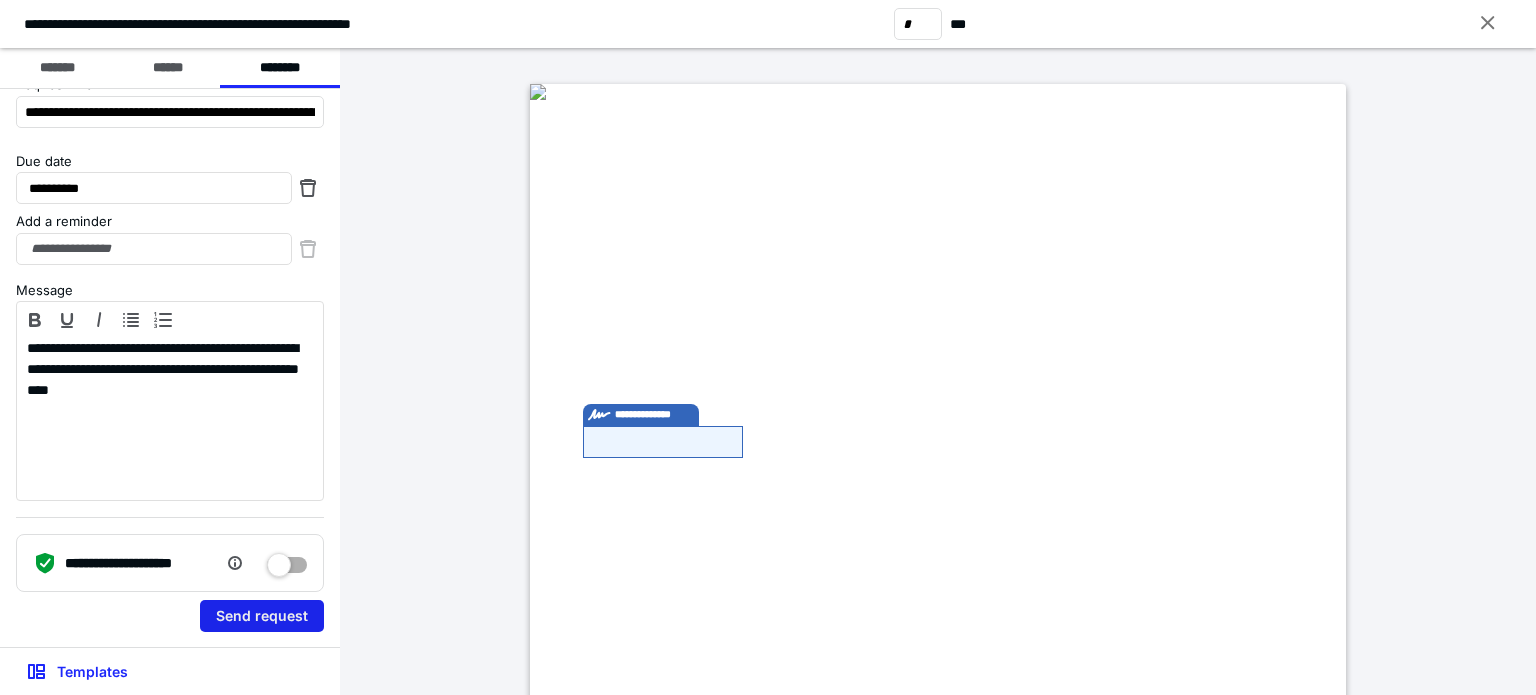 click on "Send request" at bounding box center [262, 616] 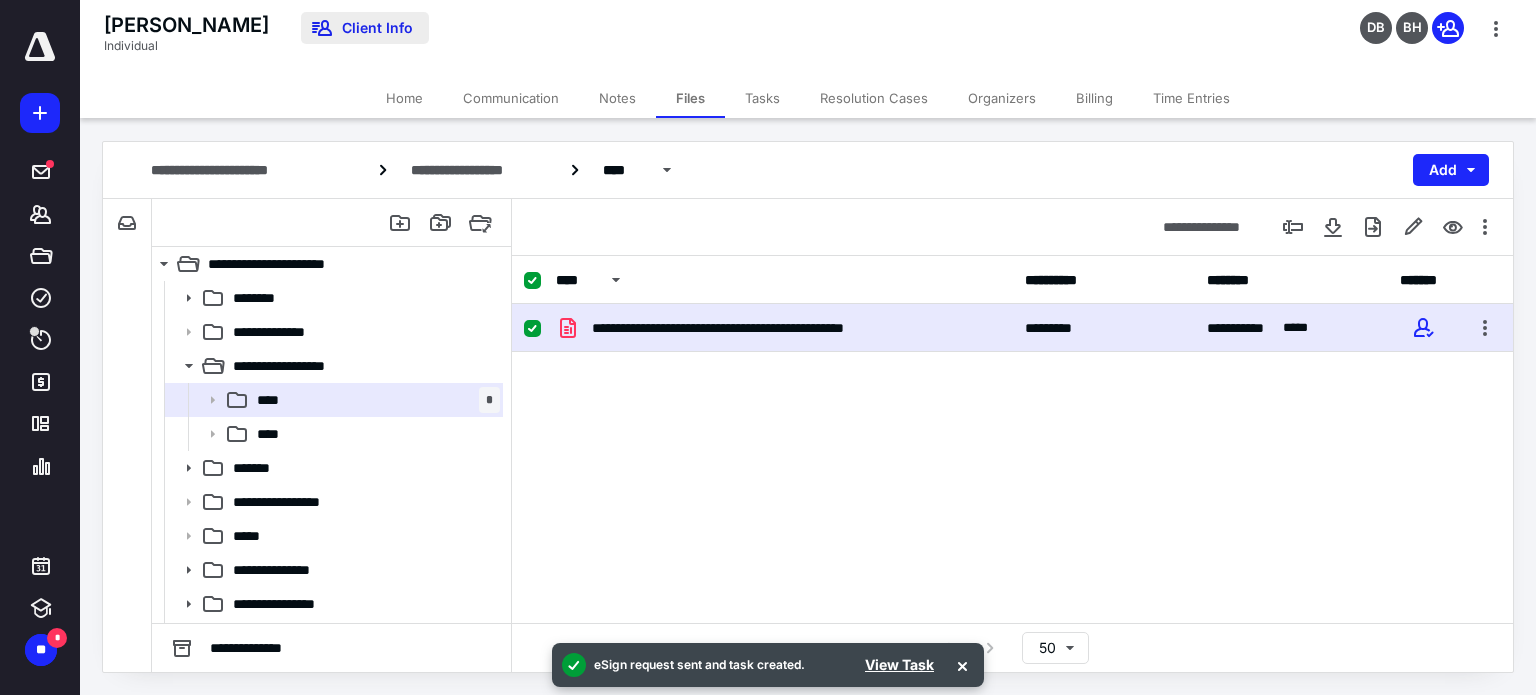 click on "Client Info" at bounding box center (365, 28) 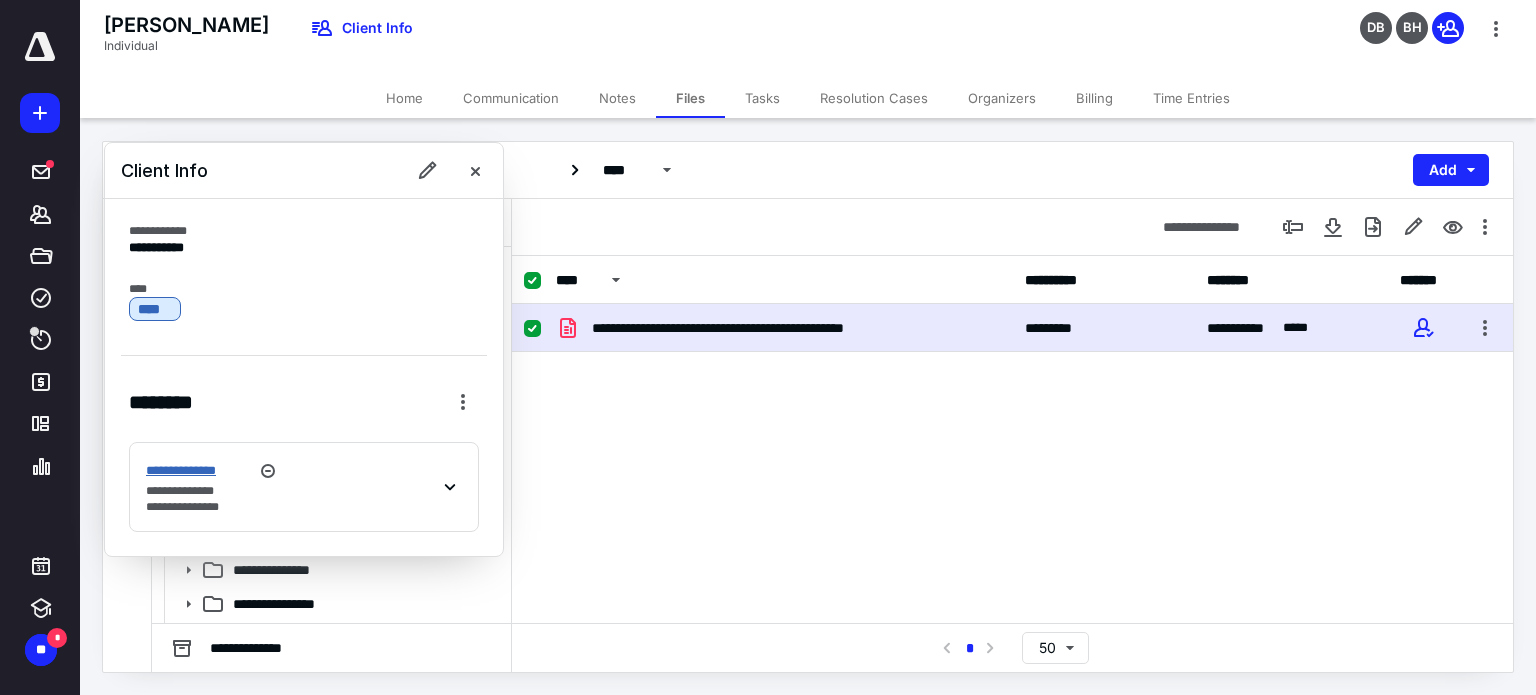 click on "**********" at bounding box center (197, 471) 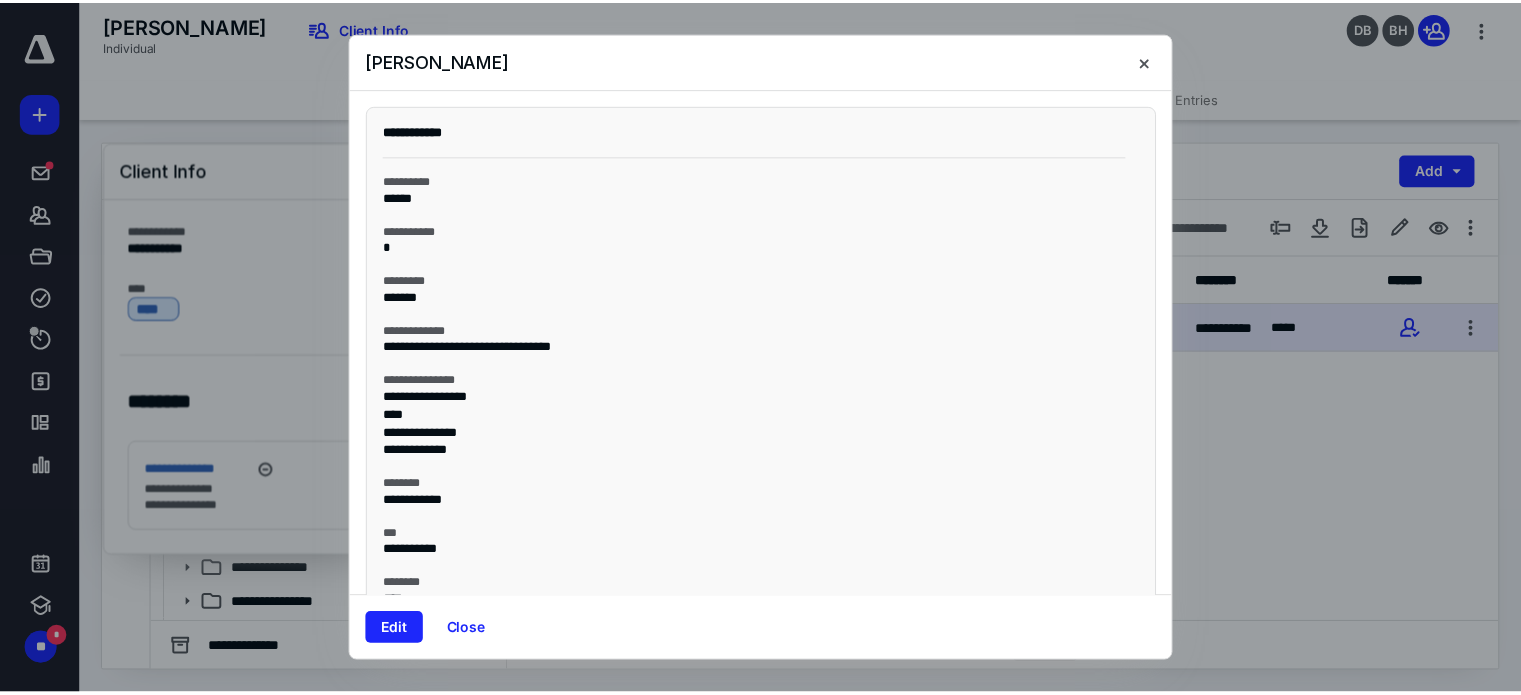 scroll, scrollTop: 180, scrollLeft: 0, axis: vertical 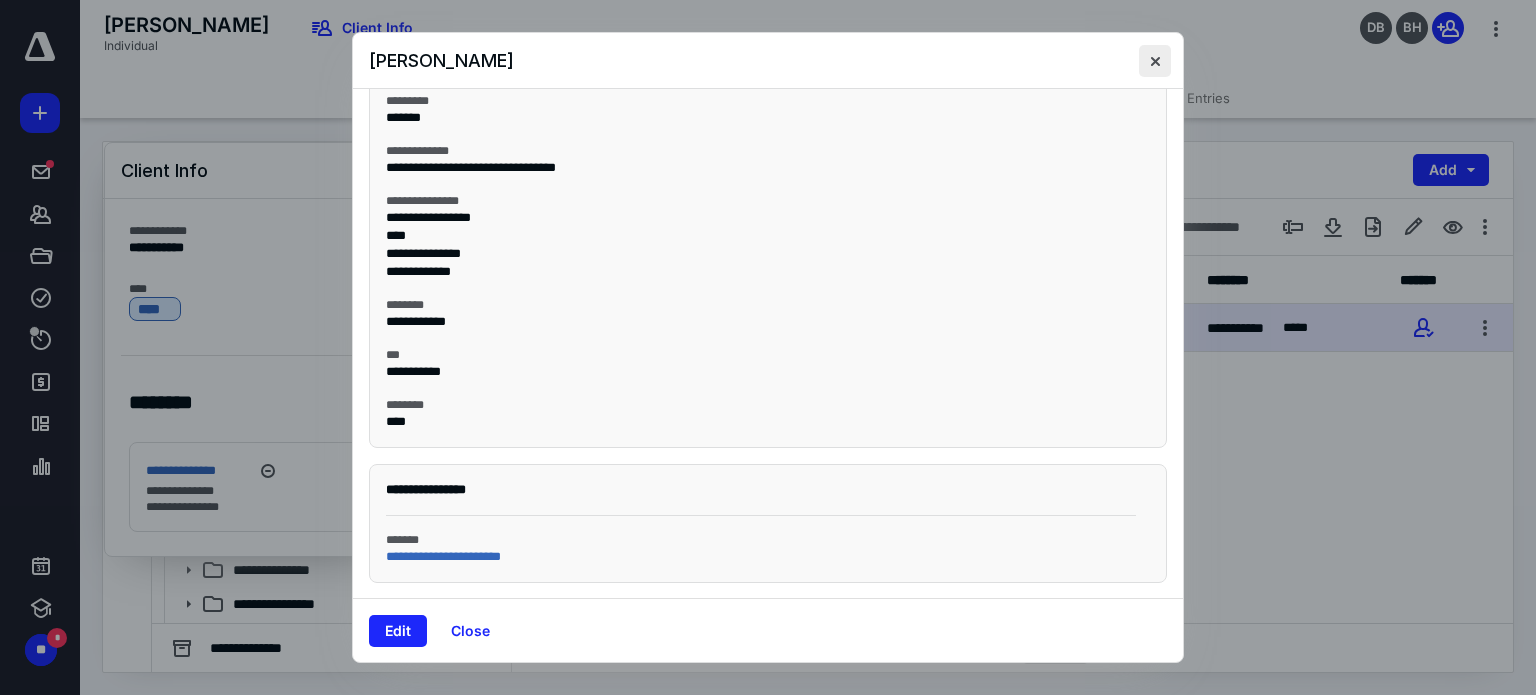 click at bounding box center (1155, 61) 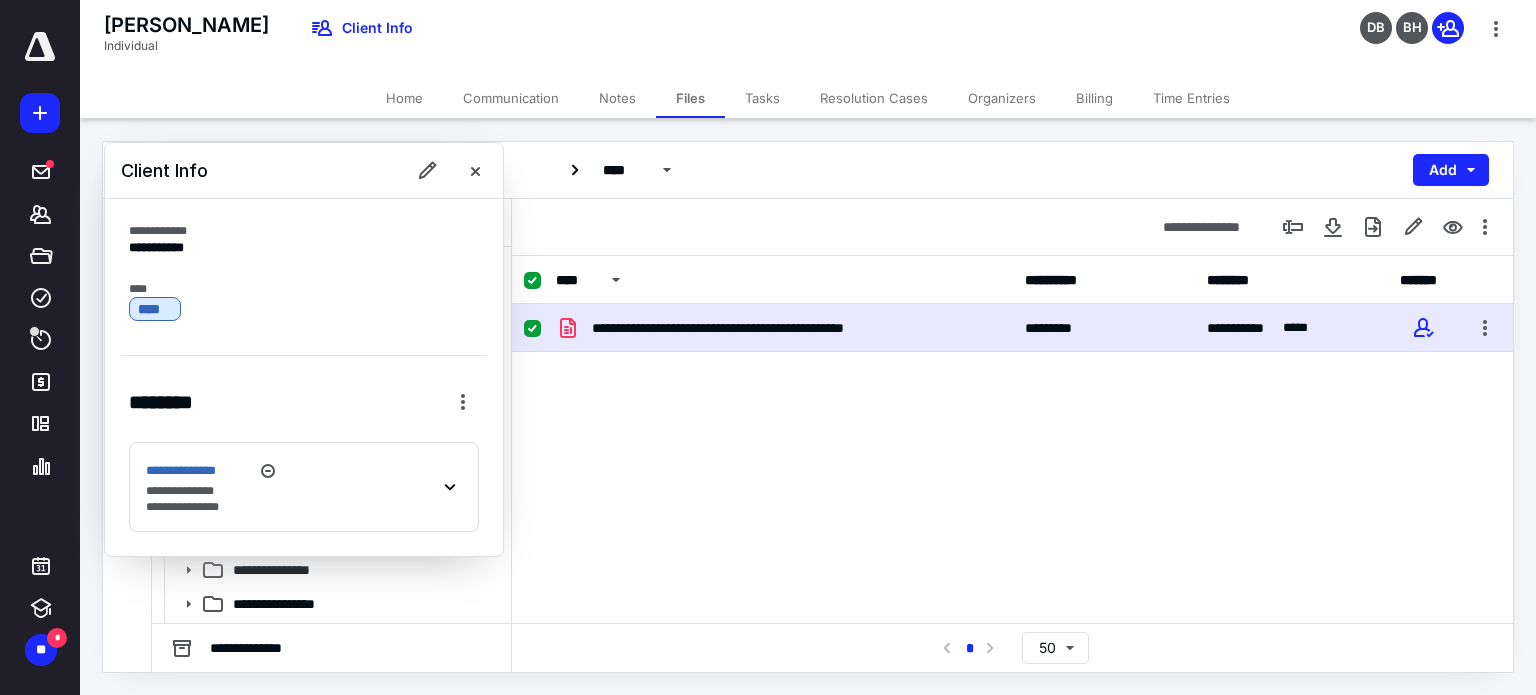 click on "**********" at bounding box center [1012, 454] 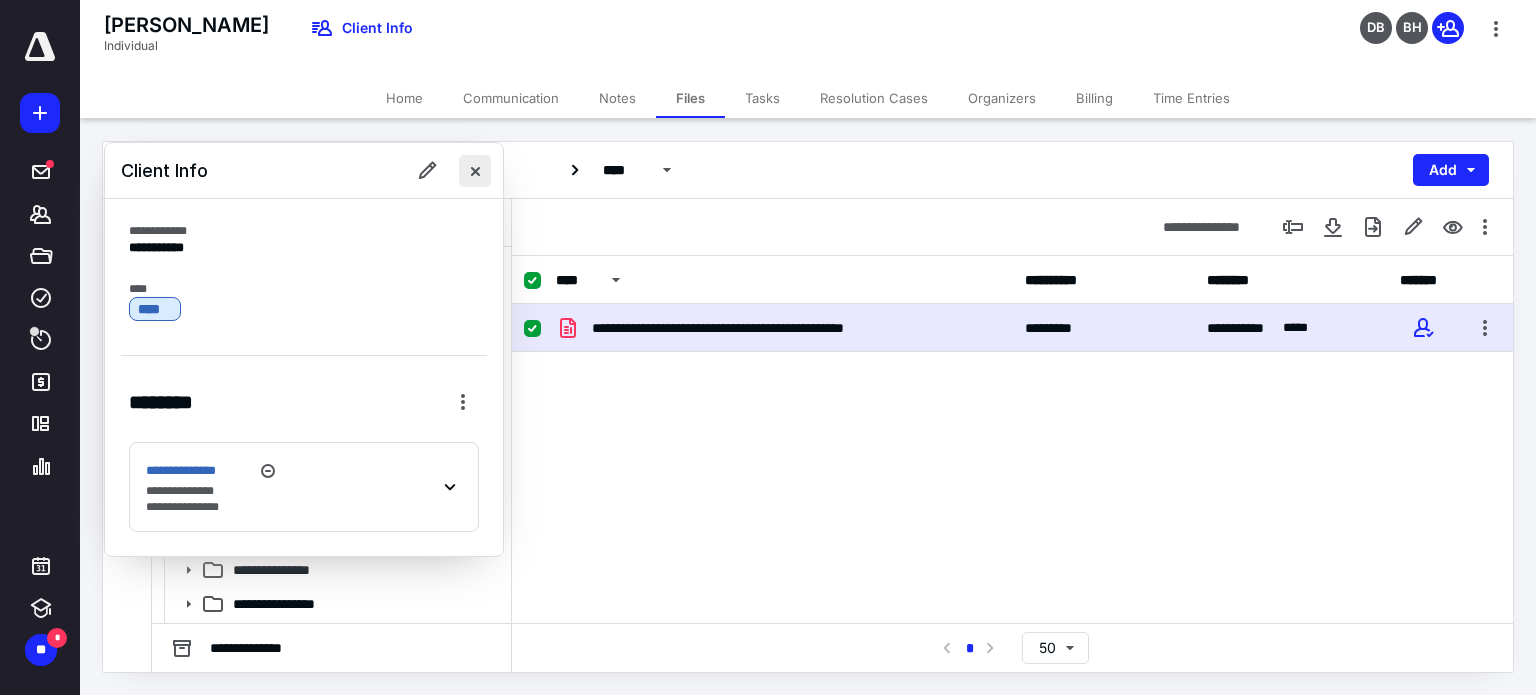 click at bounding box center [475, 171] 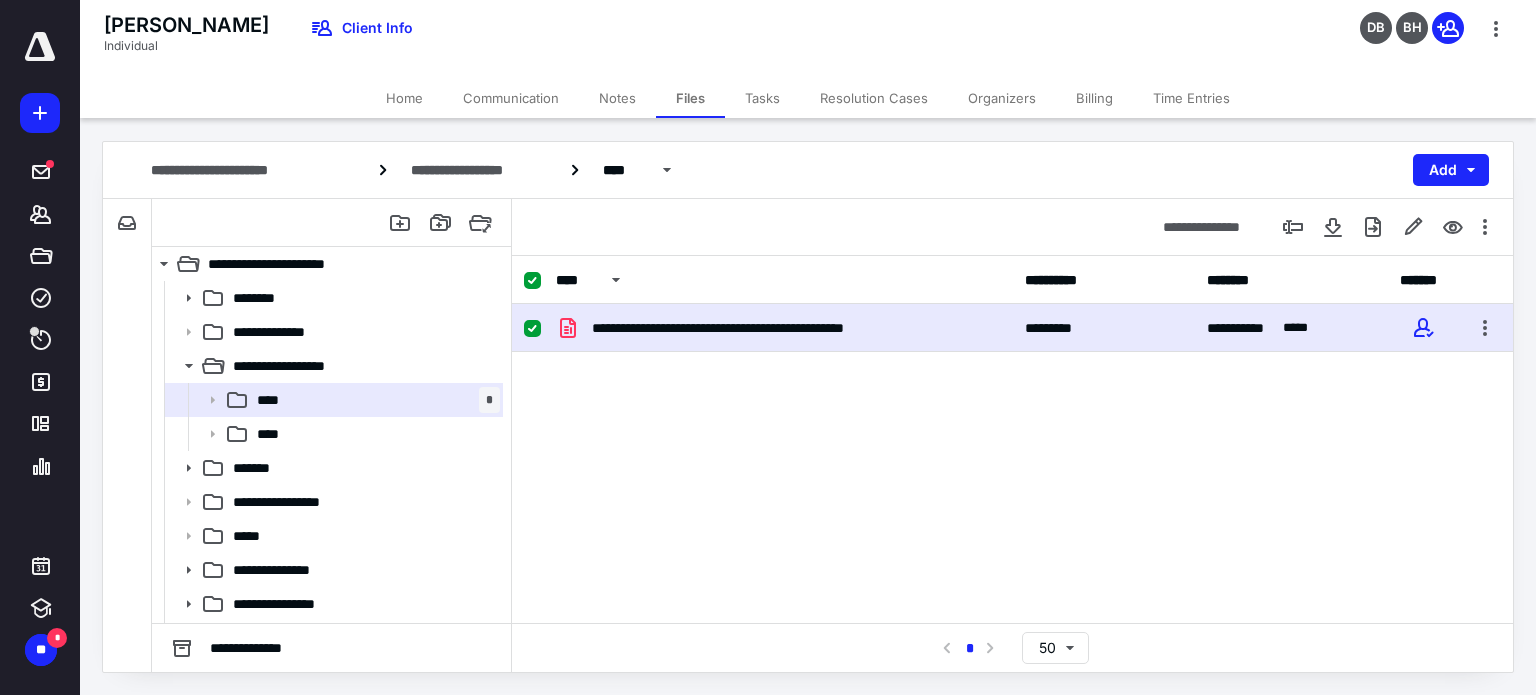 click on "Tasks" at bounding box center [762, 98] 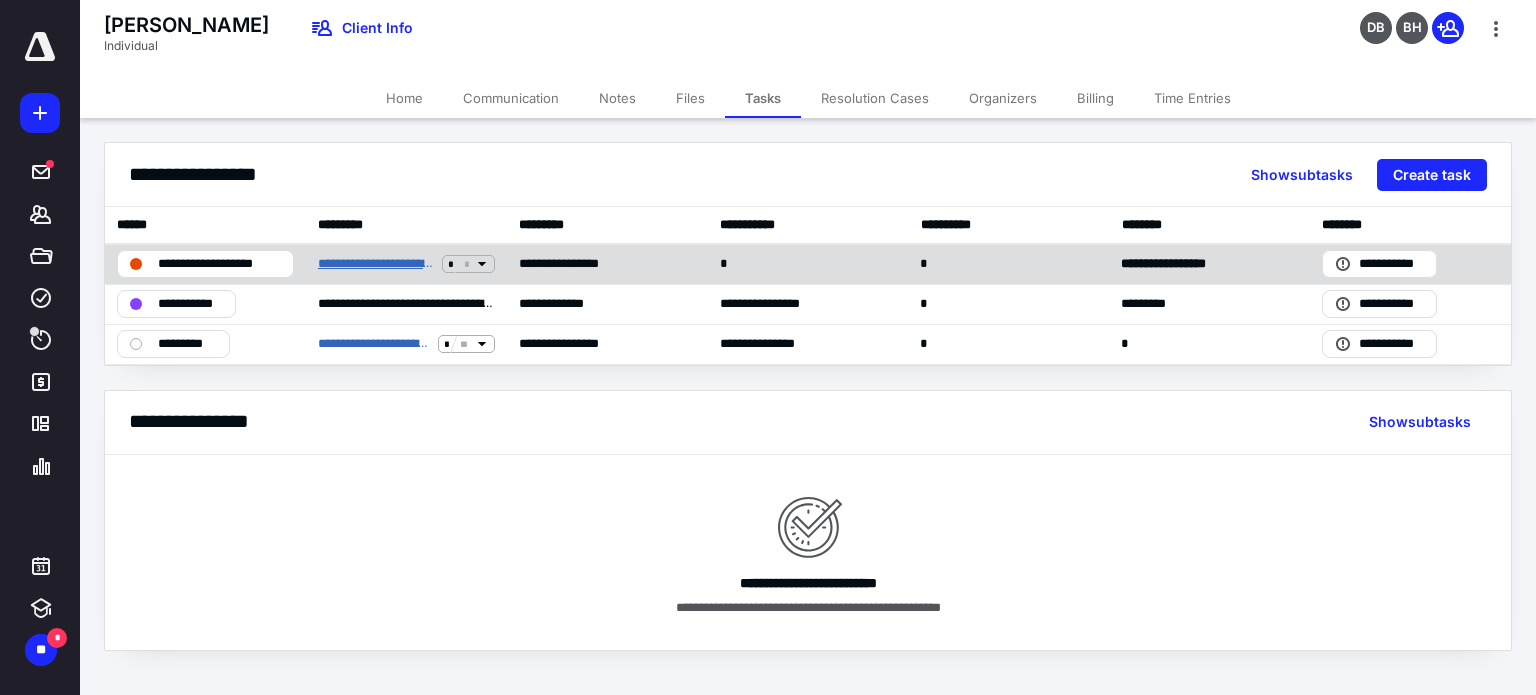 click on "**********" at bounding box center (376, 264) 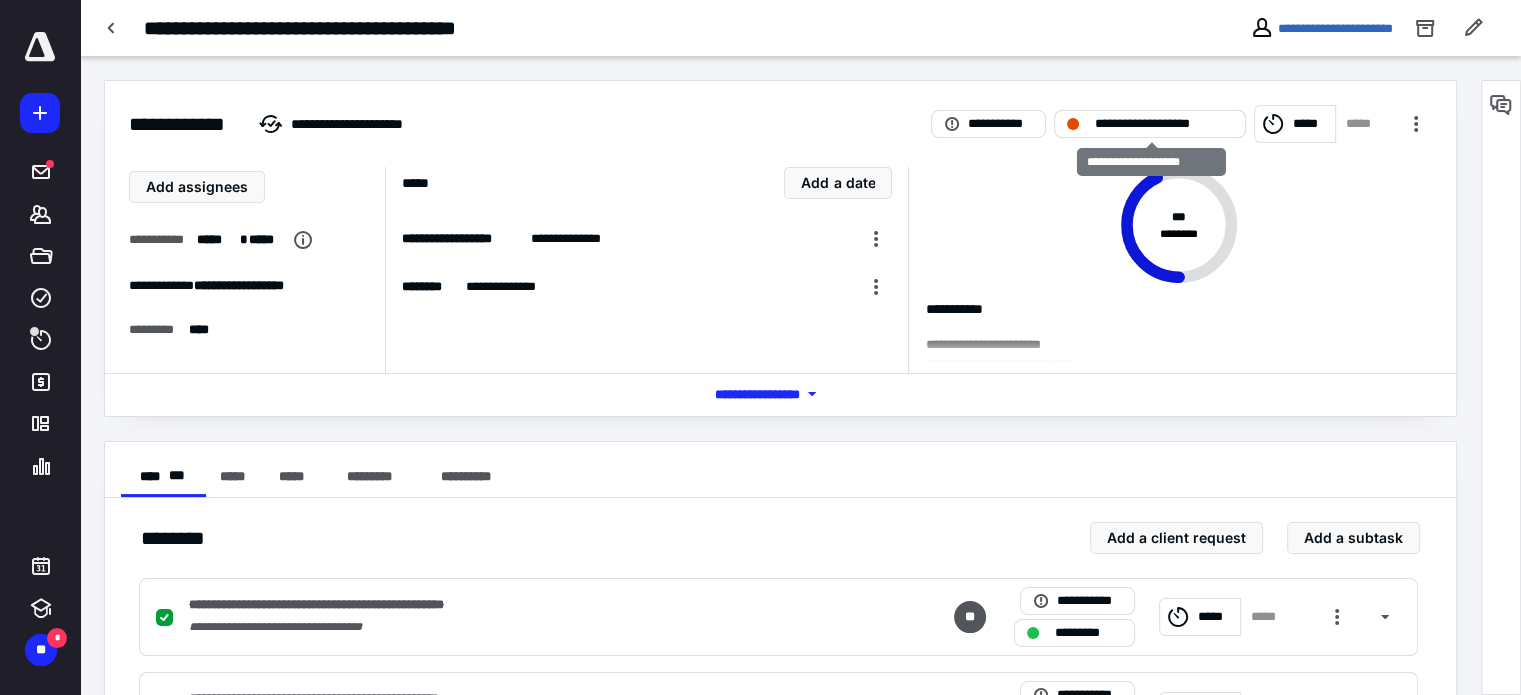 click on "**********" at bounding box center (1164, 124) 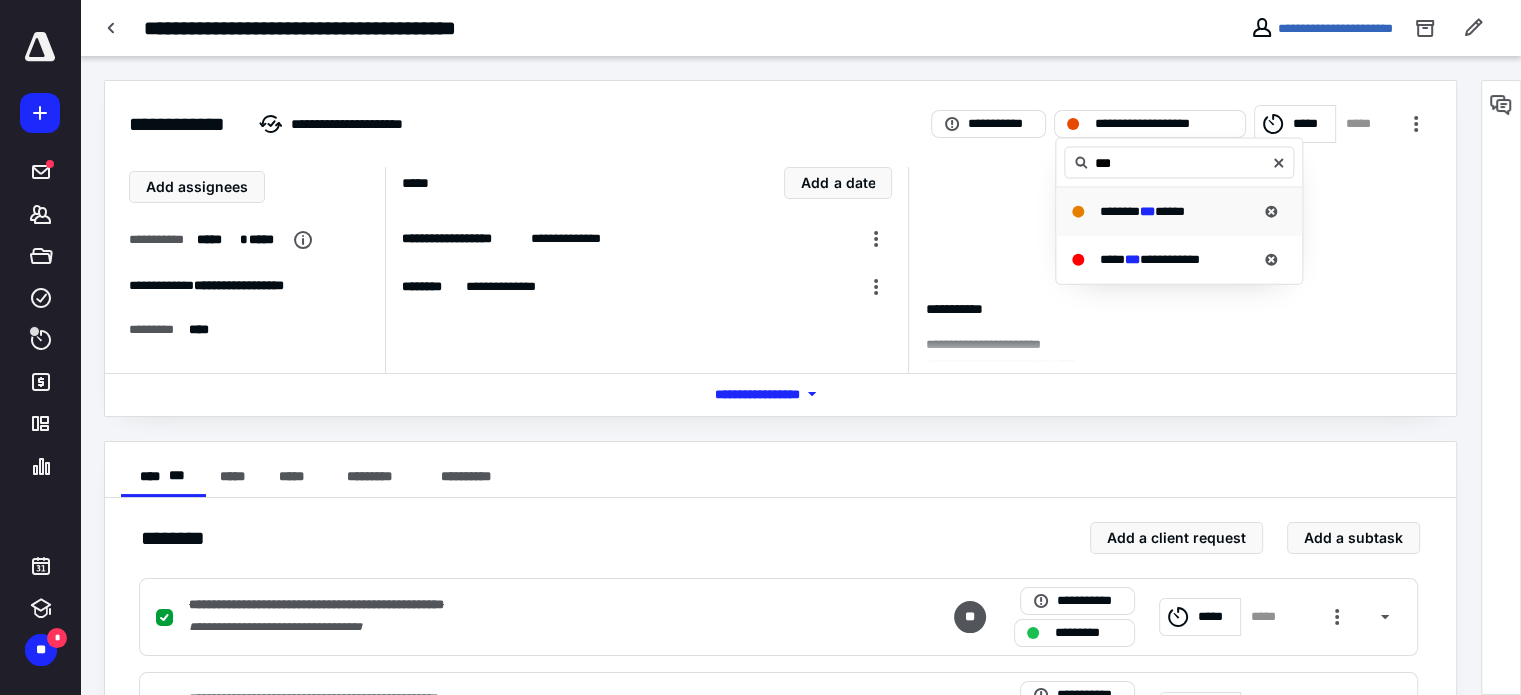 type on "***" 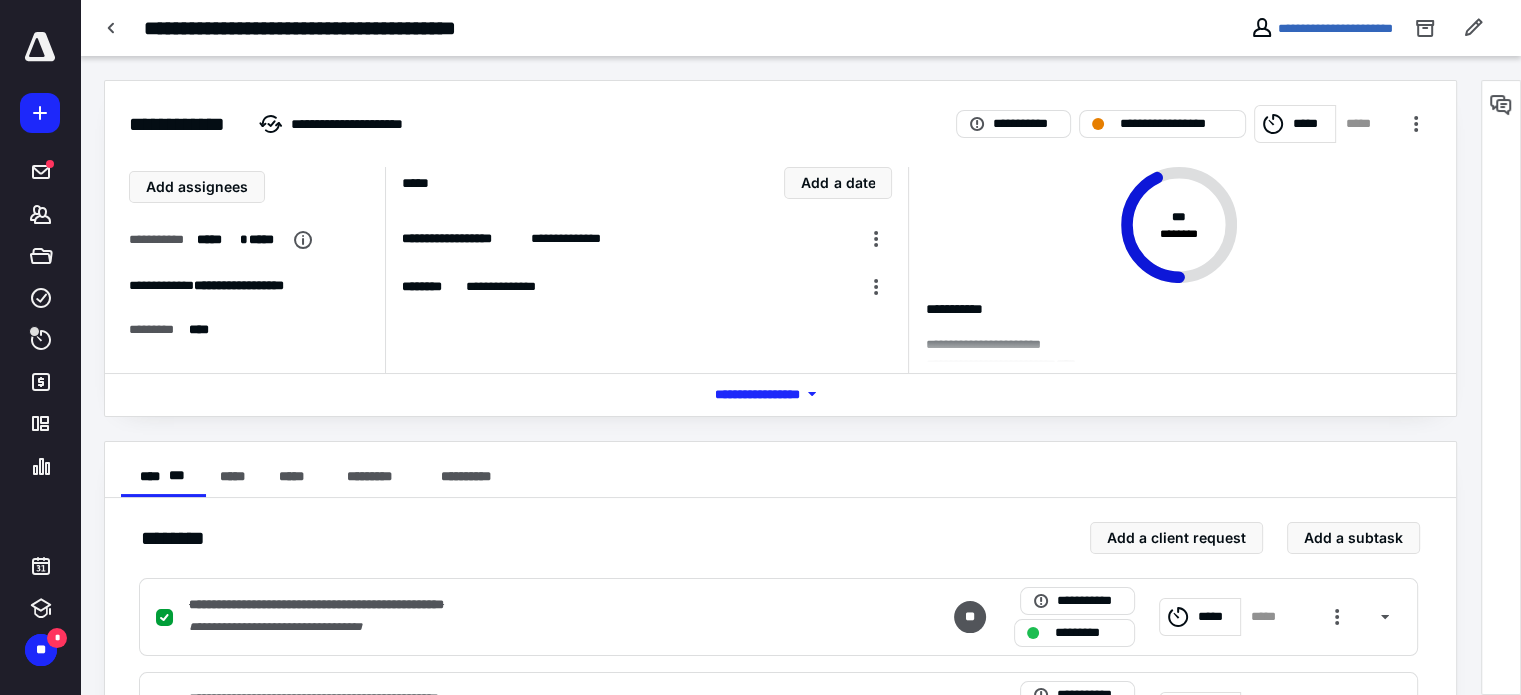 click at bounding box center [1501, 105] 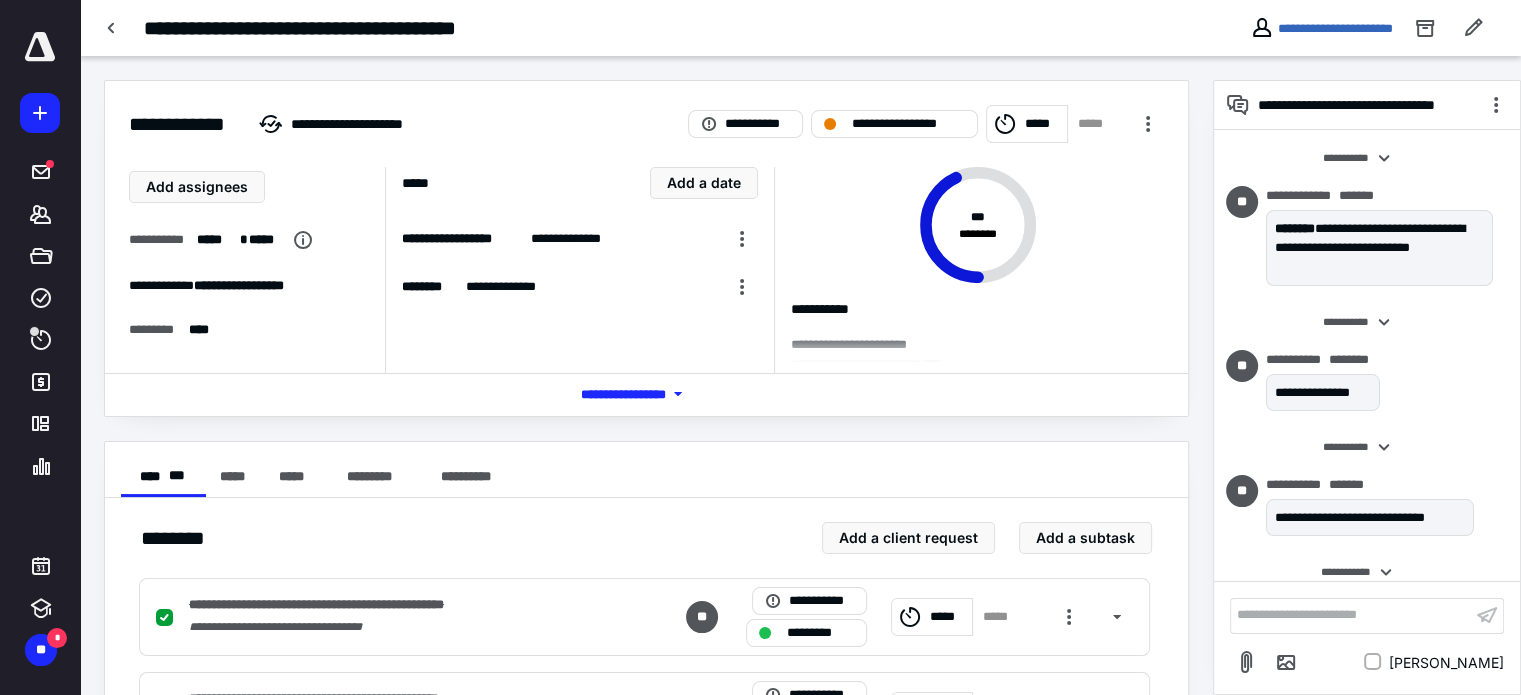 scroll, scrollTop: 174, scrollLeft: 0, axis: vertical 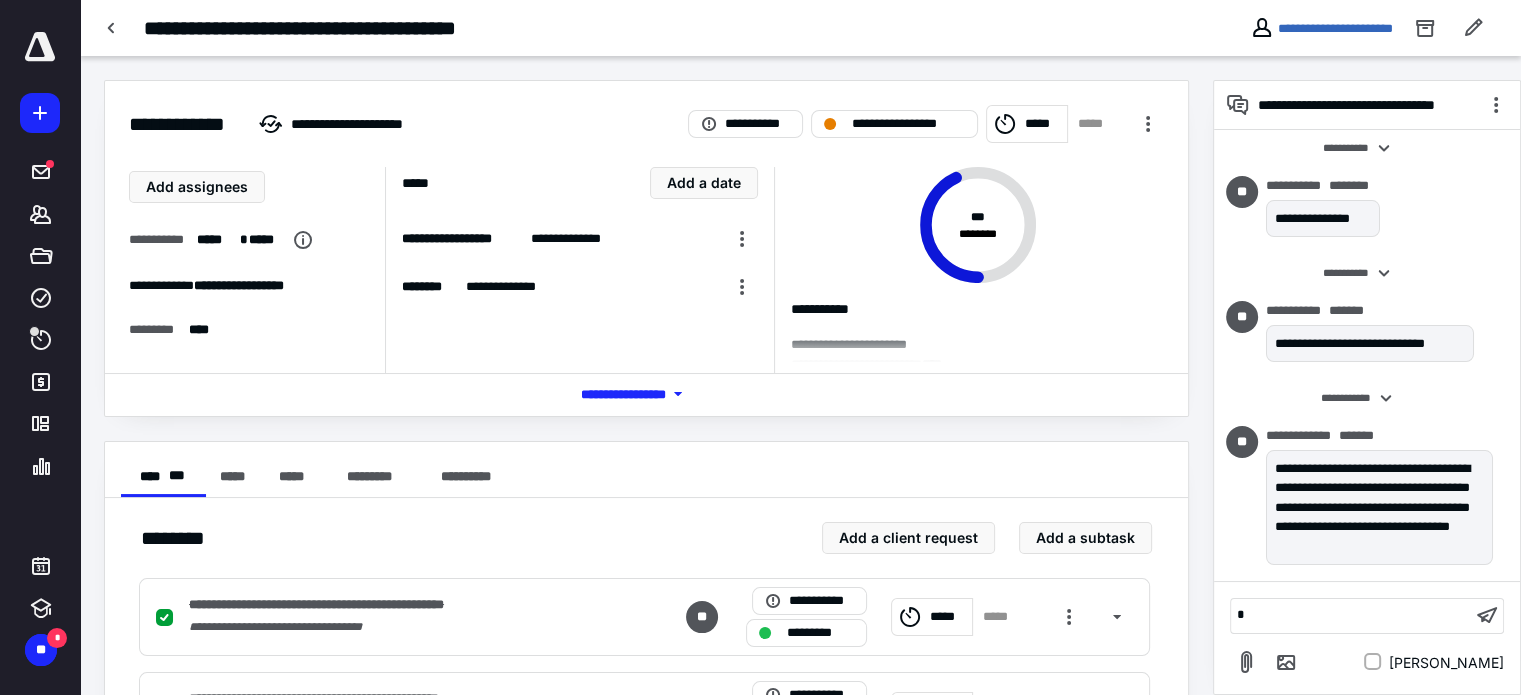 type 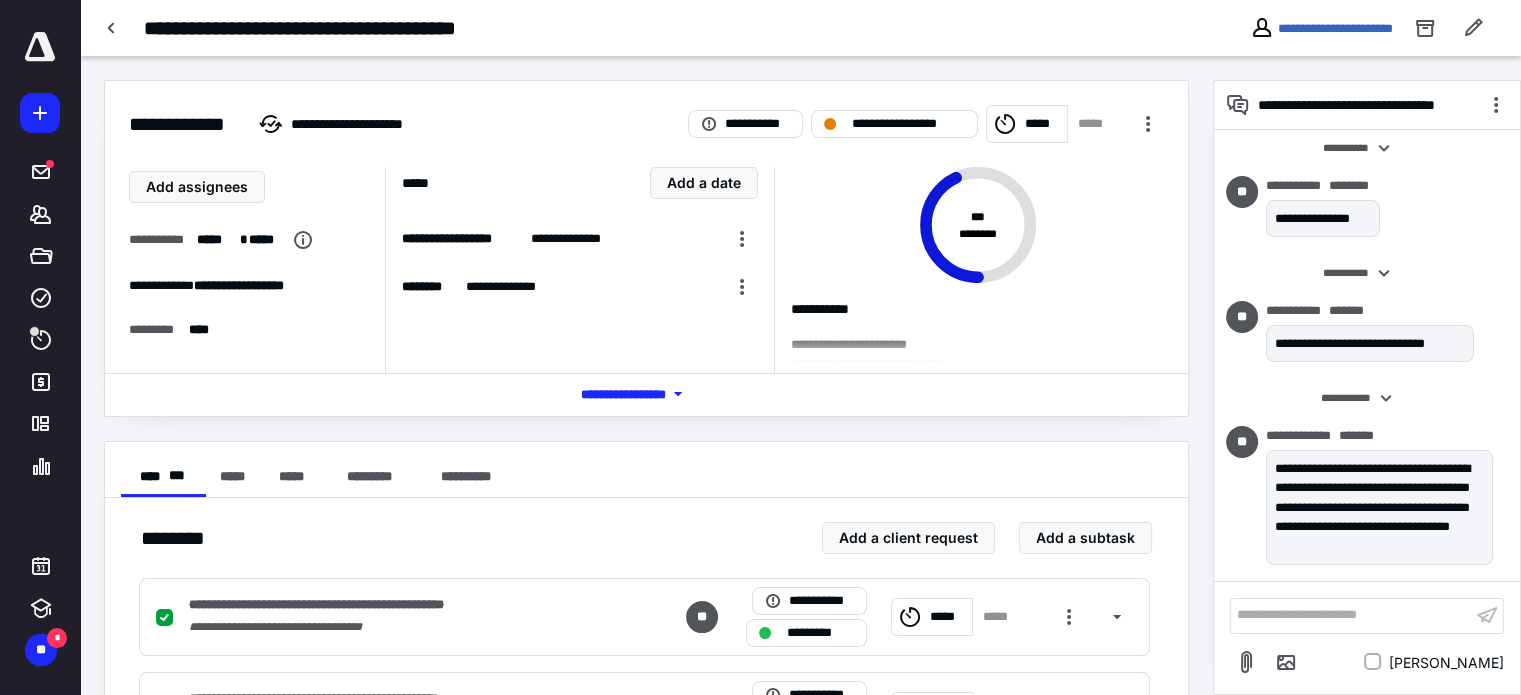 scroll, scrollTop: 318, scrollLeft: 0, axis: vertical 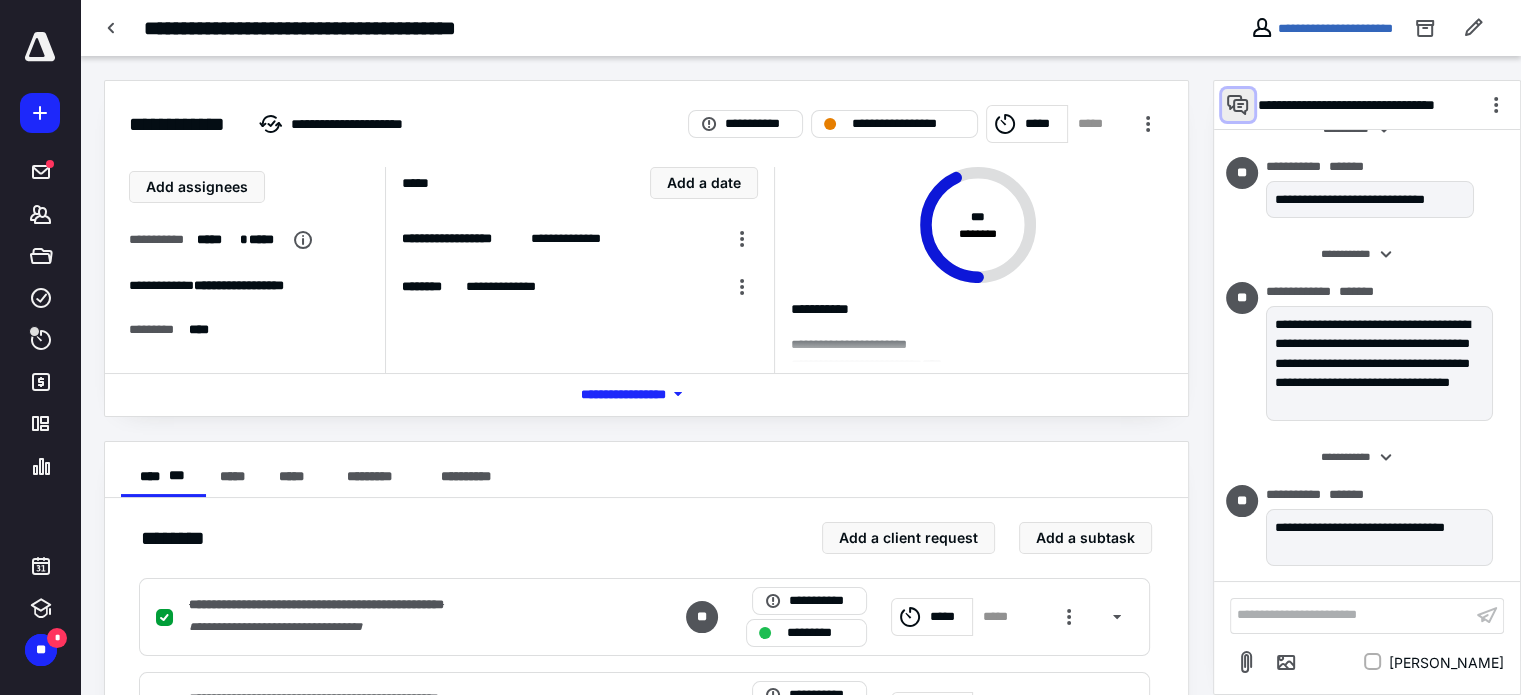 click at bounding box center (1238, 105) 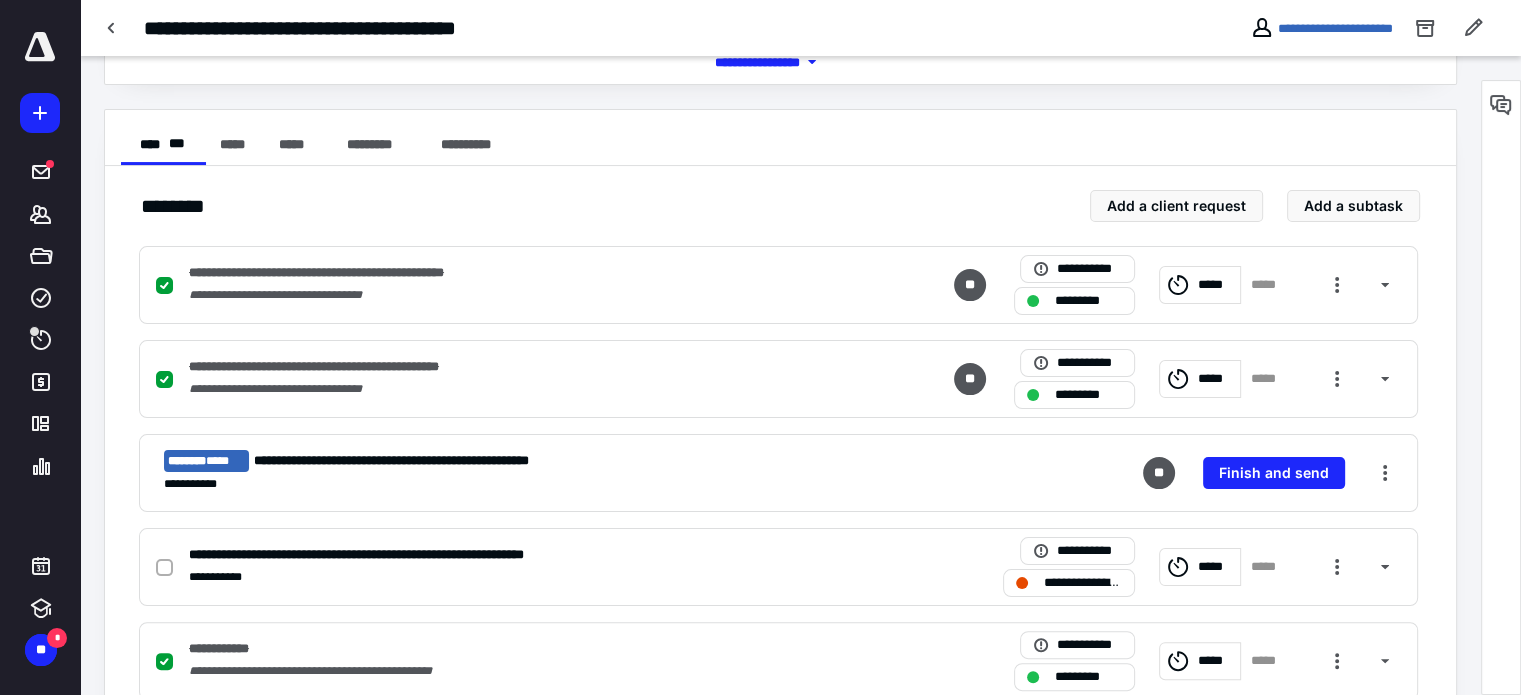 scroll, scrollTop: 573, scrollLeft: 0, axis: vertical 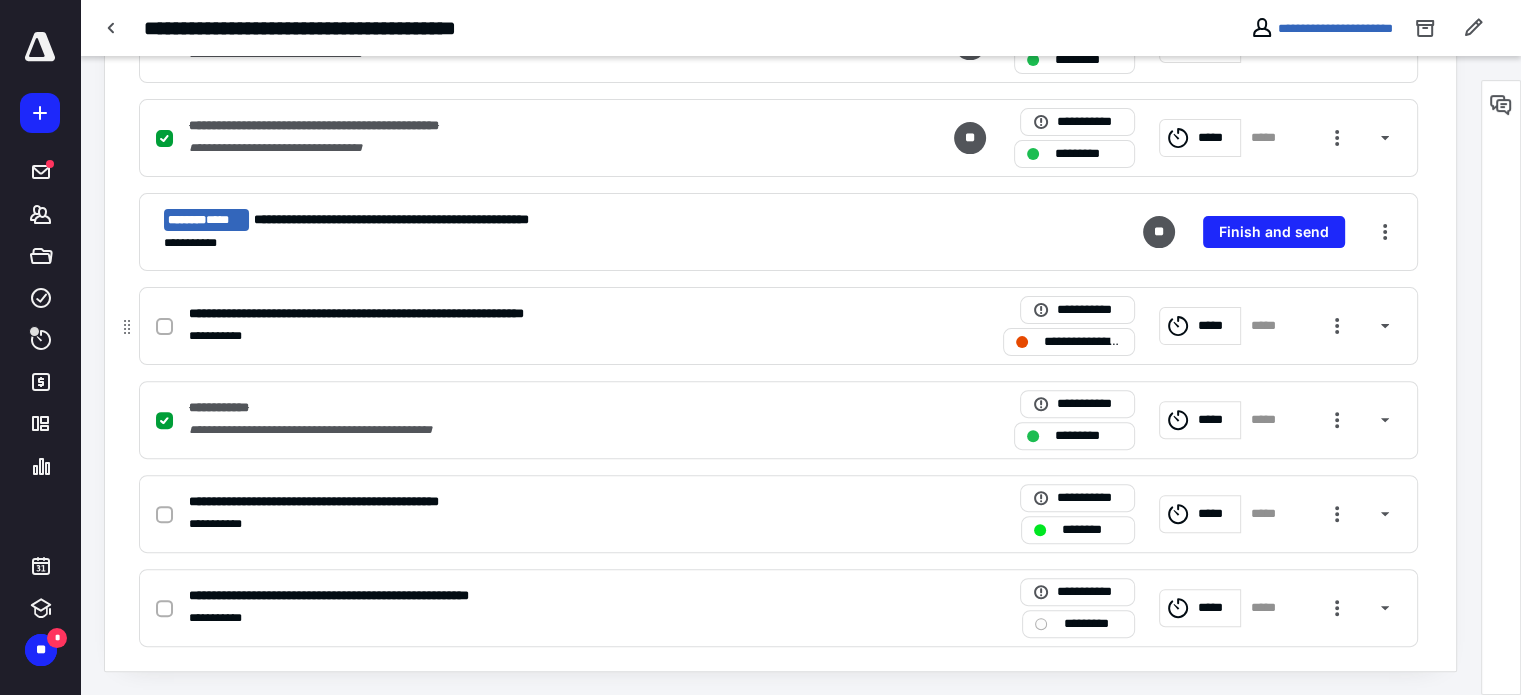 click on "**********" at bounding box center [1069, 342] 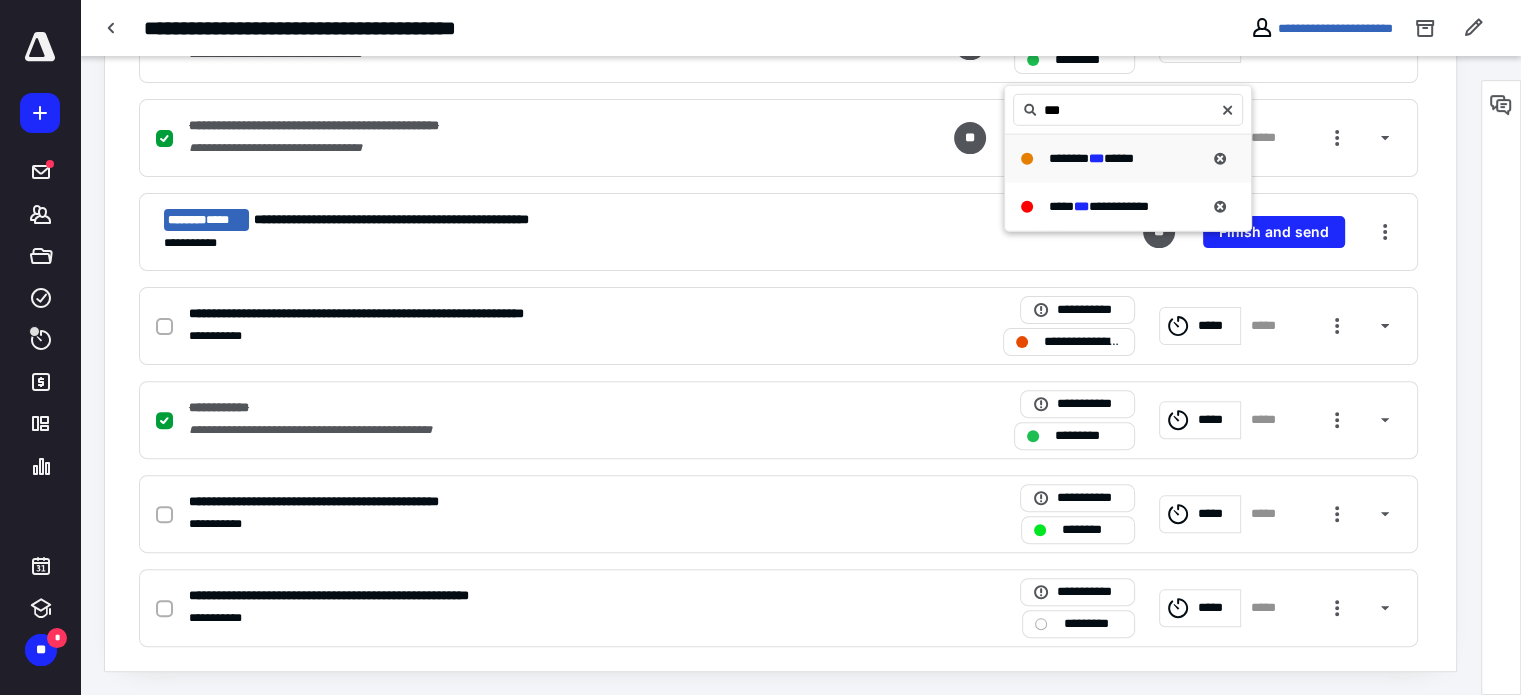 type on "***" 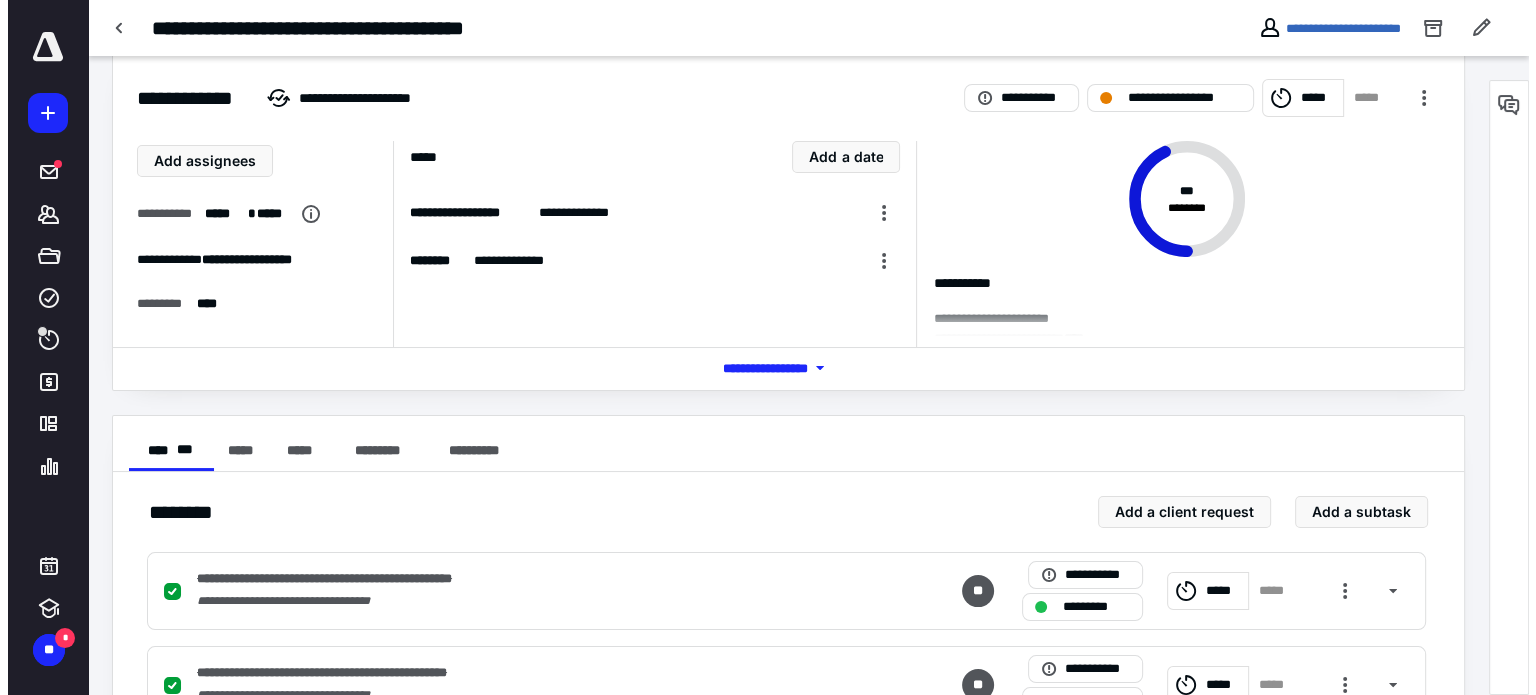 scroll, scrollTop: 0, scrollLeft: 0, axis: both 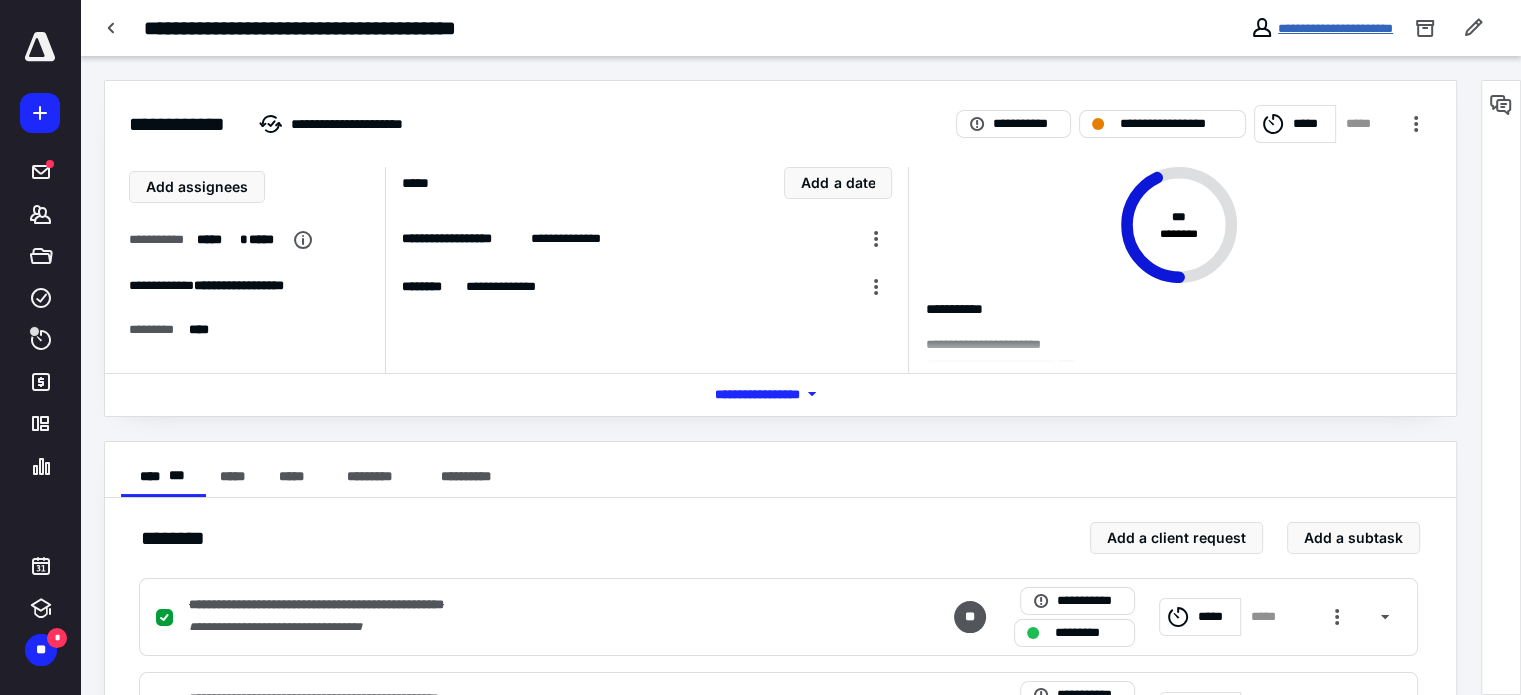 click on "**********" at bounding box center [1335, 28] 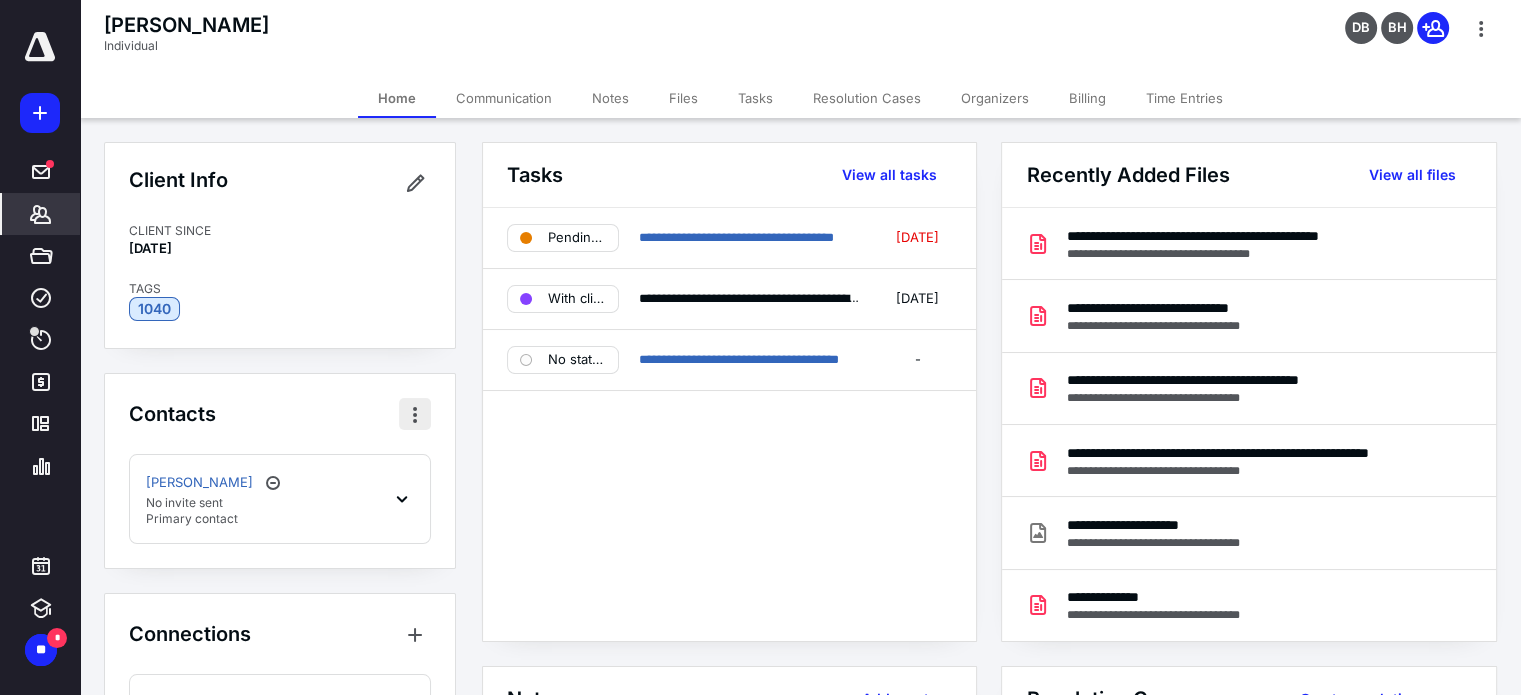 click at bounding box center [415, 414] 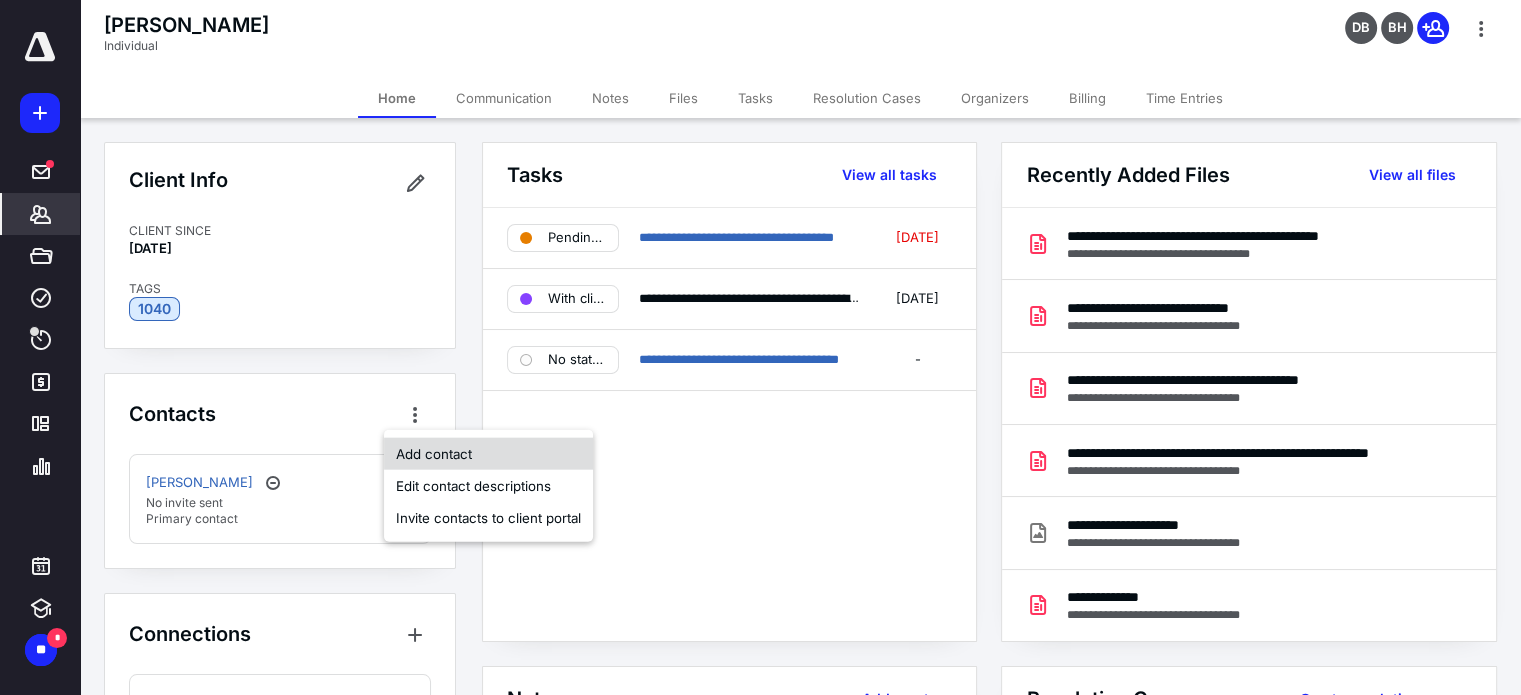 click on "Add contact" at bounding box center [488, 454] 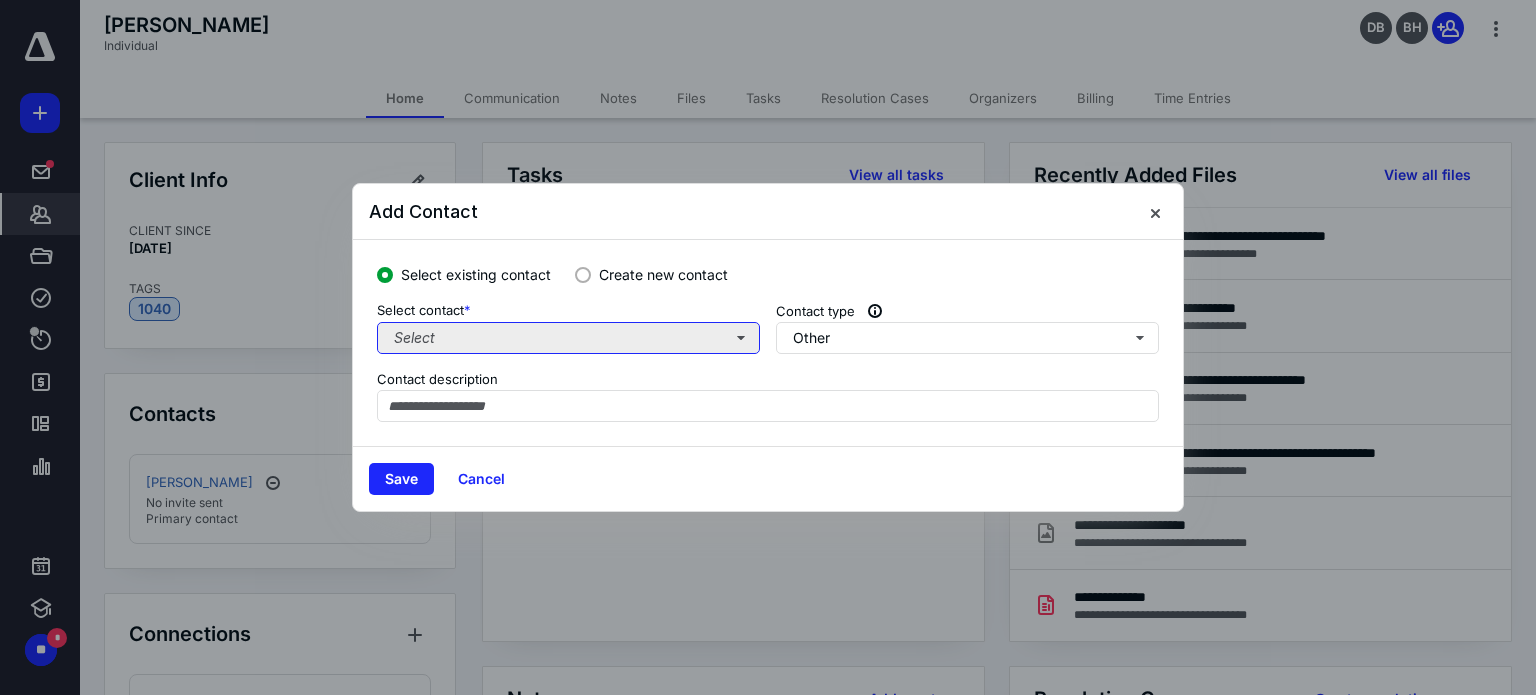 click on "Select" at bounding box center [568, 338] 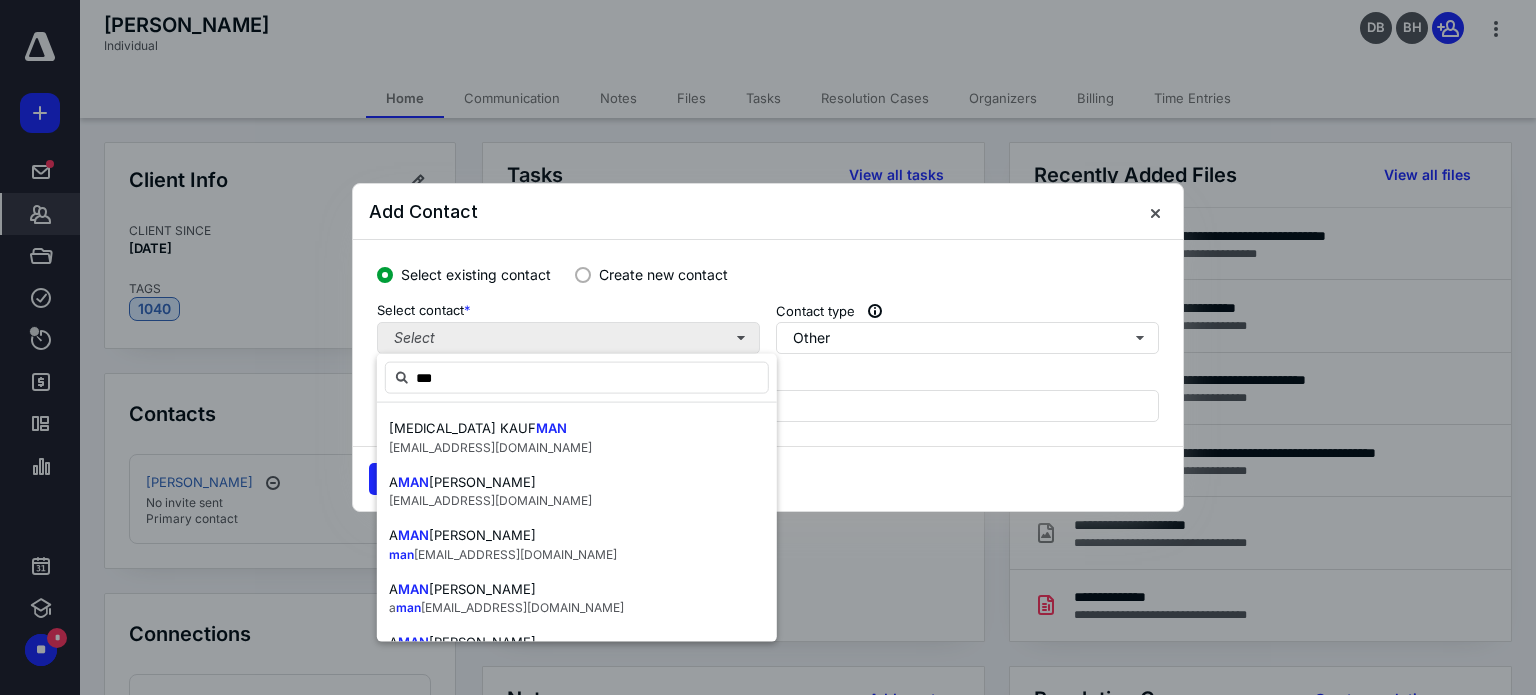 type on "****" 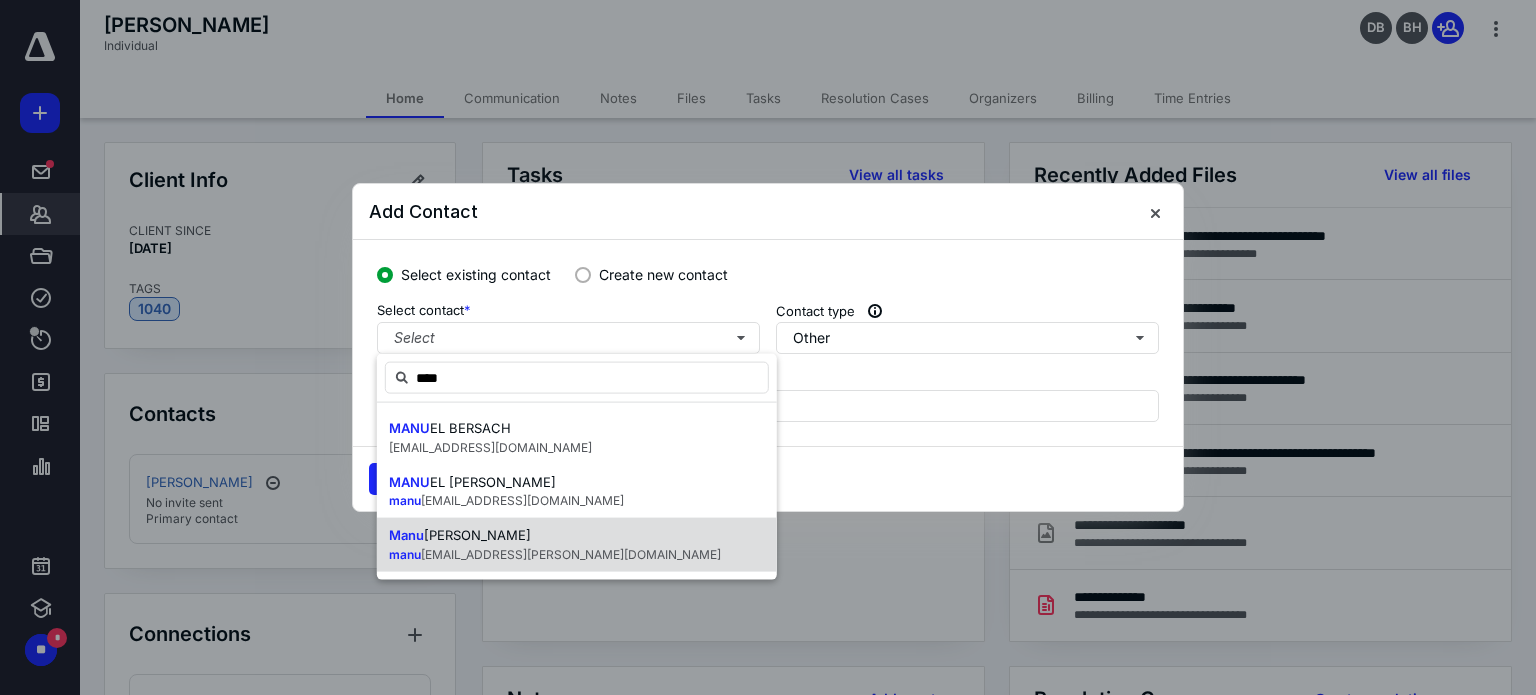 click on "el Sanchez-Castillo" at bounding box center [477, 535] 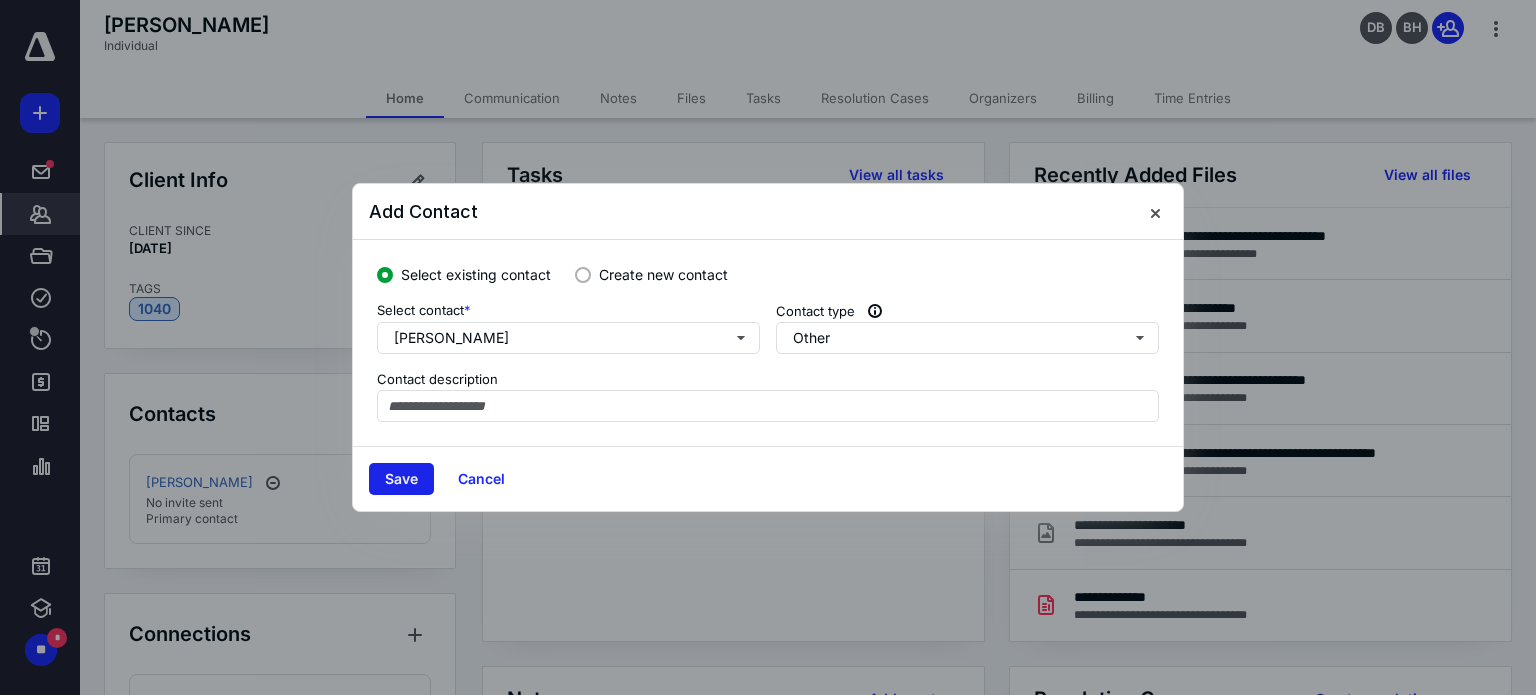 click on "Save" at bounding box center [401, 479] 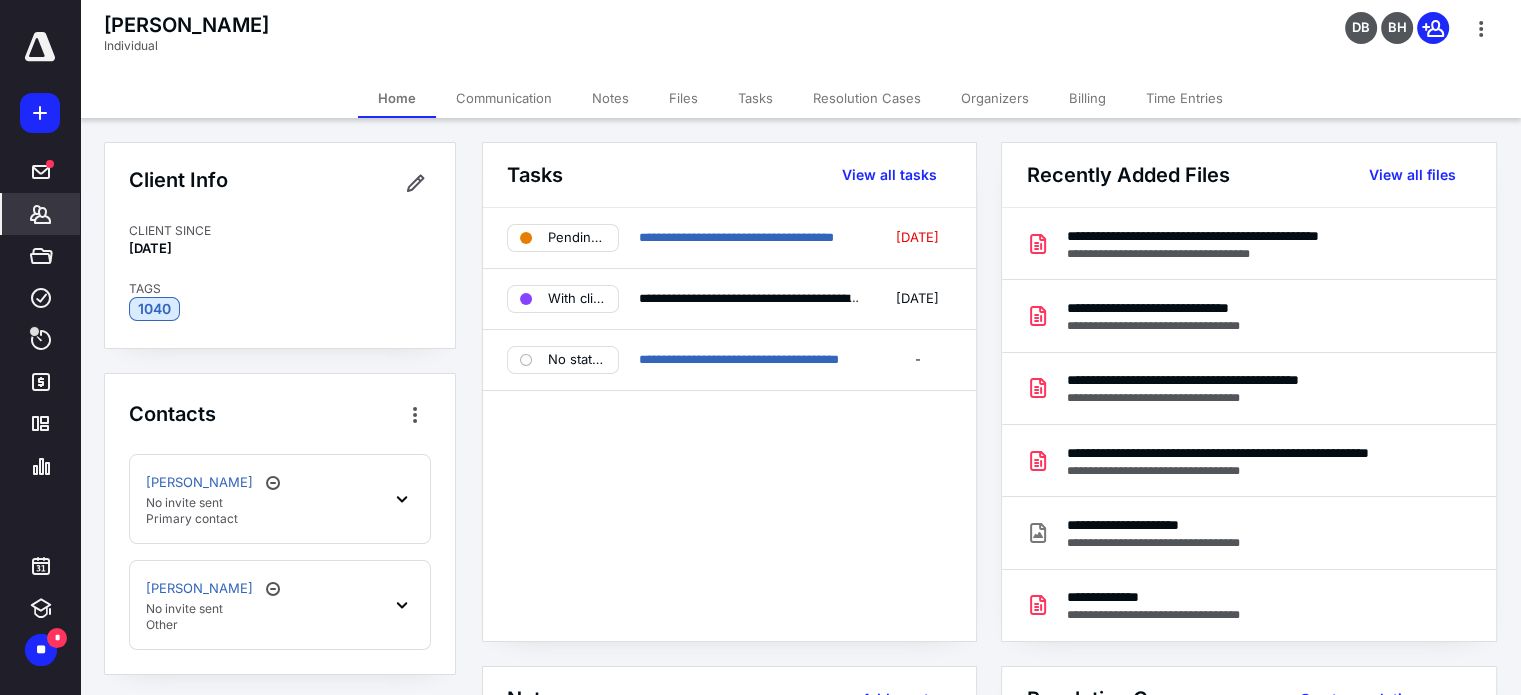 click 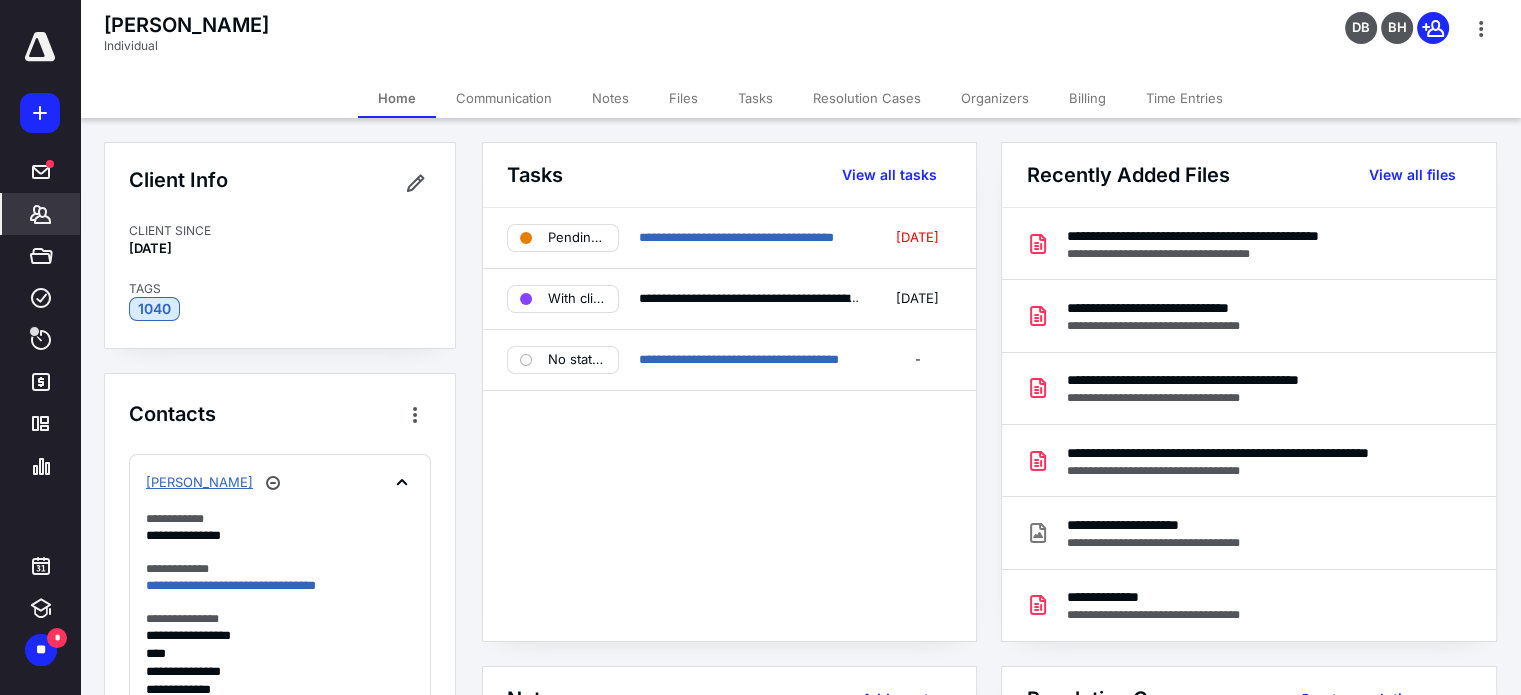 click on "Manuel Sanchez" at bounding box center (199, 483) 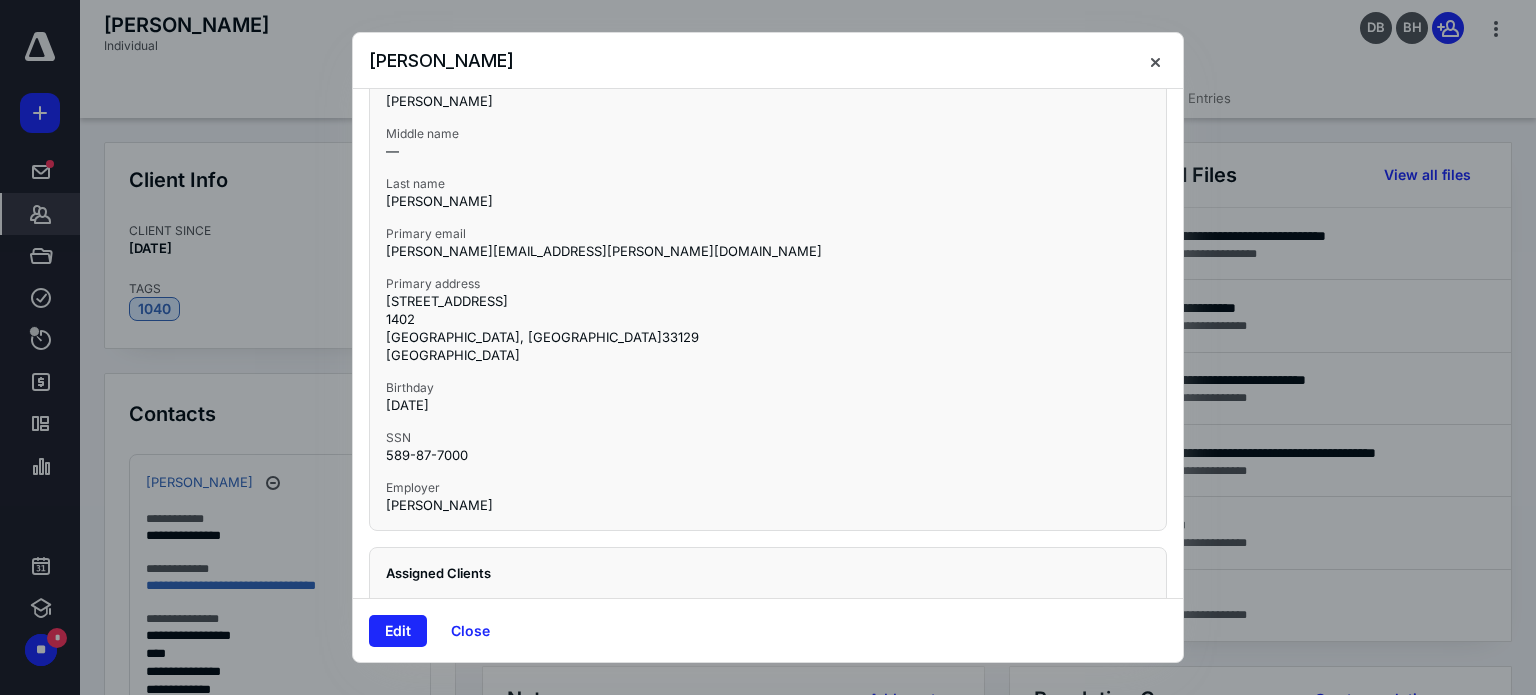 scroll, scrollTop: 180, scrollLeft: 0, axis: vertical 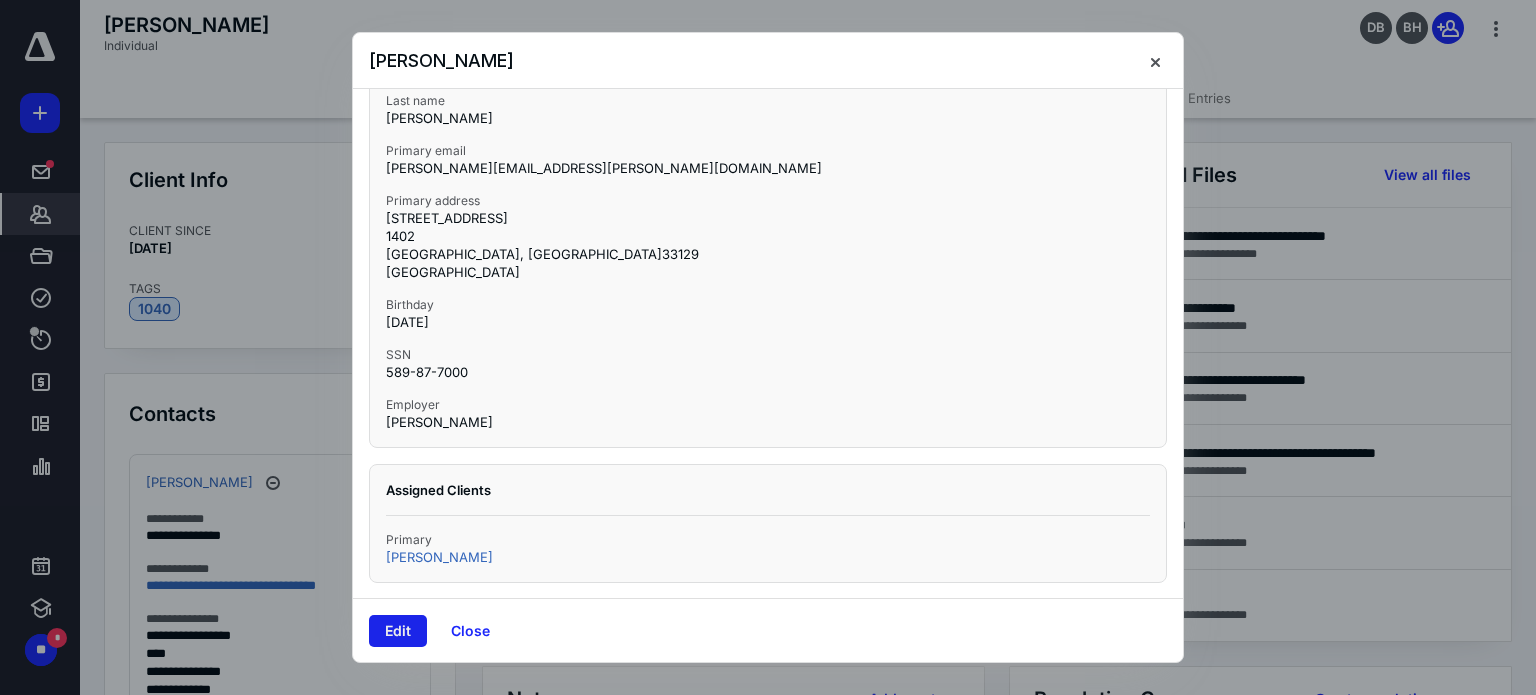 click on "Edit" at bounding box center (398, 631) 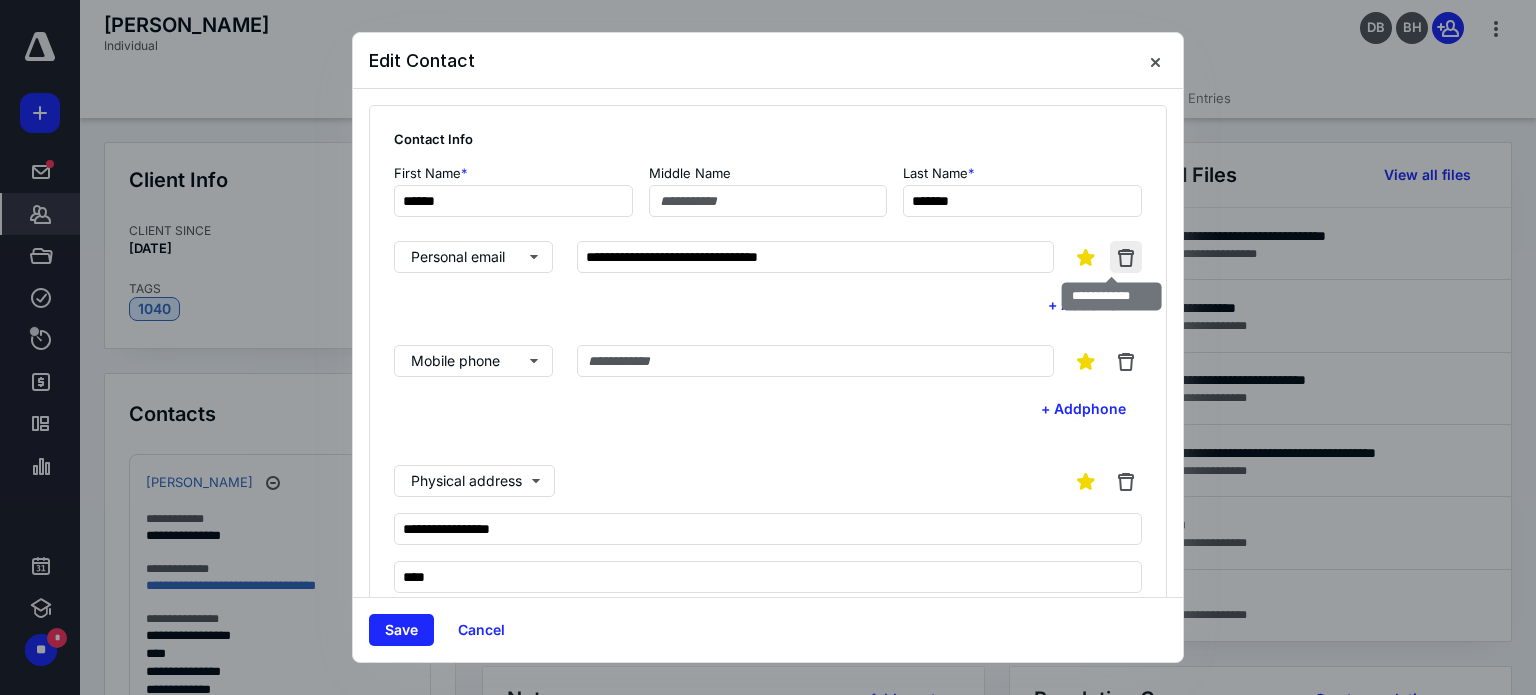 click at bounding box center [1126, 257] 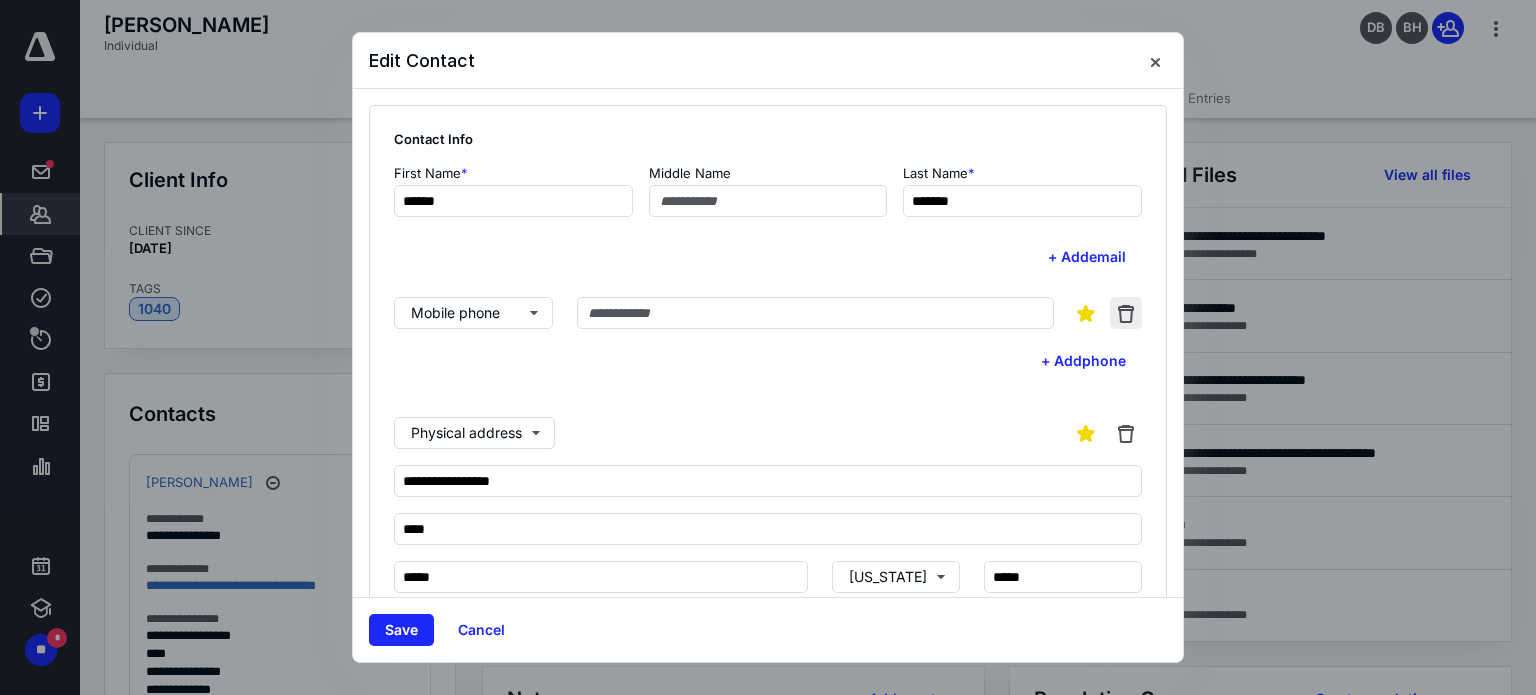 click at bounding box center (1126, 313) 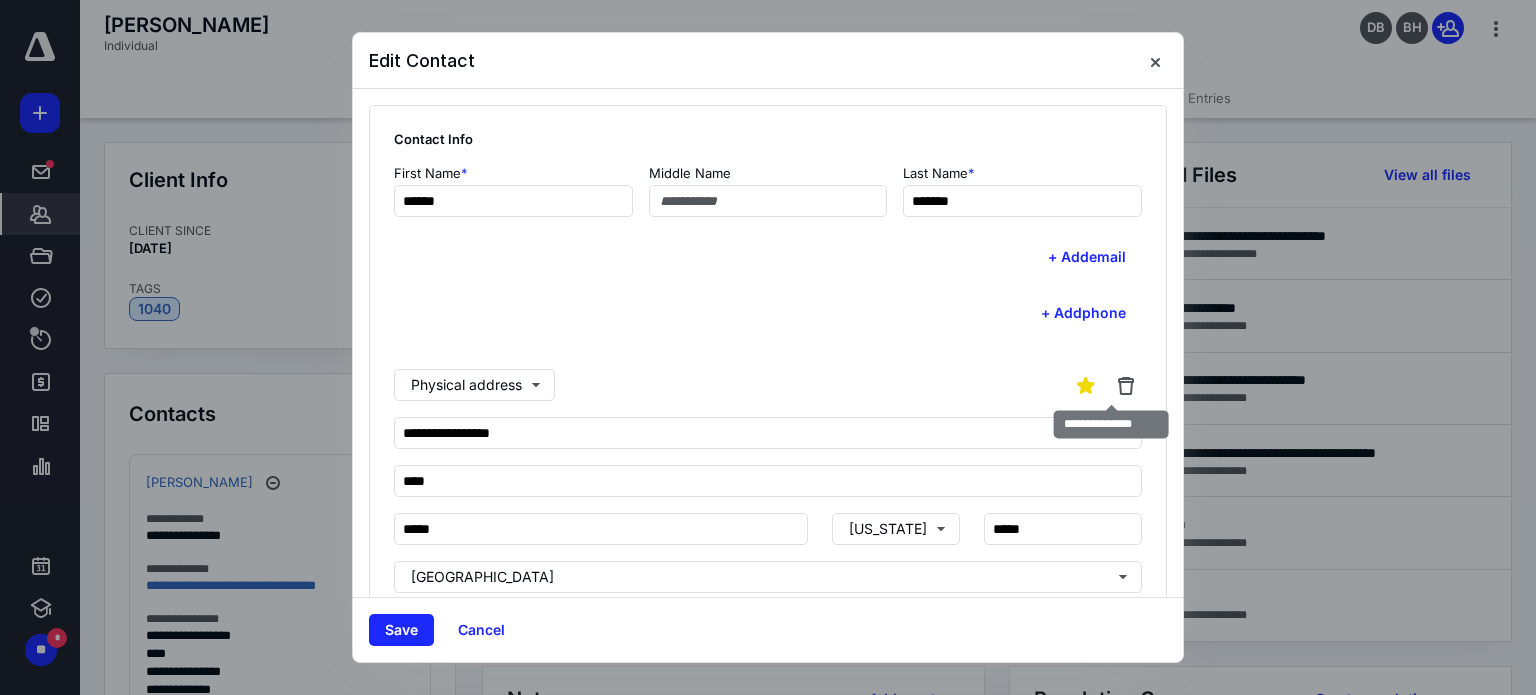 click at bounding box center [1126, 385] 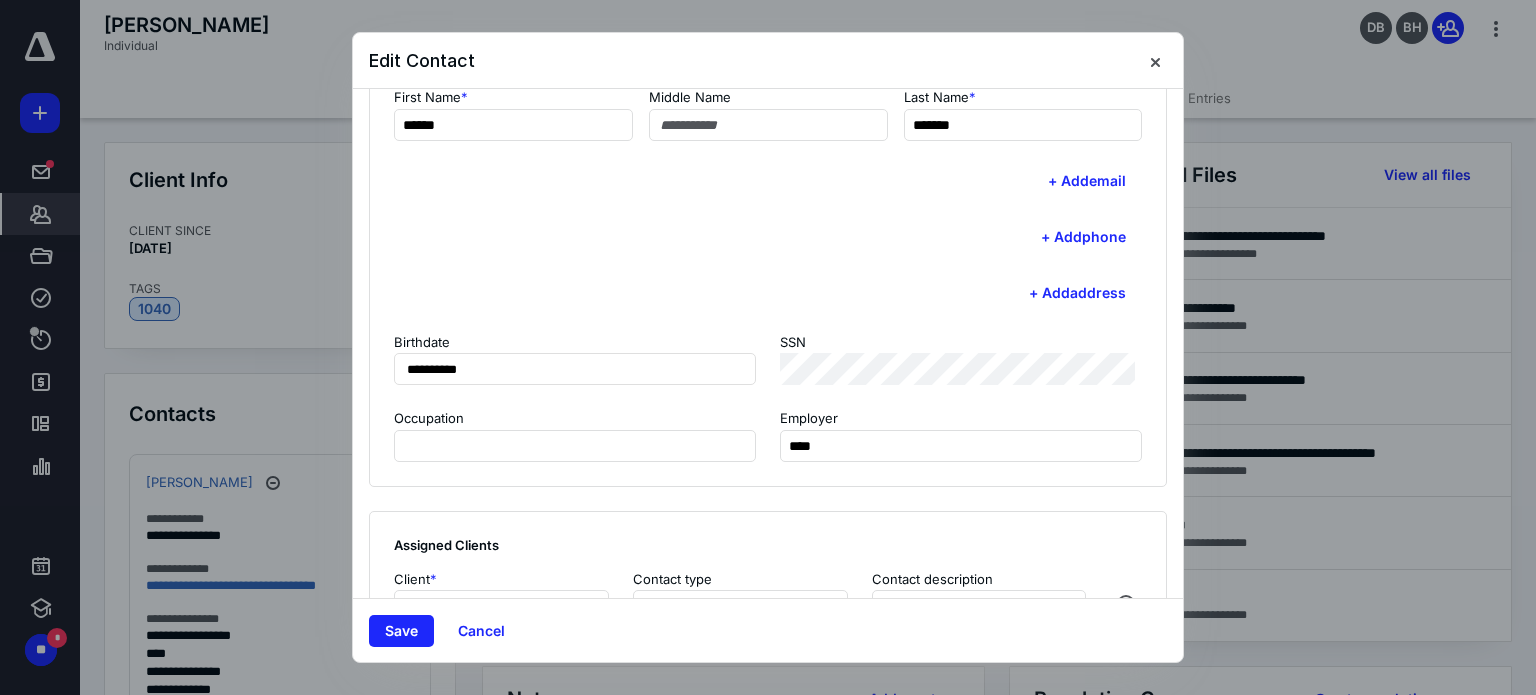 scroll, scrollTop: 0, scrollLeft: 0, axis: both 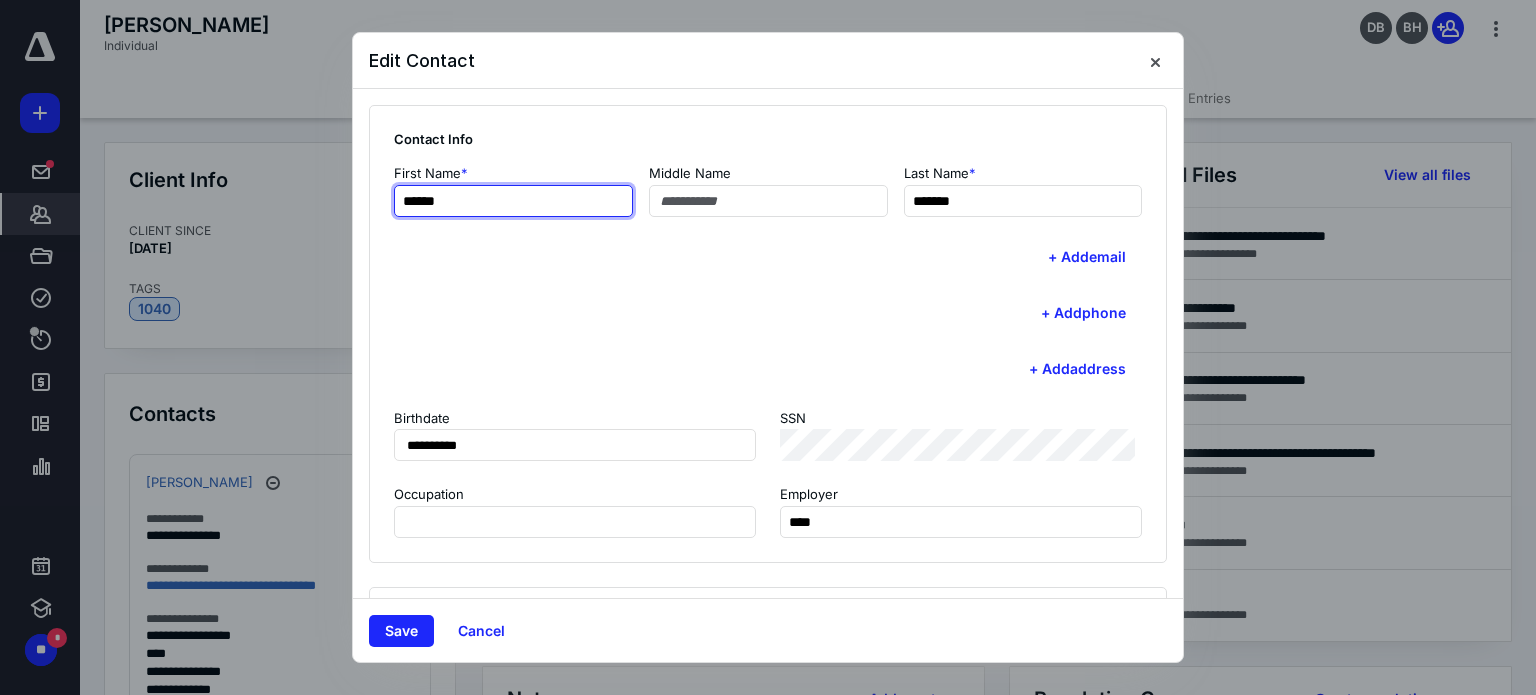 drag, startPoint x: 544, startPoint y: 203, endPoint x: 324, endPoint y: 233, distance: 222.03603 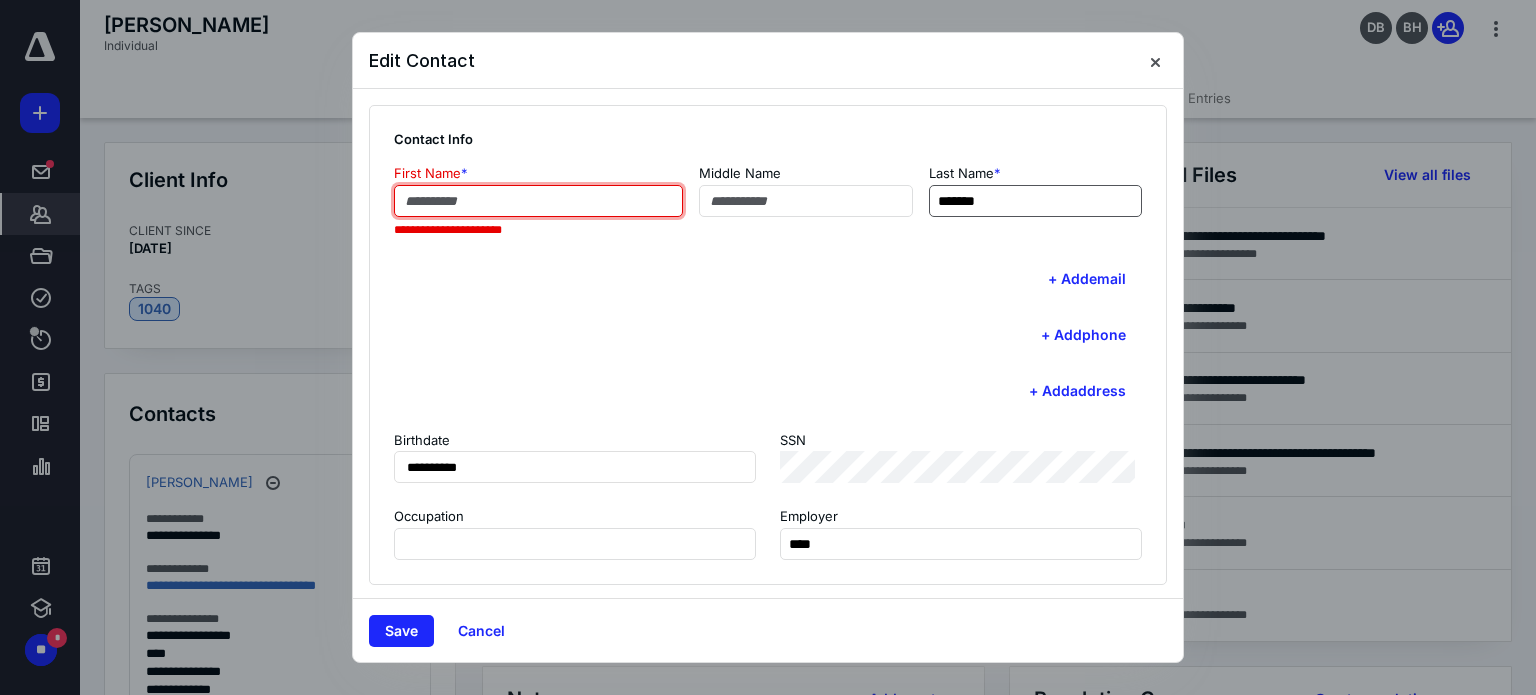 type 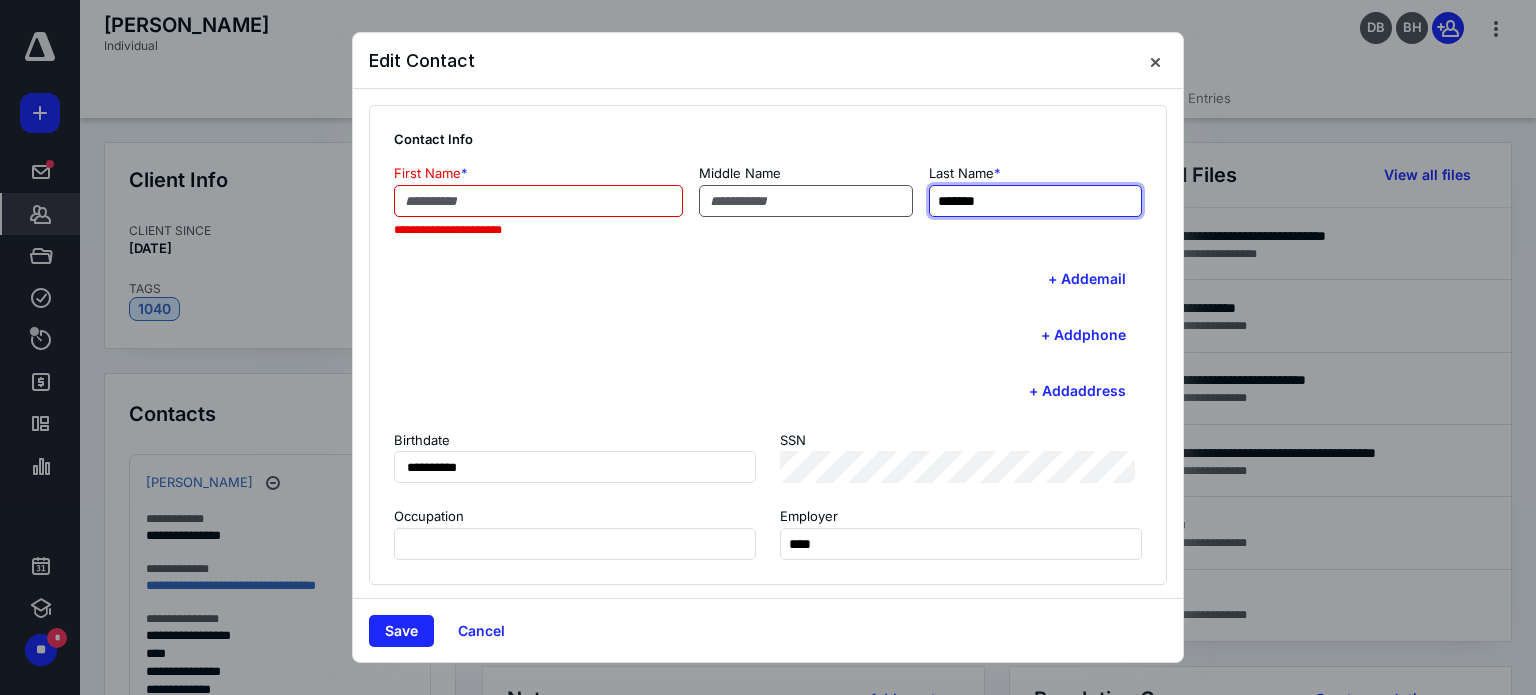 drag, startPoint x: 980, startPoint y: 187, endPoint x: 824, endPoint y: 200, distance: 156.54073 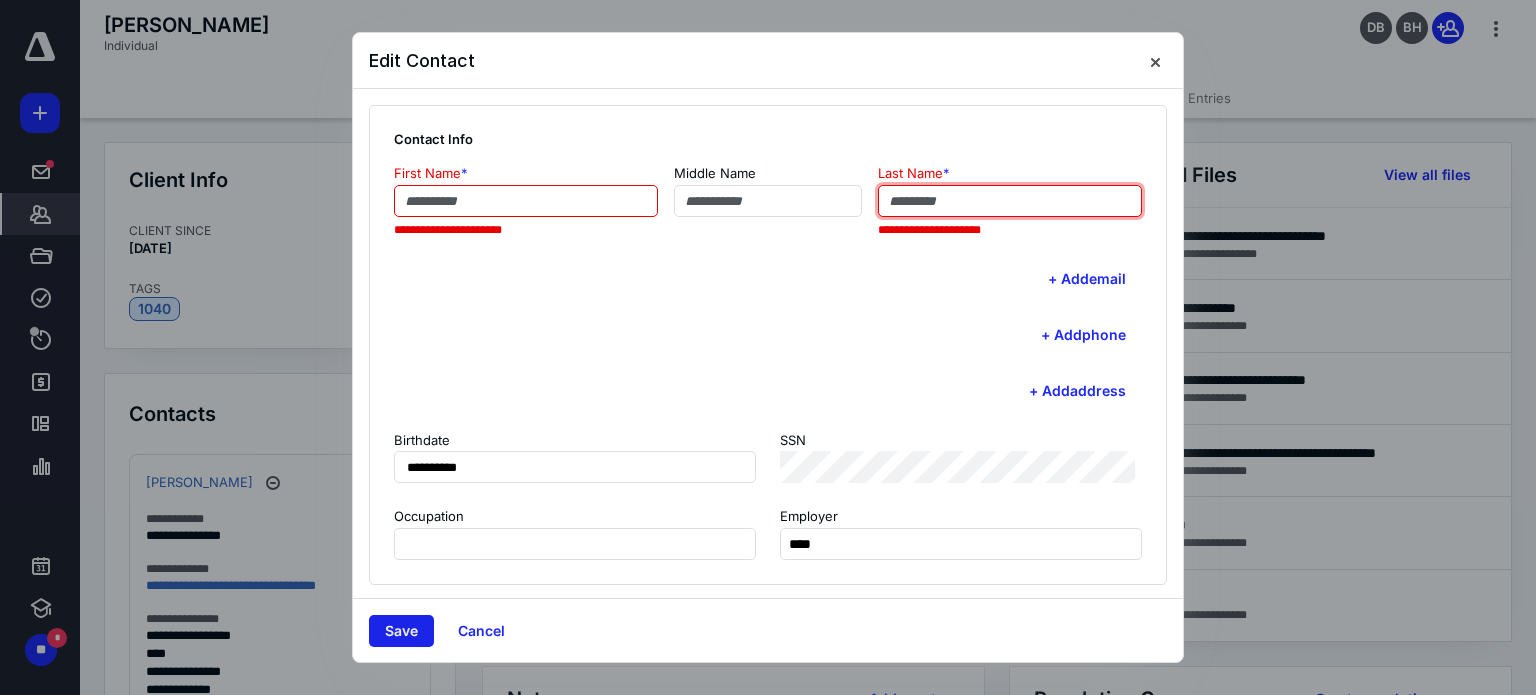 type 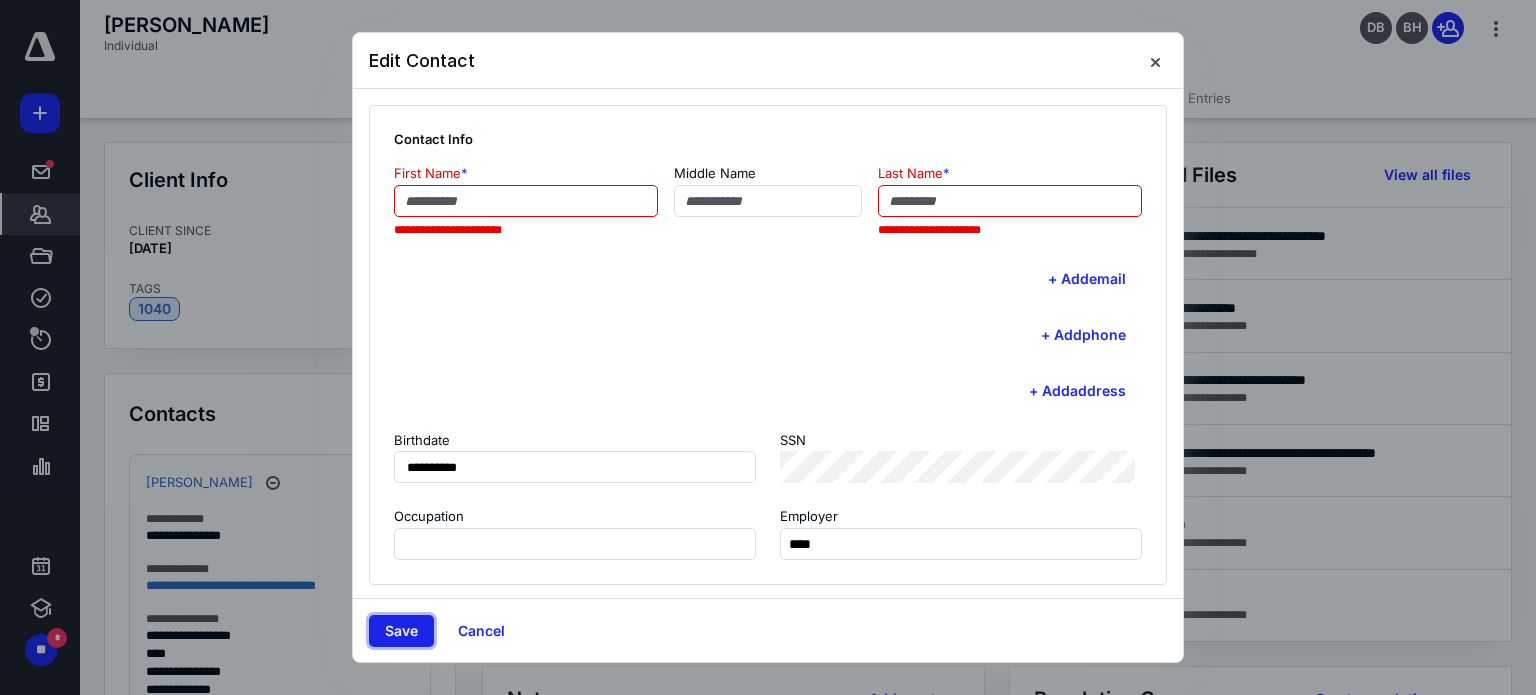 click on "Save" at bounding box center (401, 631) 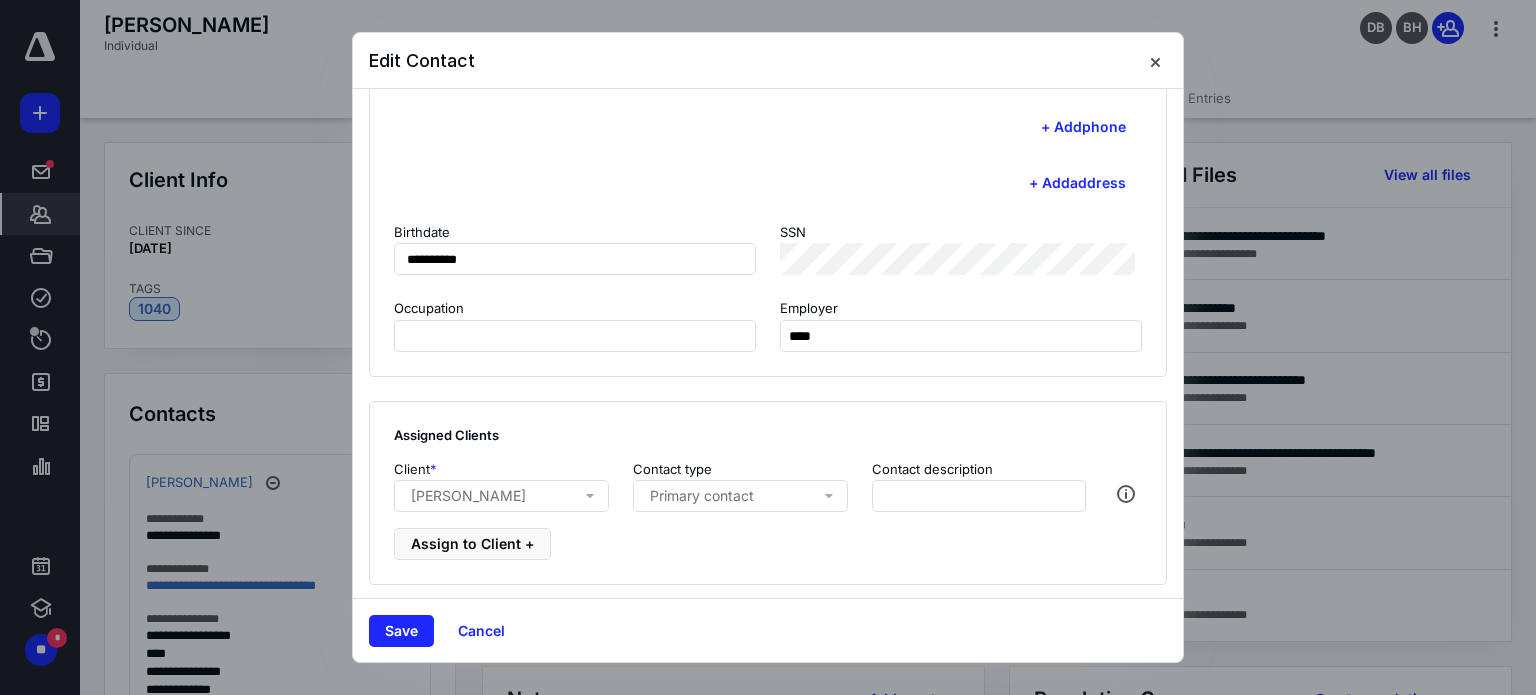 scroll, scrollTop: 210, scrollLeft: 0, axis: vertical 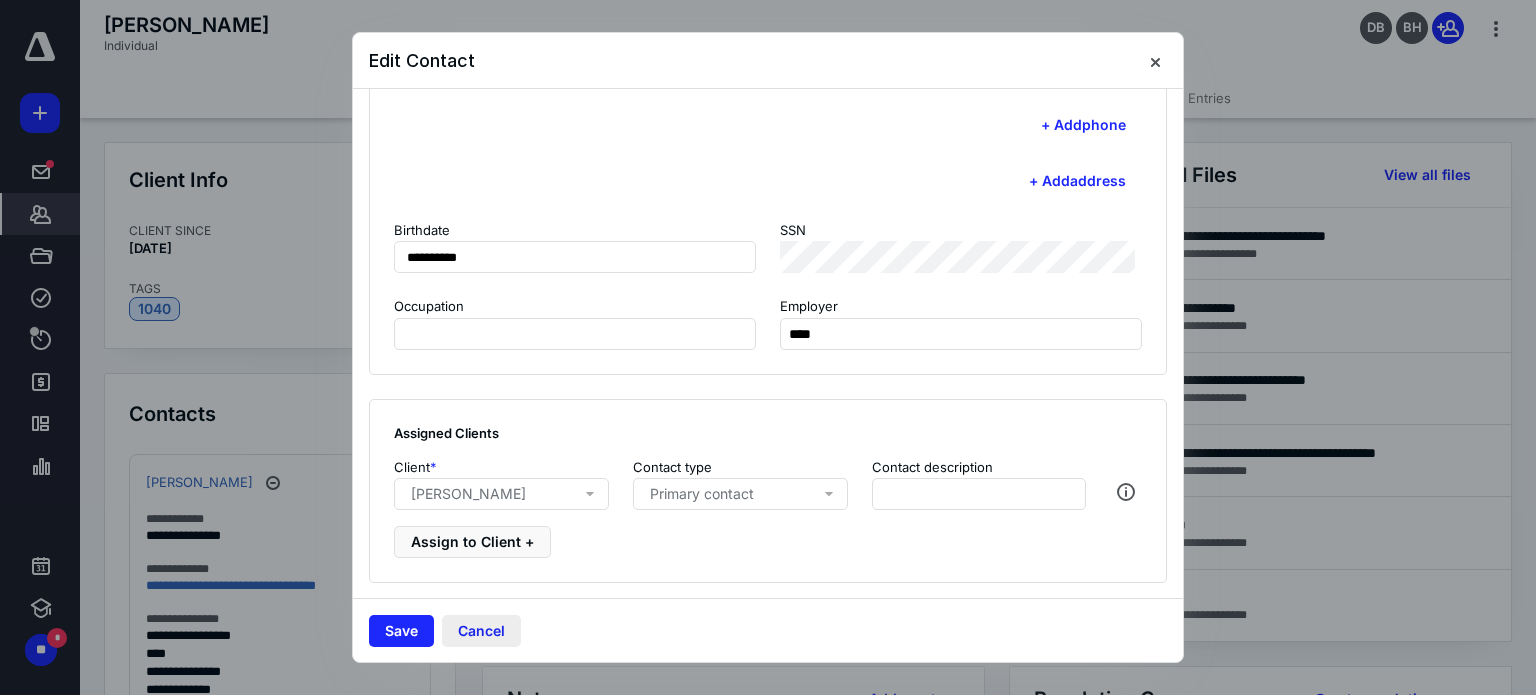 click on "Cancel" at bounding box center [481, 631] 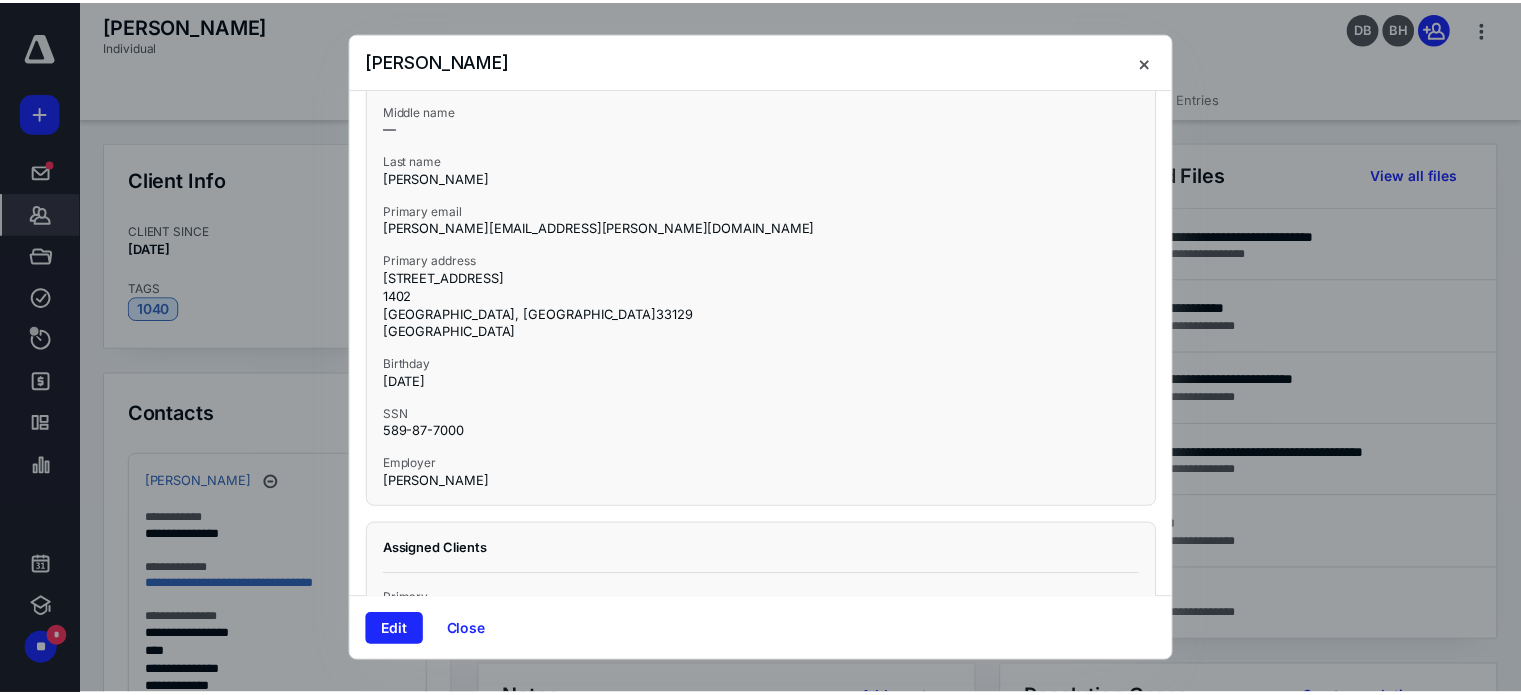scroll, scrollTop: 180, scrollLeft: 0, axis: vertical 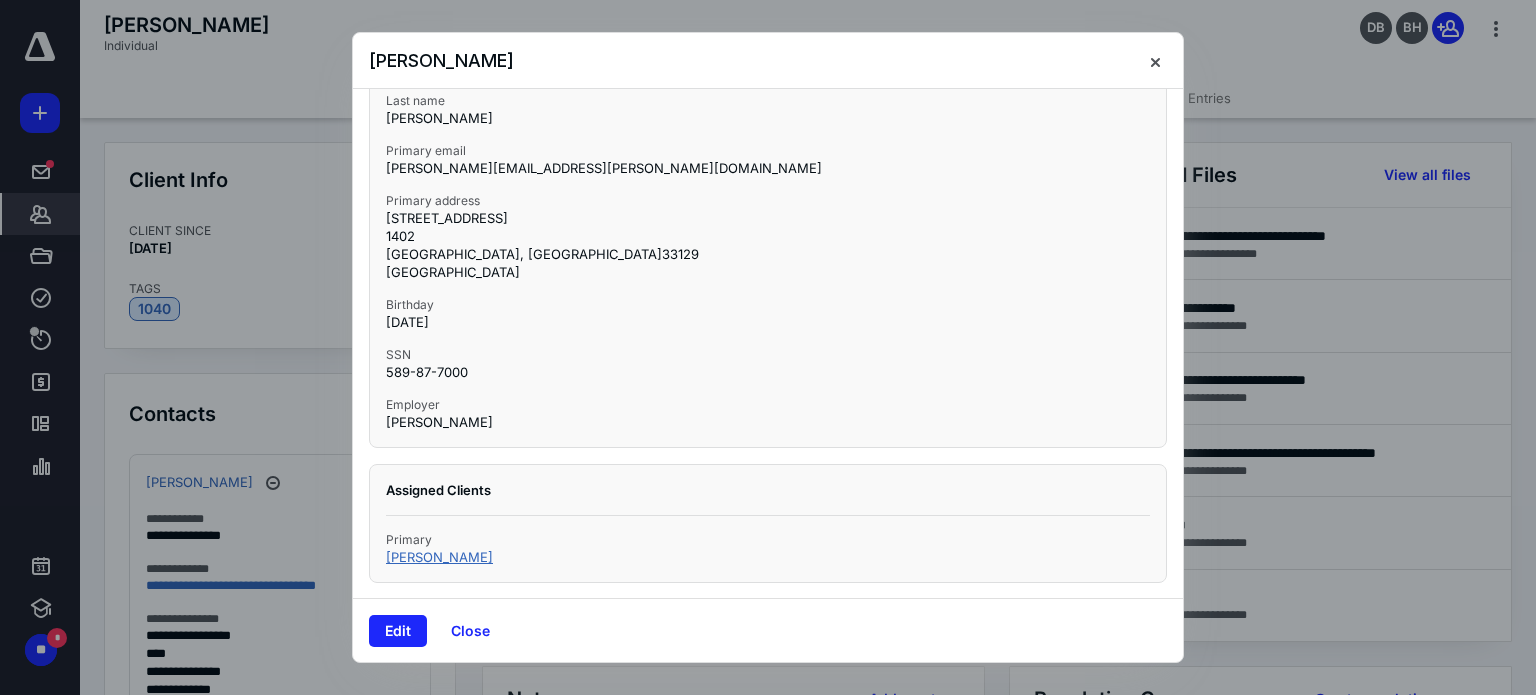 click on "MANUEL SANCHES CASTILLO" at bounding box center (439, 557) 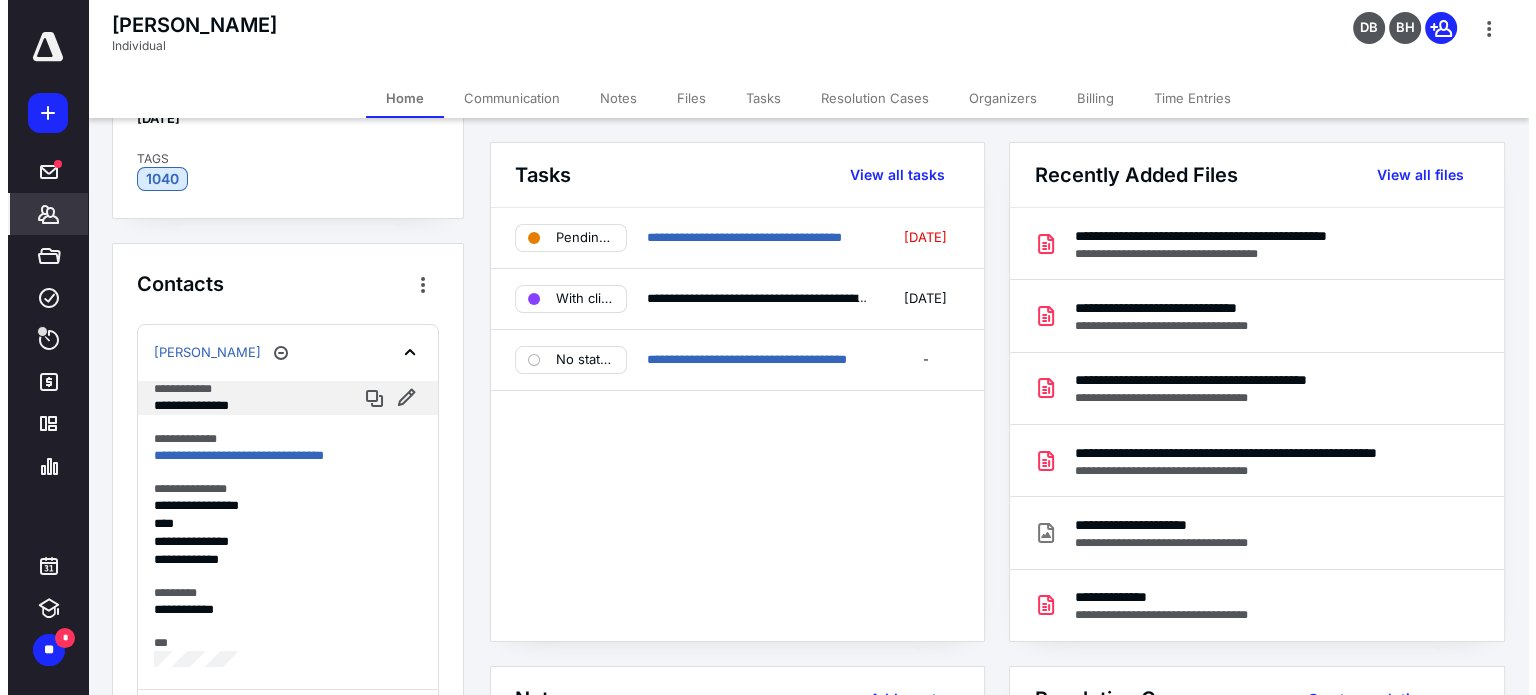 scroll, scrollTop: 100, scrollLeft: 0, axis: vertical 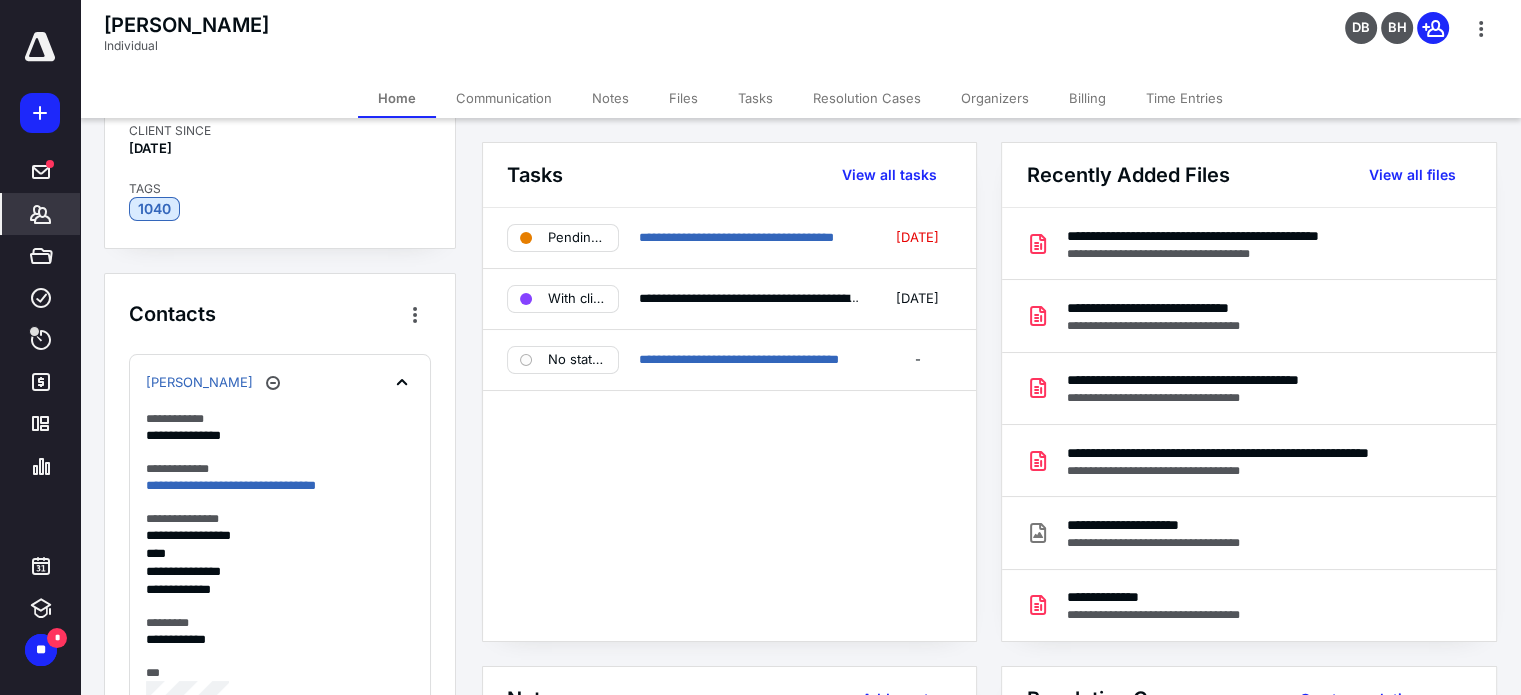 click 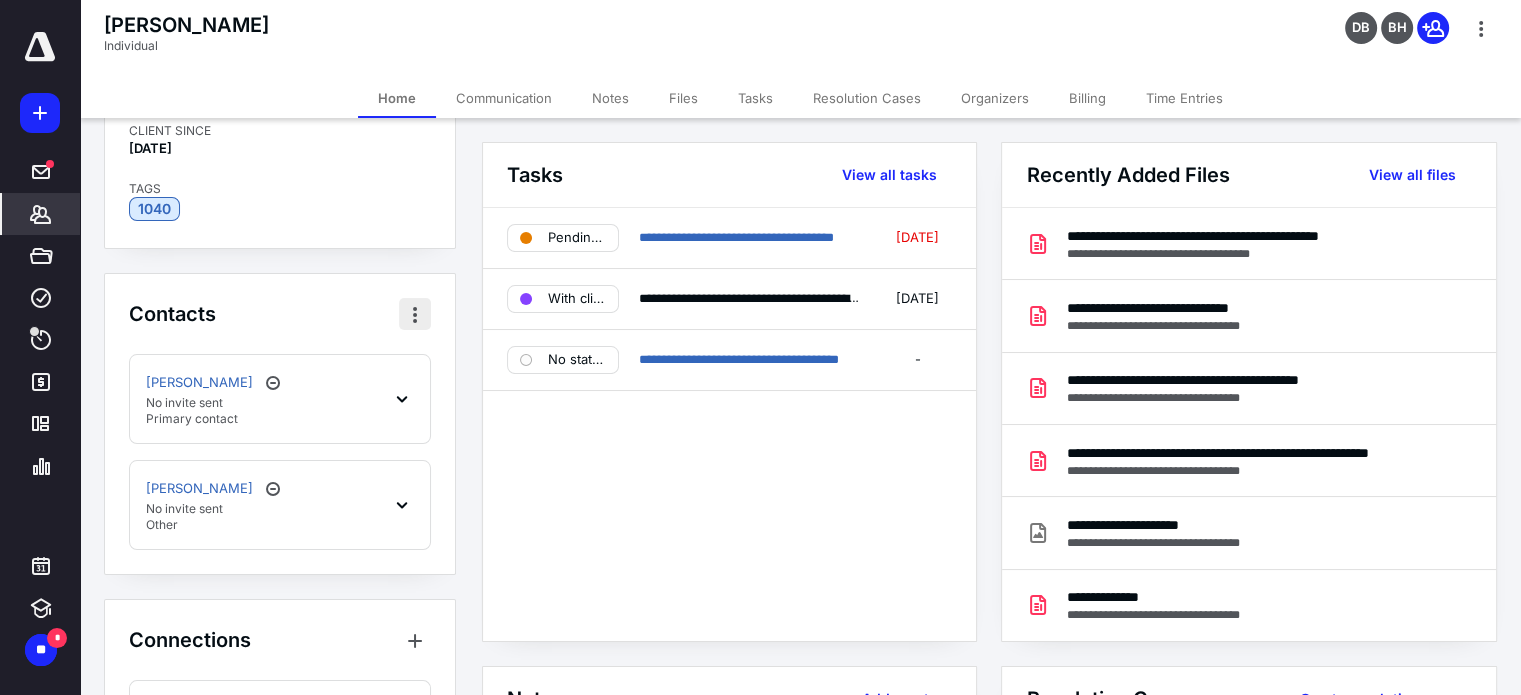 click at bounding box center [415, 314] 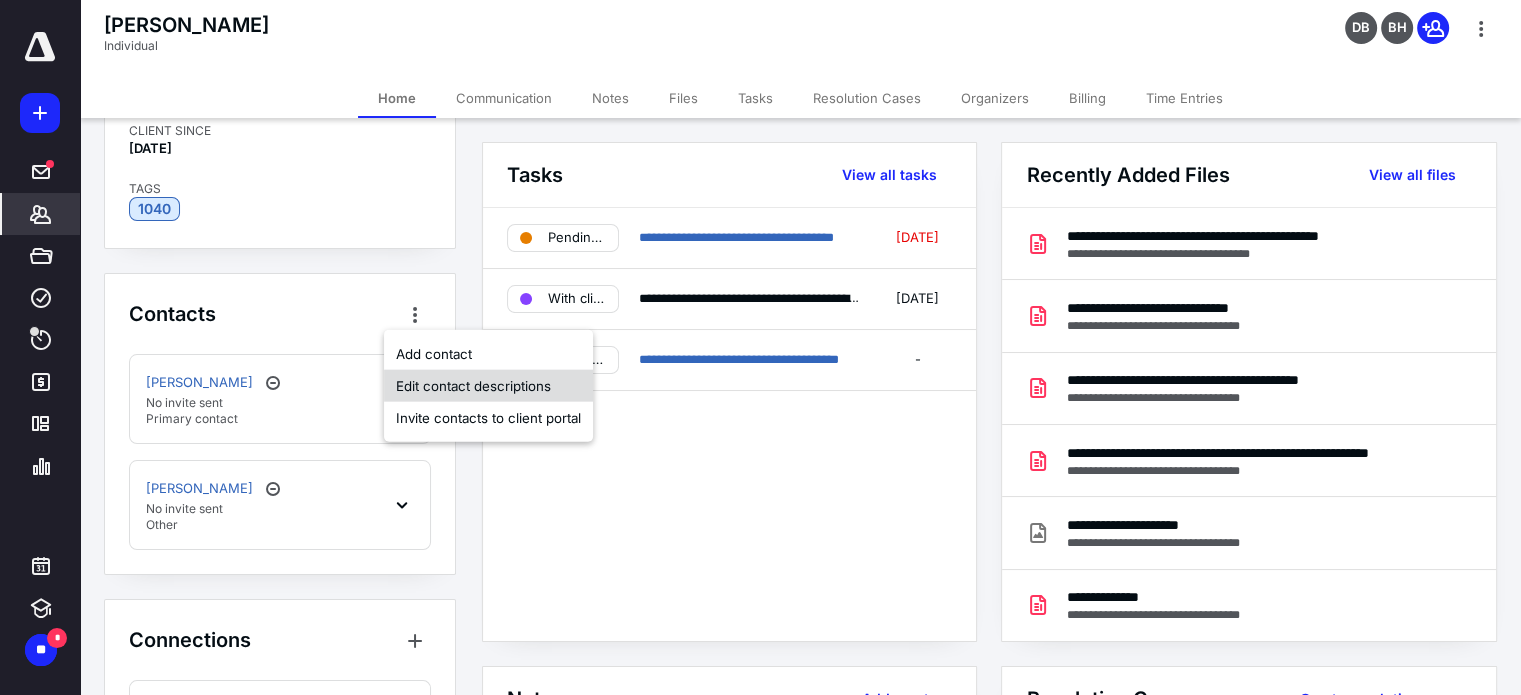 click on "Edit contact descriptions" at bounding box center [488, 386] 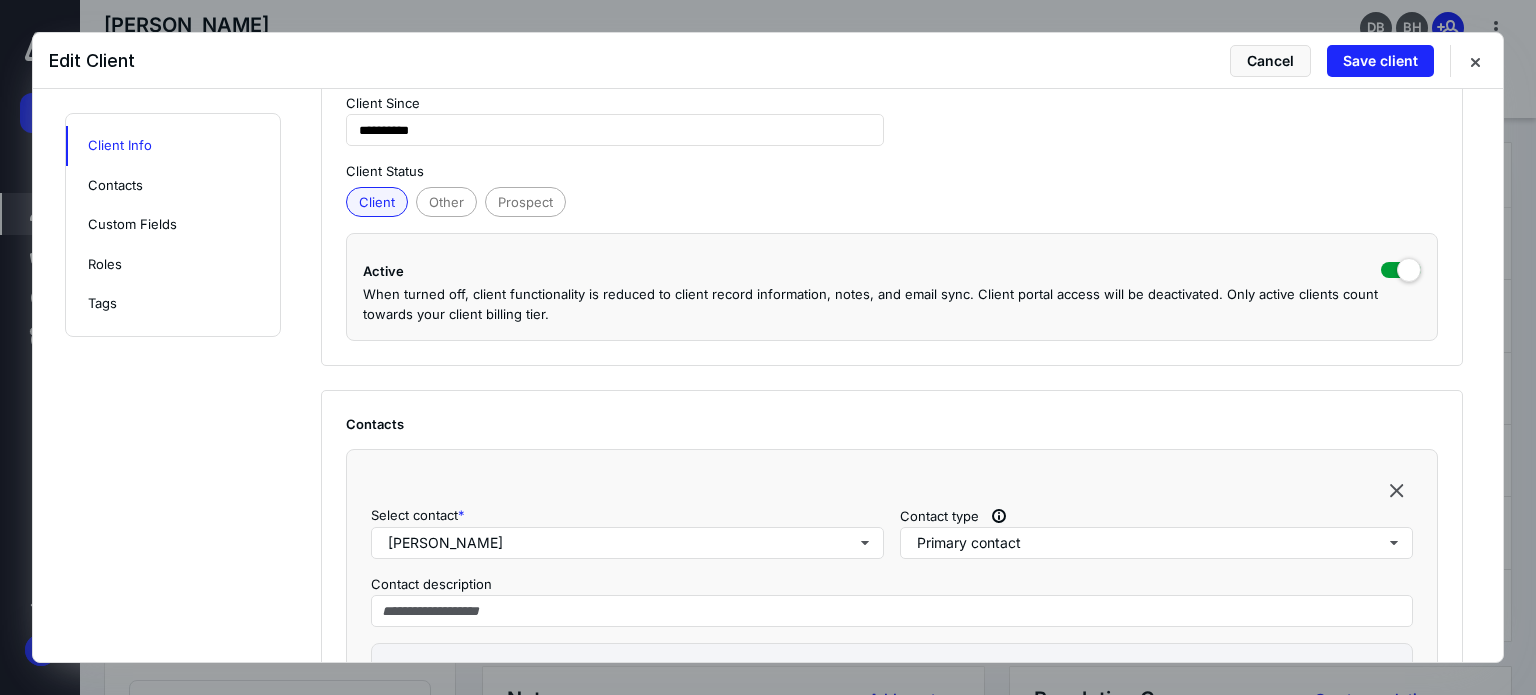 scroll, scrollTop: 600, scrollLeft: 0, axis: vertical 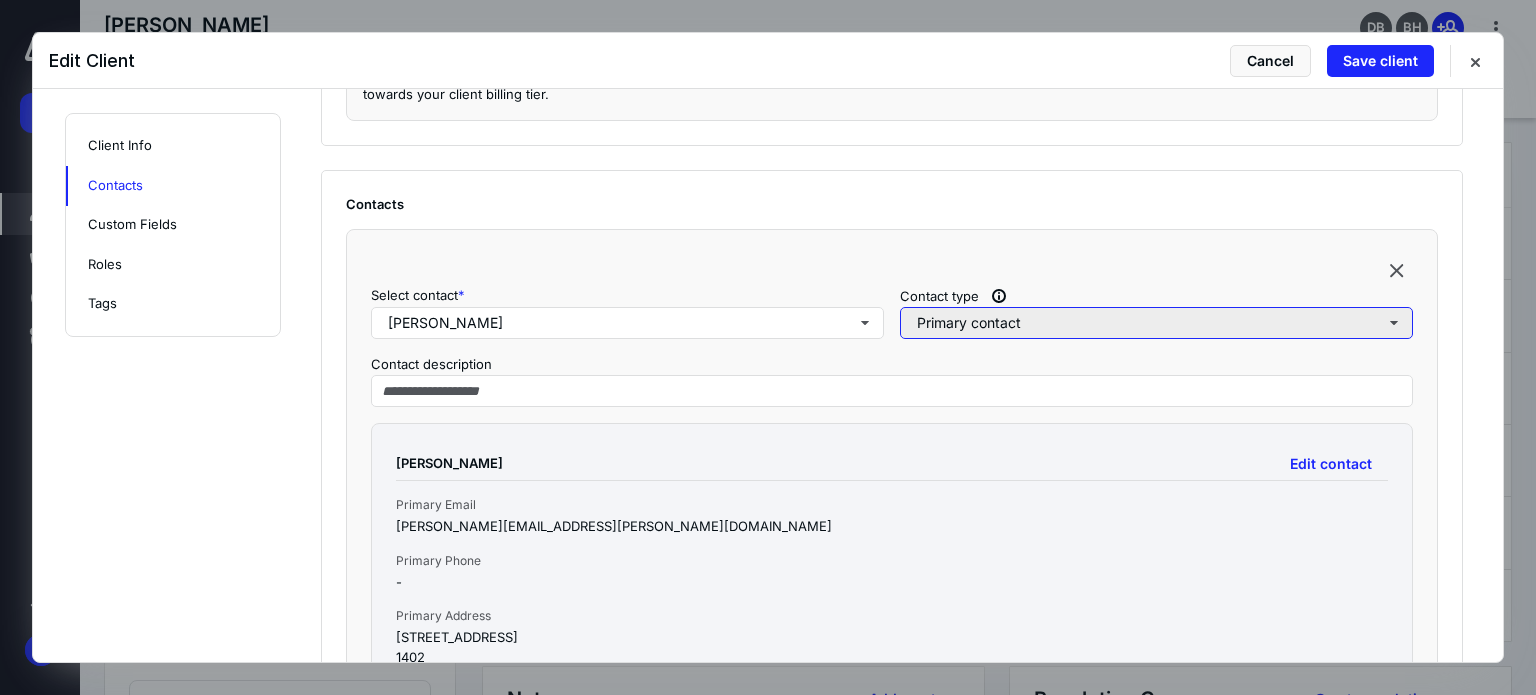 click on "Primary contact" at bounding box center (1156, 323) 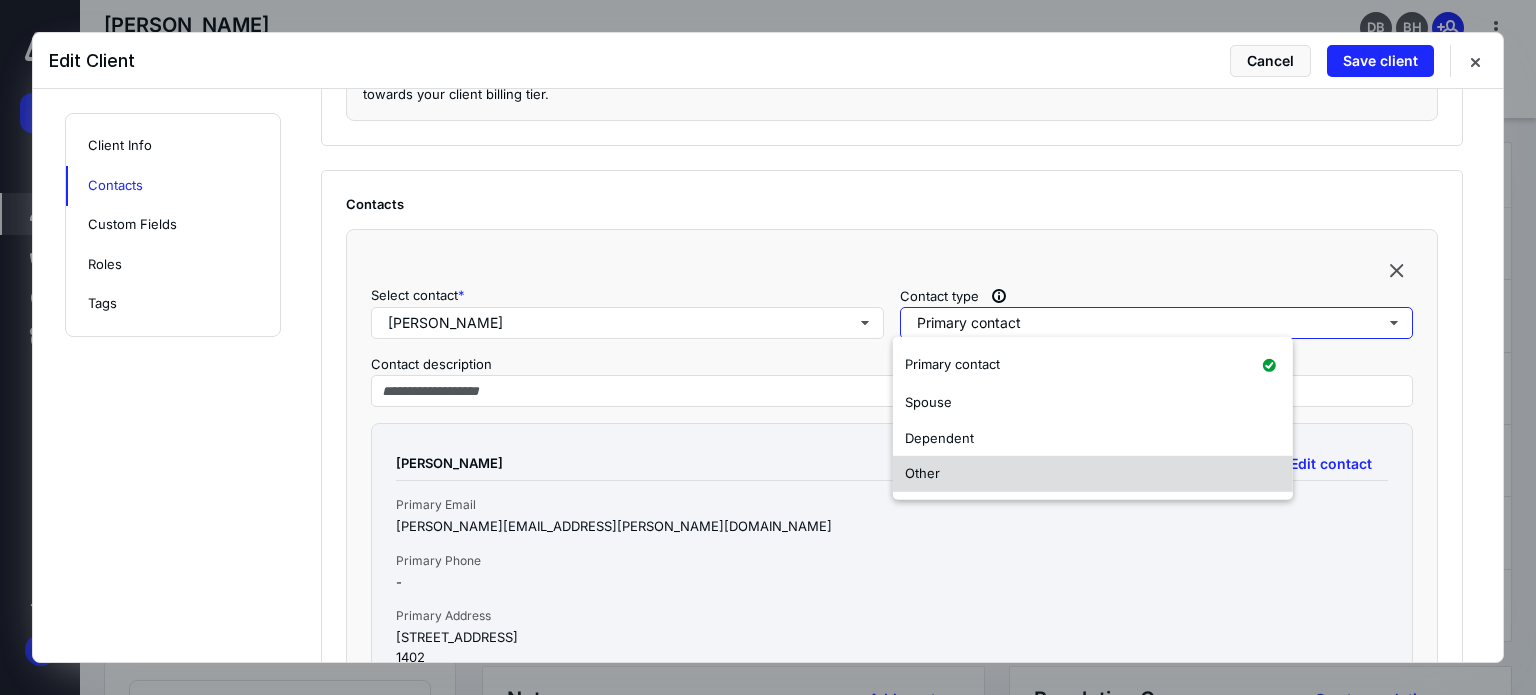 click on "Other" at bounding box center (1093, 474) 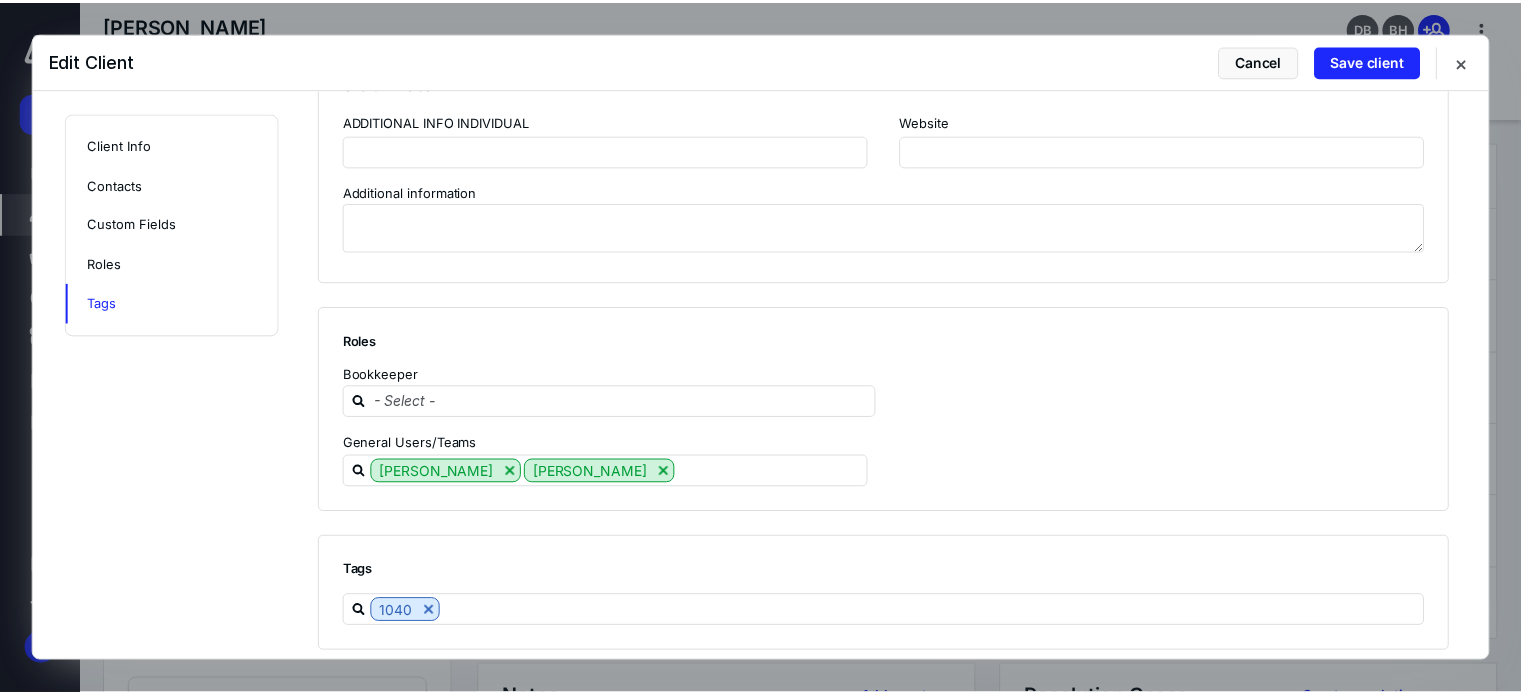 scroll, scrollTop: 1972, scrollLeft: 0, axis: vertical 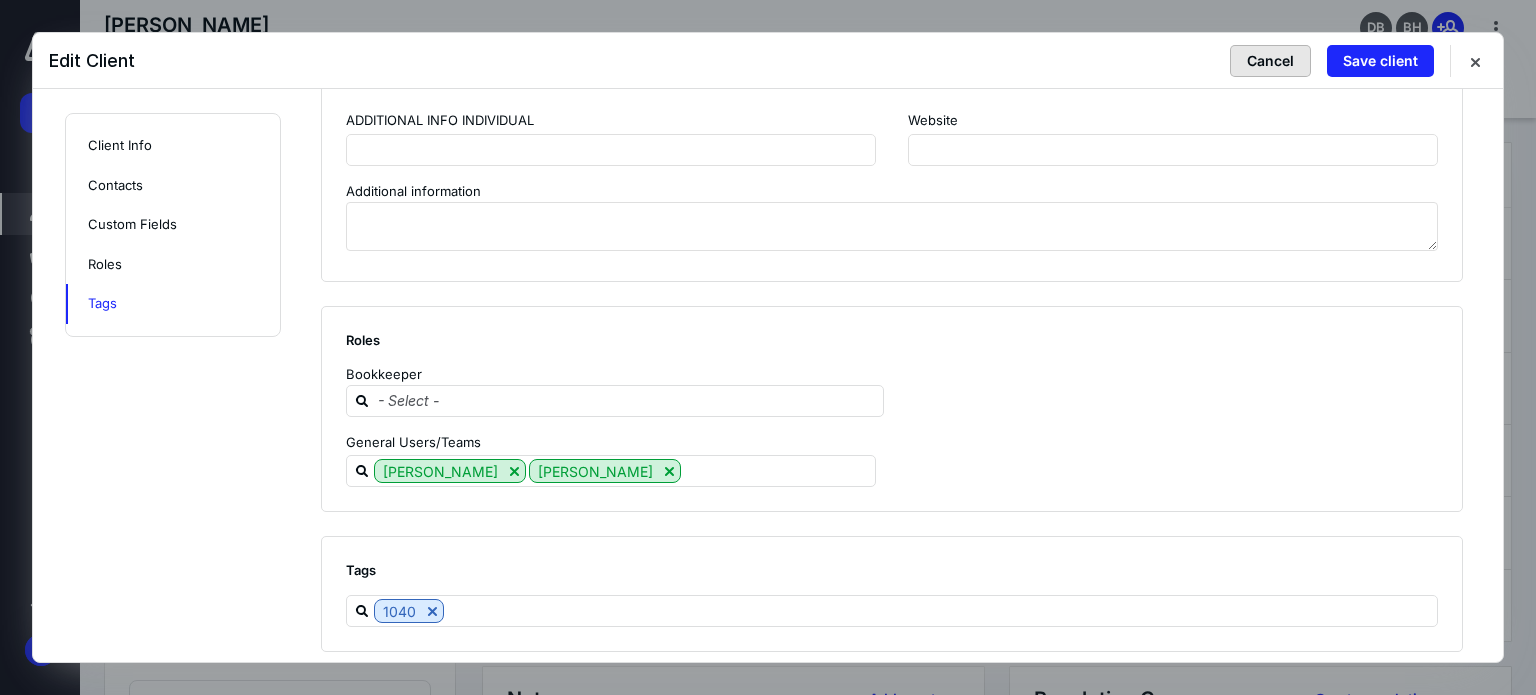 click on "Cancel" at bounding box center (1270, 61) 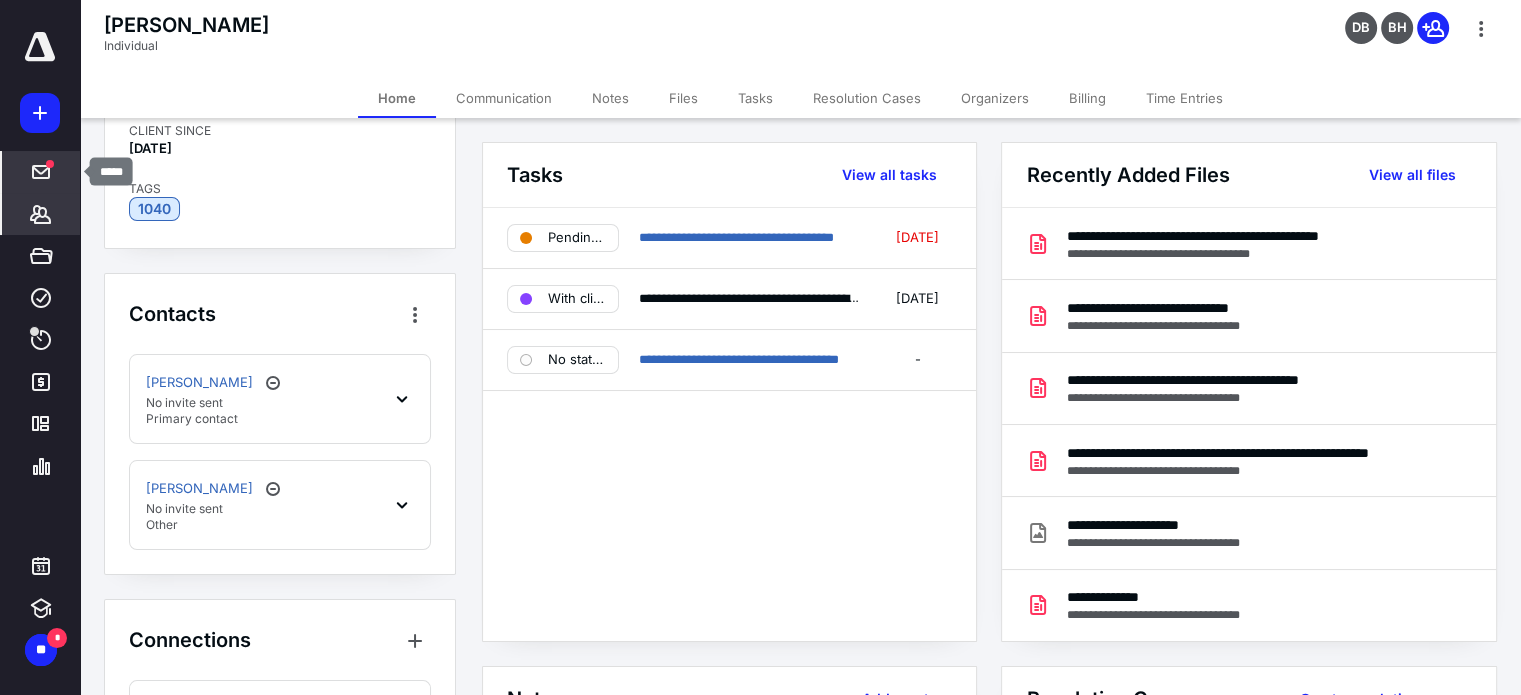 click at bounding box center (41, 172) 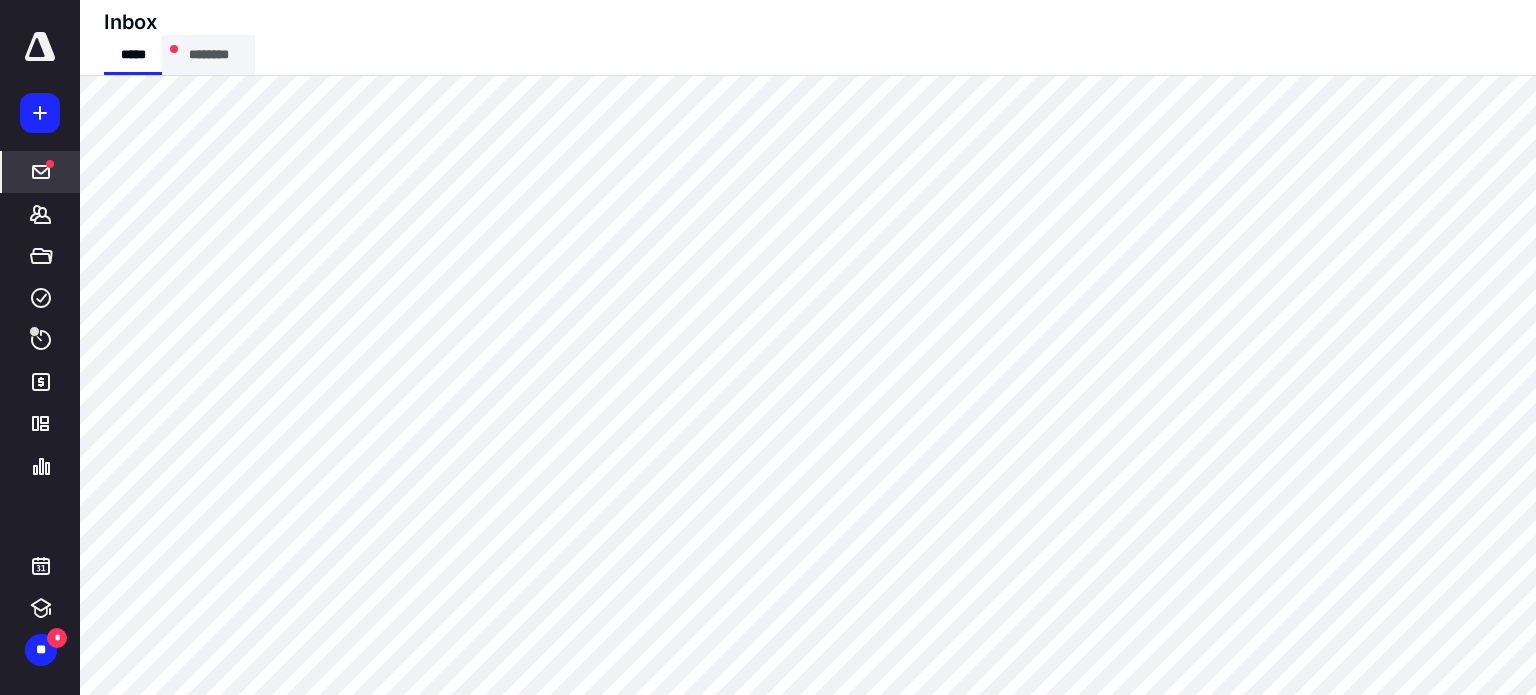 click on "********" at bounding box center [208, 55] 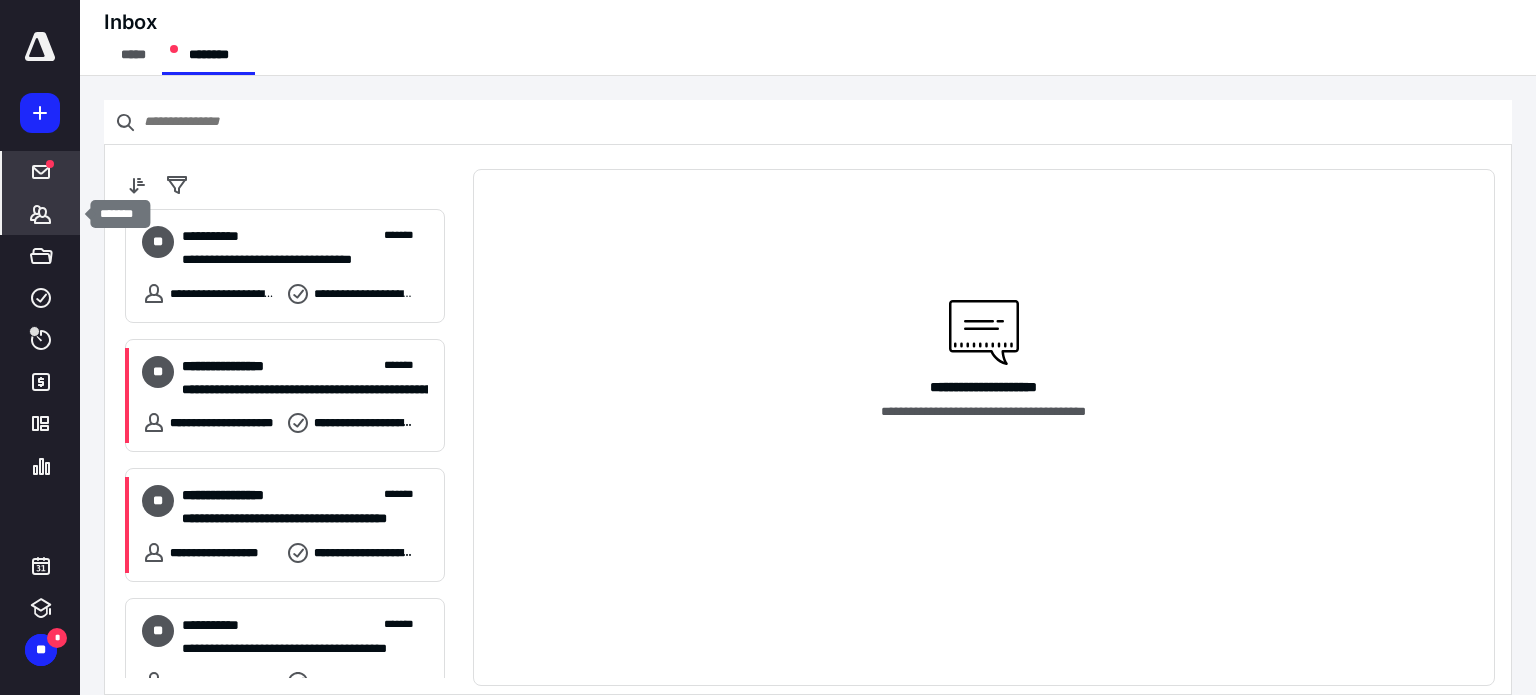 click on "*******" at bounding box center (41, 214) 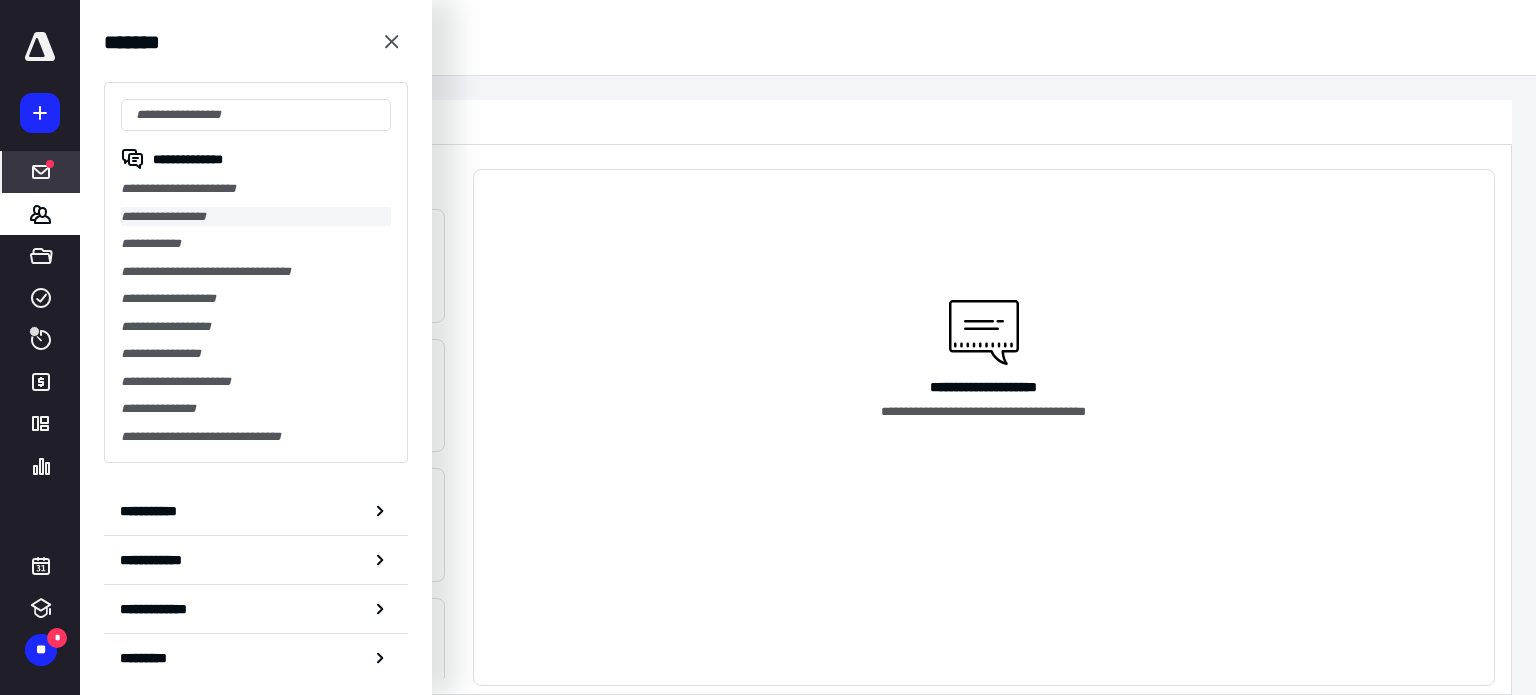 click on "**********" at bounding box center (256, 217) 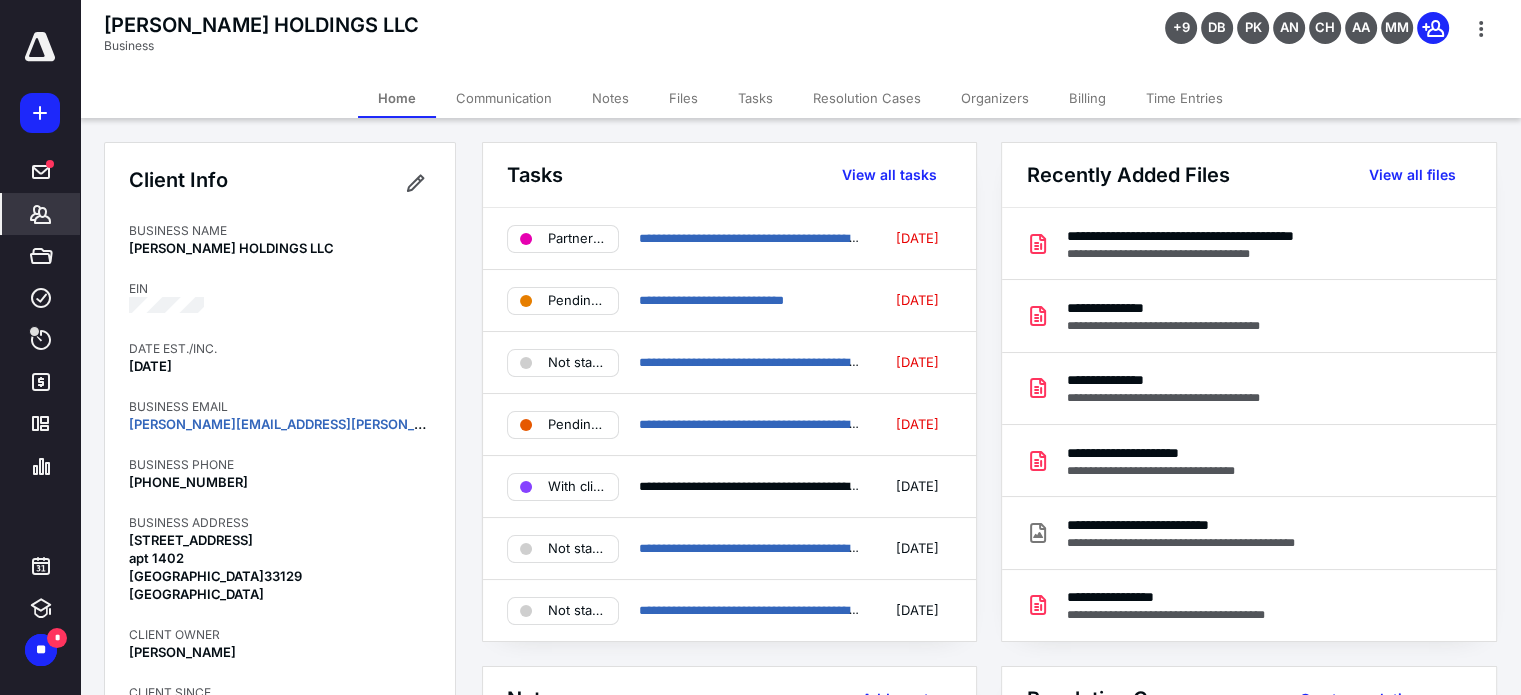 click on "Billing" at bounding box center [1087, 98] 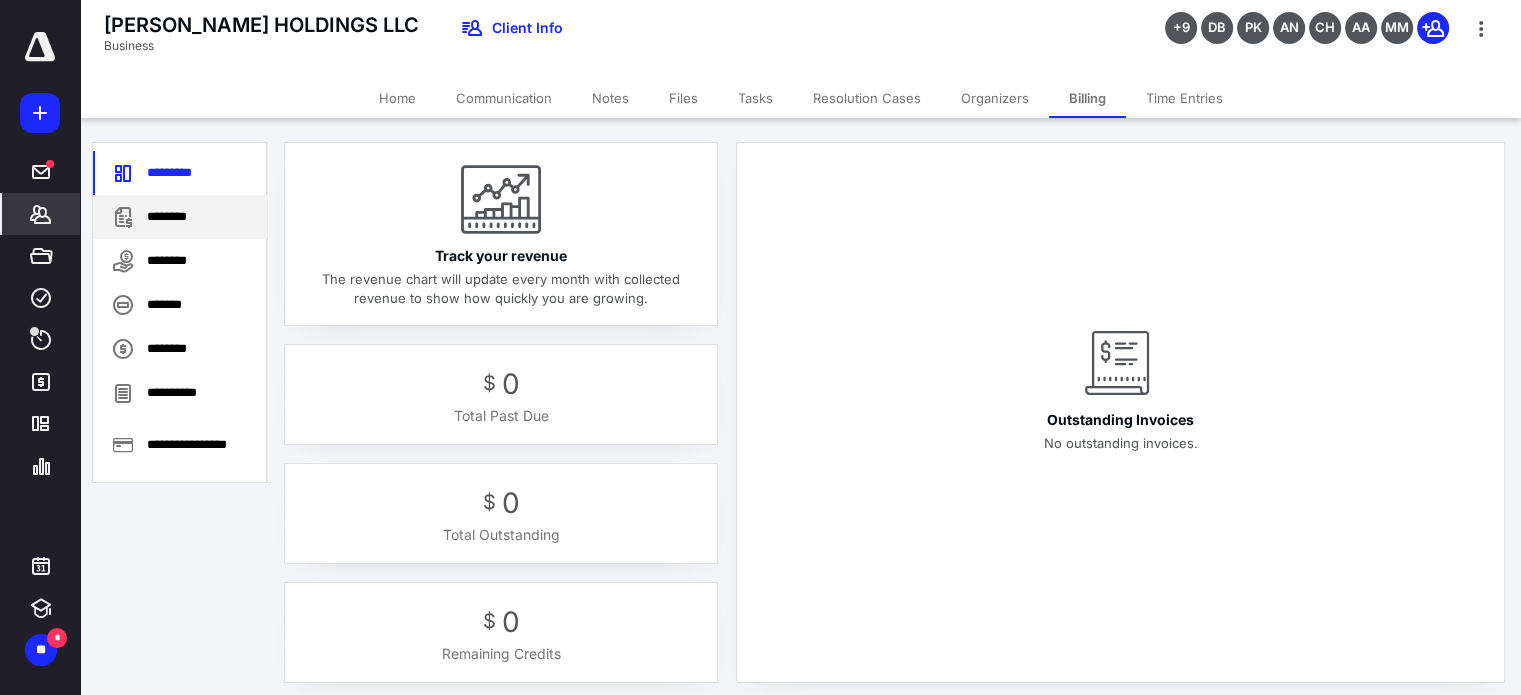 click on "********" at bounding box center (180, 217) 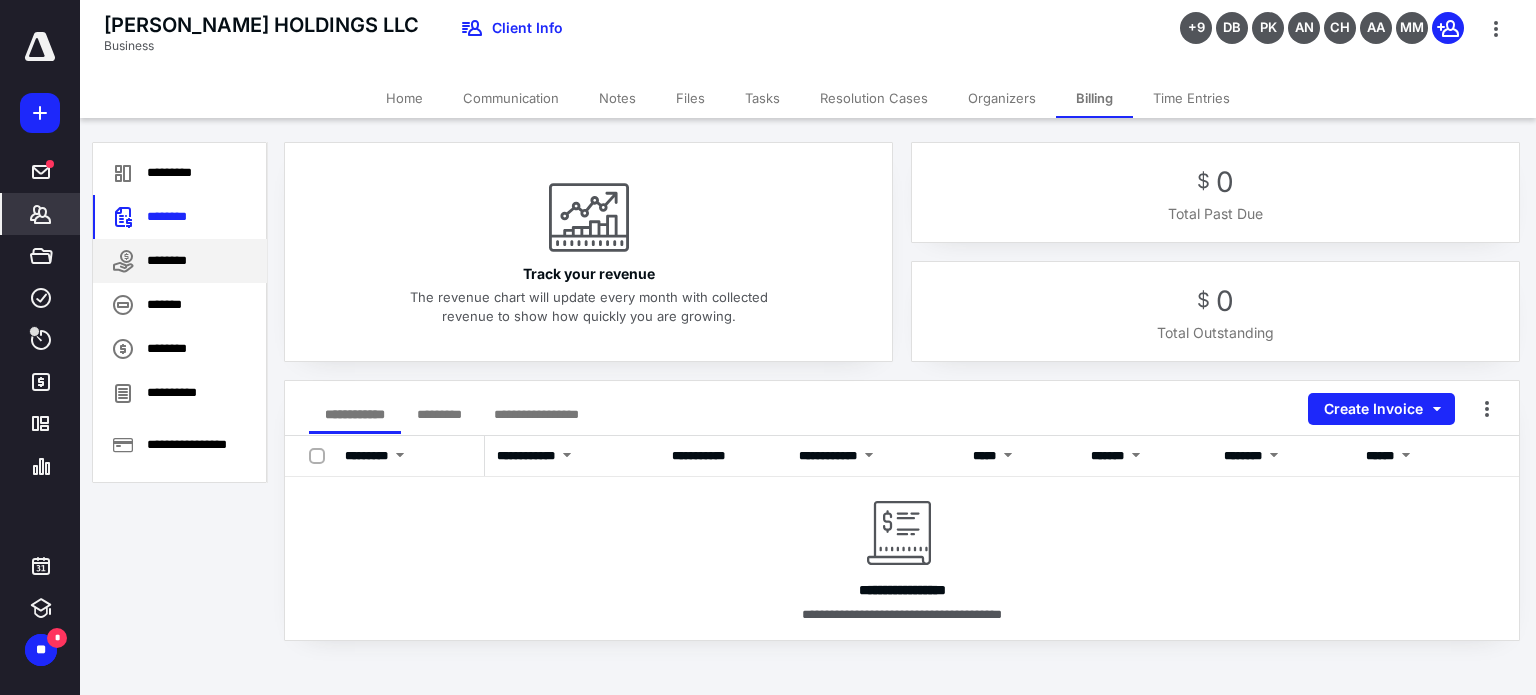 click on "********" at bounding box center (180, 261) 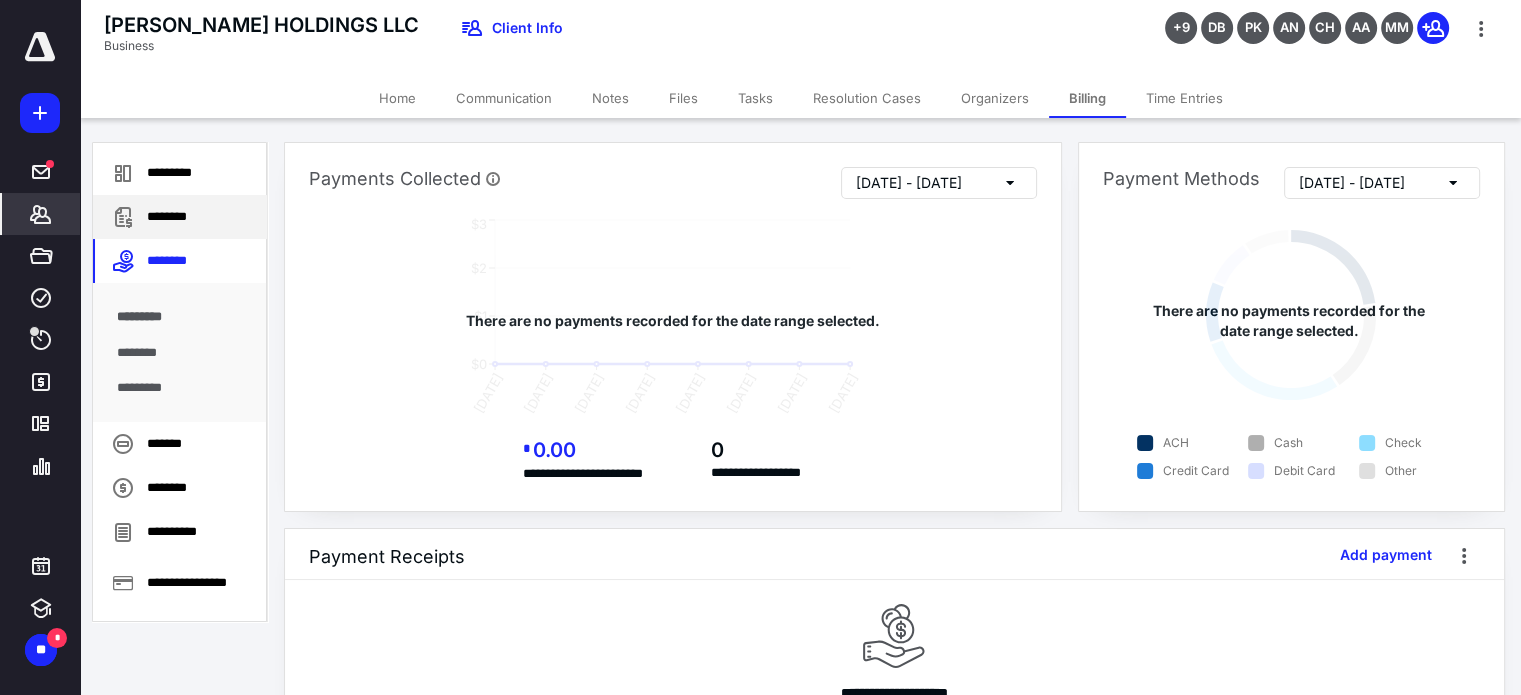 click on "********" at bounding box center (180, 217) 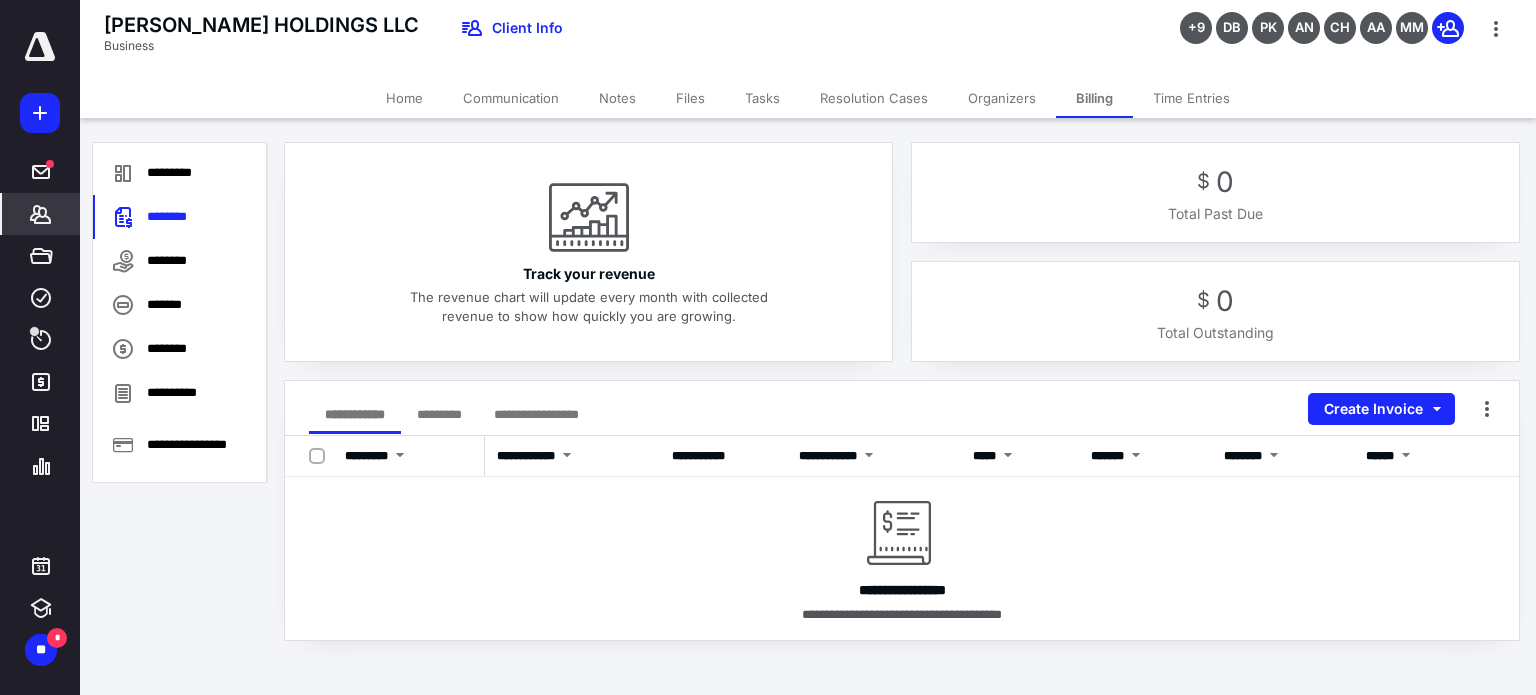 click on "Tasks" at bounding box center (762, 98) 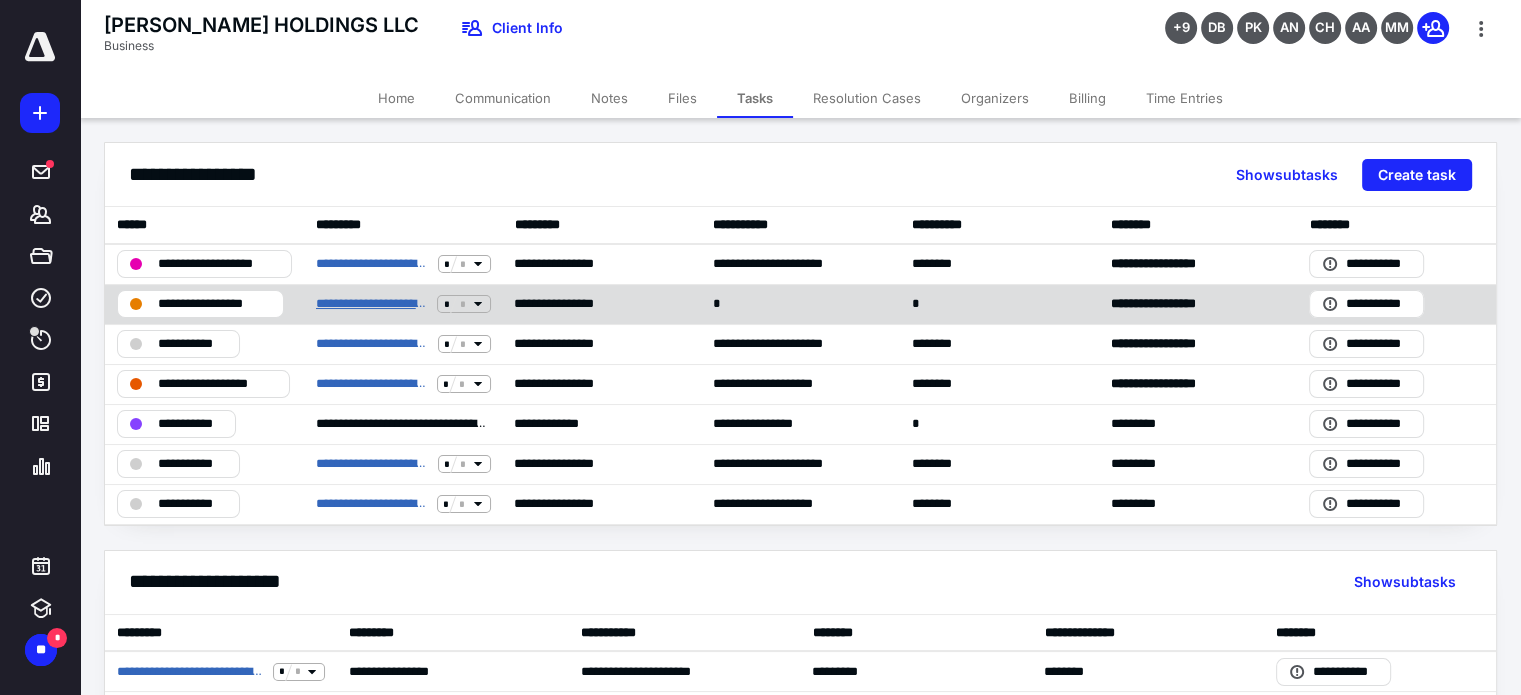 click on "**********" at bounding box center (373, 304) 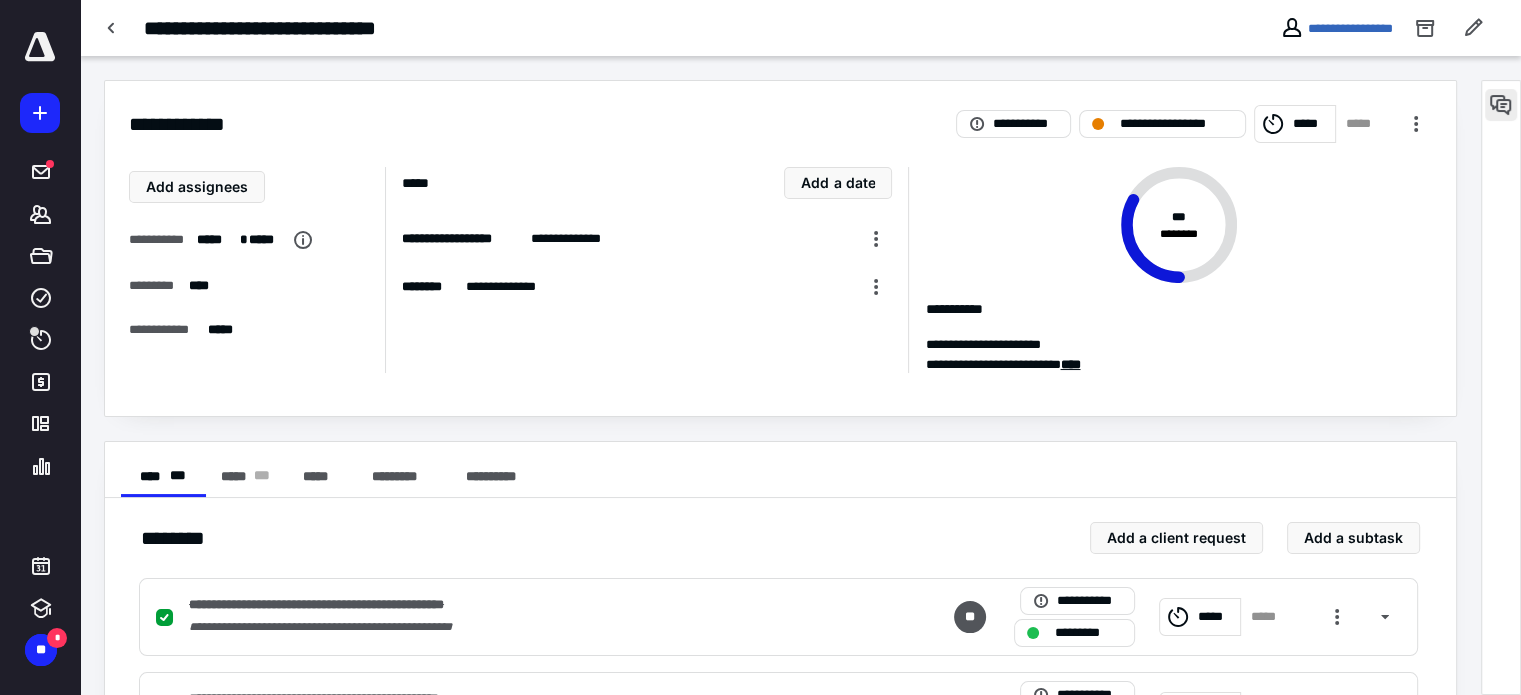 click at bounding box center (1501, 105) 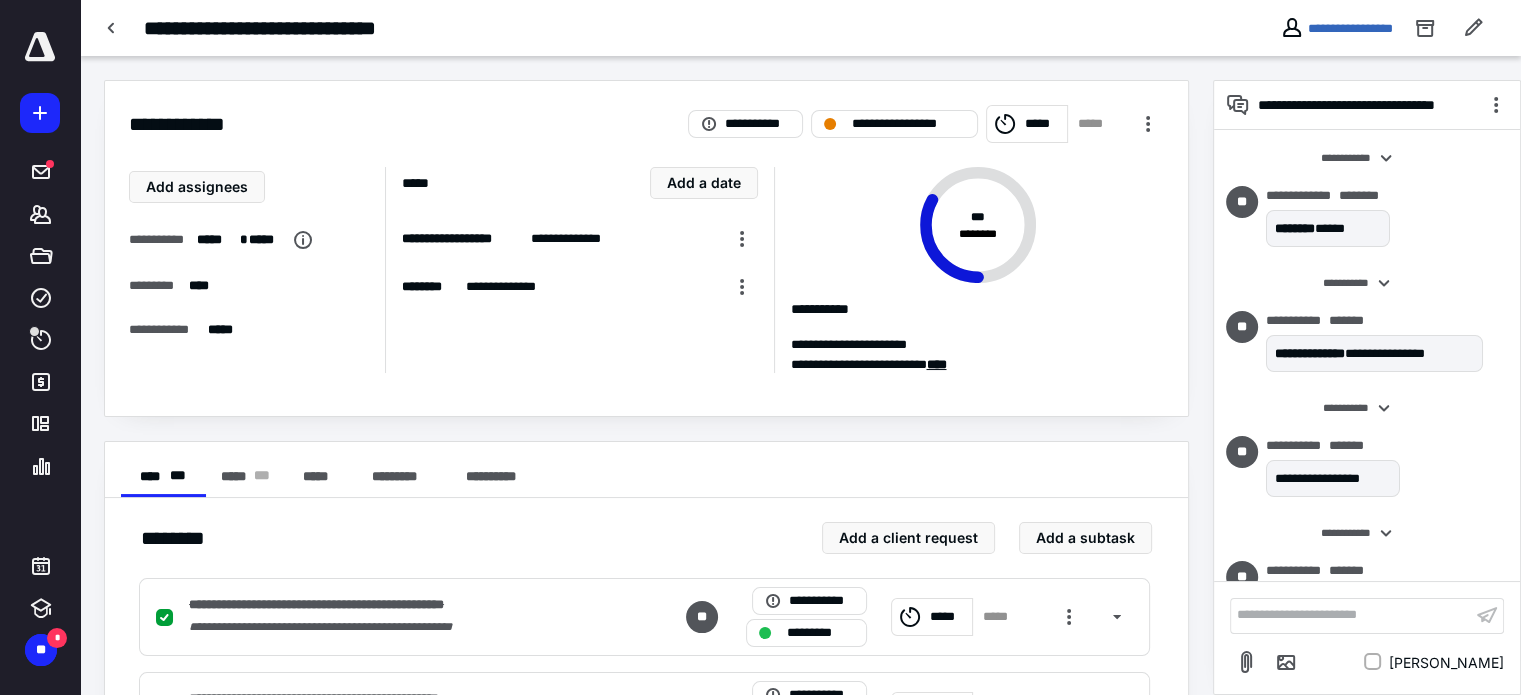 scroll, scrollTop: 76, scrollLeft: 0, axis: vertical 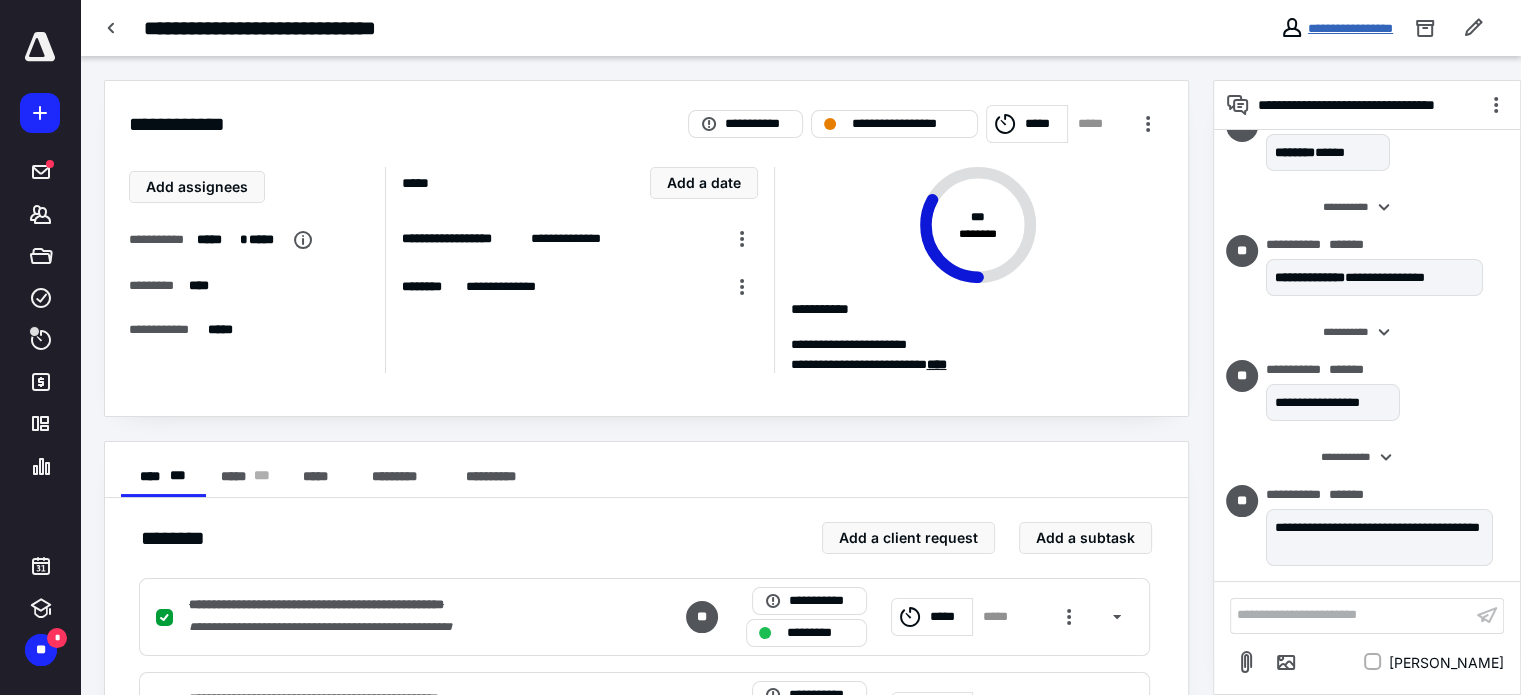 click on "**********" at bounding box center [1350, 28] 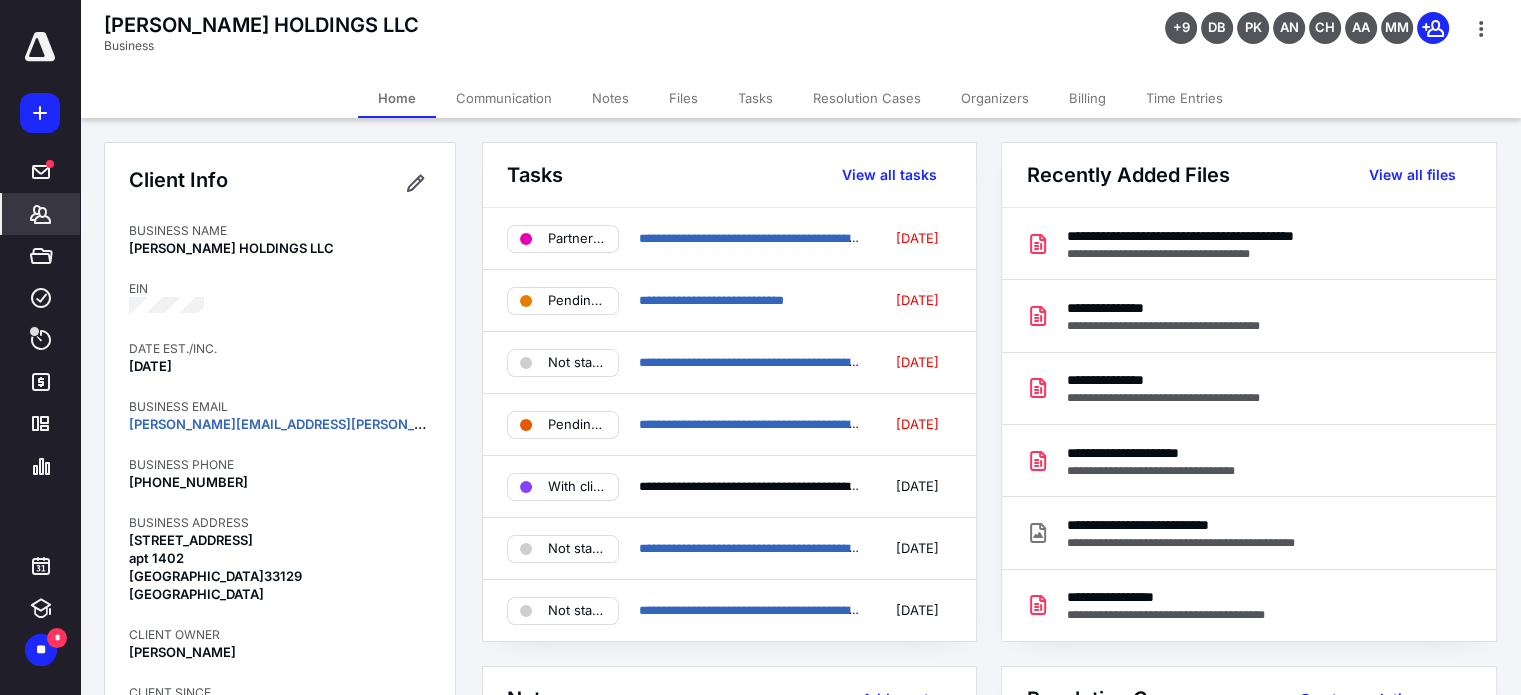 click on "Tasks" at bounding box center (755, 98) 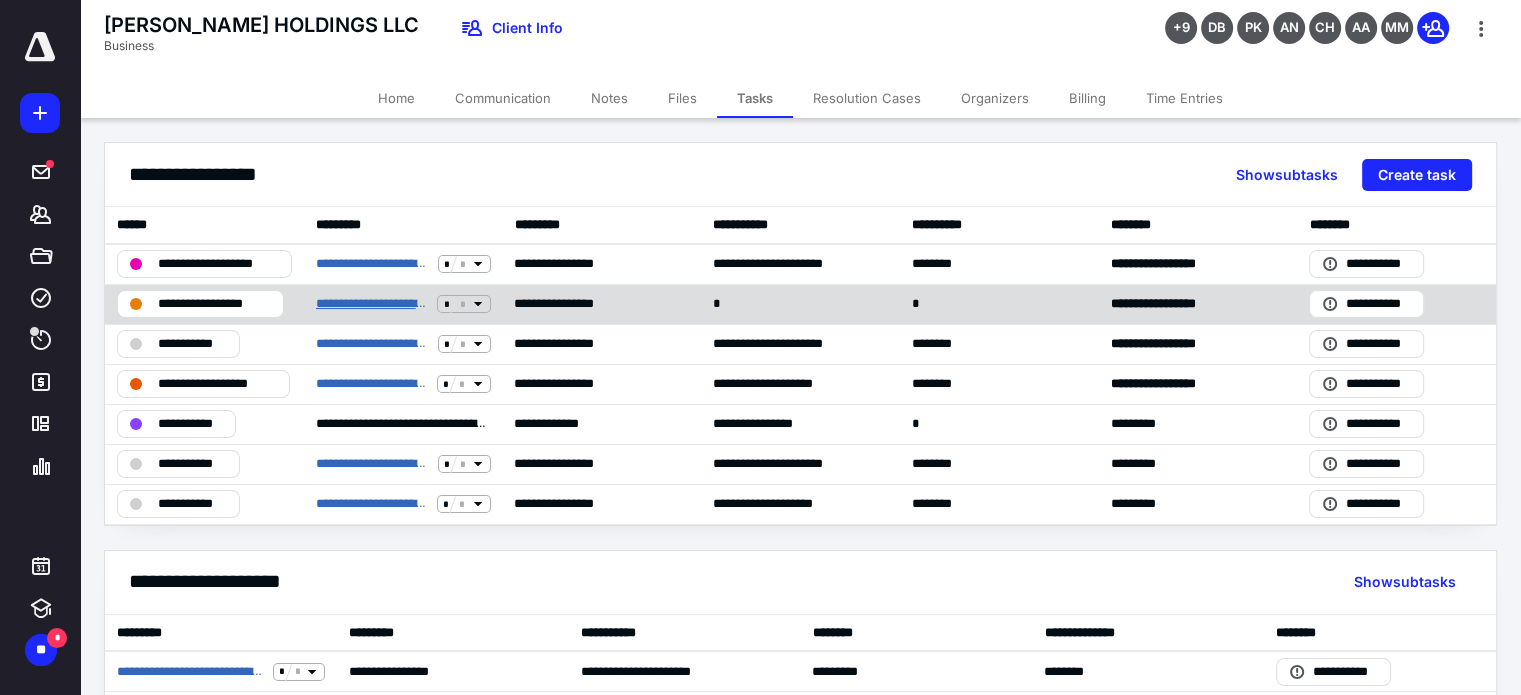click on "**********" at bounding box center [373, 304] 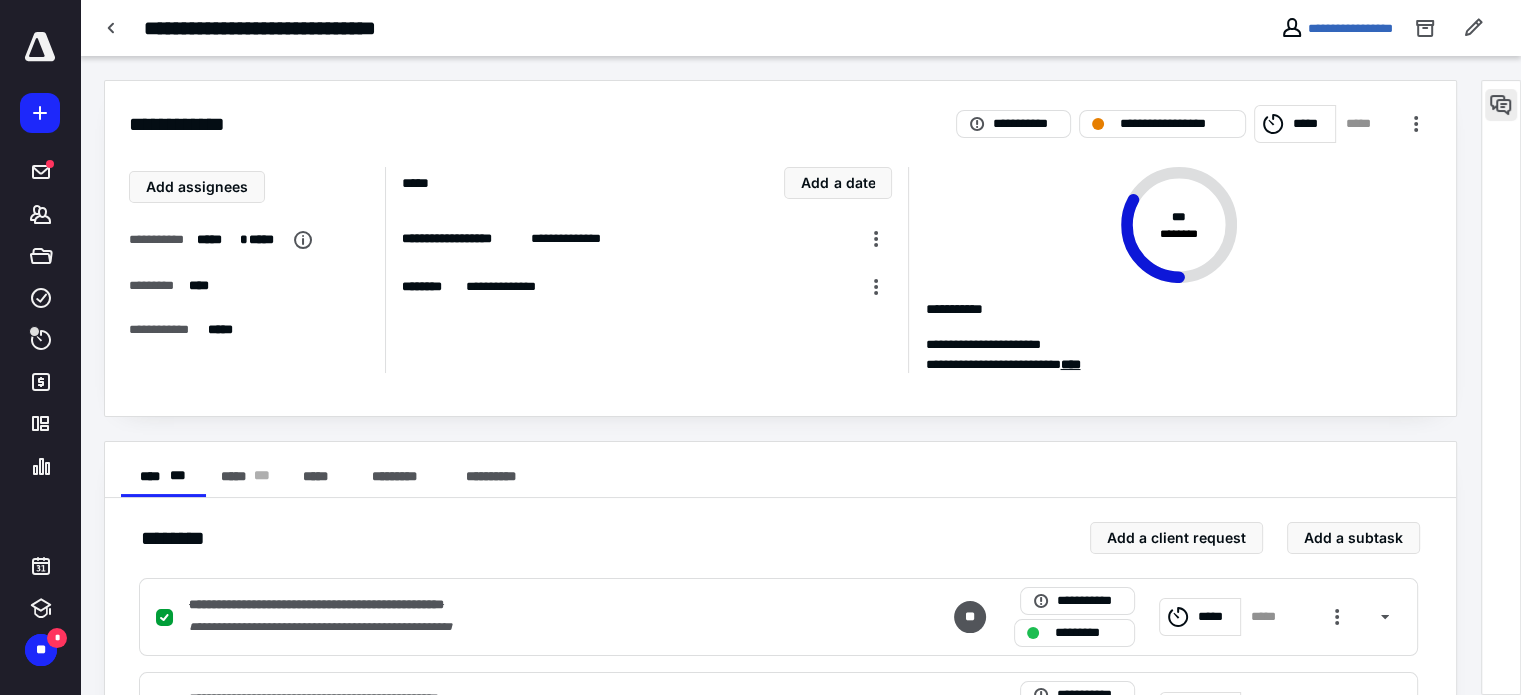 click at bounding box center [1501, 105] 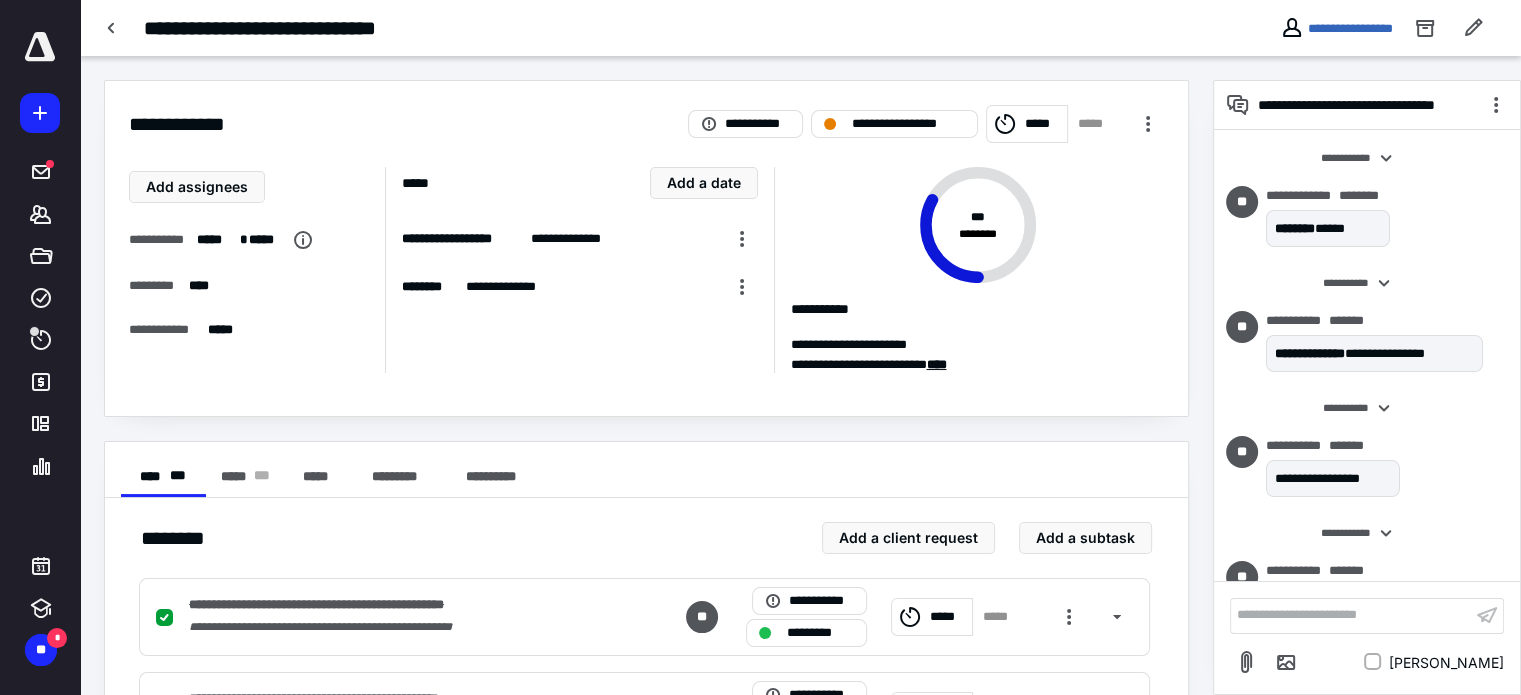 scroll, scrollTop: 76, scrollLeft: 0, axis: vertical 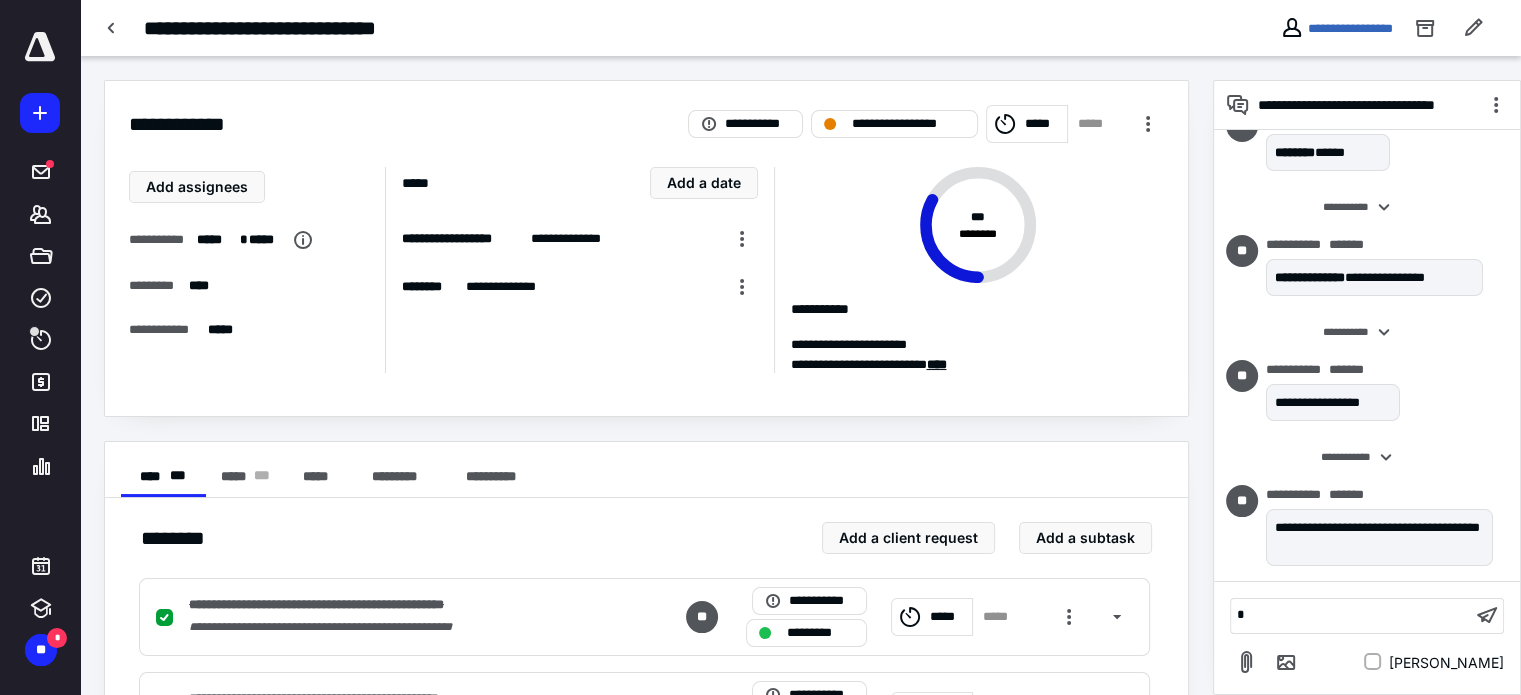 type 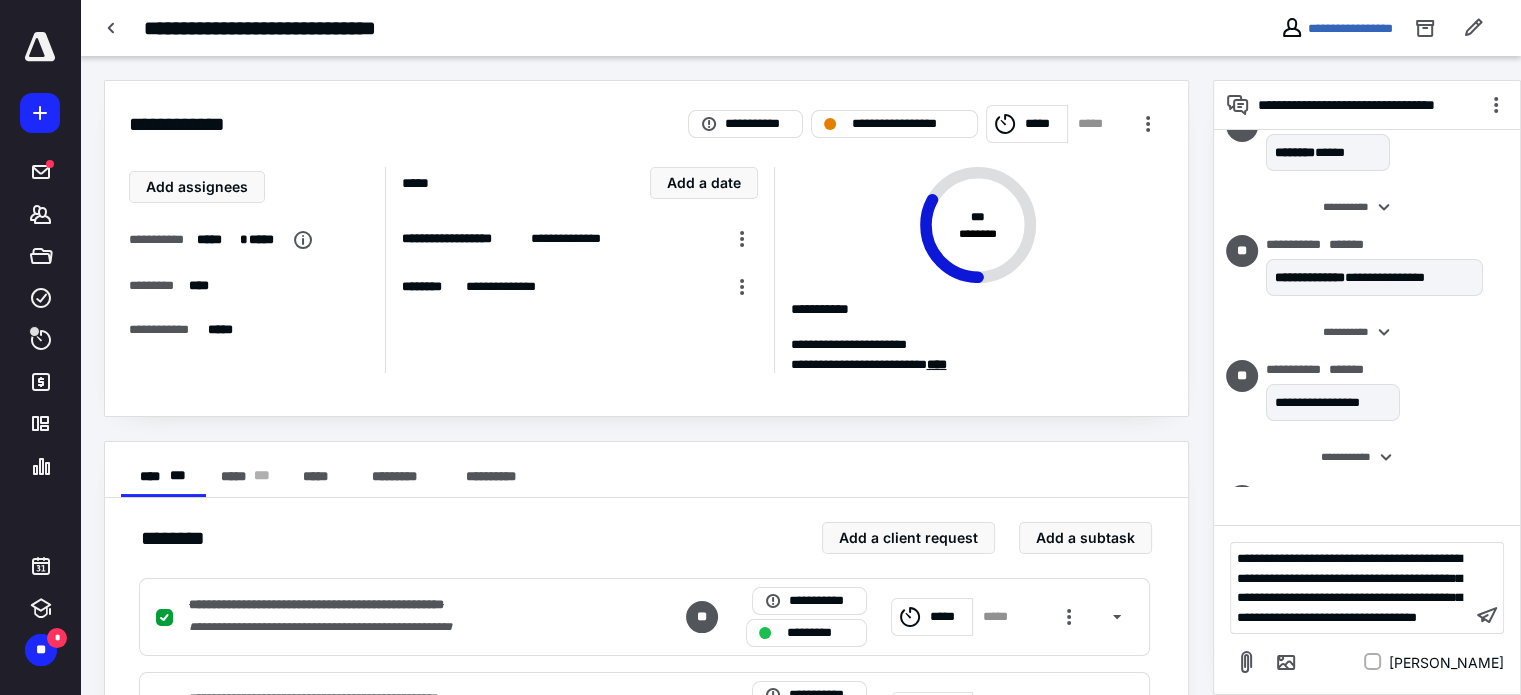 click on "**********" at bounding box center [1351, 588] 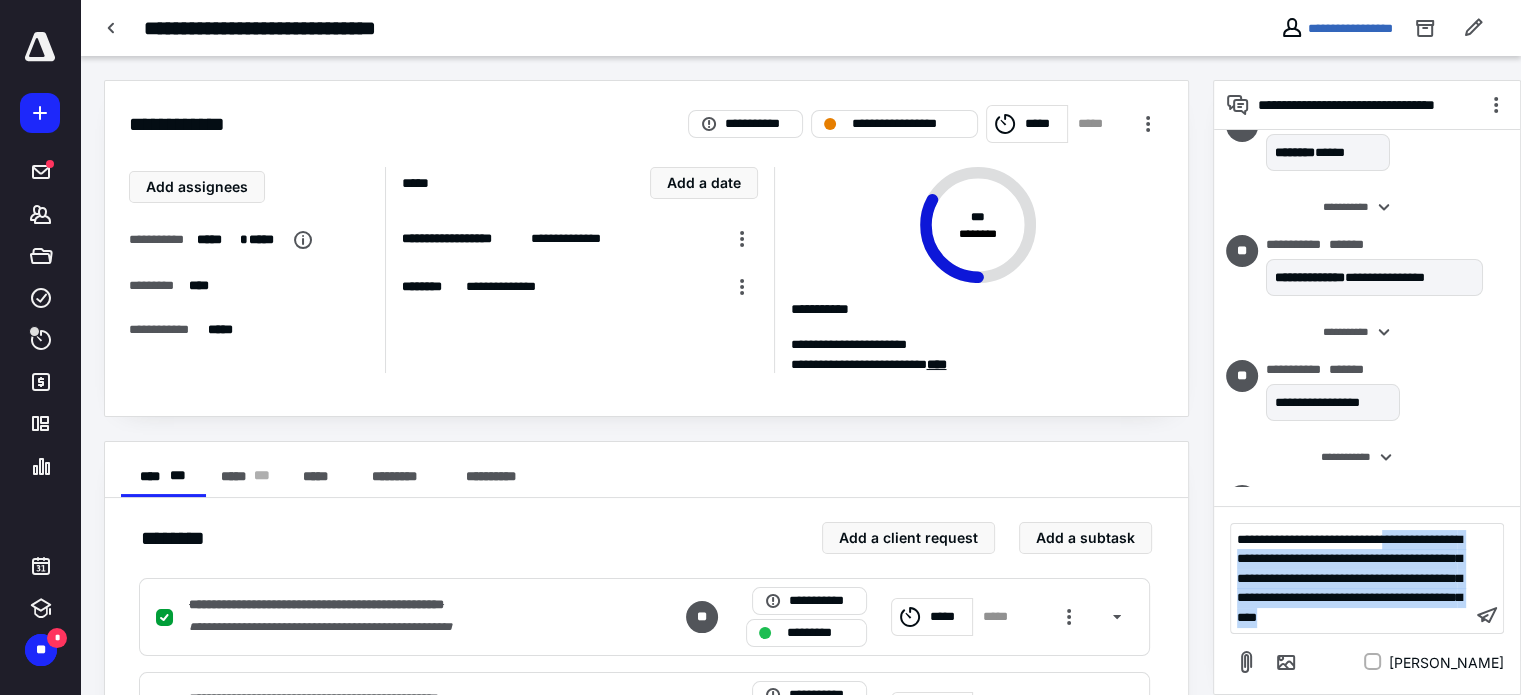 drag, startPoint x: 1310, startPoint y: 617, endPoint x: 1221, endPoint y: 541, distance: 117.03418 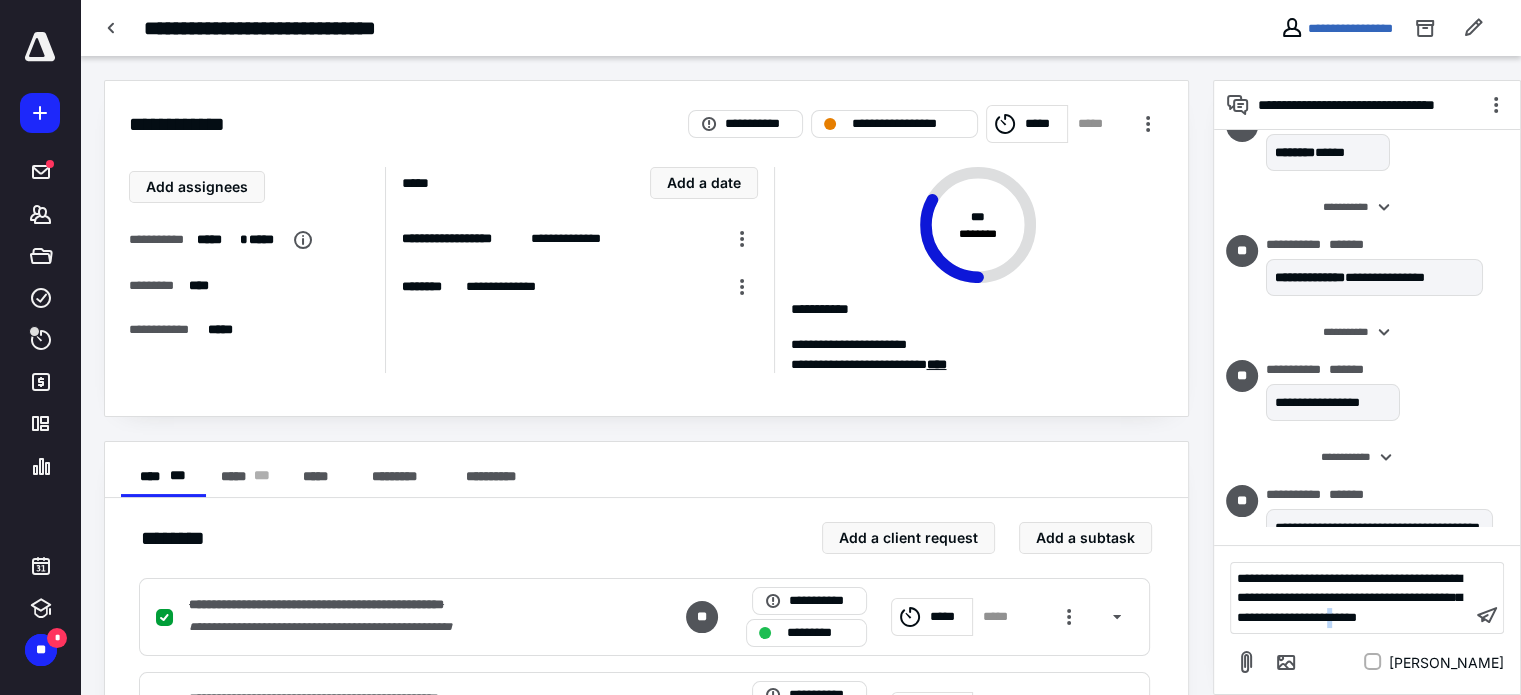 click on "**********" at bounding box center [1349, 598] 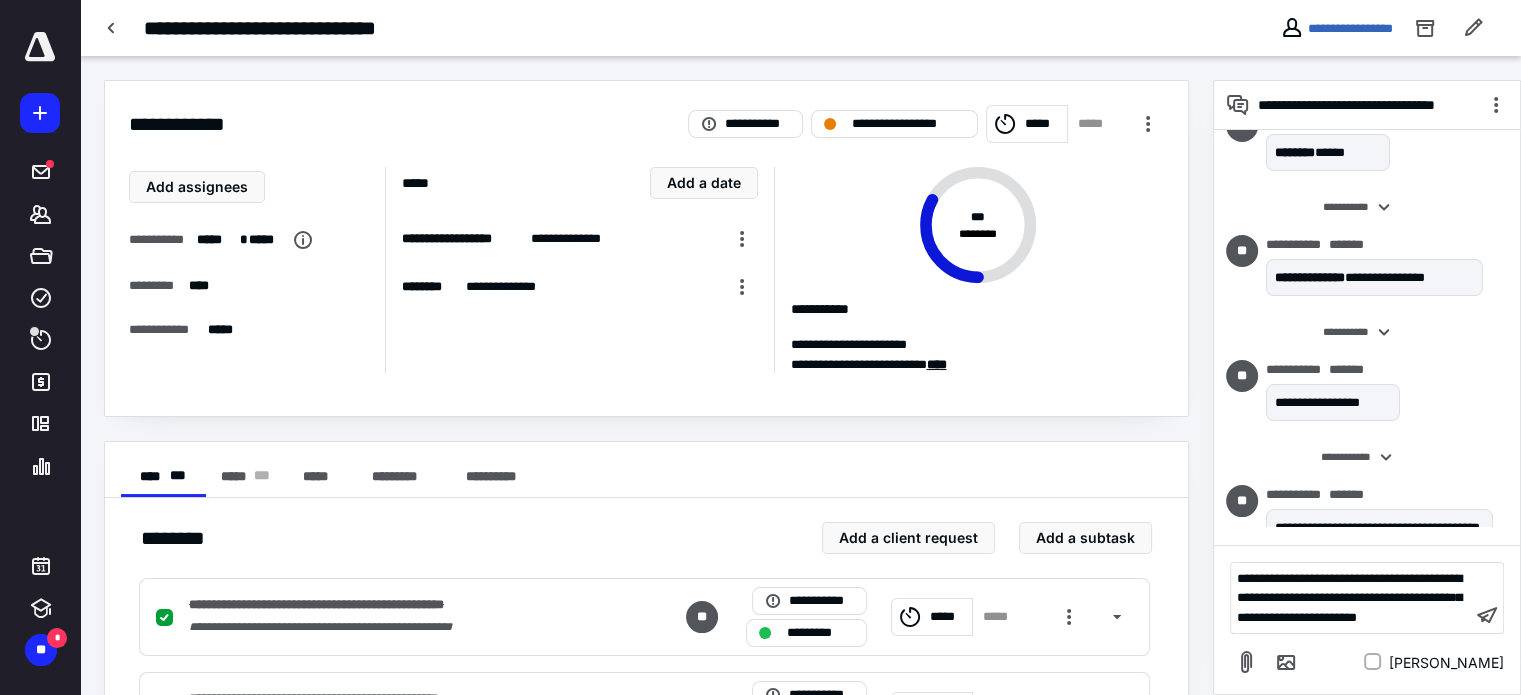 click on "**********" at bounding box center [1349, 598] 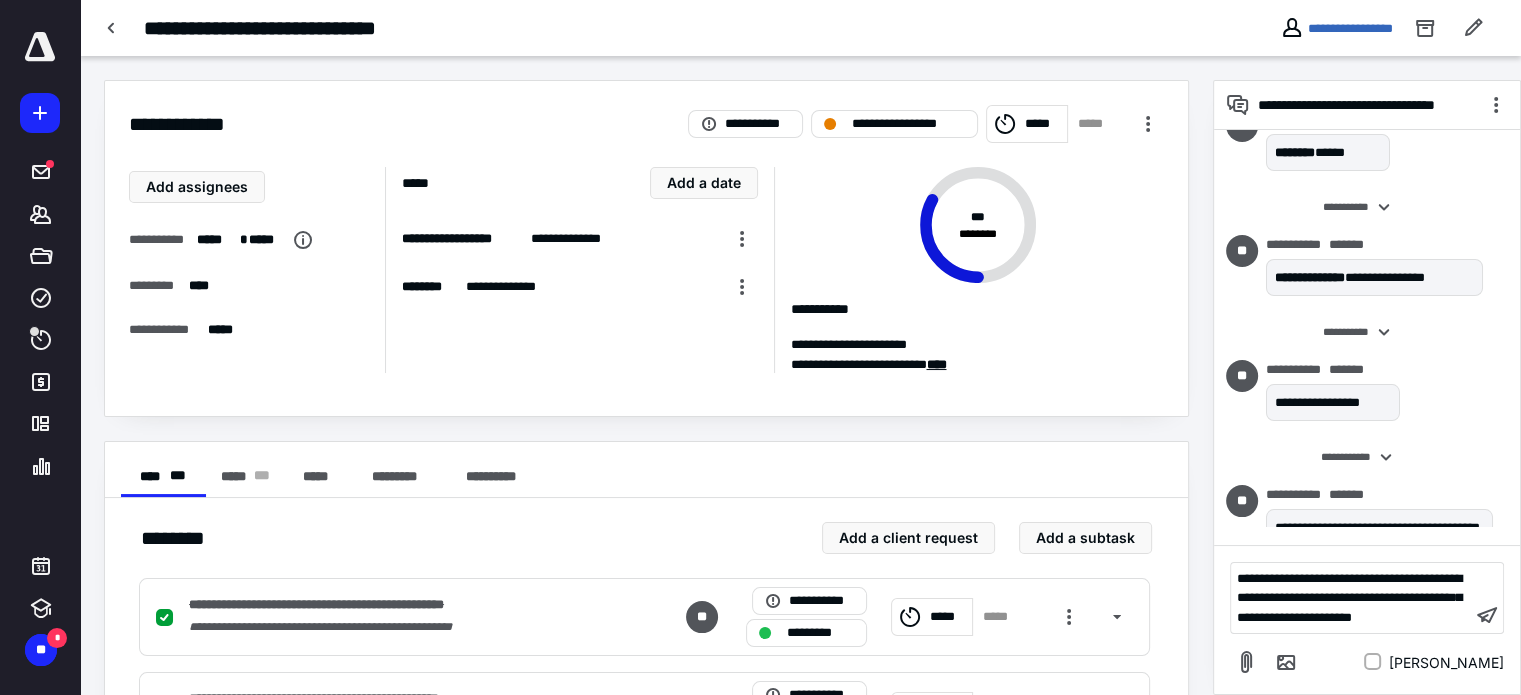 click on "**********" at bounding box center [1351, 598] 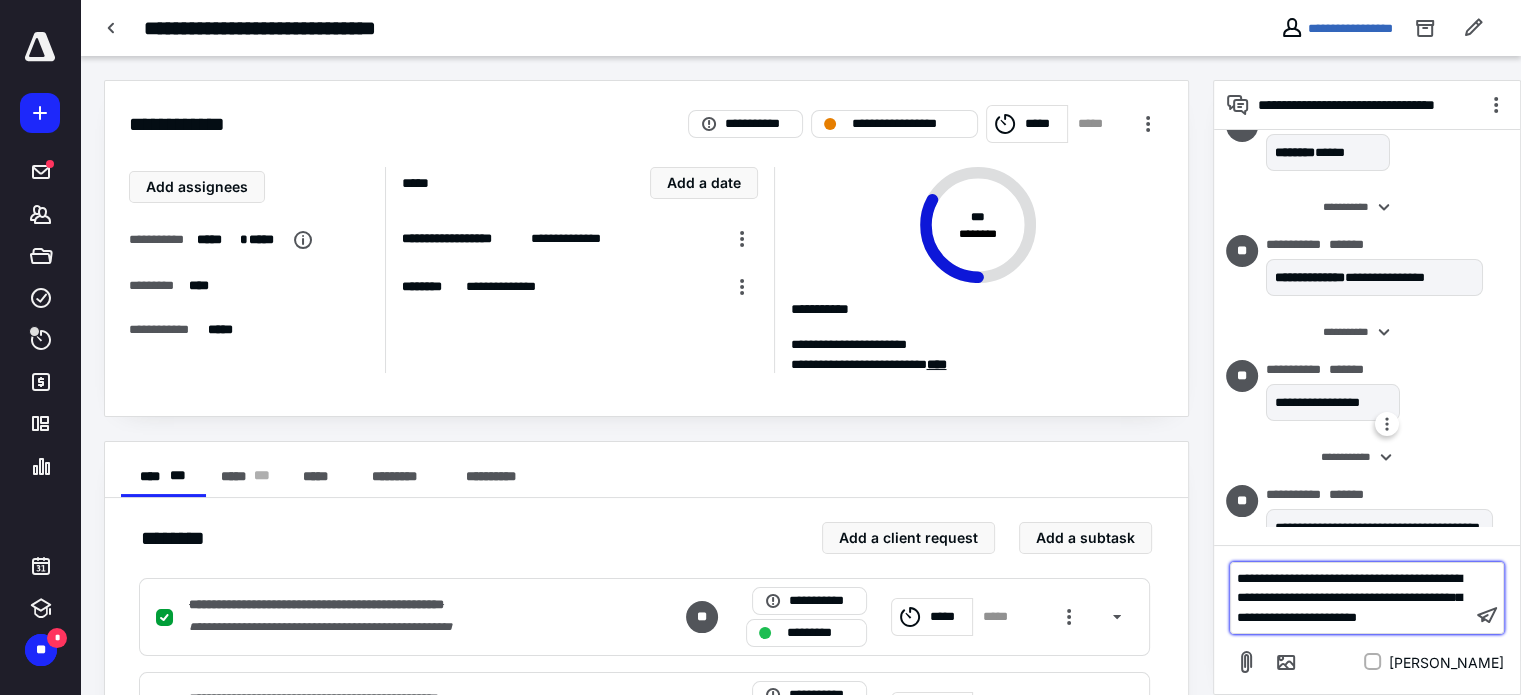 scroll, scrollTop: 334, scrollLeft: 0, axis: vertical 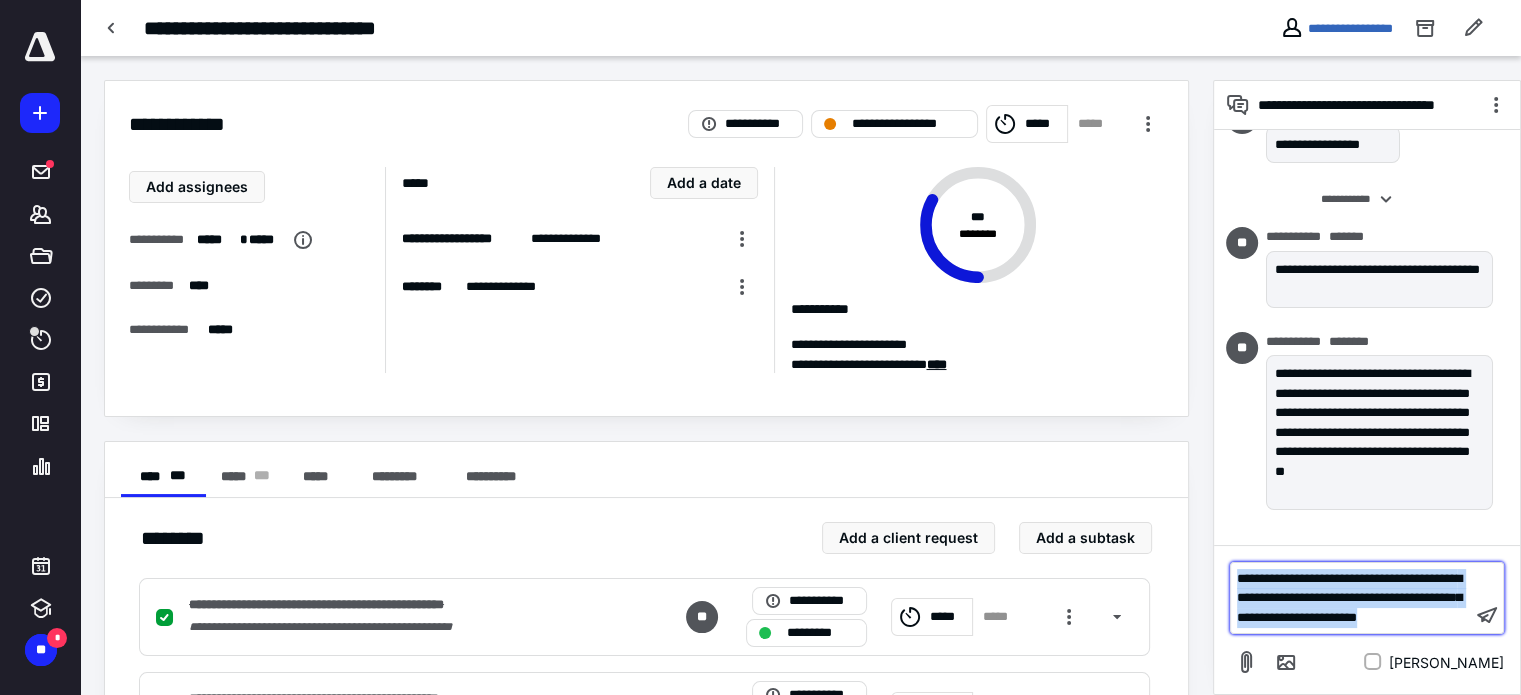 drag, startPoint x: 1322, startPoint y: 613, endPoint x: 1208, endPoint y: 535, distance: 138.13037 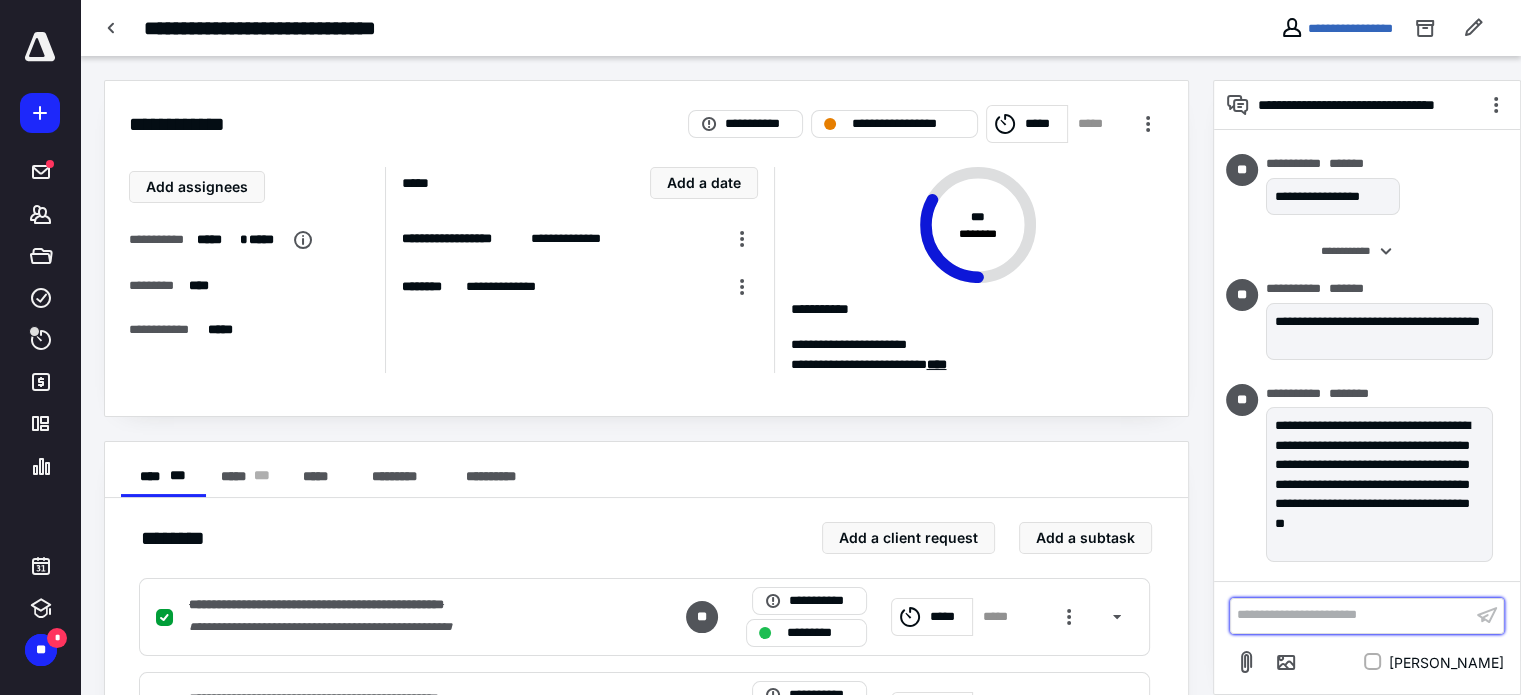 scroll, scrollTop: 278, scrollLeft: 0, axis: vertical 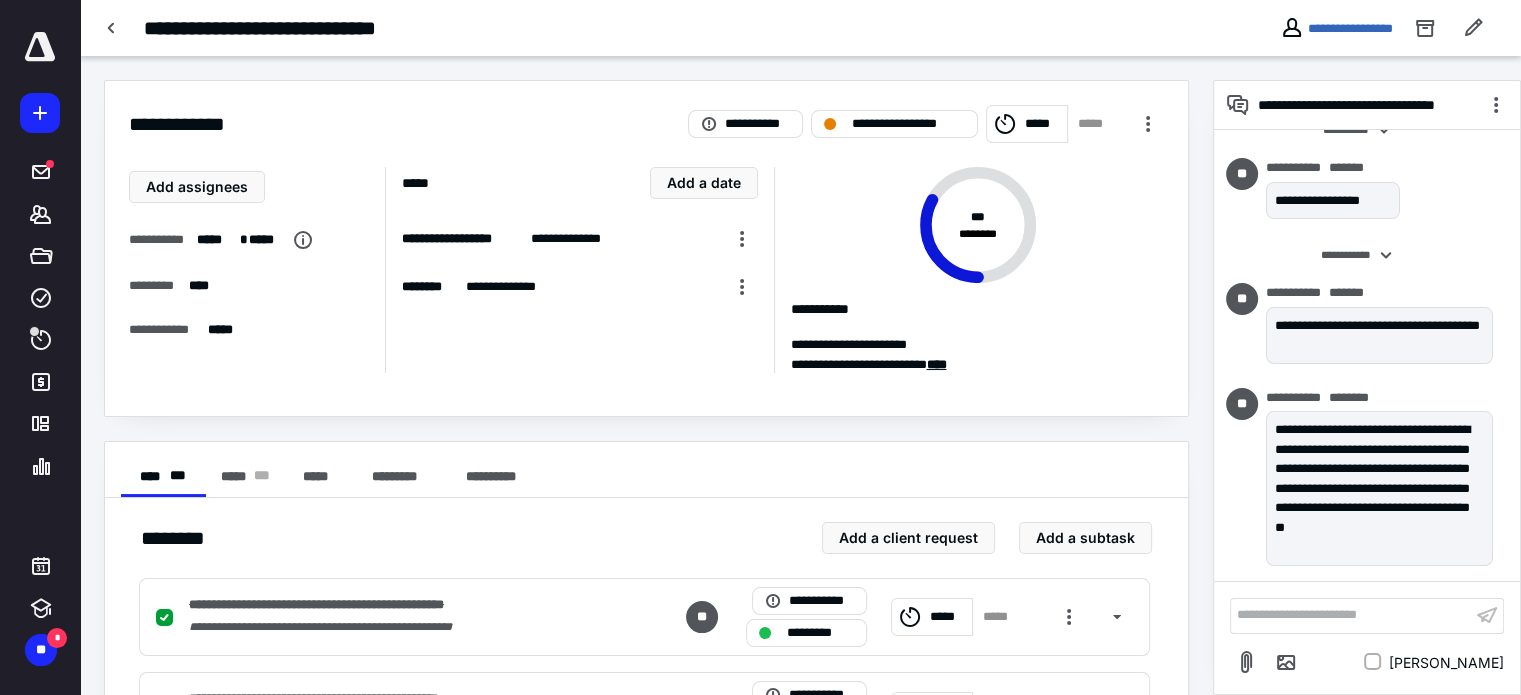 click on "**********" at bounding box center (968, 270) 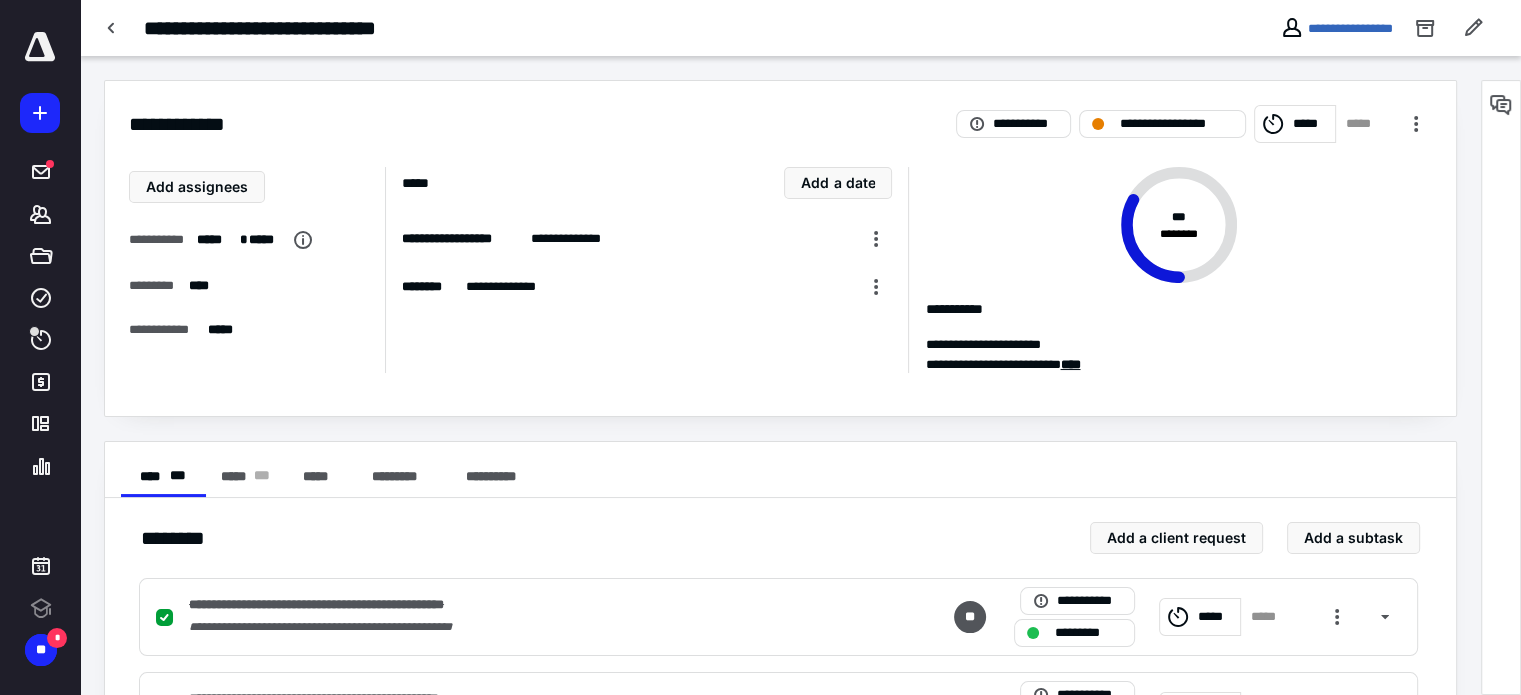 scroll, scrollTop: 0, scrollLeft: 0, axis: both 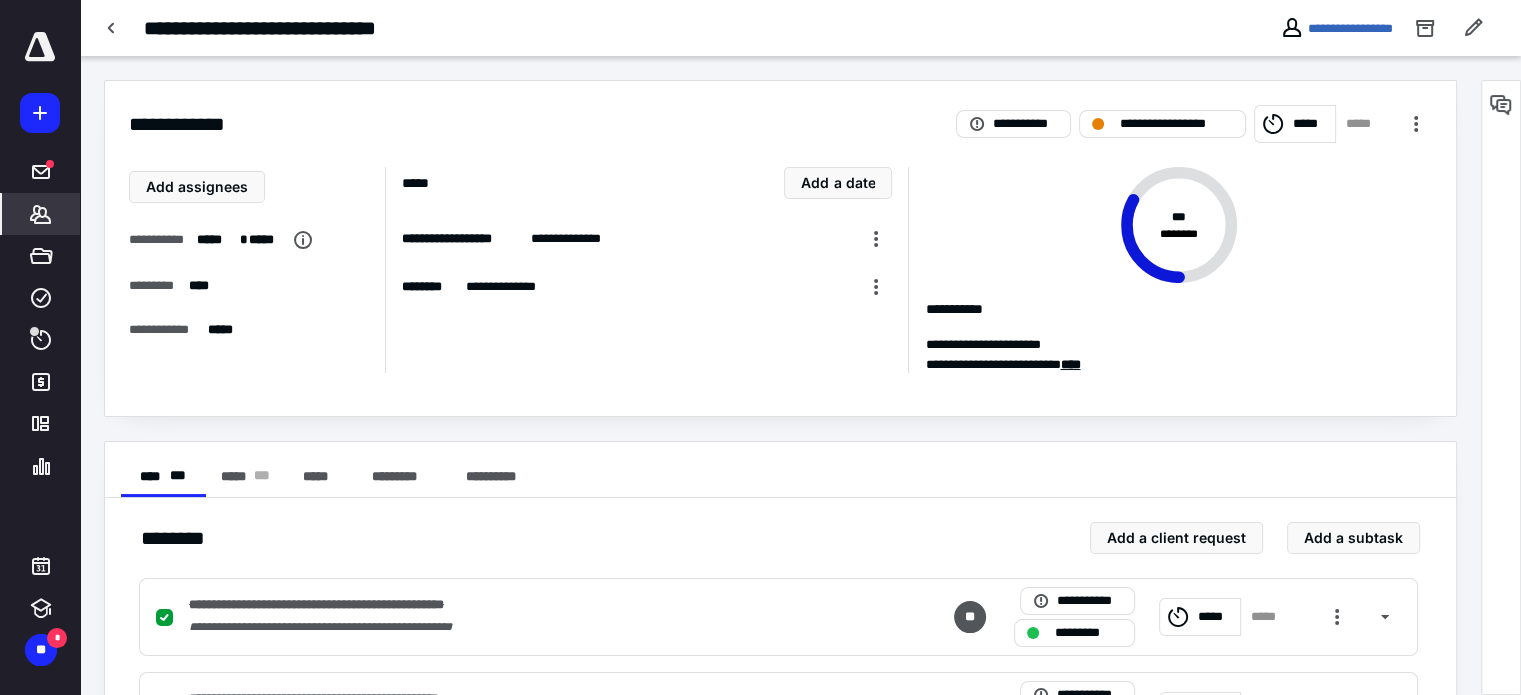 click 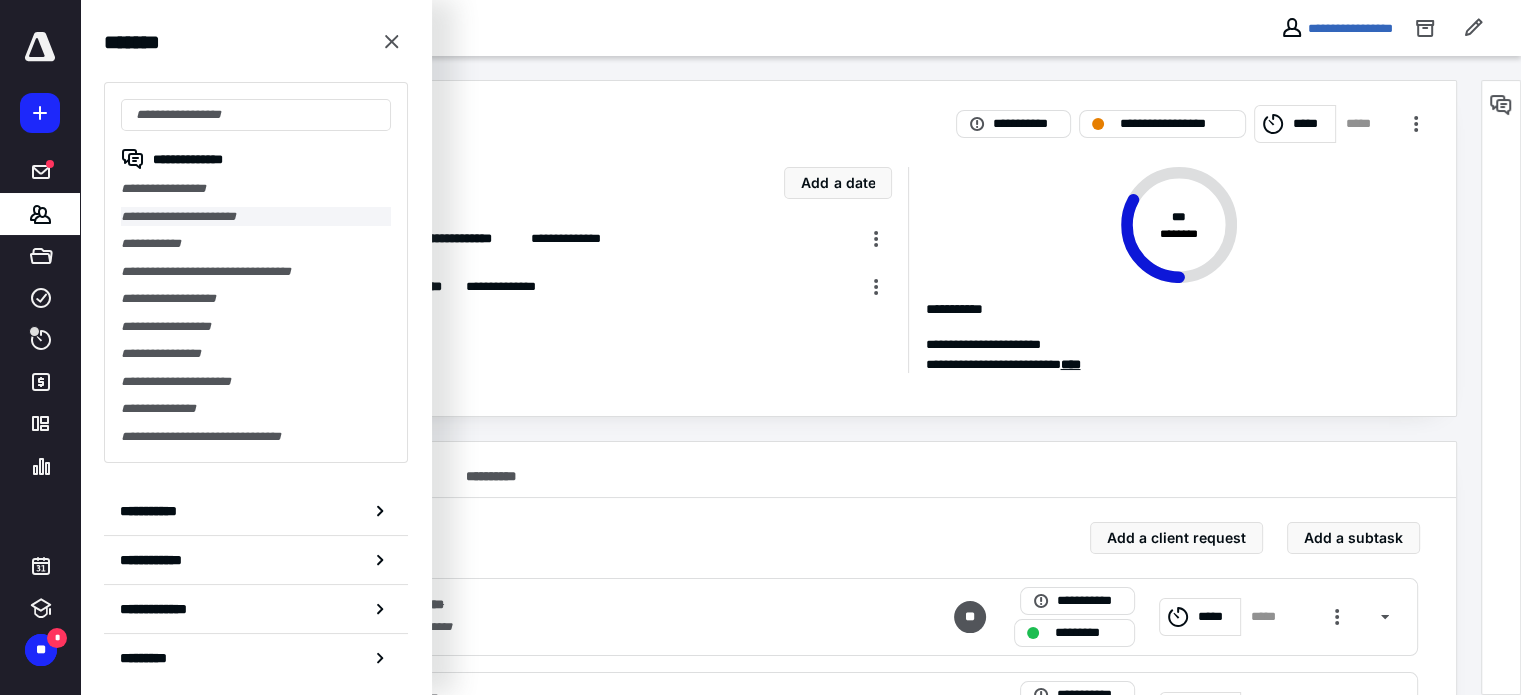 click on "**********" at bounding box center [256, 217] 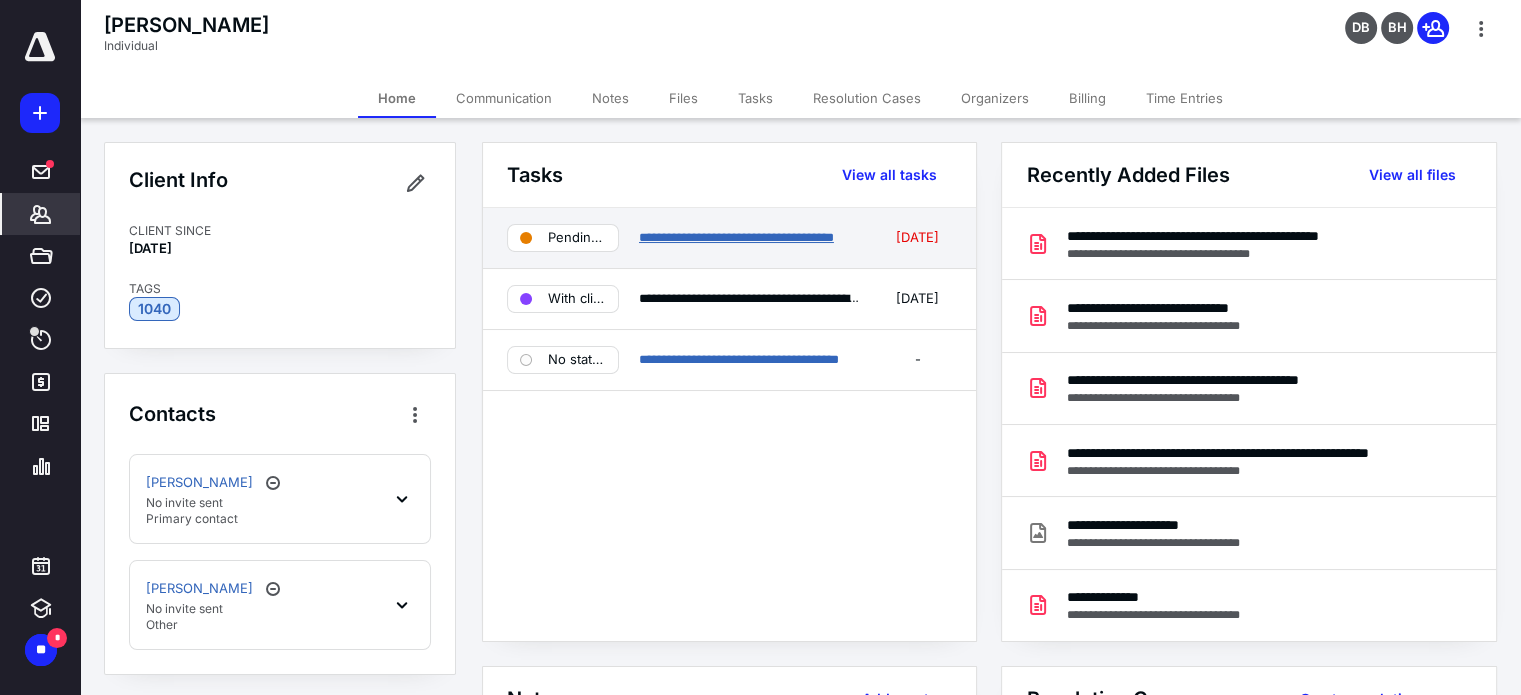click on "**********" at bounding box center (736, 237) 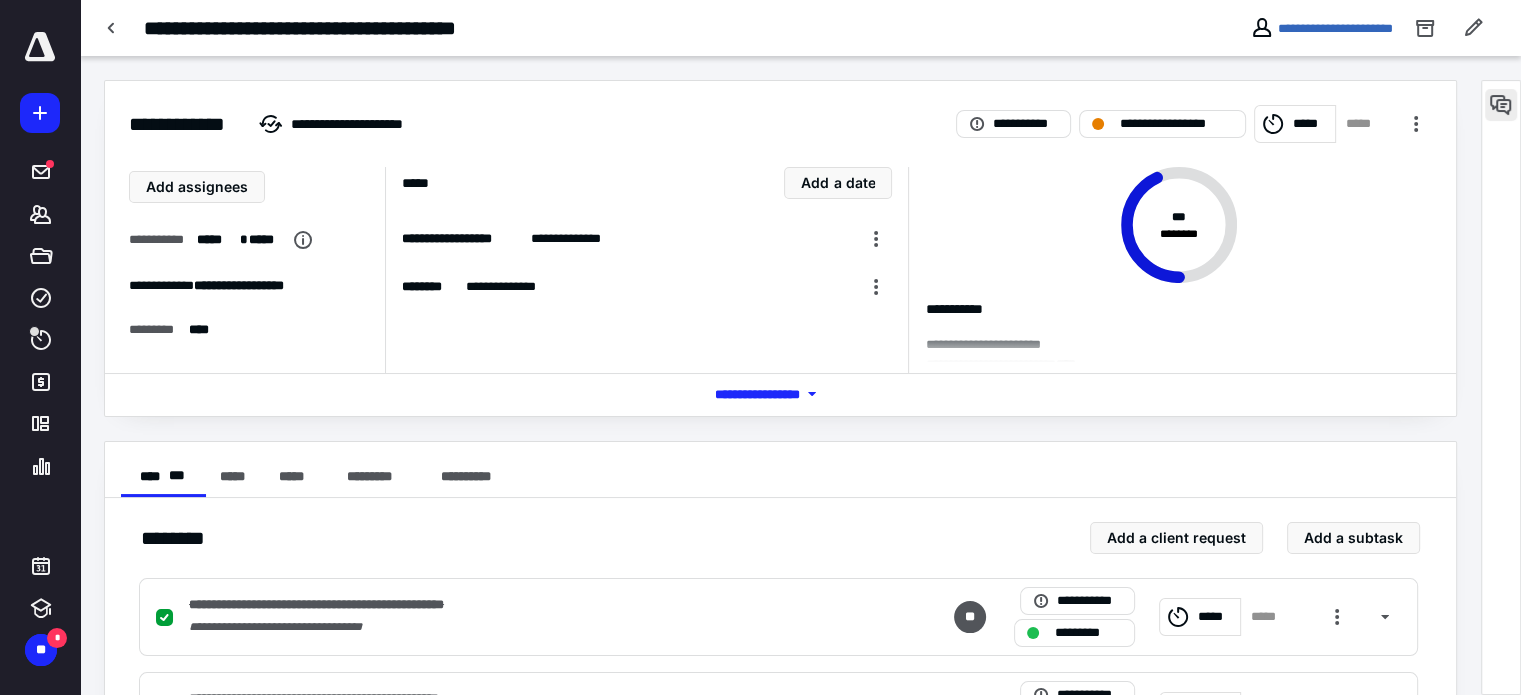 click at bounding box center (1501, 105) 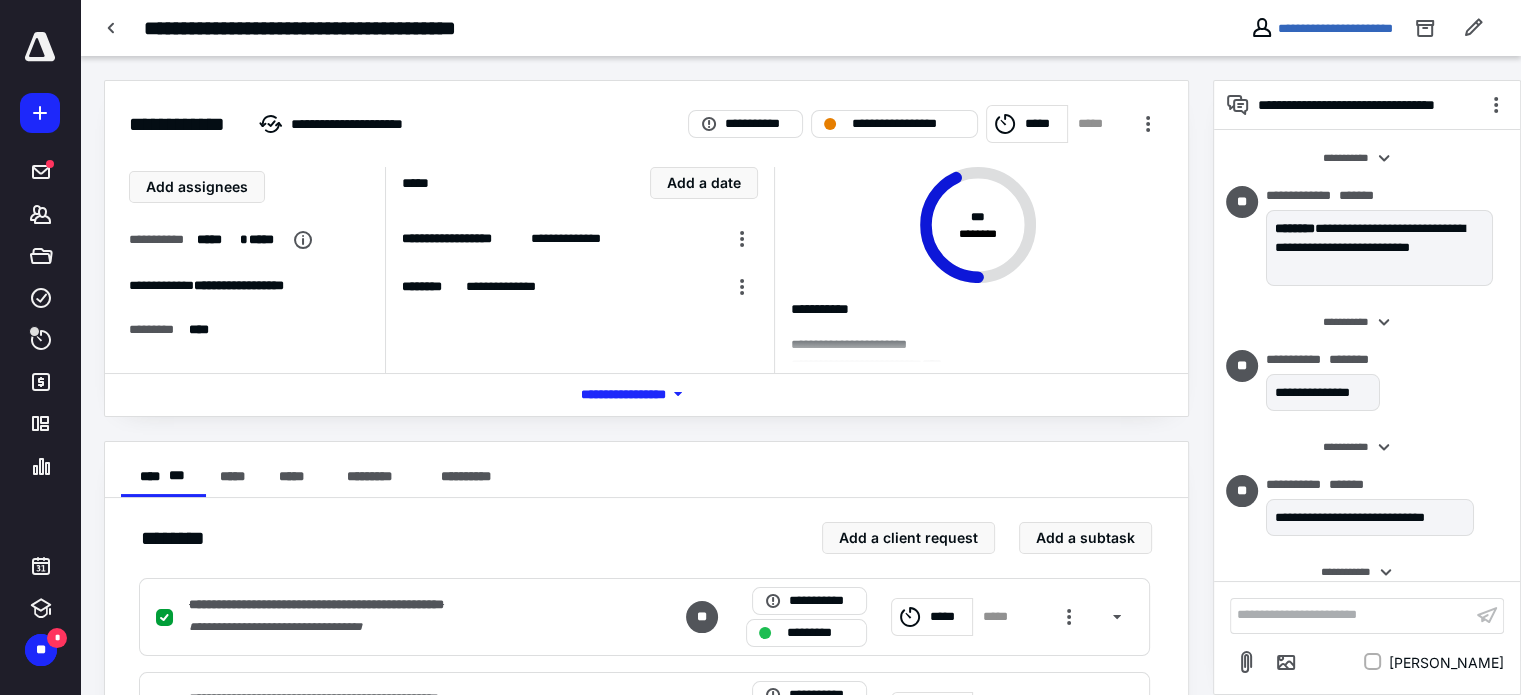 scroll, scrollTop: 318, scrollLeft: 0, axis: vertical 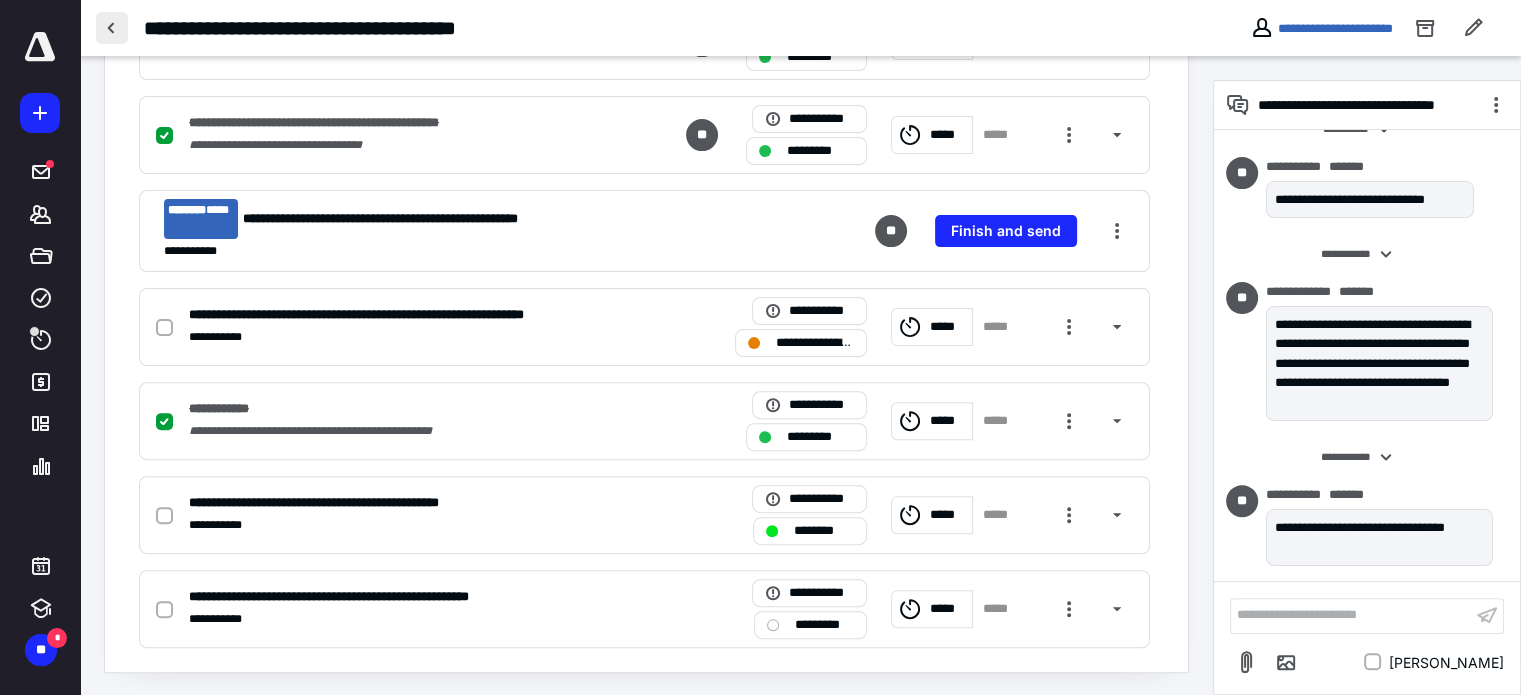 click at bounding box center (112, 28) 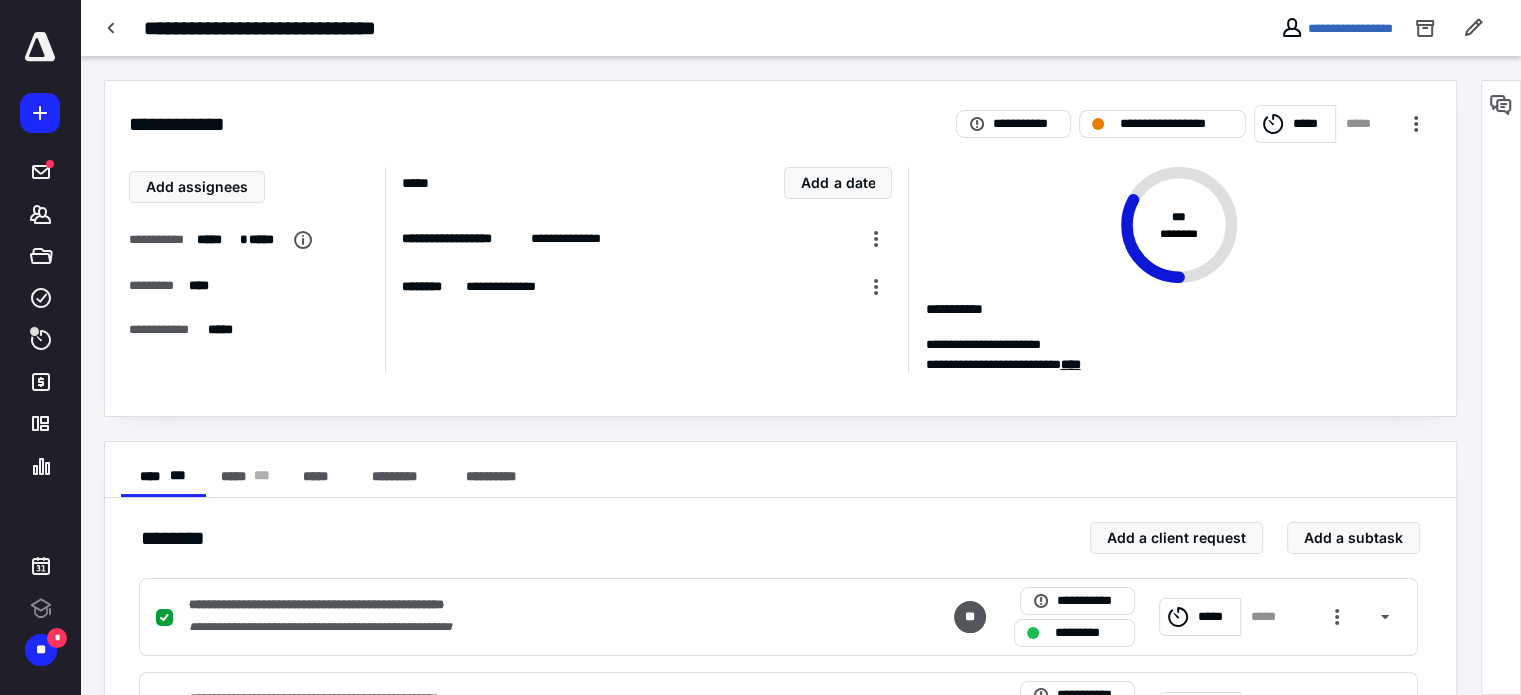 scroll, scrollTop: 0, scrollLeft: 0, axis: both 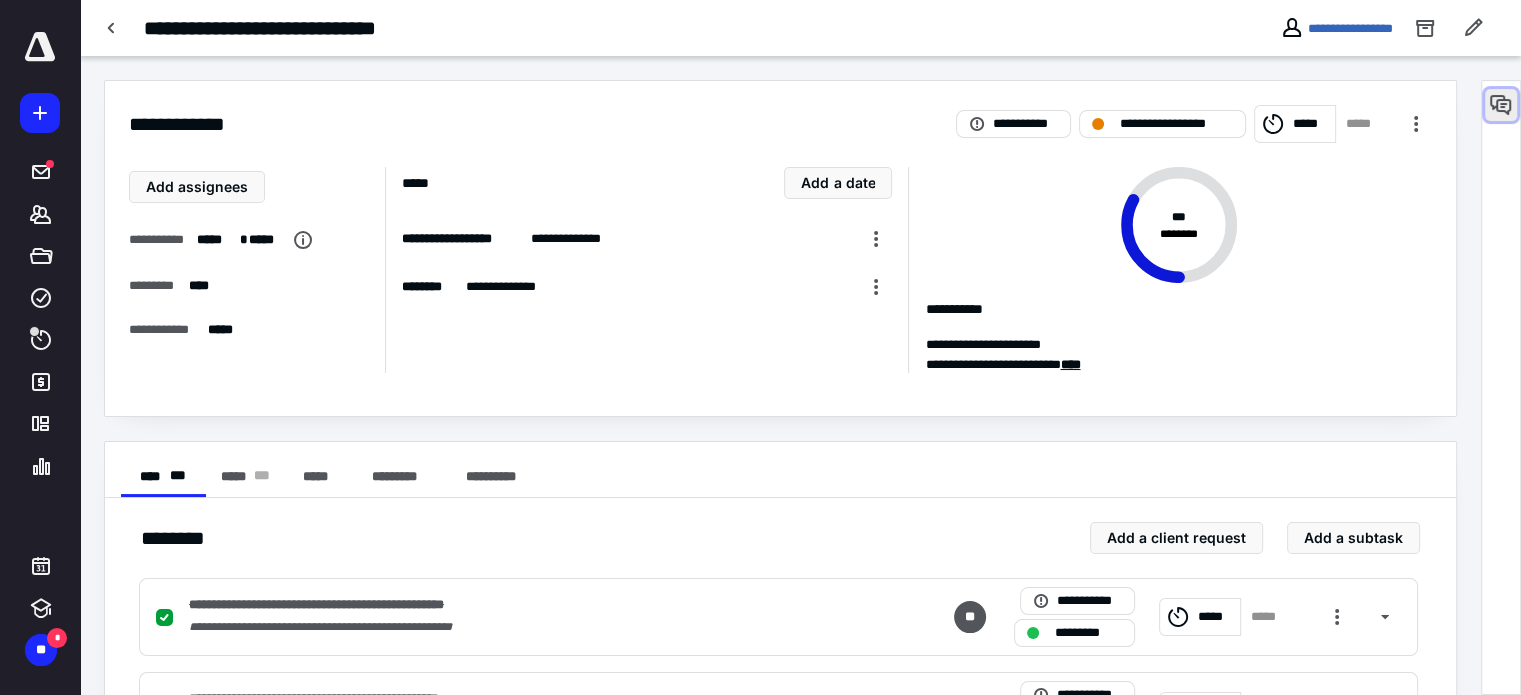 click at bounding box center [1501, 105] 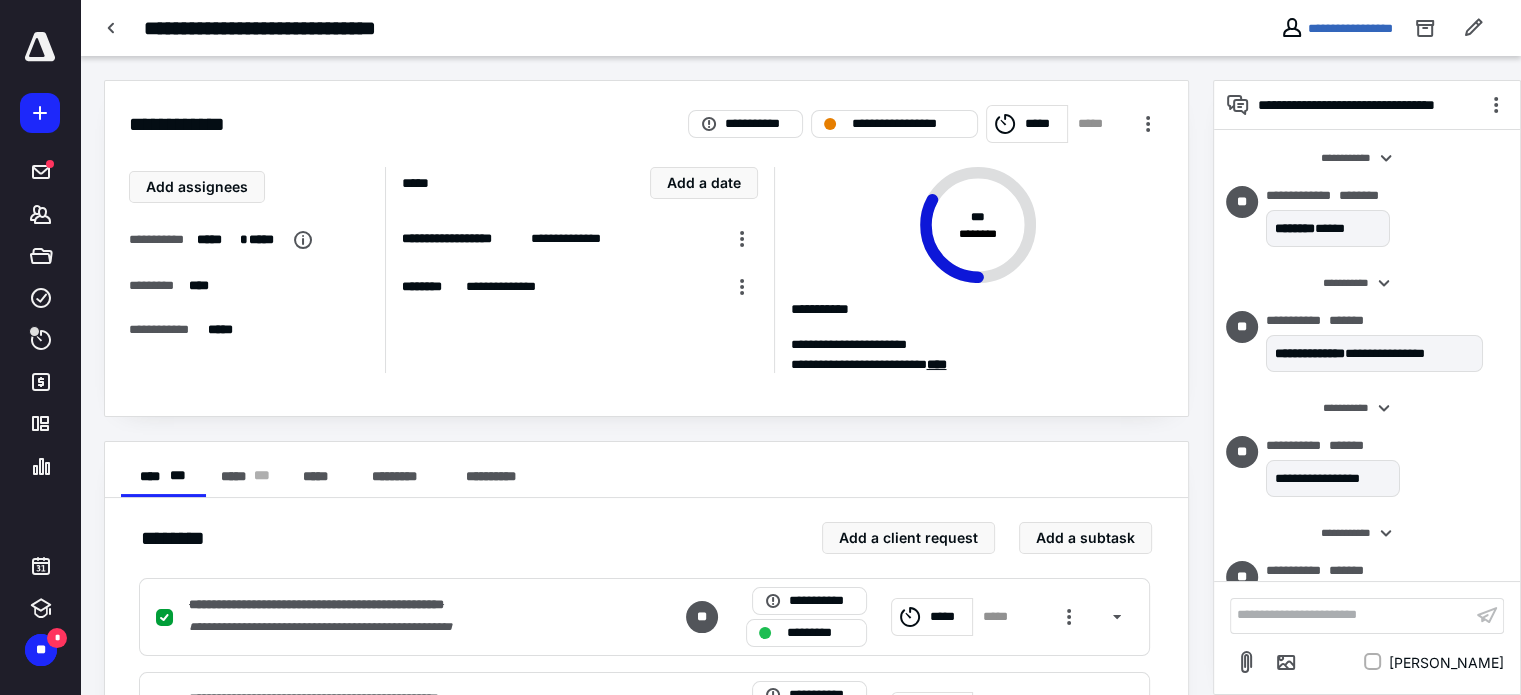 scroll, scrollTop: 76, scrollLeft: 0, axis: vertical 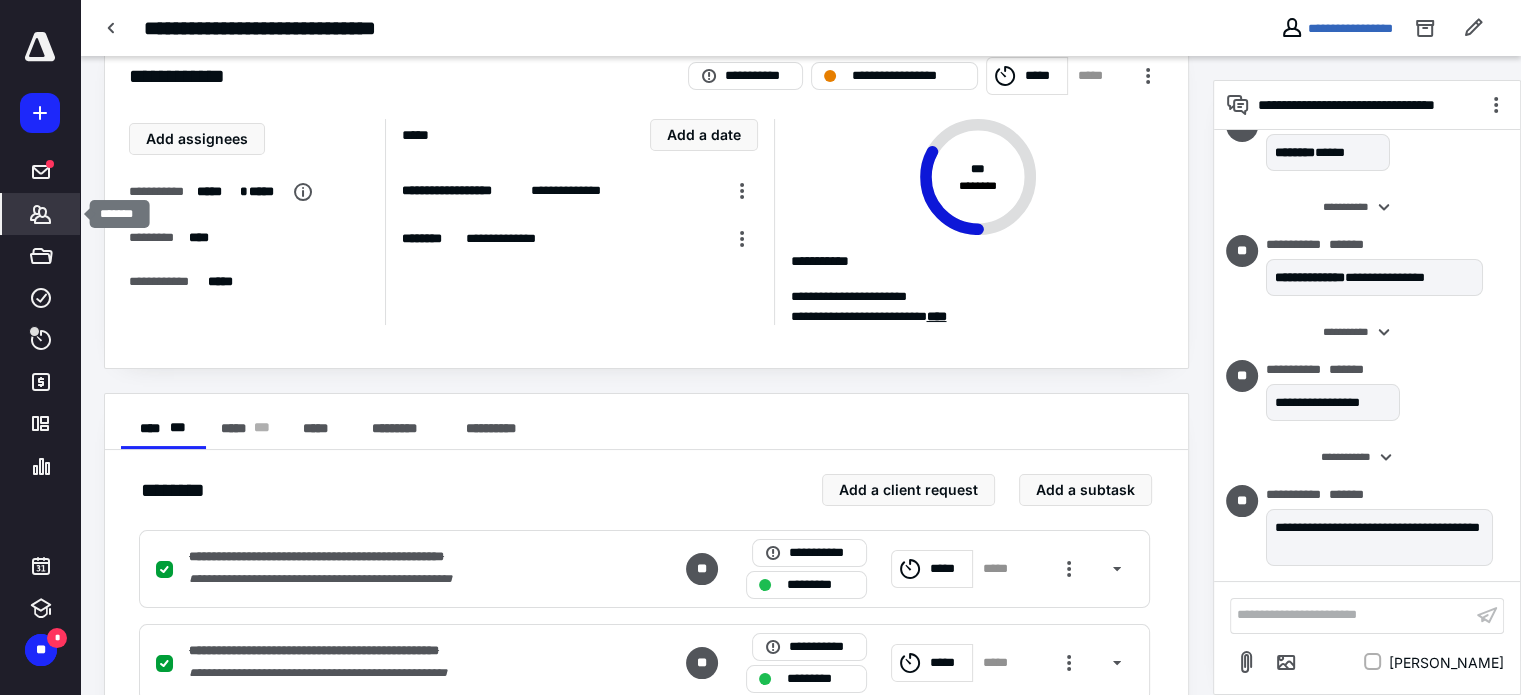 click on "*******" at bounding box center (41, 214) 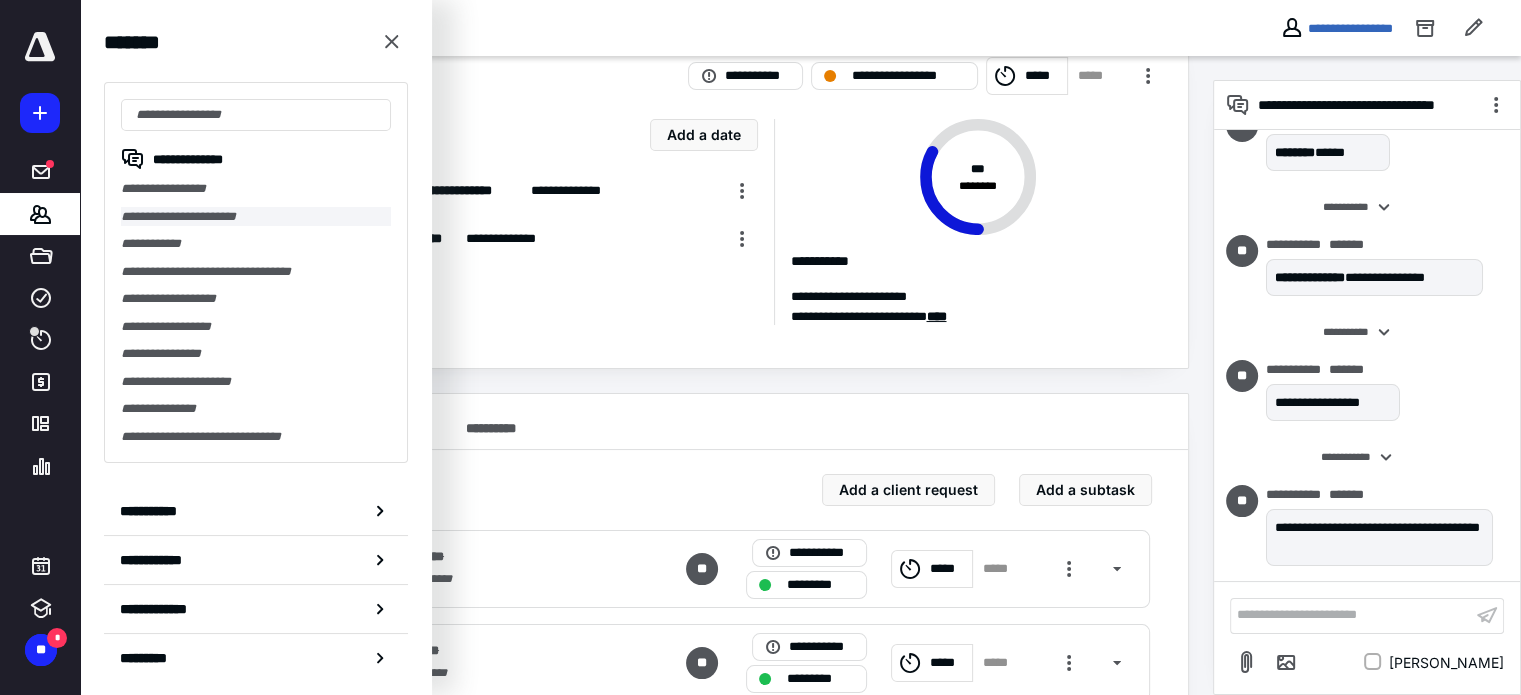 click on "**********" at bounding box center [256, 217] 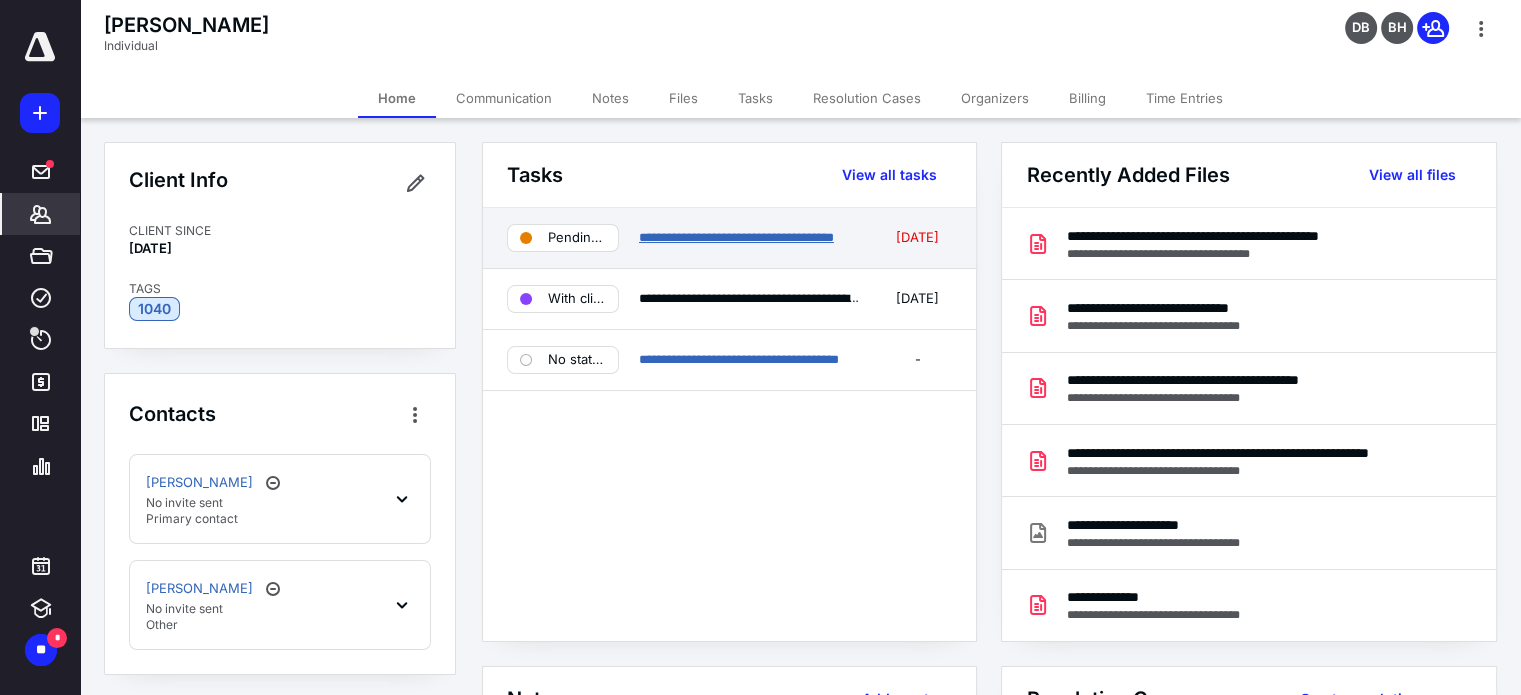 click on "**********" at bounding box center (736, 237) 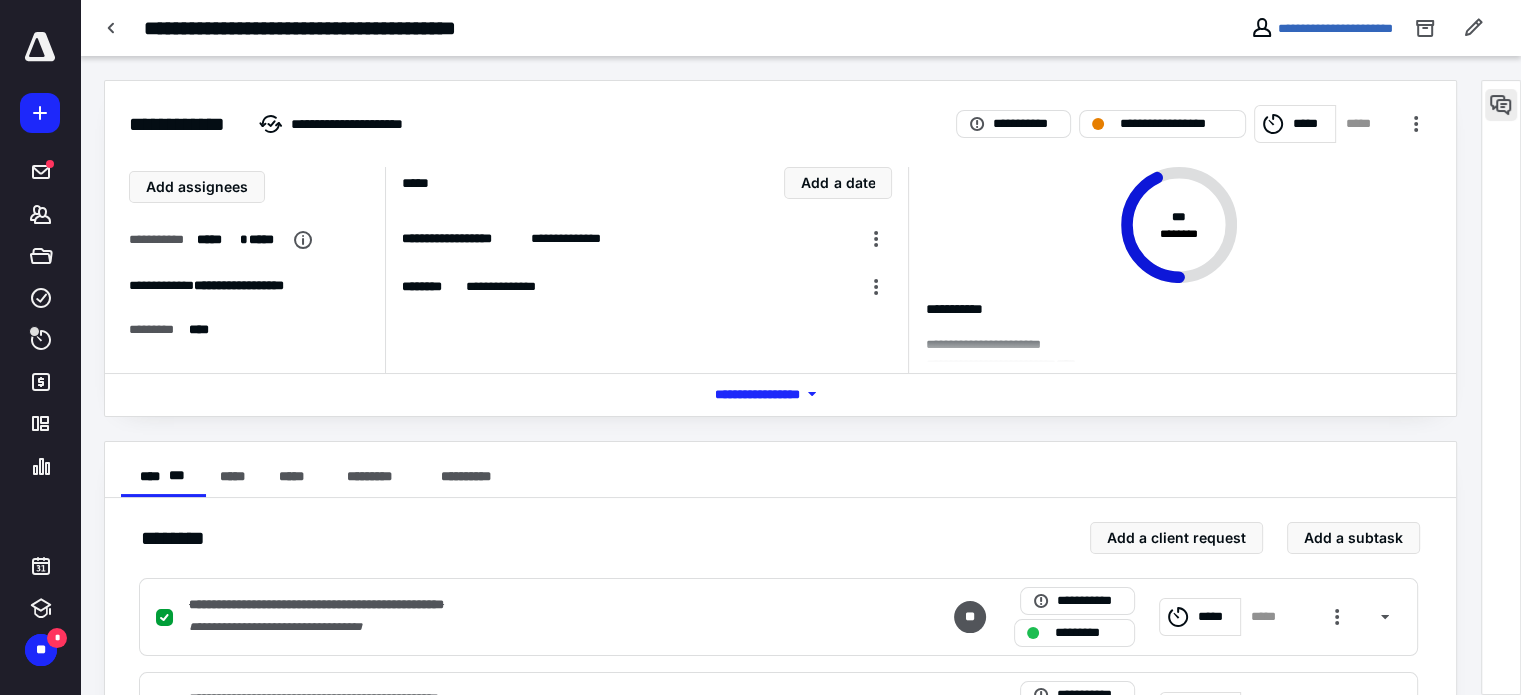 click at bounding box center (1501, 105) 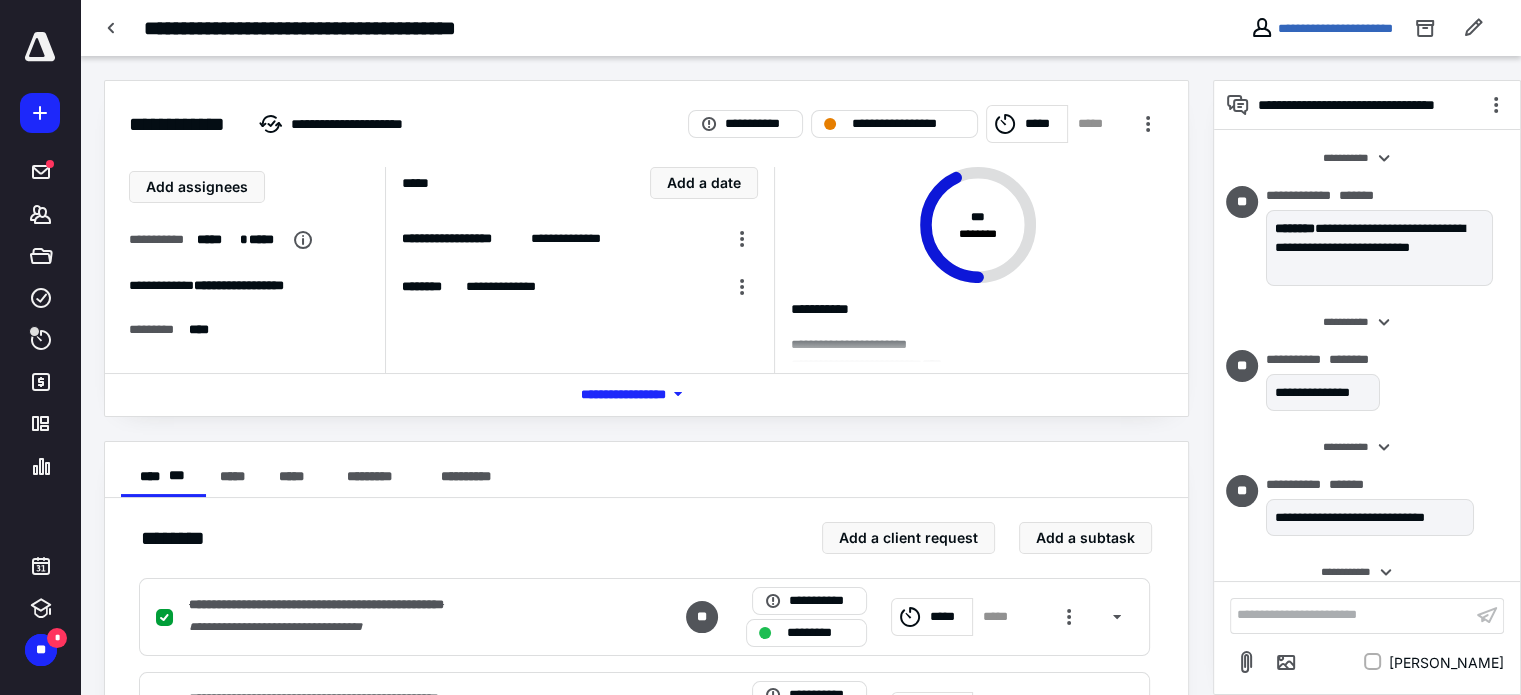 scroll, scrollTop: 318, scrollLeft: 0, axis: vertical 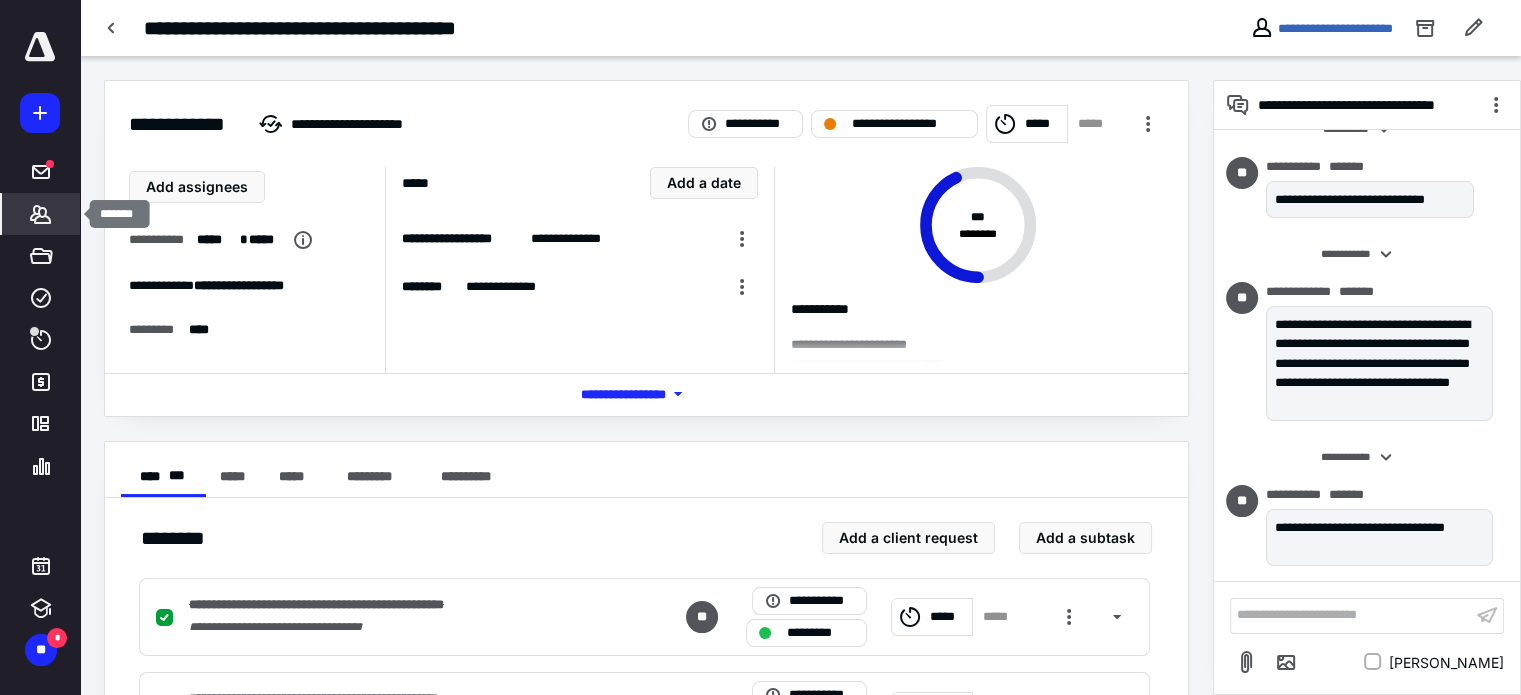 click 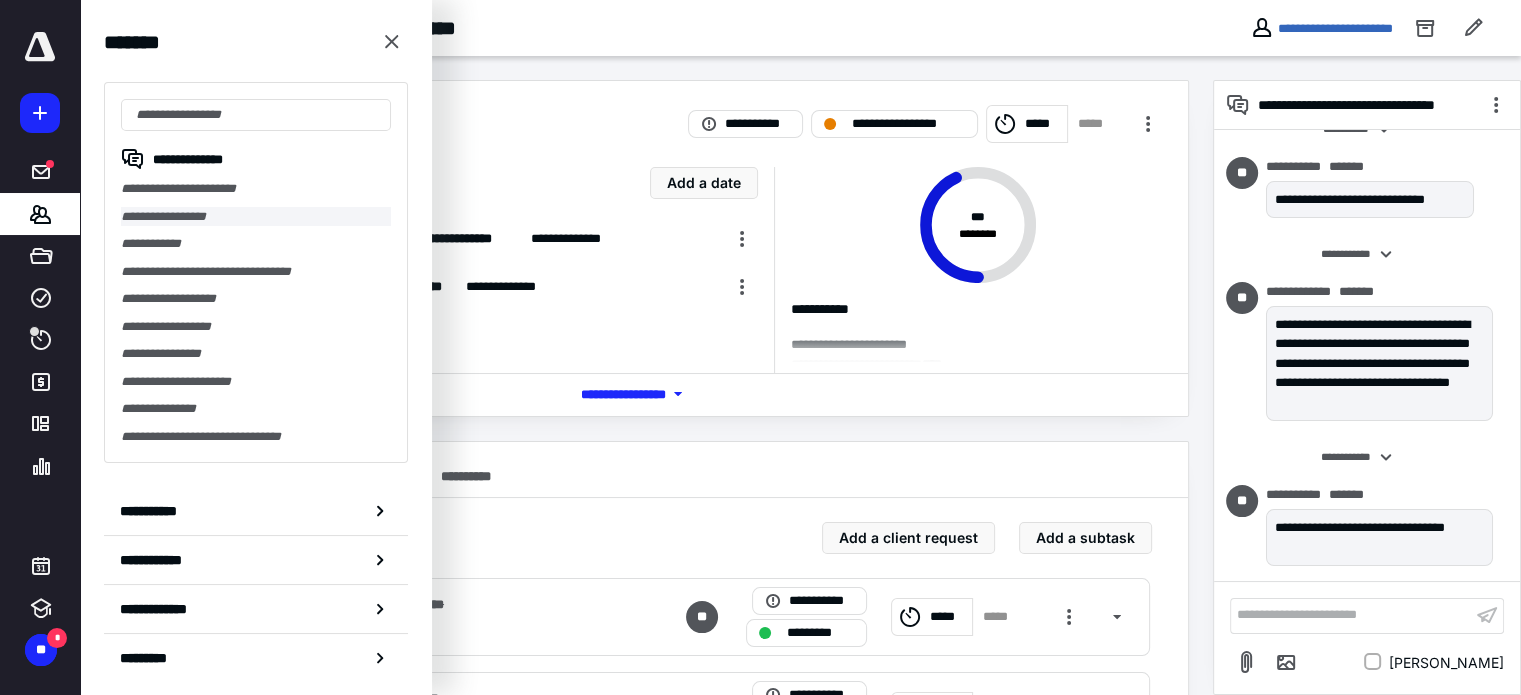 click on "**********" at bounding box center (256, 217) 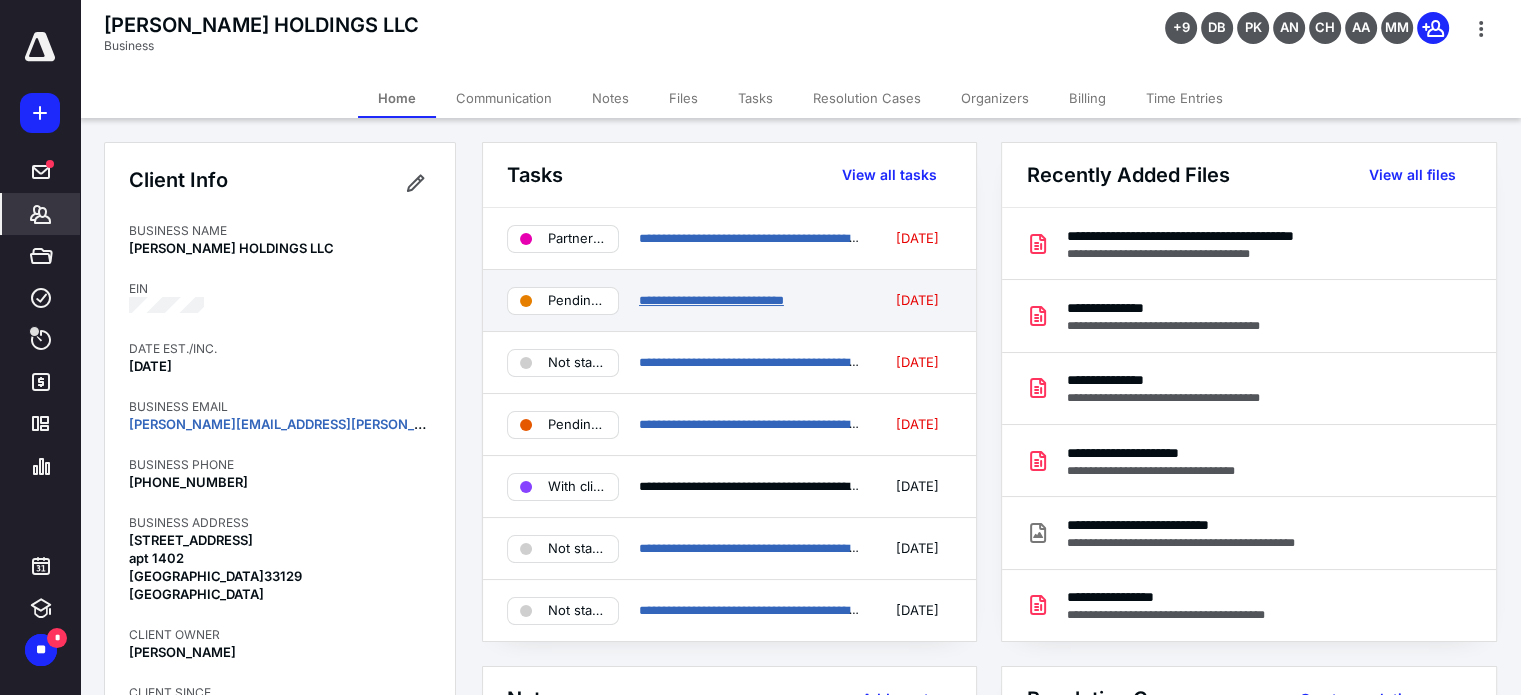 click on "**********" at bounding box center (711, 300) 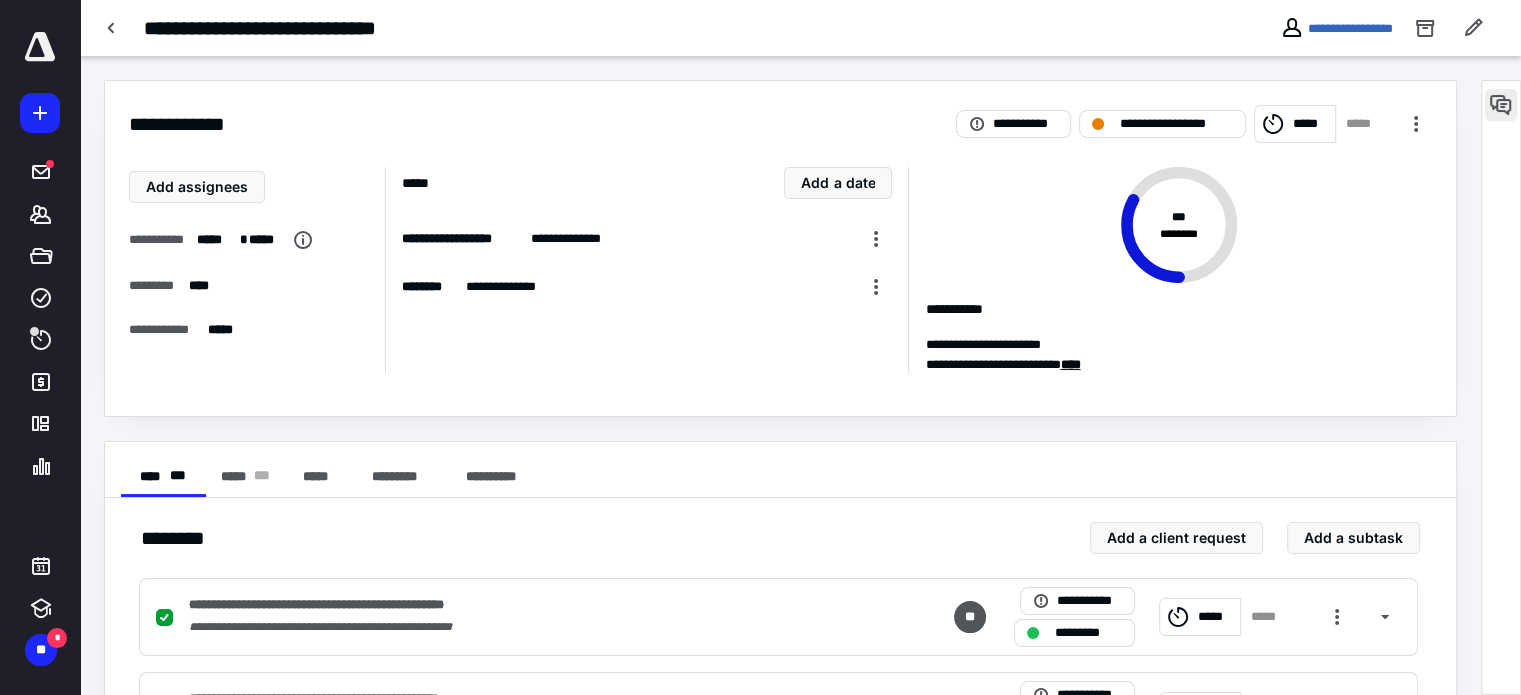 click at bounding box center [1501, 105] 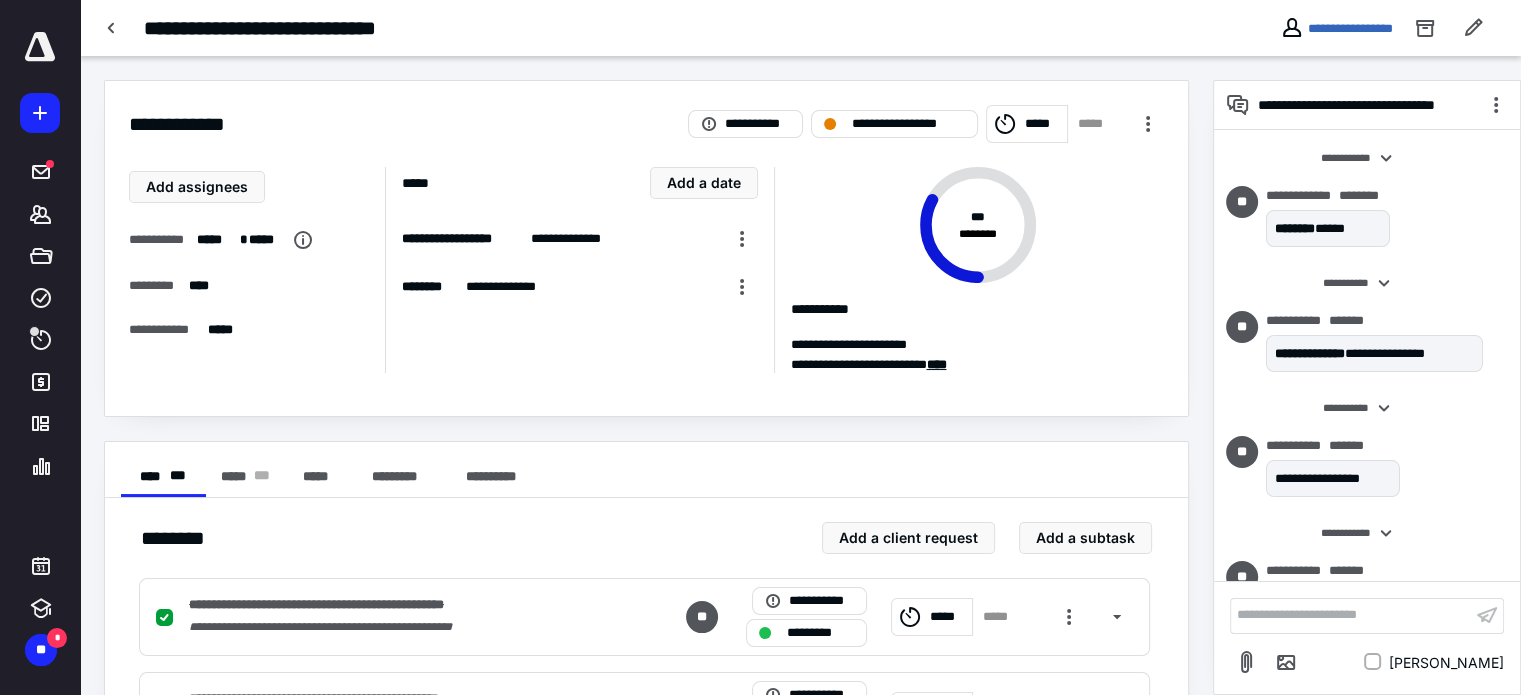 scroll, scrollTop: 76, scrollLeft: 0, axis: vertical 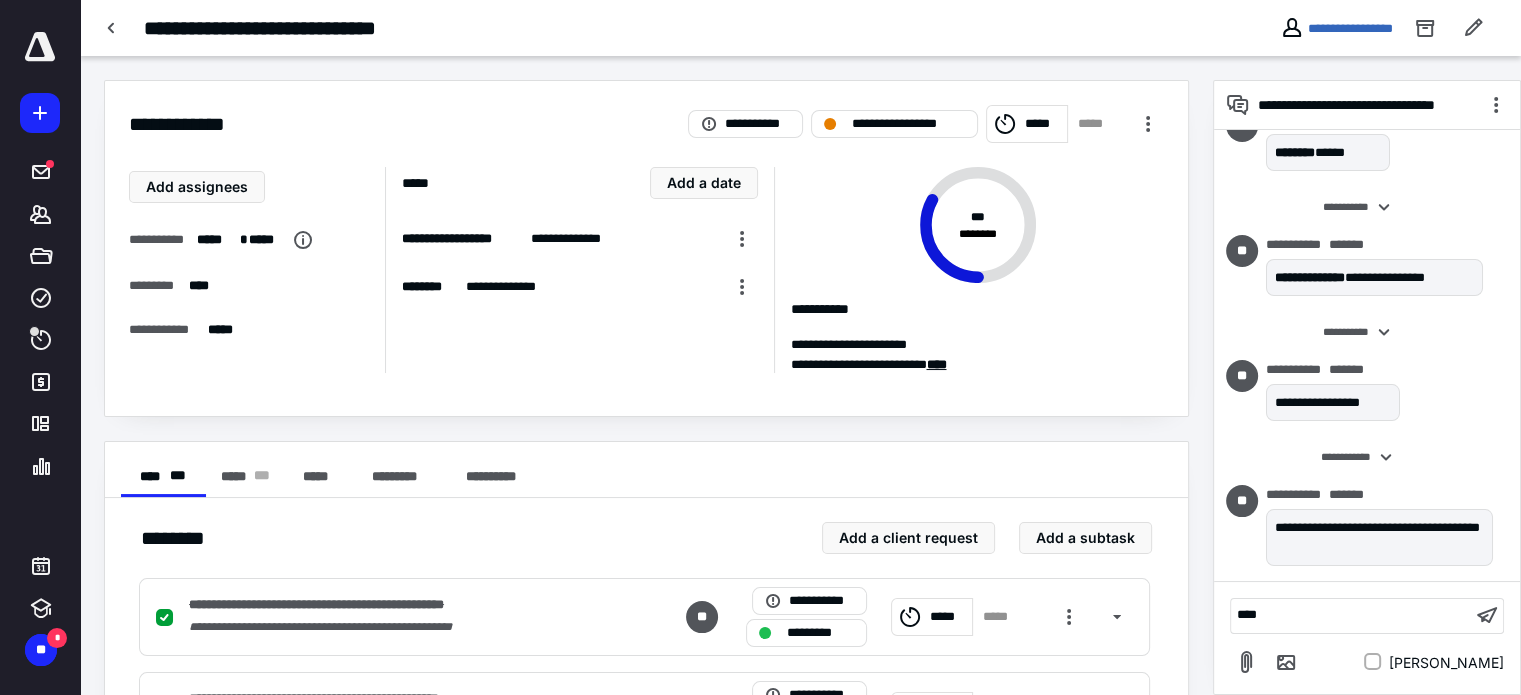 type 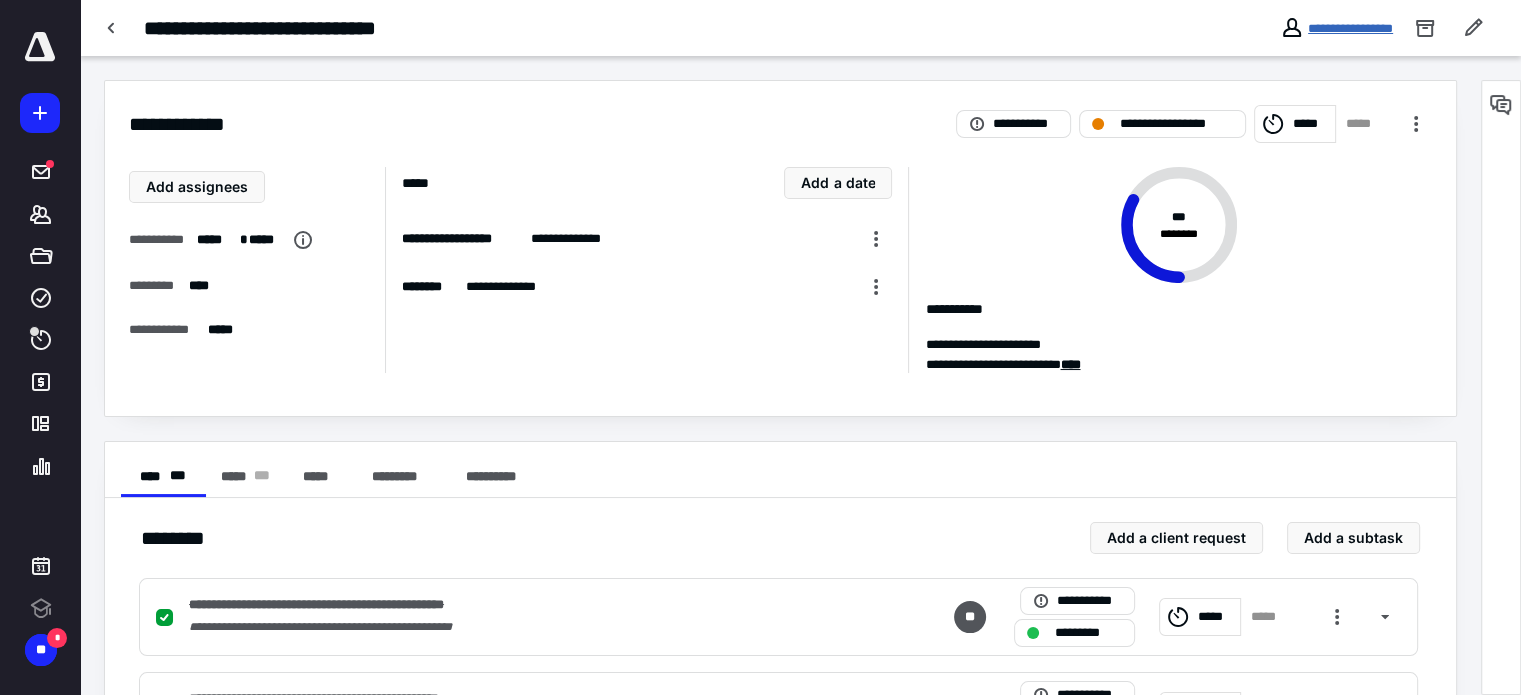 scroll, scrollTop: 0, scrollLeft: 0, axis: both 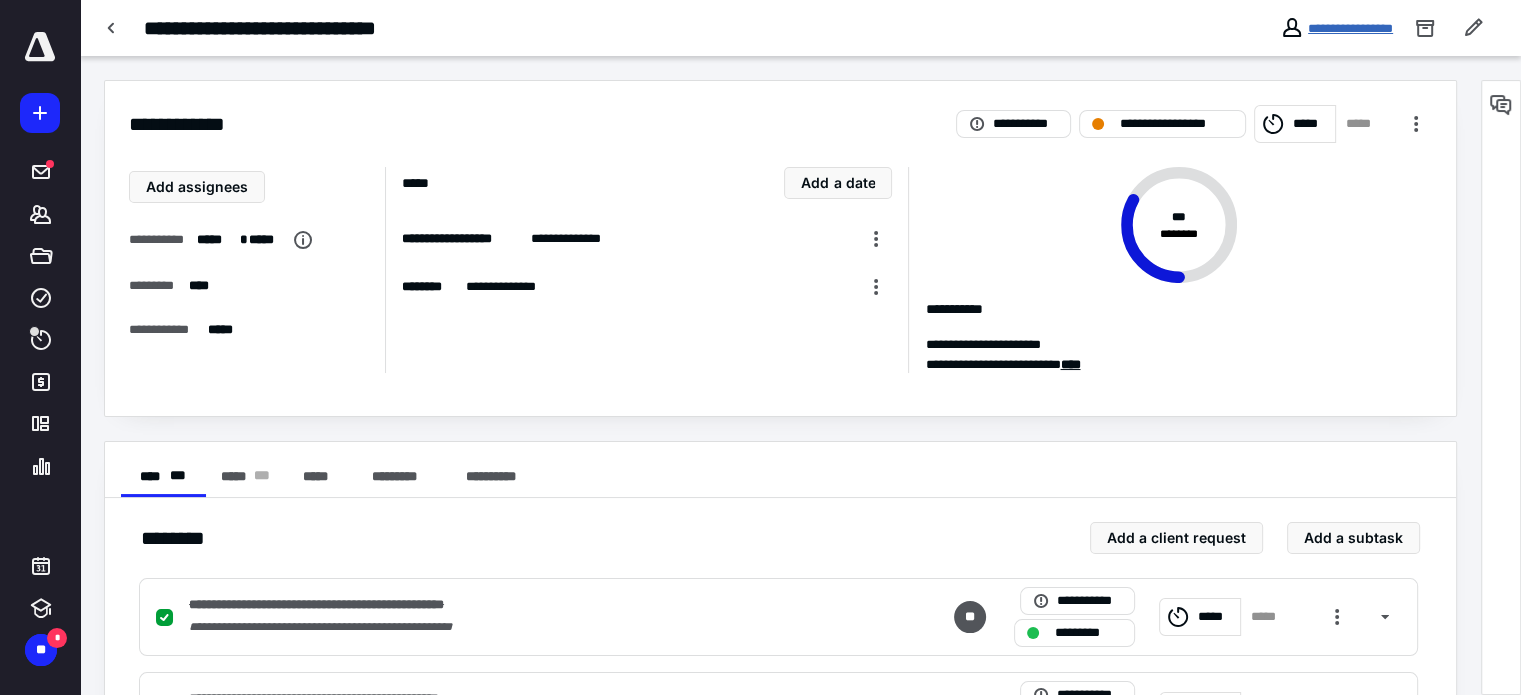 click on "**********" at bounding box center [1350, 28] 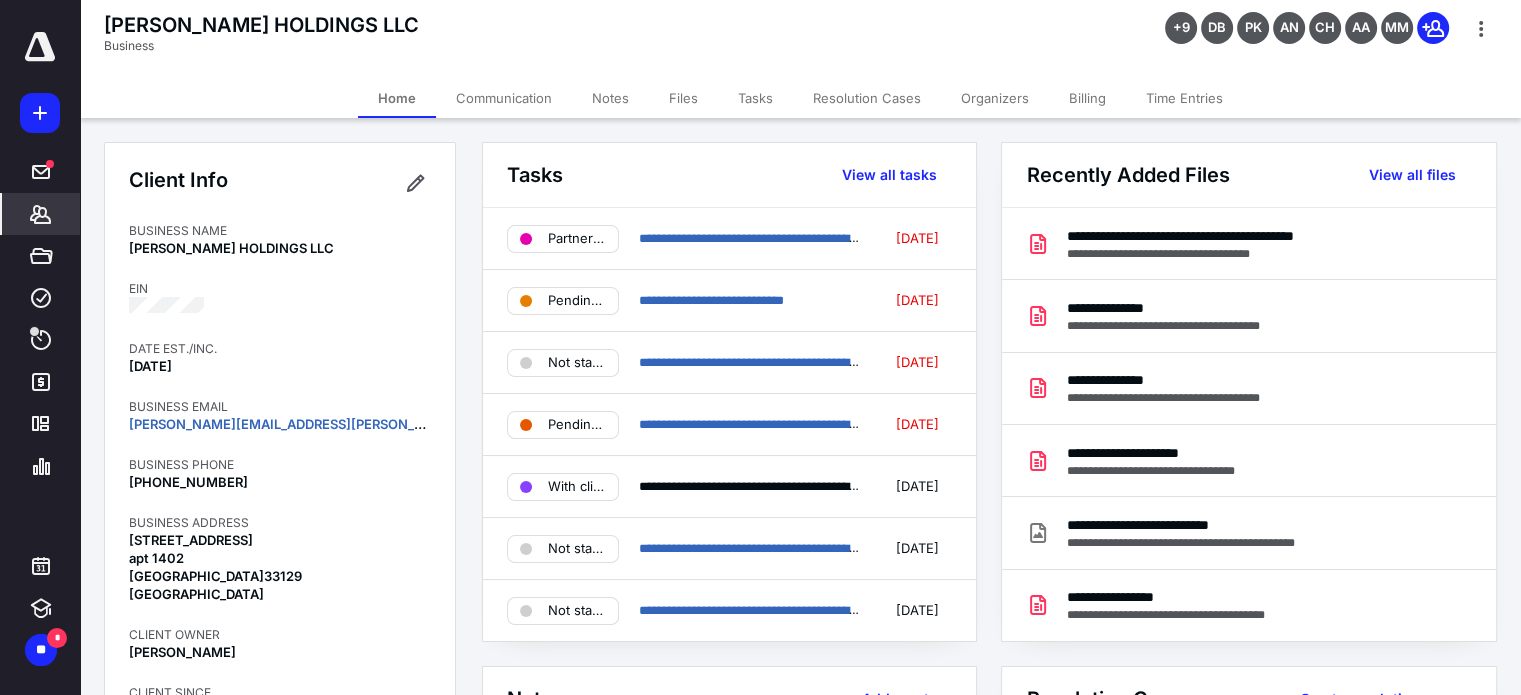 click on "Billing" at bounding box center (1087, 98) 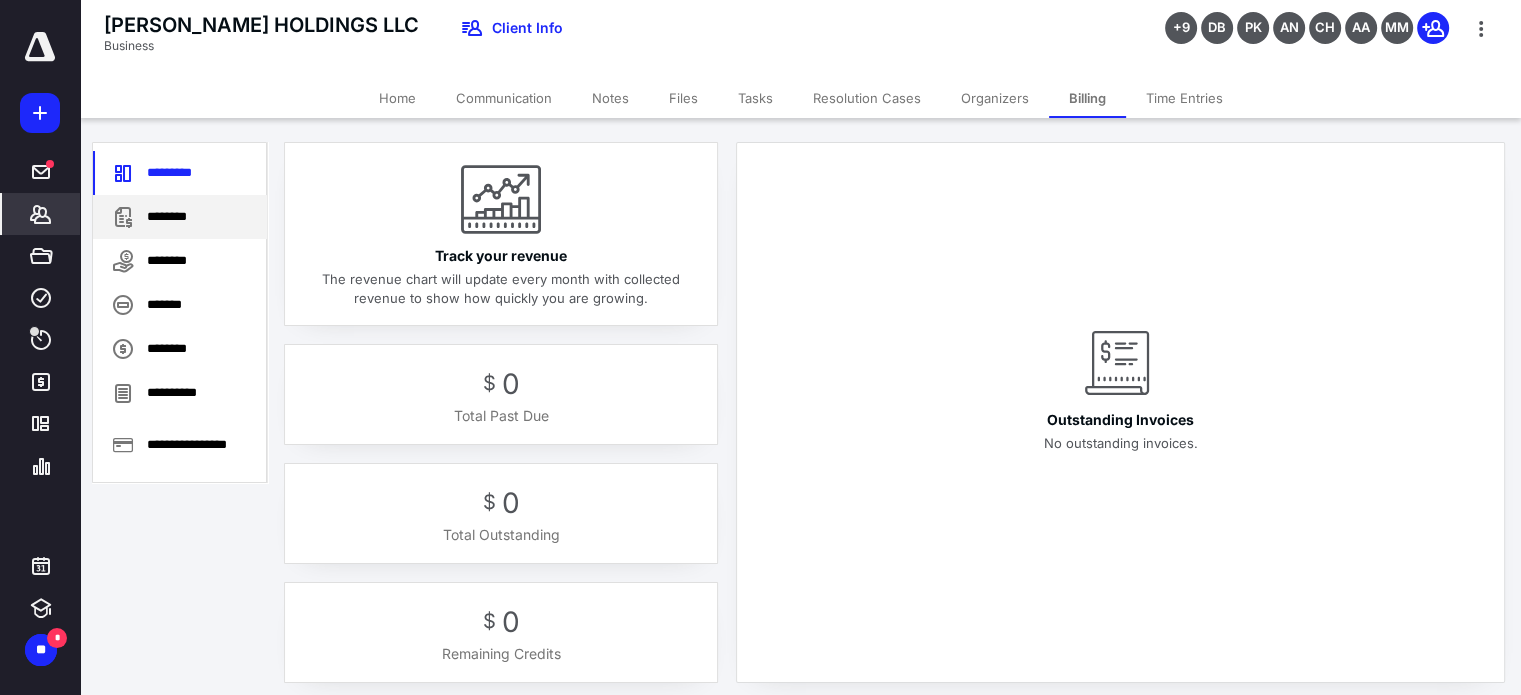 click on "********" at bounding box center [180, 217] 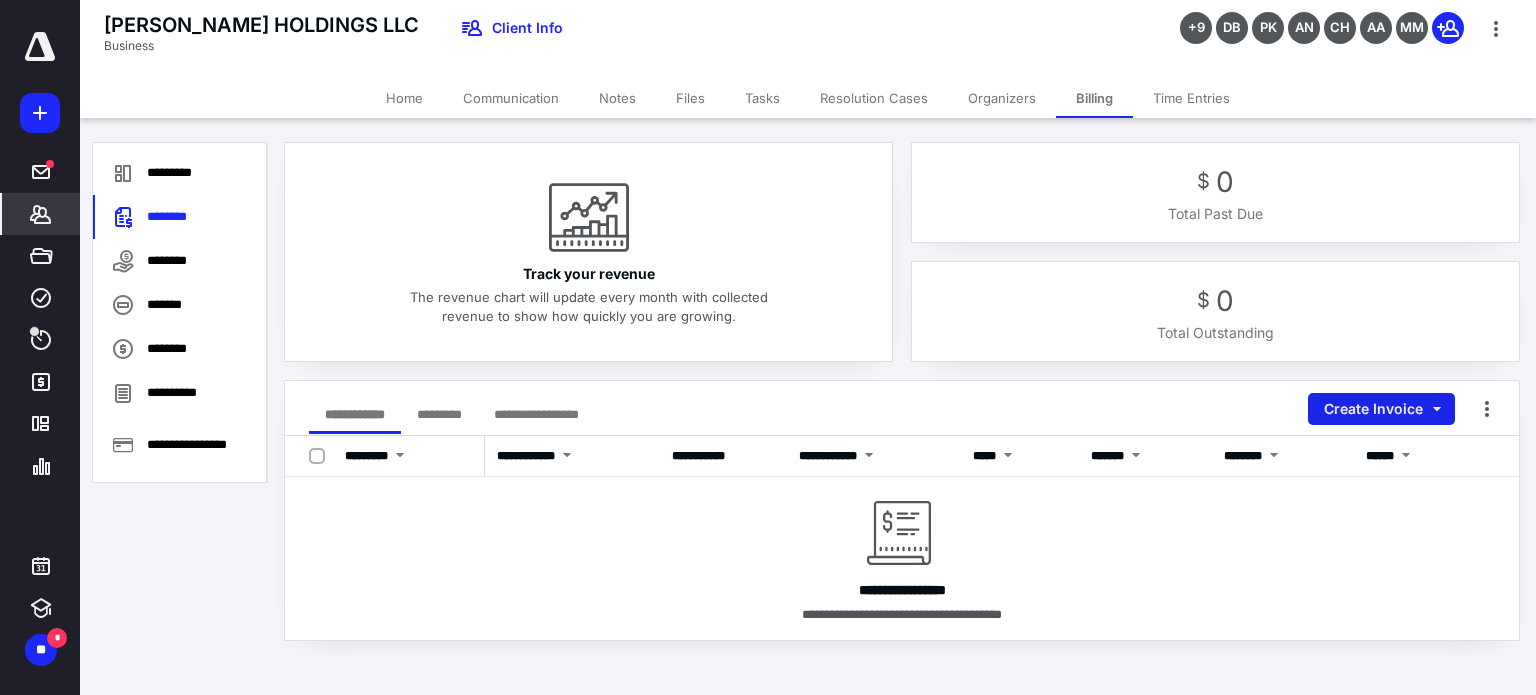click on "Create Invoice" at bounding box center (1381, 409) 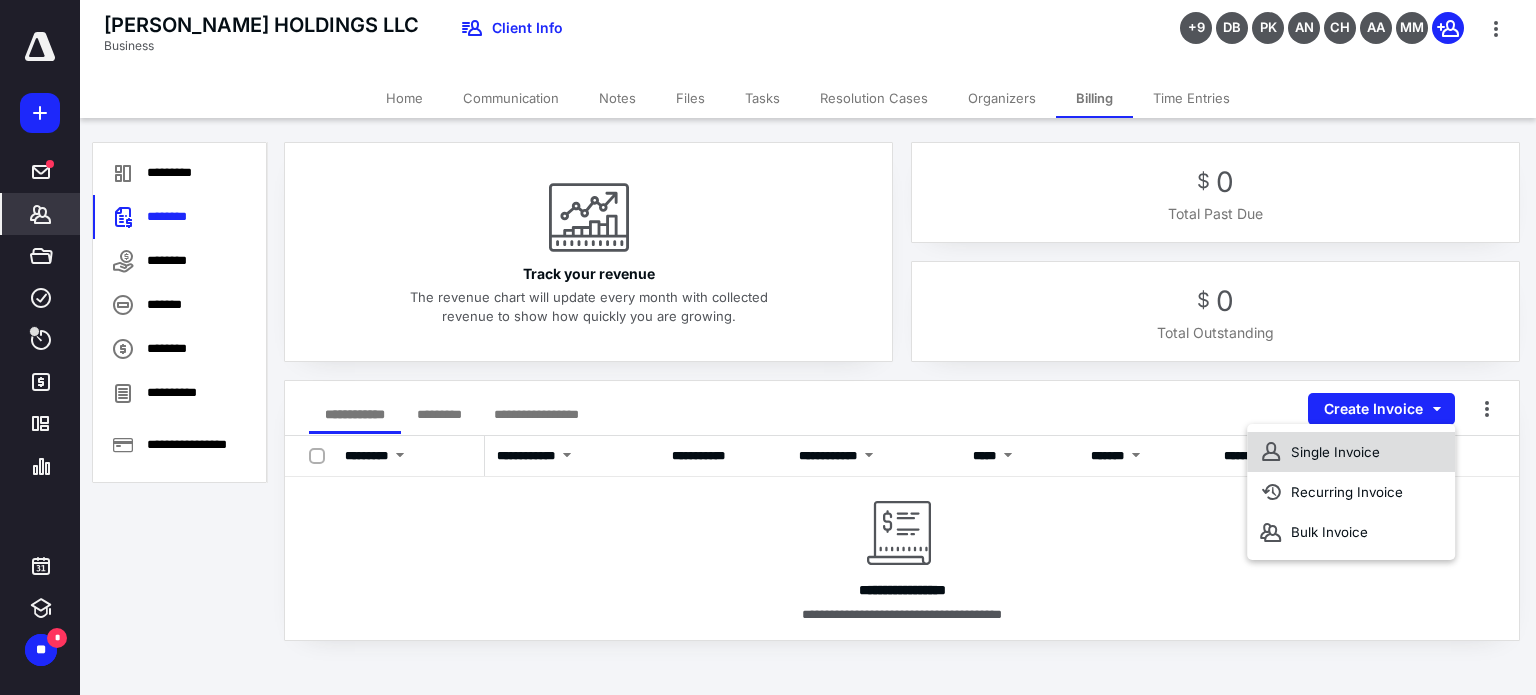 click on "Single Invoice" at bounding box center (1351, 452) 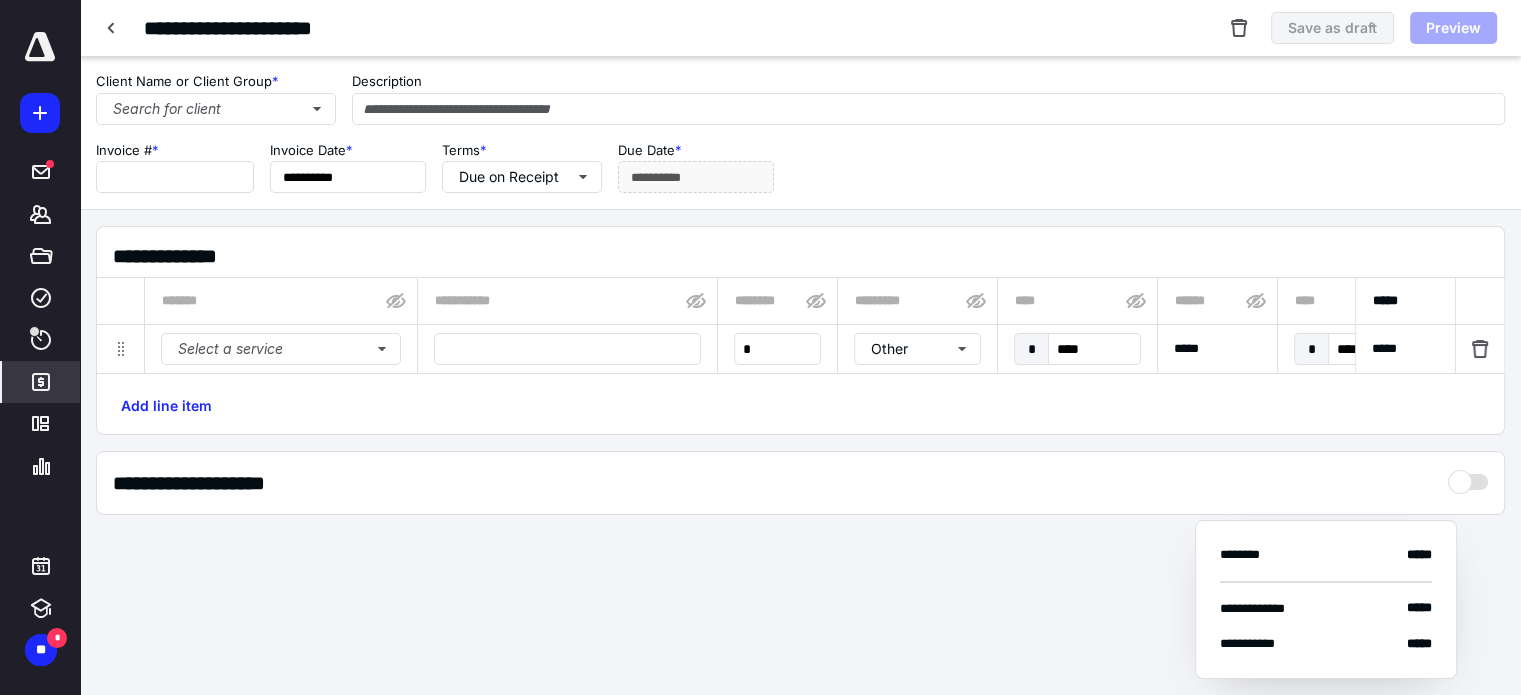 type on "****" 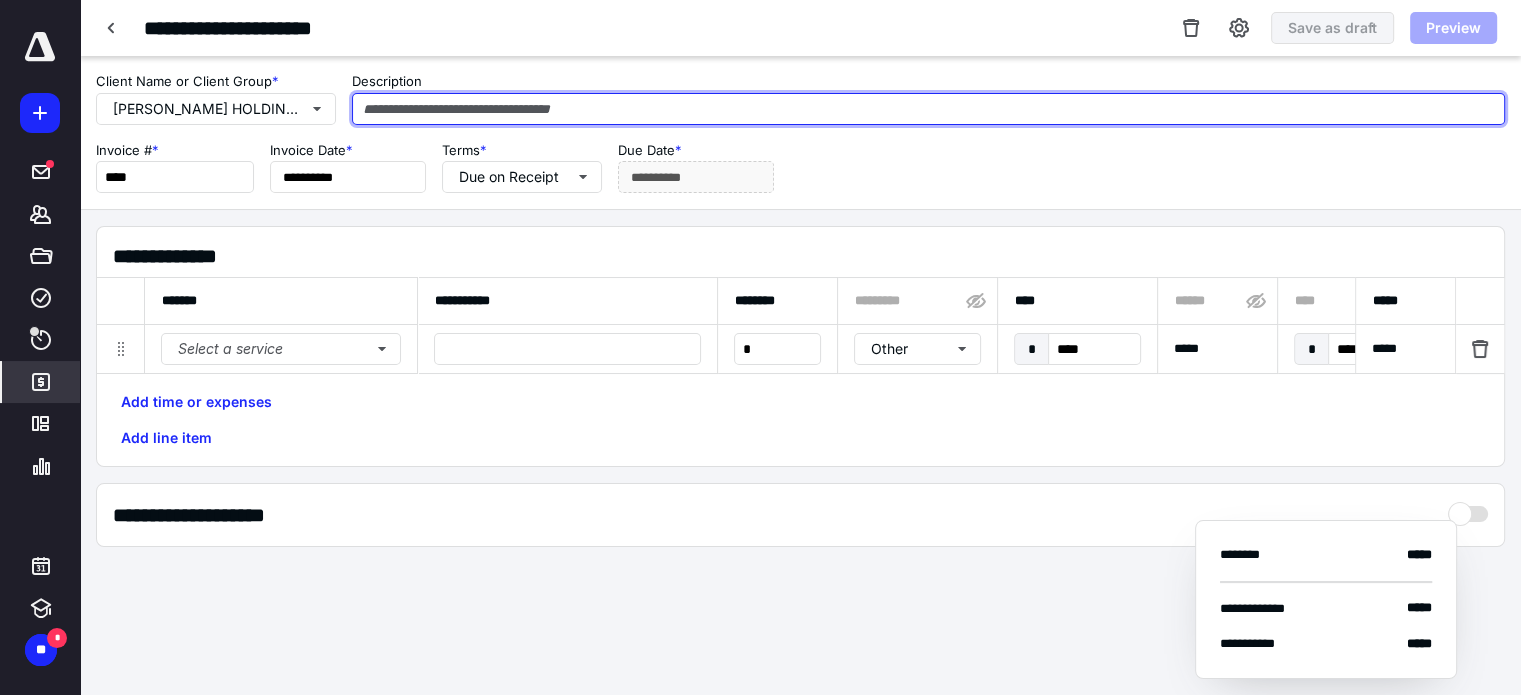 click at bounding box center (928, 109) 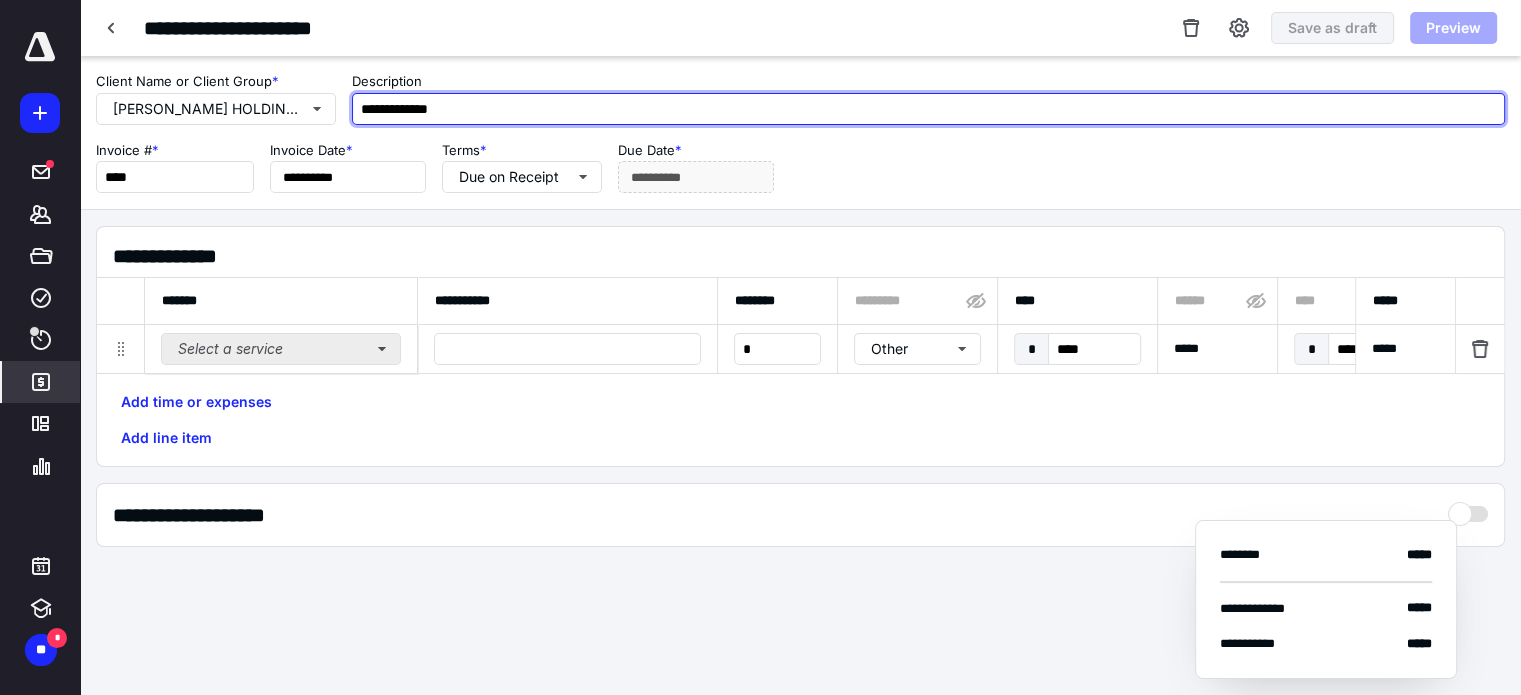 type on "**********" 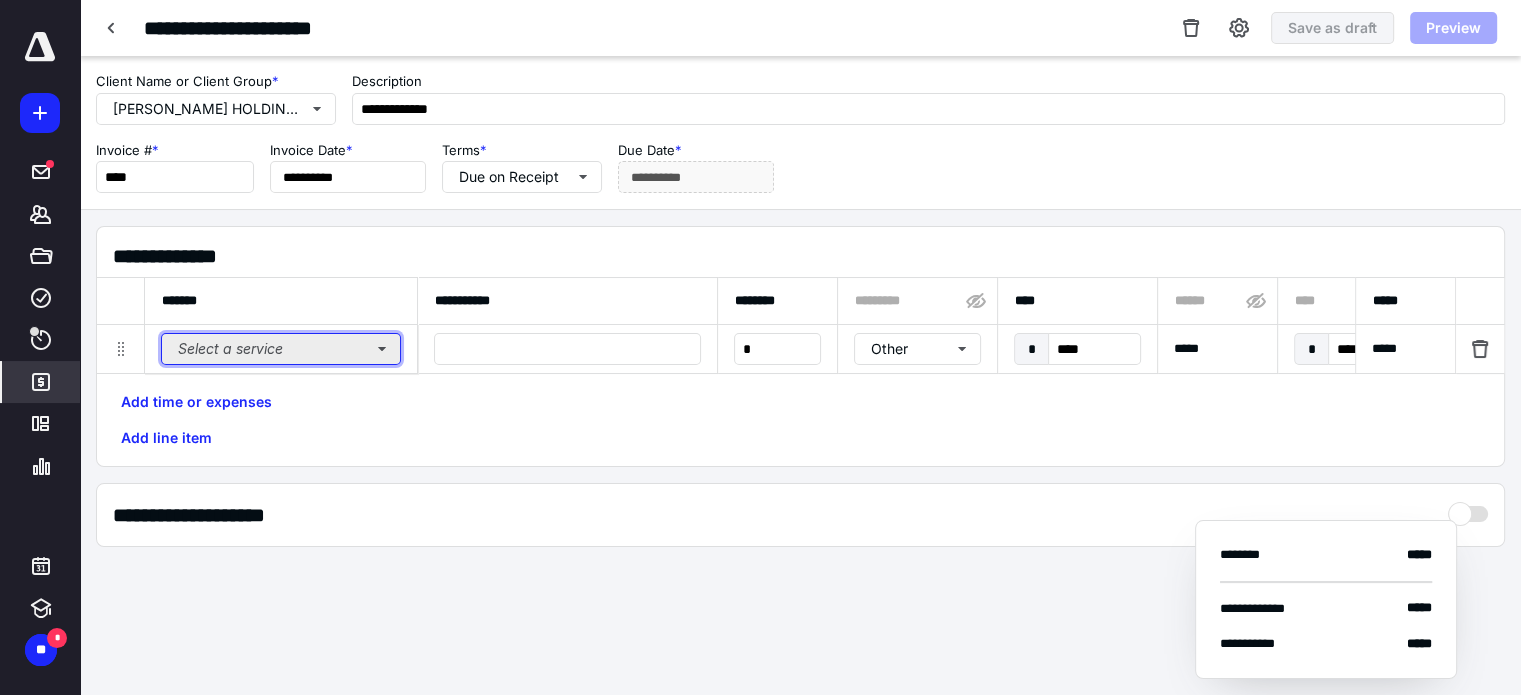 click on "Select a service" at bounding box center (281, 349) 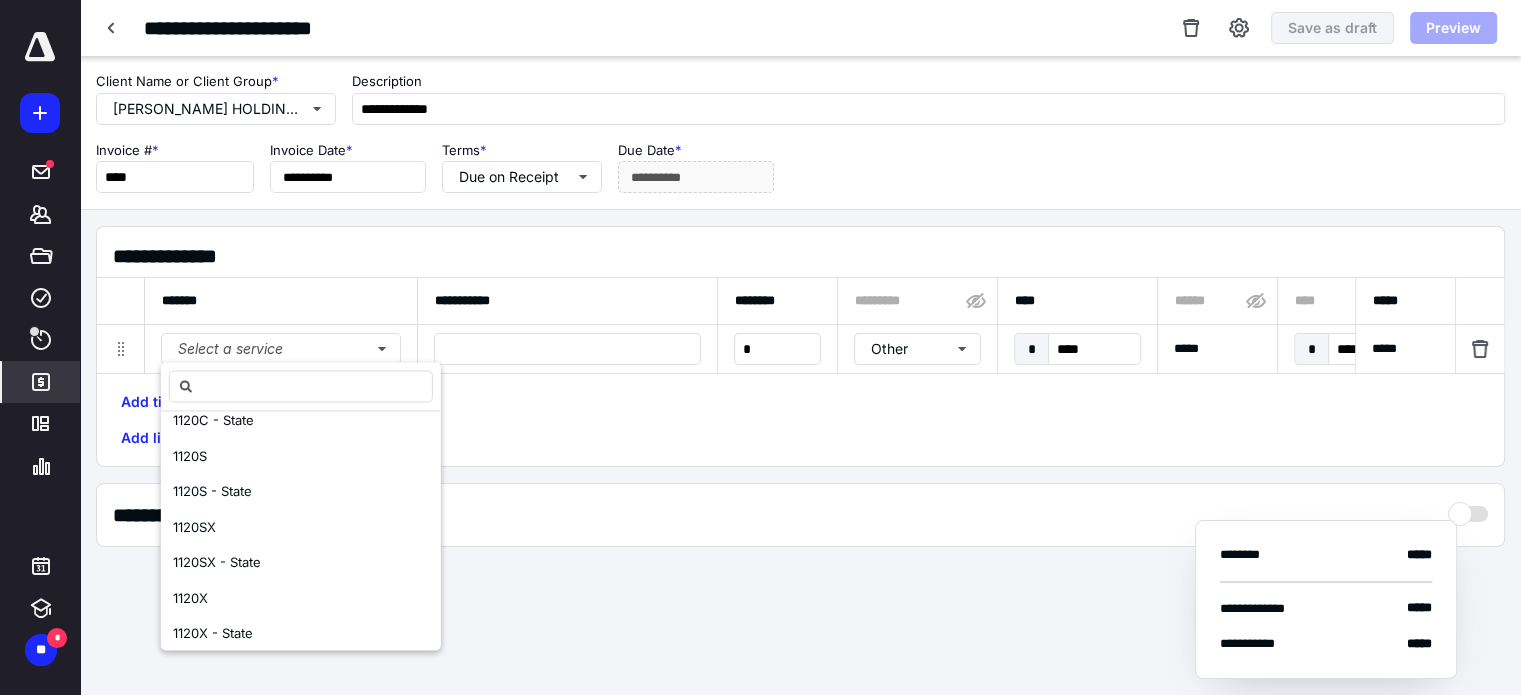 scroll, scrollTop: 588, scrollLeft: 0, axis: vertical 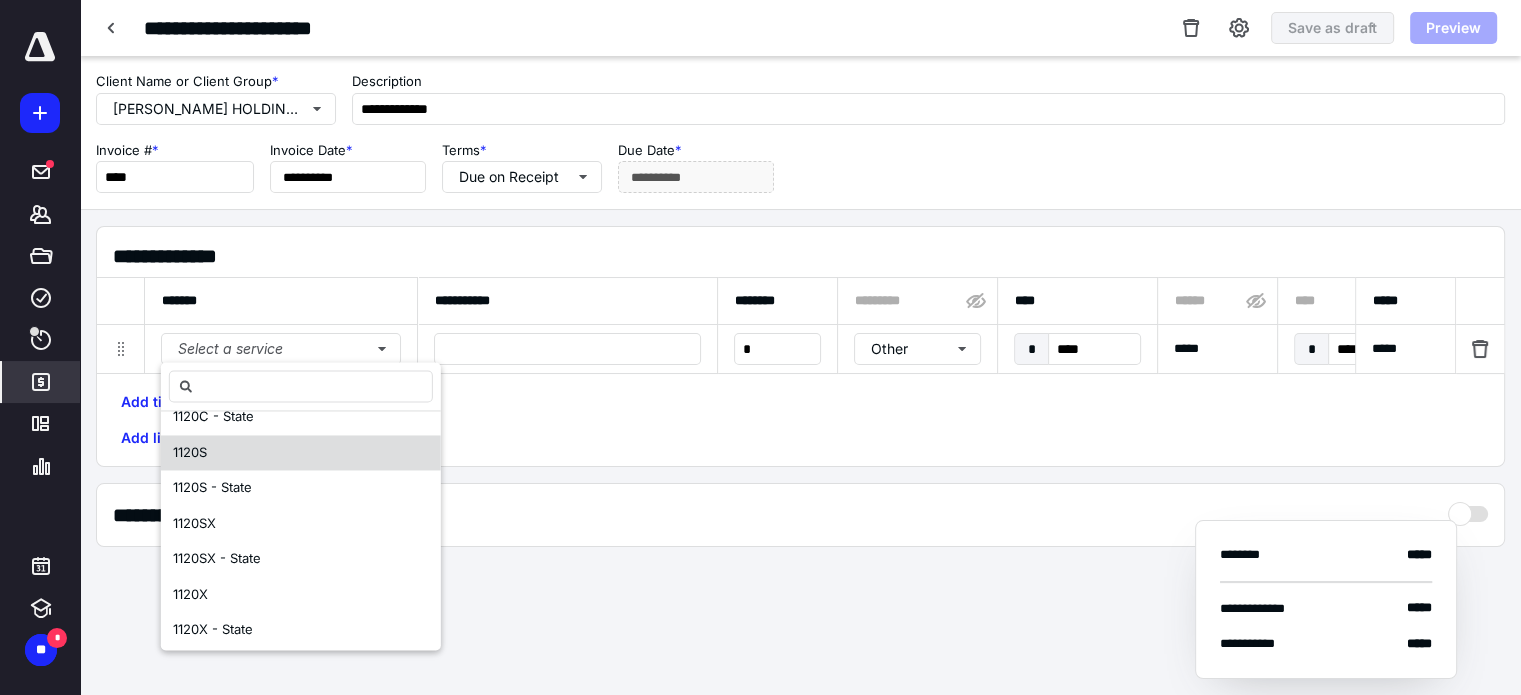 click on "1120S" at bounding box center [301, 453] 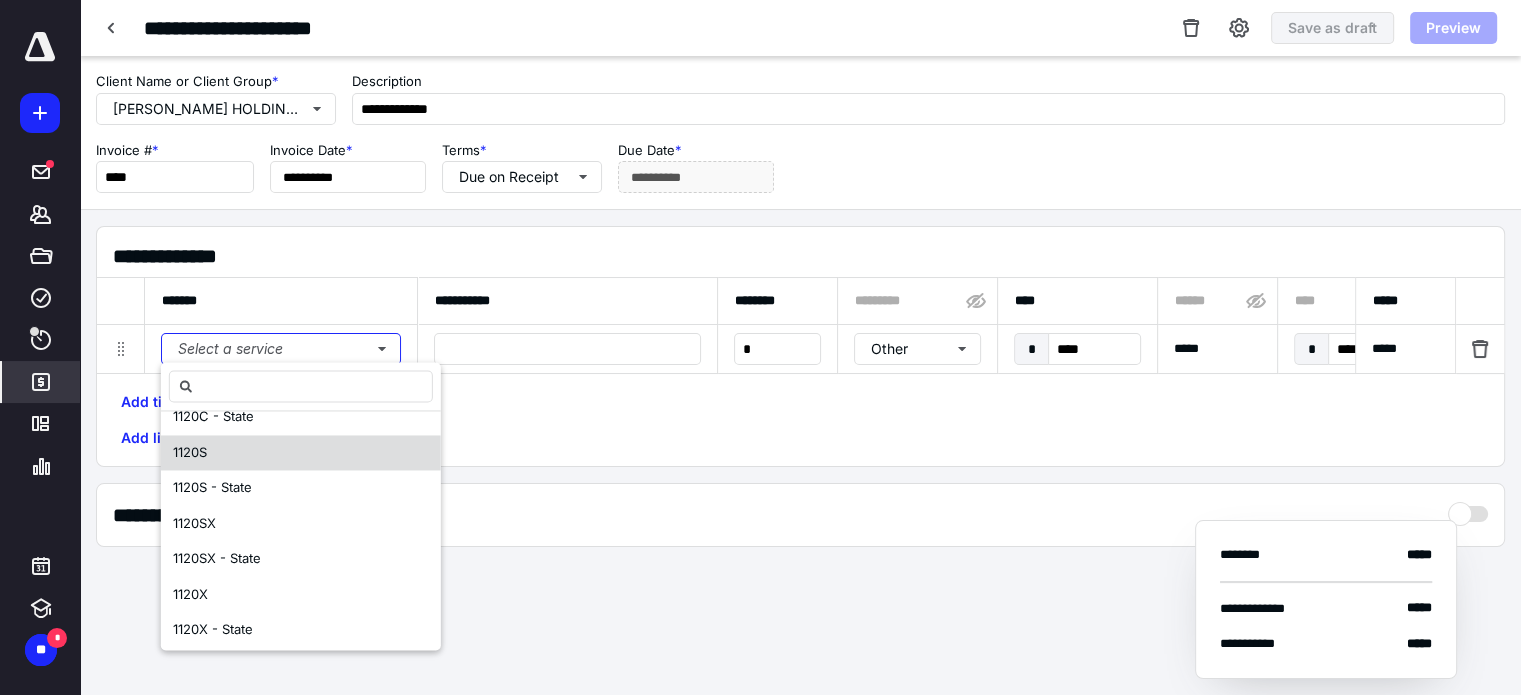 scroll, scrollTop: 0, scrollLeft: 0, axis: both 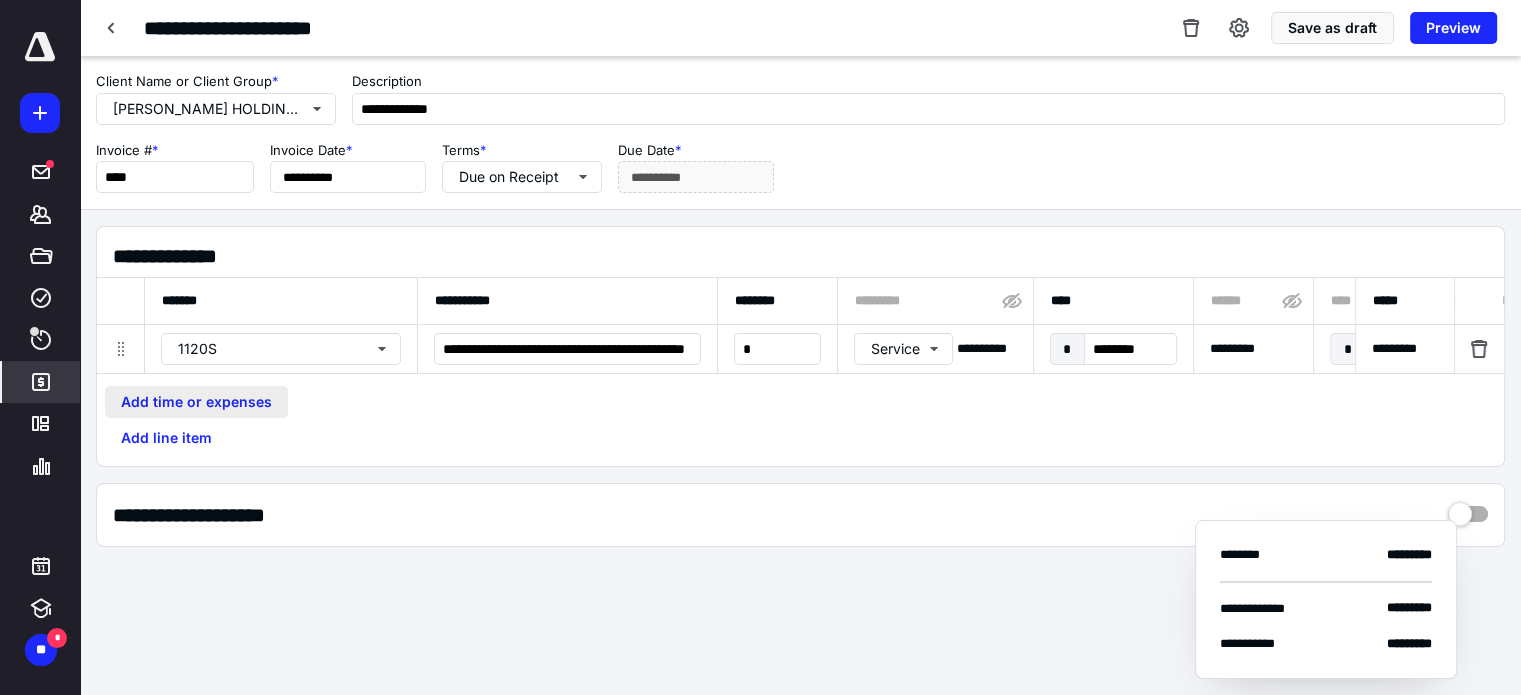 click on "Add time or expenses" at bounding box center (196, 402) 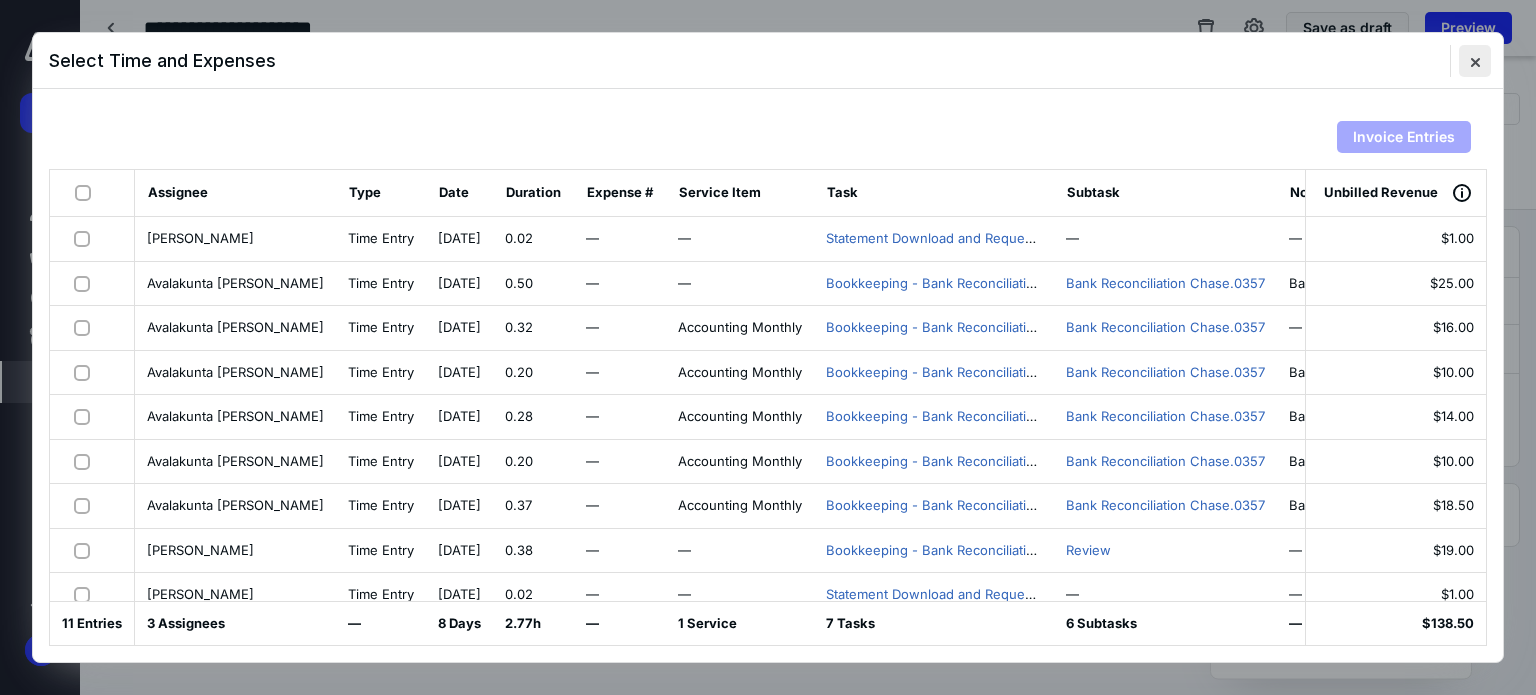 click at bounding box center [1475, 61] 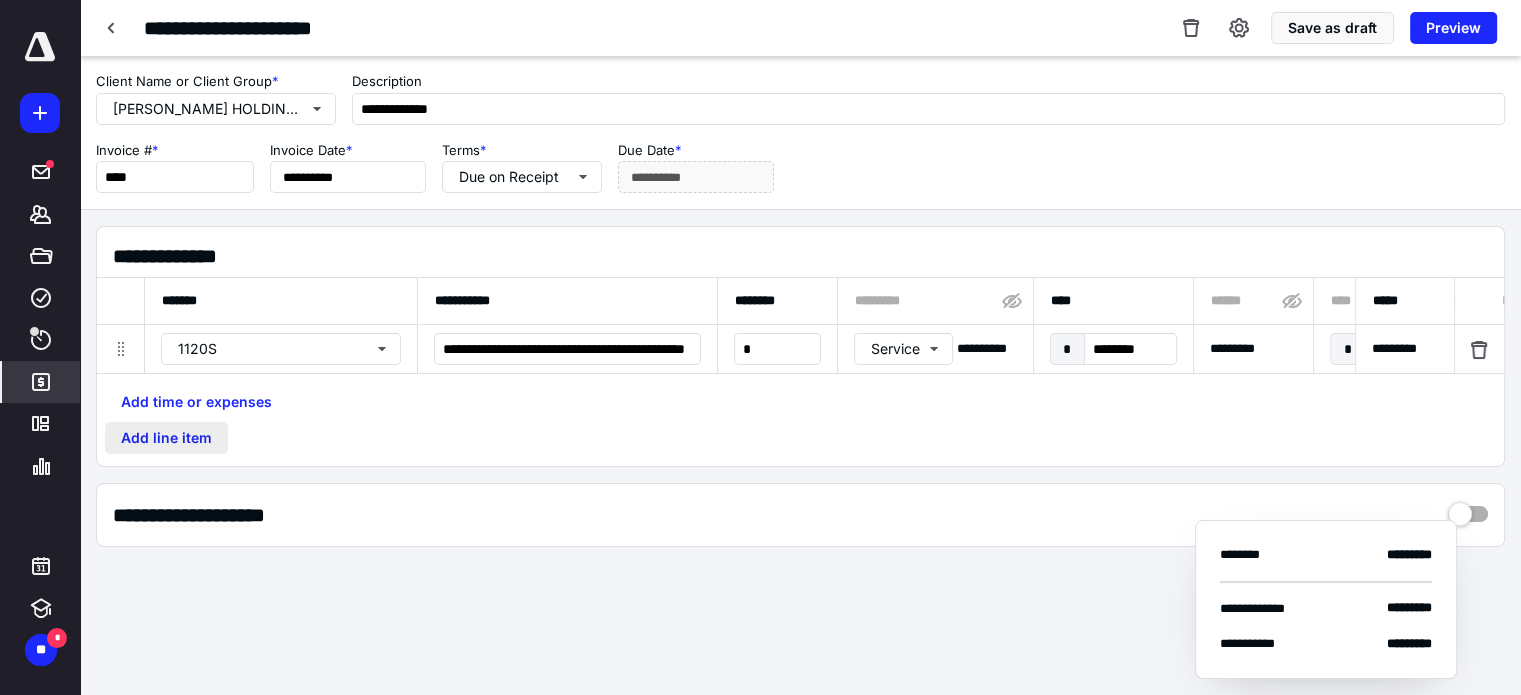 click on "Add line item" at bounding box center [166, 438] 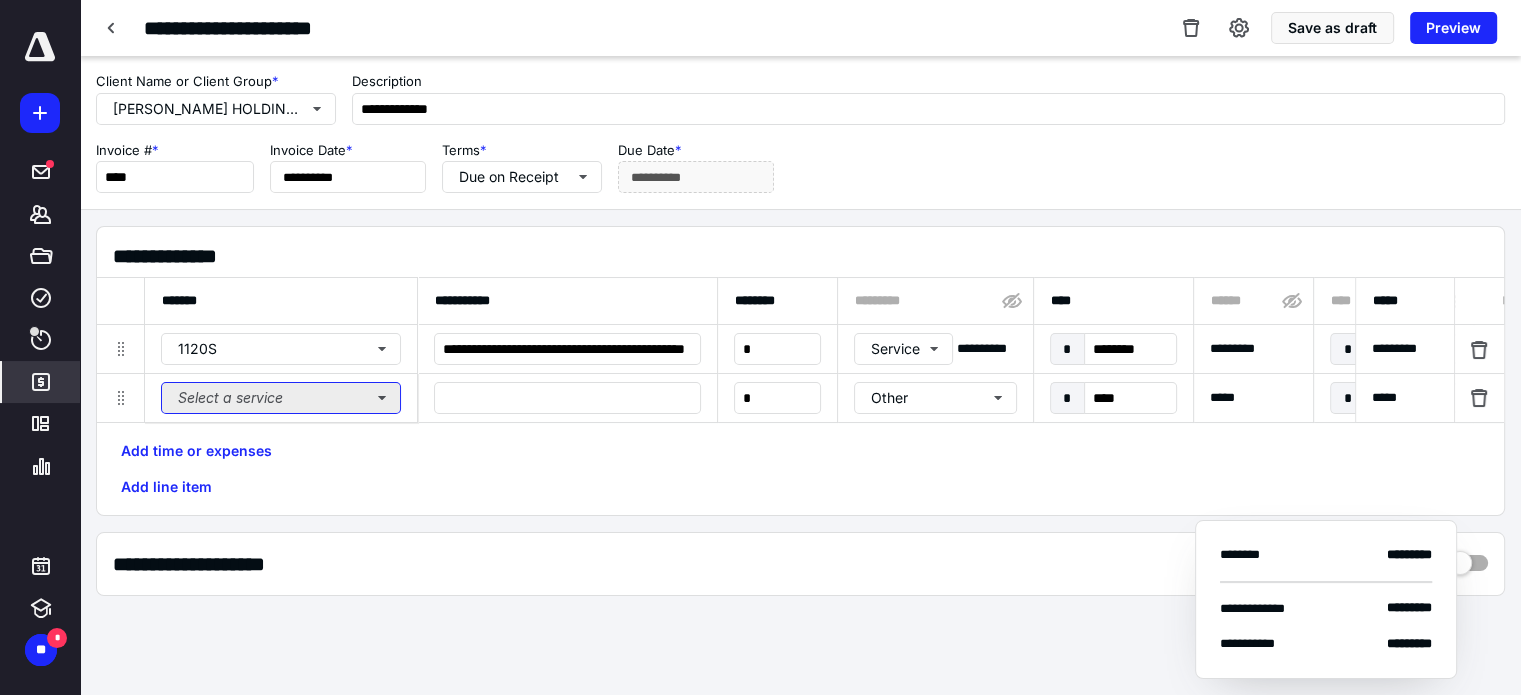 click on "Select a service" at bounding box center [281, 398] 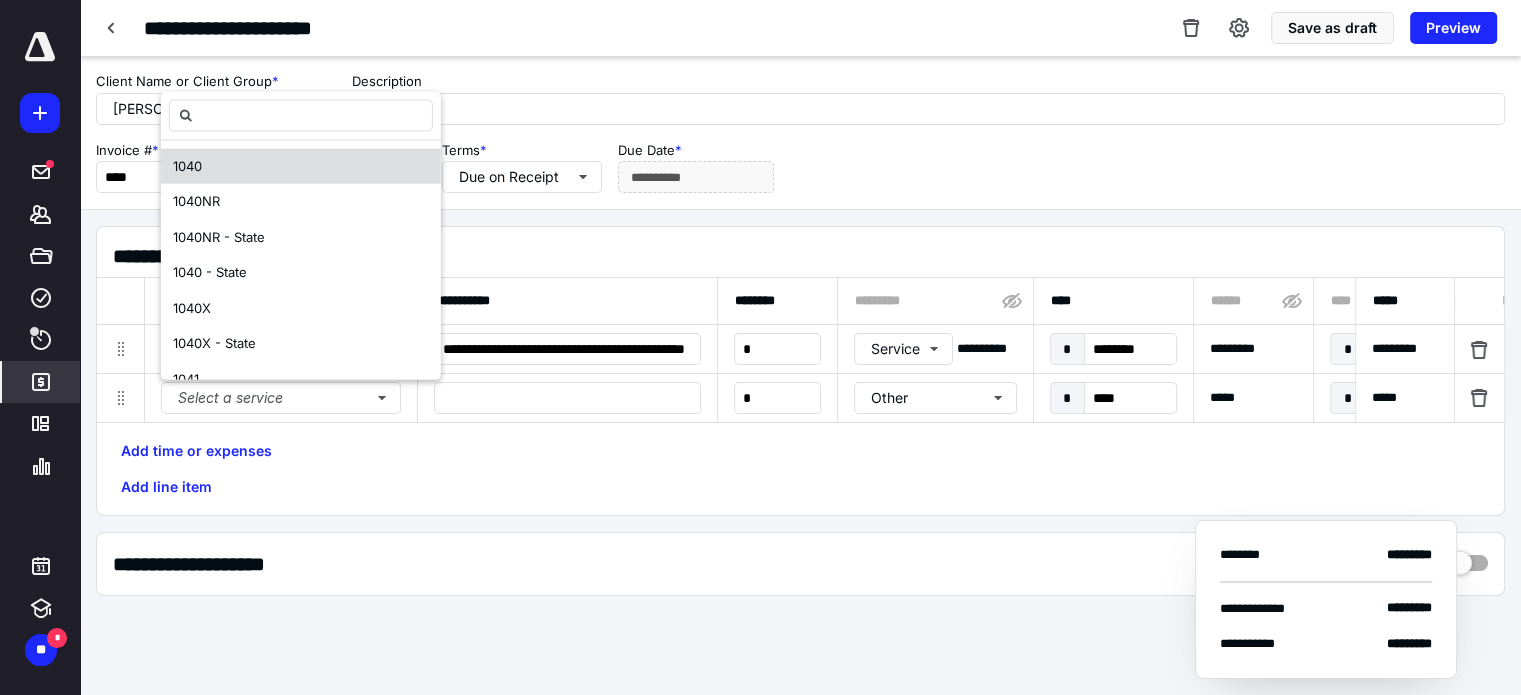 click on "1040" at bounding box center (301, 166) 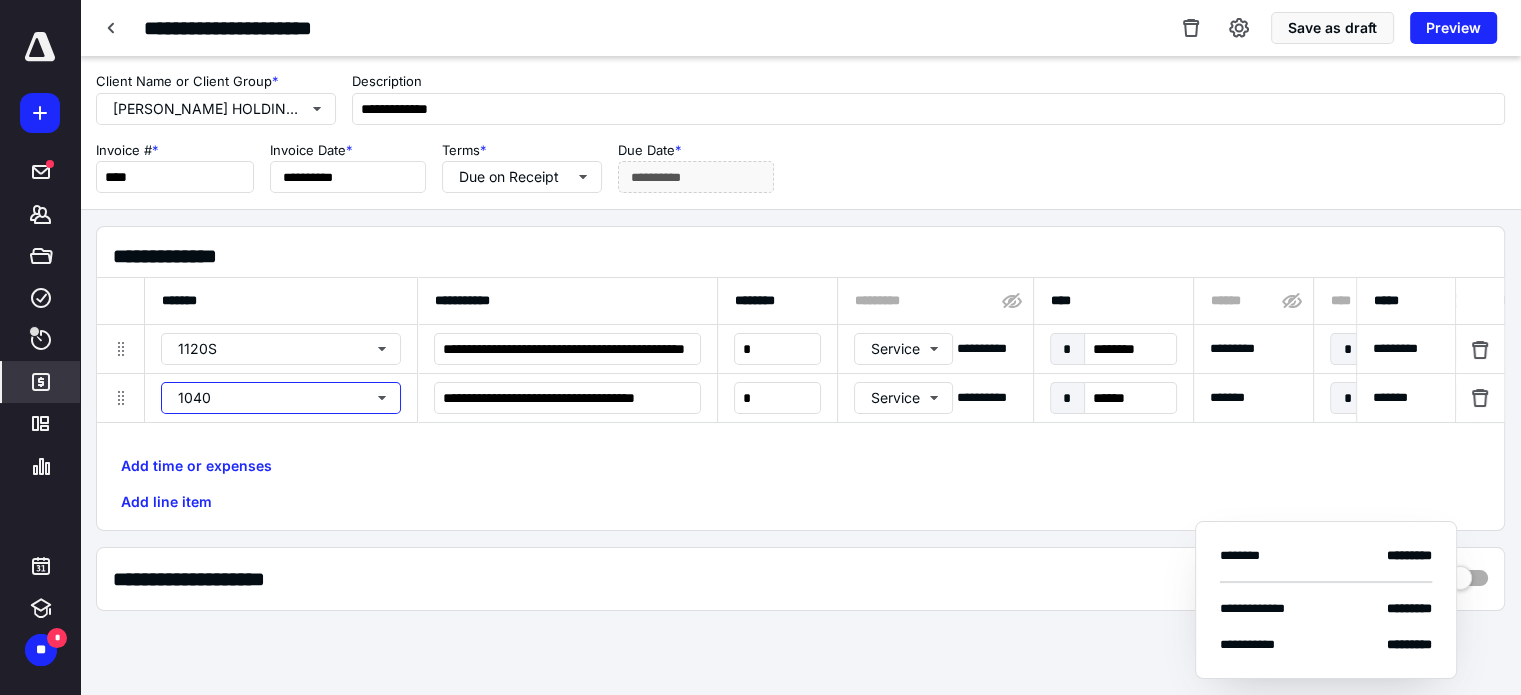 scroll, scrollTop: 0, scrollLeft: 1078, axis: horizontal 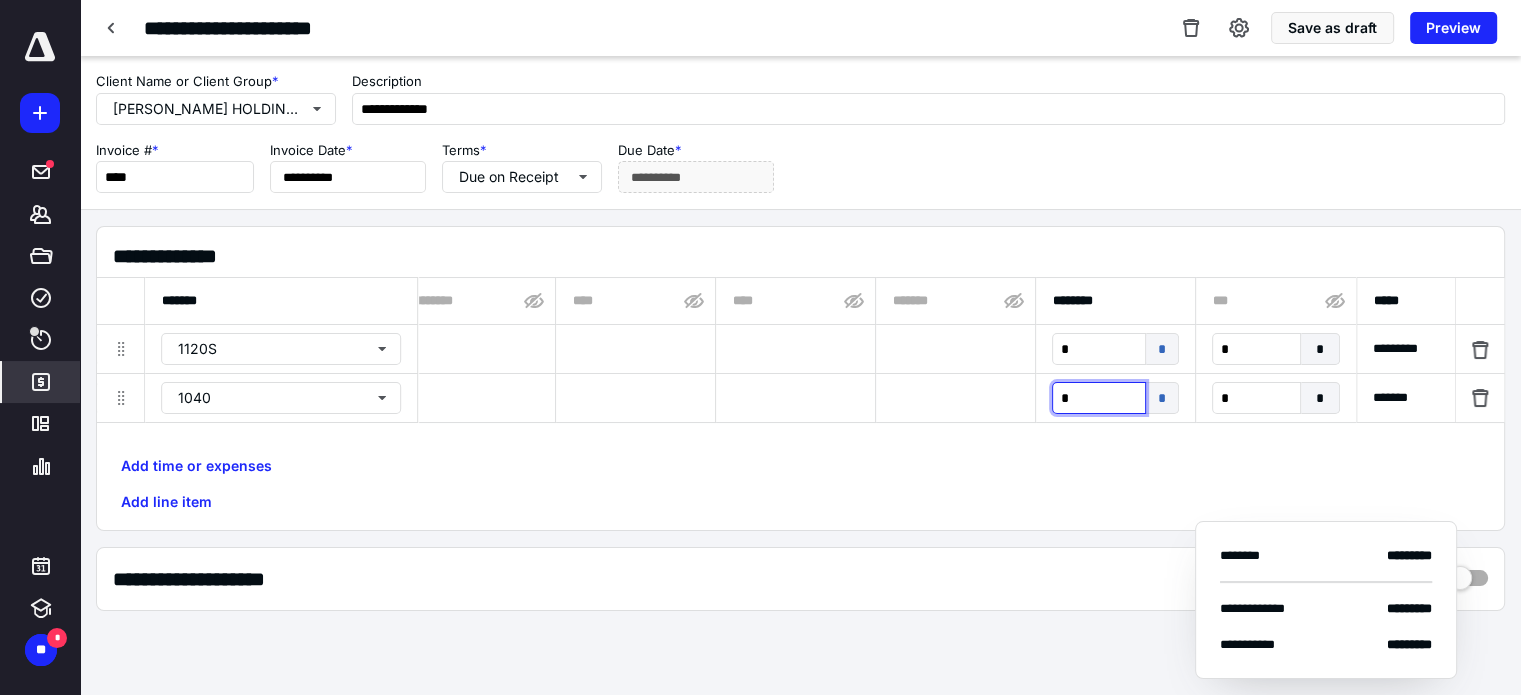 click on "*" at bounding box center [1099, 398] 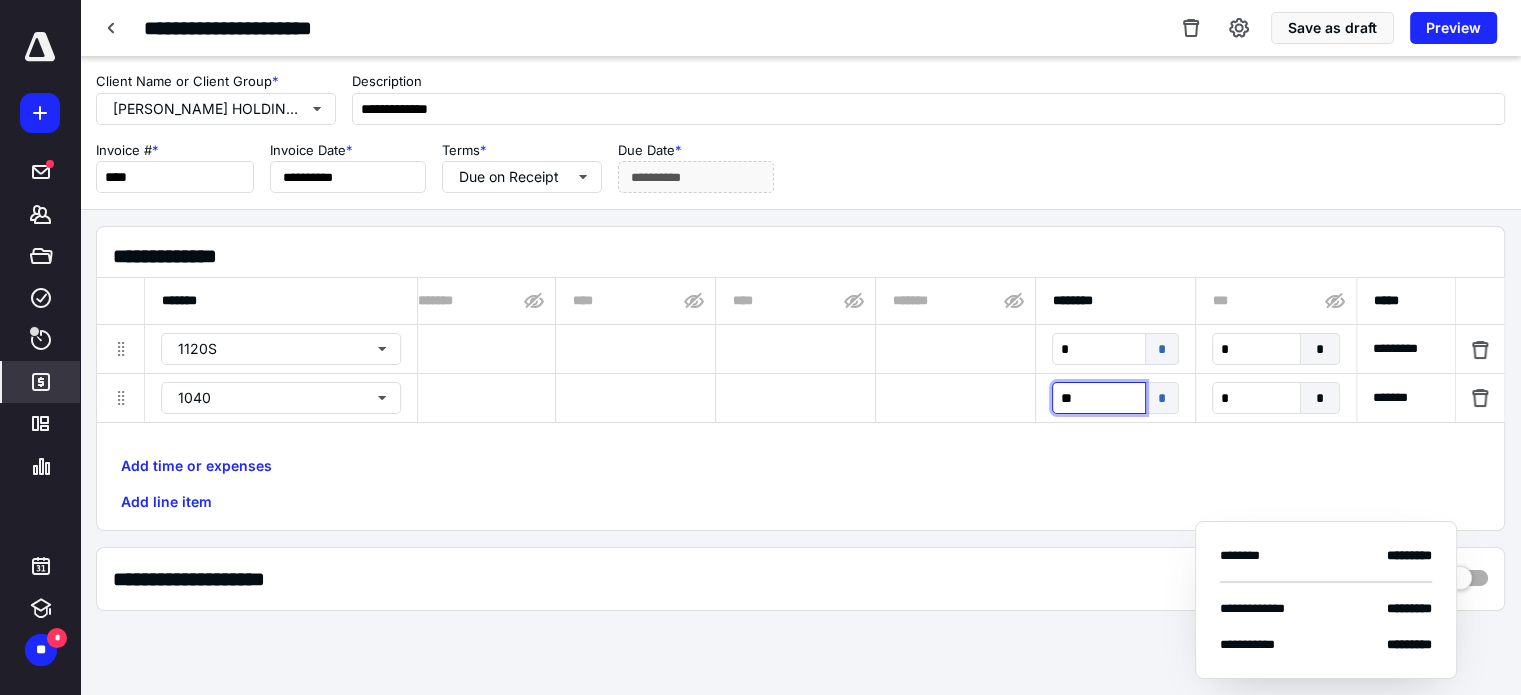 type on "***" 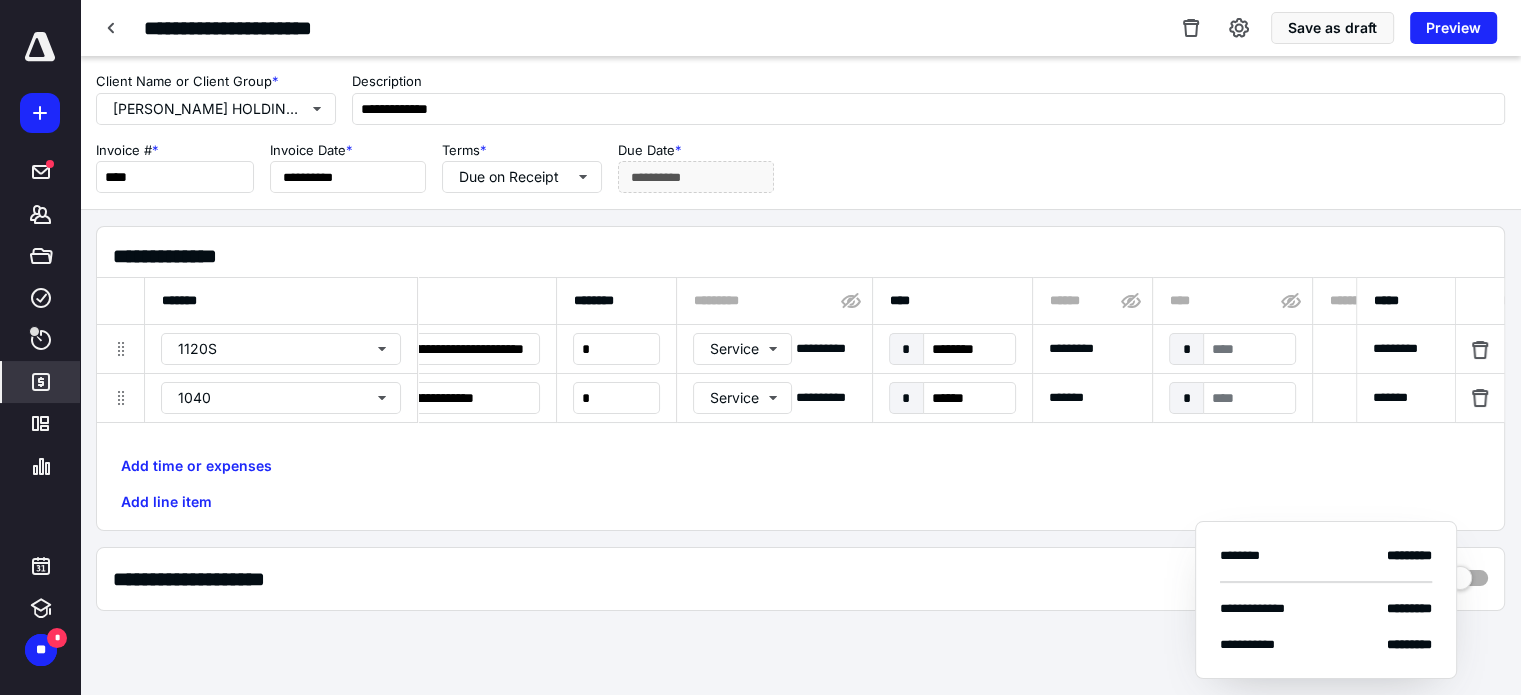 scroll, scrollTop: 0, scrollLeft: 112, axis: horizontal 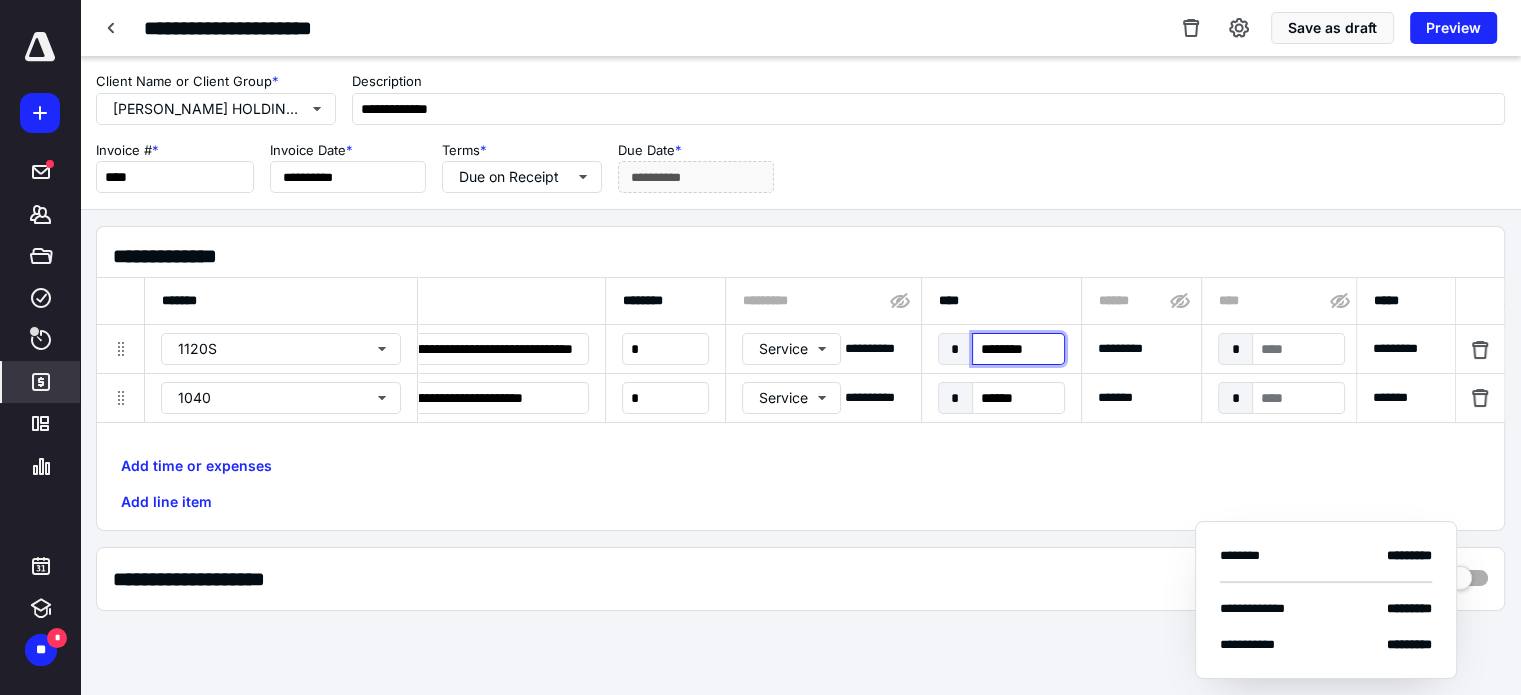 click on "********" at bounding box center [1018, 349] 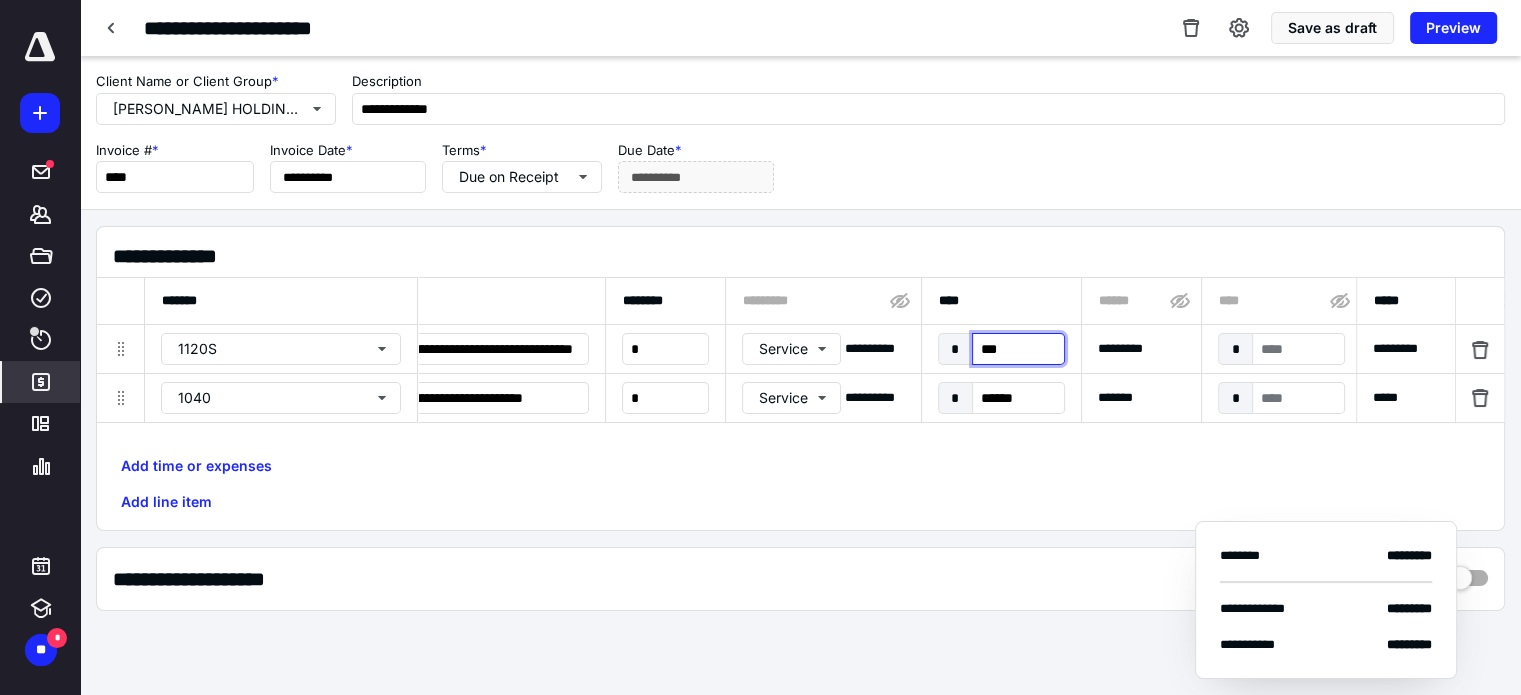type on "****" 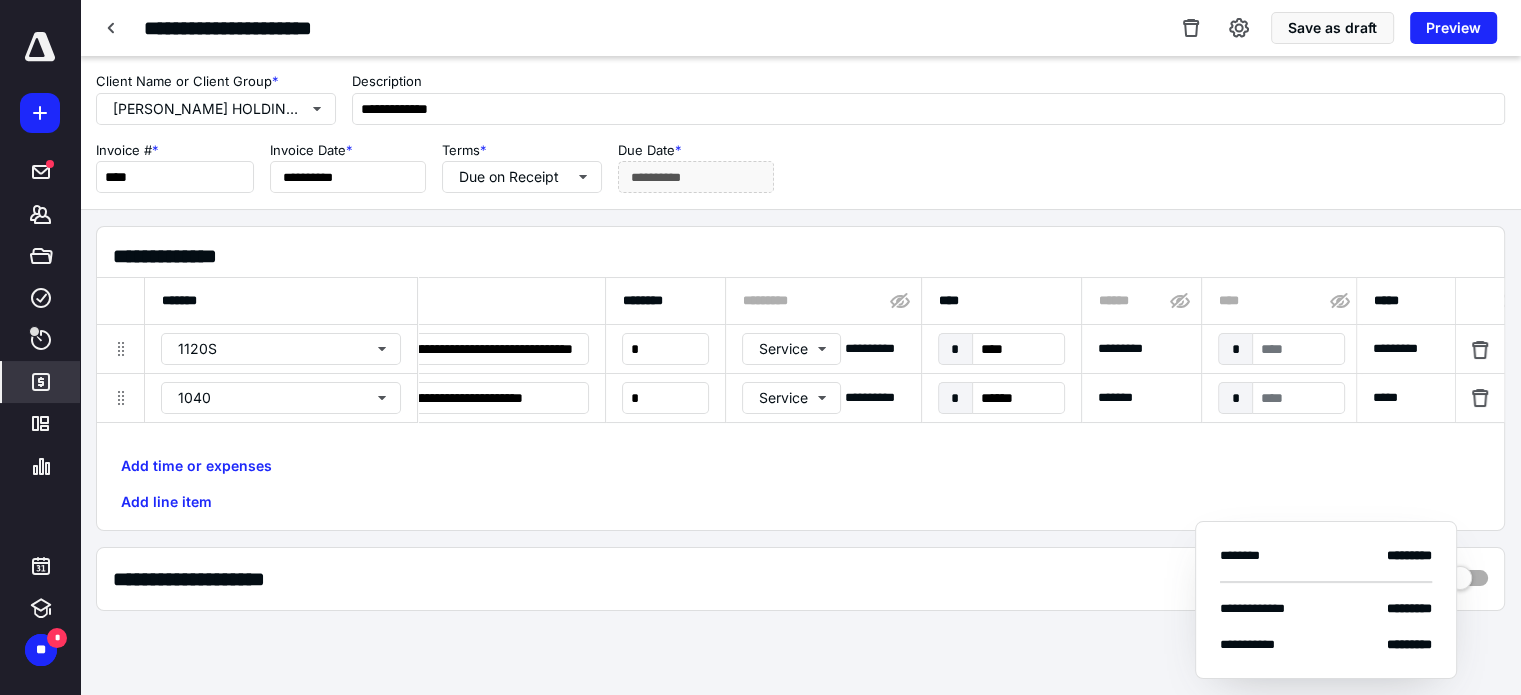 click on "**********" at bounding box center [800, 133] 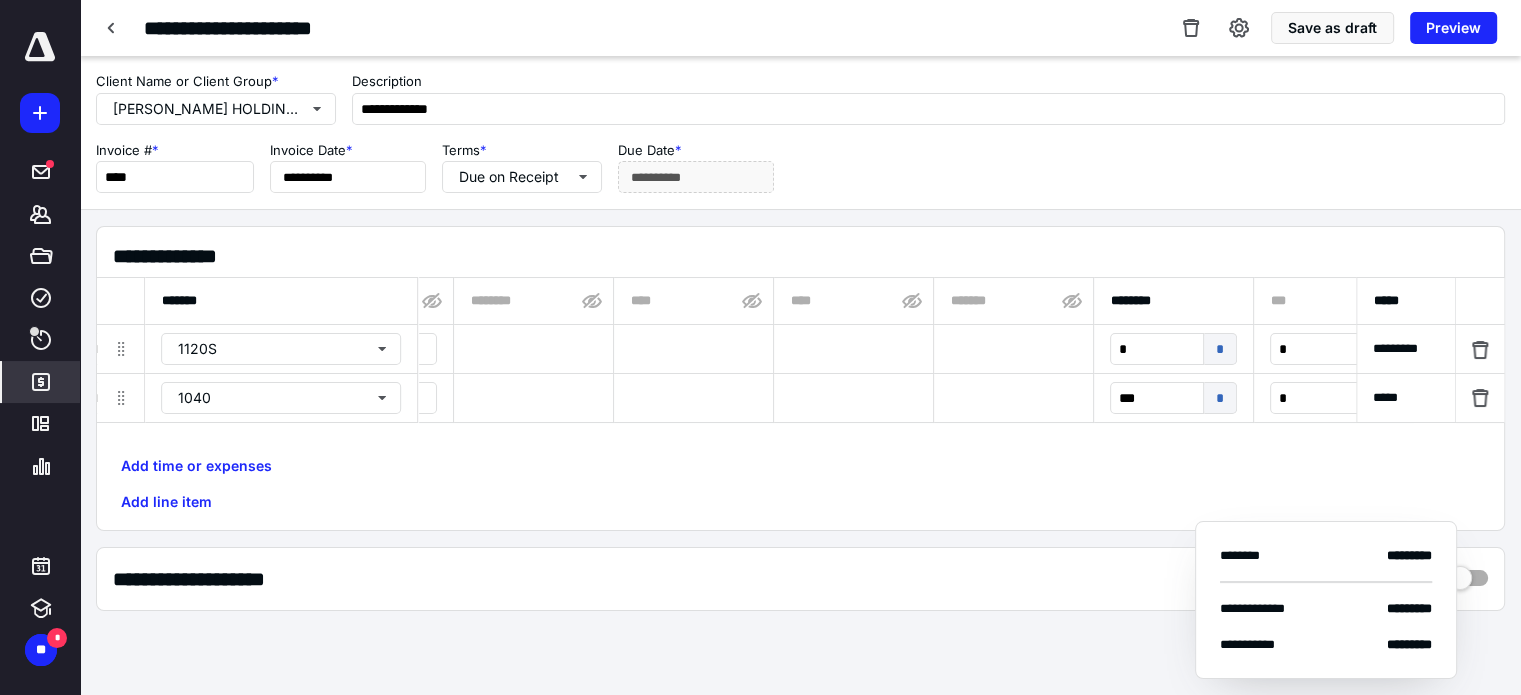 scroll, scrollTop: 0, scrollLeft: 1078, axis: horizontal 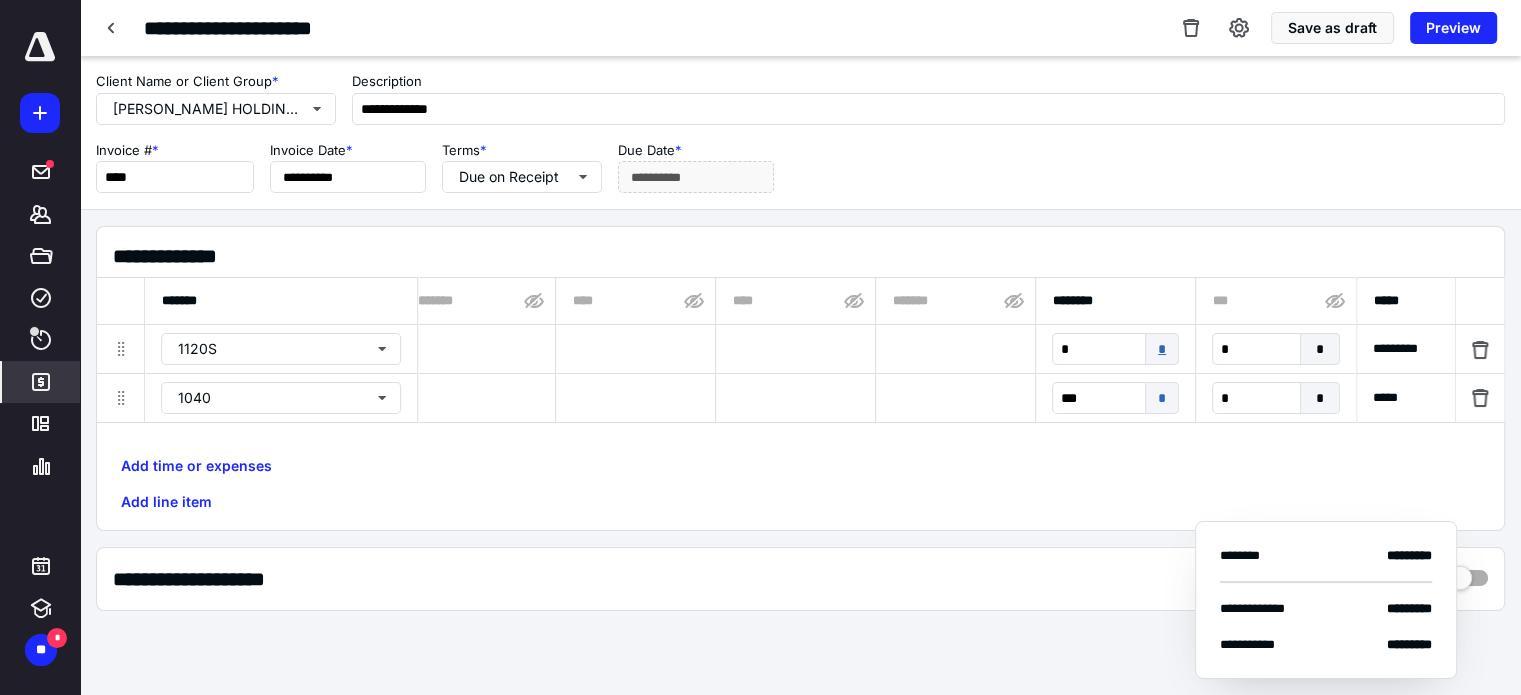 click on "*" at bounding box center [1162, 349] 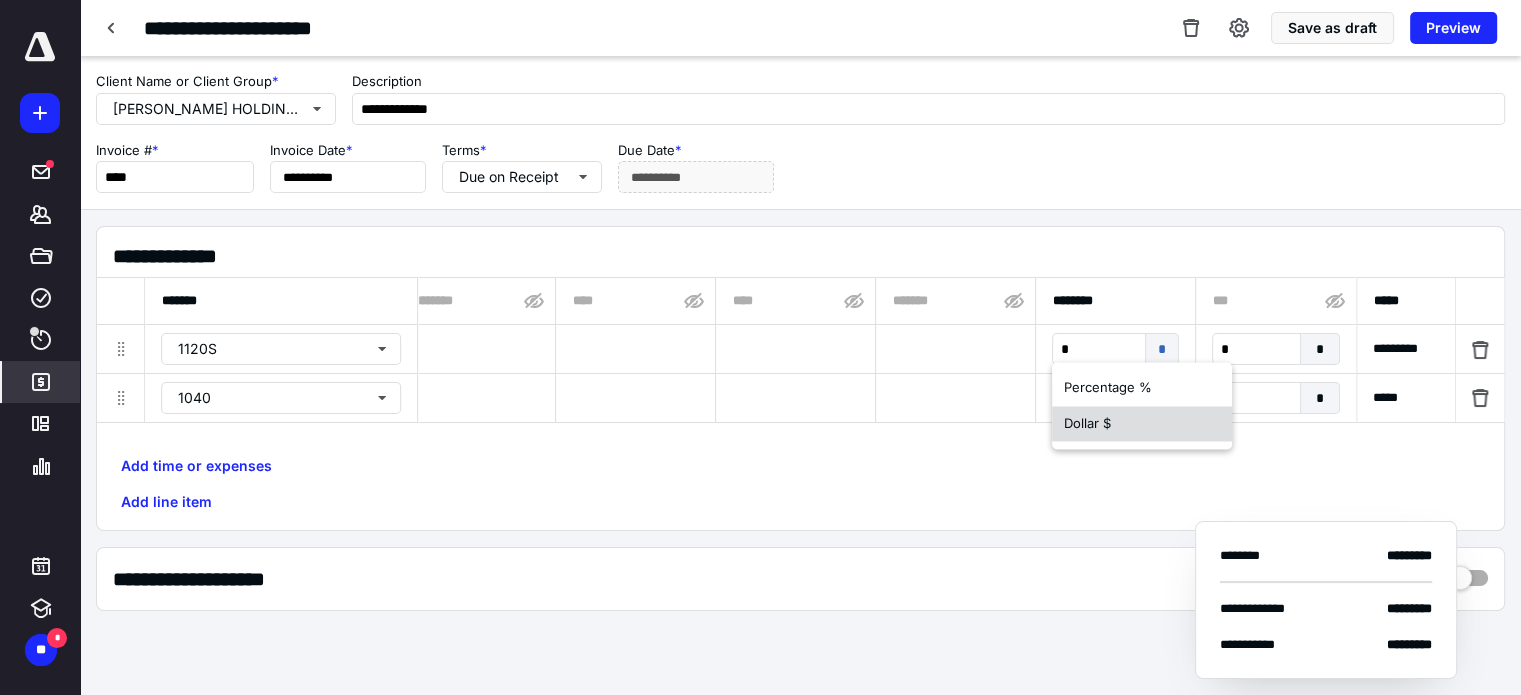 click on "Dollar $" at bounding box center [1142, 424] 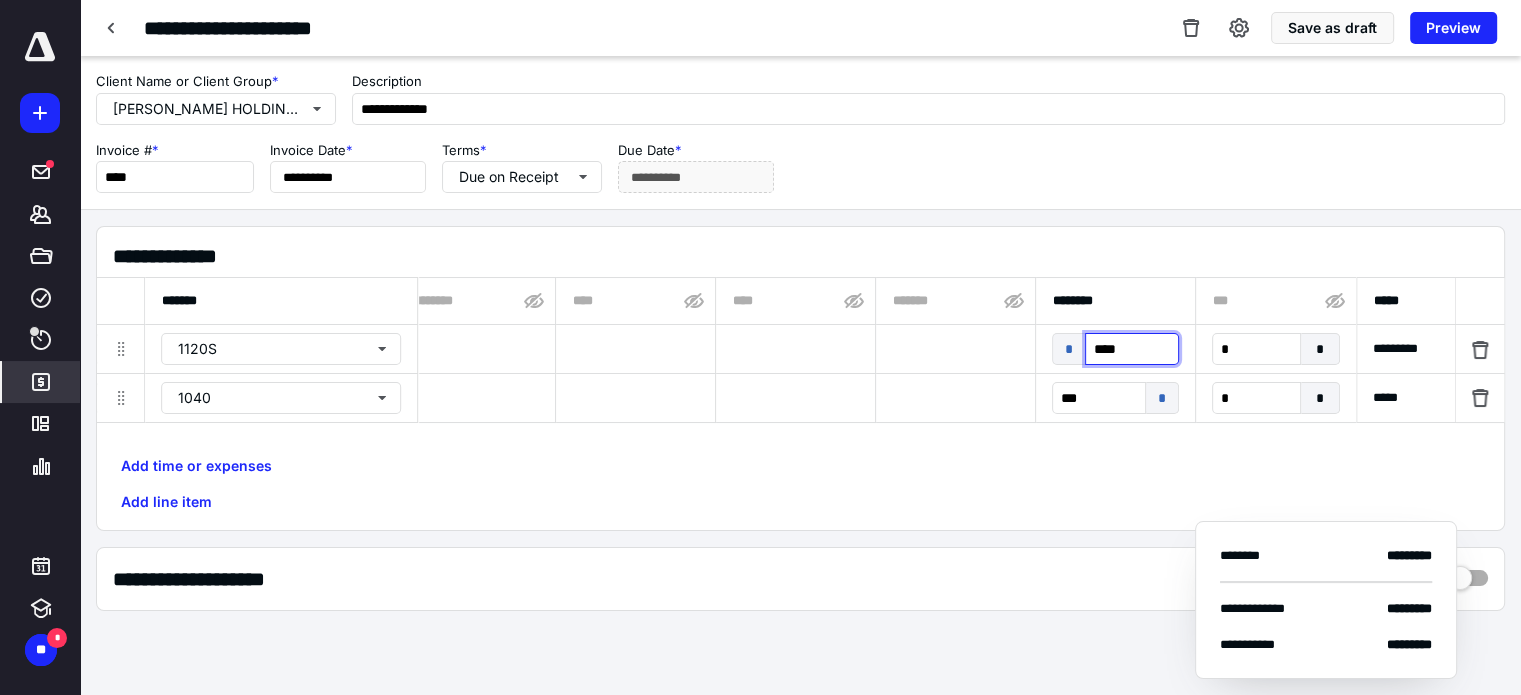click on "****" at bounding box center [1132, 349] 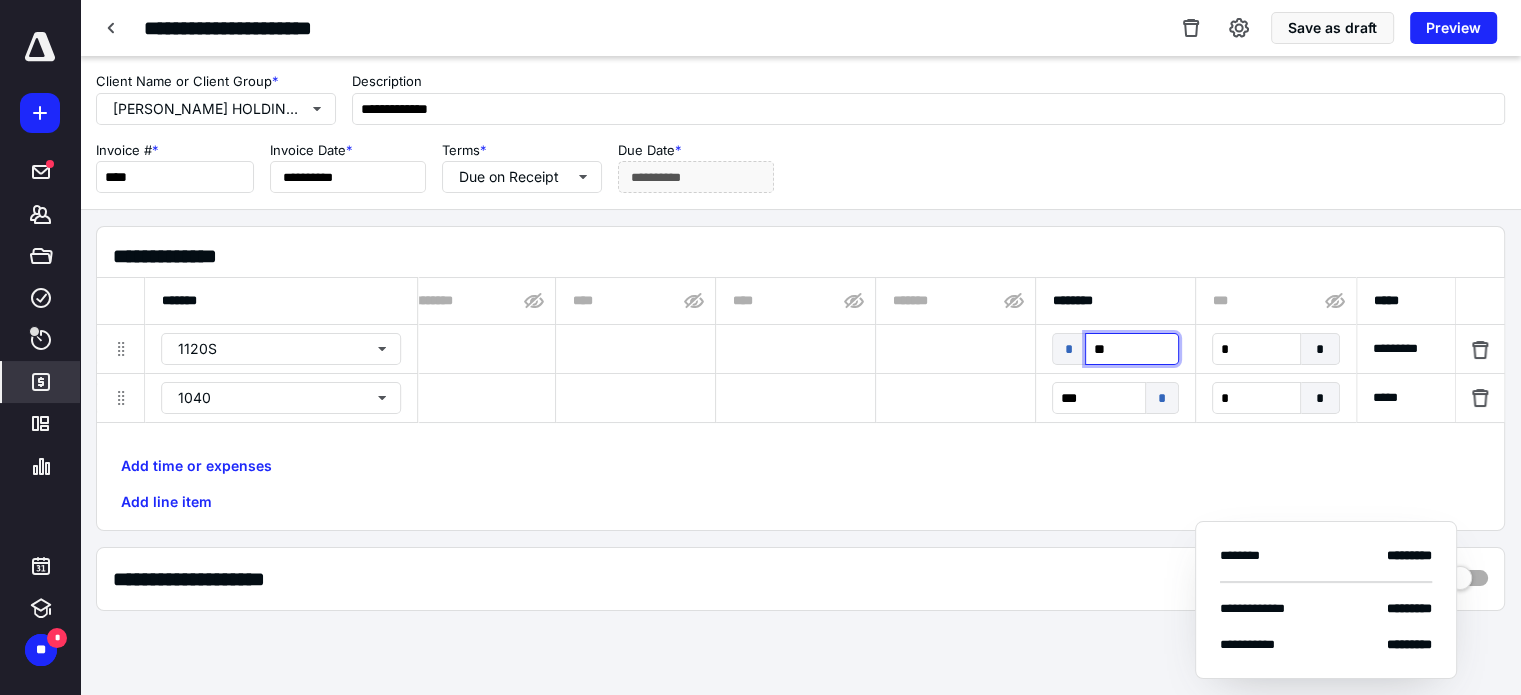 type on "***" 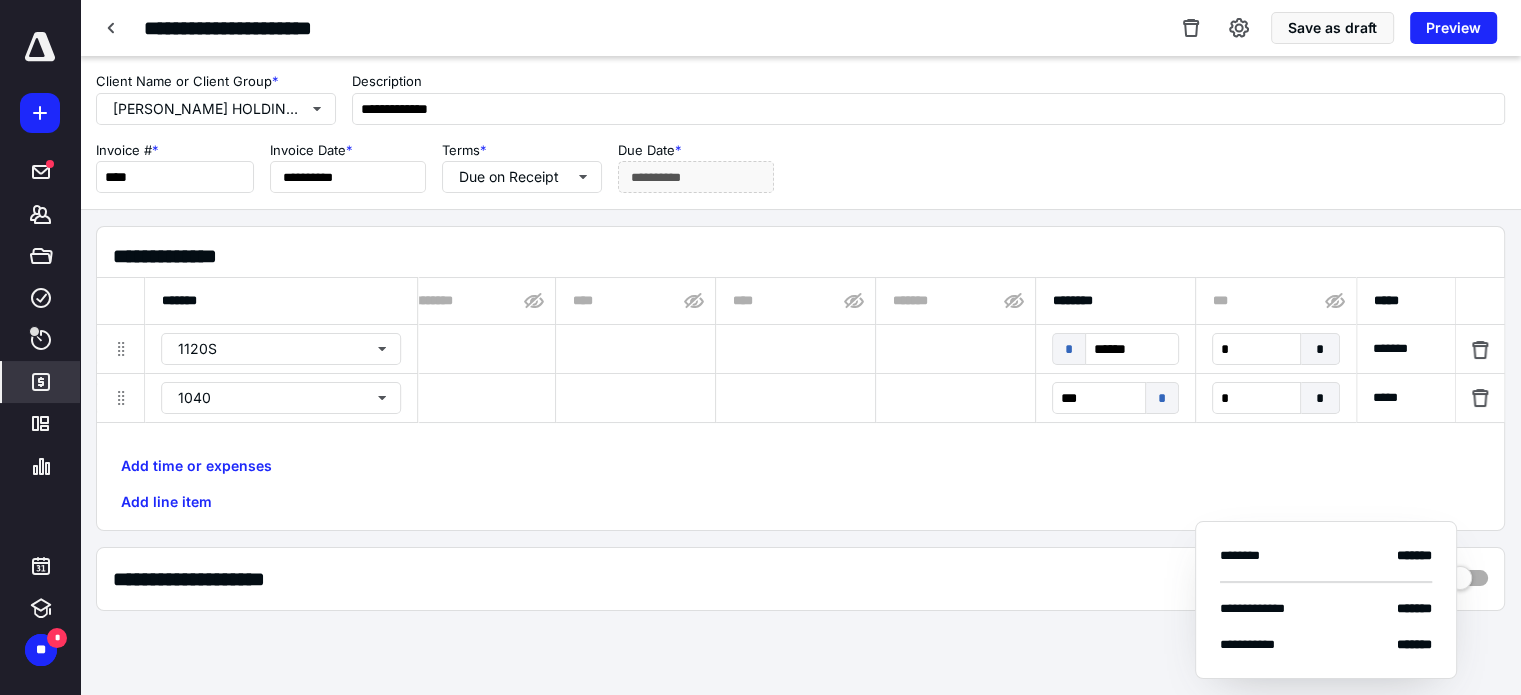 click on "**********" at bounding box center (808, 256) 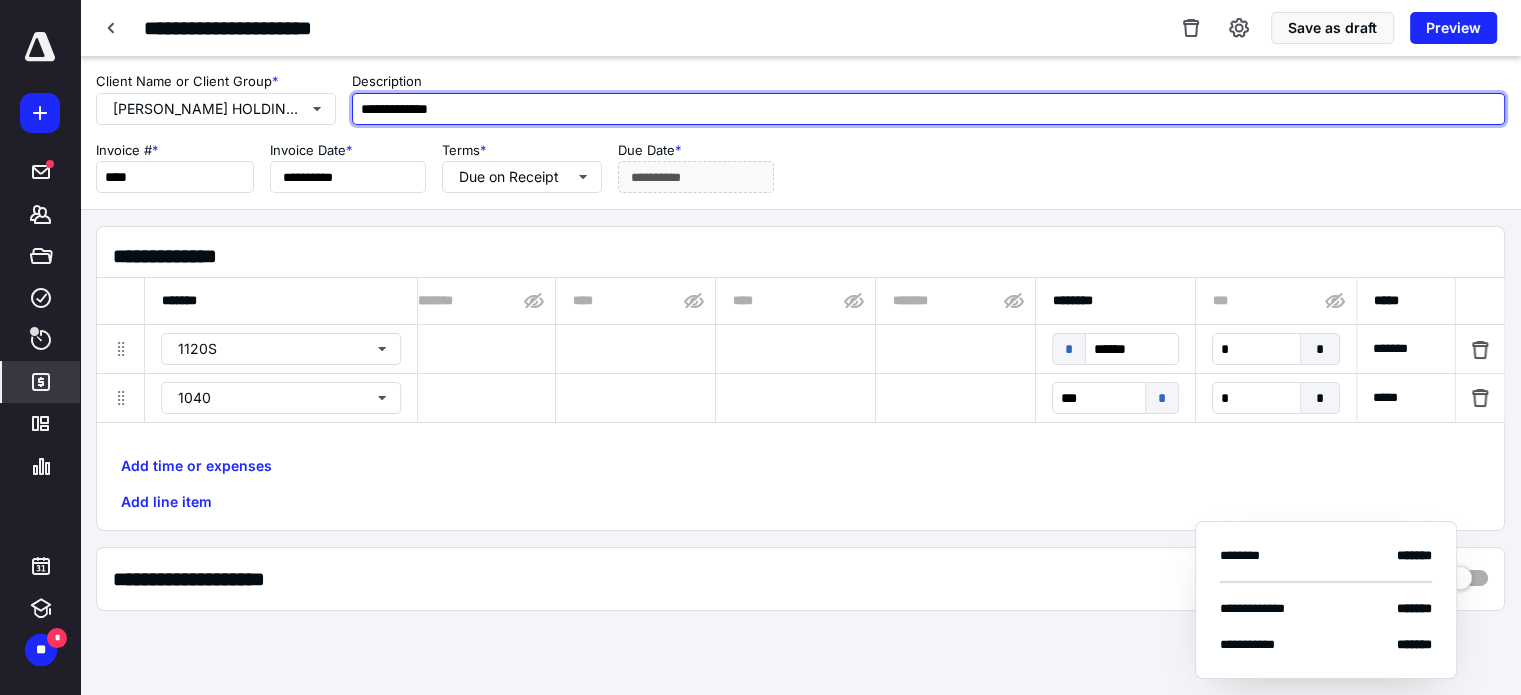 click on "**********" at bounding box center [928, 109] 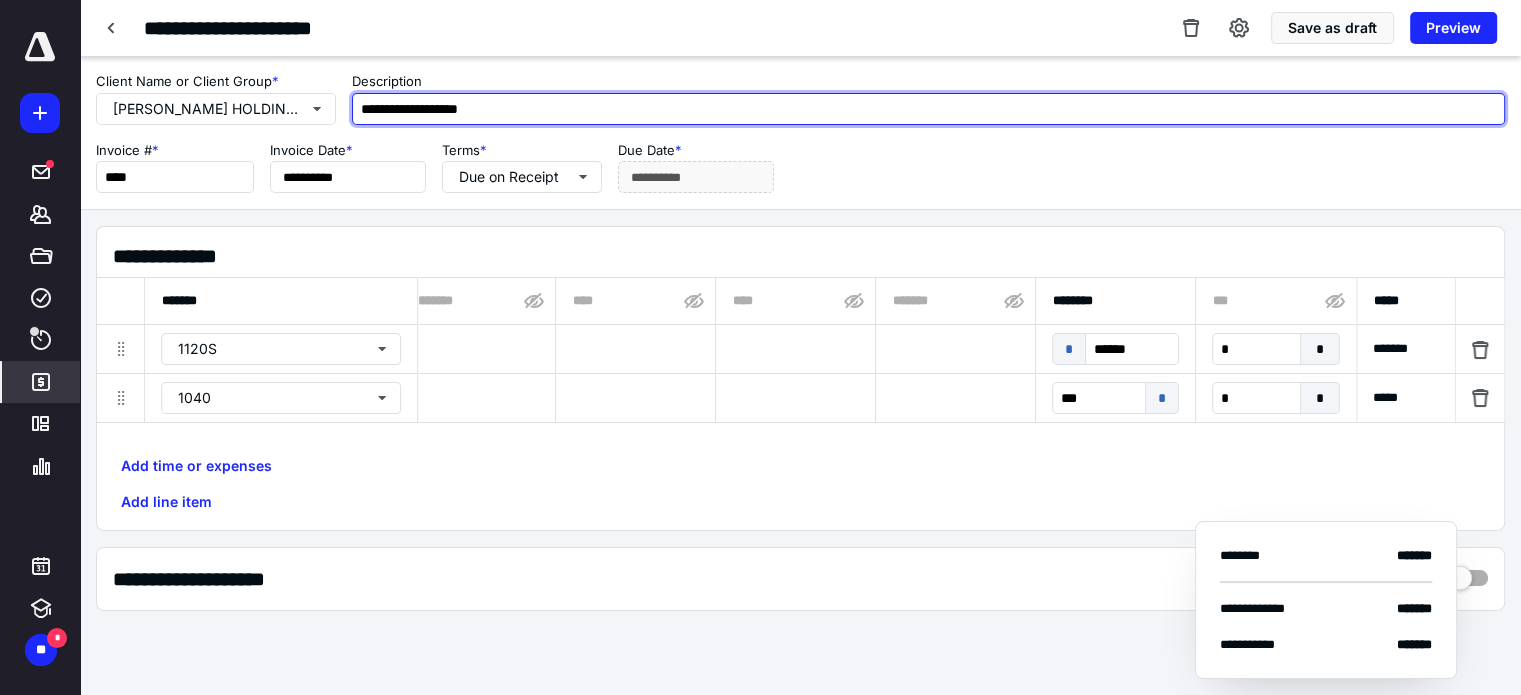 scroll, scrollTop: 0, scrollLeft: 0, axis: both 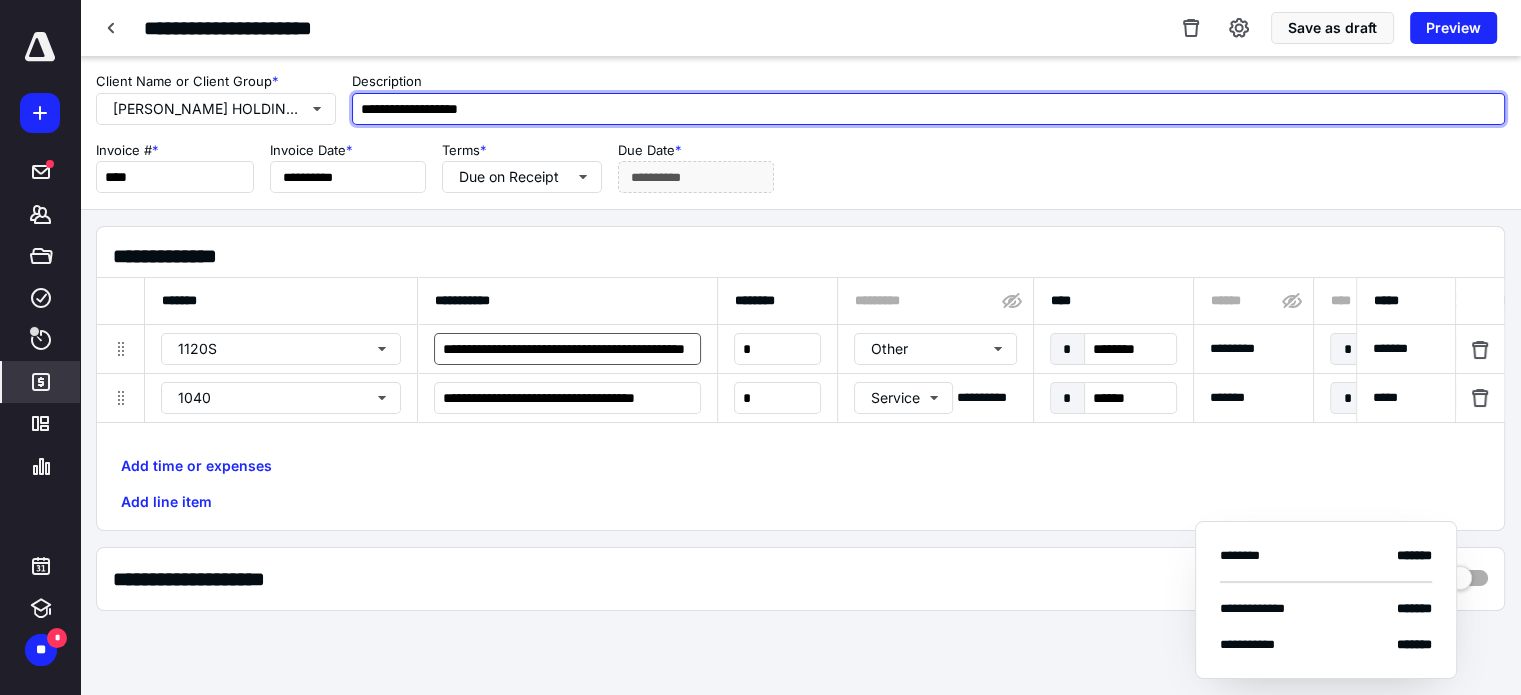 type on "**********" 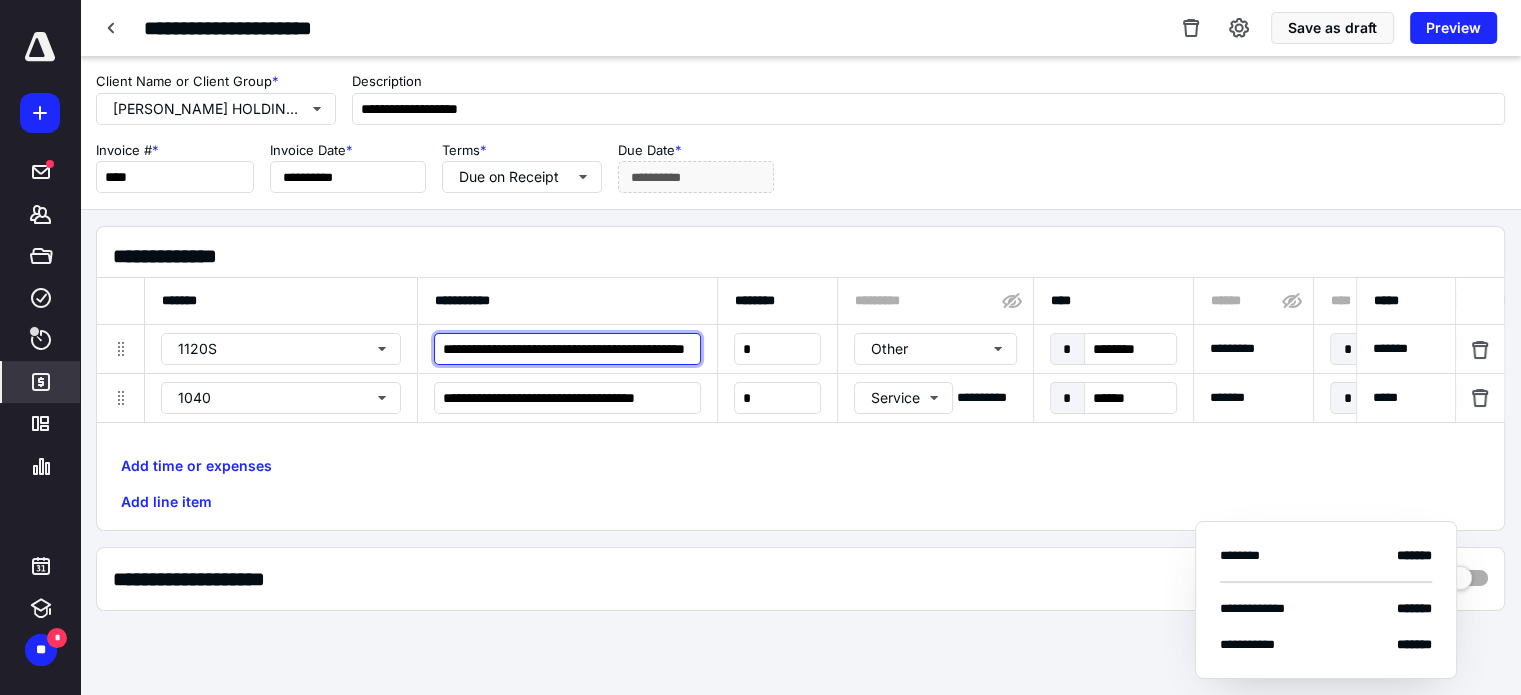 click on "**********" at bounding box center (567, 349) 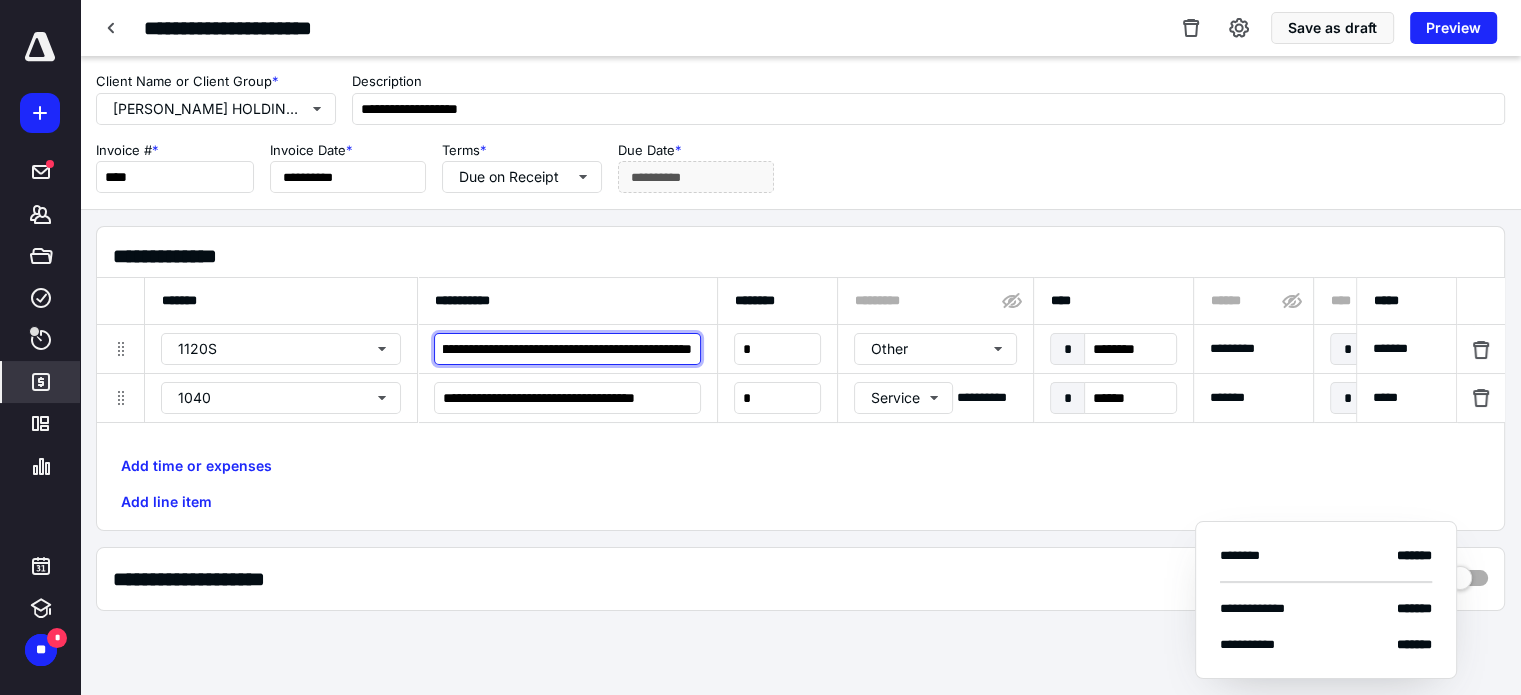 scroll, scrollTop: 0, scrollLeft: 133, axis: horizontal 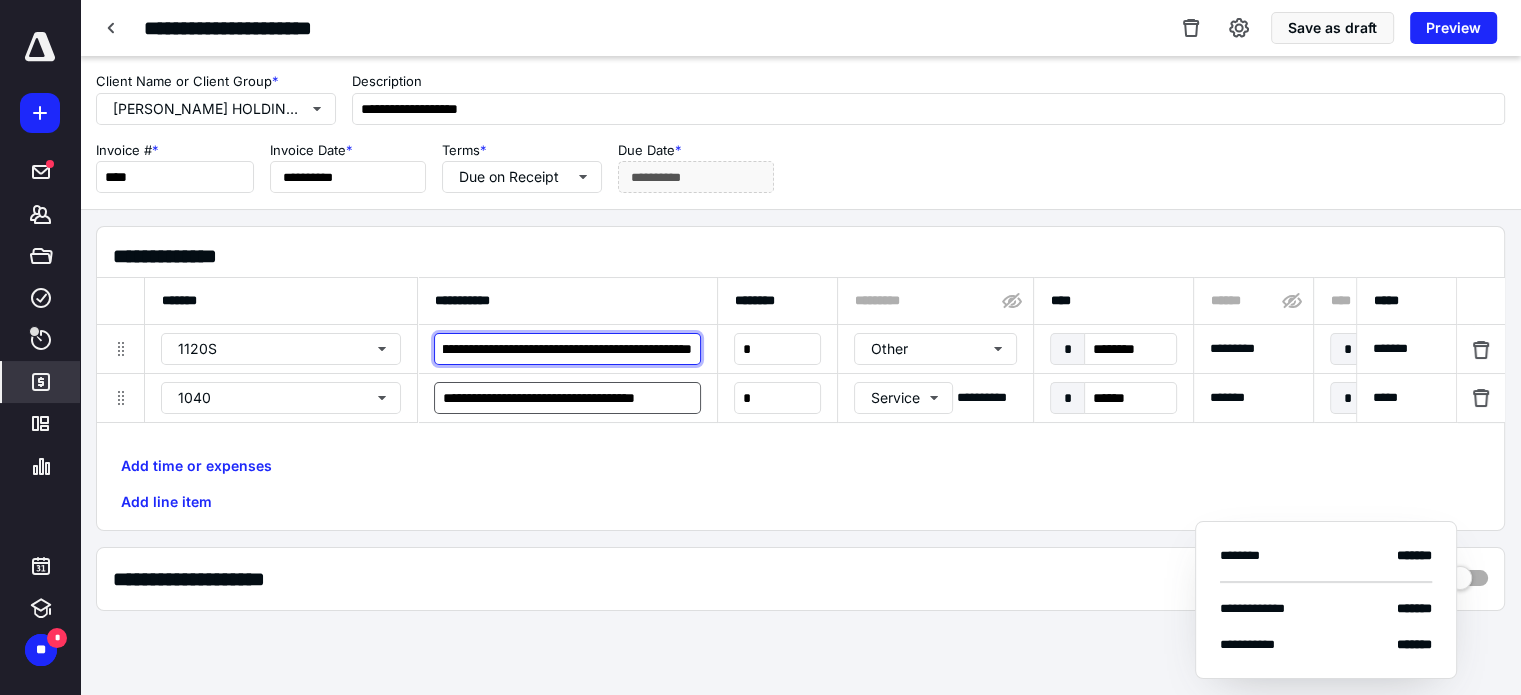 type on "**********" 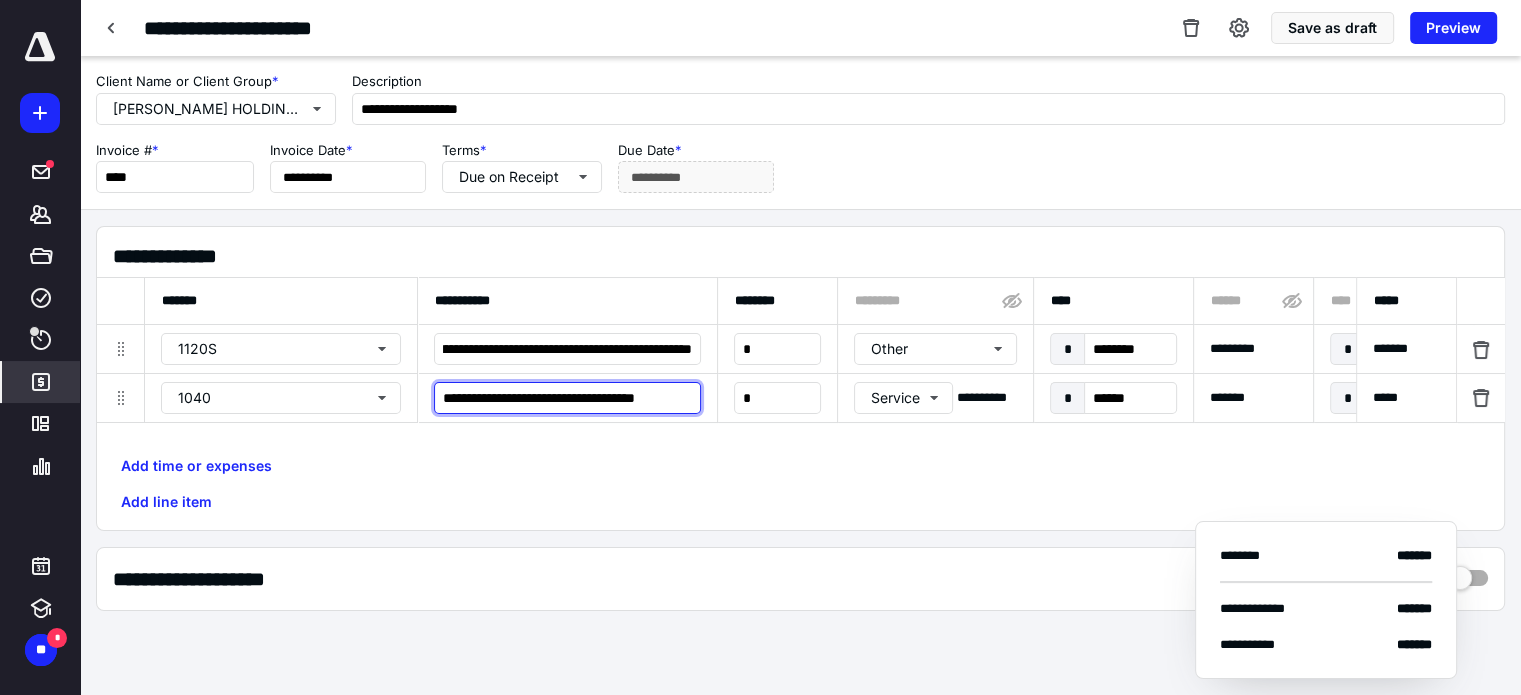 scroll, scrollTop: 0, scrollLeft: 0, axis: both 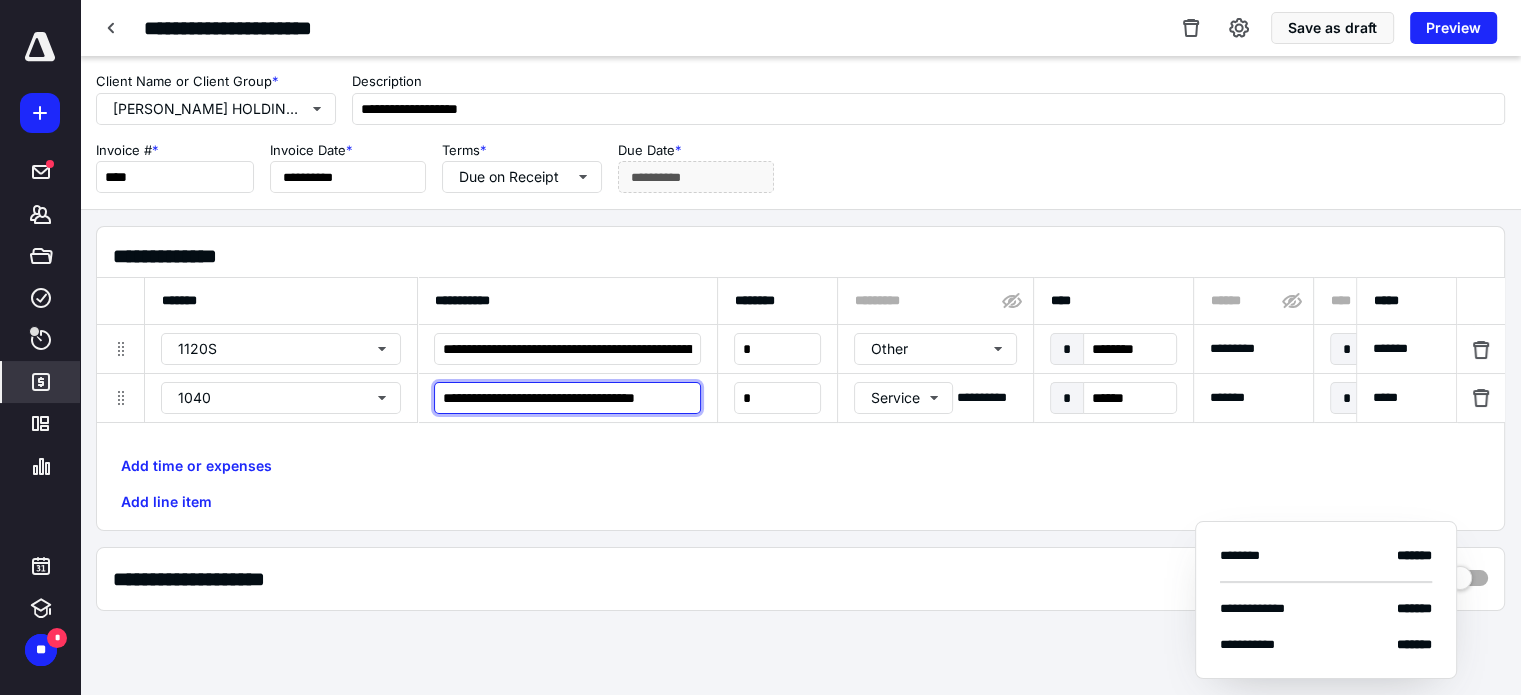 click on "**********" at bounding box center [567, 398] 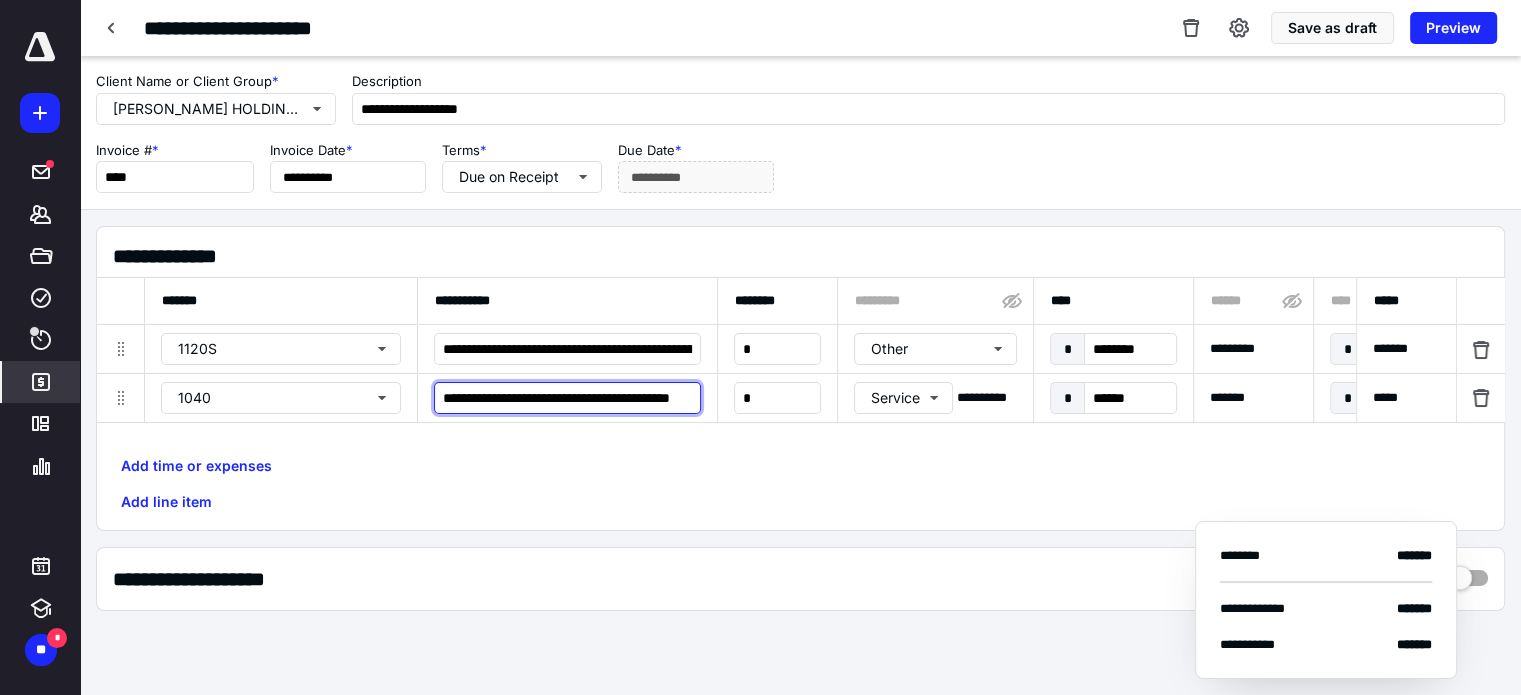 scroll, scrollTop: 0, scrollLeft: 62, axis: horizontal 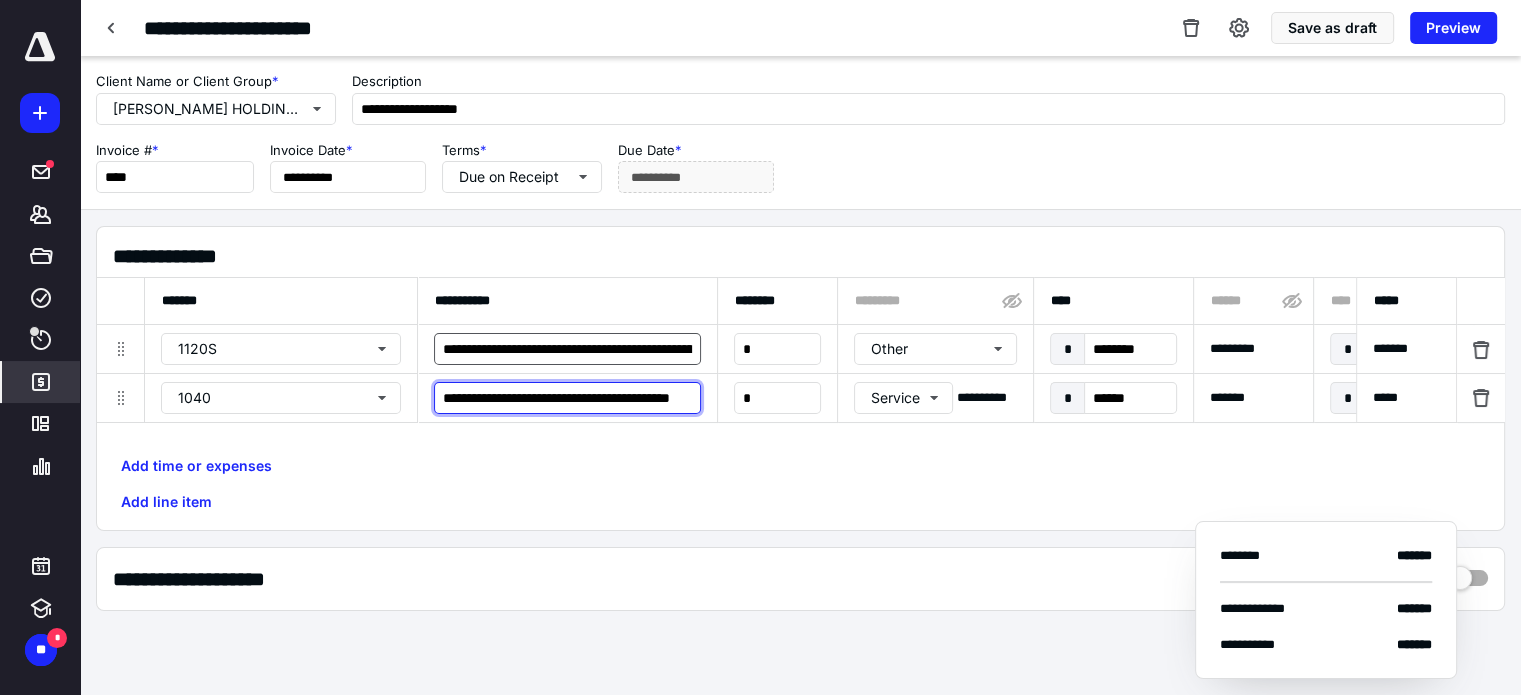 type on "**********" 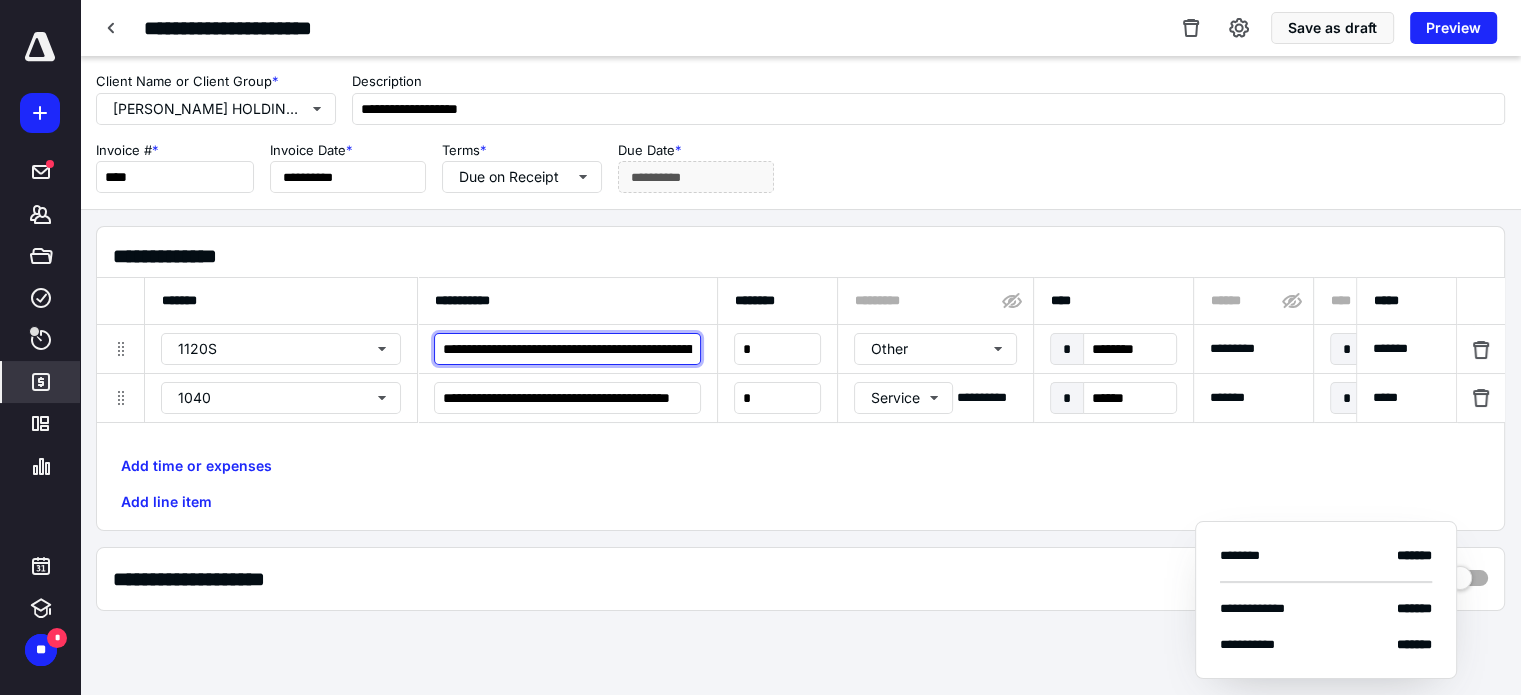 scroll, scrollTop: 0, scrollLeft: 0, axis: both 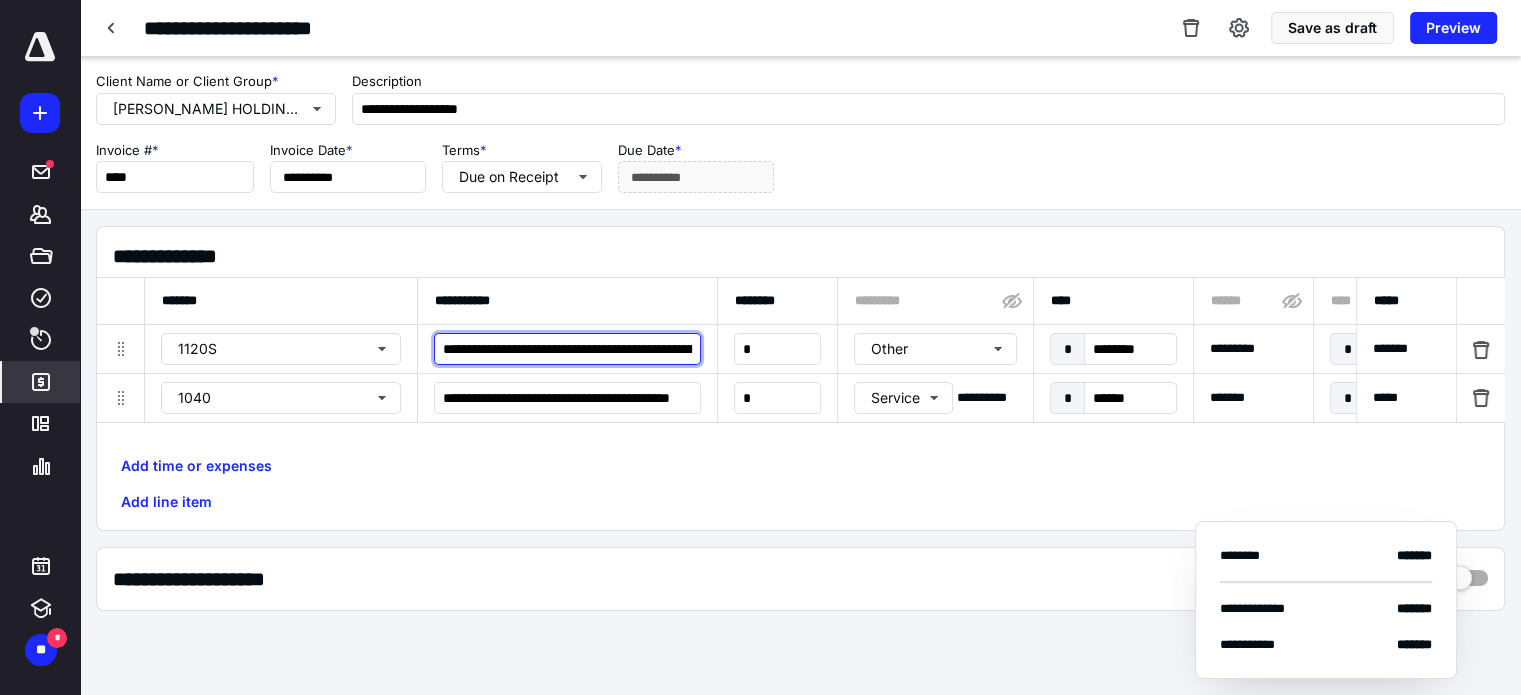 click on "**********" at bounding box center [567, 349] 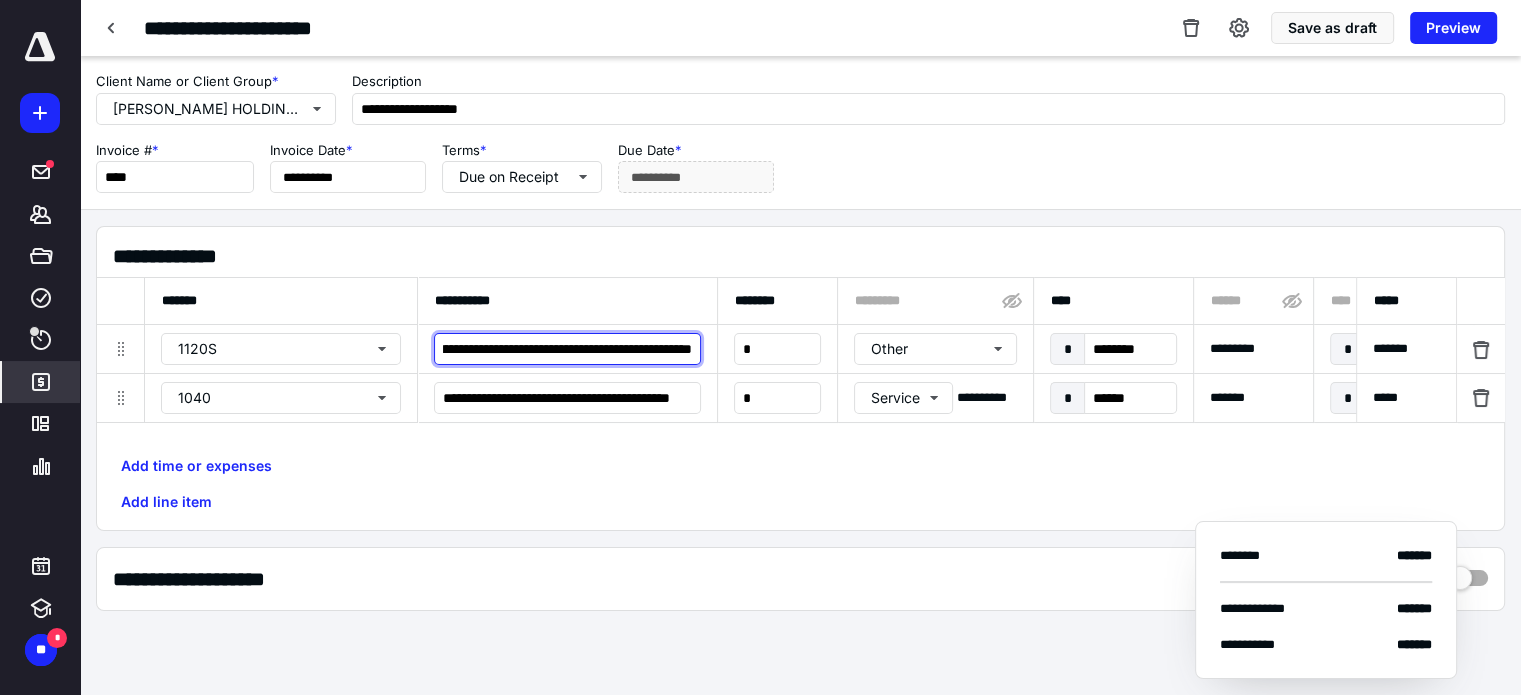 scroll, scrollTop: 0, scrollLeft: 133, axis: horizontal 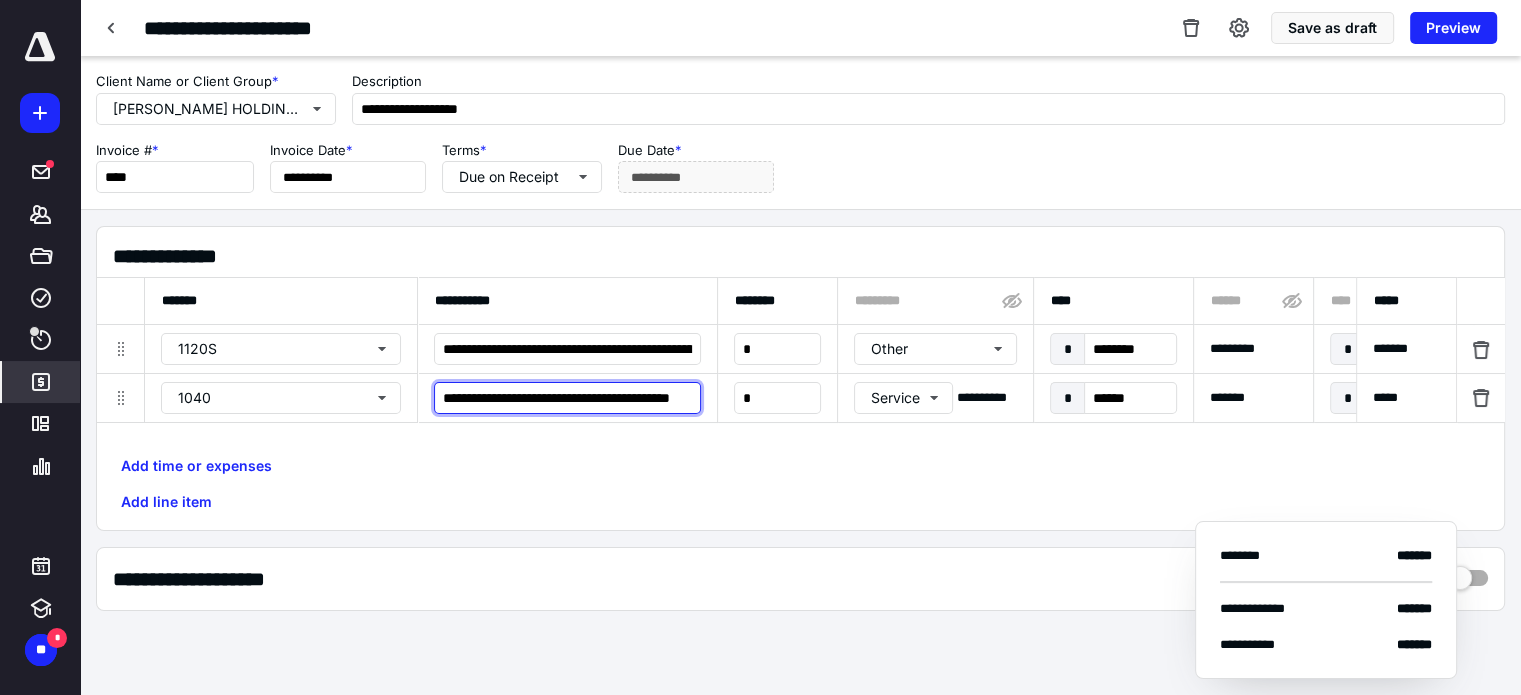 click on "**********" at bounding box center (567, 398) 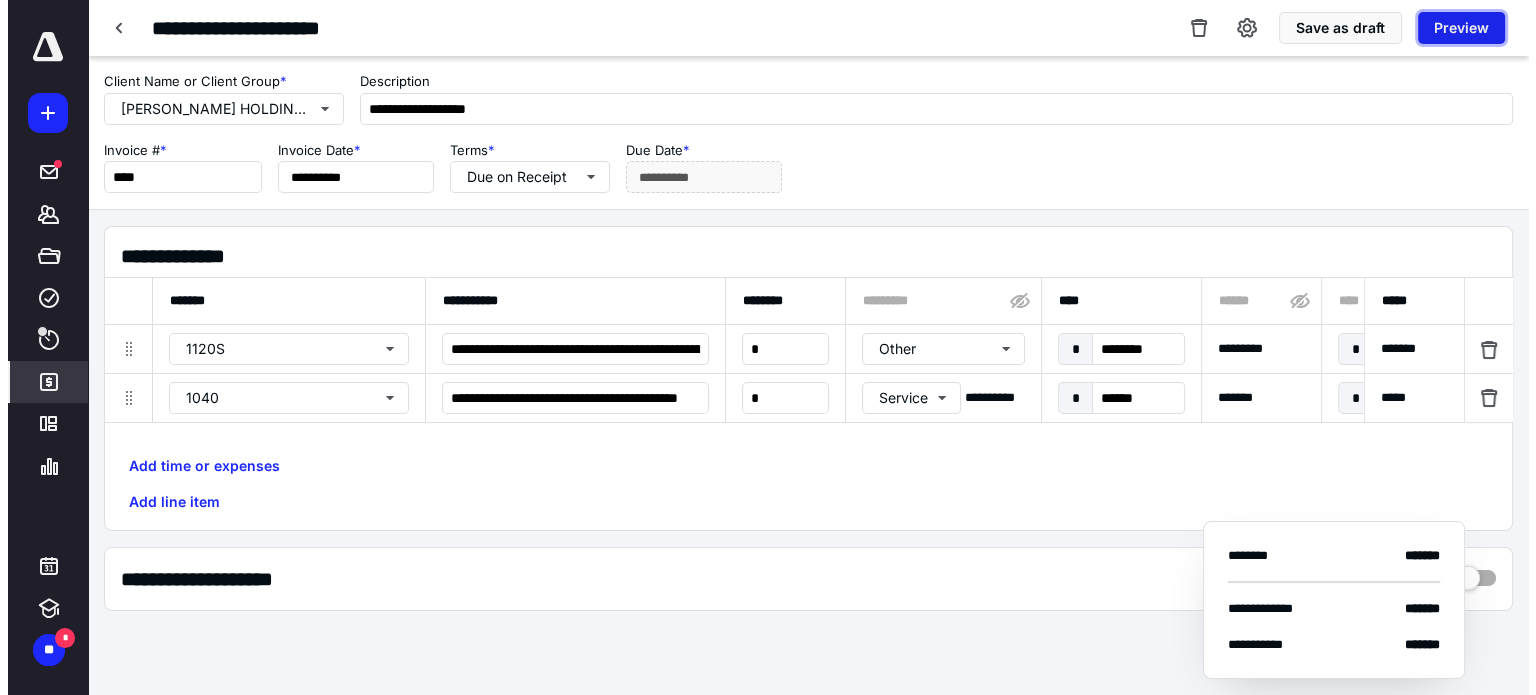 scroll, scrollTop: 0, scrollLeft: 0, axis: both 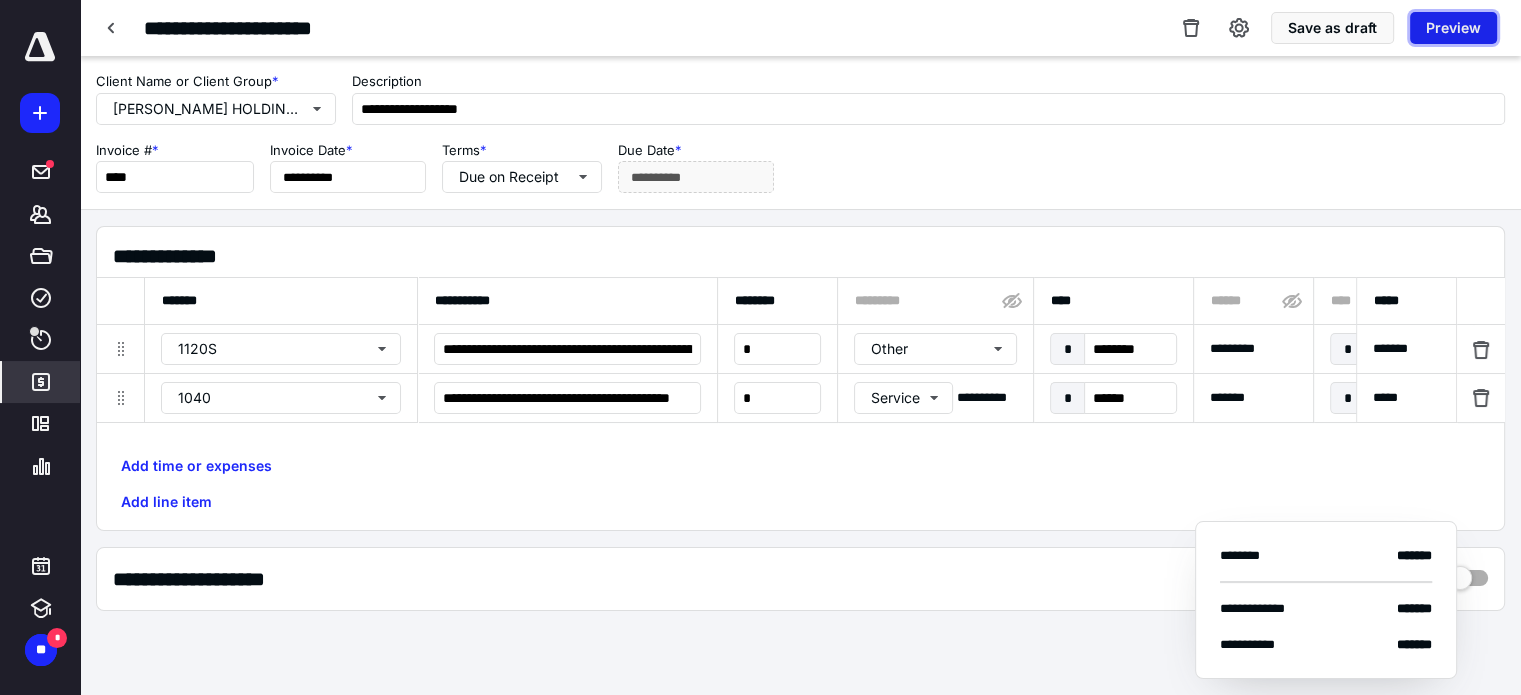 click on "Preview" at bounding box center (1453, 28) 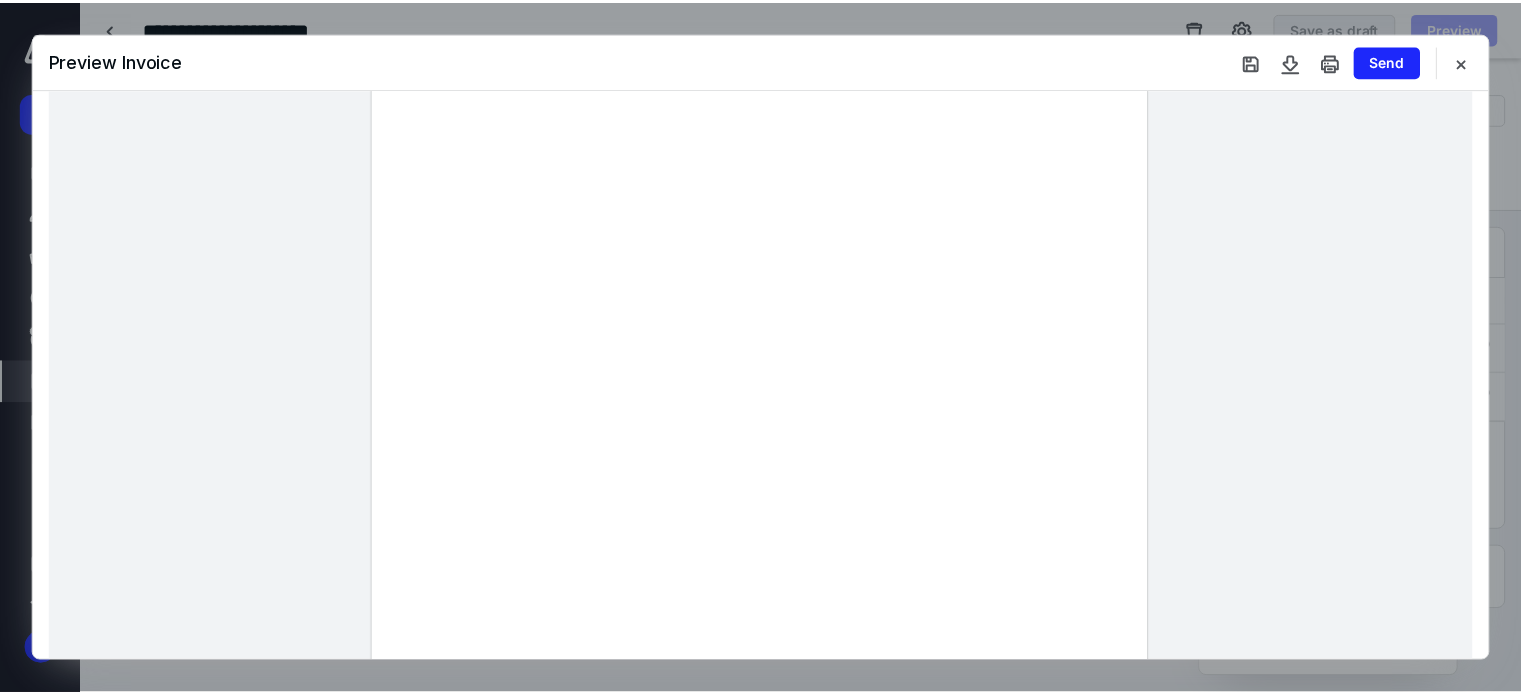 scroll, scrollTop: 290, scrollLeft: 0, axis: vertical 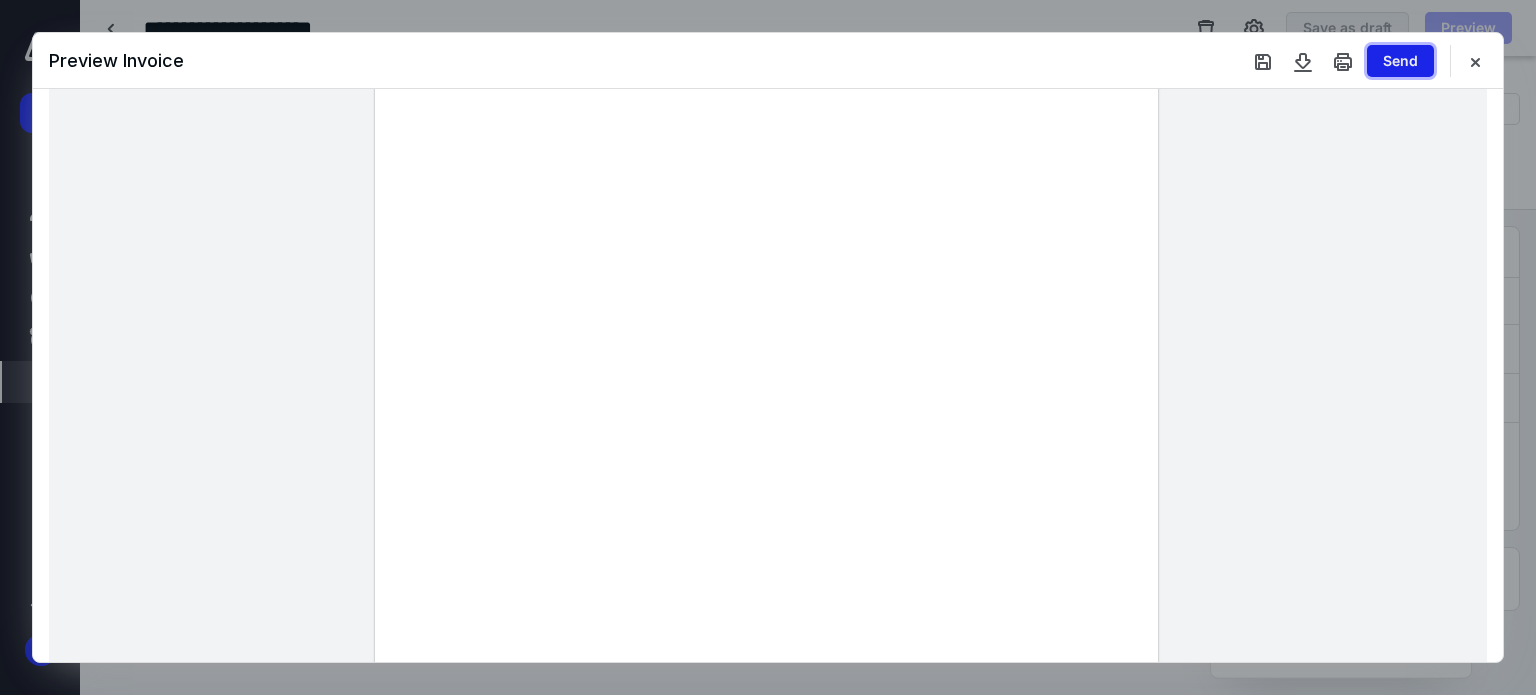click on "Send" at bounding box center (1400, 61) 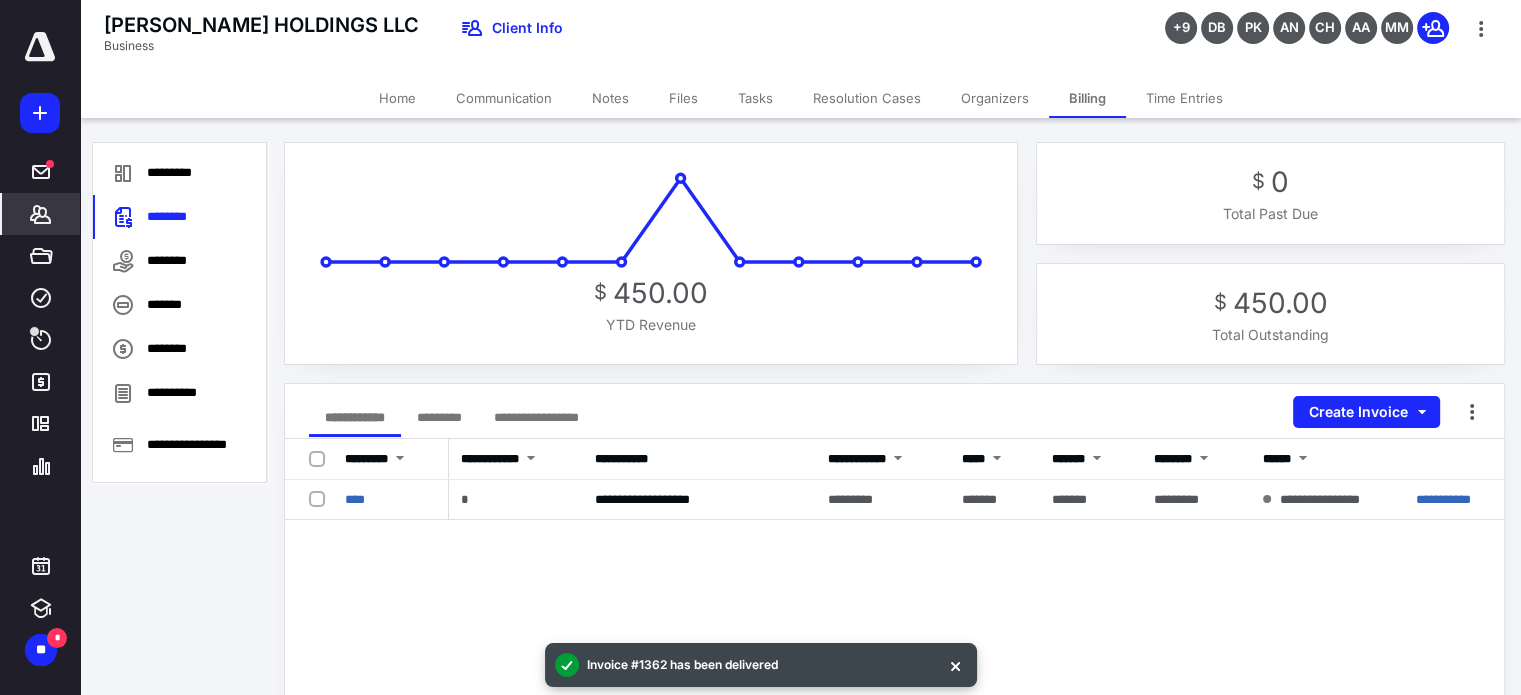 click on "Tasks" at bounding box center [755, 98] 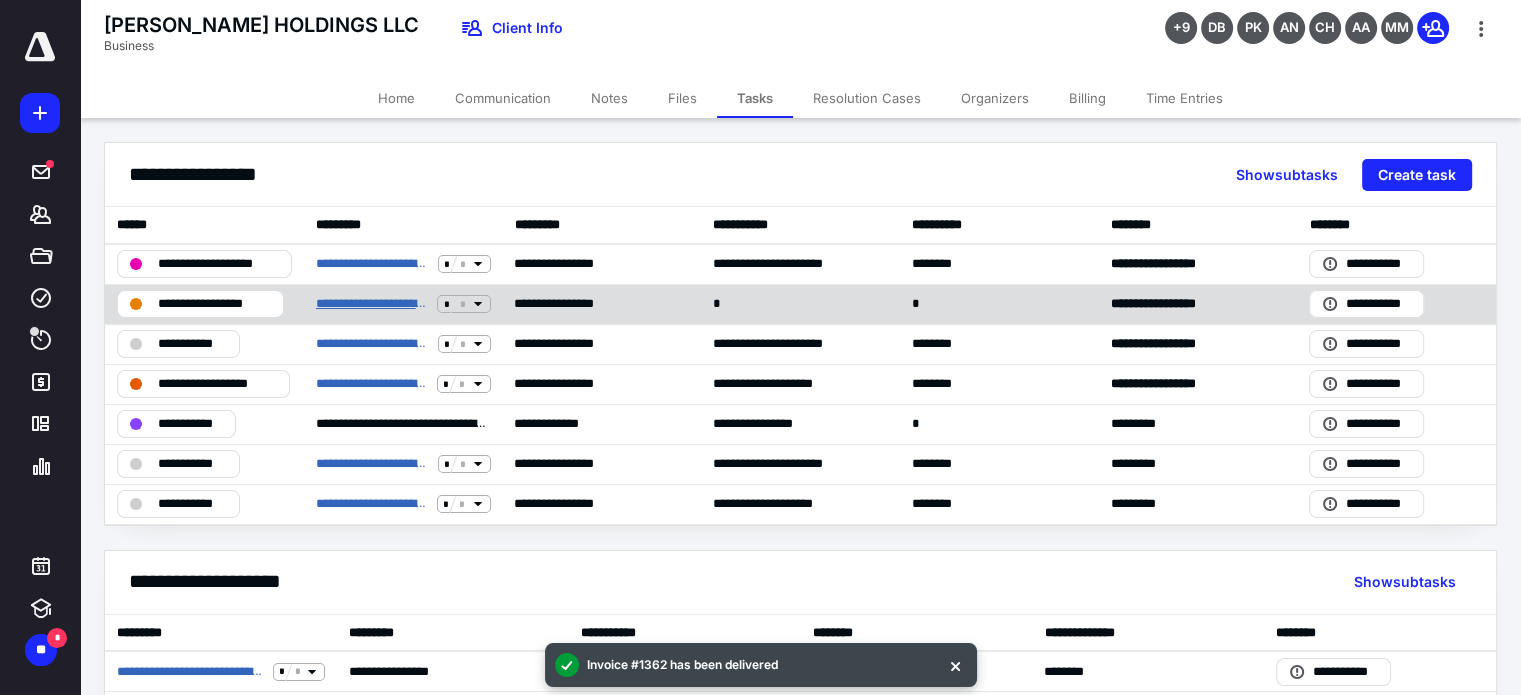 click on "**********" at bounding box center (373, 304) 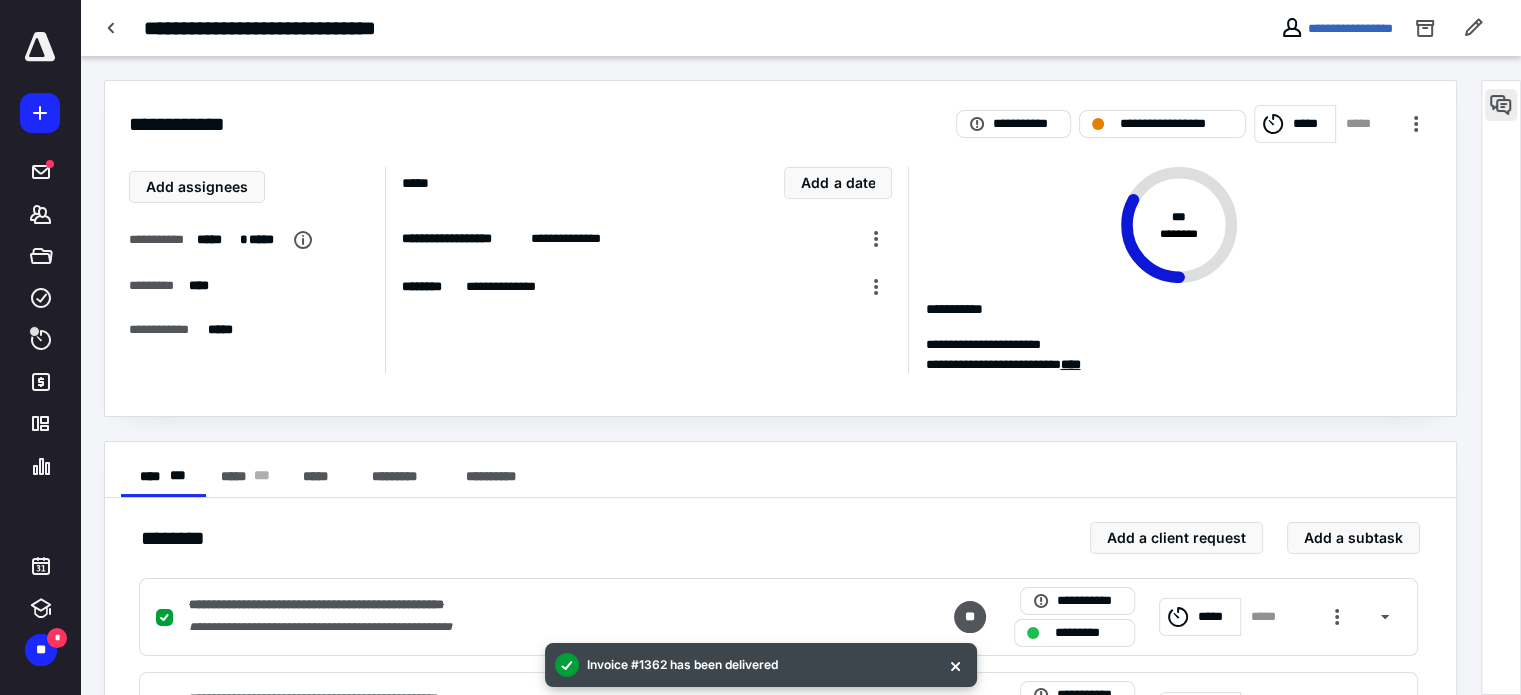 click at bounding box center [1501, 105] 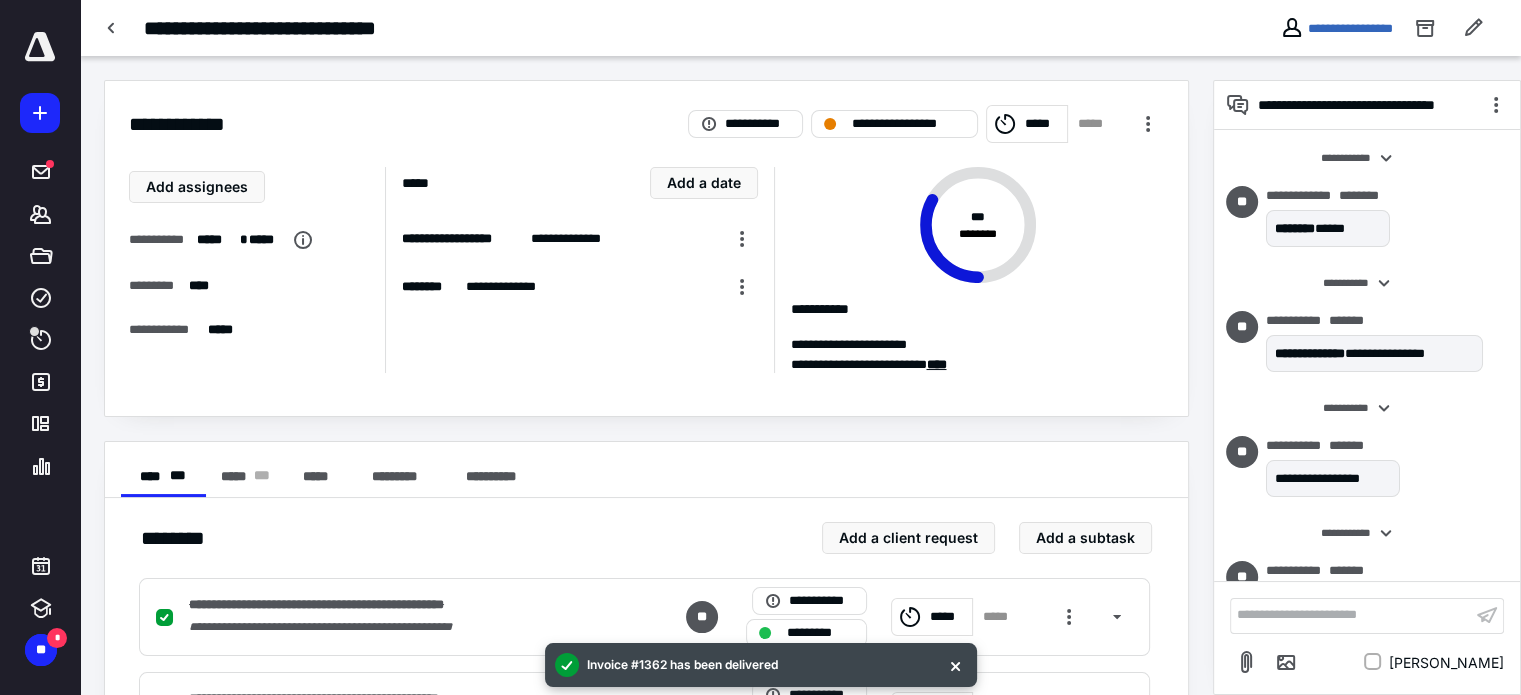 scroll, scrollTop: 76, scrollLeft: 0, axis: vertical 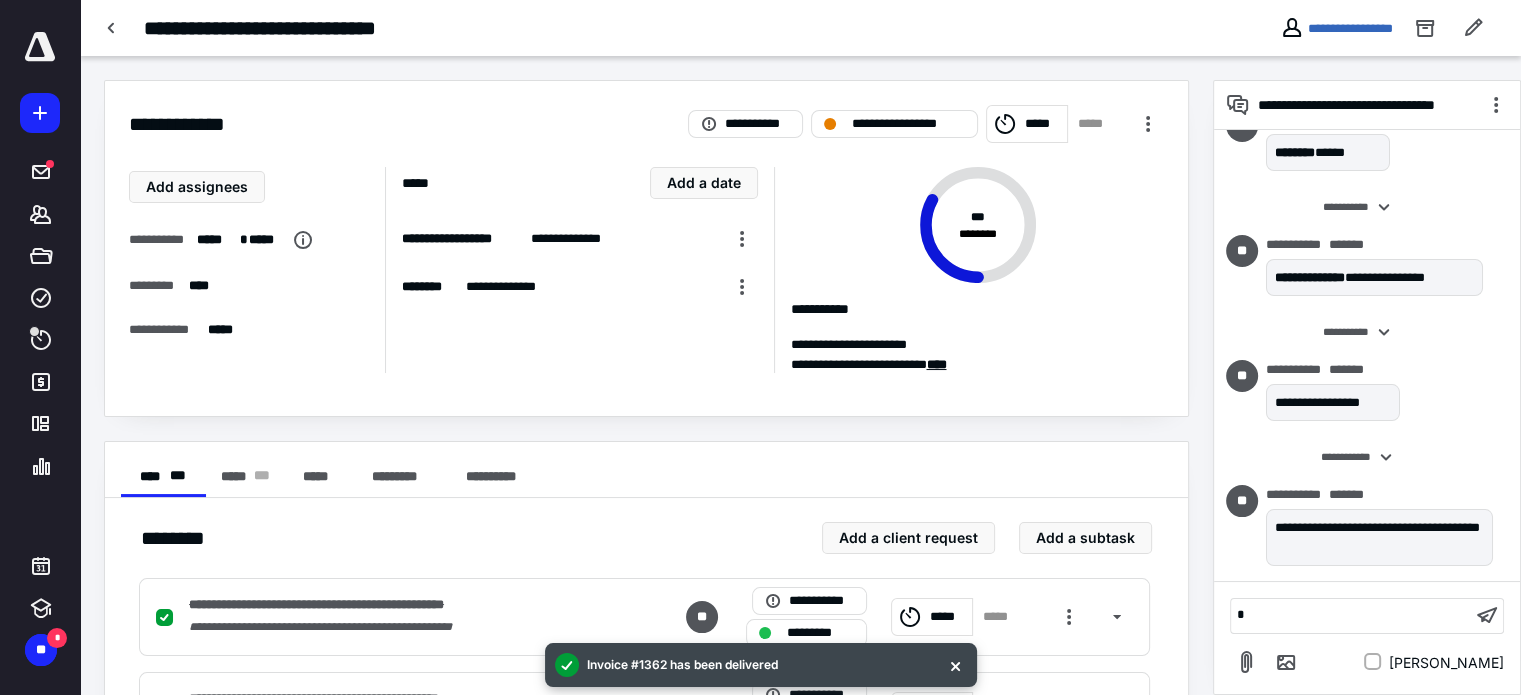 type 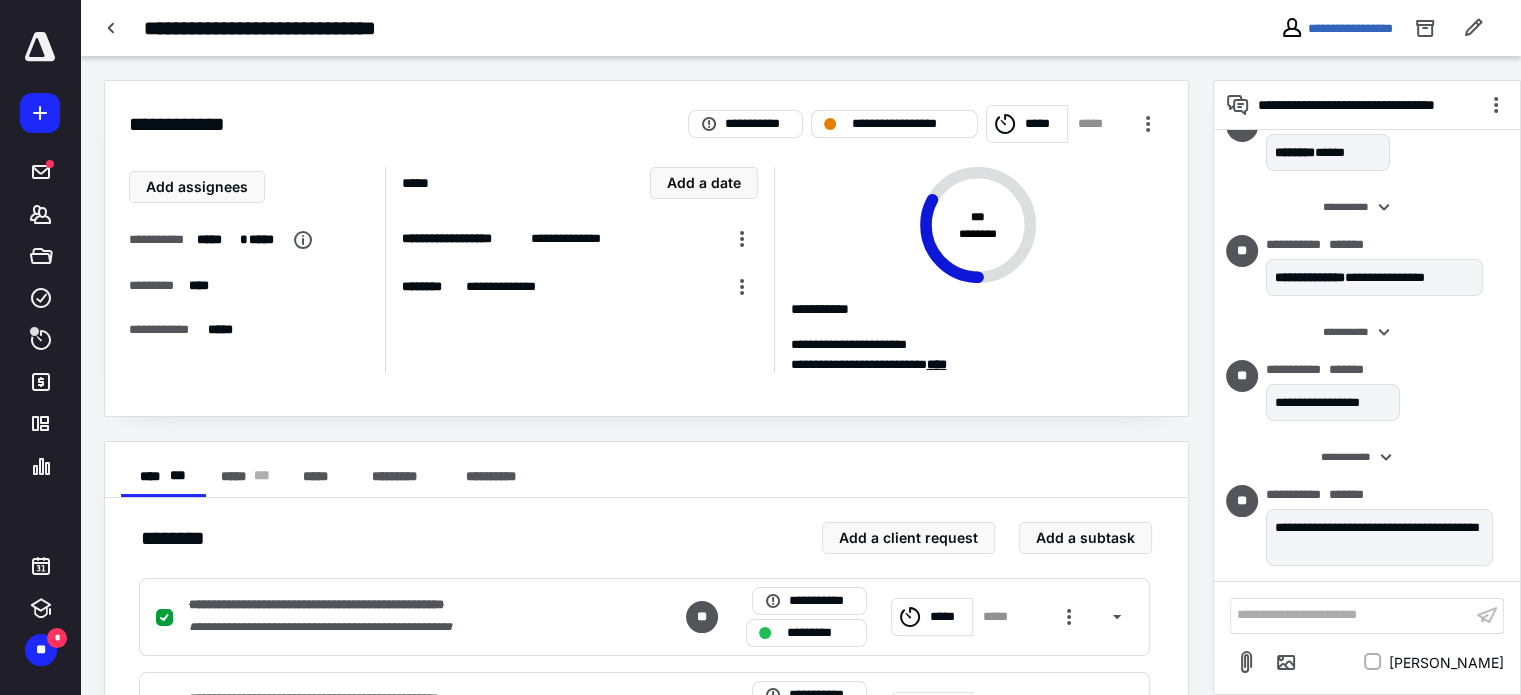 scroll, scrollTop: 278, scrollLeft: 0, axis: vertical 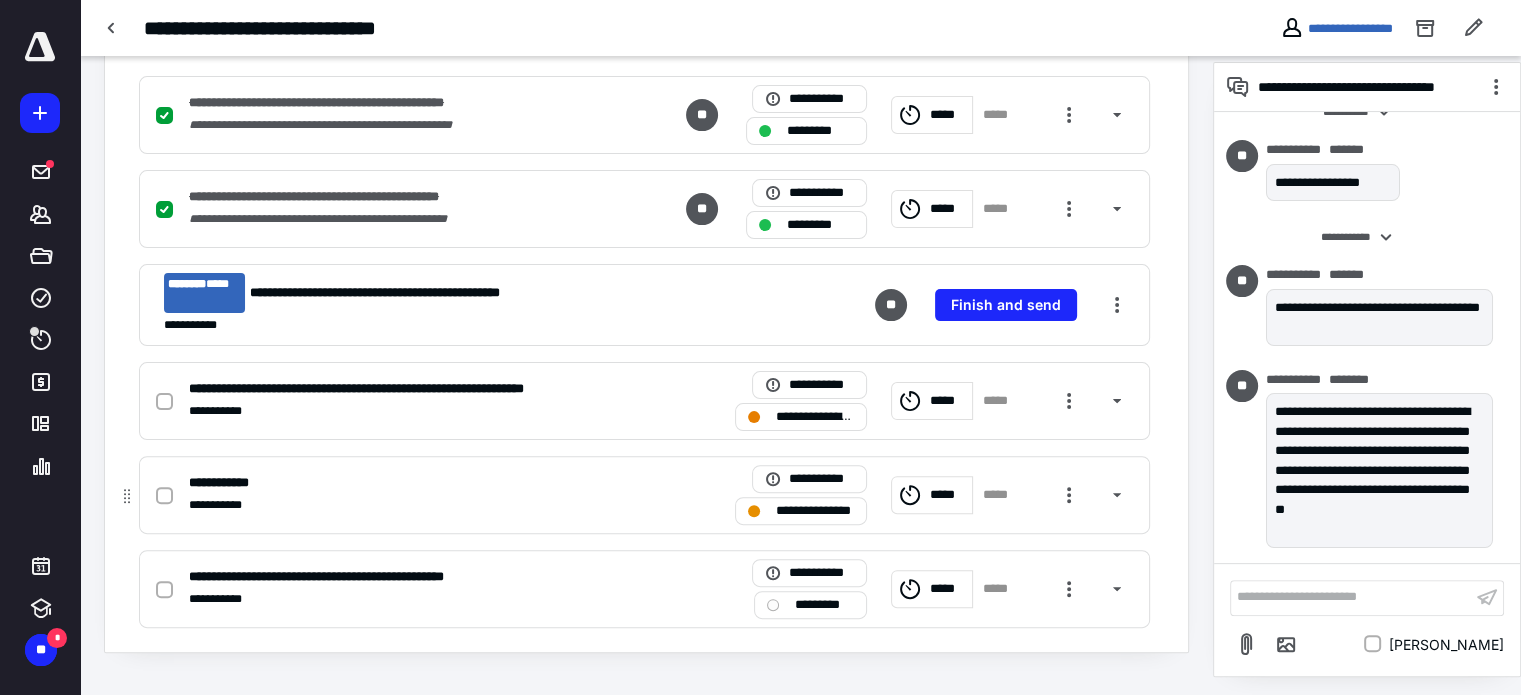 click on "**********" at bounding box center (815, 511) 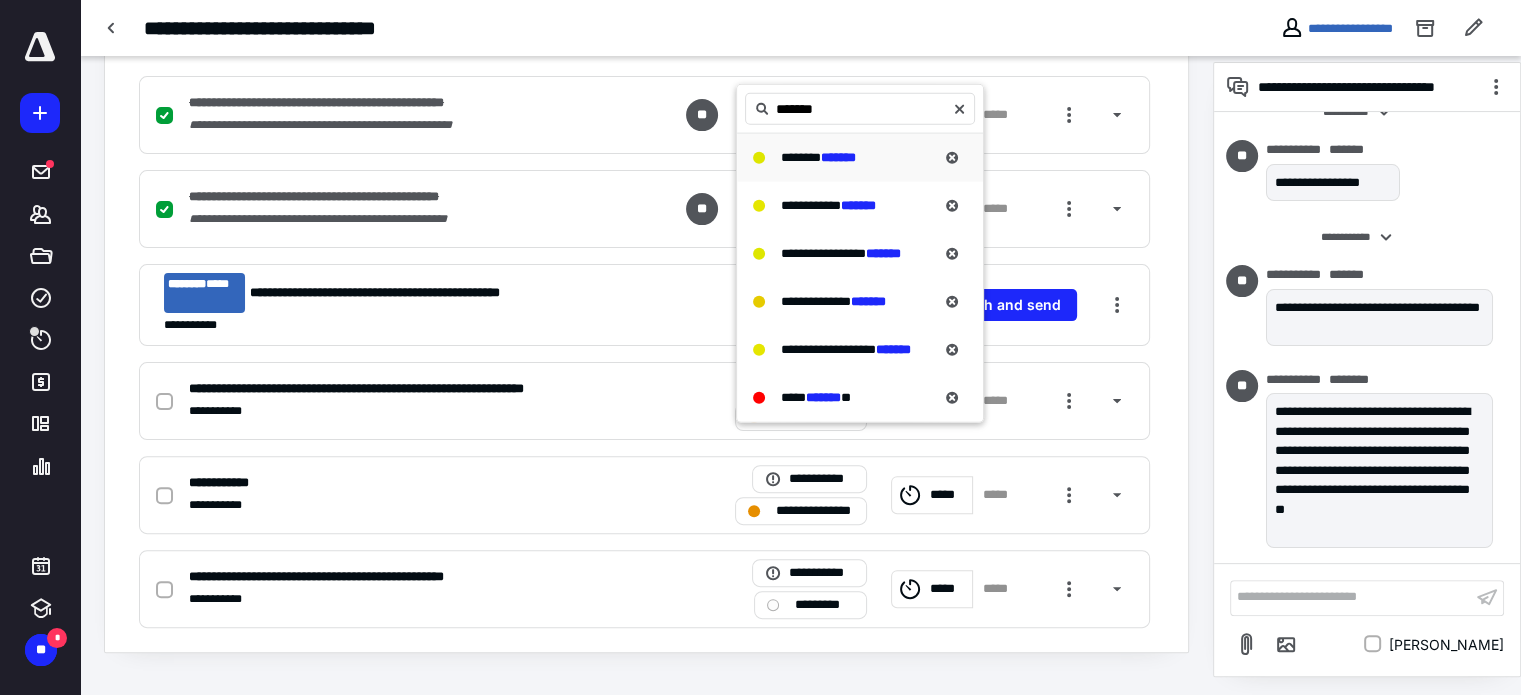 type on "*******" 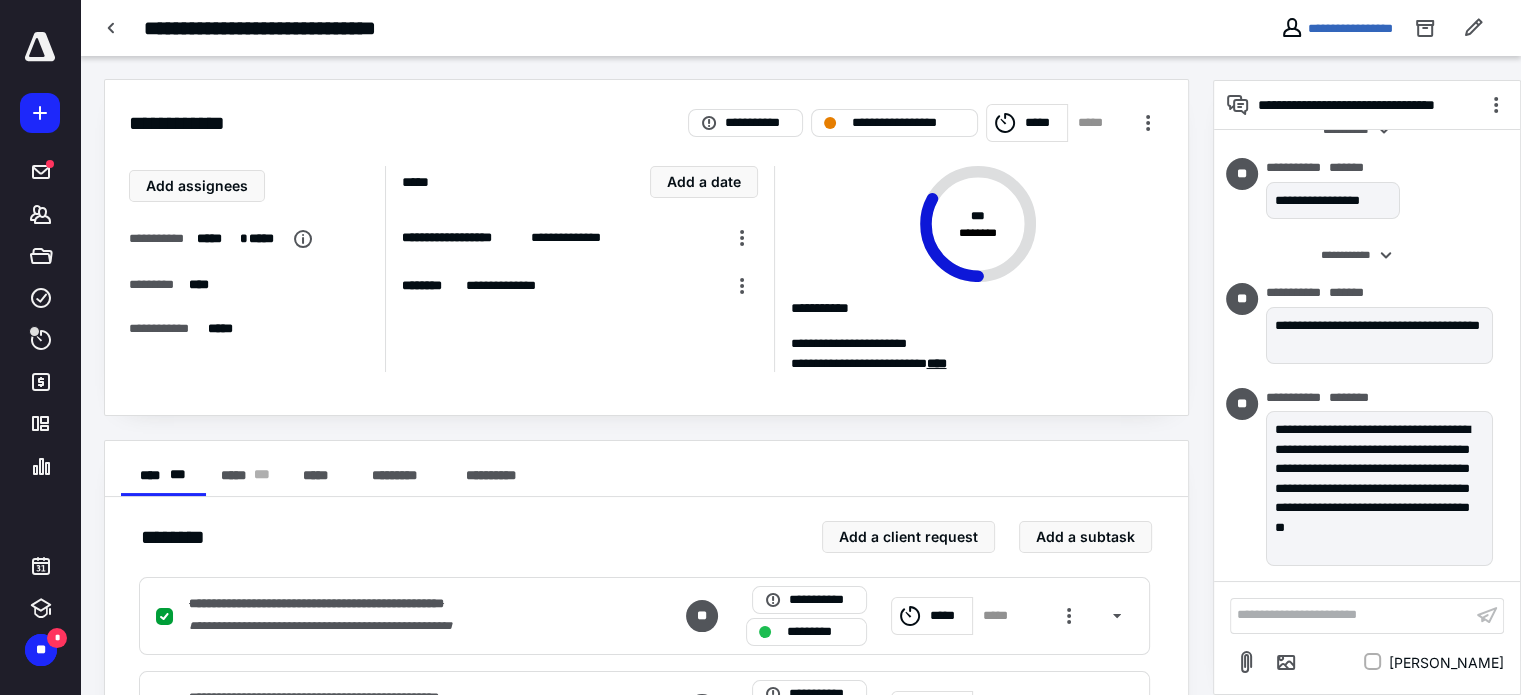 scroll, scrollTop: 0, scrollLeft: 0, axis: both 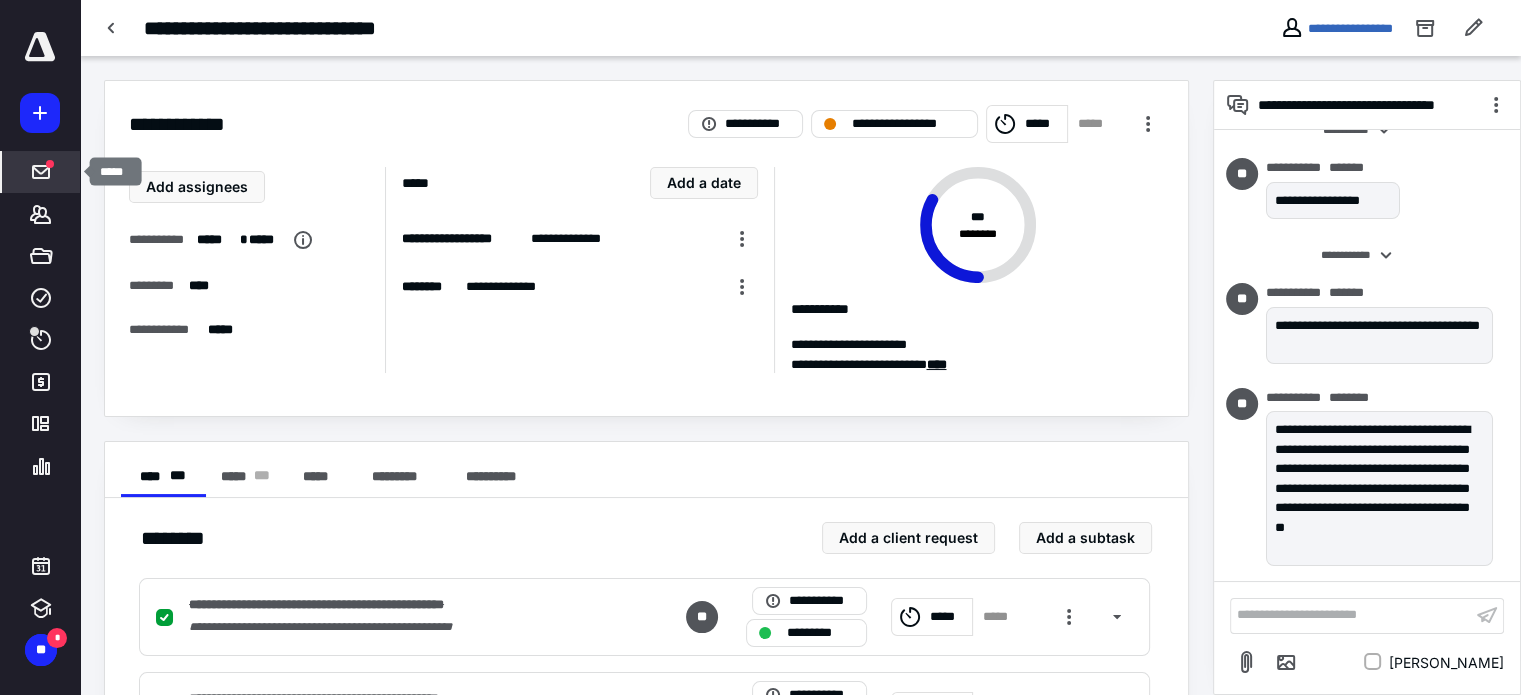 click at bounding box center (50, 164) 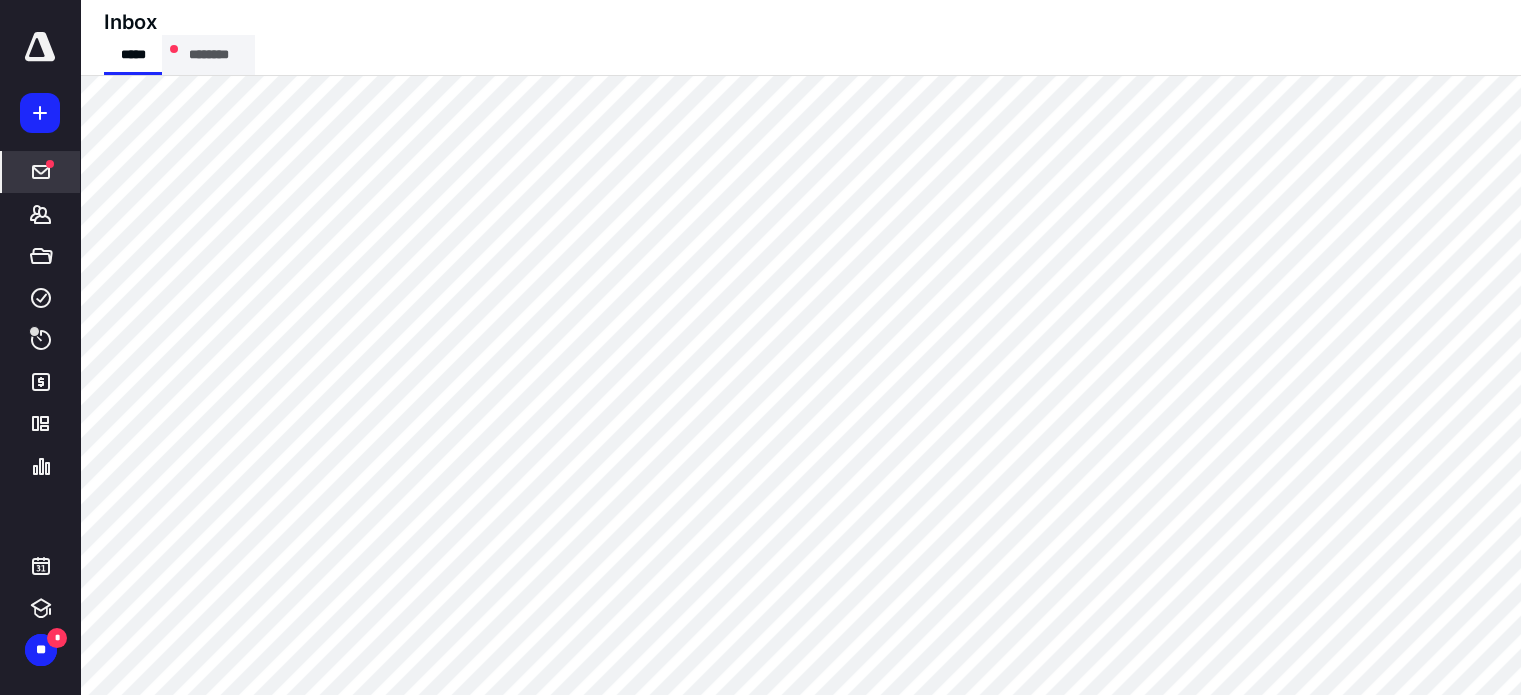click on "********" at bounding box center [208, 55] 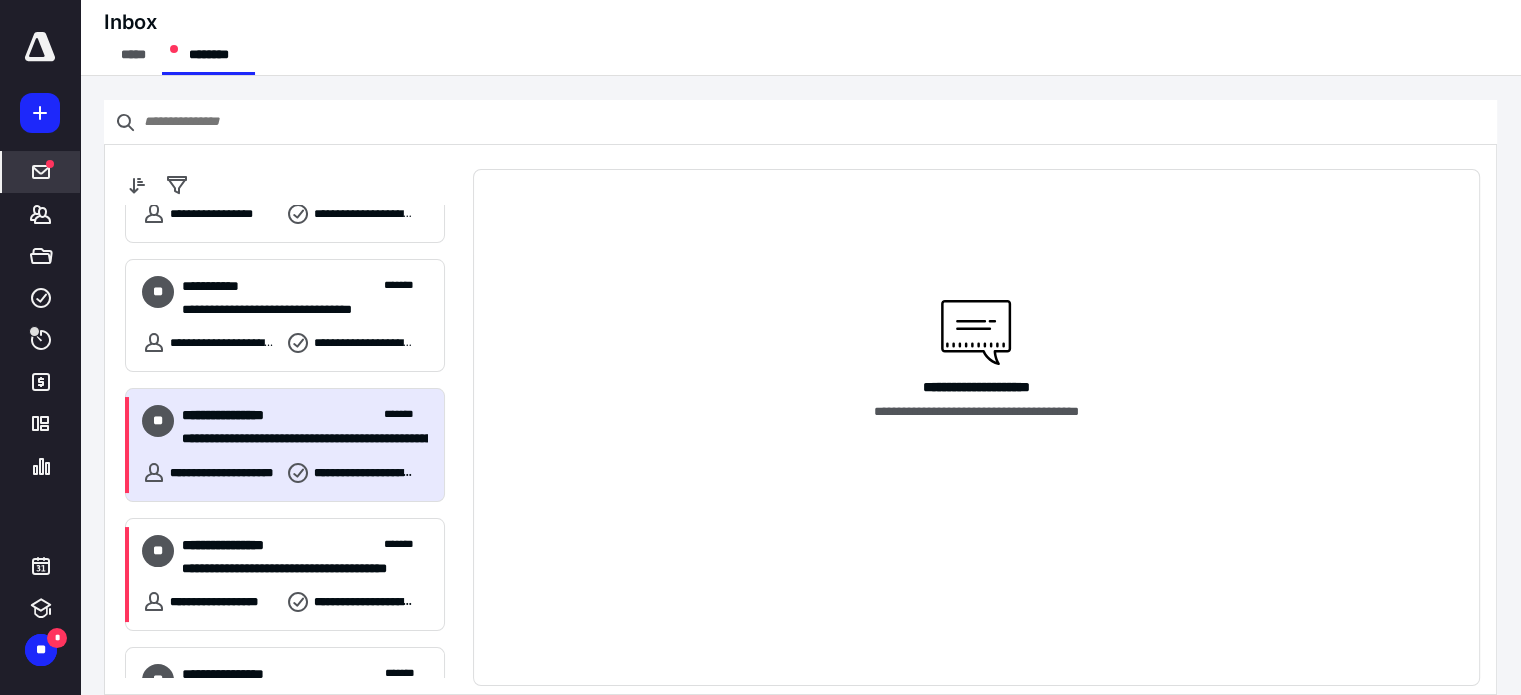 scroll, scrollTop: 80, scrollLeft: 0, axis: vertical 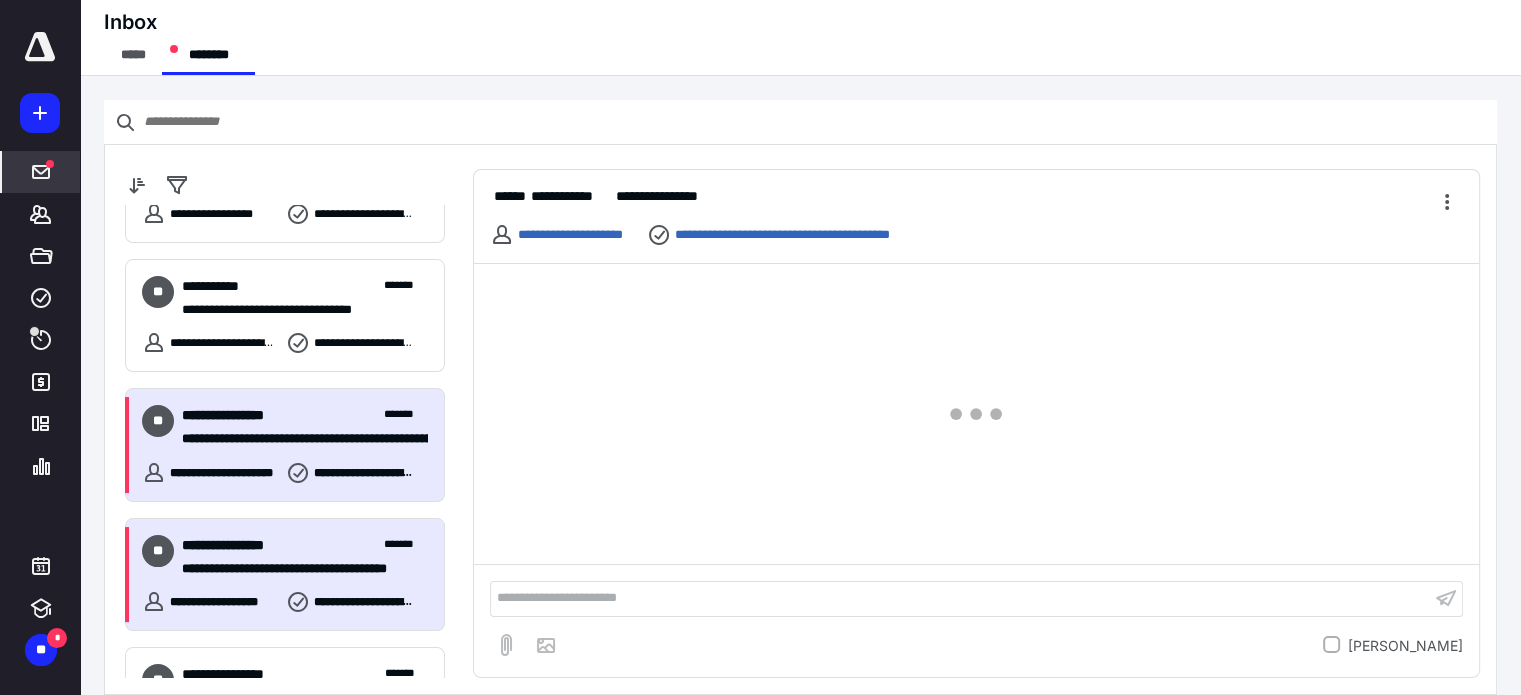 click on "**********" at bounding box center (240, 545) 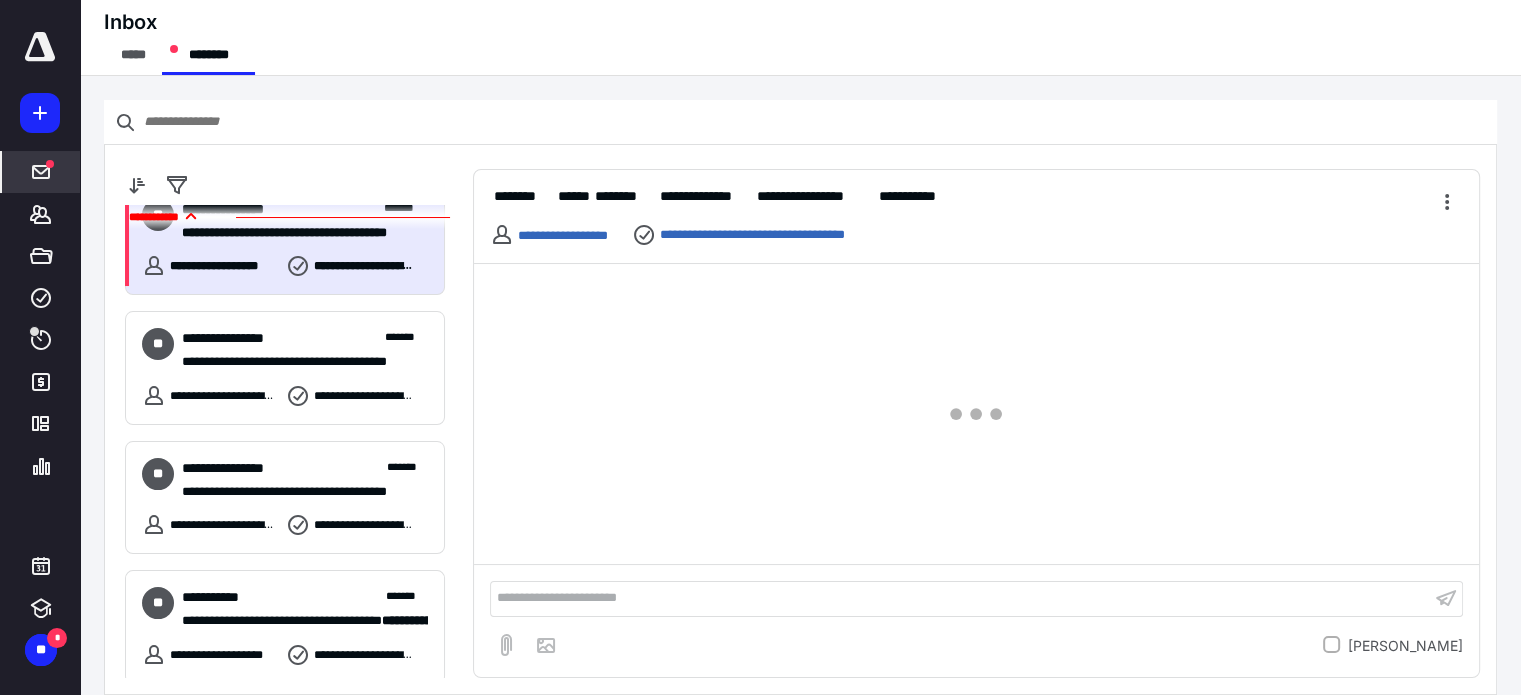 scroll, scrollTop: 824, scrollLeft: 0, axis: vertical 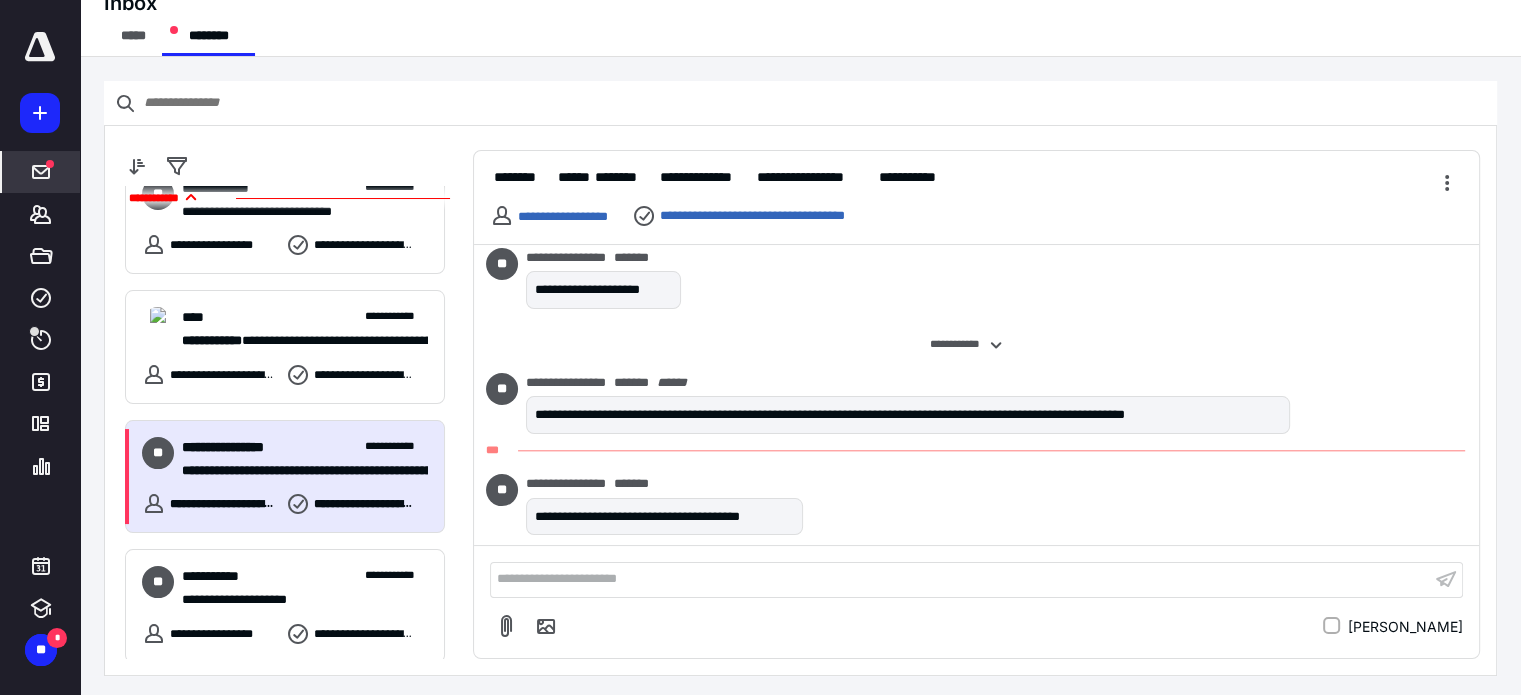click on "**********" at bounding box center (240, 447) 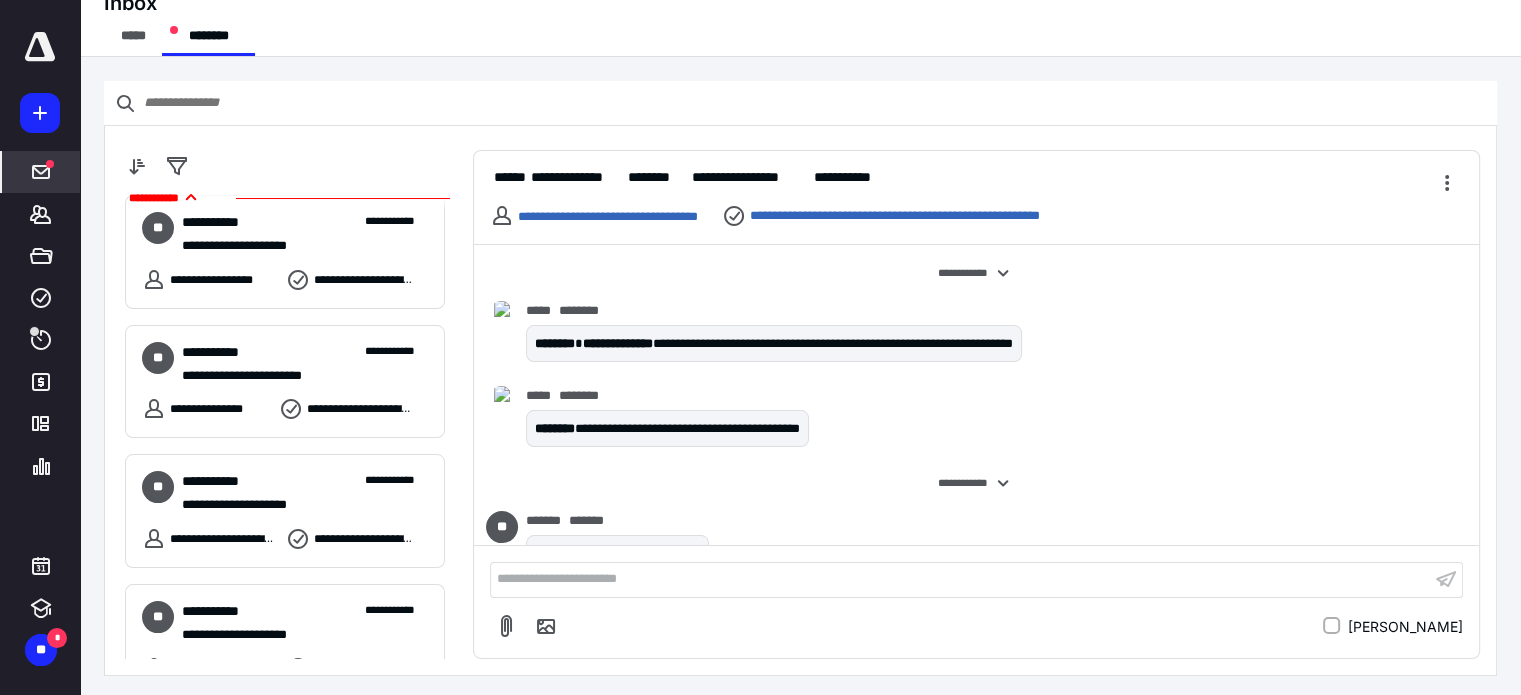 scroll, scrollTop: 3155, scrollLeft: 0, axis: vertical 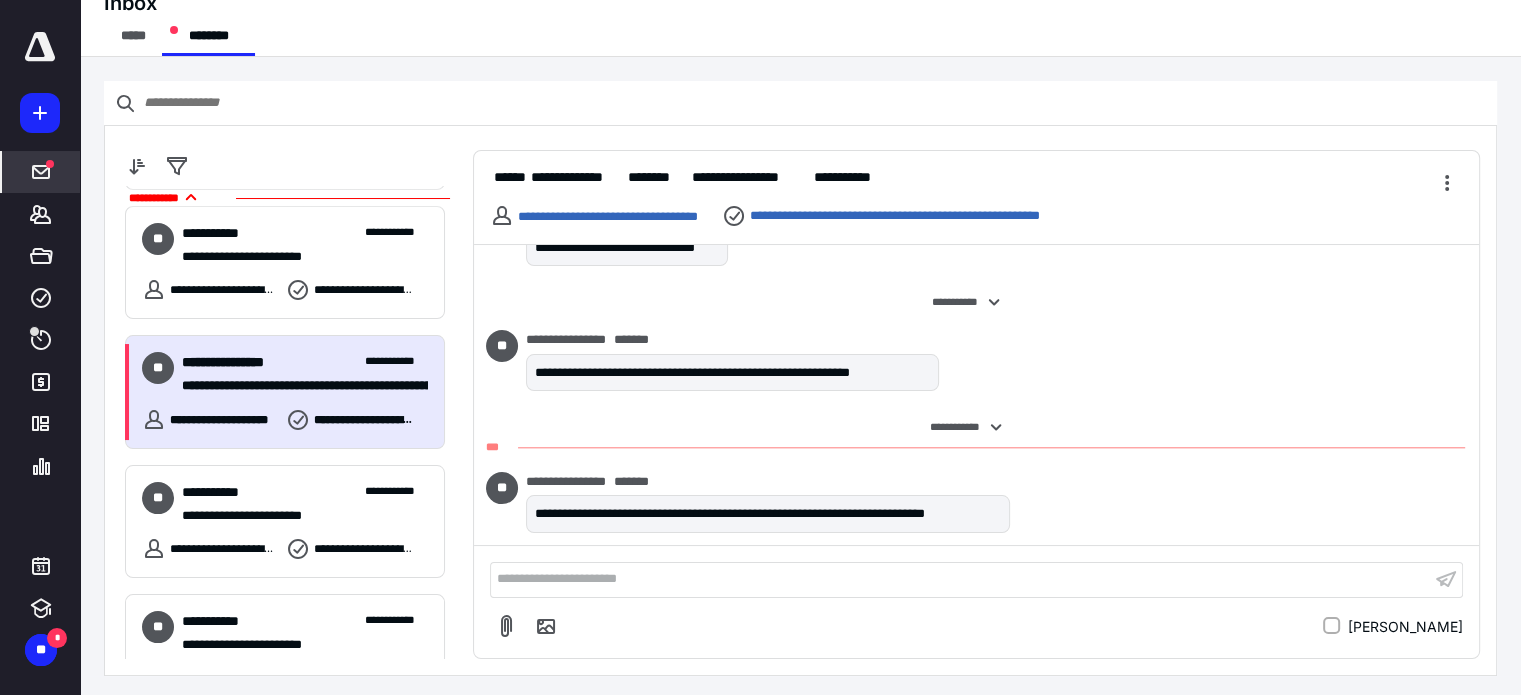 click on "**********" at bounding box center [297, 386] 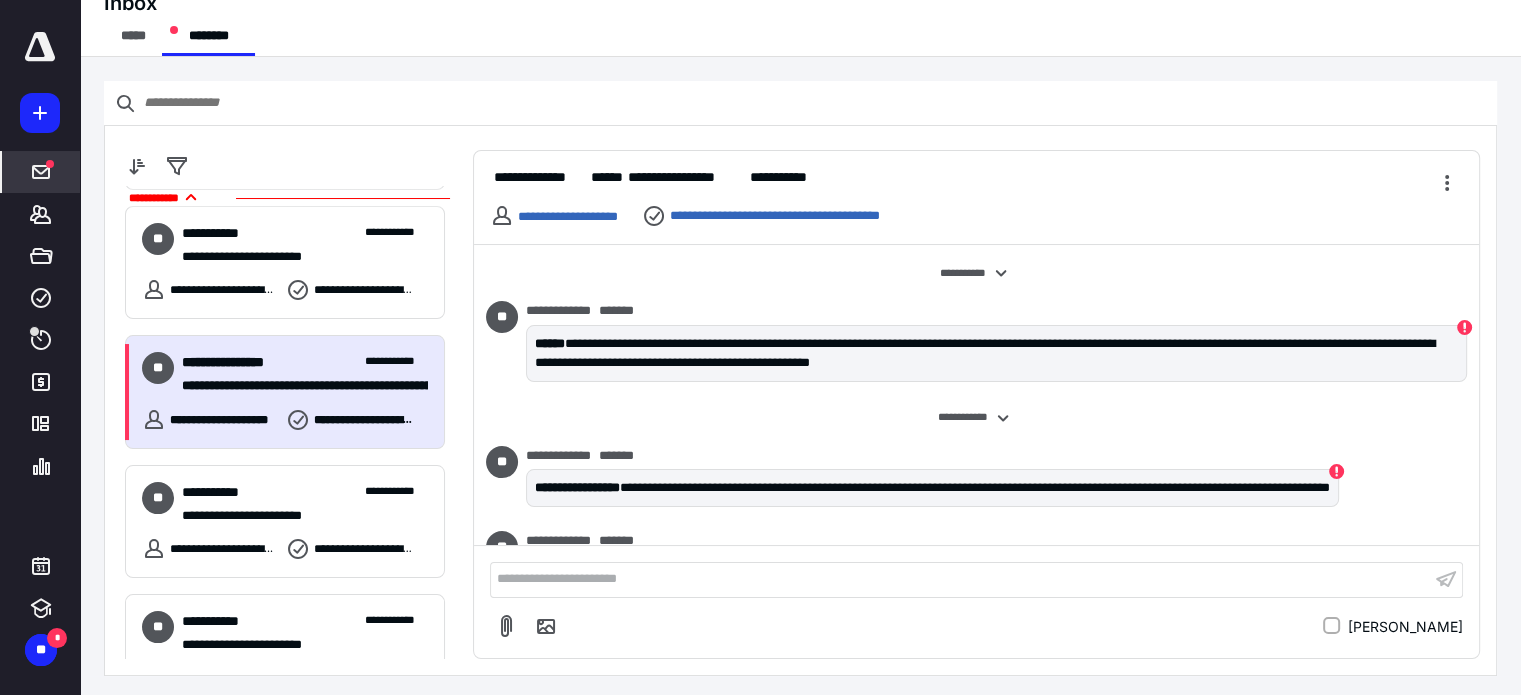 scroll, scrollTop: 2225, scrollLeft: 0, axis: vertical 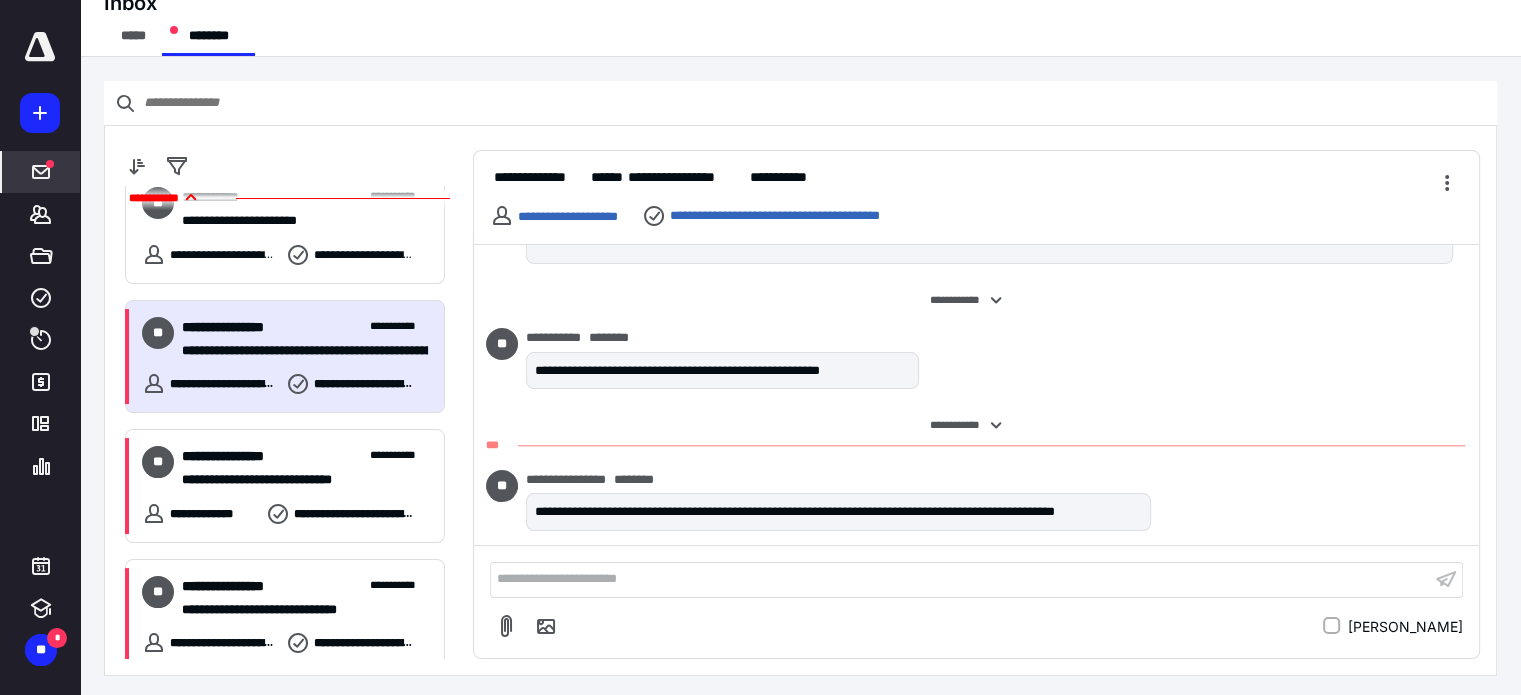 click on "**********" at bounding box center [297, 351] 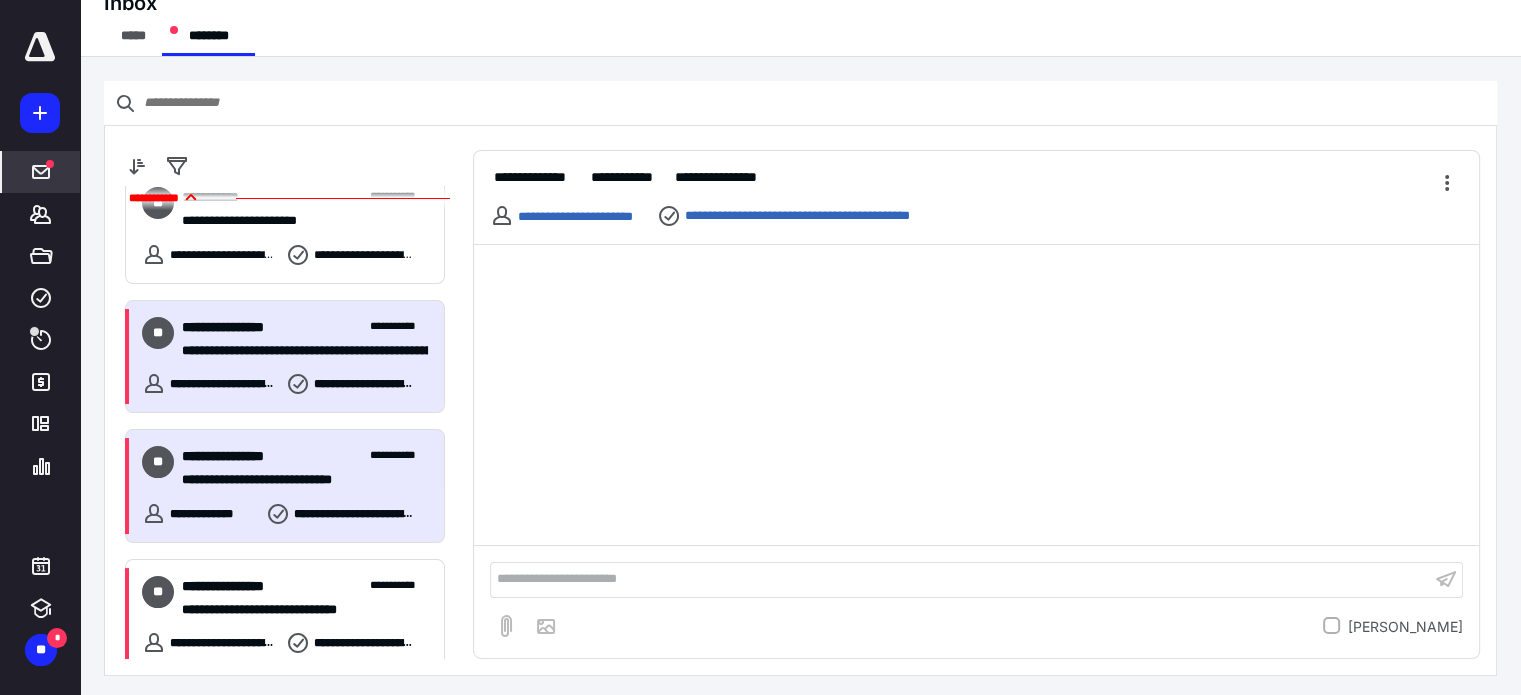 click on "**********" at bounding box center [297, 480] 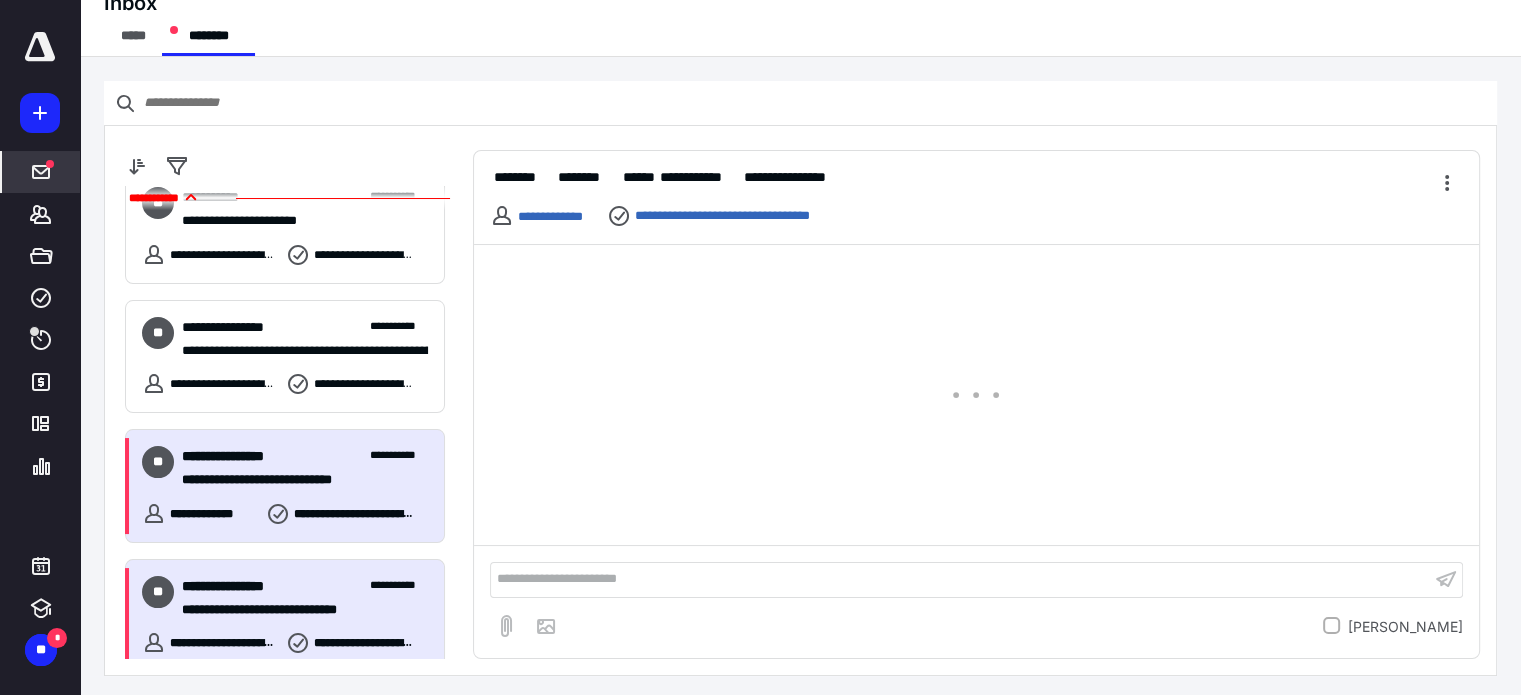 click on "**********" at bounding box center [240, 586] 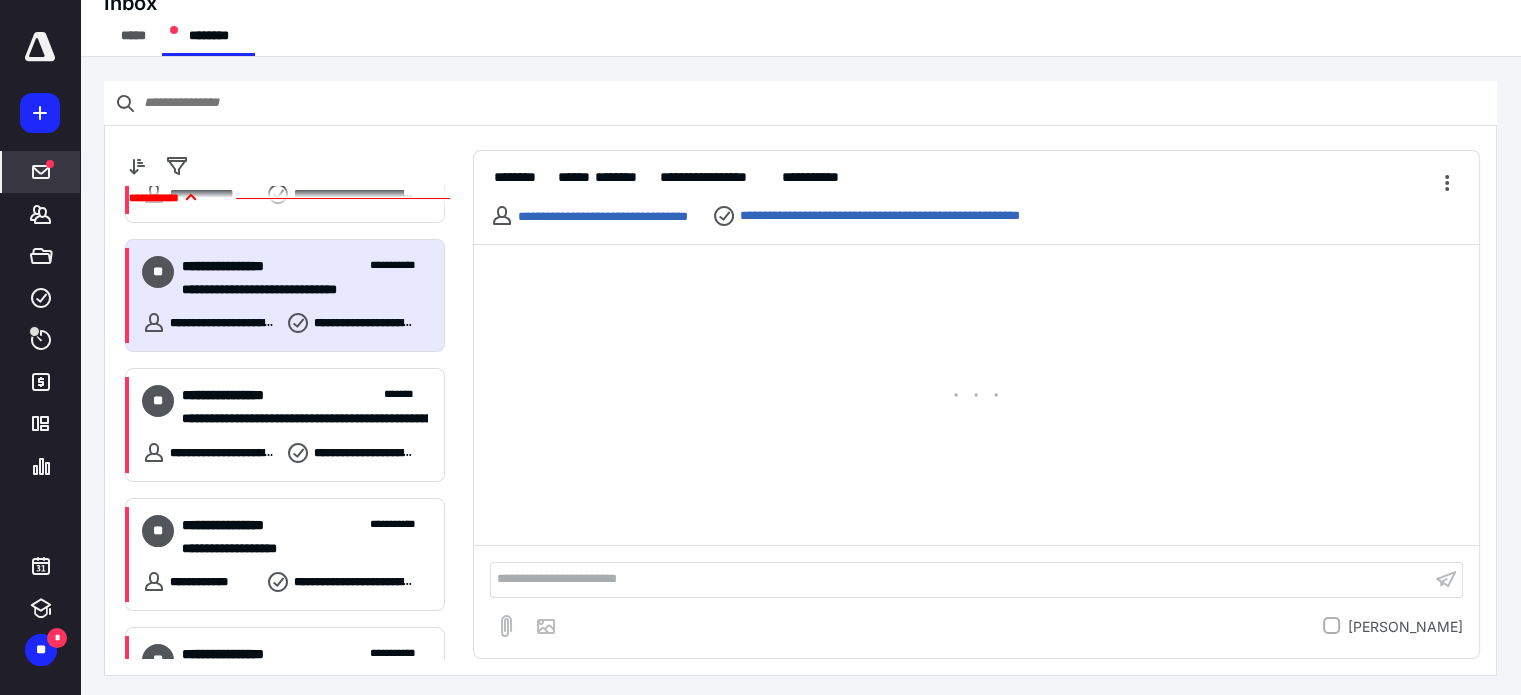 scroll, scrollTop: 3475, scrollLeft: 0, axis: vertical 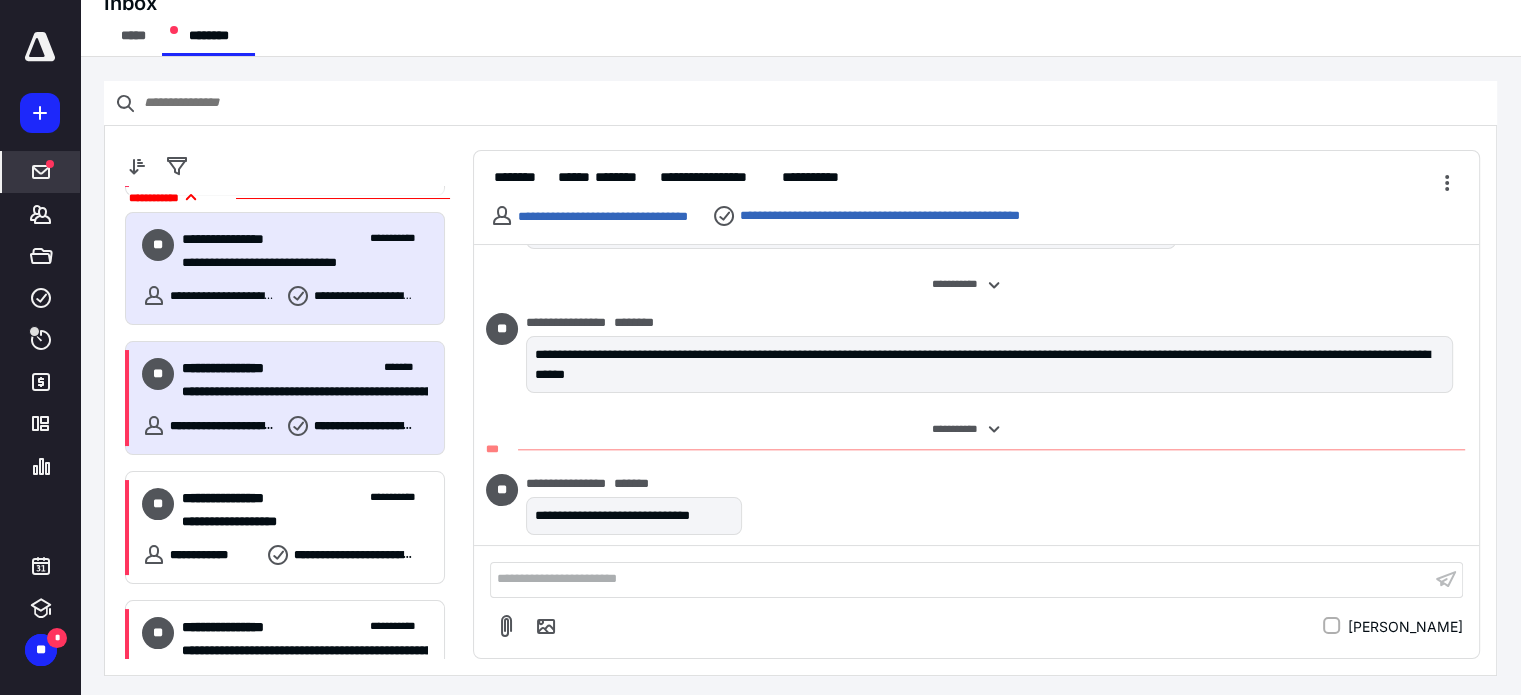 click on "**********" at bounding box center [285, 398] 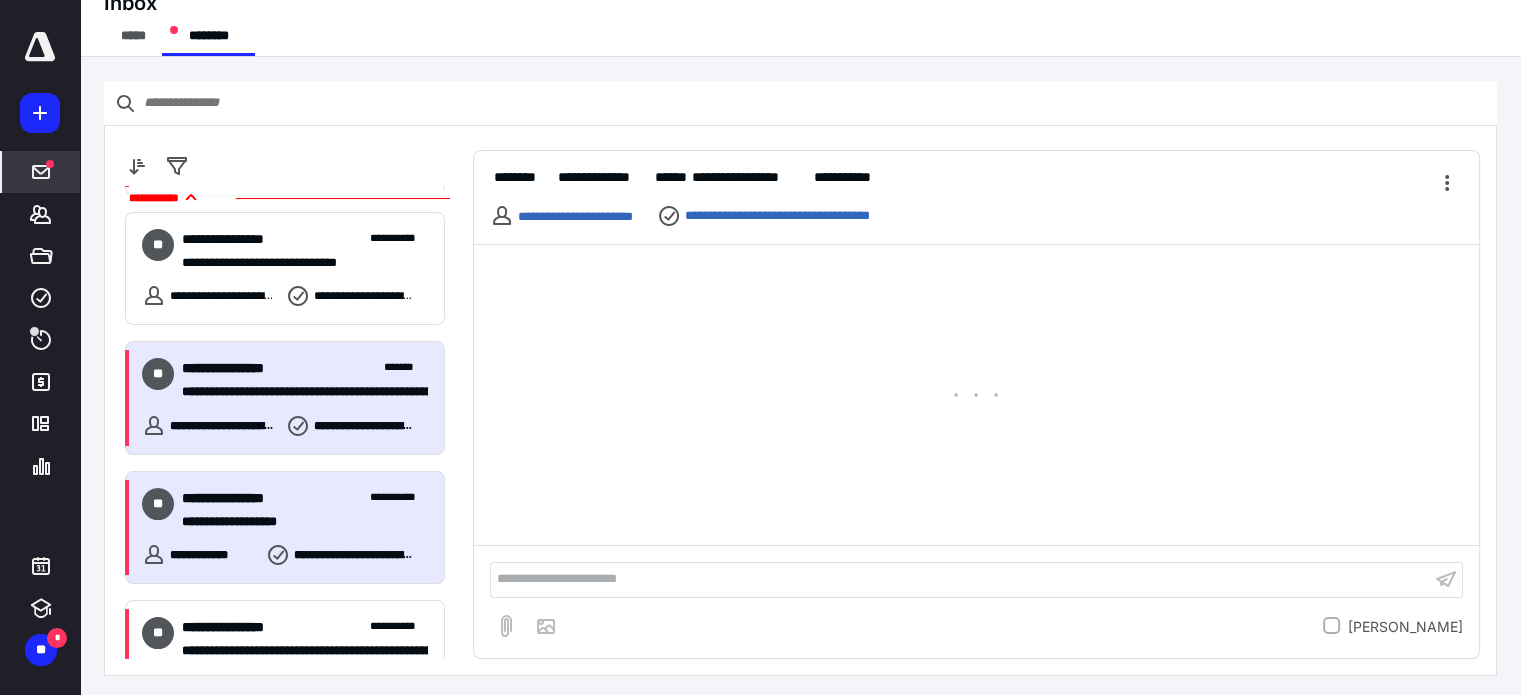click on "**********" at bounding box center [240, 498] 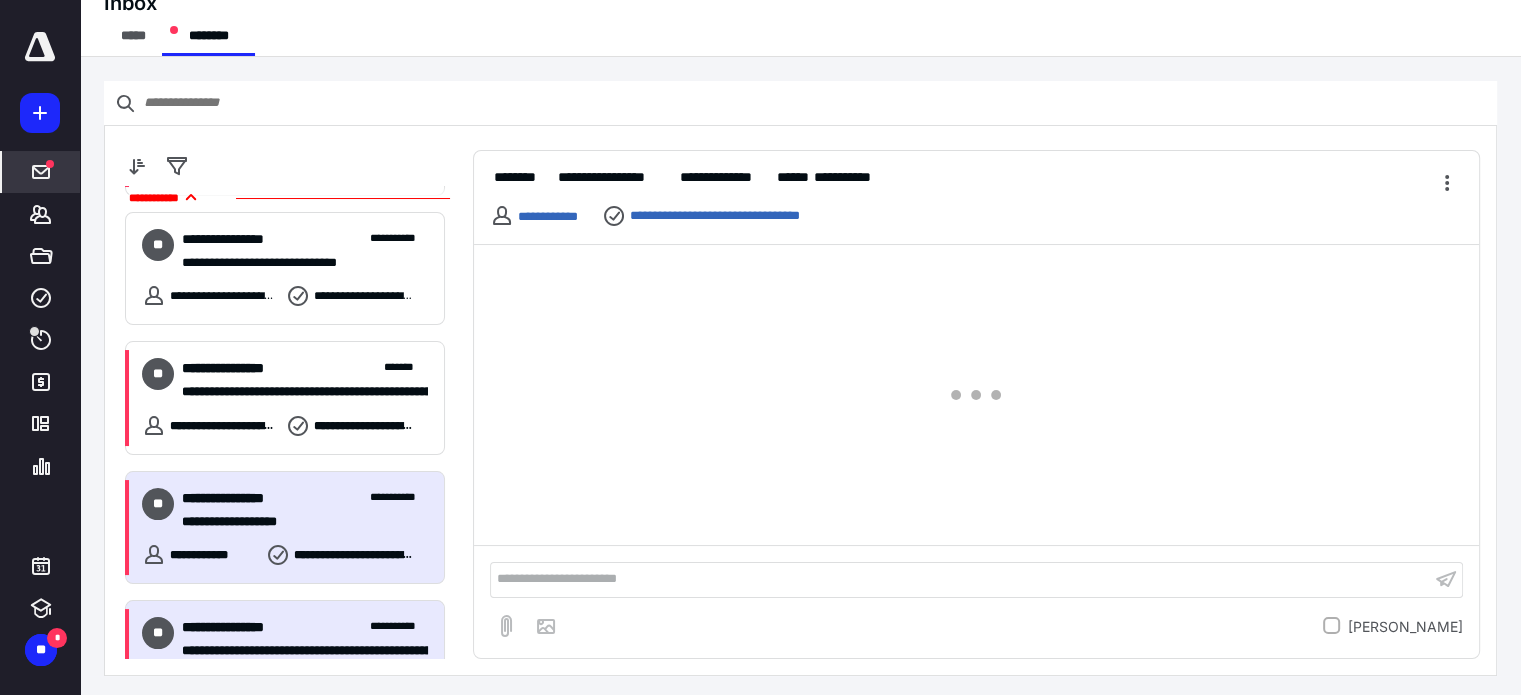 click on "**********" at bounding box center (240, 627) 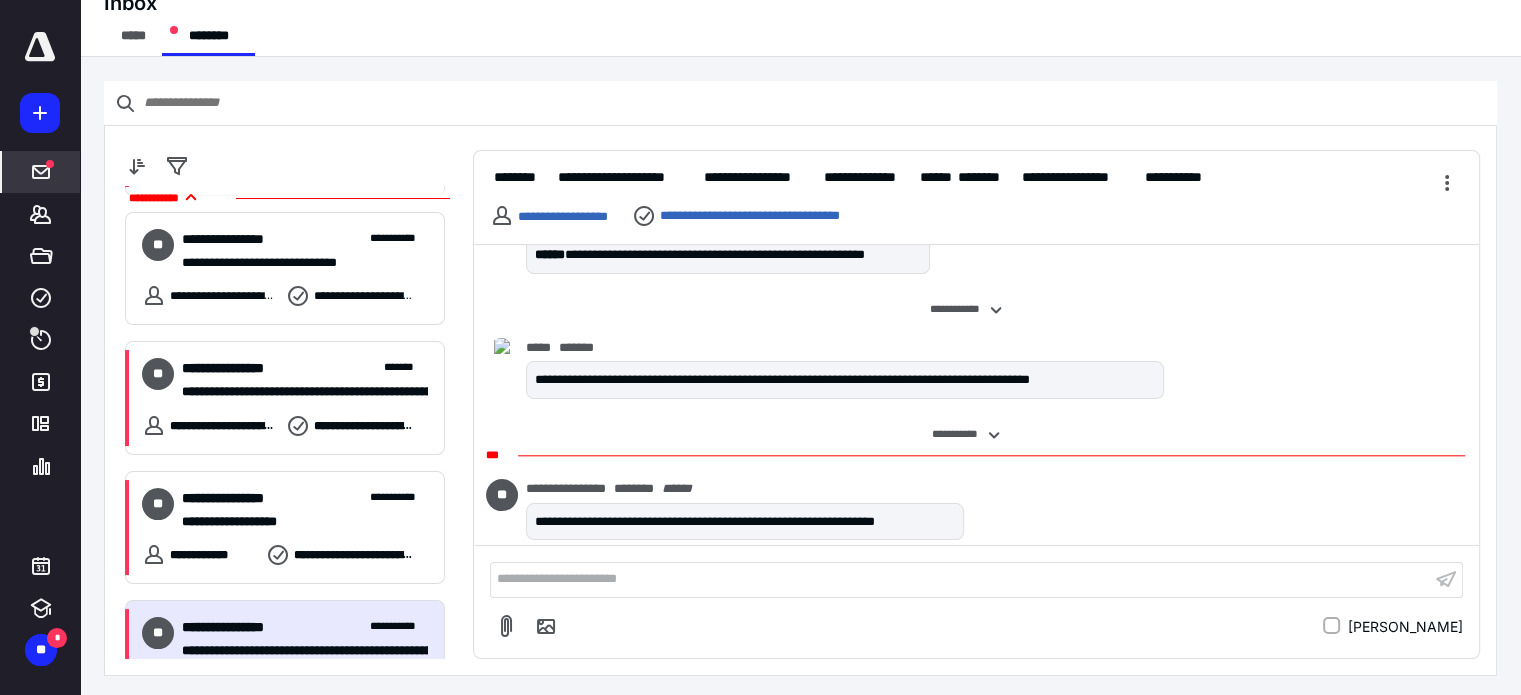 scroll, scrollTop: 2985, scrollLeft: 0, axis: vertical 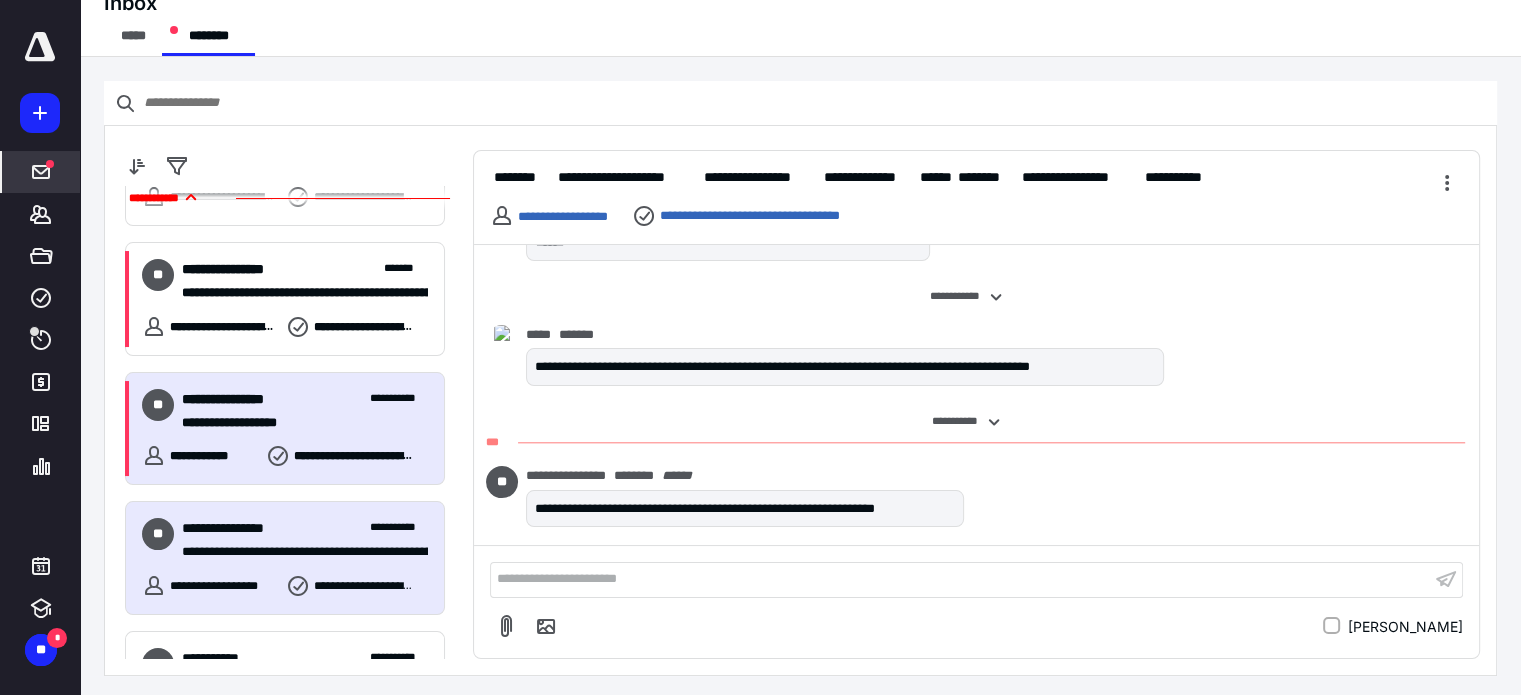 click on "**********" at bounding box center [285, 429] 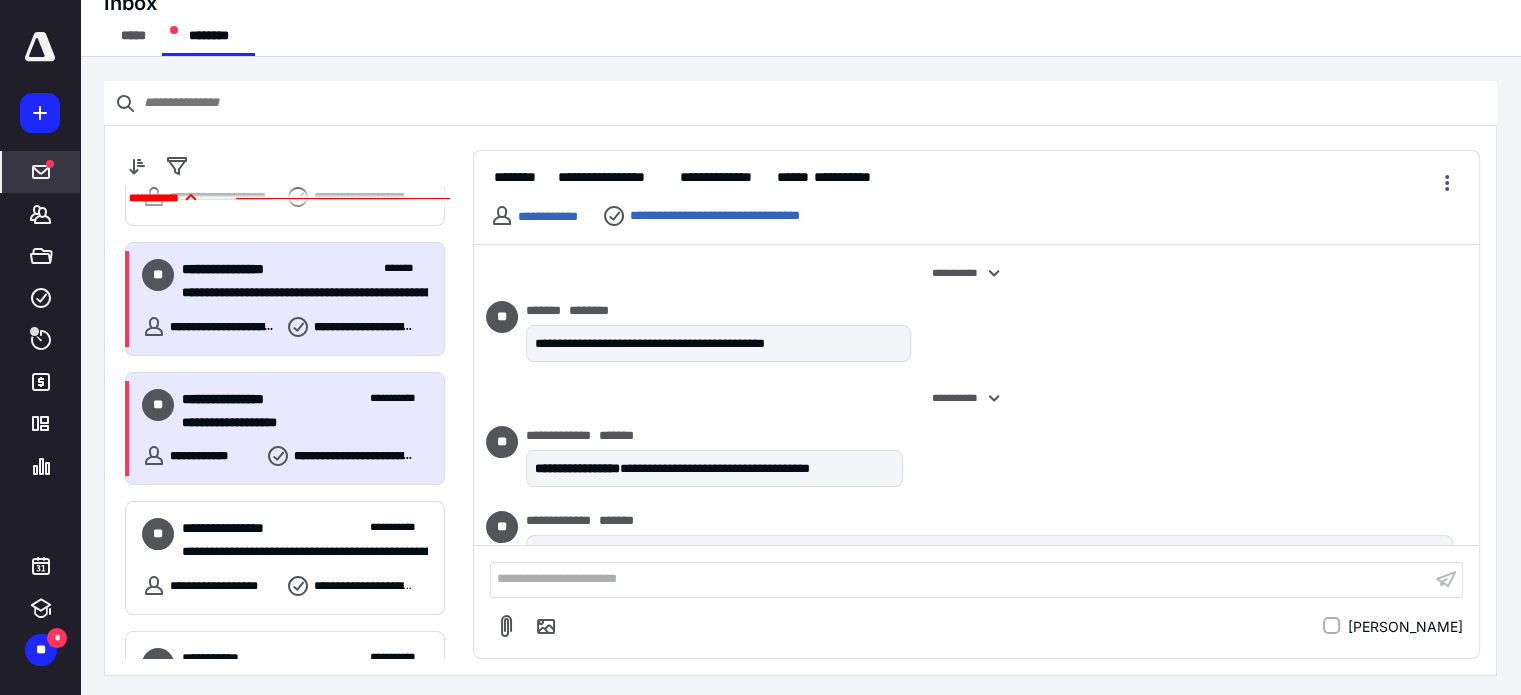 scroll, scrollTop: 2830, scrollLeft: 0, axis: vertical 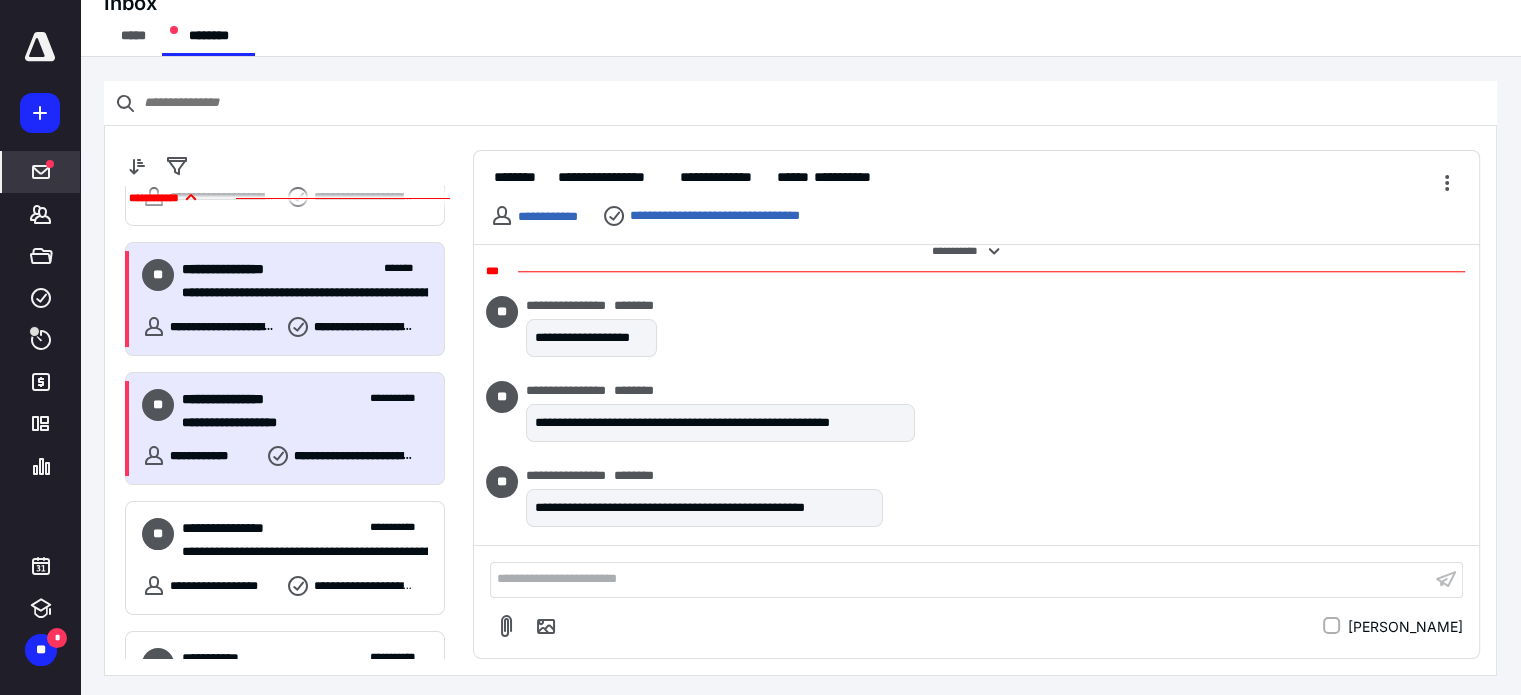 click on "**********" at bounding box center [297, 293] 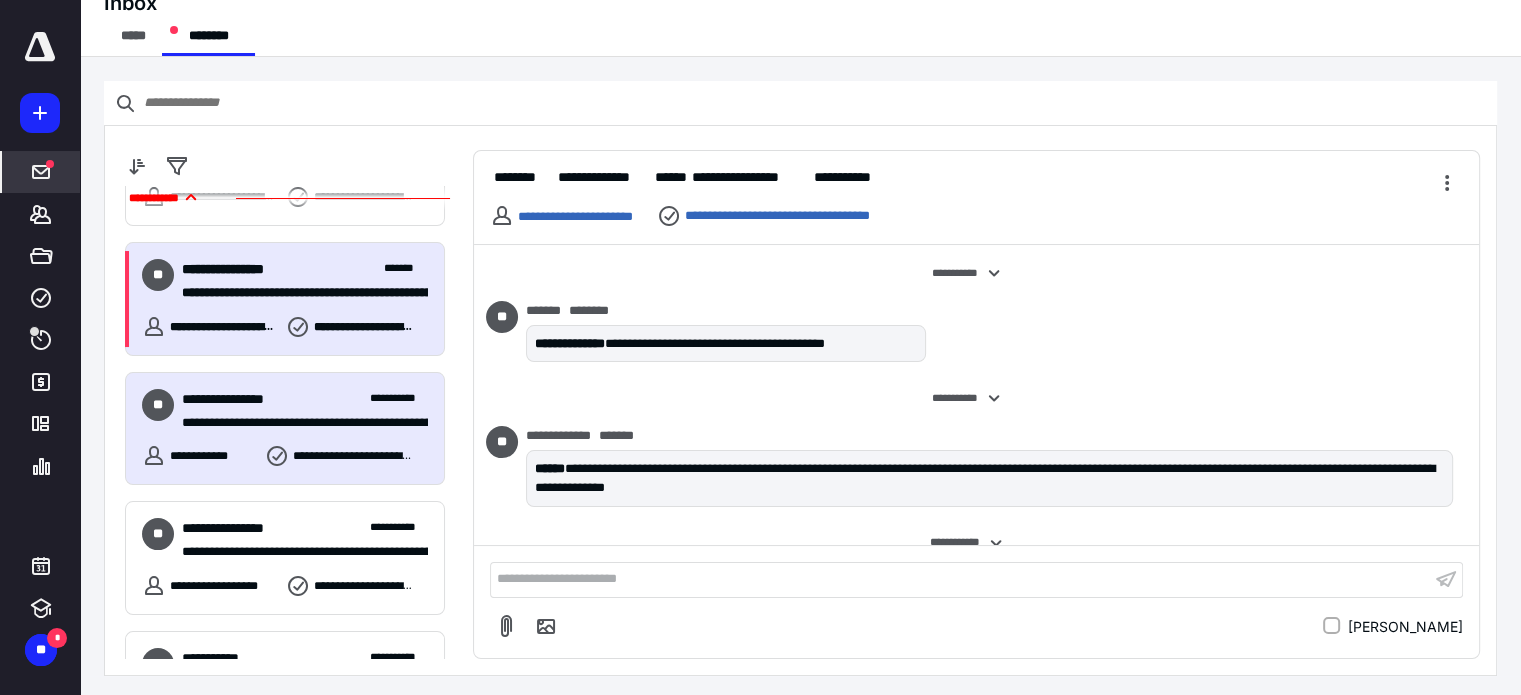 scroll, scrollTop: 1204, scrollLeft: 0, axis: vertical 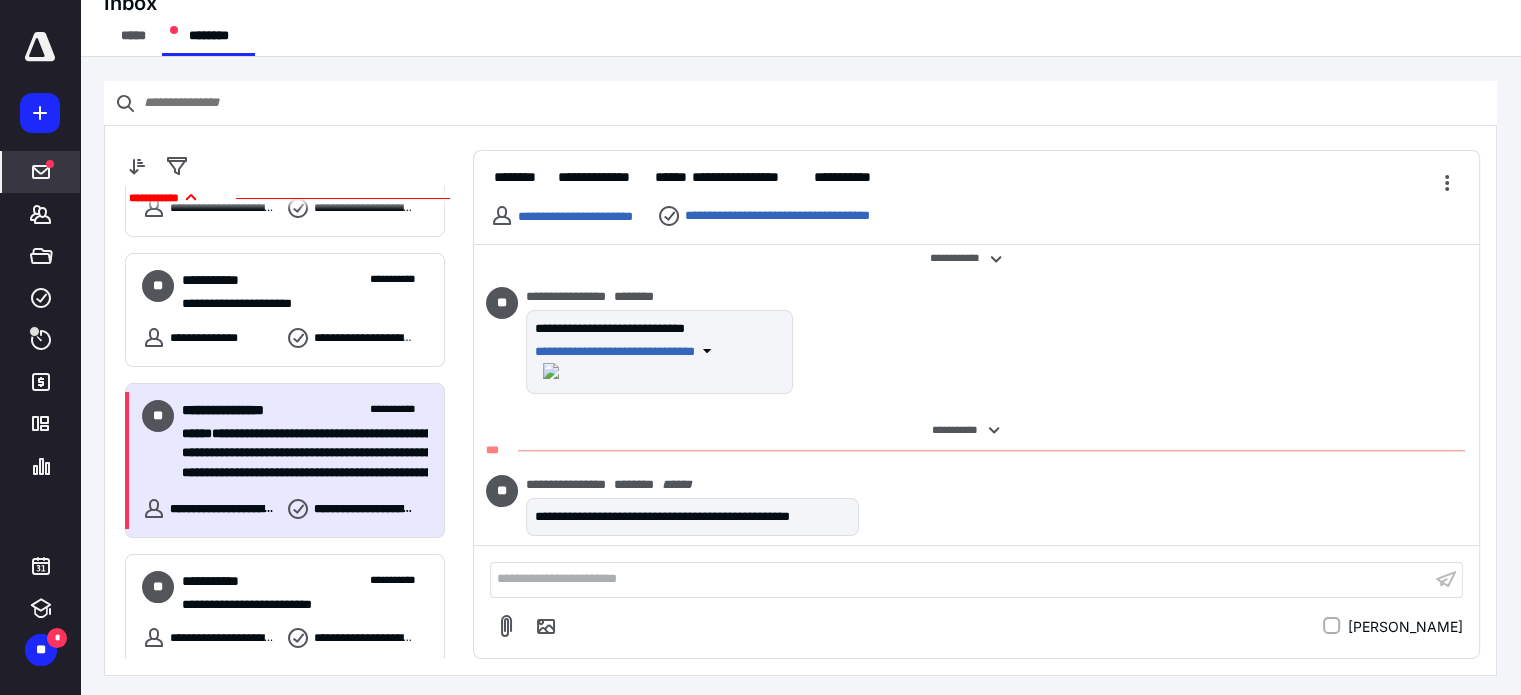 click on "**********" at bounding box center [297, 473] 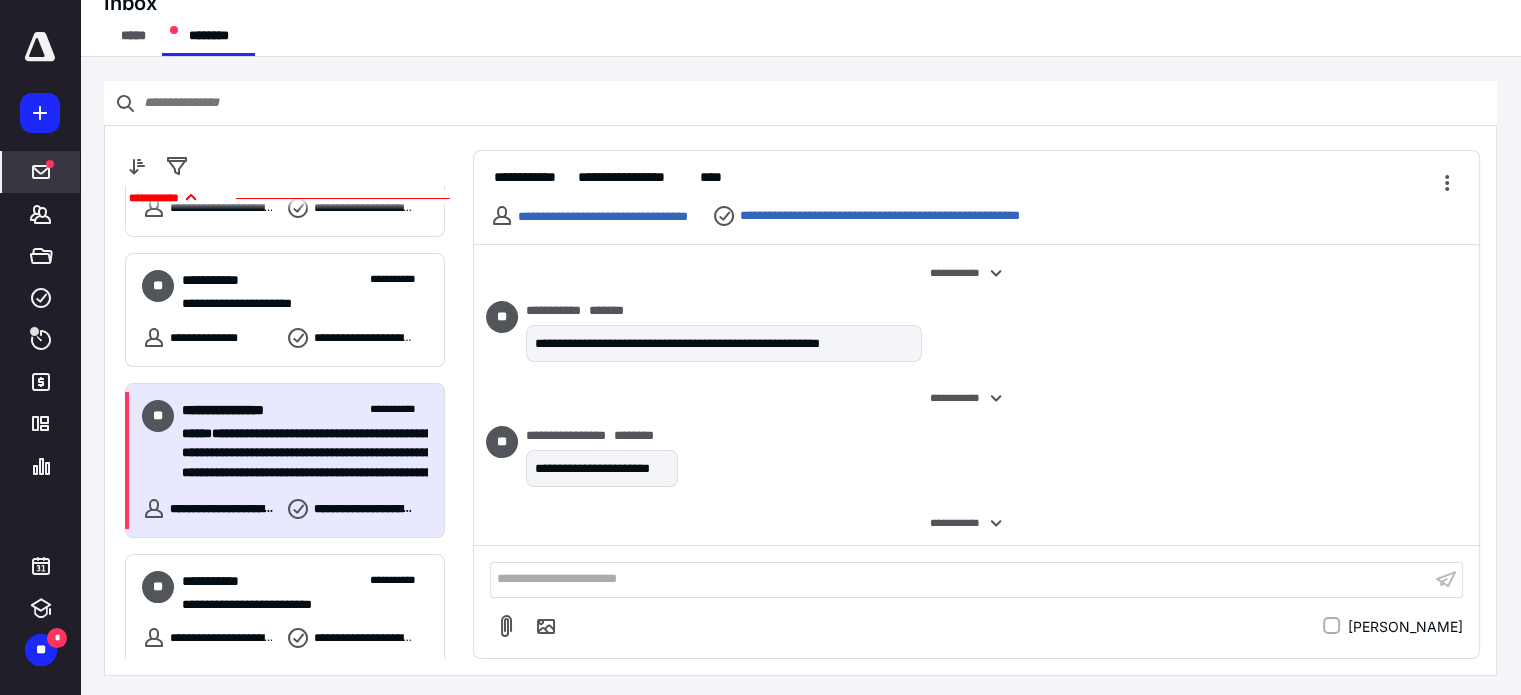 scroll, scrollTop: 2931, scrollLeft: 0, axis: vertical 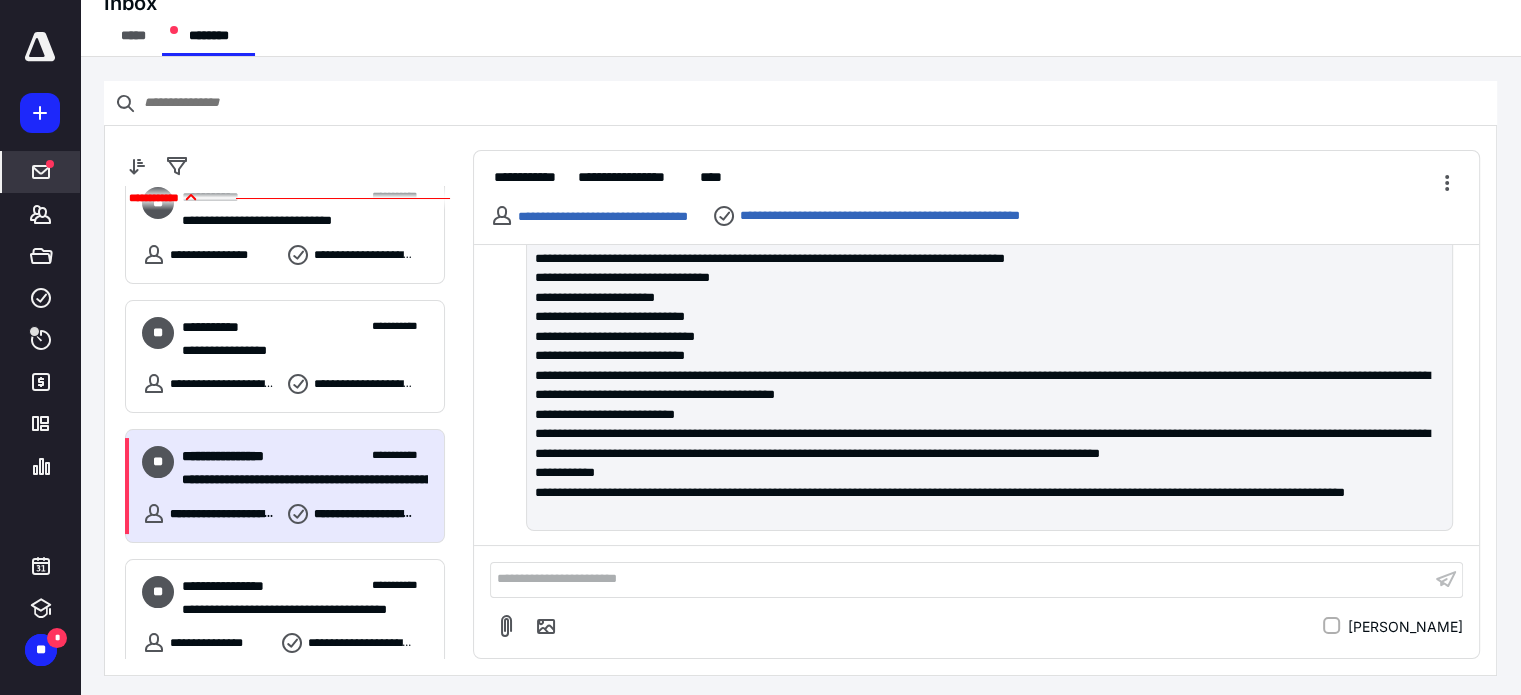 click on "**********" at bounding box center [240, 456] 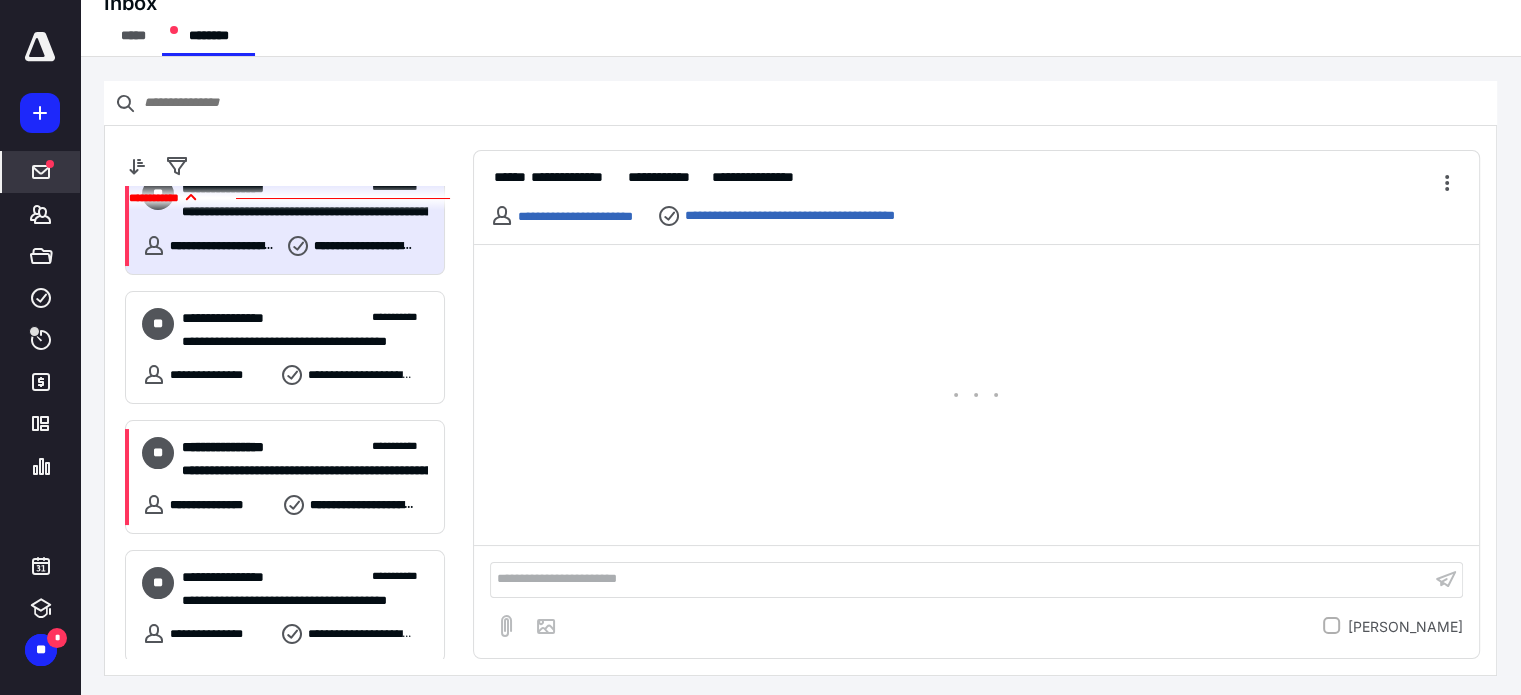 scroll, scrollTop: 2373, scrollLeft: 0, axis: vertical 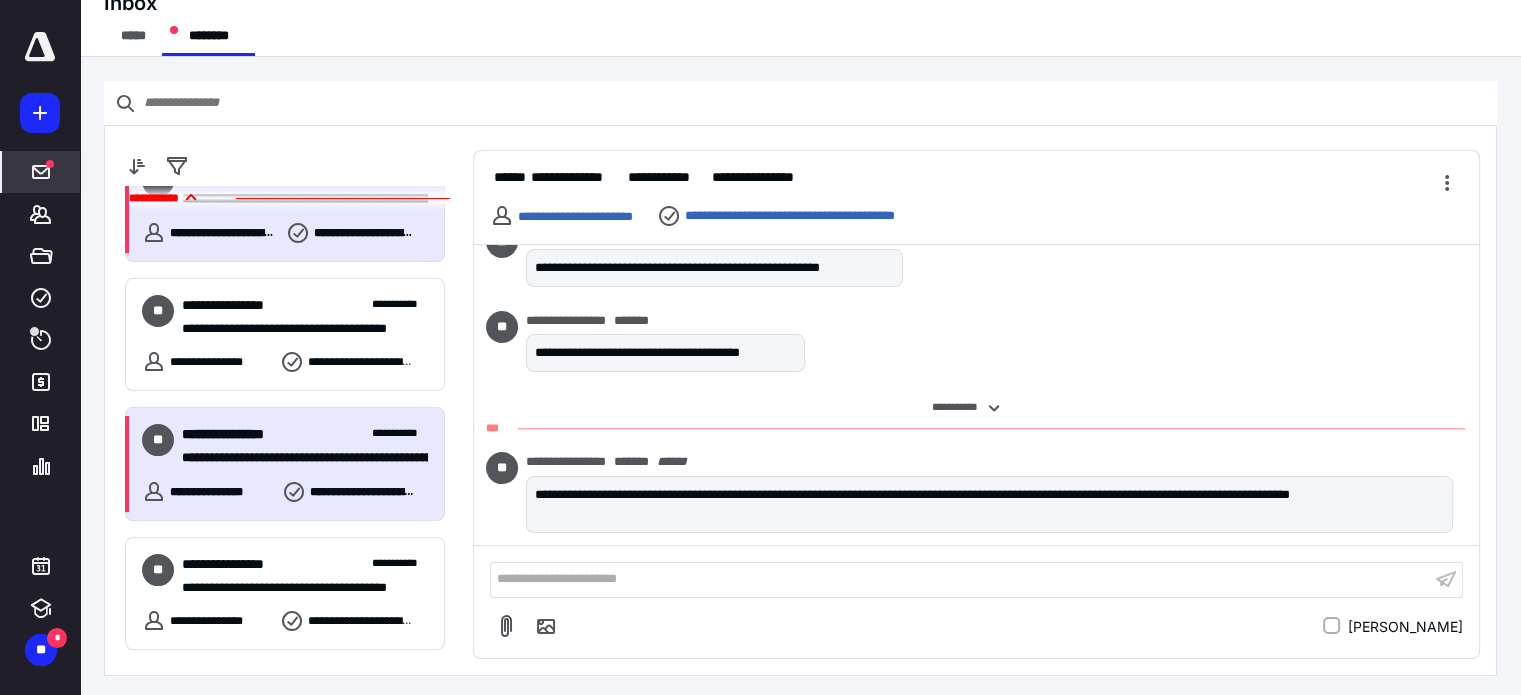 click on "**********" at bounding box center [240, 434] 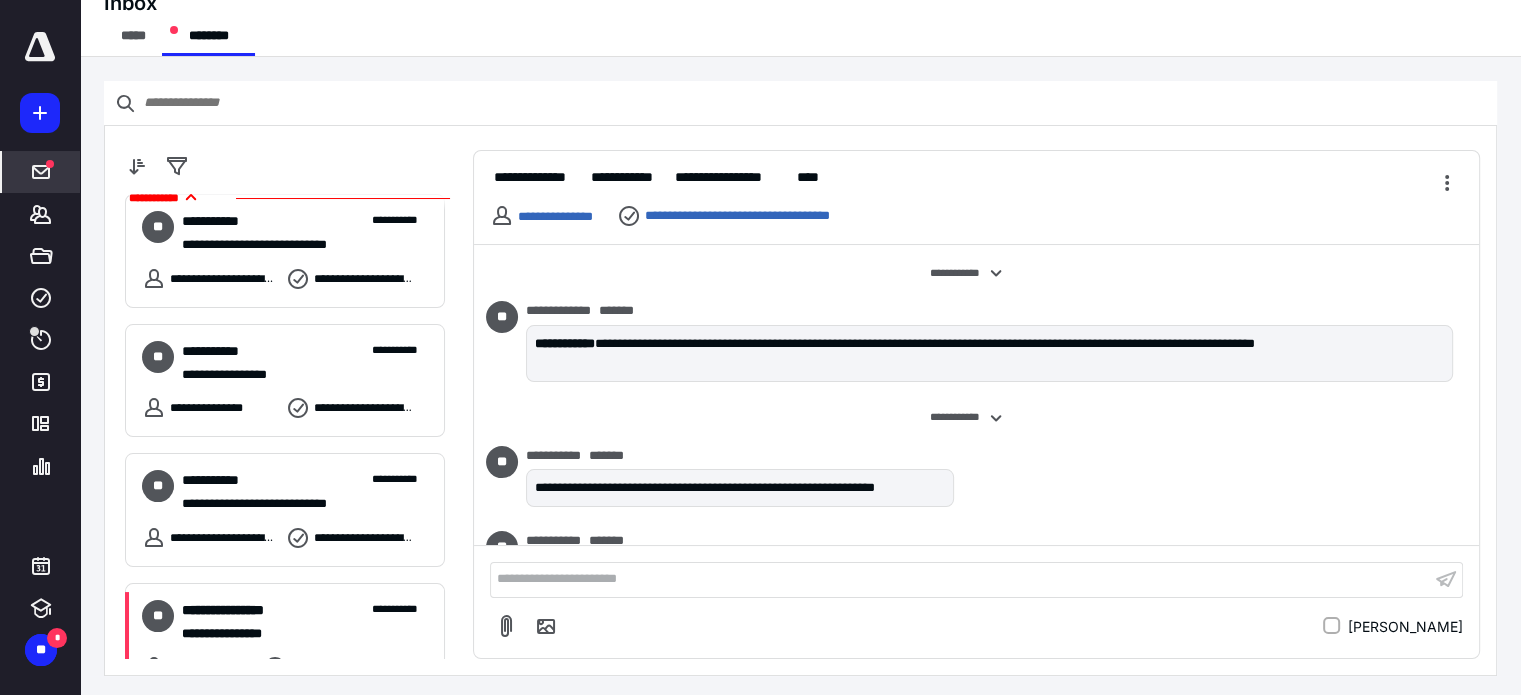 scroll, scrollTop: 2862, scrollLeft: 0, axis: vertical 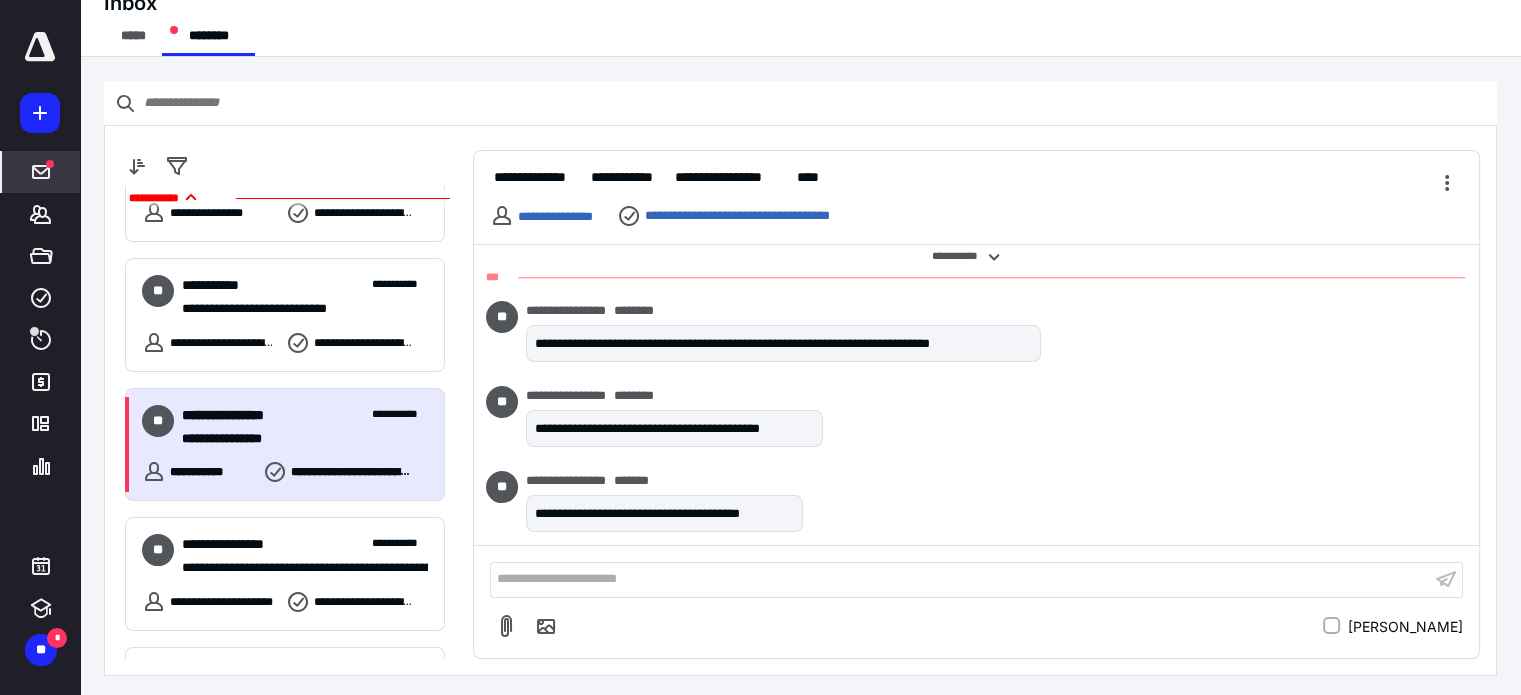 click on "**********" at bounding box center (297, 439) 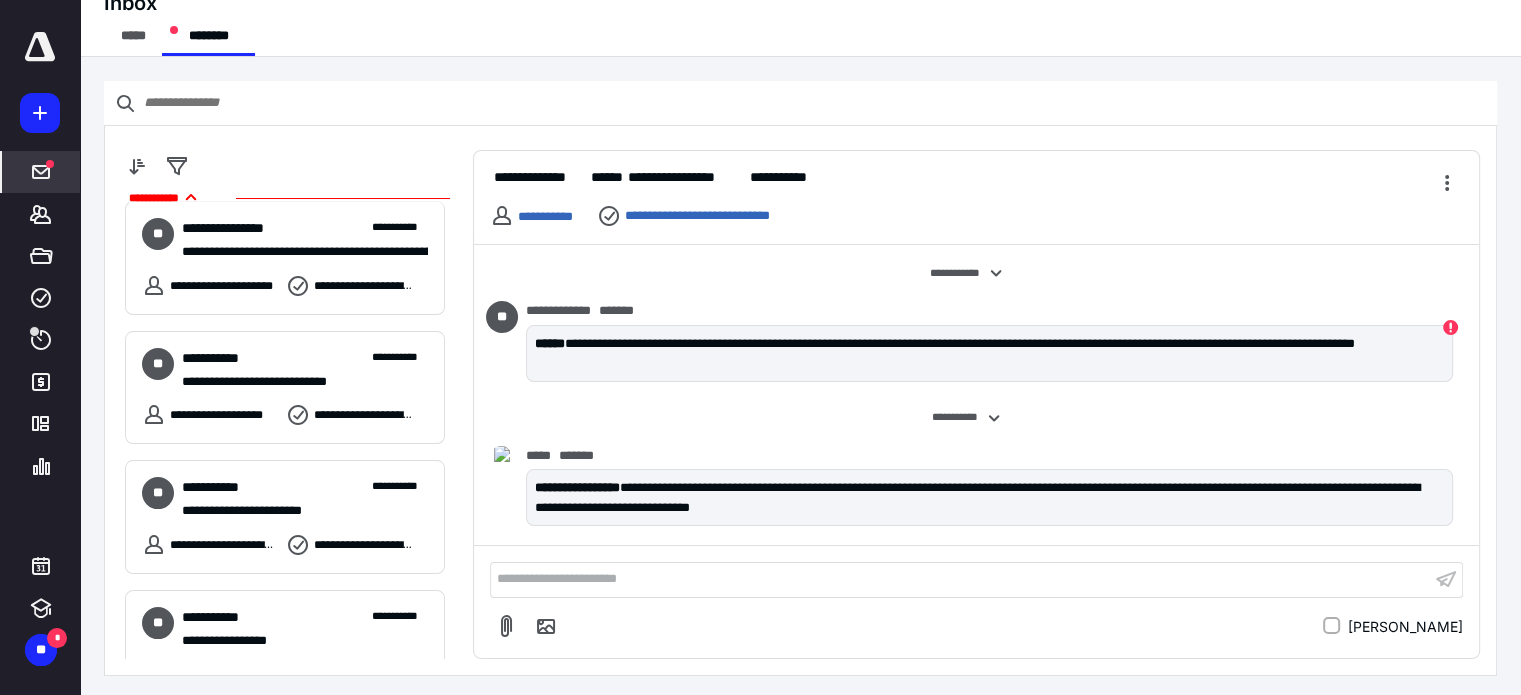 scroll, scrollTop: 3652, scrollLeft: 0, axis: vertical 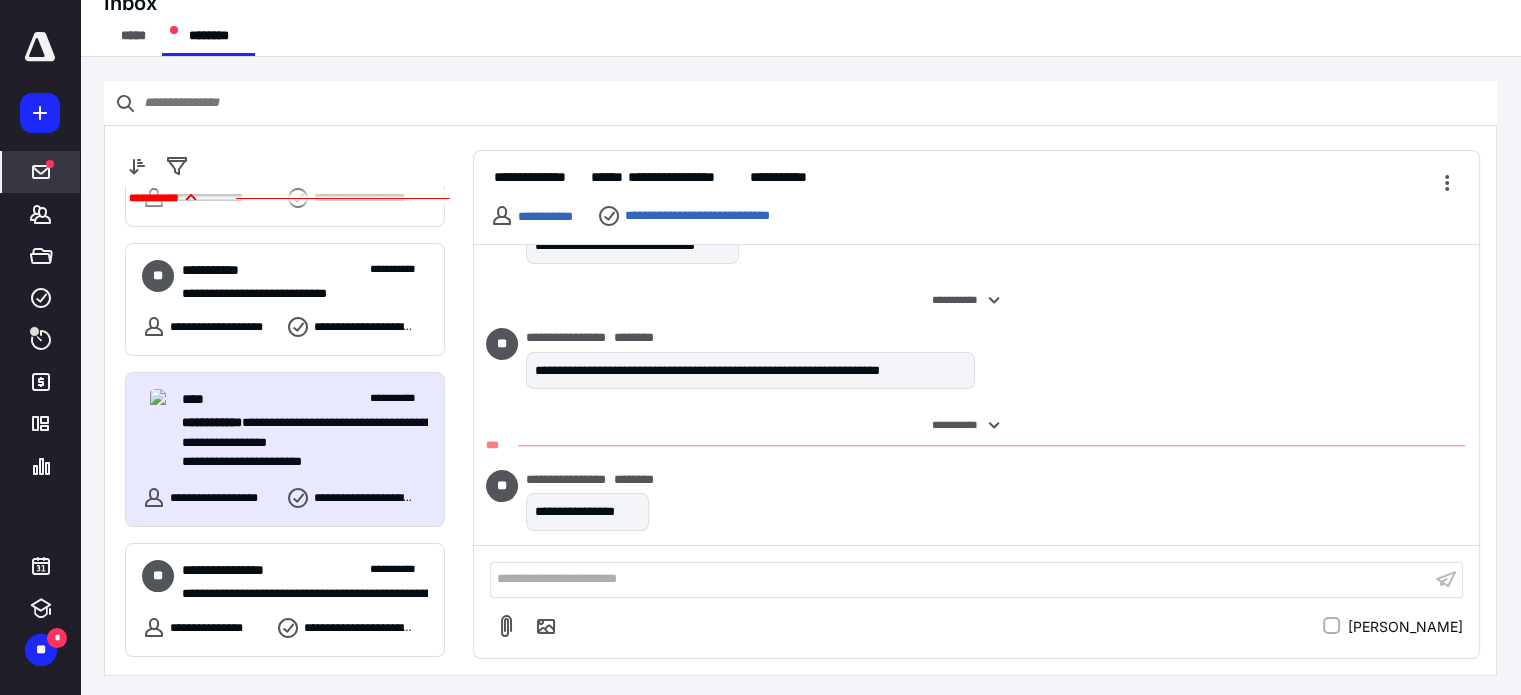 click on "**********" at bounding box center (297, 423) 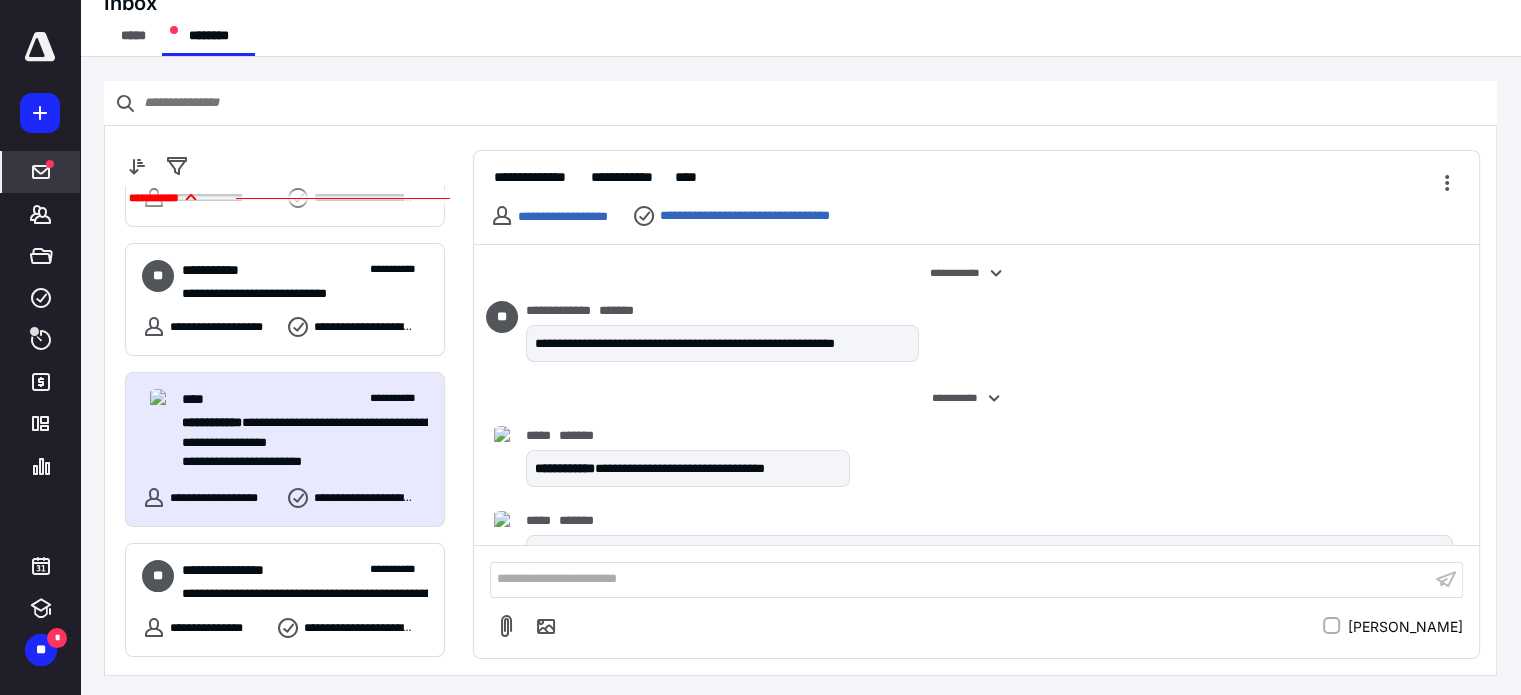 scroll, scrollTop: 140, scrollLeft: 0, axis: vertical 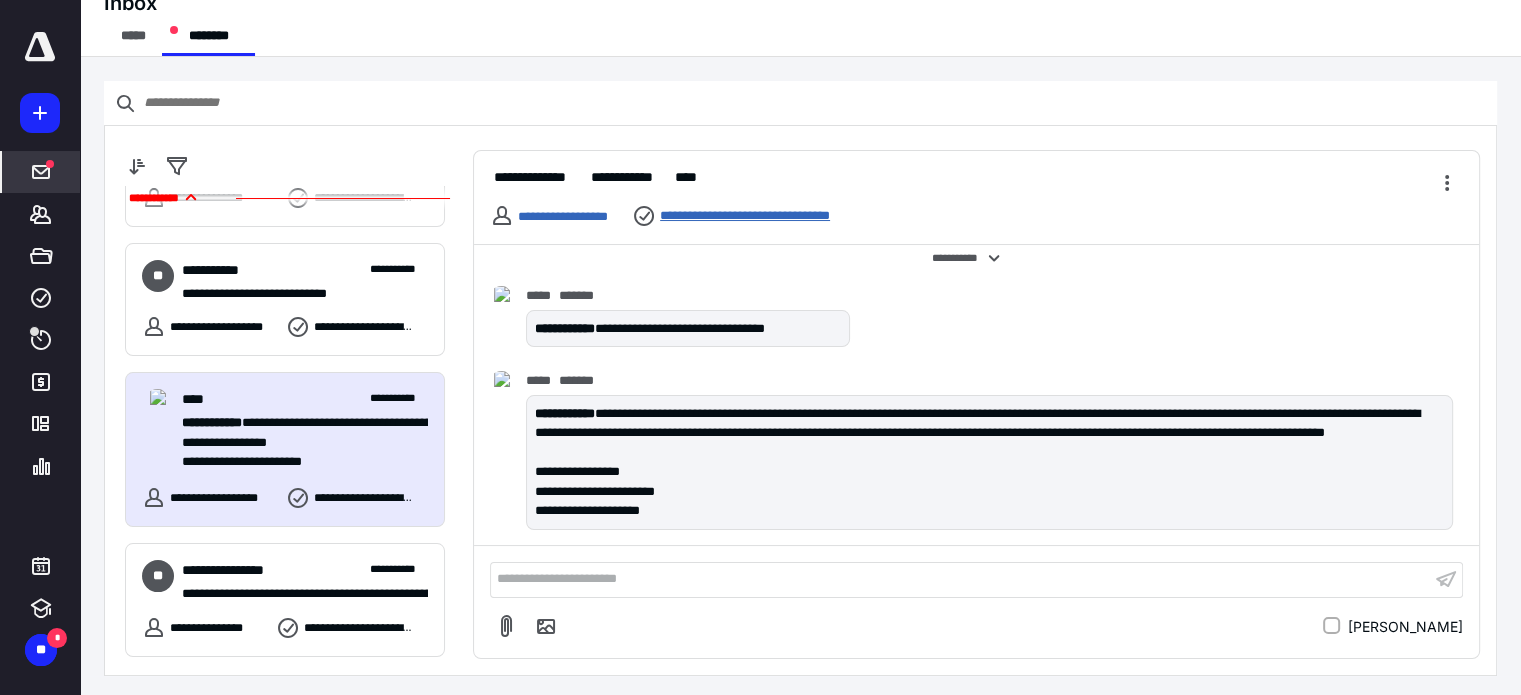 click on "**********" at bounding box center [778, 216] 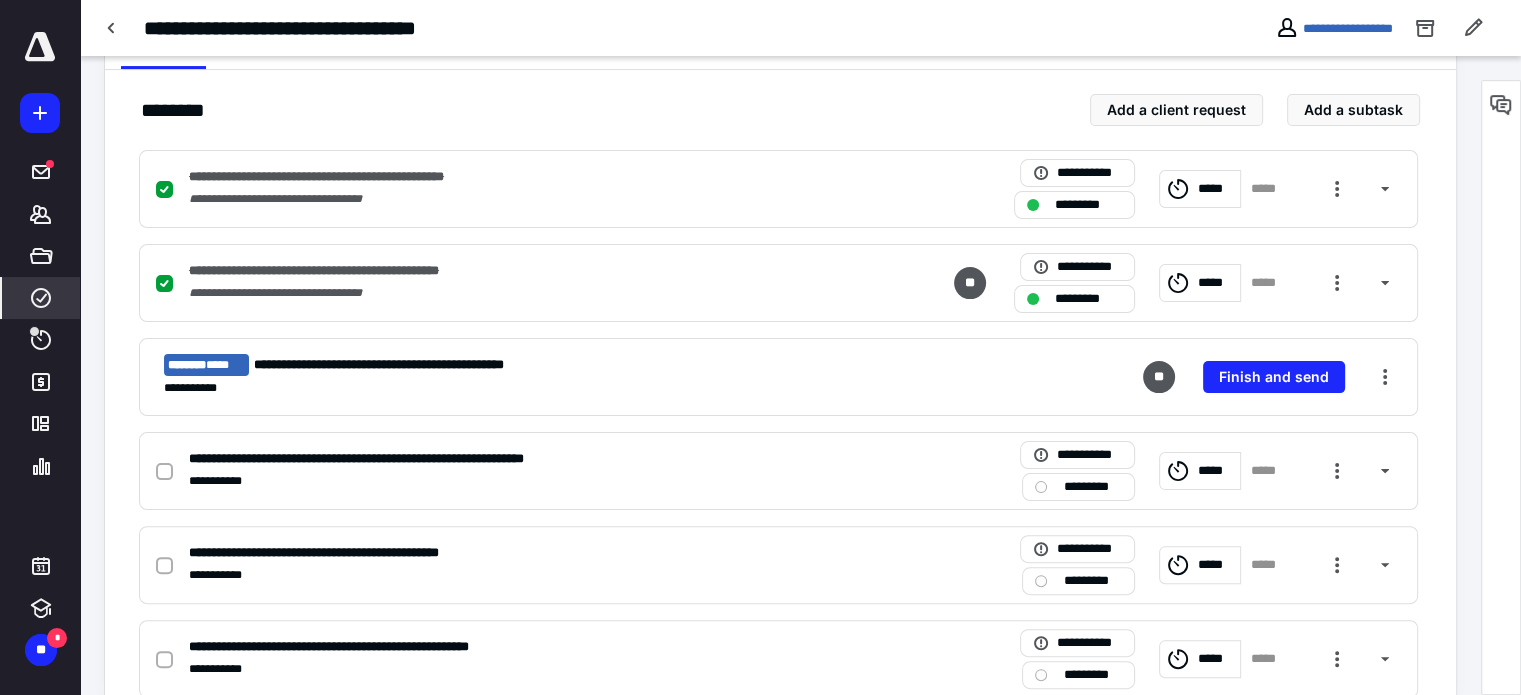 scroll, scrollTop: 499, scrollLeft: 0, axis: vertical 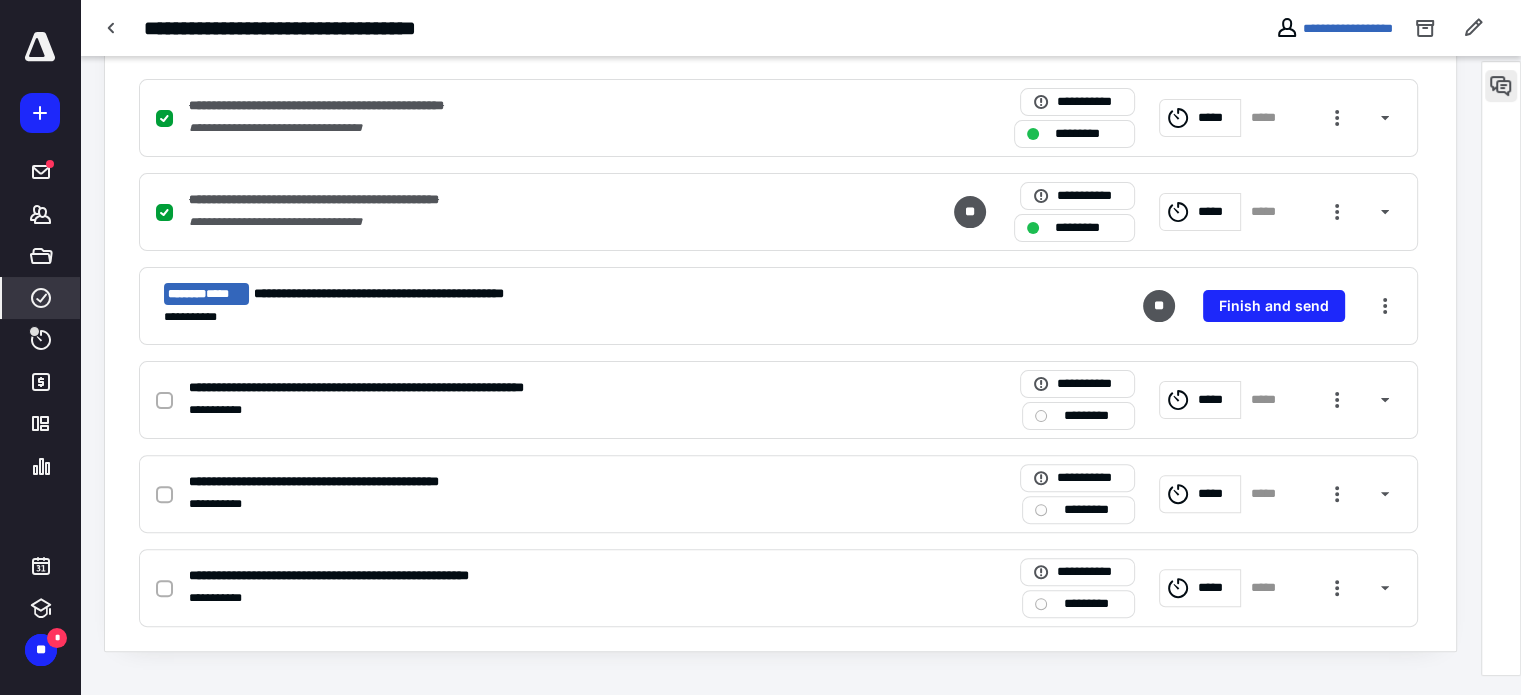 click at bounding box center [1501, 86] 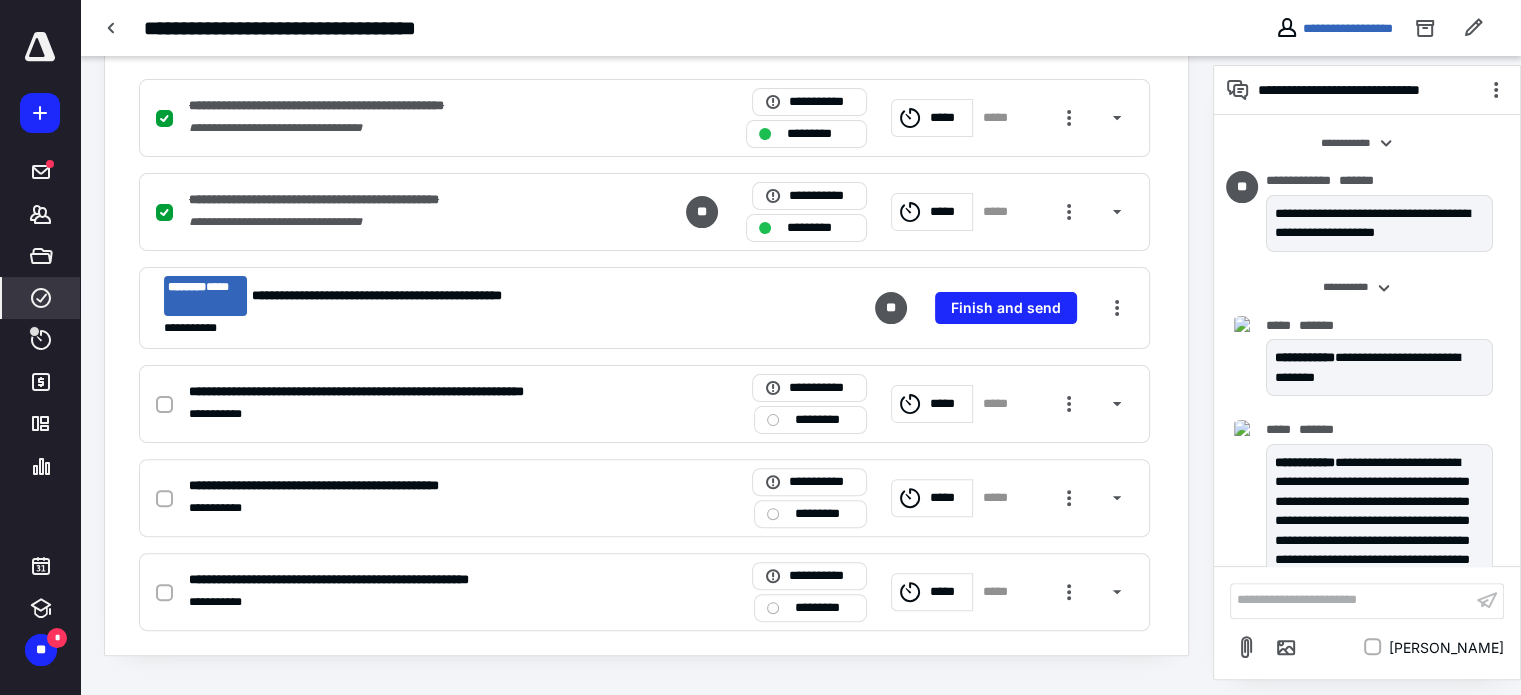 scroll, scrollTop: 185, scrollLeft: 0, axis: vertical 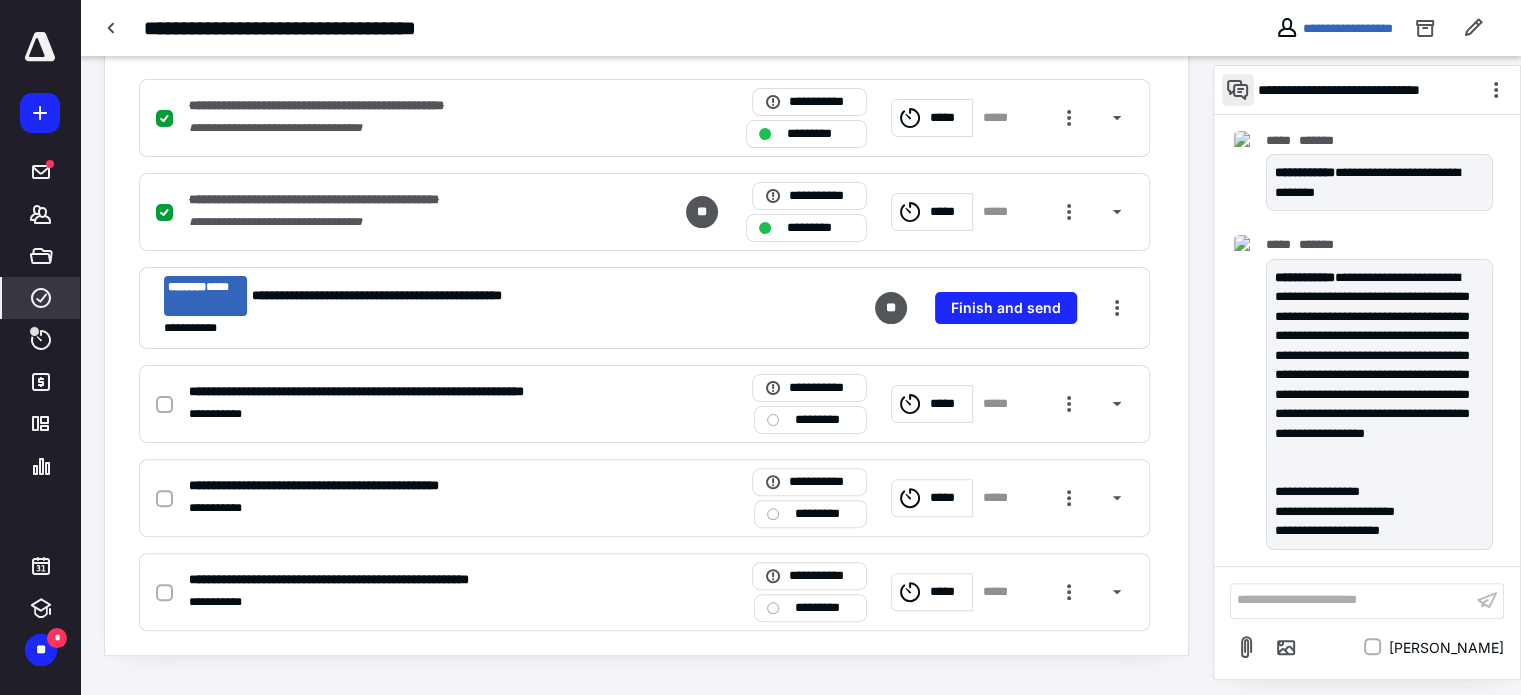click at bounding box center (1238, 90) 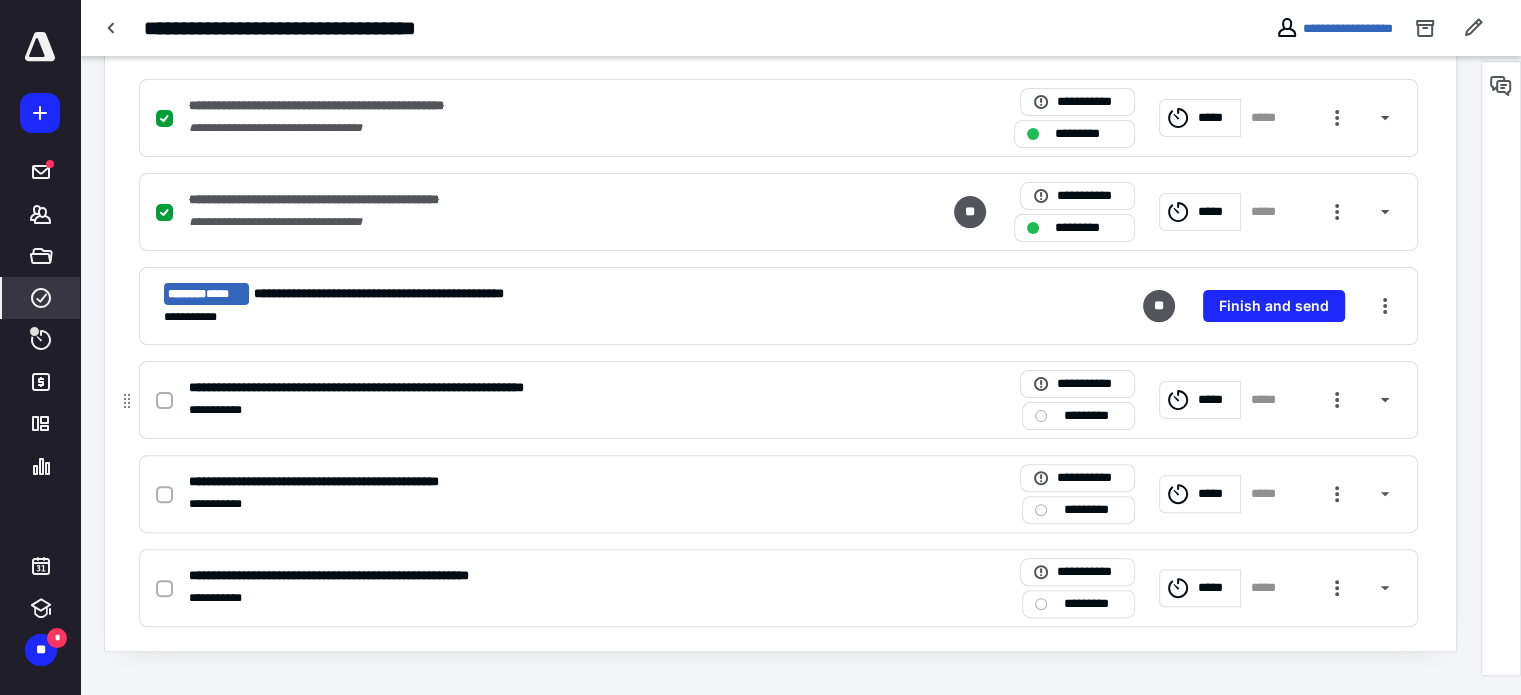 scroll, scrollTop: 0, scrollLeft: 0, axis: both 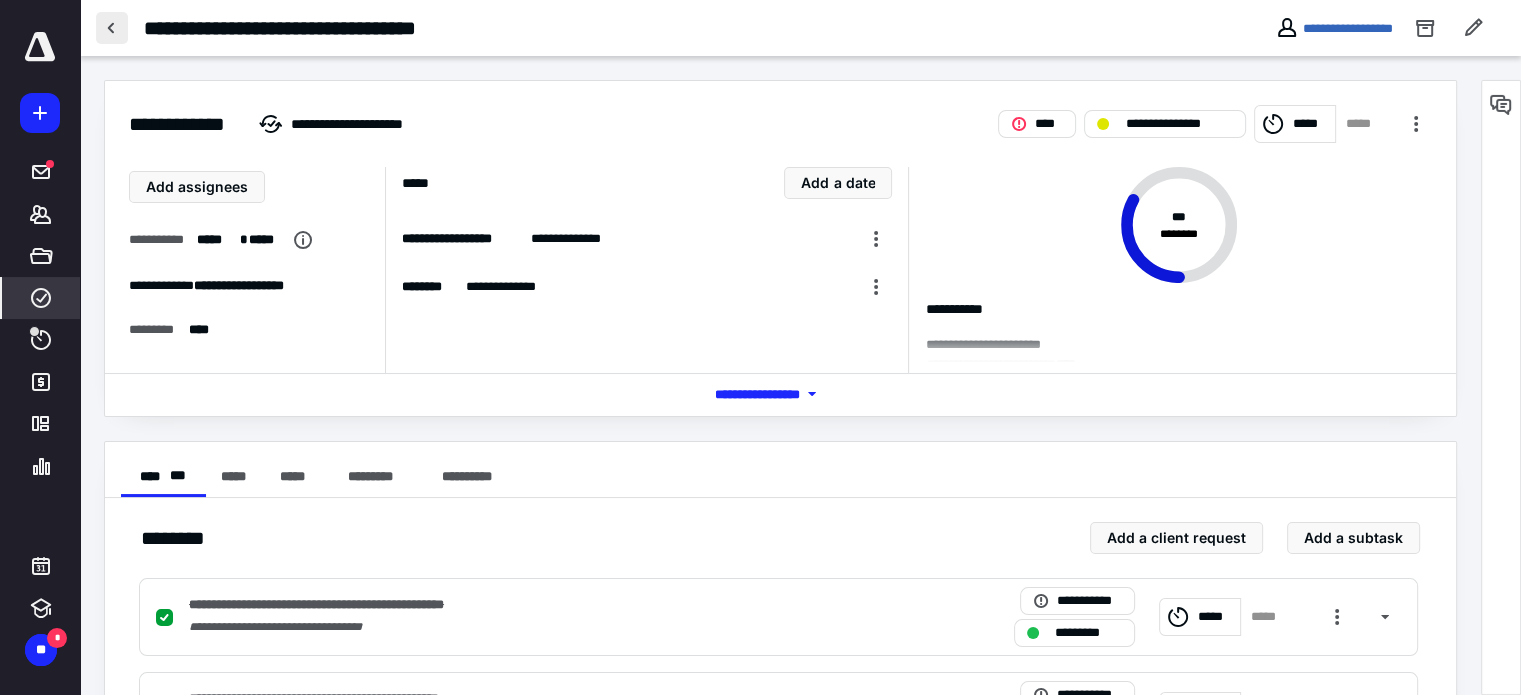 click at bounding box center (112, 28) 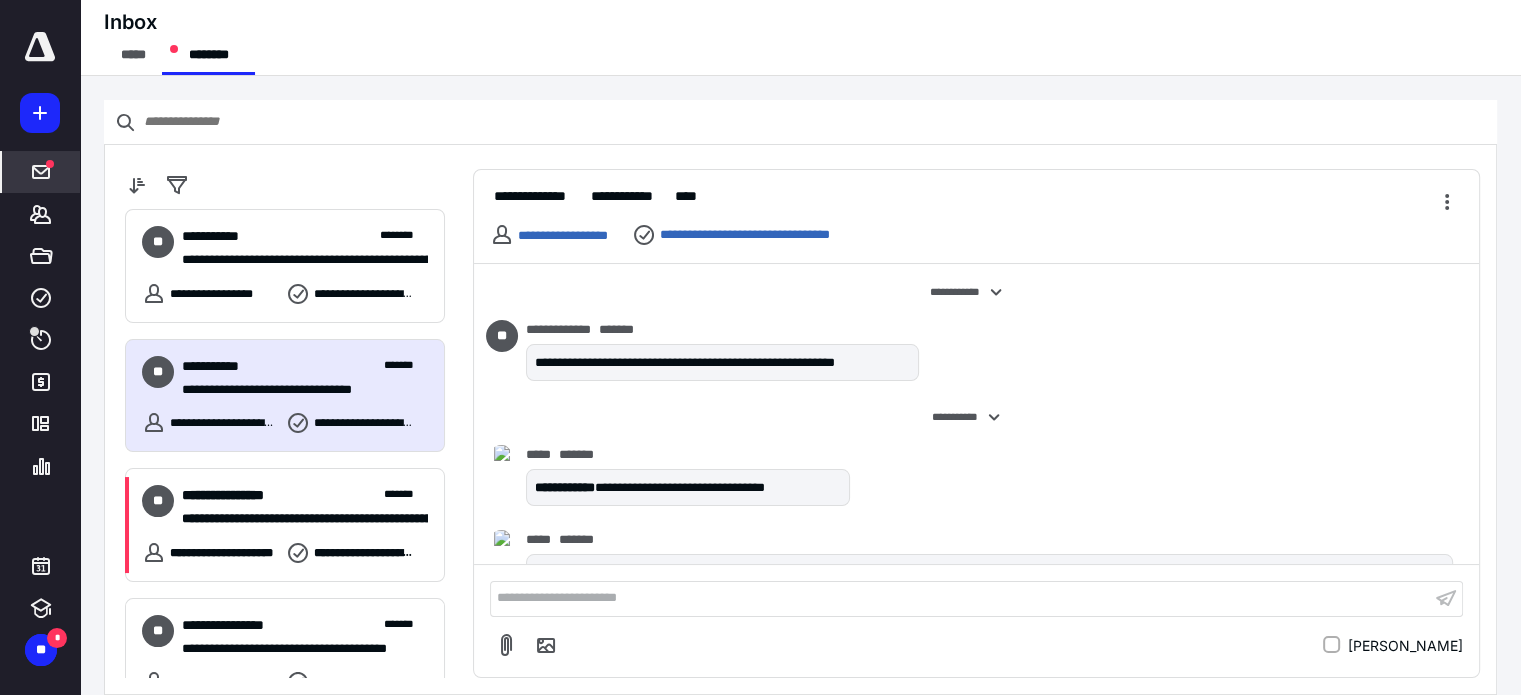 scroll, scrollTop: 100, scrollLeft: 0, axis: vertical 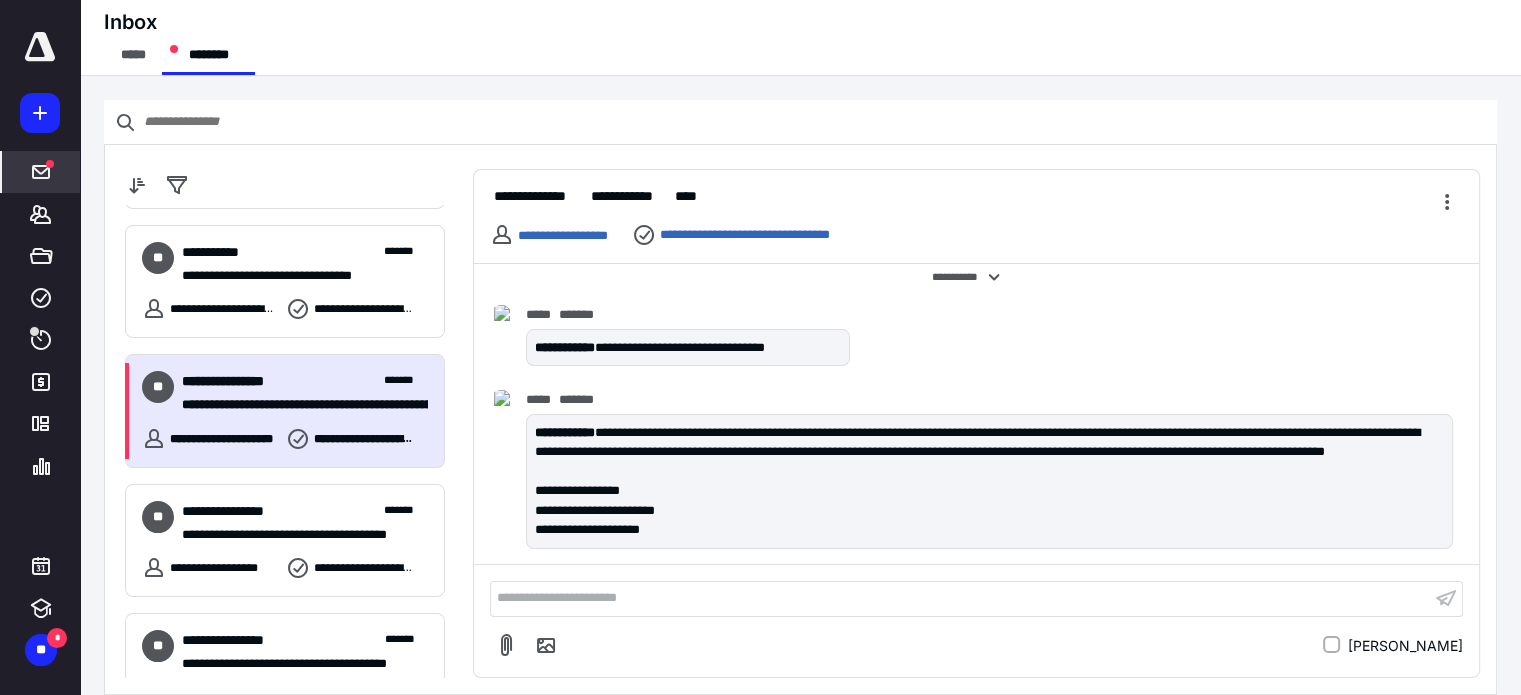 click on "**********" at bounding box center (305, 393) 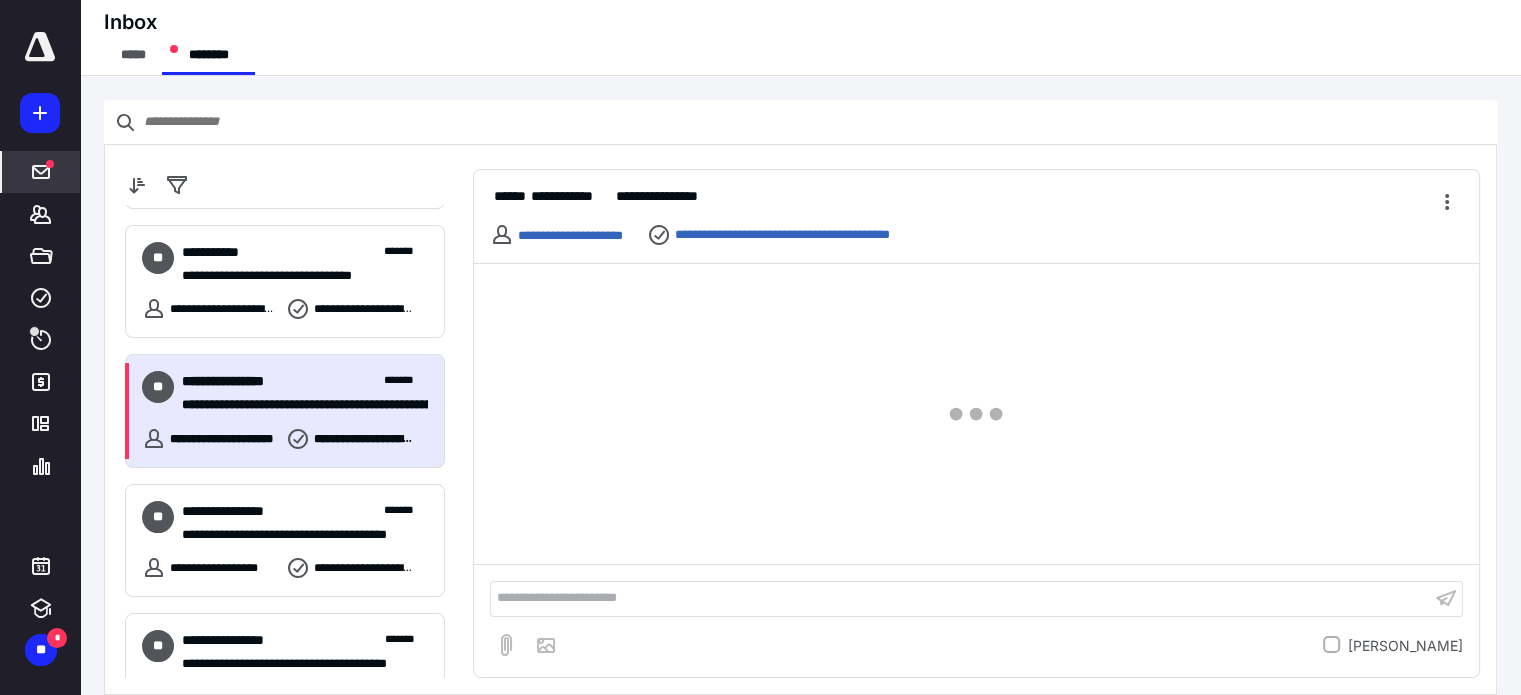scroll, scrollTop: 19, scrollLeft: 0, axis: vertical 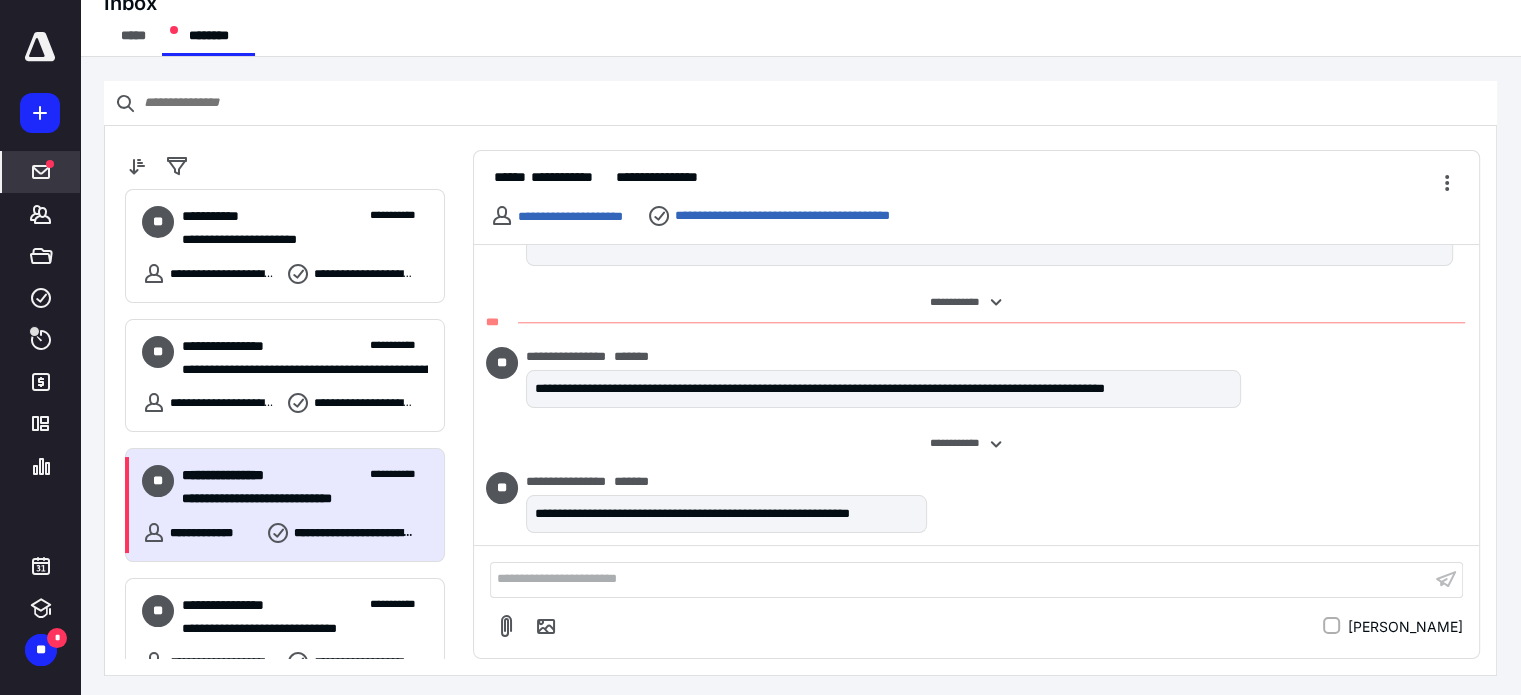click on "**********" at bounding box center (305, 487) 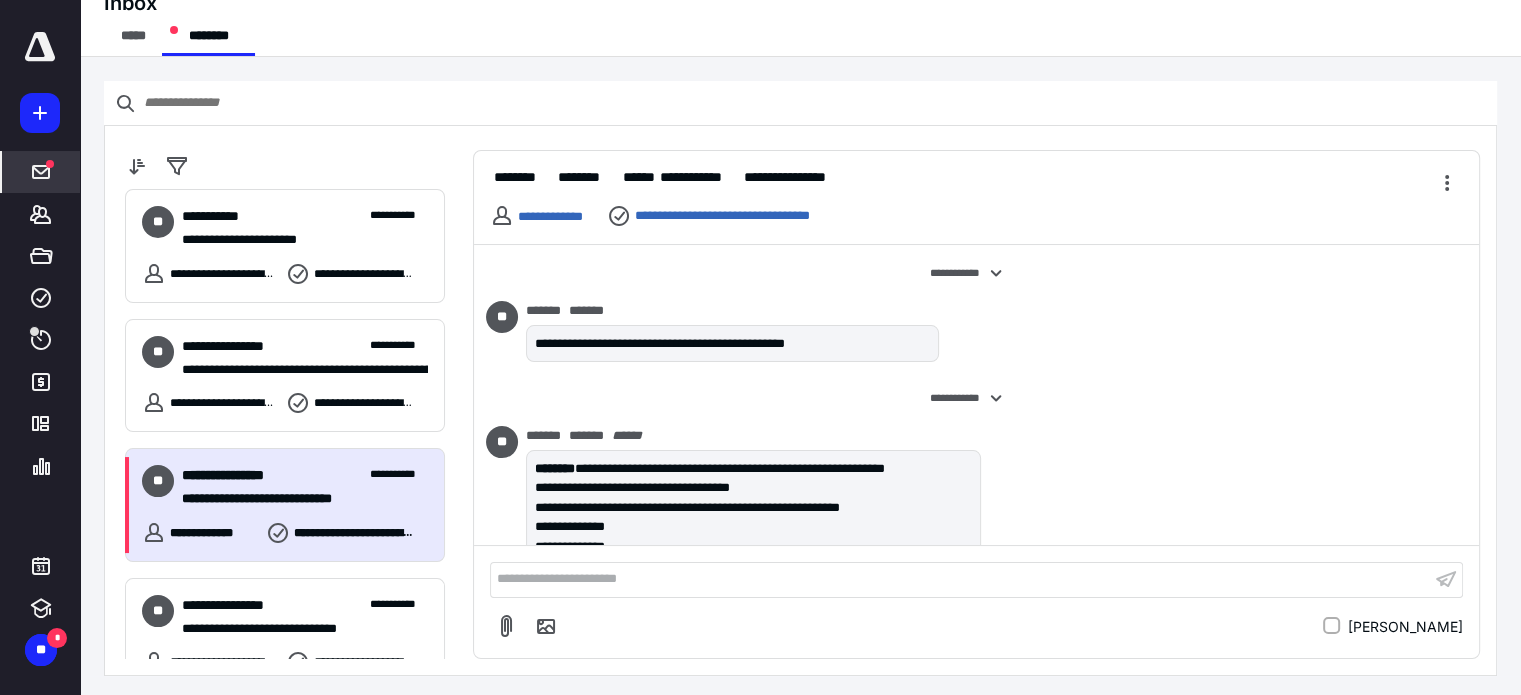 scroll, scrollTop: 864, scrollLeft: 0, axis: vertical 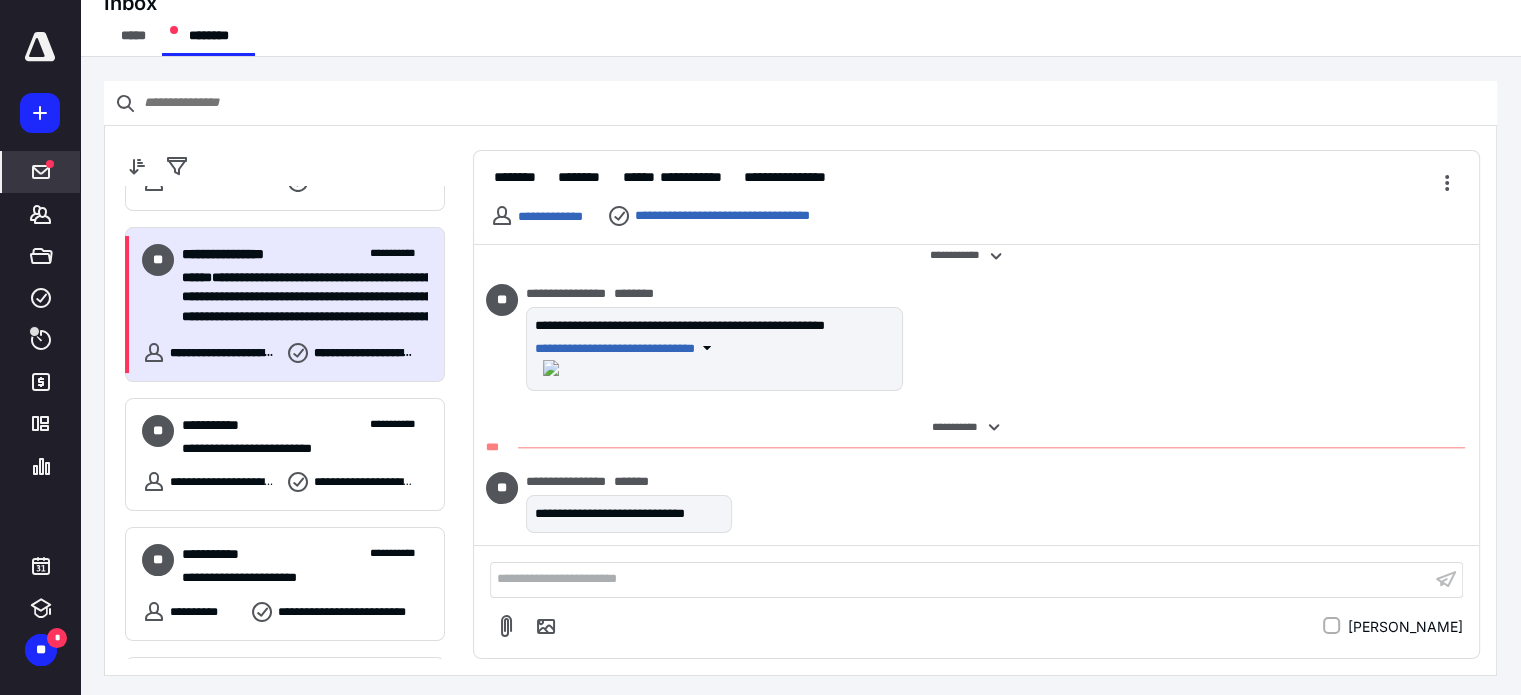 click on "**********" at bounding box center (285, 304) 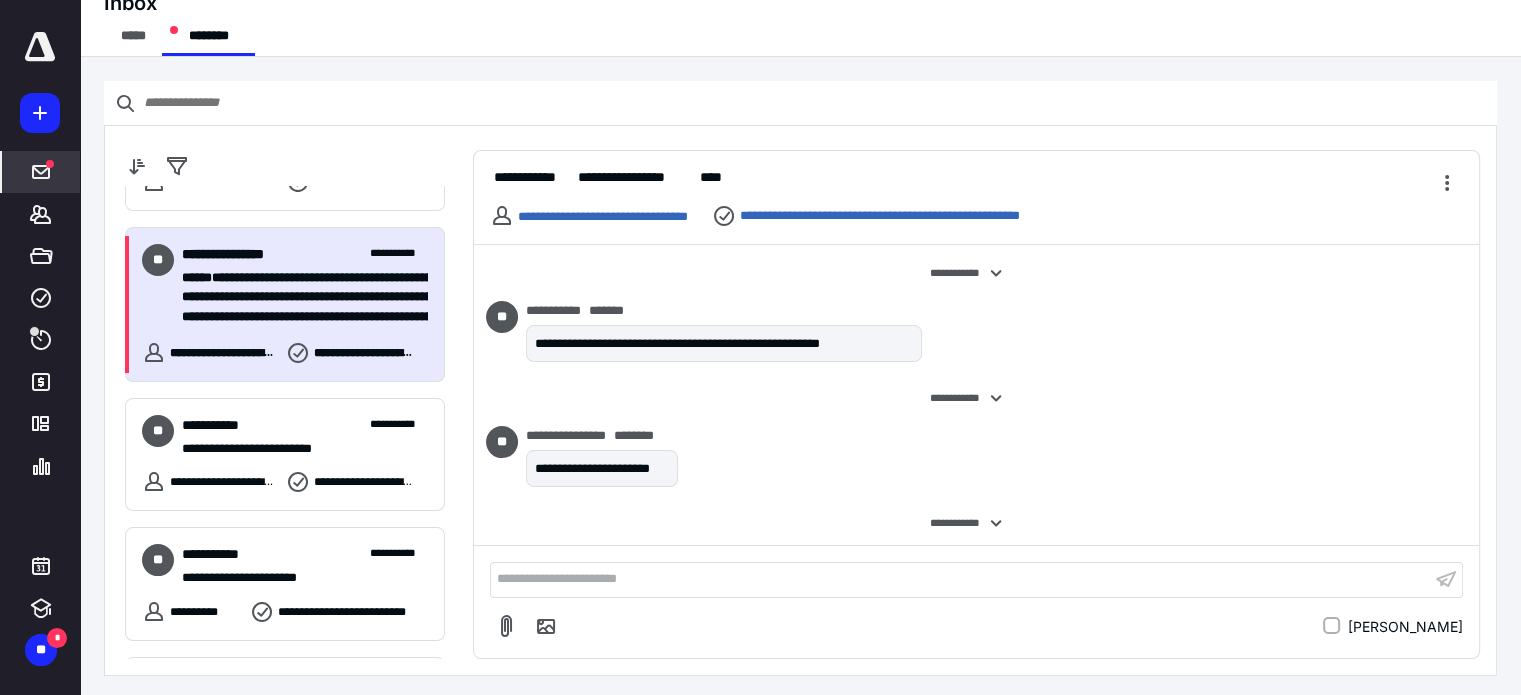 scroll, scrollTop: 788, scrollLeft: 0, axis: vertical 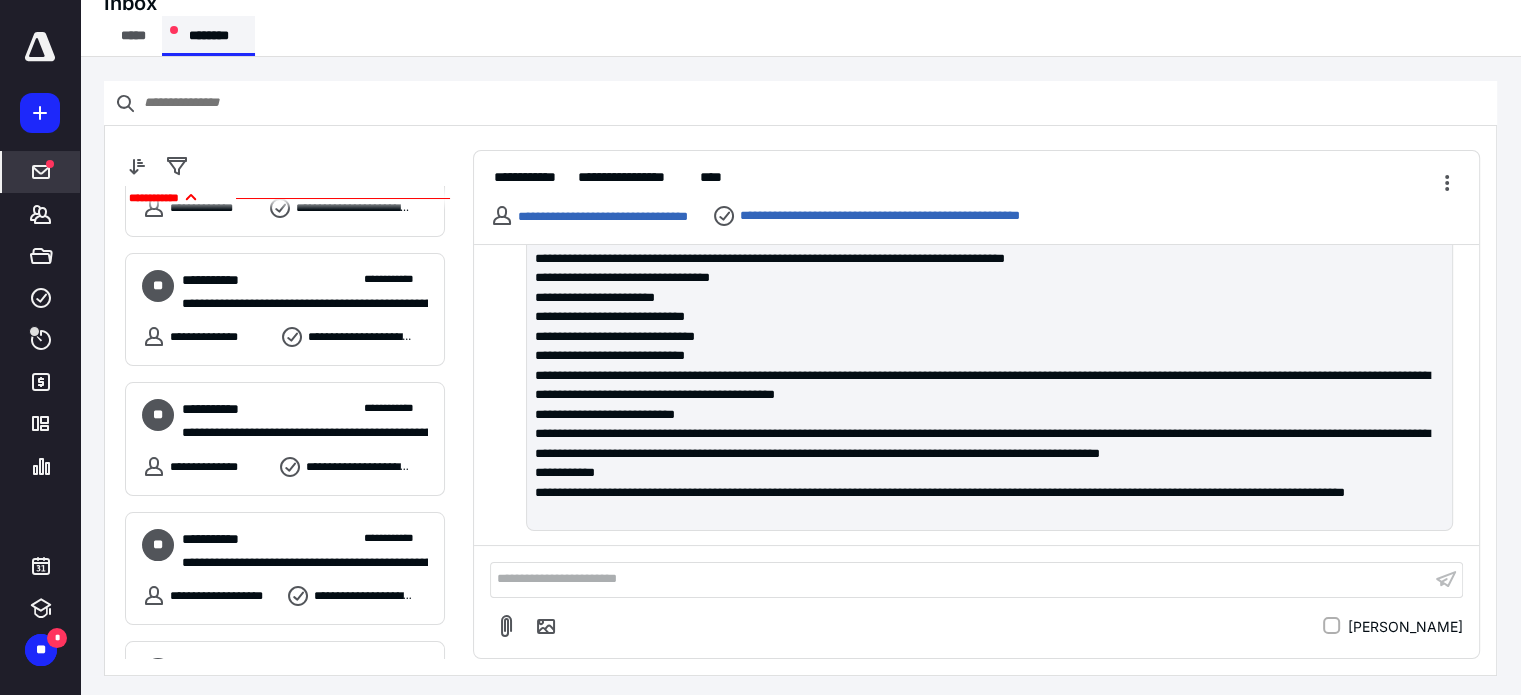 click on "********" at bounding box center (208, 36) 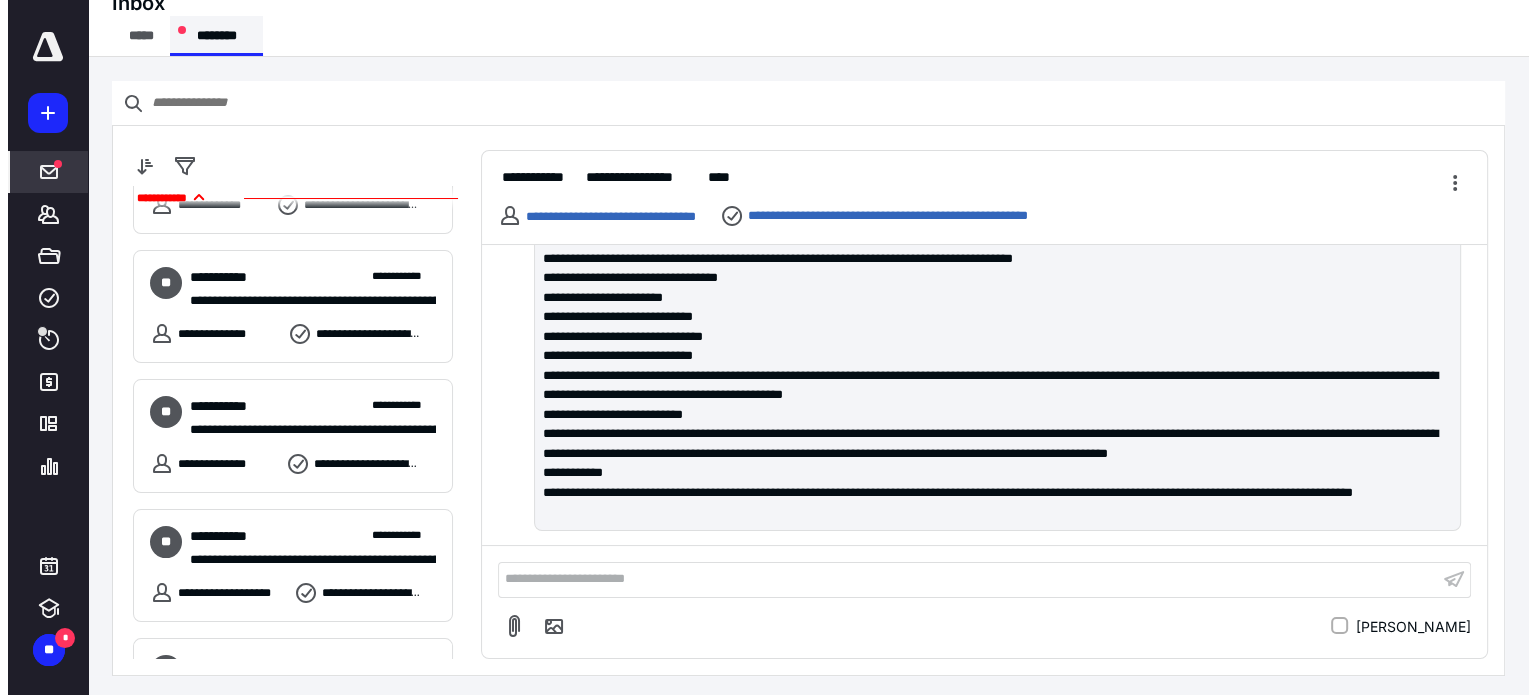 scroll, scrollTop: 2402, scrollLeft: 0, axis: vertical 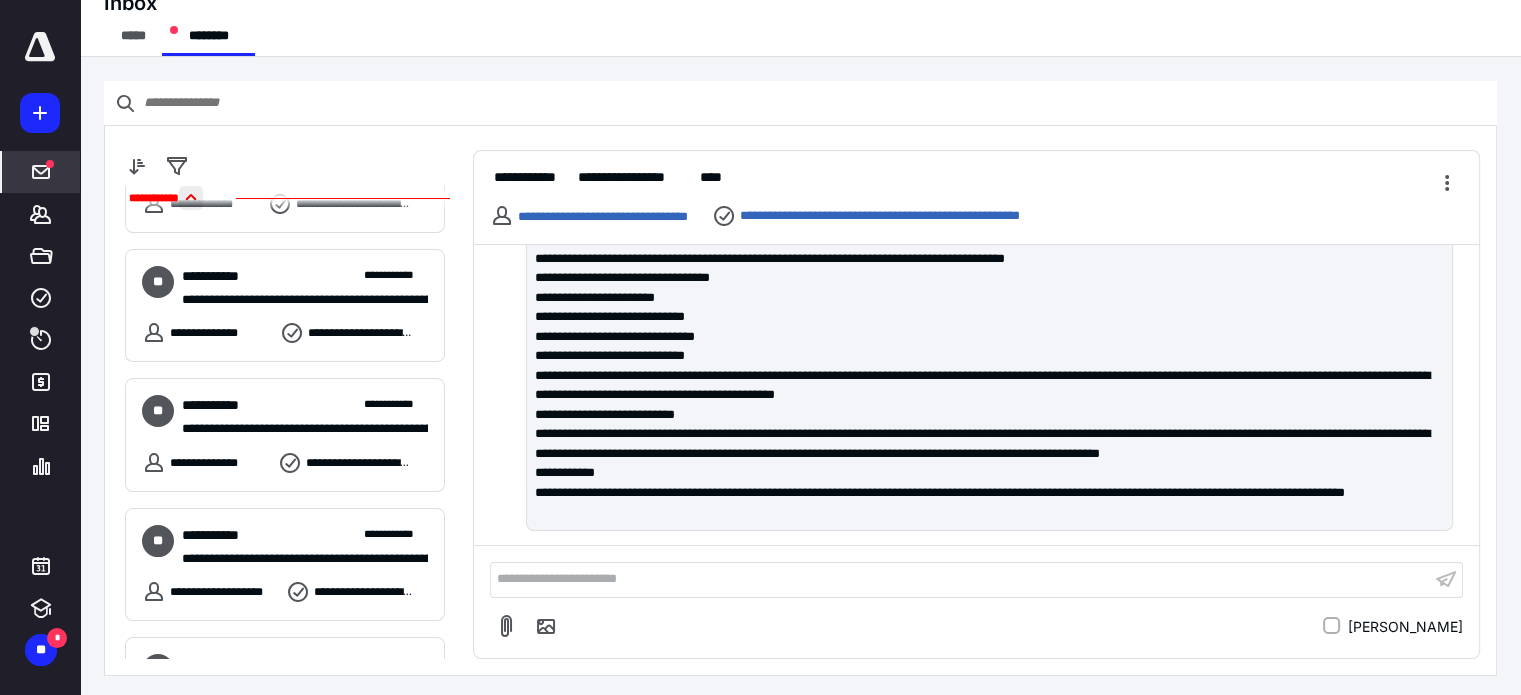 drag, startPoint x: 141, startPoint y: 168, endPoint x: 218, endPoint y: 191, distance: 80.36168 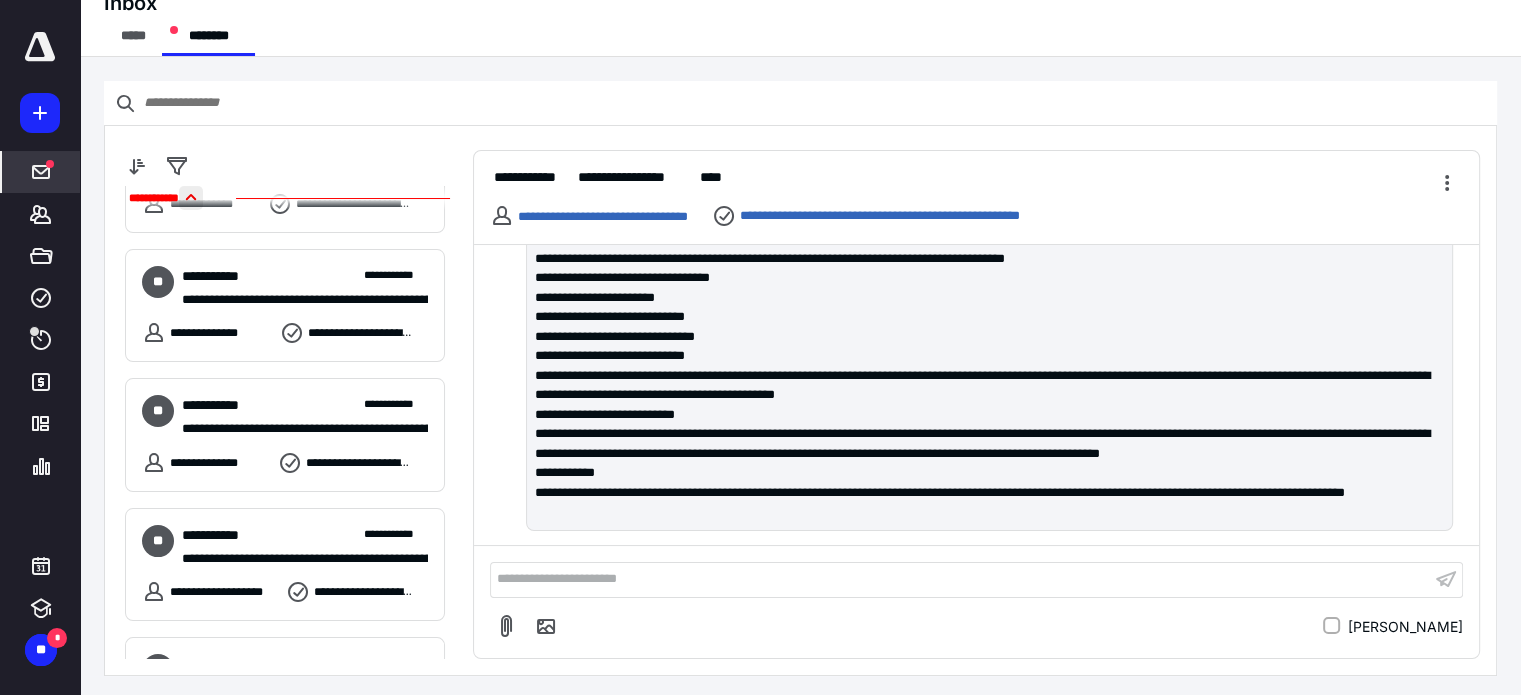click on "**********" at bounding box center [295, 400] 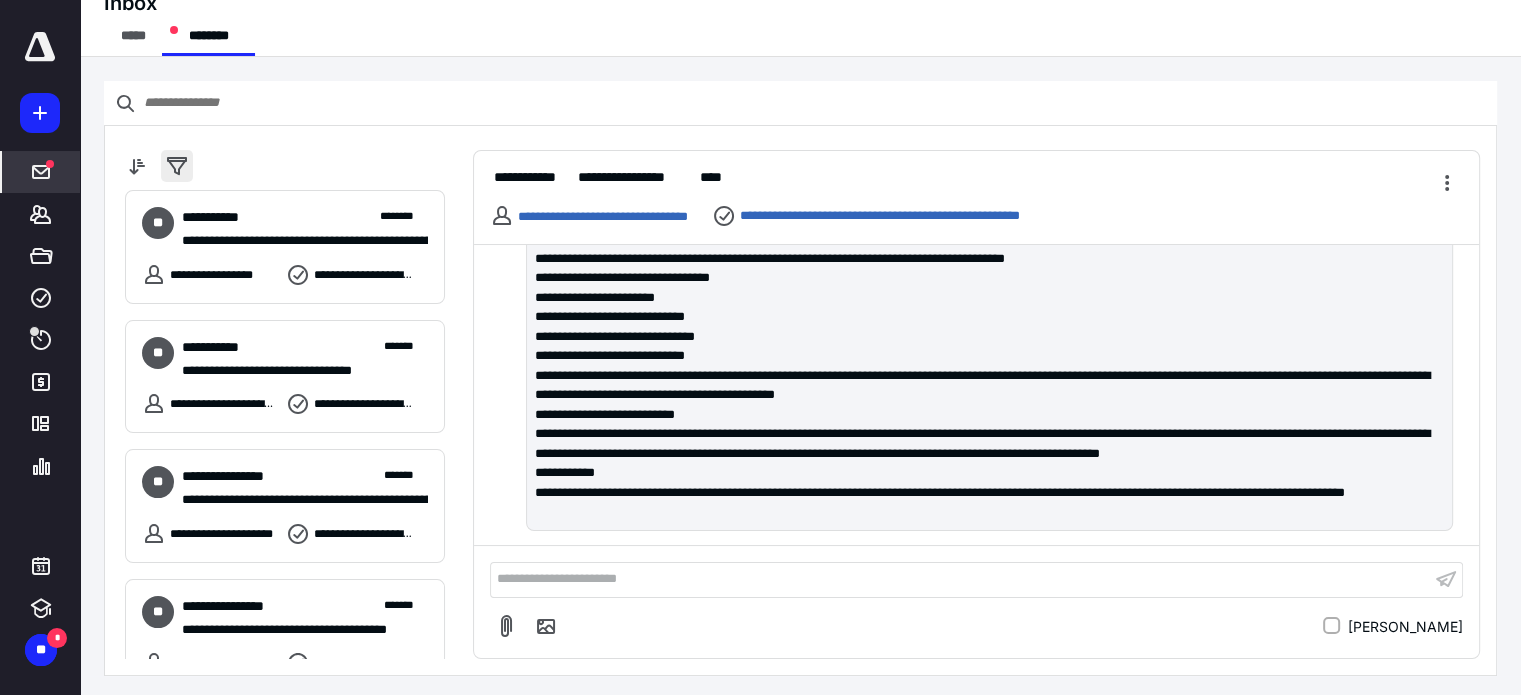 click at bounding box center [177, 166] 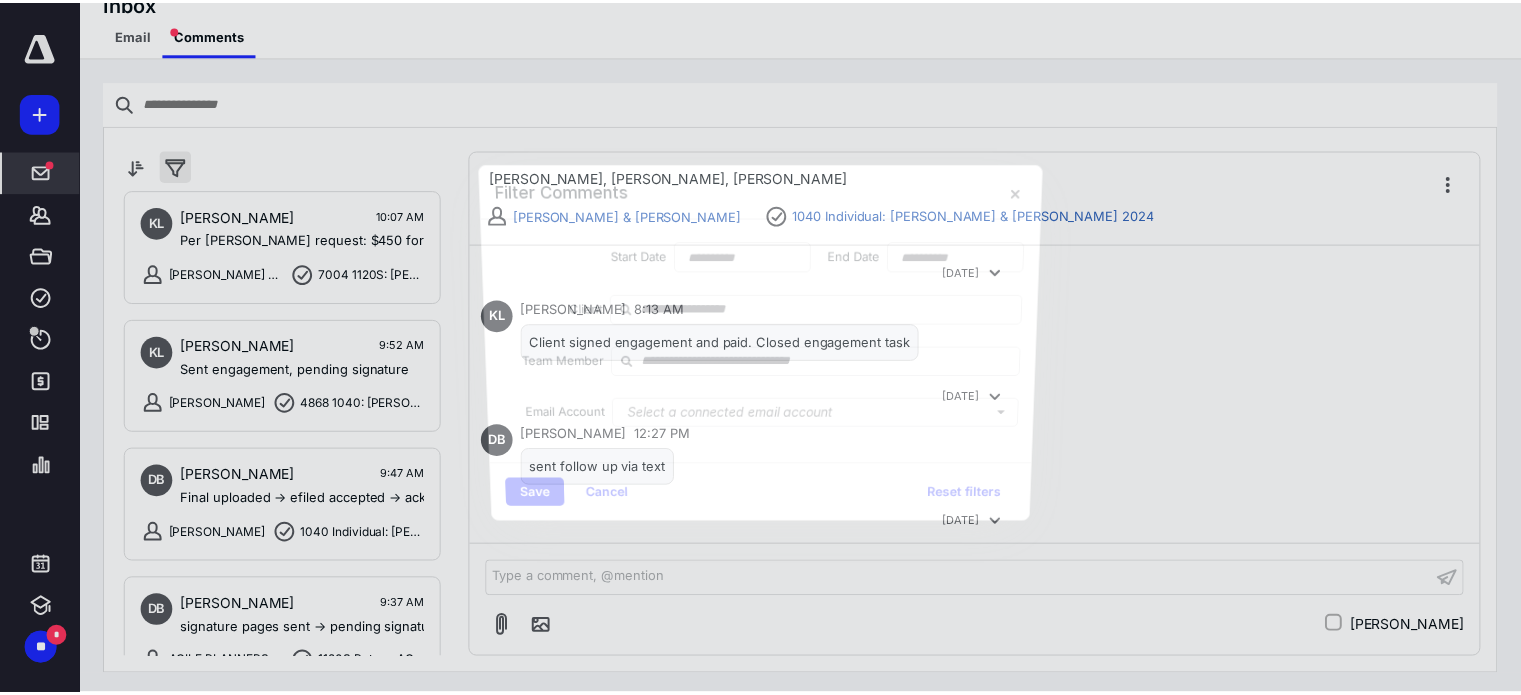 scroll, scrollTop: 988, scrollLeft: 0, axis: vertical 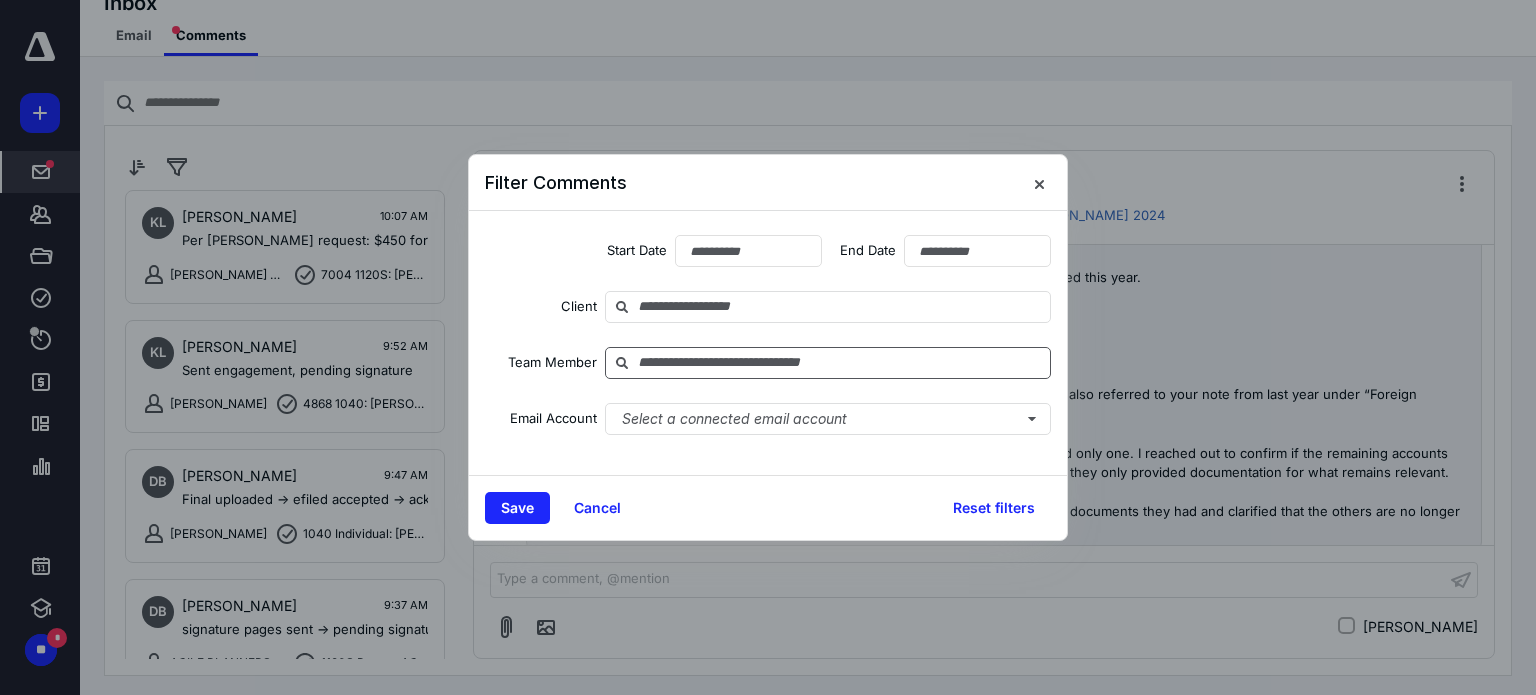 click at bounding box center [828, 363] 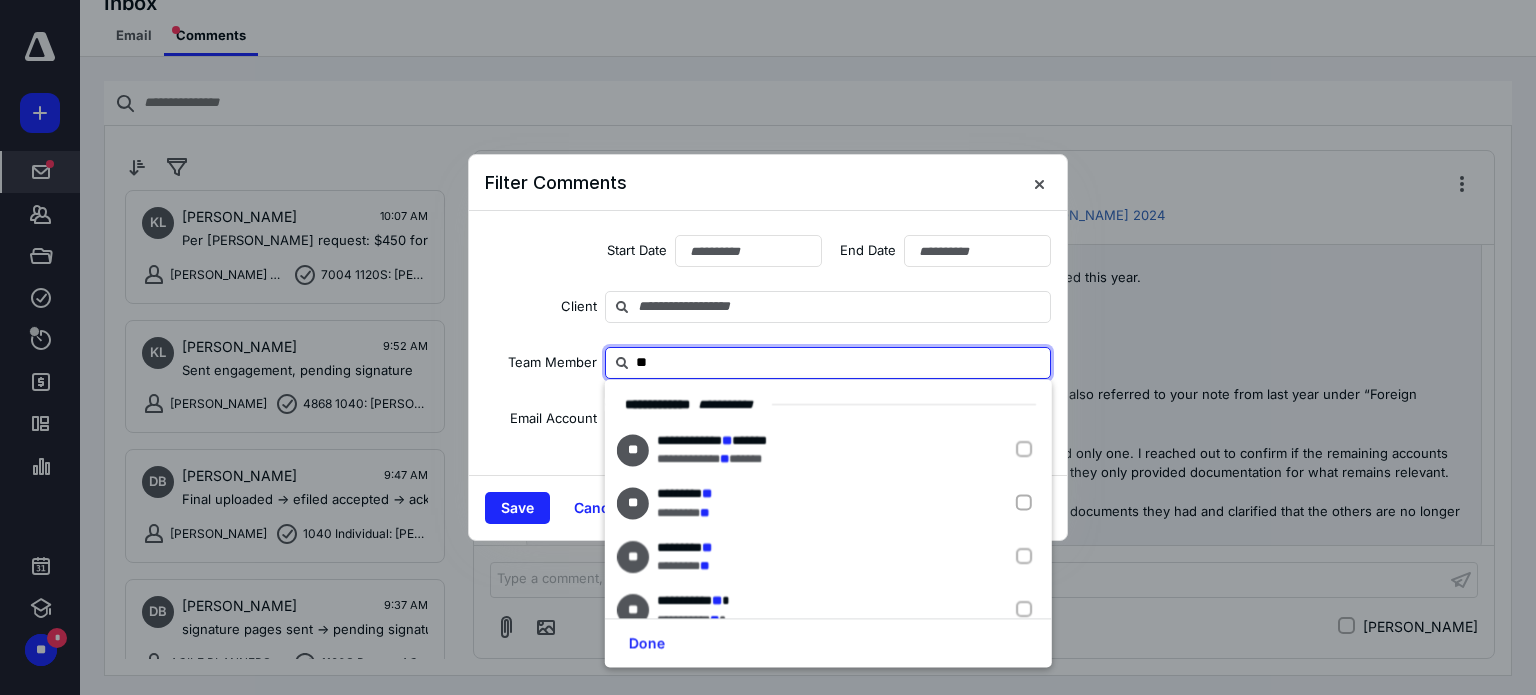 type on "*" 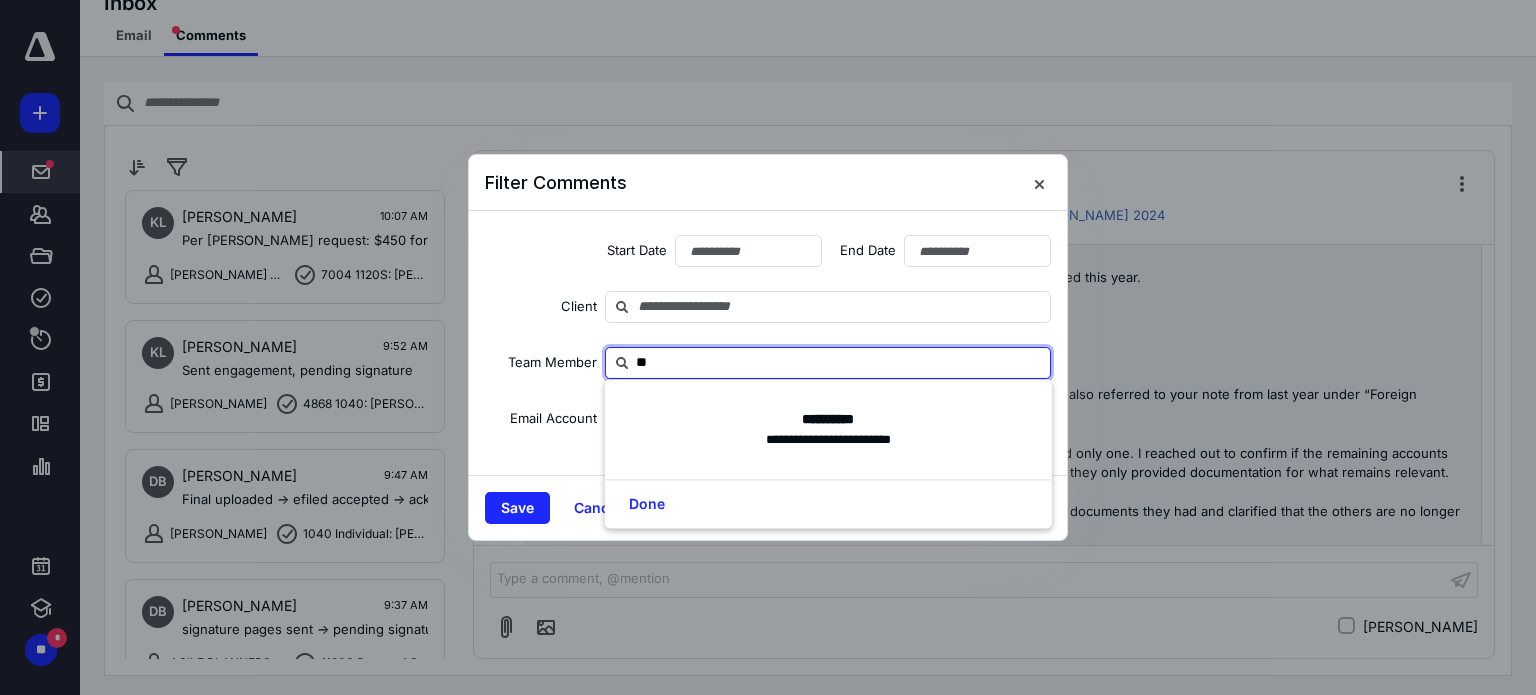 type on "*" 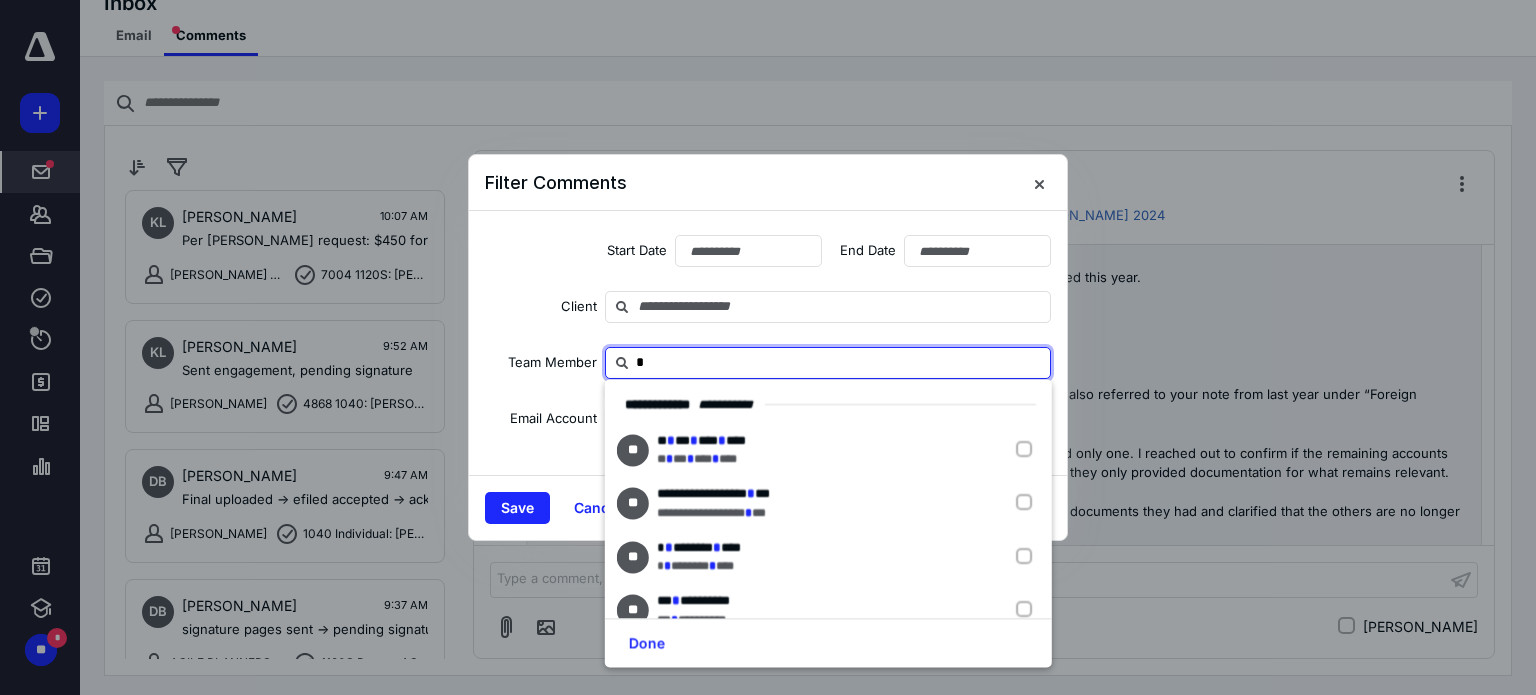 type 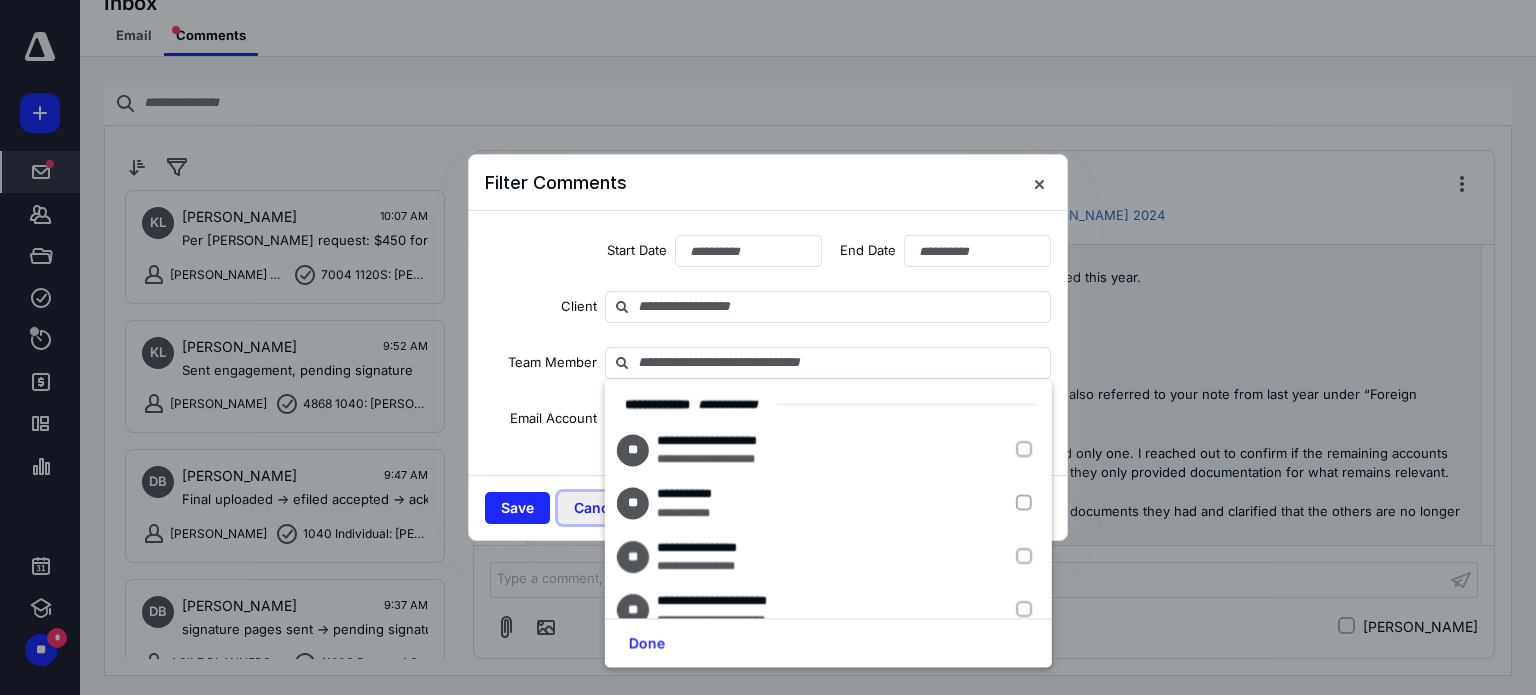 click on "Cancel" at bounding box center (597, 508) 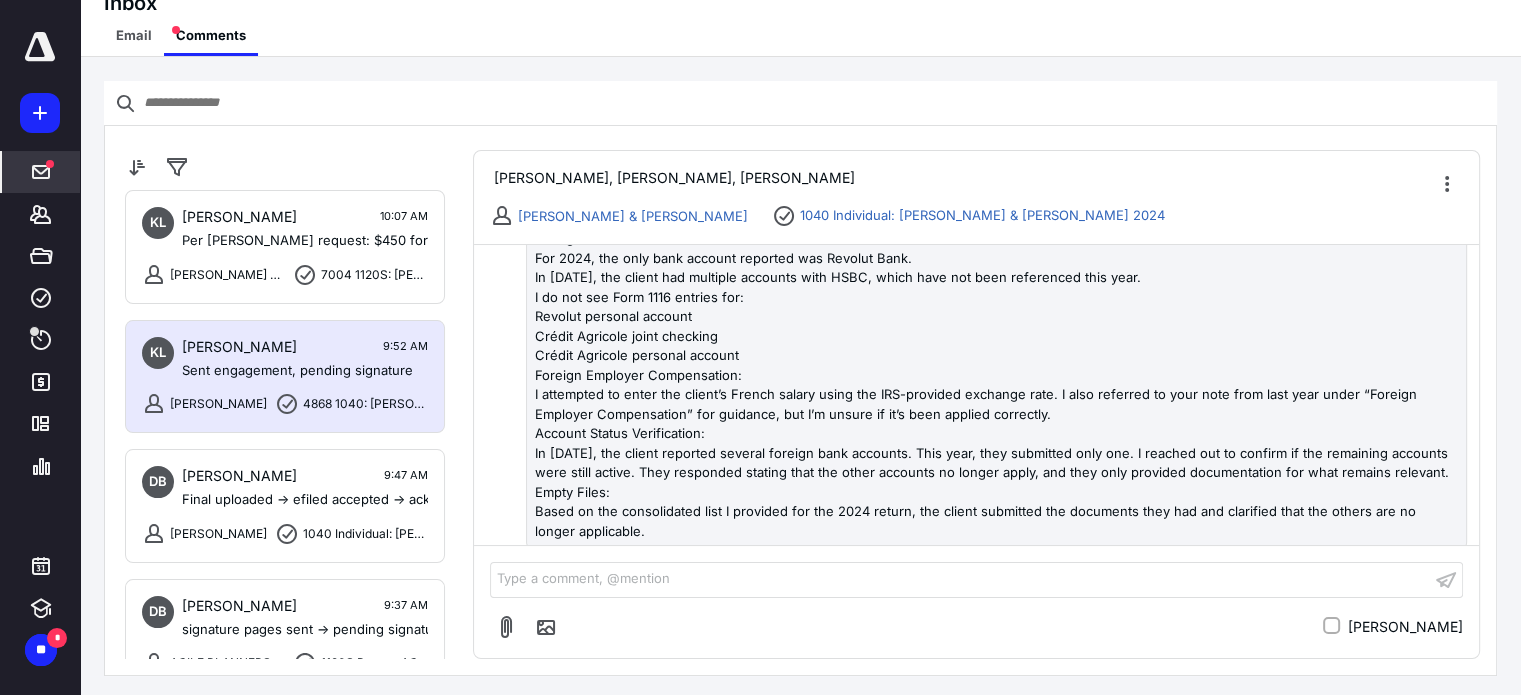 scroll, scrollTop: 0, scrollLeft: 0, axis: both 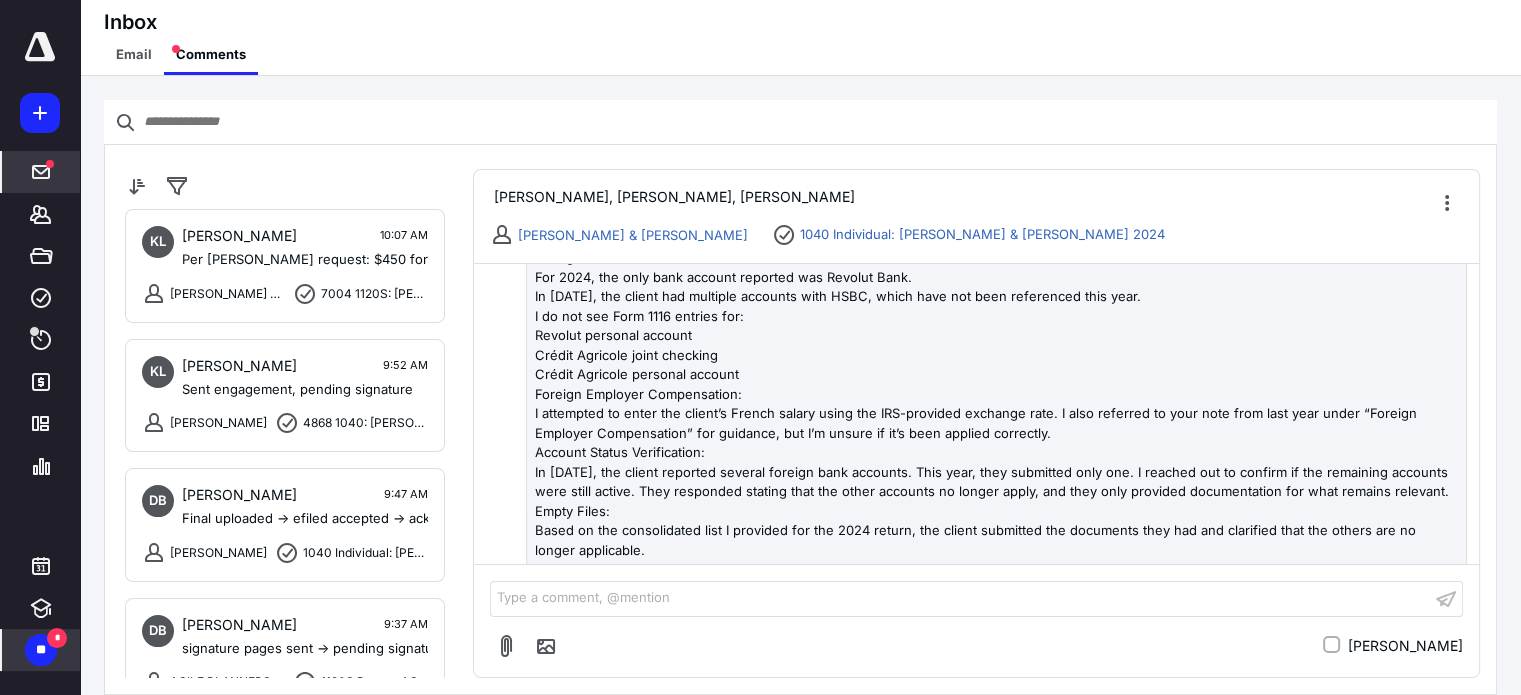 click on "*" at bounding box center (57, 638) 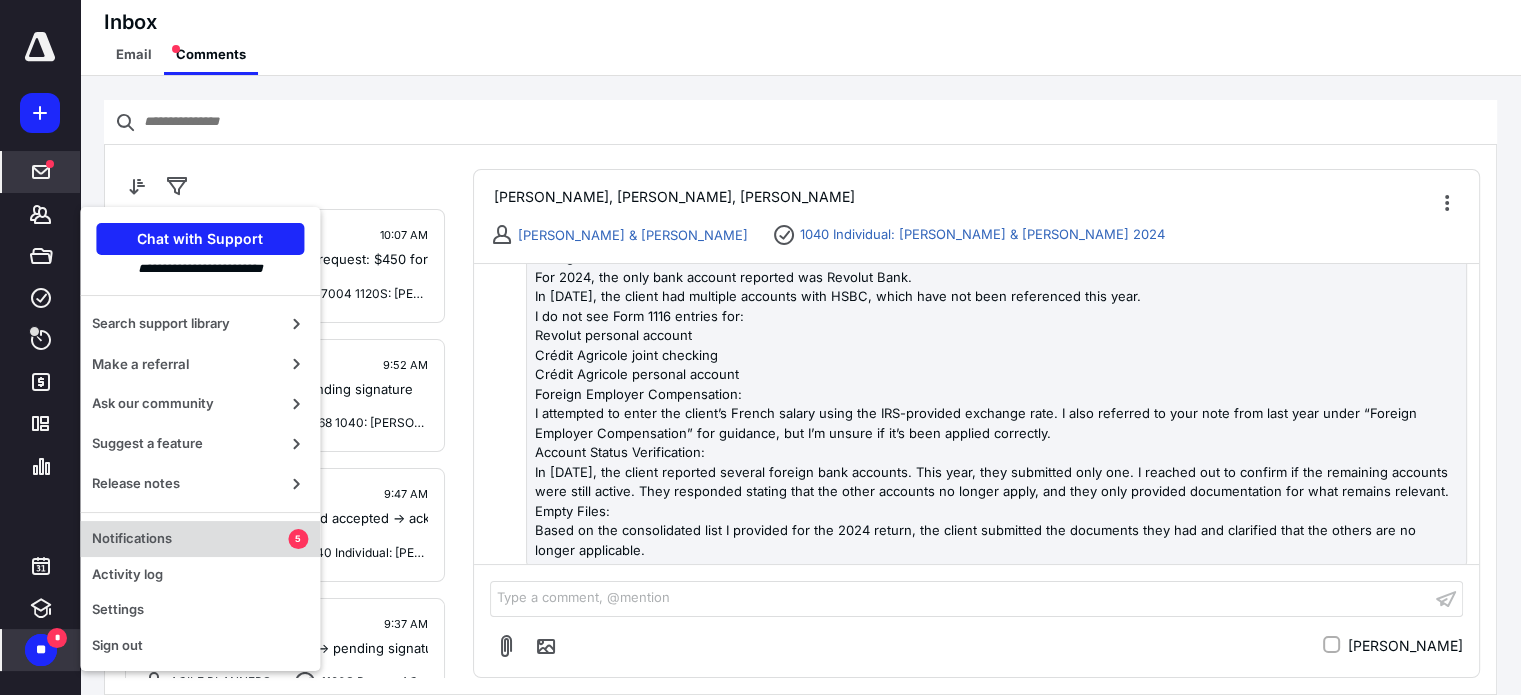click on "Notifications" at bounding box center (190, 539) 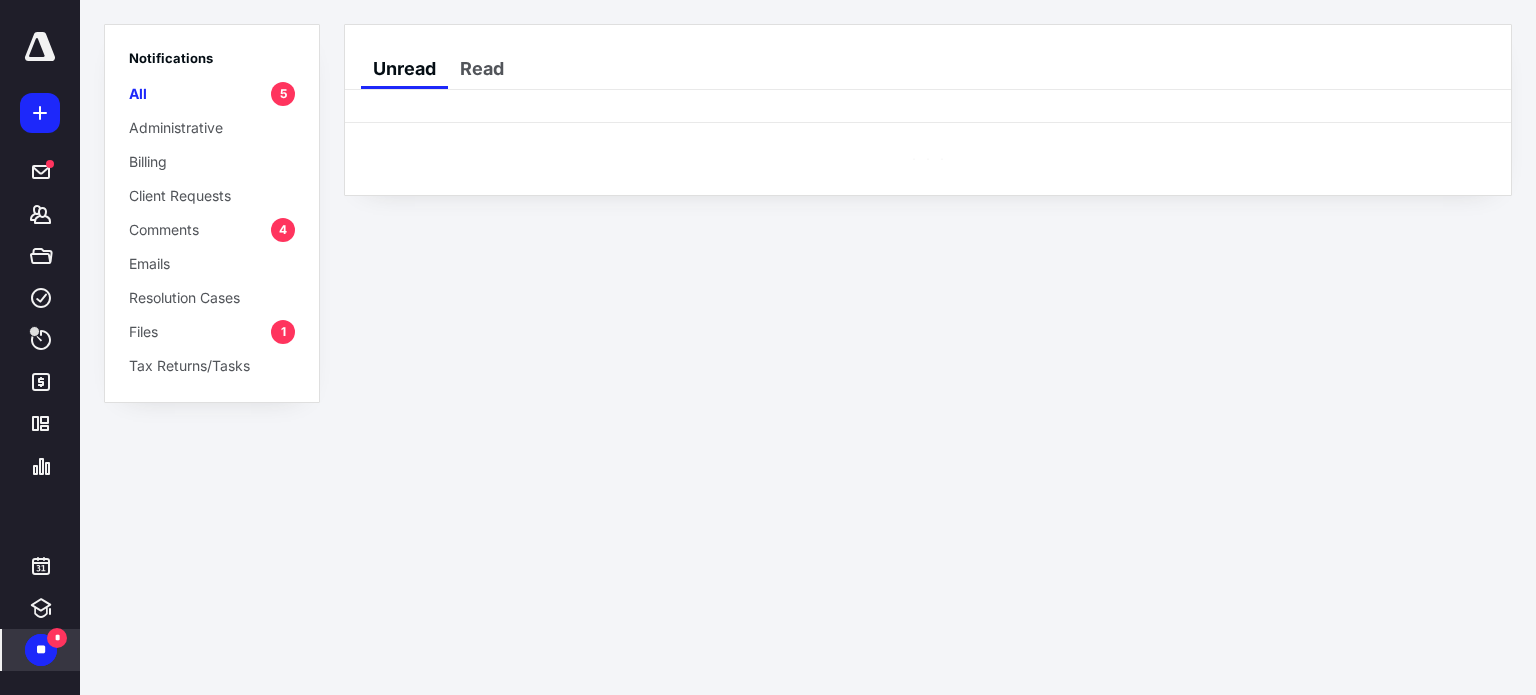 click on "Files 1" at bounding box center [212, 331] 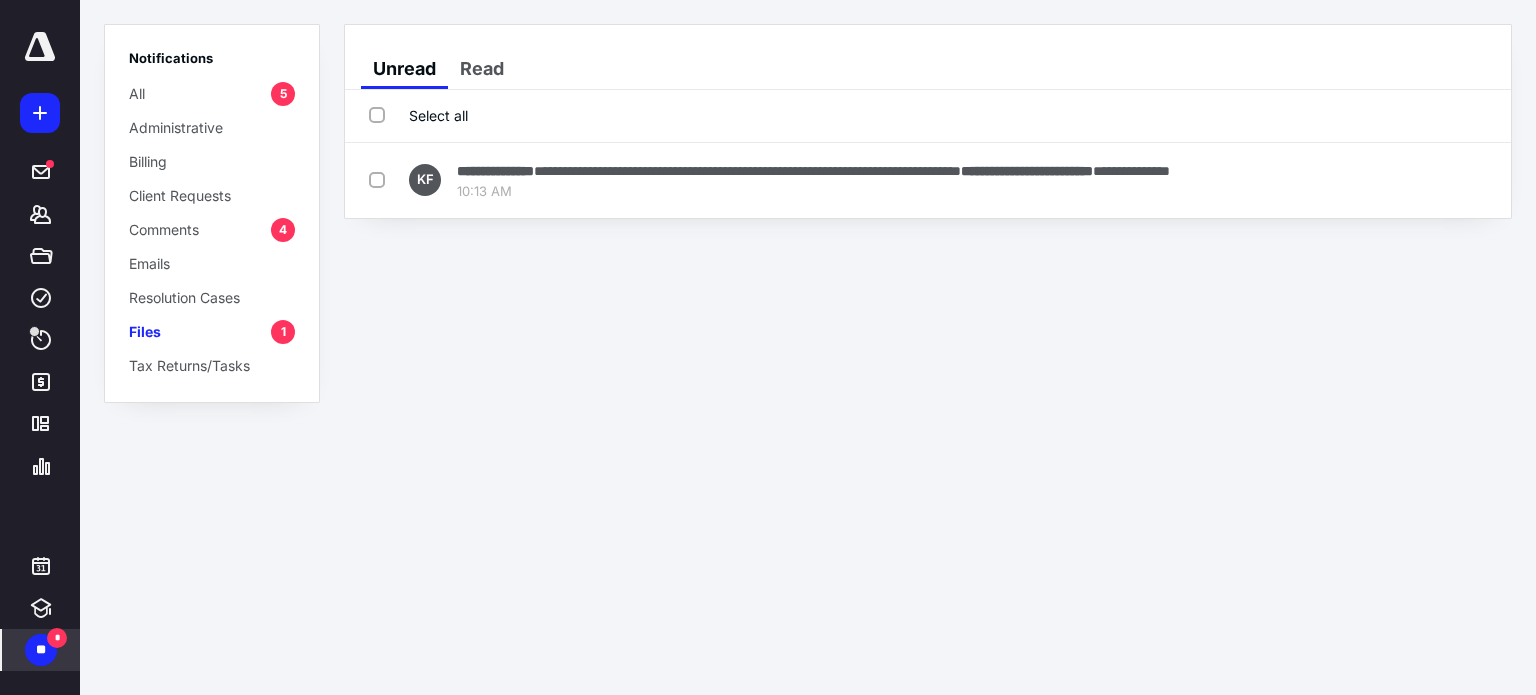 click on "Comments 4" at bounding box center (212, 229) 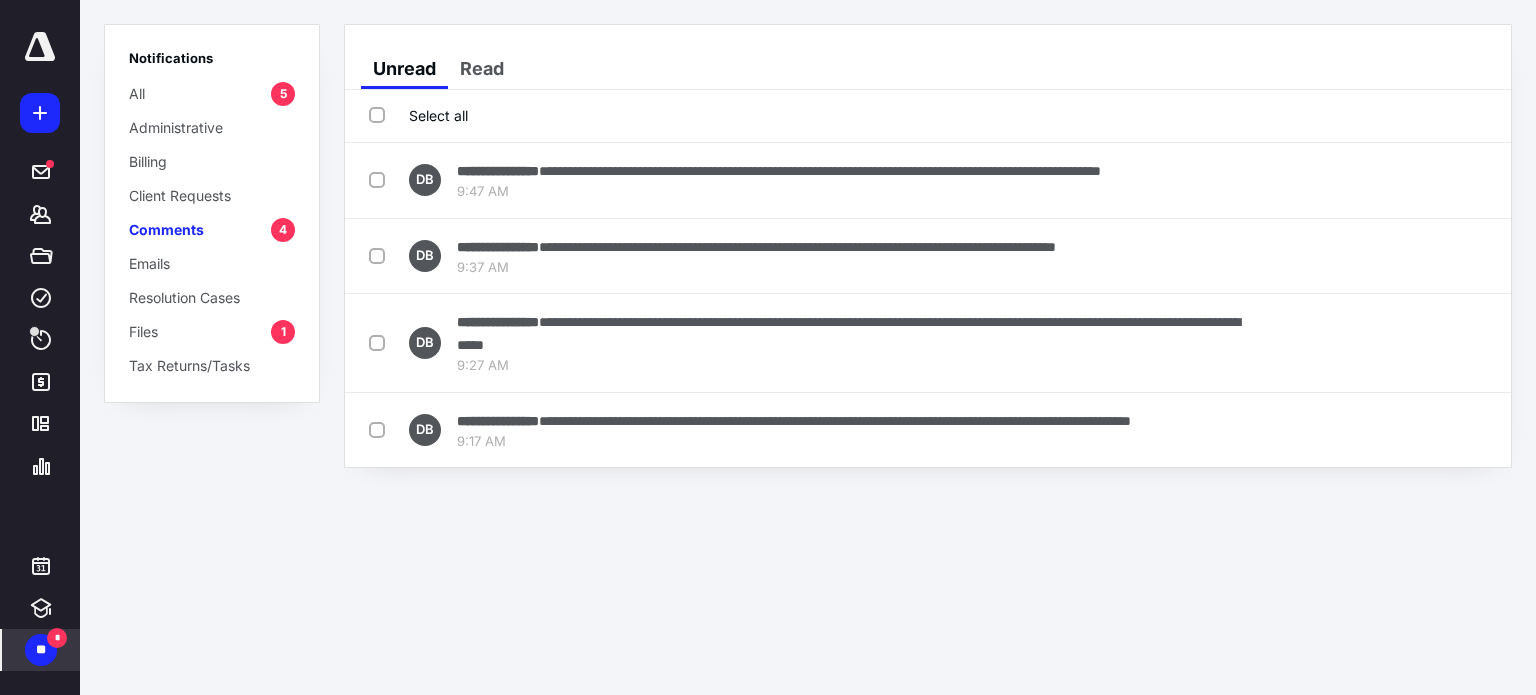 click on "Files 1" at bounding box center [212, 331] 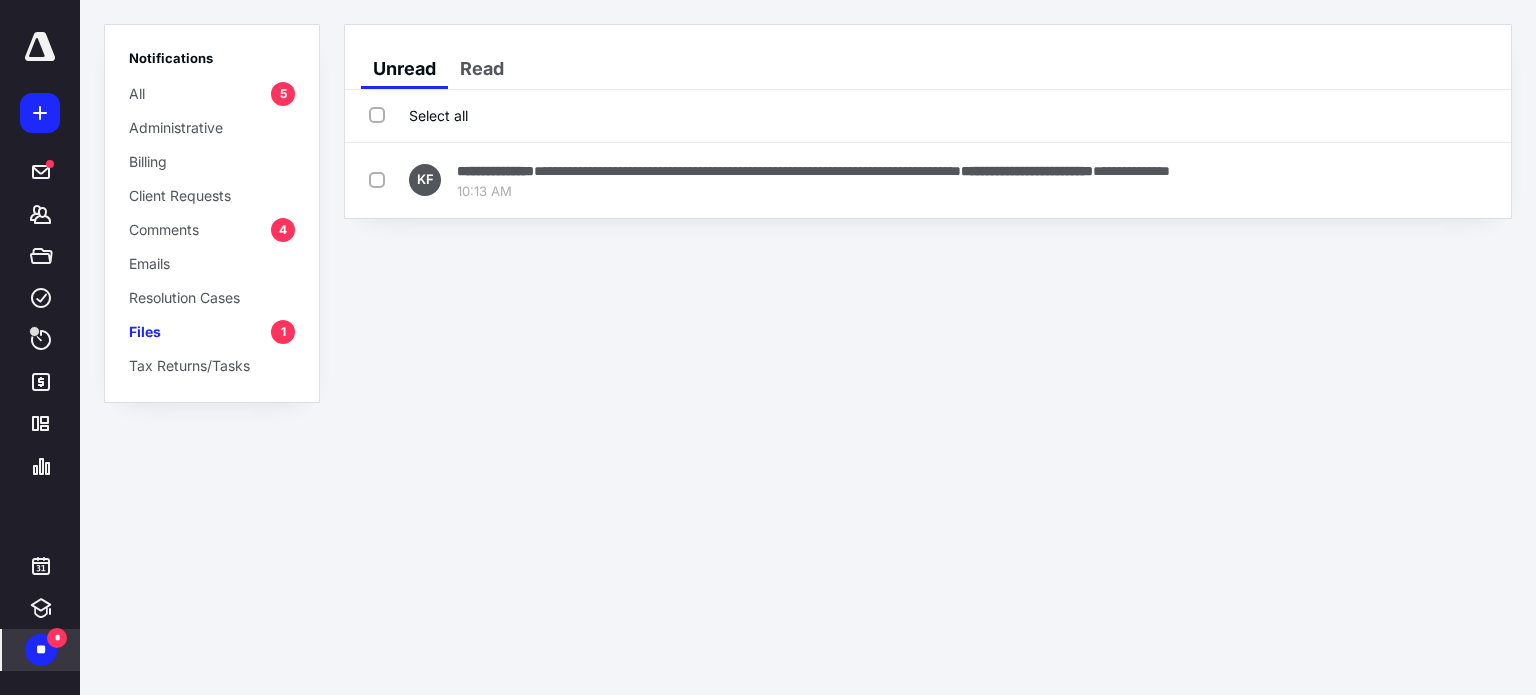 click on "Select all" at bounding box center [418, 115] 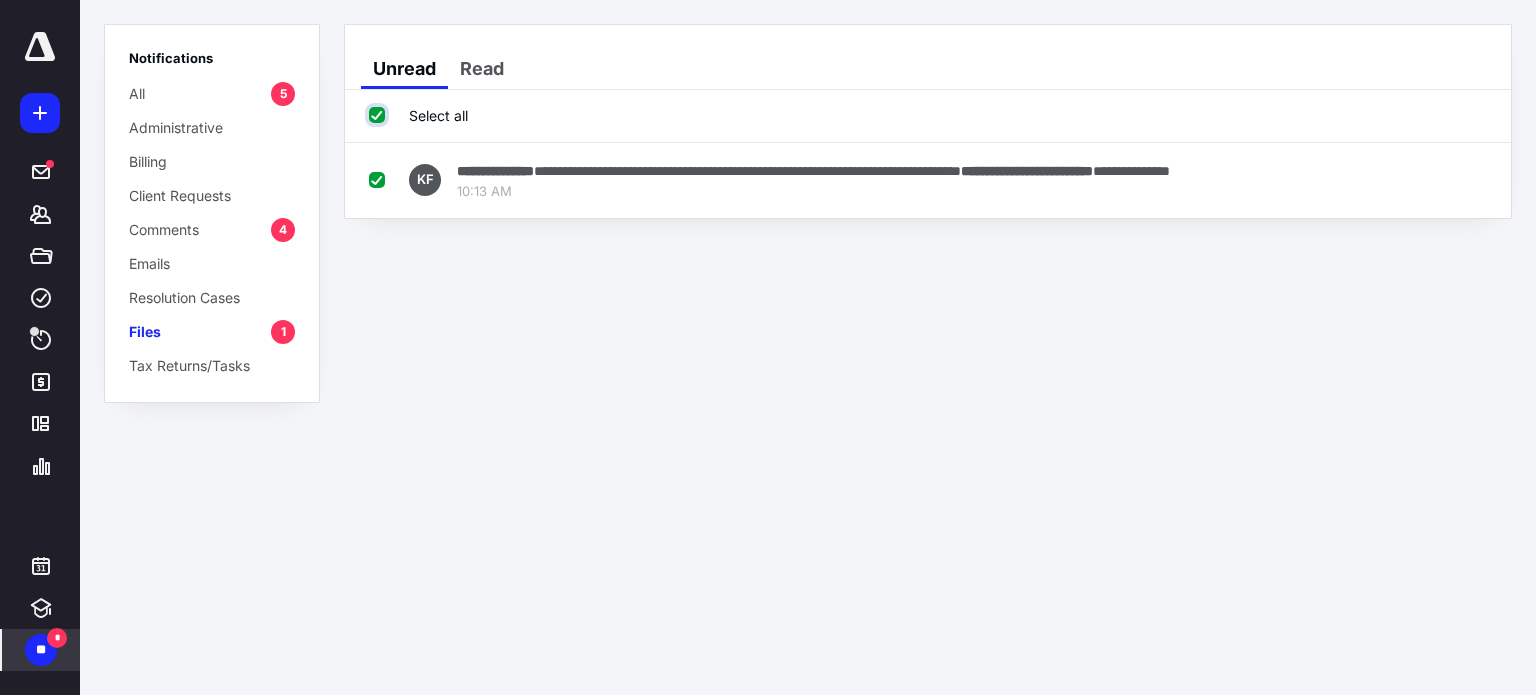 checkbox on "true" 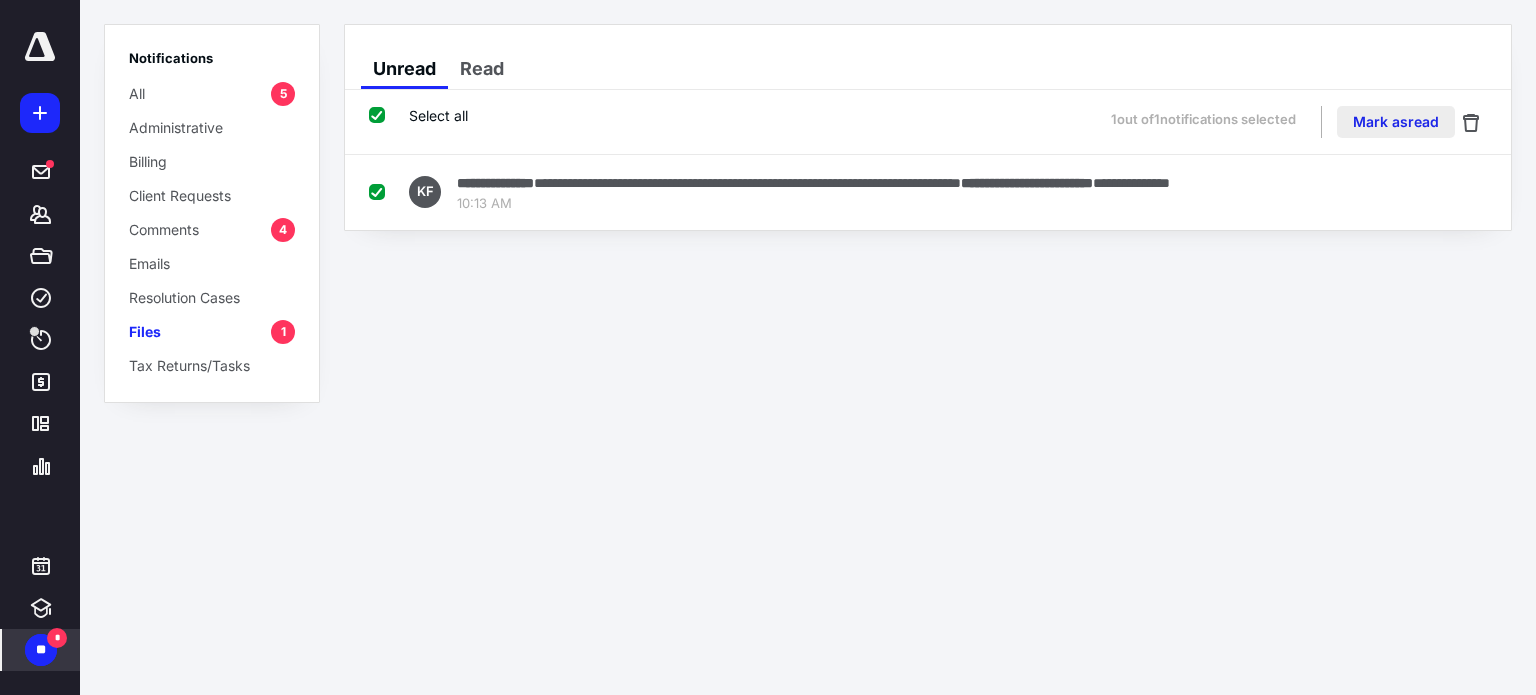 click on "Mark as  read" at bounding box center [1396, 122] 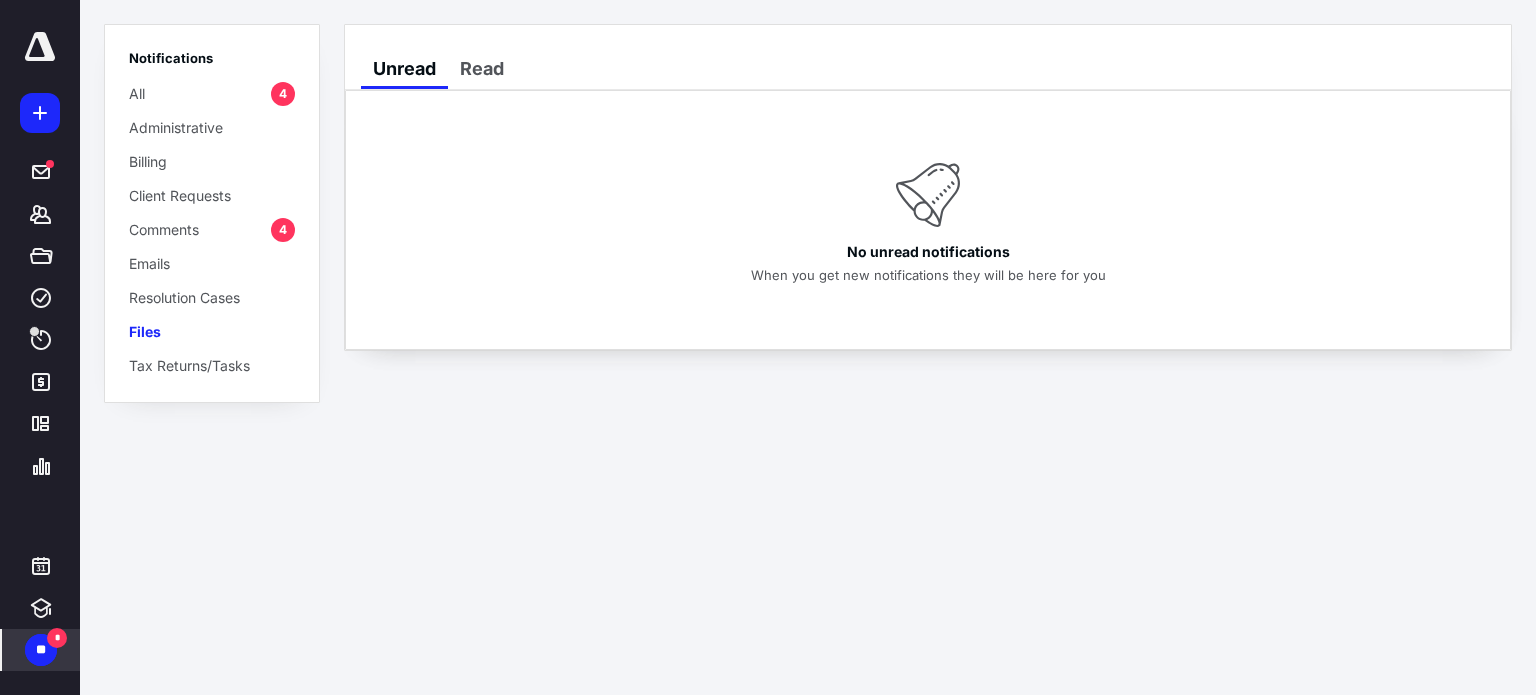 click on "Comments 4" at bounding box center (212, 229) 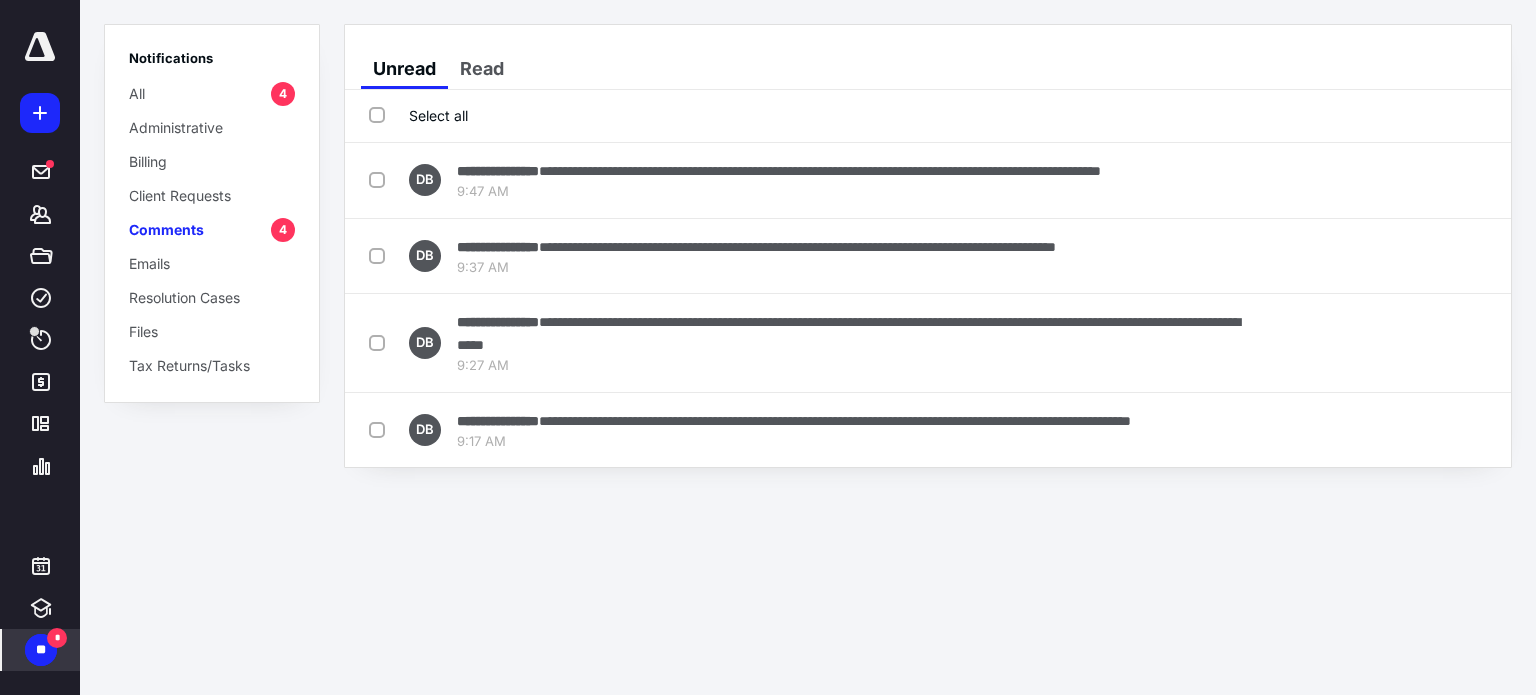 click on "Select all" at bounding box center (418, 115) 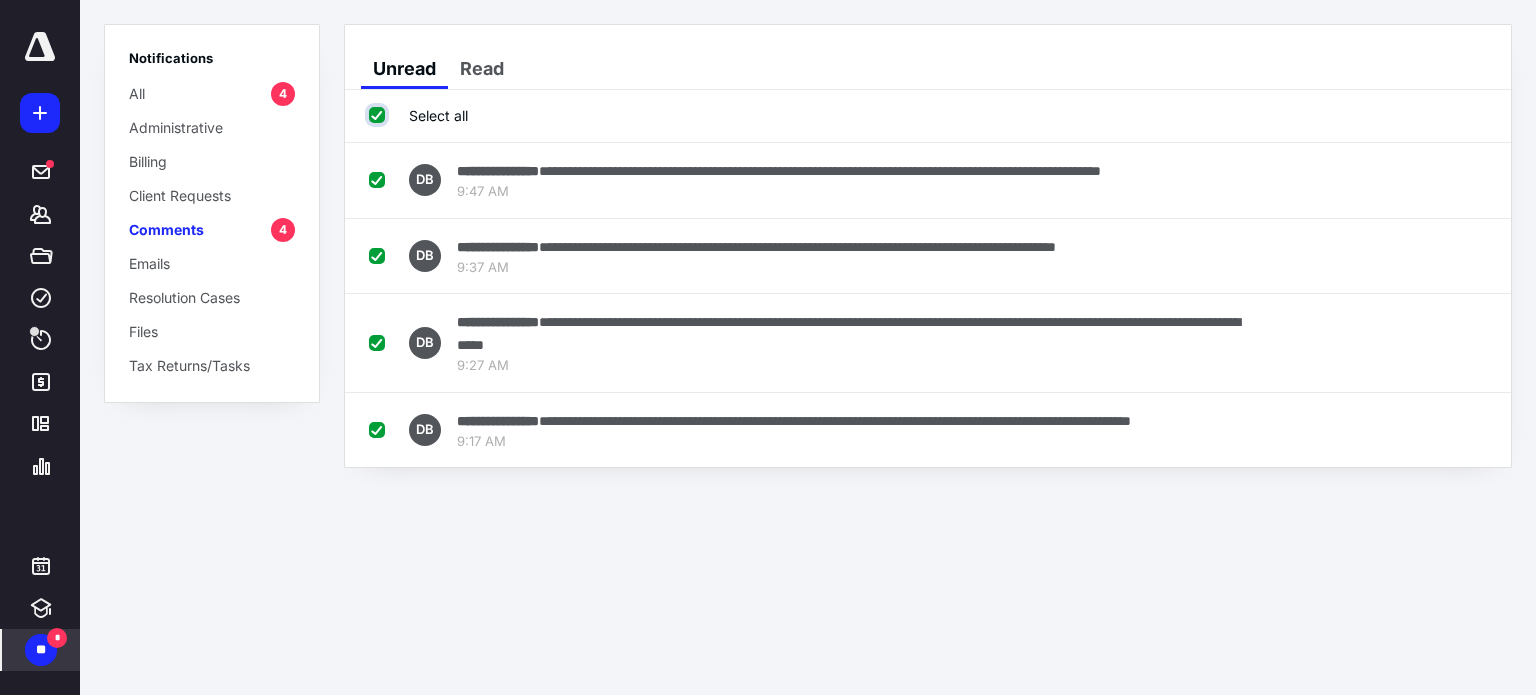 checkbox on "true" 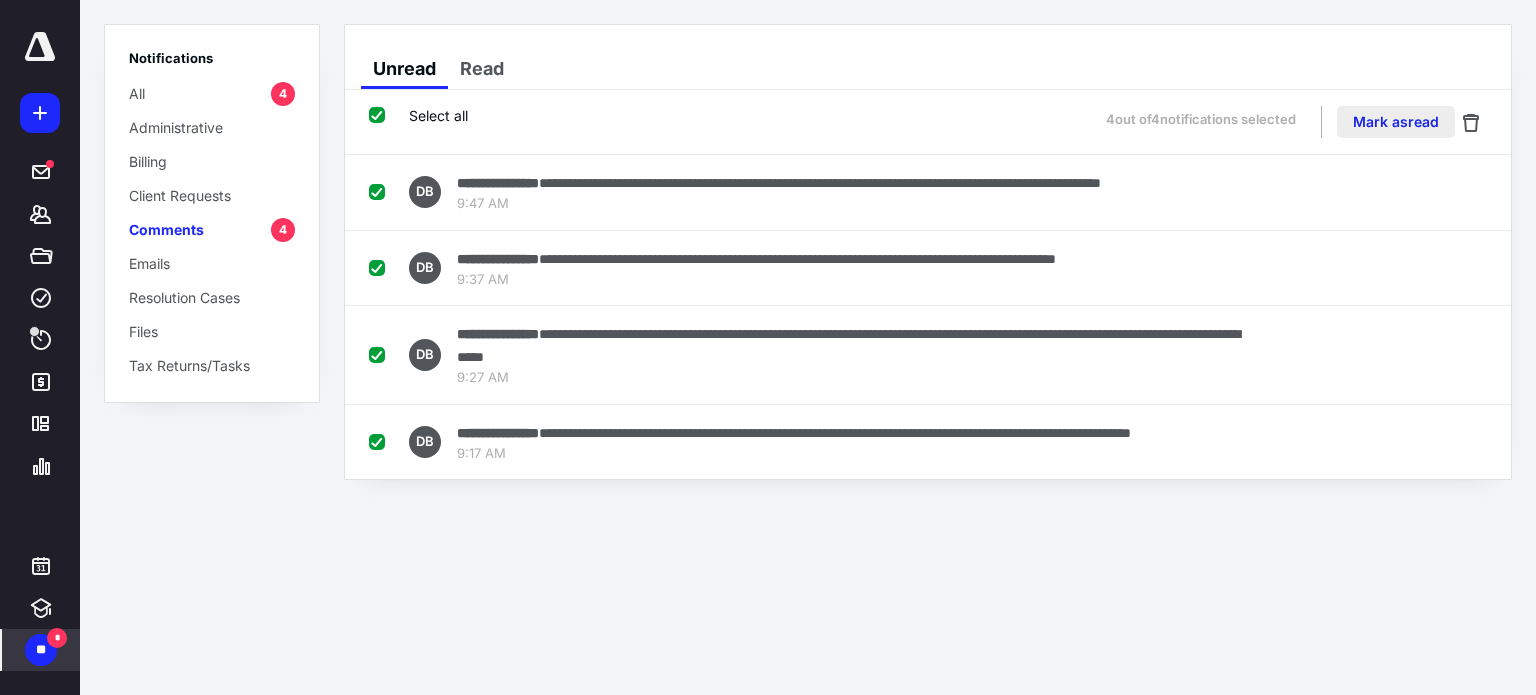 click on "Mark as  read" at bounding box center (1396, 122) 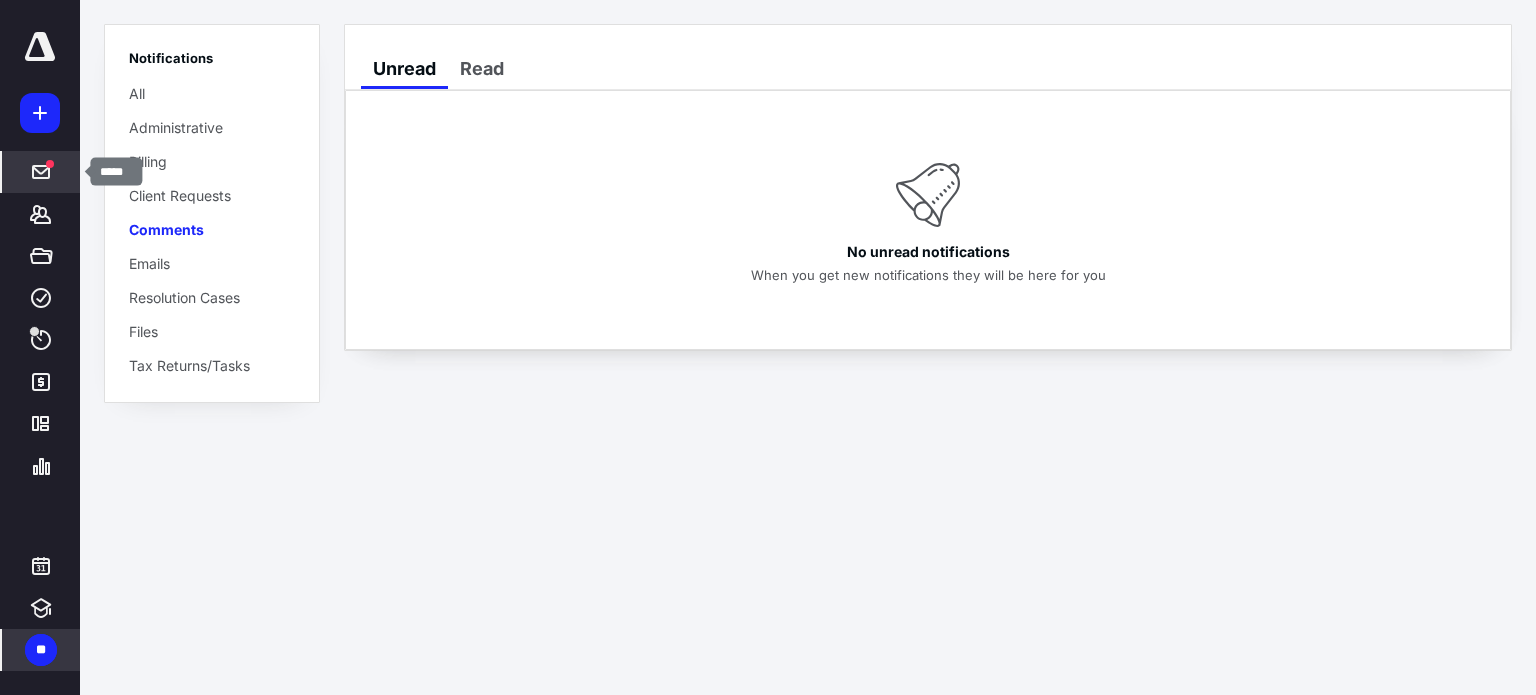 click 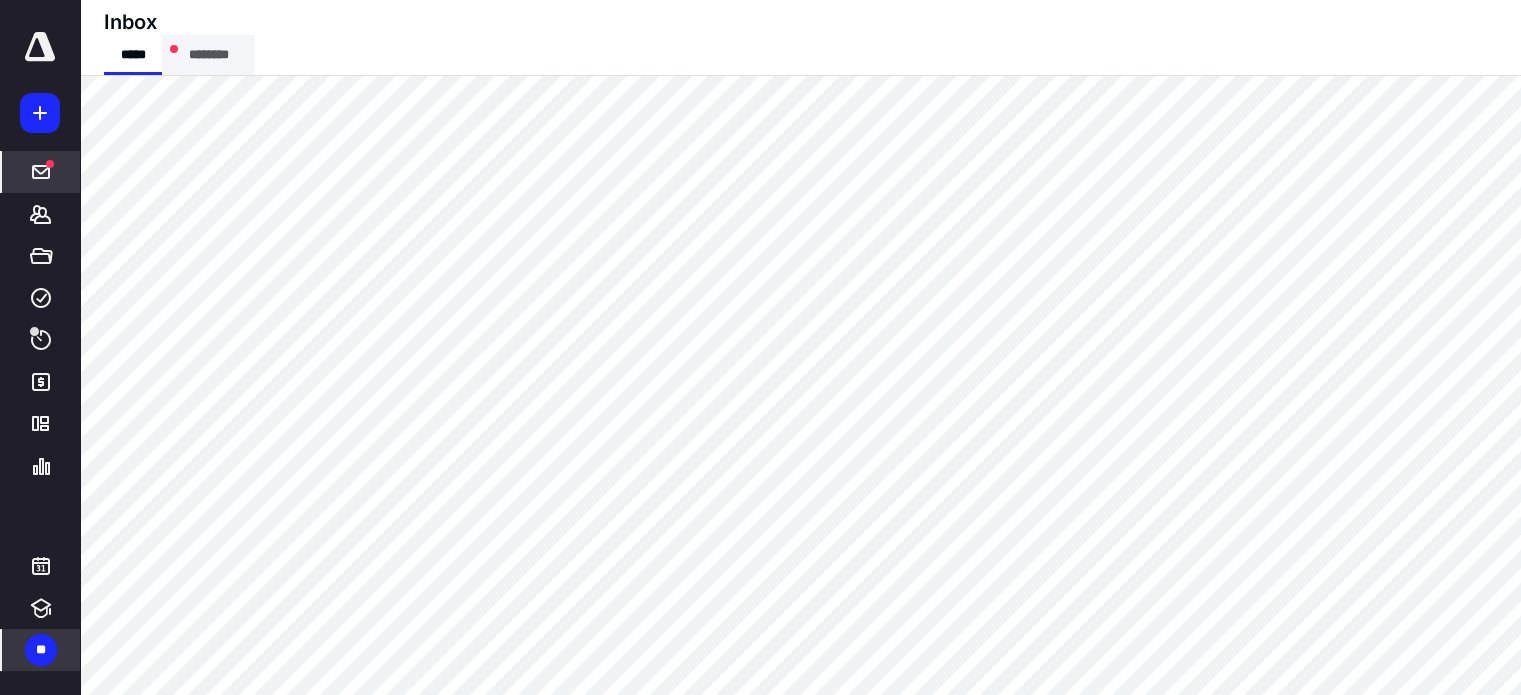 click on "********" at bounding box center (208, 55) 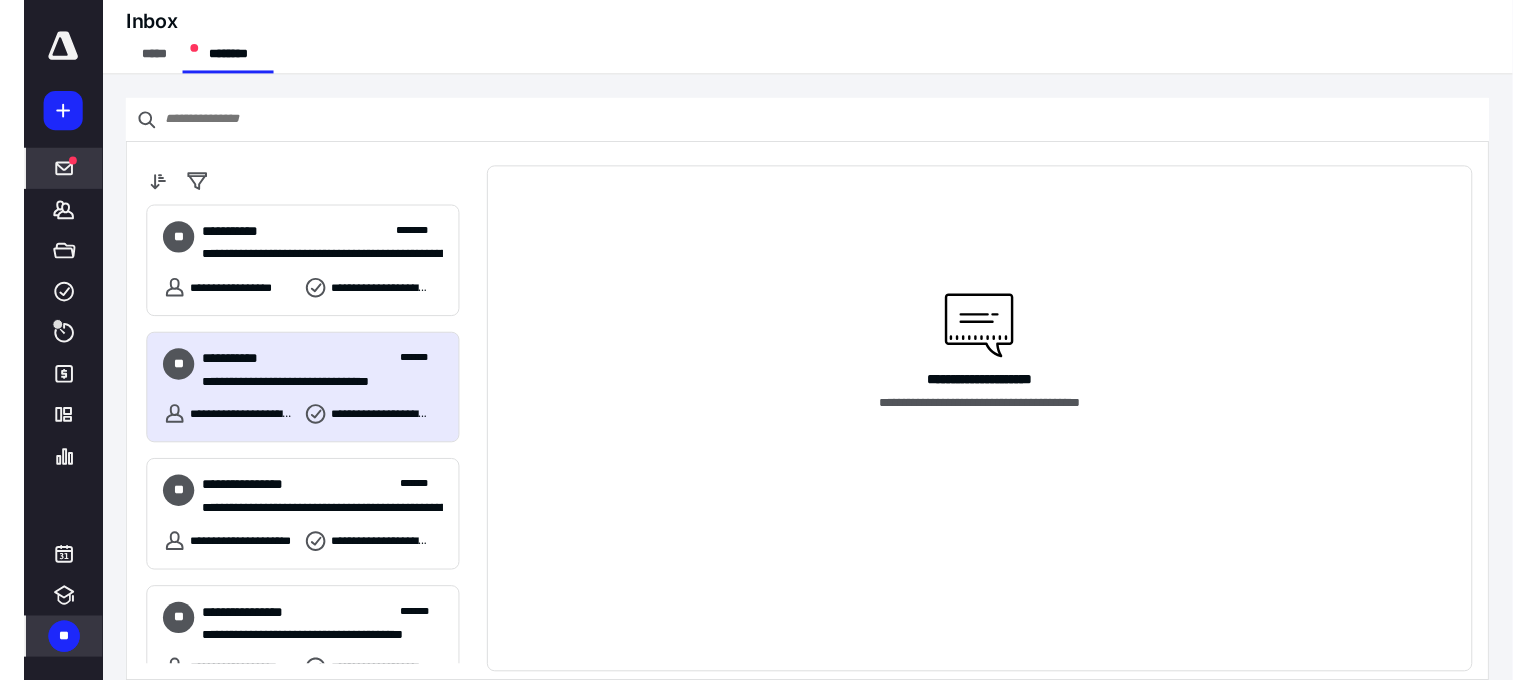 scroll, scrollTop: 120, scrollLeft: 0, axis: vertical 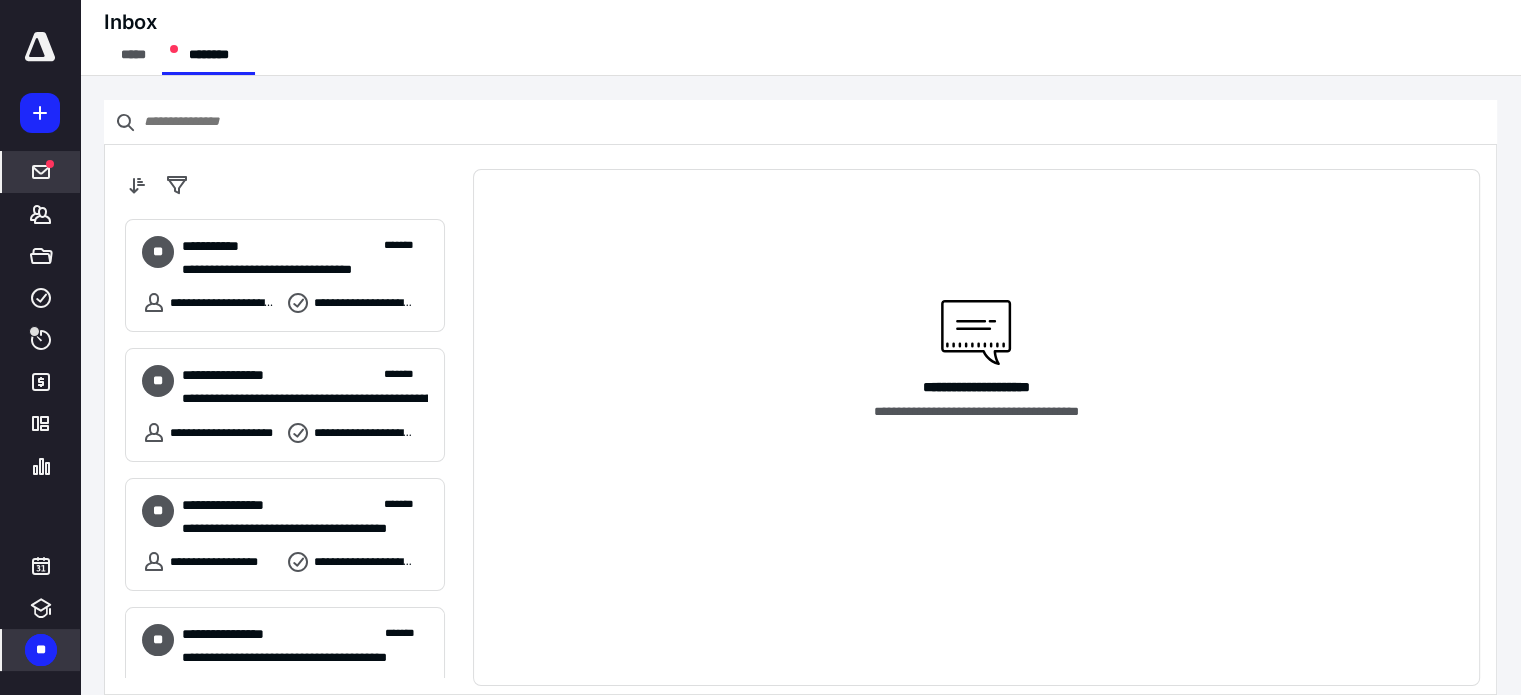 click at bounding box center (40, 47) 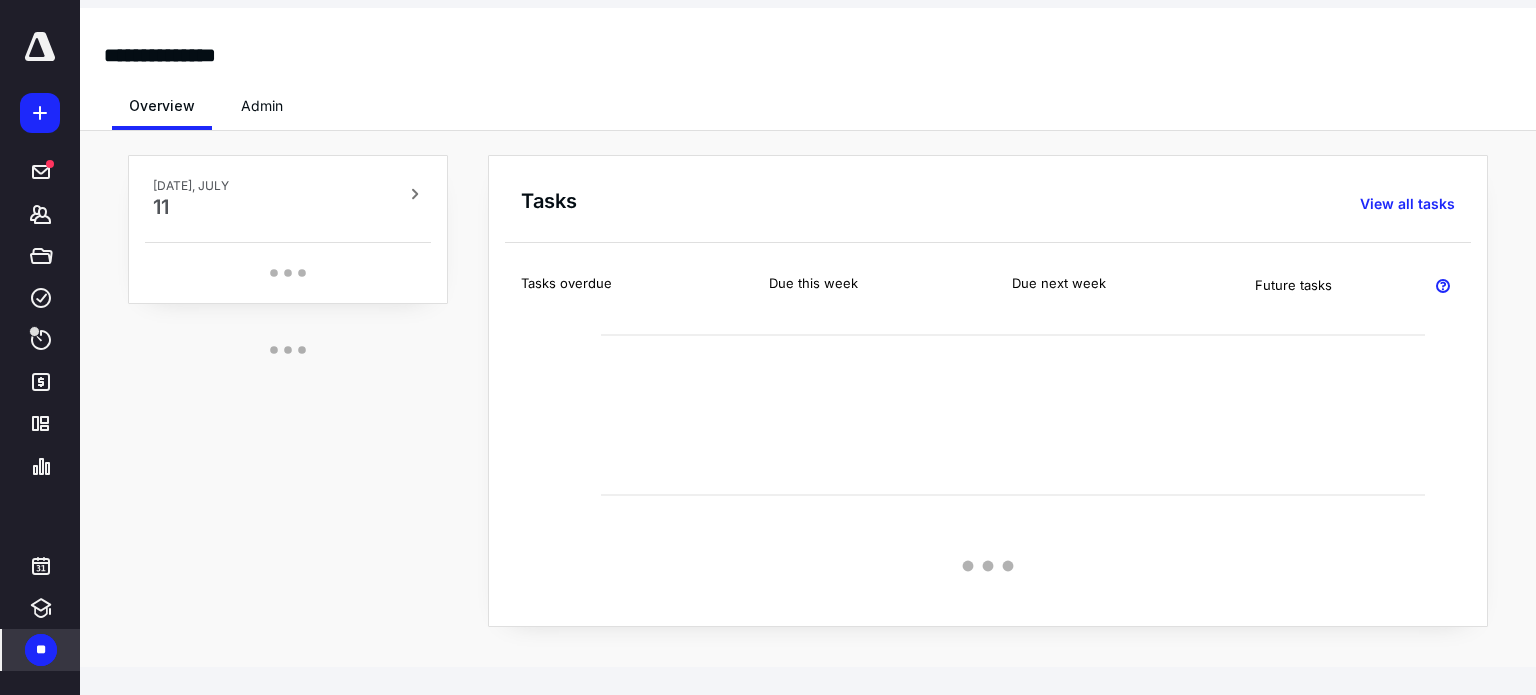 click at bounding box center [40, 47] 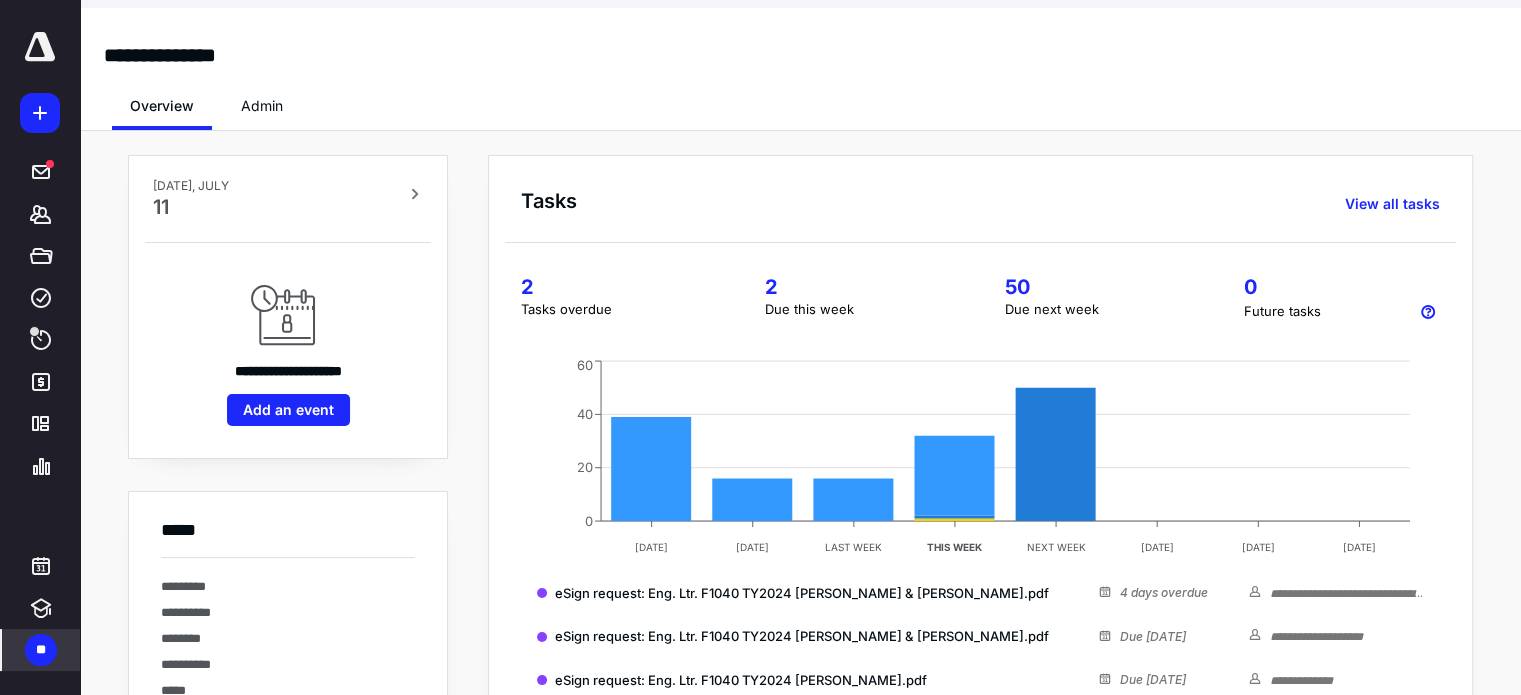 click on "2 Tasks overdue 2 Due this week 50 Due next week 0 Future tasks" at bounding box center [980, 315] 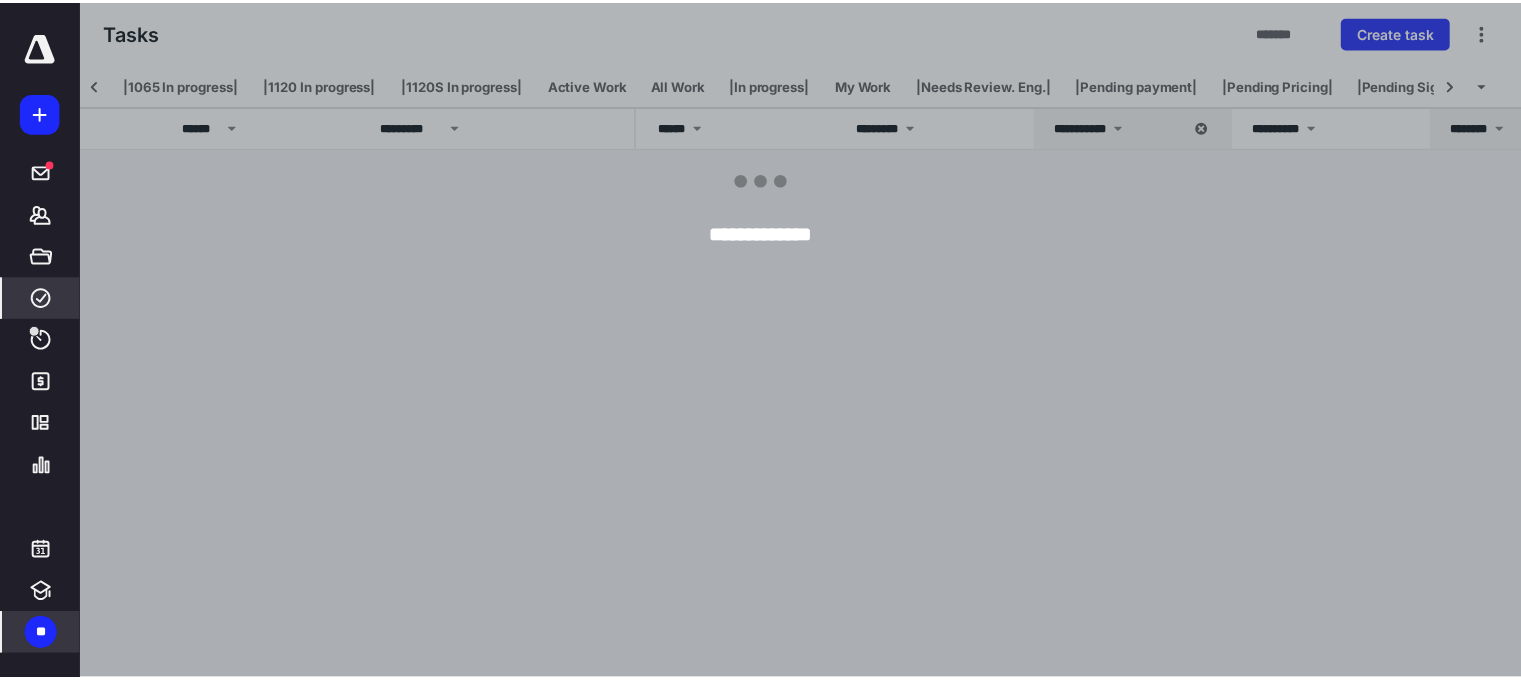 scroll, scrollTop: 0, scrollLeft: 208, axis: horizontal 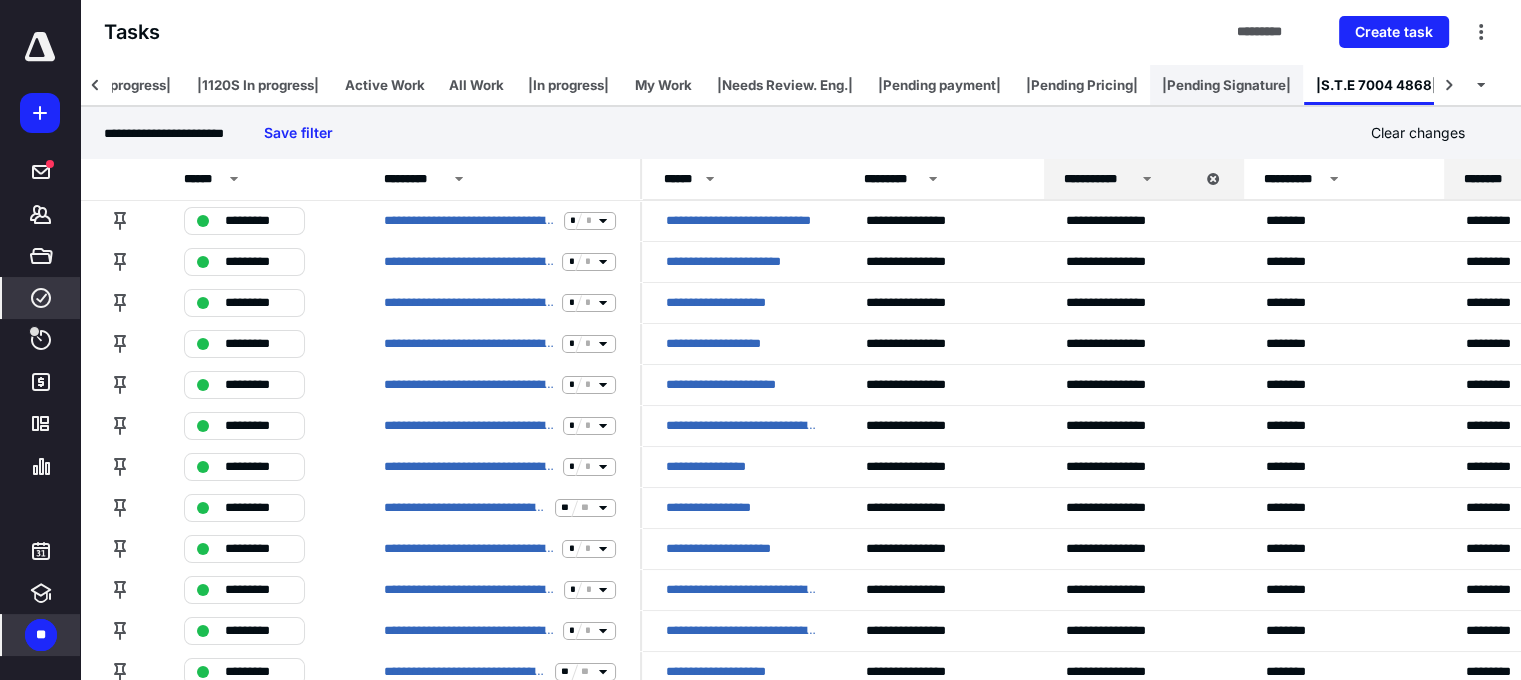 click on "|Pending Signature|" at bounding box center [1226, 85] 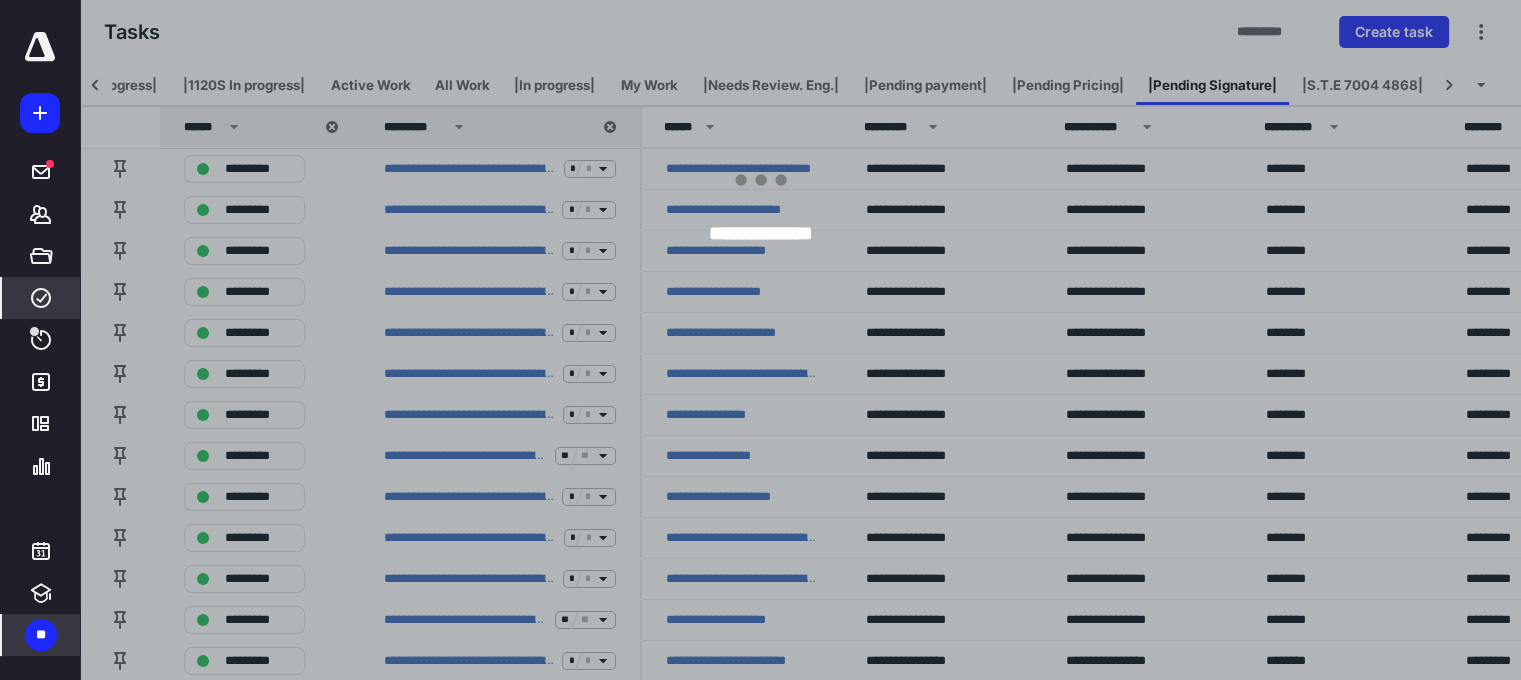 scroll, scrollTop: 0, scrollLeft: 223, axis: horizontal 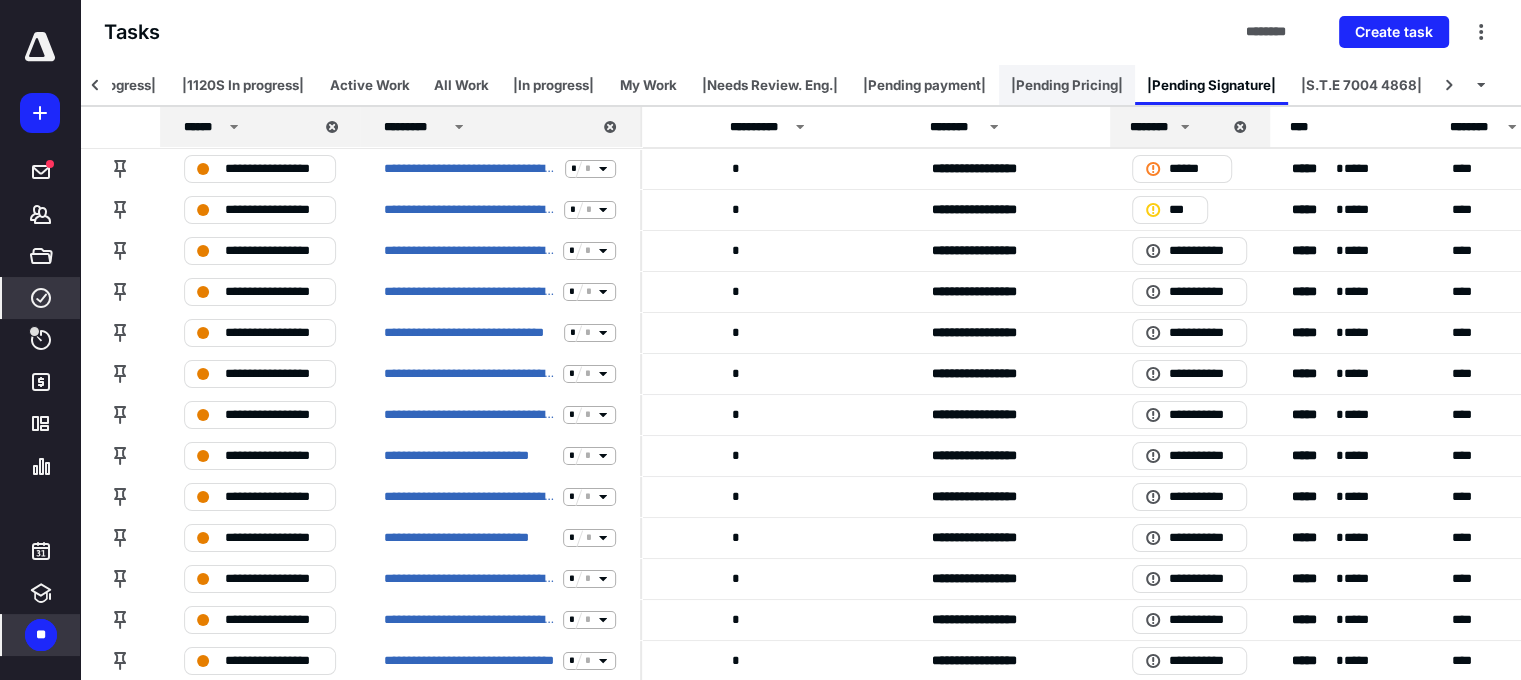 click on "|Pending Pricing|" at bounding box center [1067, 85] 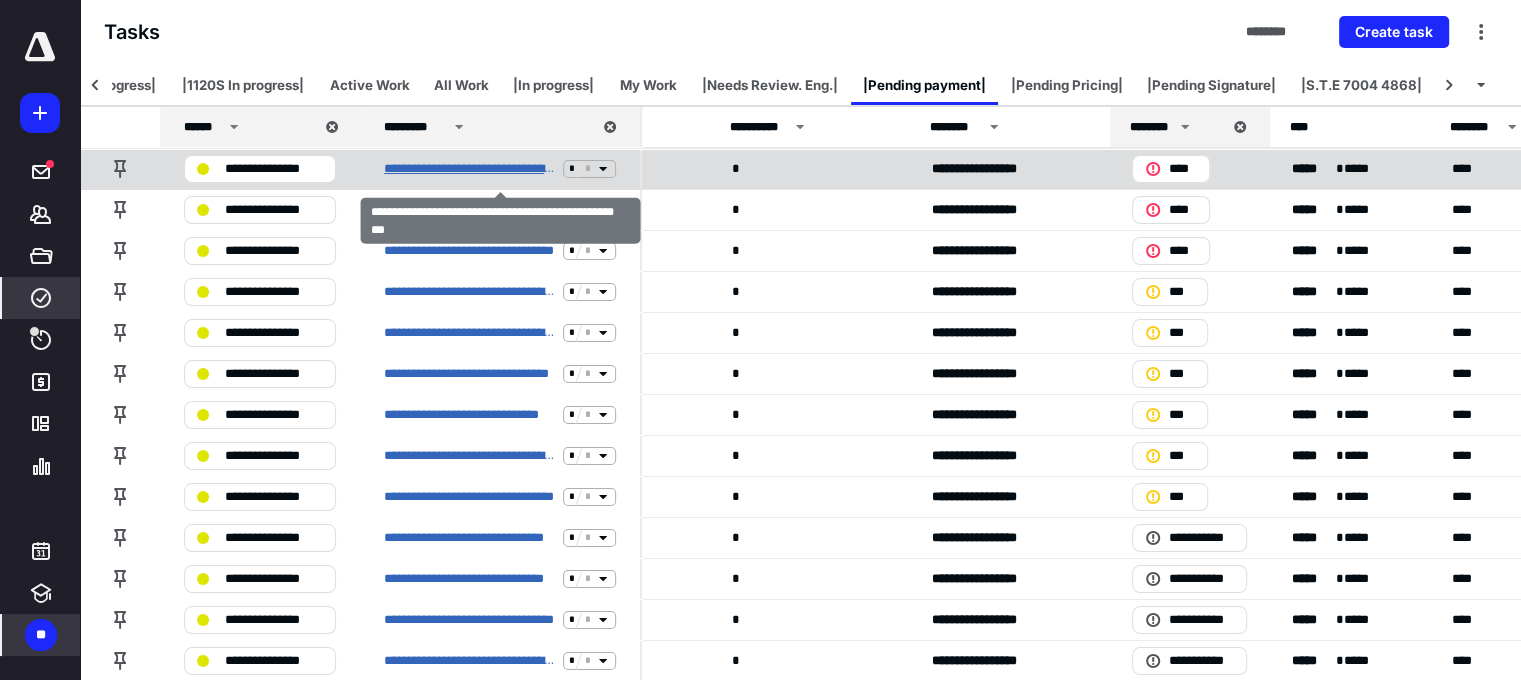 click on "**********" at bounding box center (469, 169) 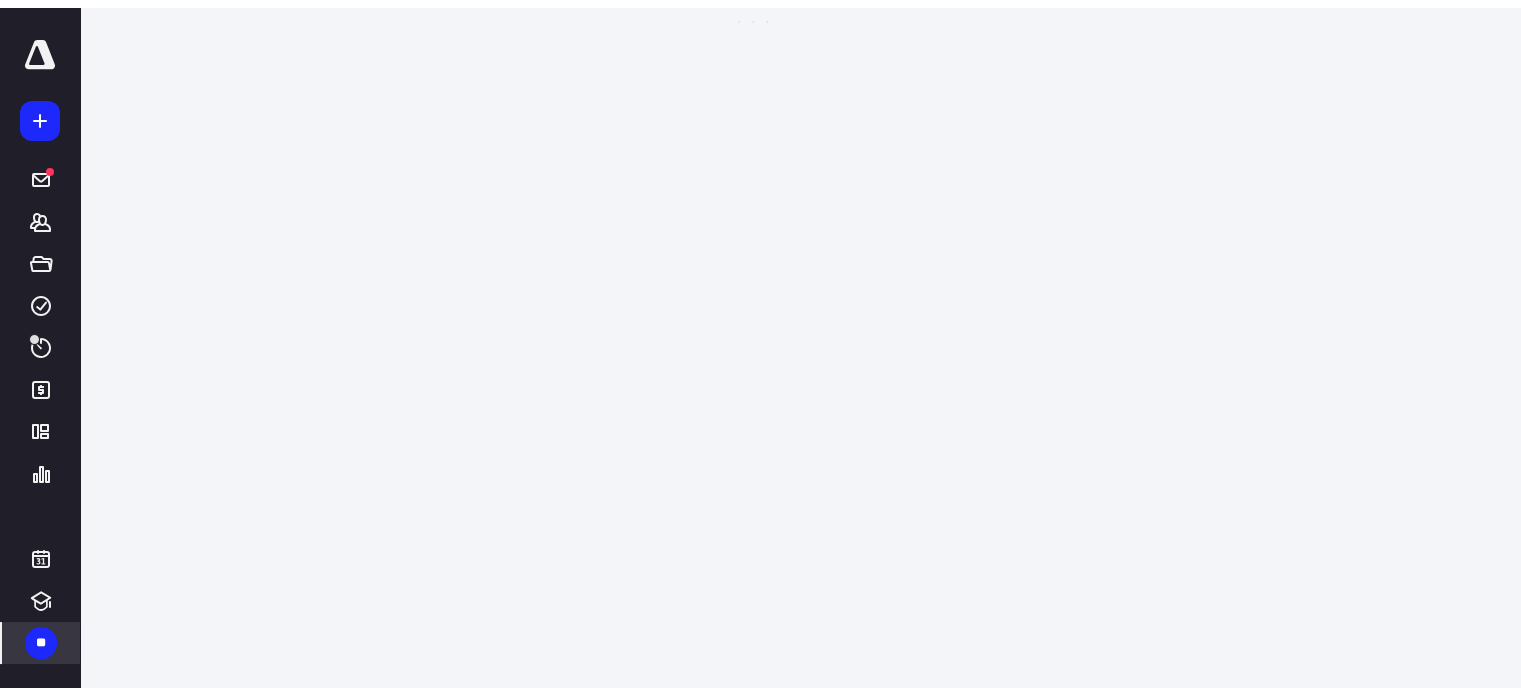 scroll, scrollTop: 0, scrollLeft: 0, axis: both 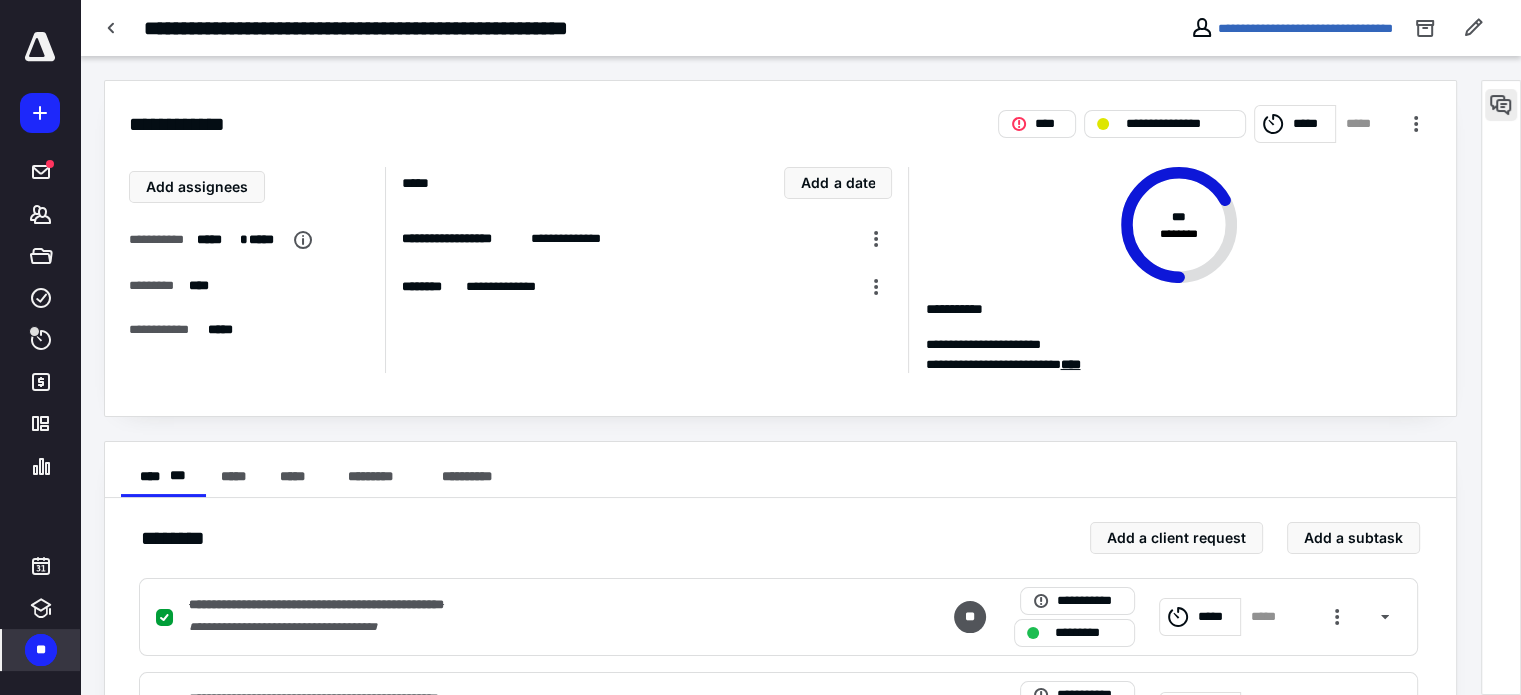 click at bounding box center (1501, 105) 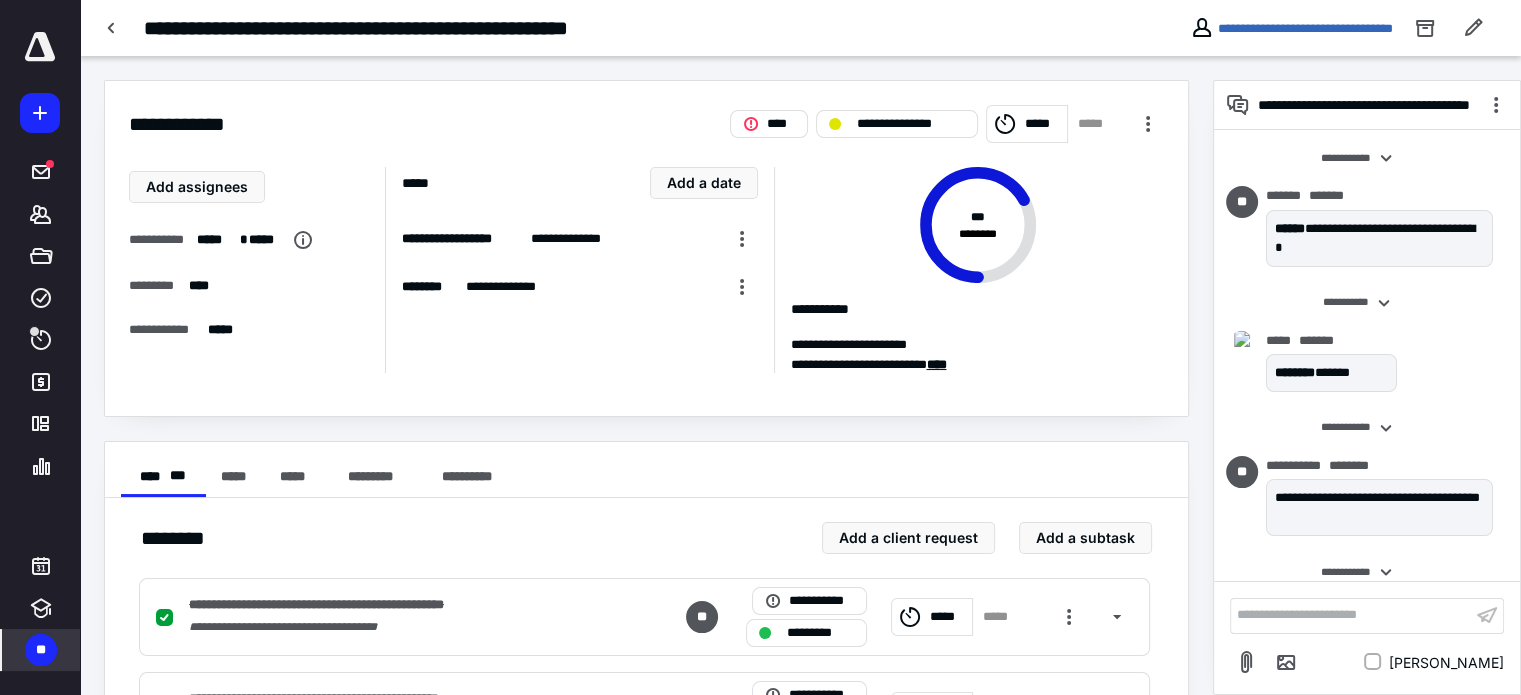 scroll, scrollTop: 704, scrollLeft: 0, axis: vertical 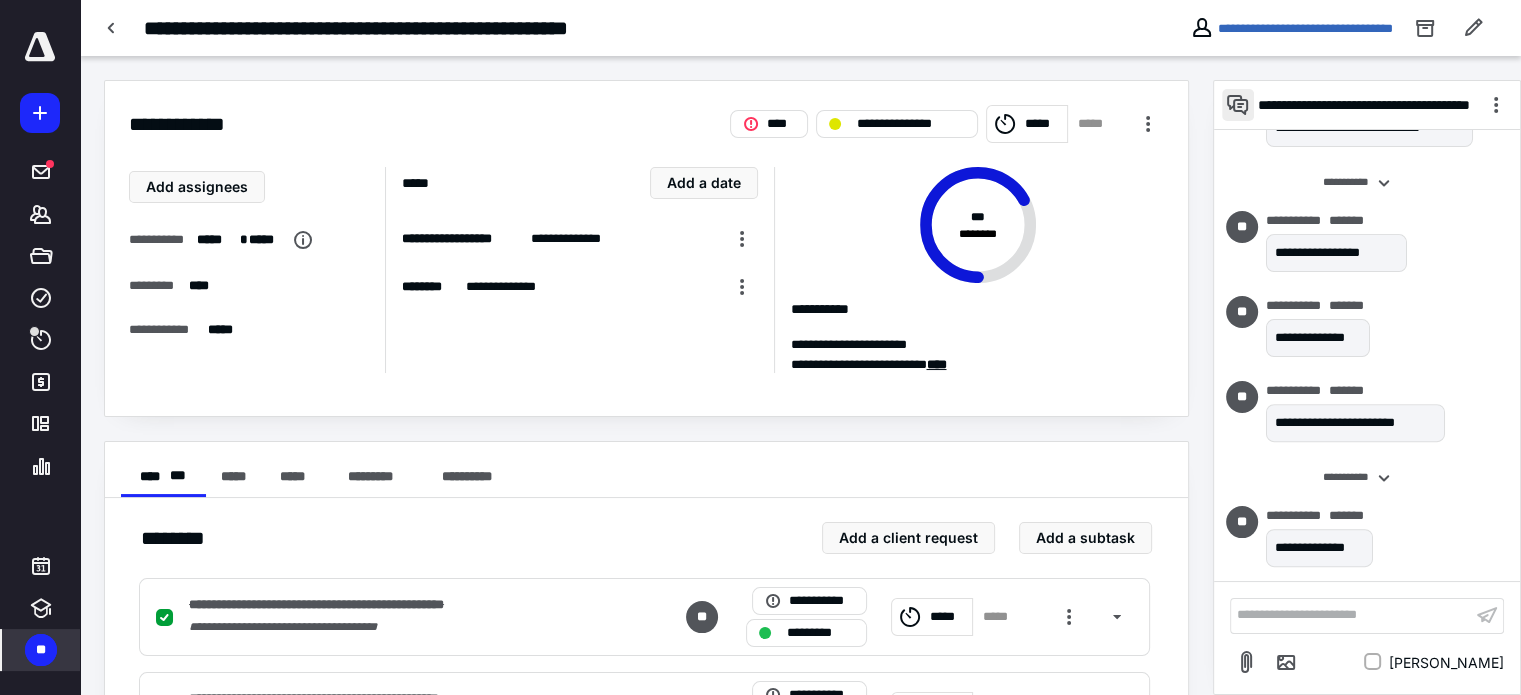click at bounding box center [1238, 105] 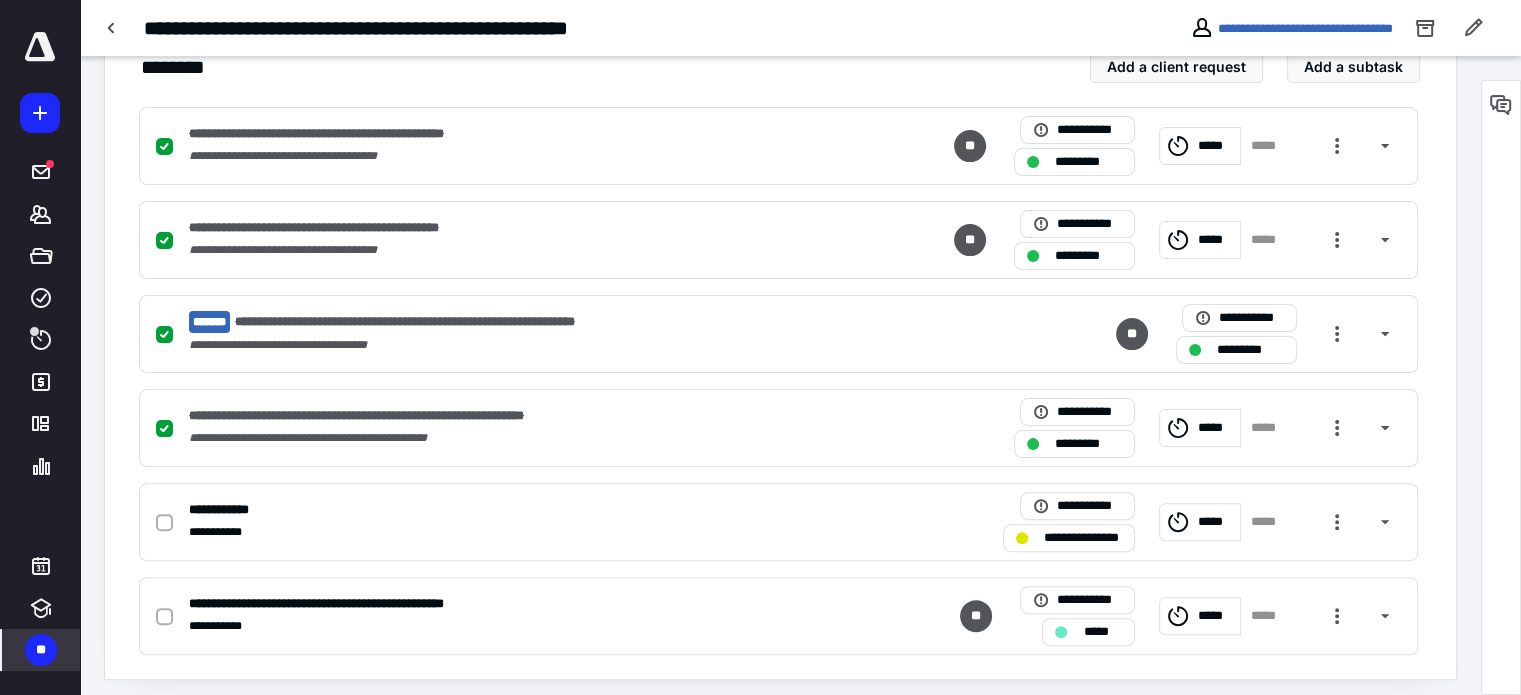 scroll, scrollTop: 499, scrollLeft: 0, axis: vertical 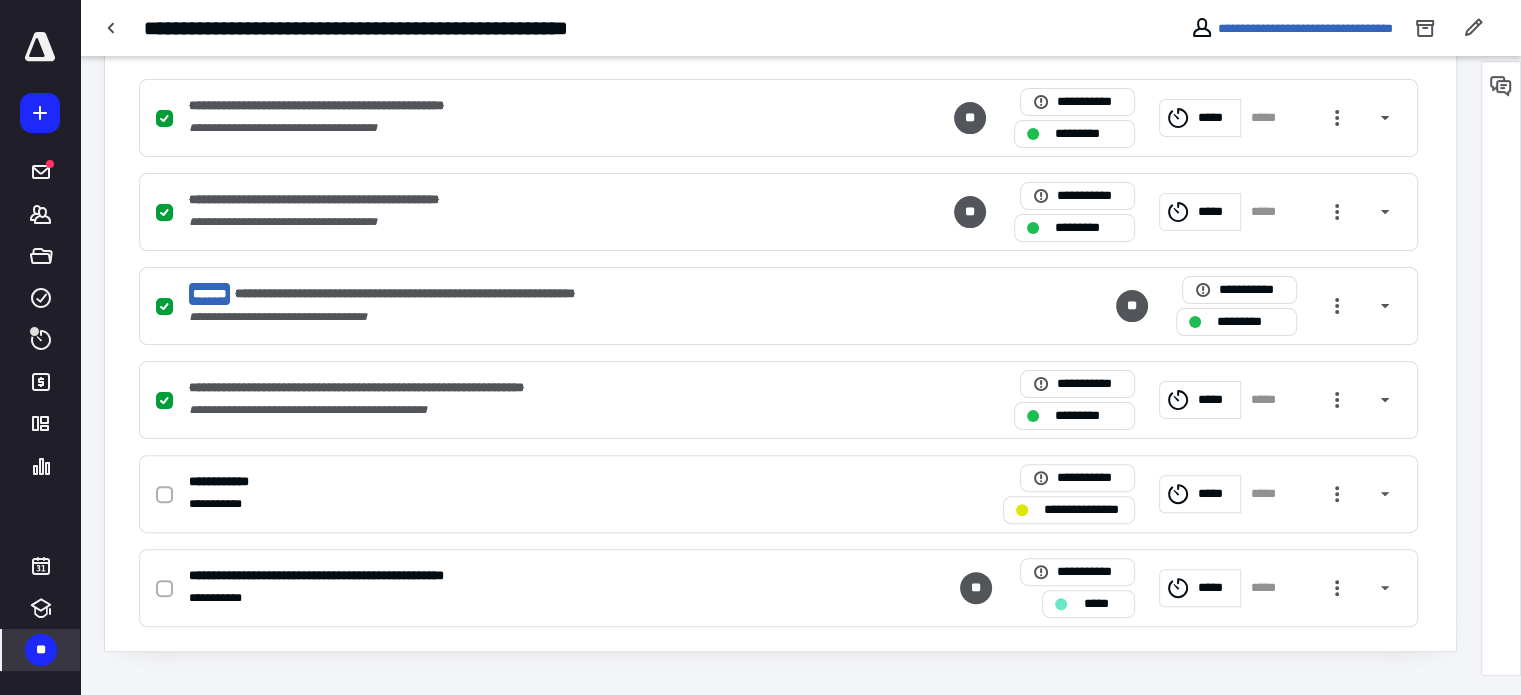 click at bounding box center (40, 47) 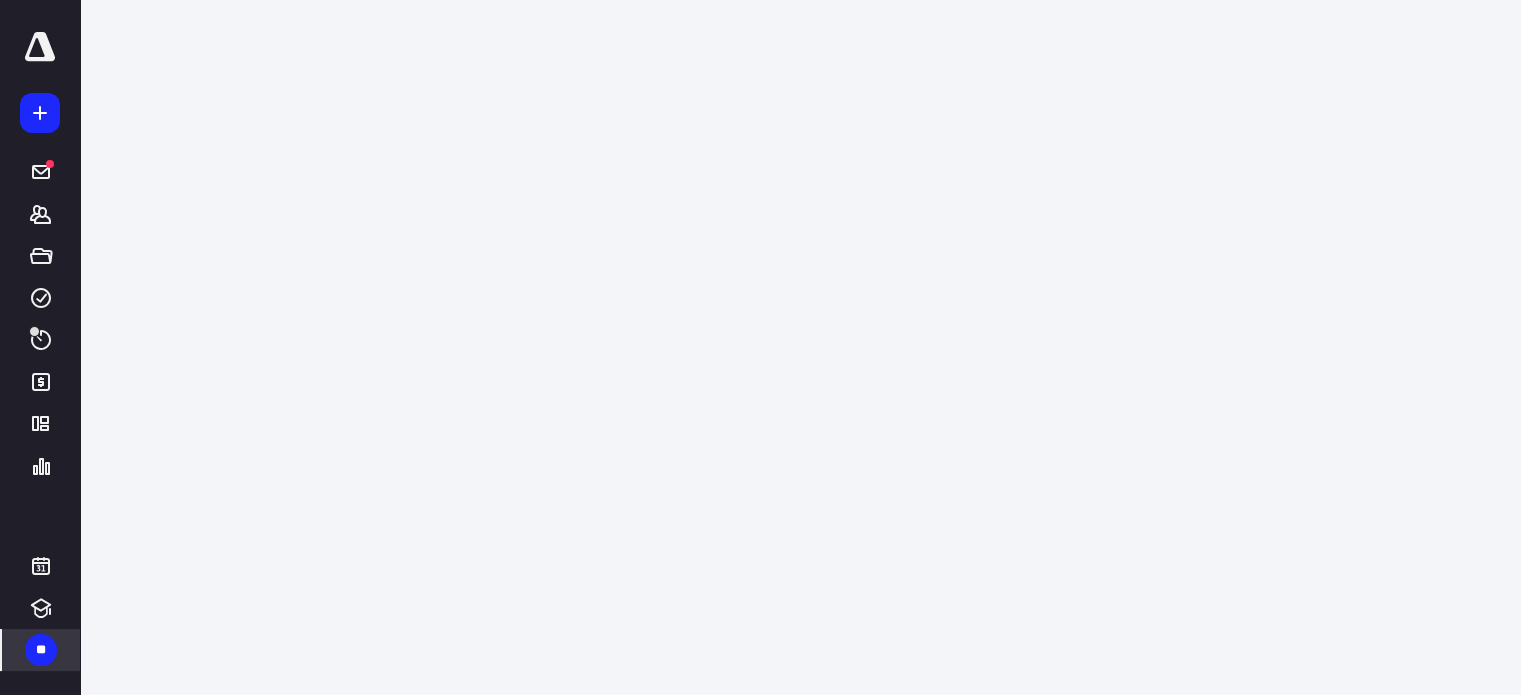 scroll, scrollTop: 0, scrollLeft: 0, axis: both 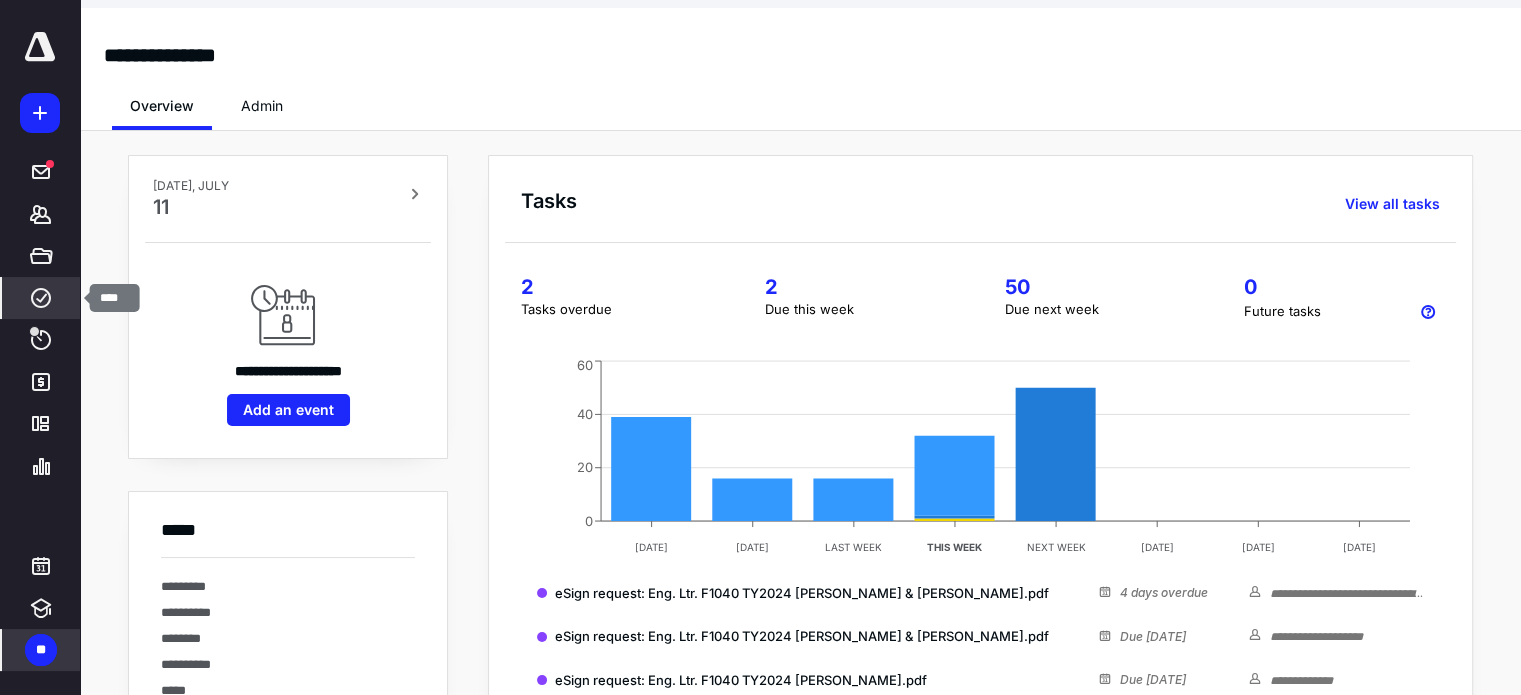 click 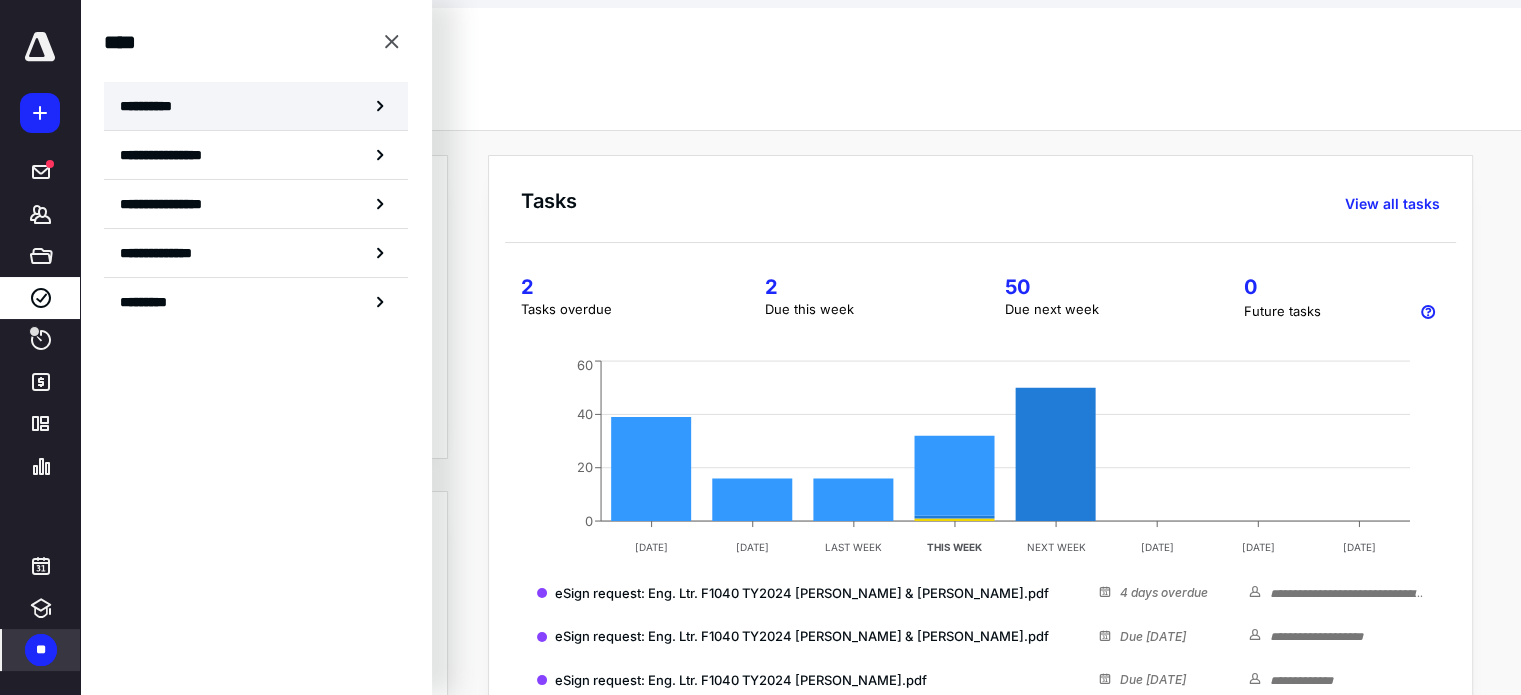 click on "**********" at bounding box center (256, 106) 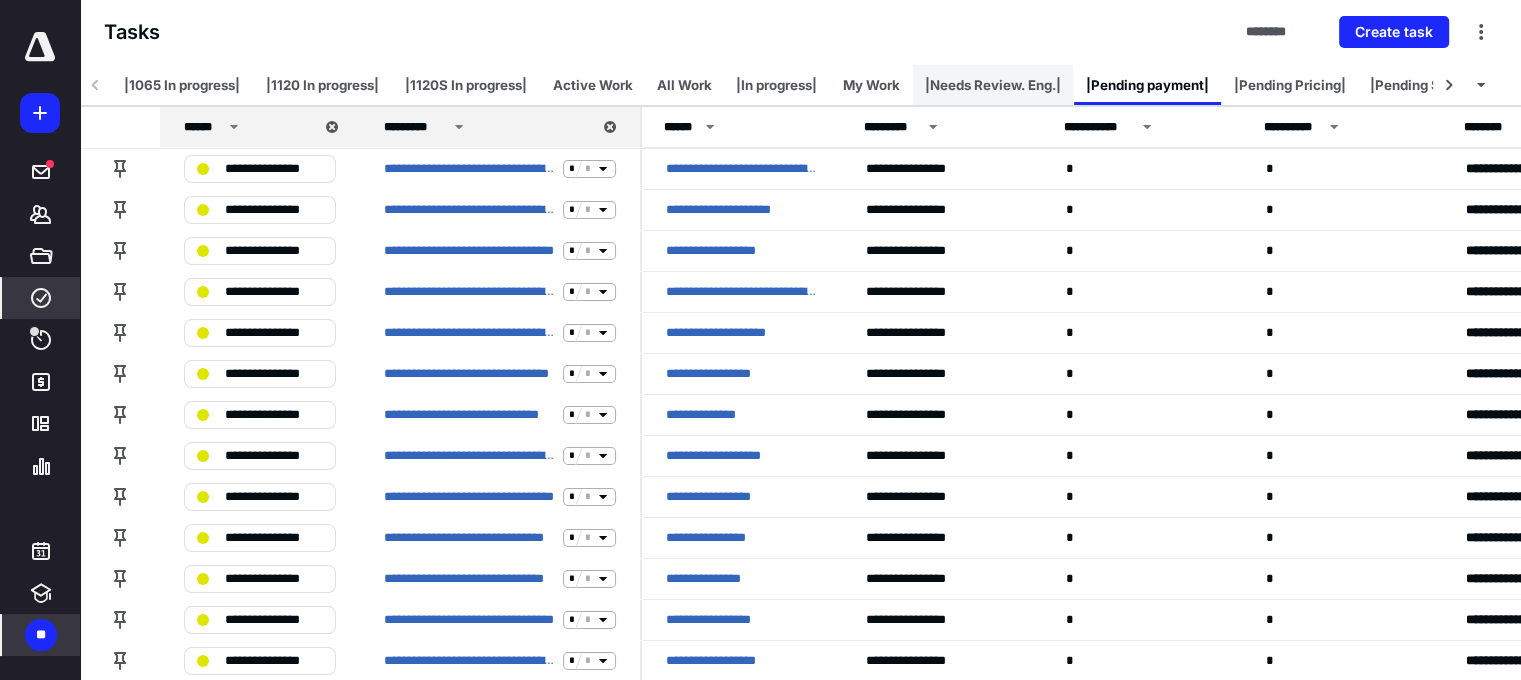 click on "|Needs Review. Eng.|" at bounding box center (993, 85) 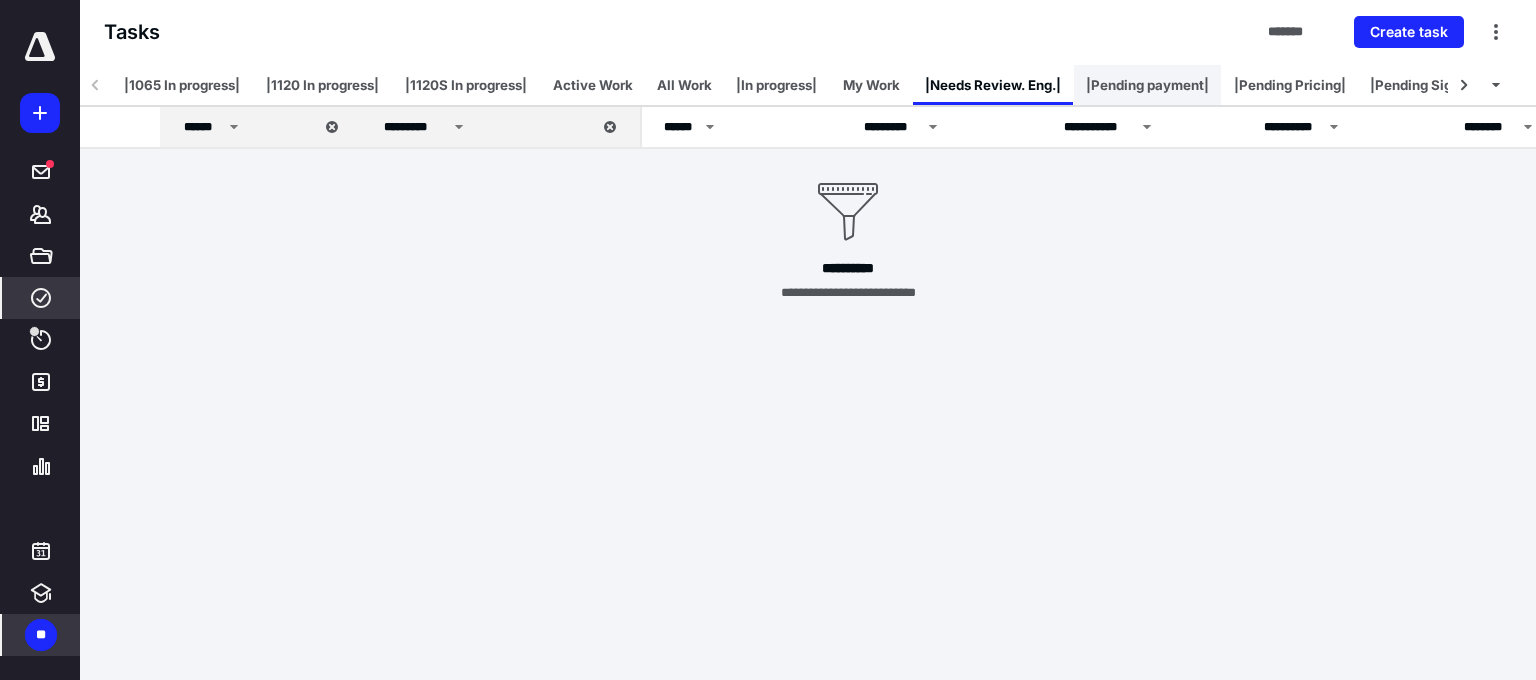 click on "|Pending payment|" at bounding box center [1147, 85] 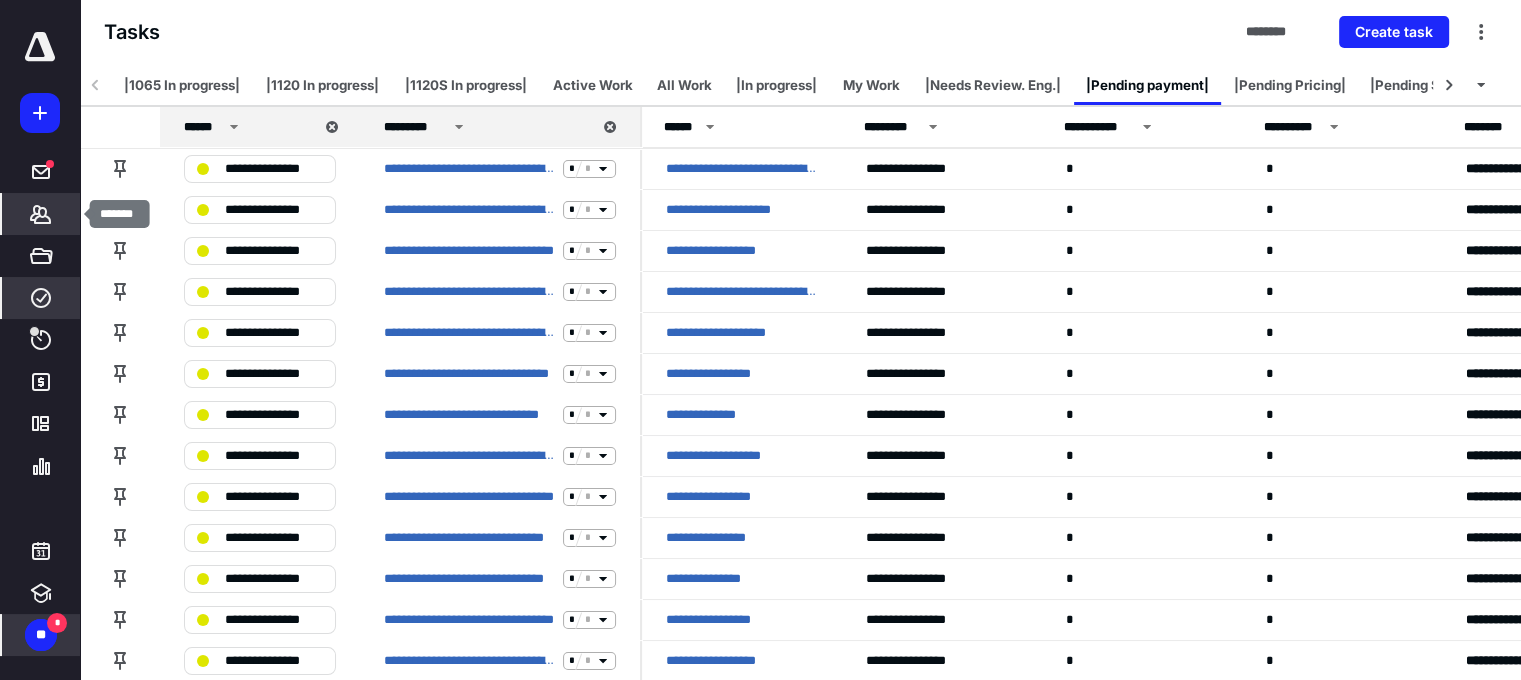 click on "*******" at bounding box center [41, 214] 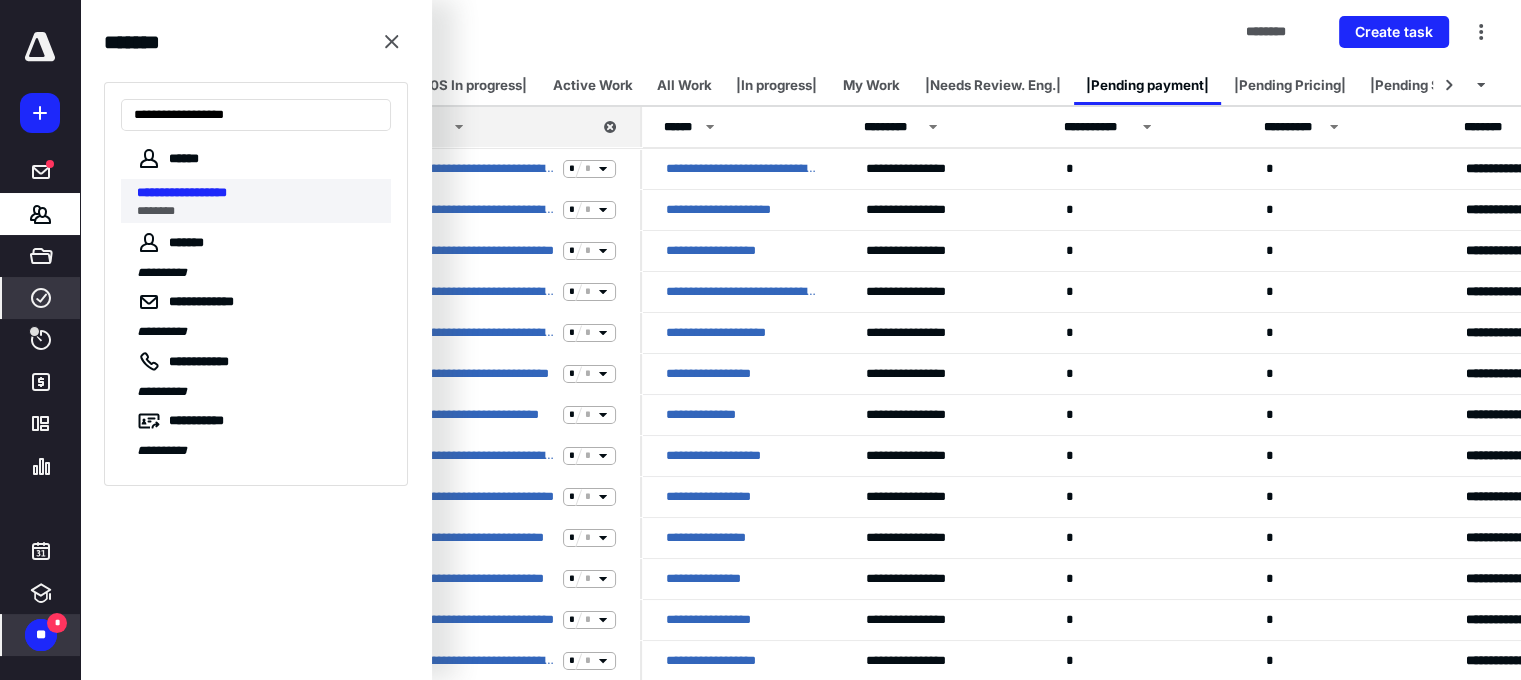 type on "**********" 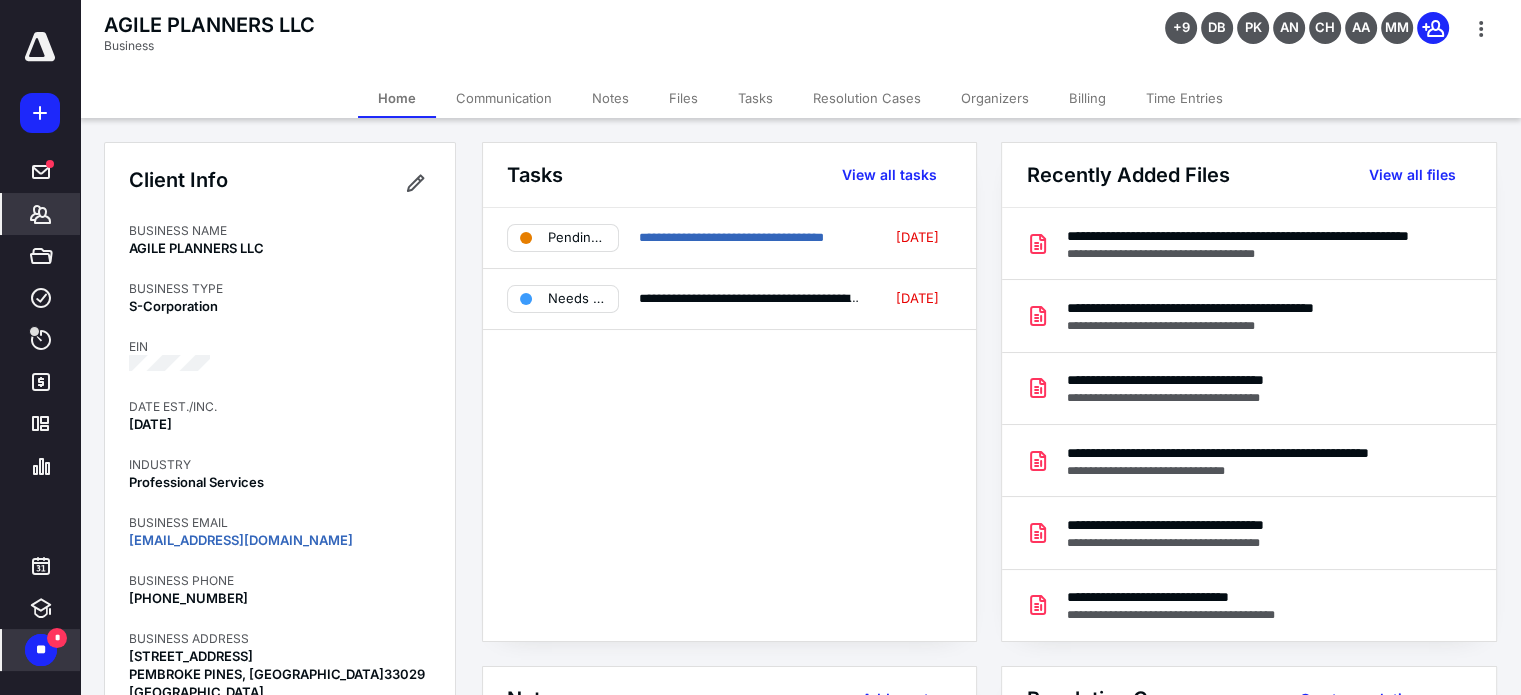 click on "Files" at bounding box center [683, 98] 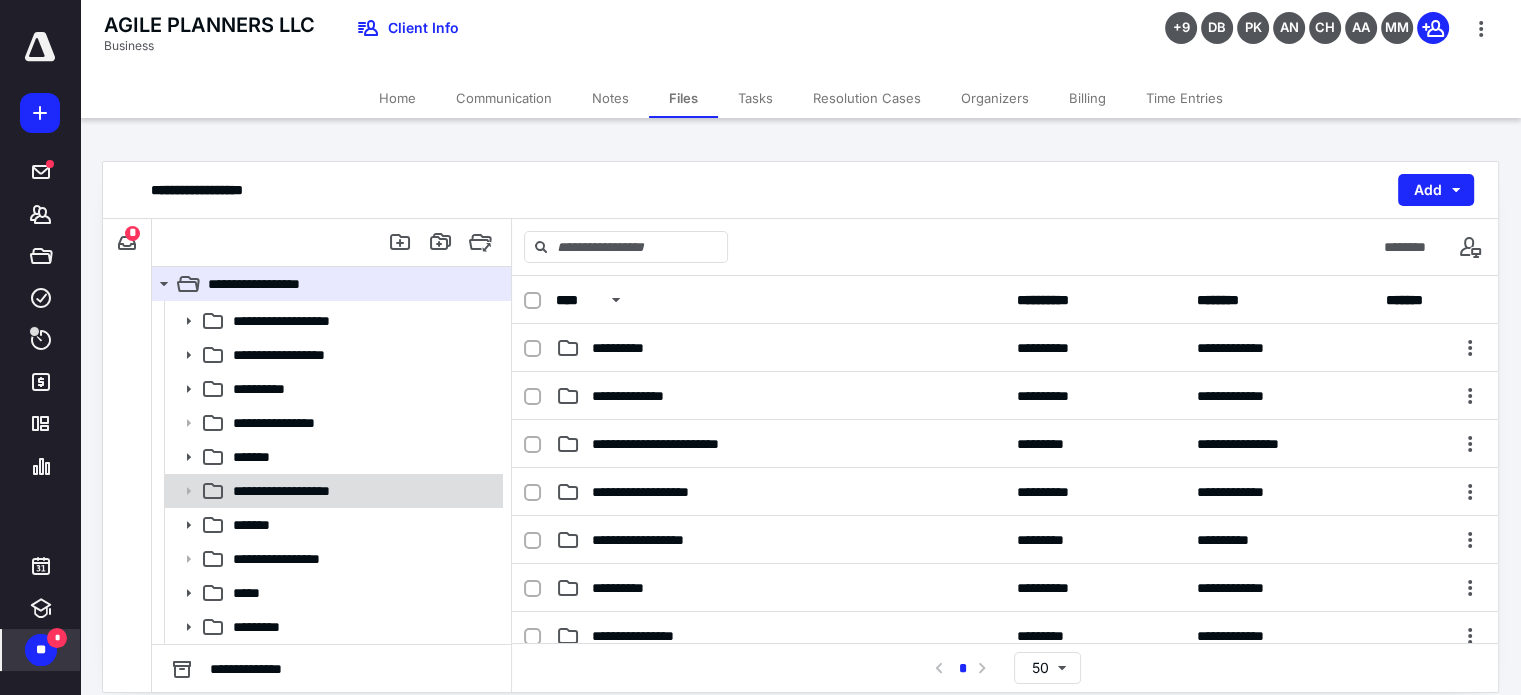 scroll, scrollTop: 0, scrollLeft: 0, axis: both 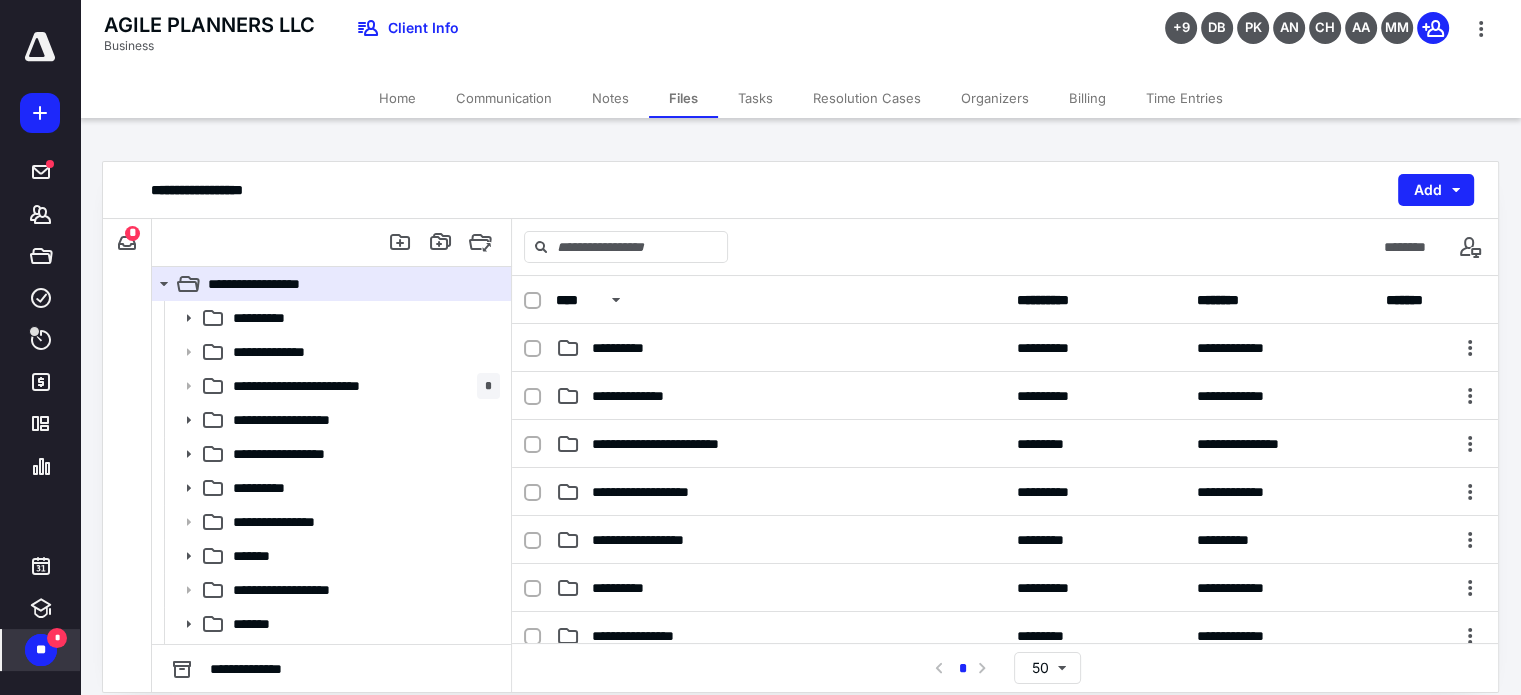 click on "Tasks" at bounding box center (755, 98) 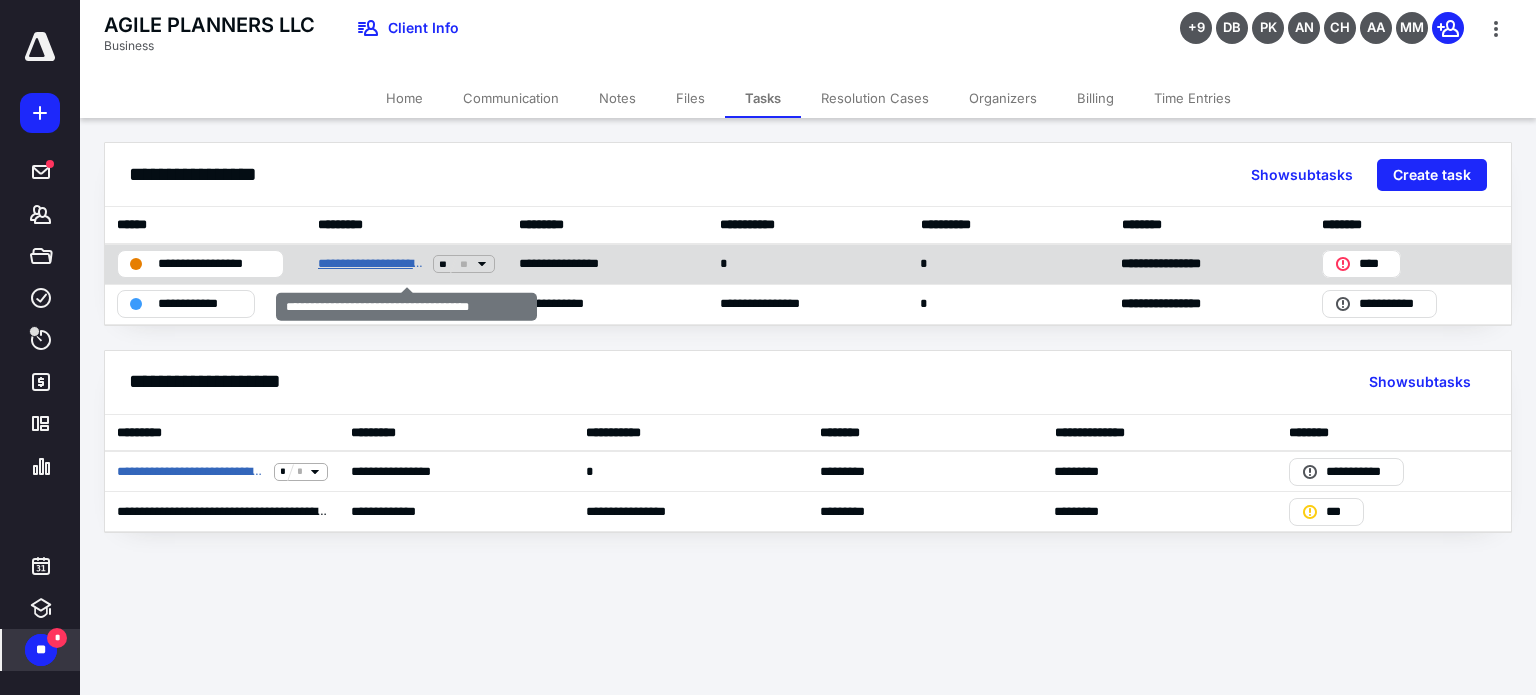 click on "**********" at bounding box center [371, 264] 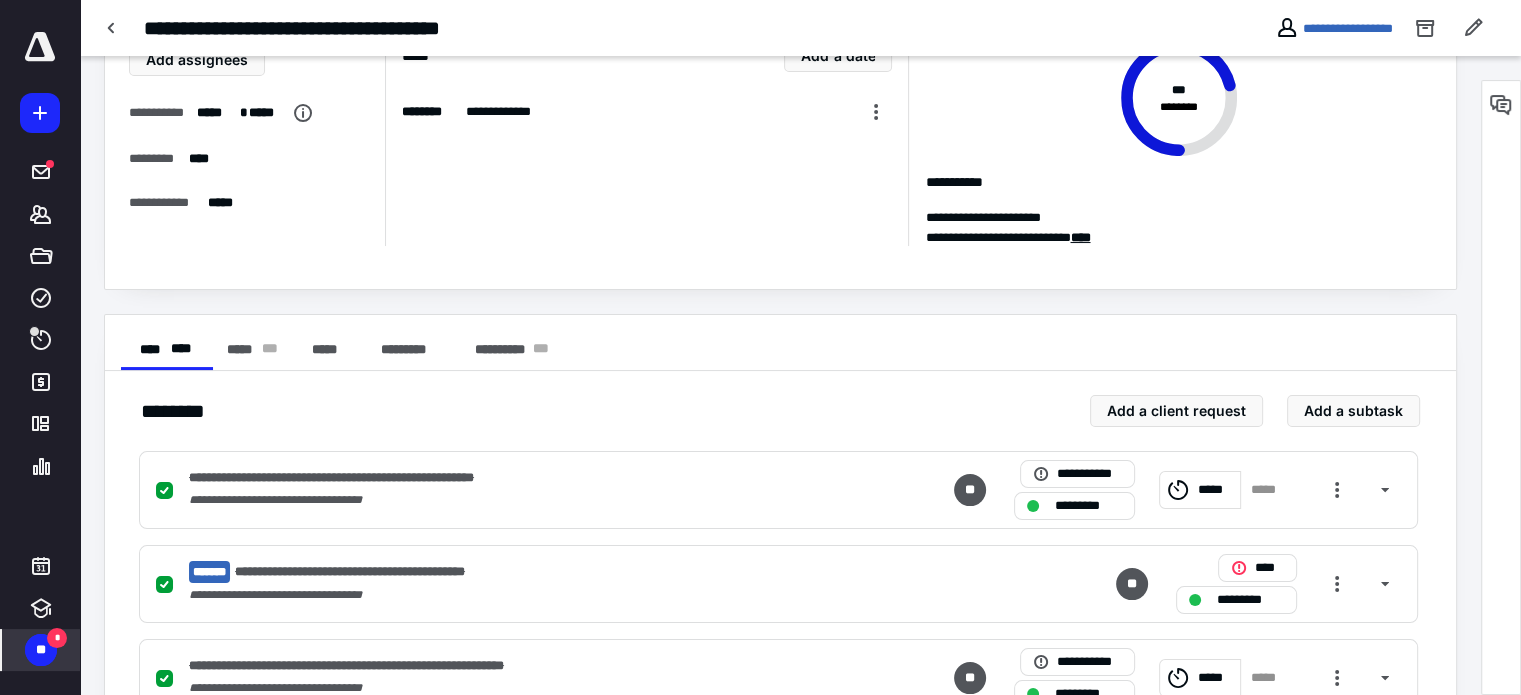 scroll, scrollTop: 112, scrollLeft: 0, axis: vertical 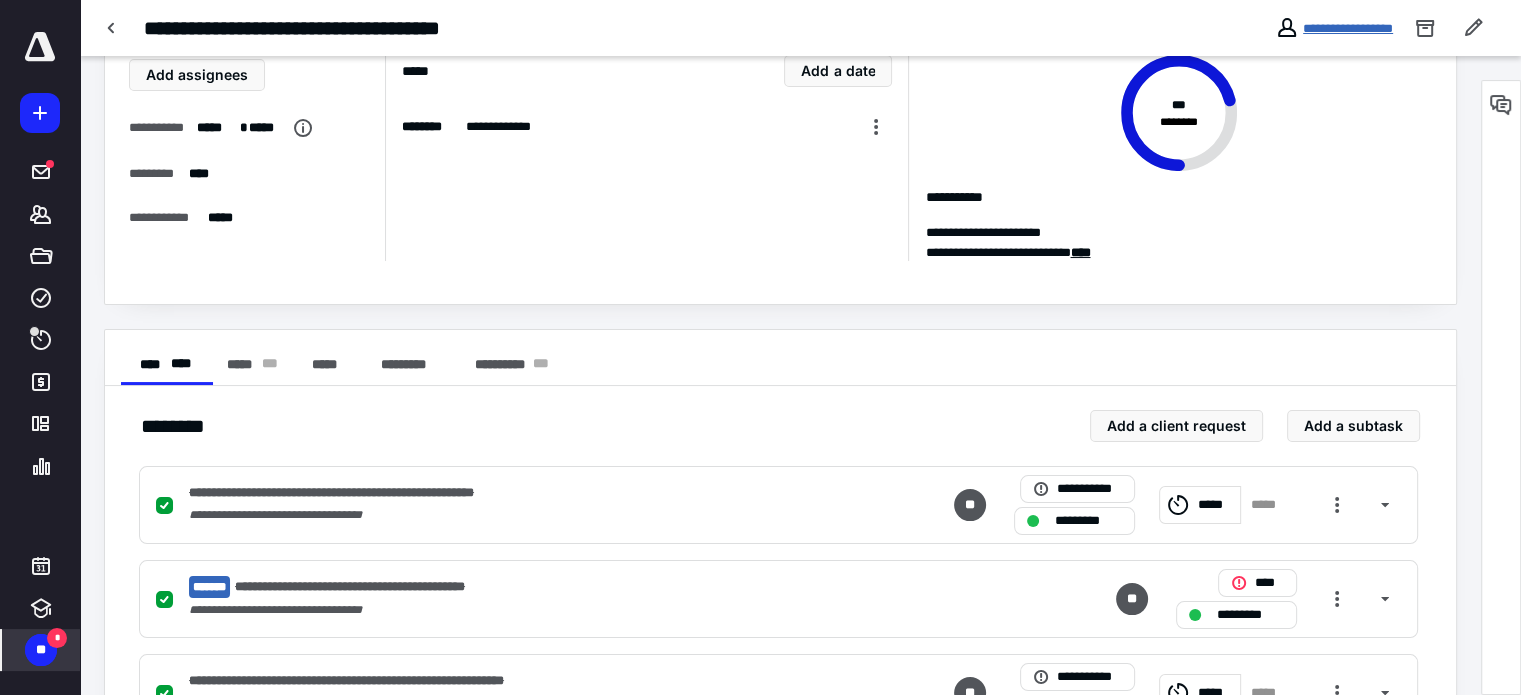 click on "**********" at bounding box center (1348, 28) 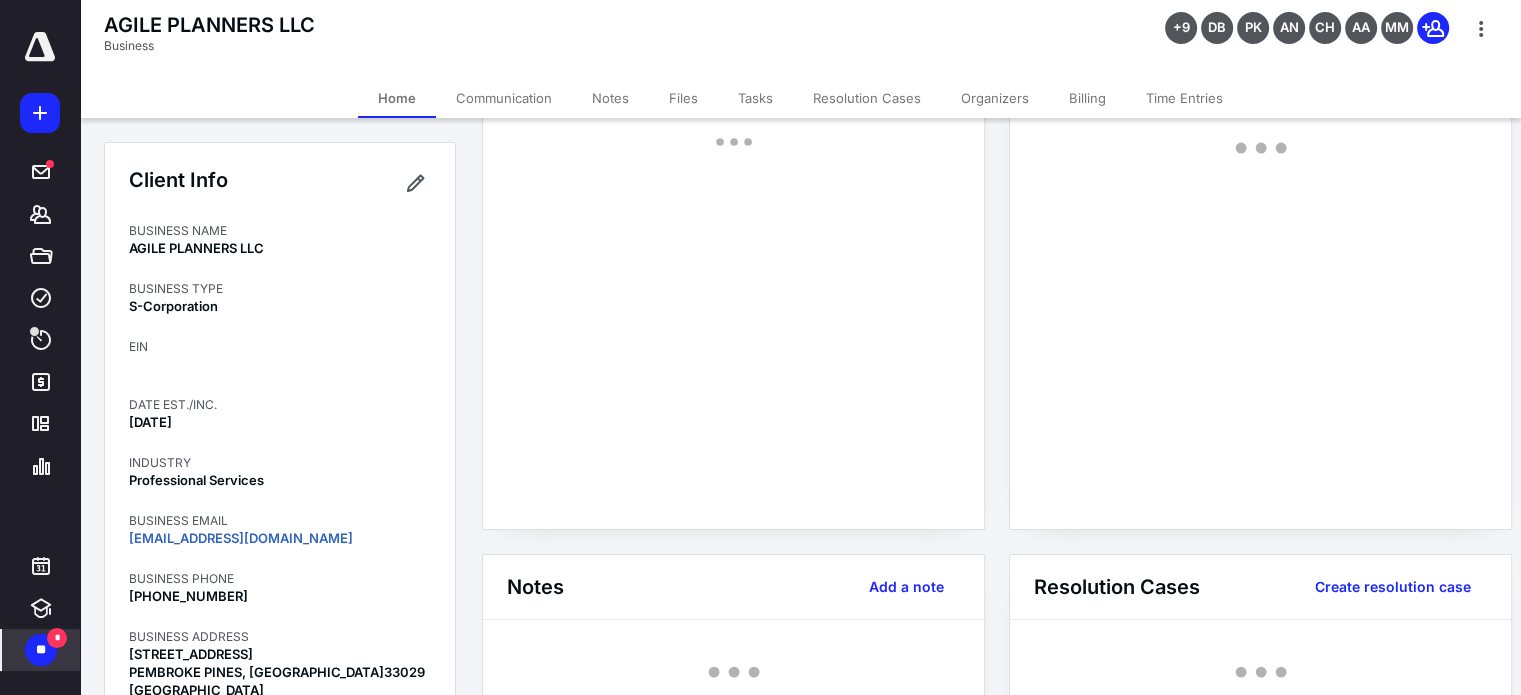 scroll, scrollTop: 0, scrollLeft: 0, axis: both 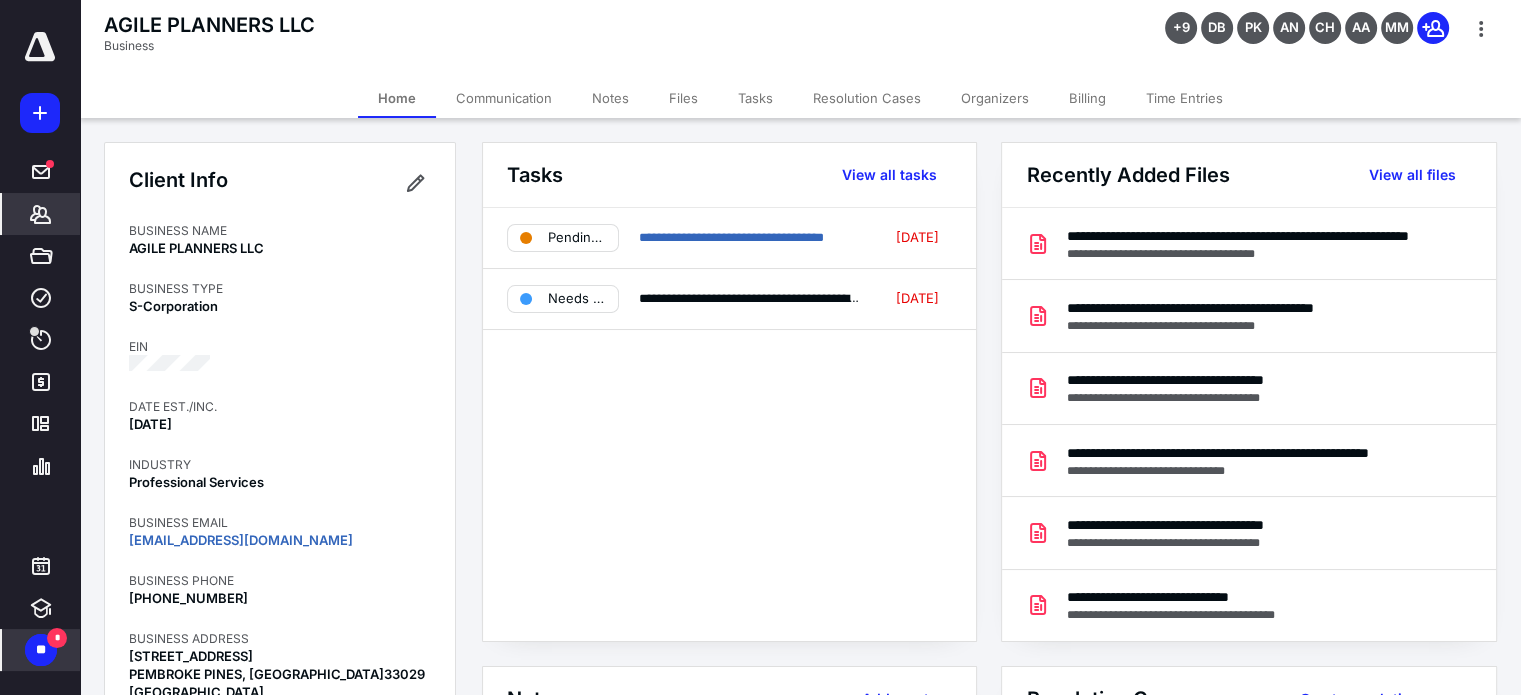 click on "Tasks" at bounding box center (755, 98) 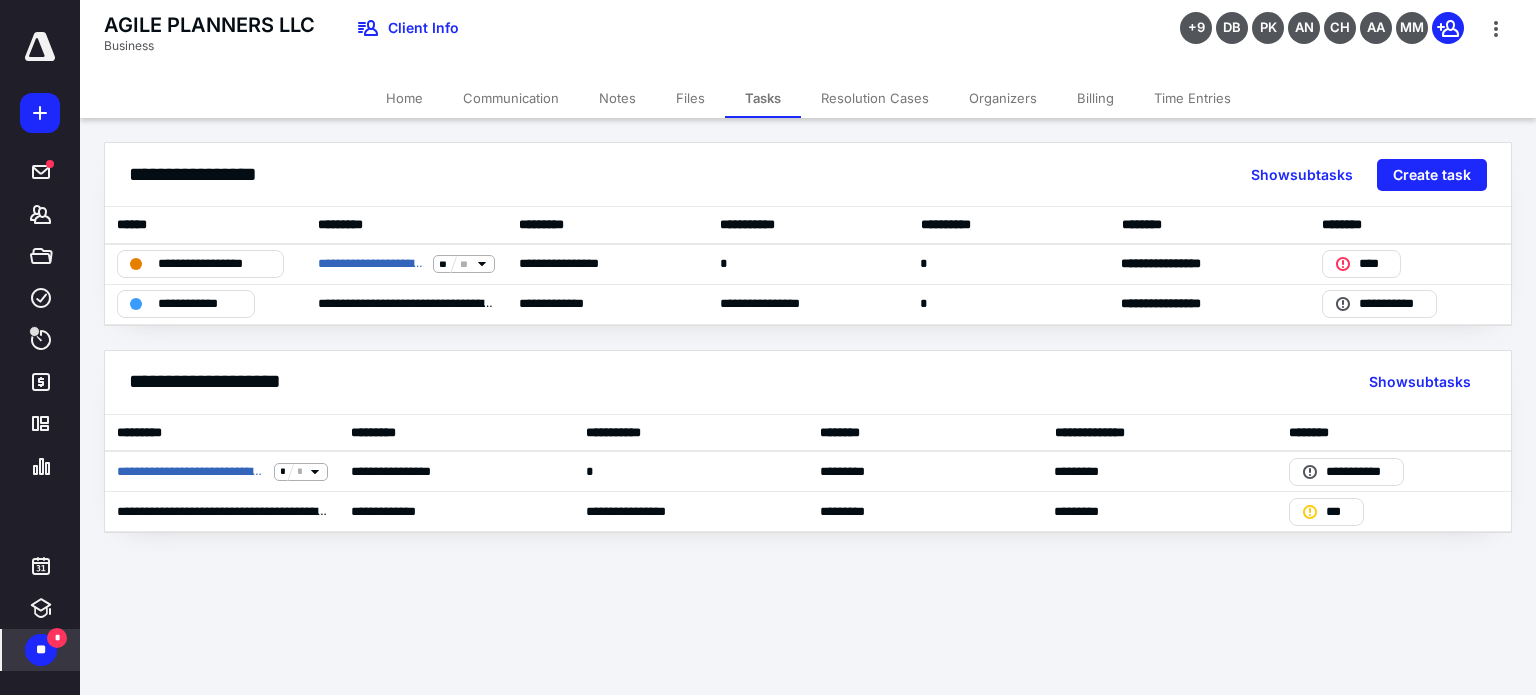 click on "Files" at bounding box center (690, 98) 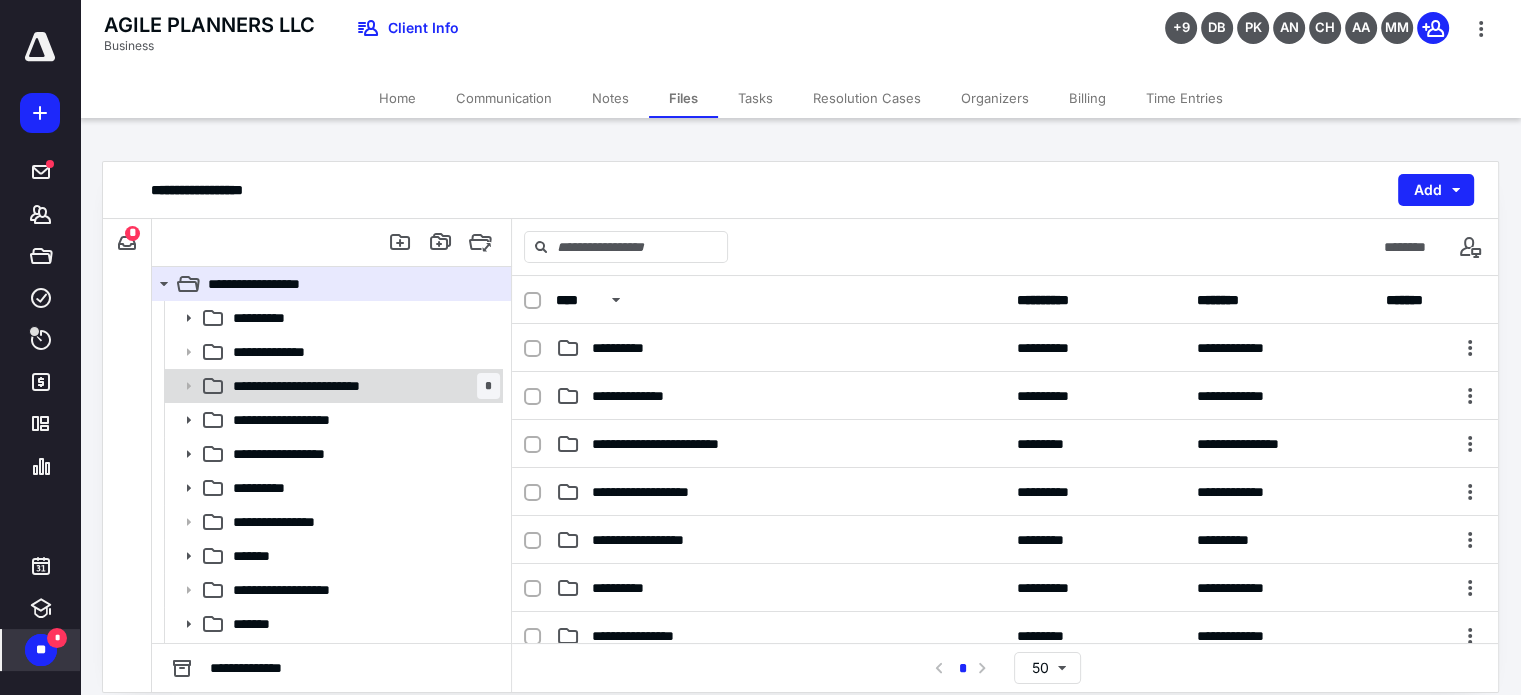 click 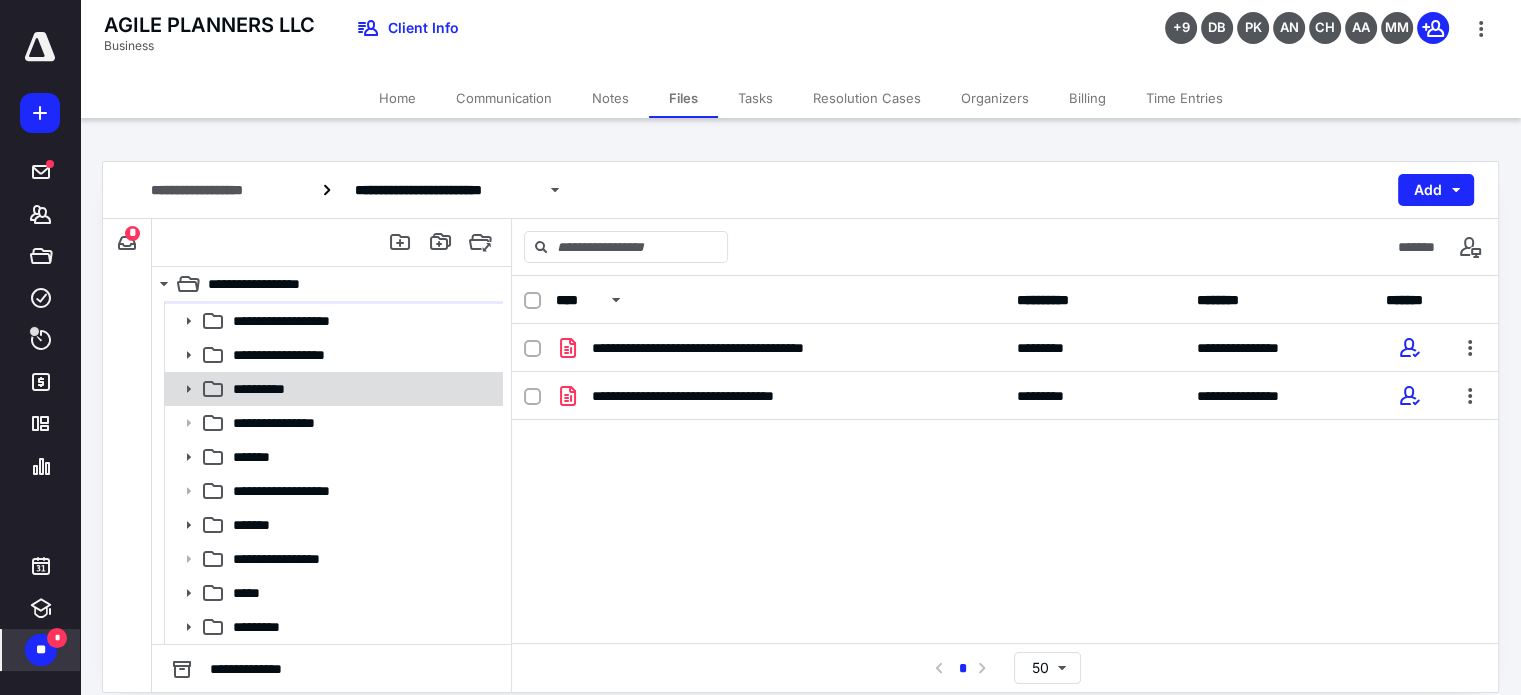 scroll, scrollTop: 0, scrollLeft: 0, axis: both 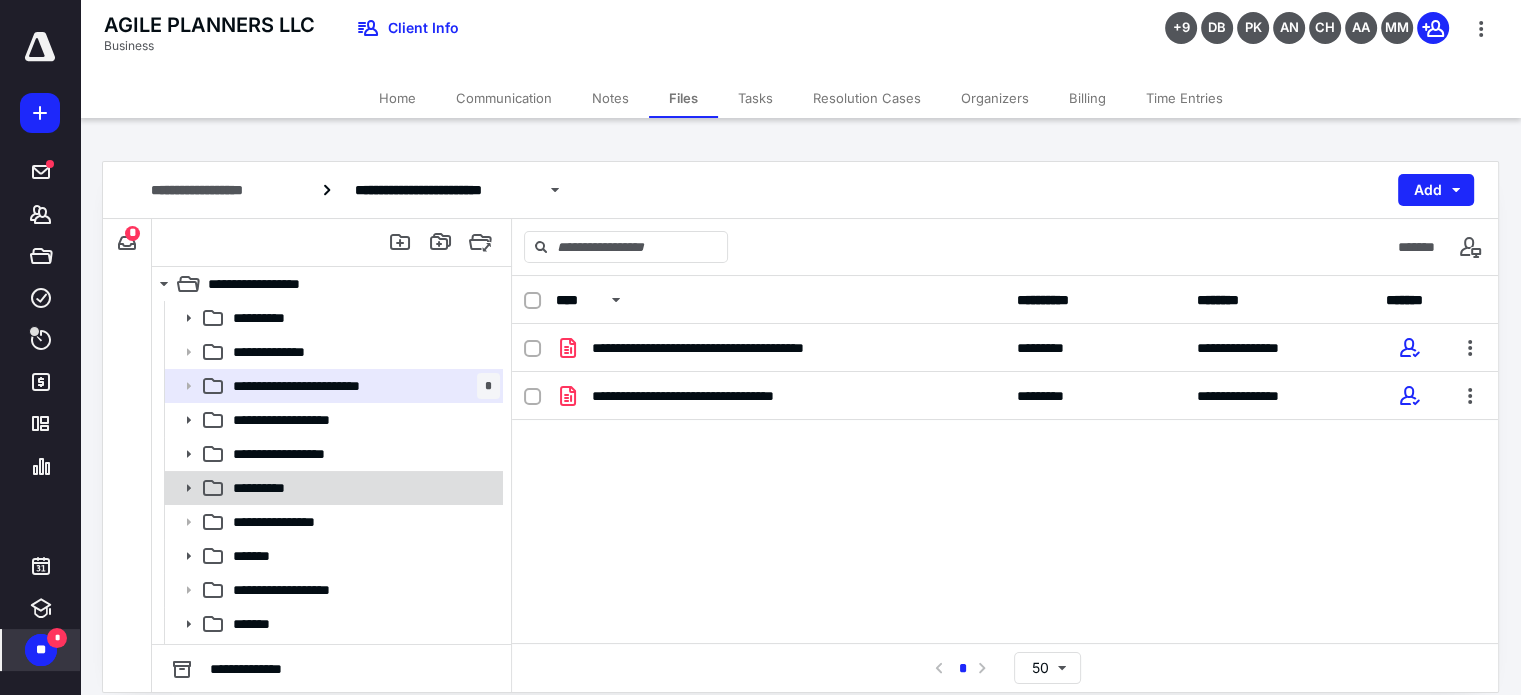 click 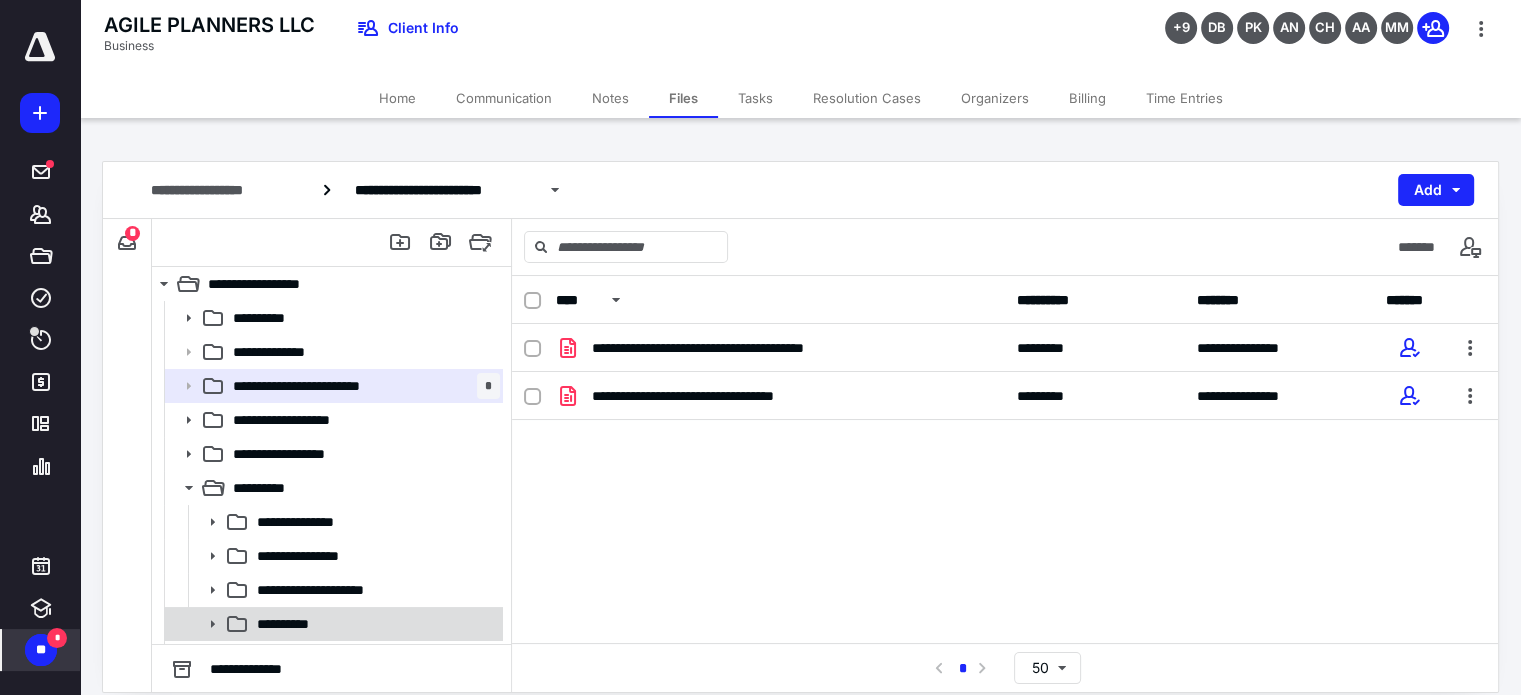 click 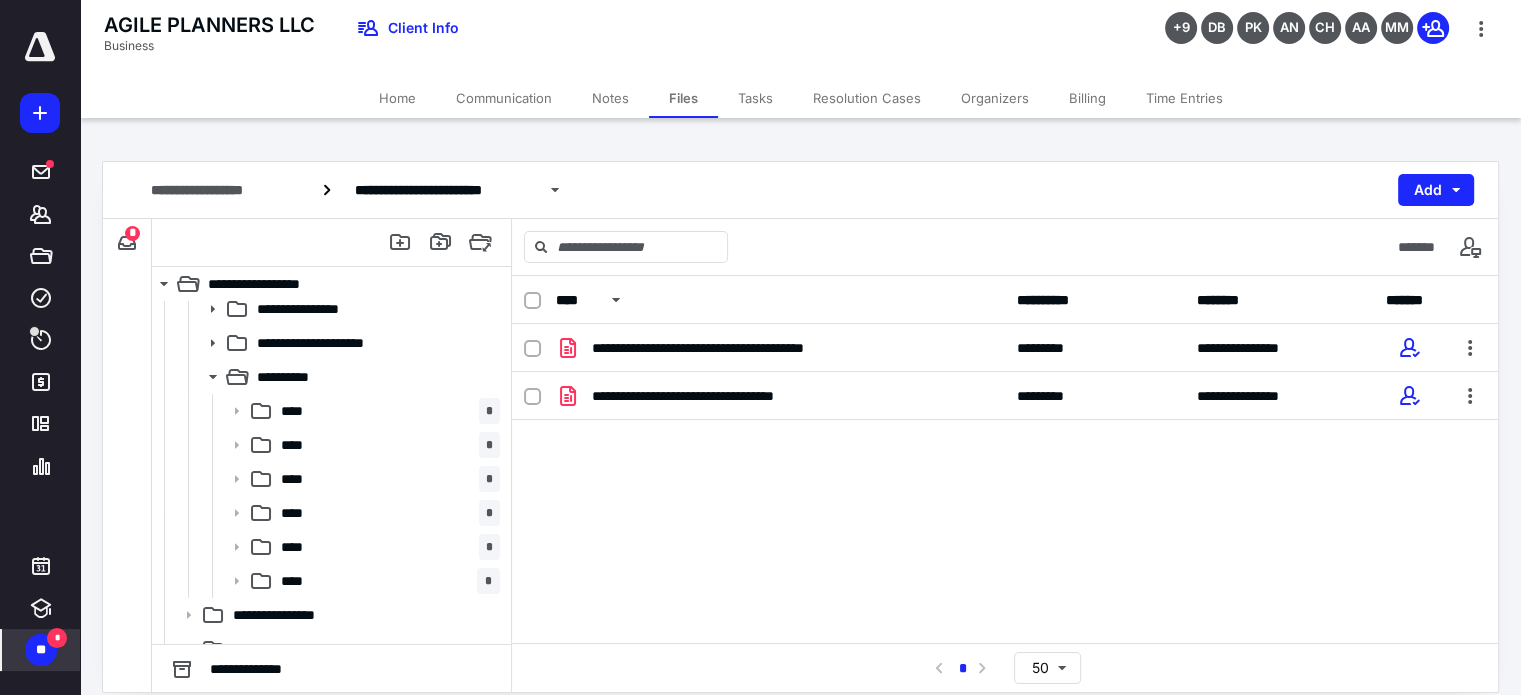 scroll, scrollTop: 250, scrollLeft: 0, axis: vertical 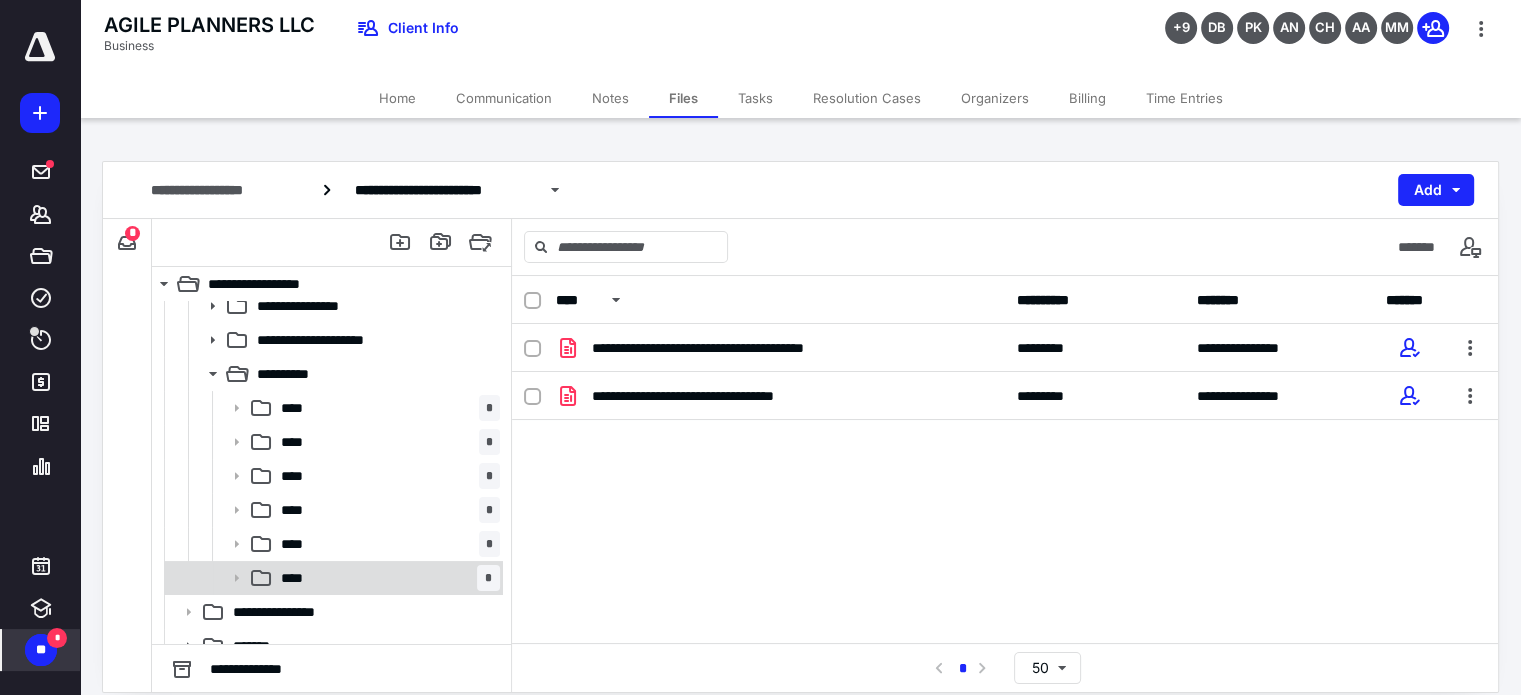 click on "**** *" at bounding box center [386, 578] 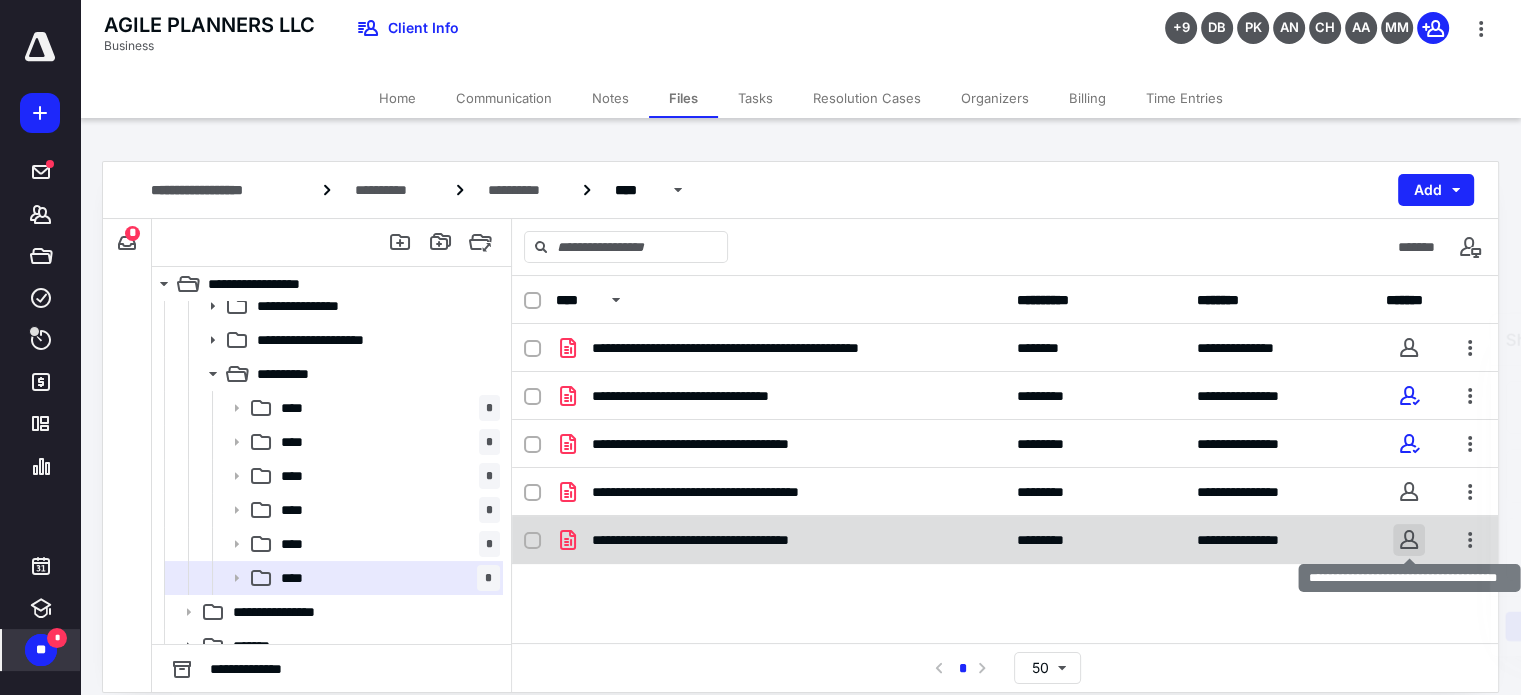 click at bounding box center [1409, 540] 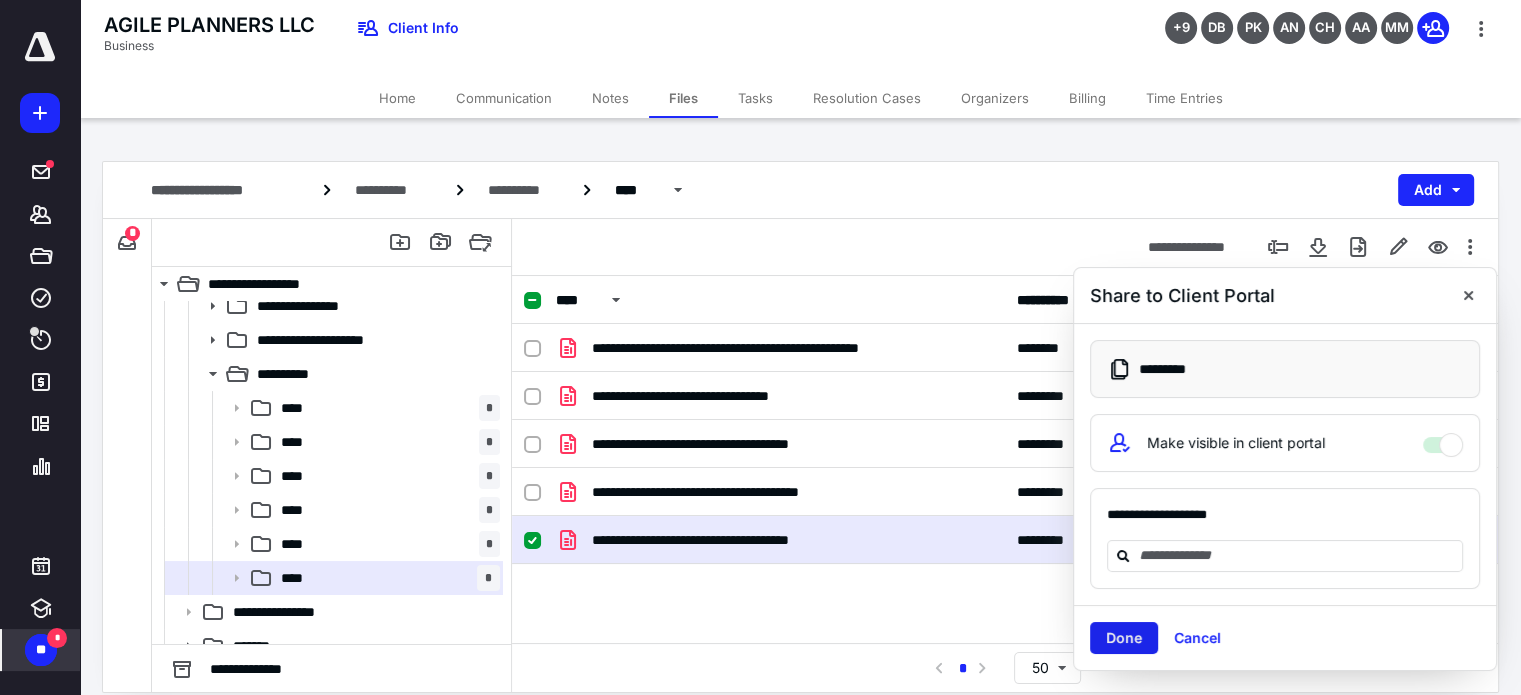 click on "Done" at bounding box center (1124, 638) 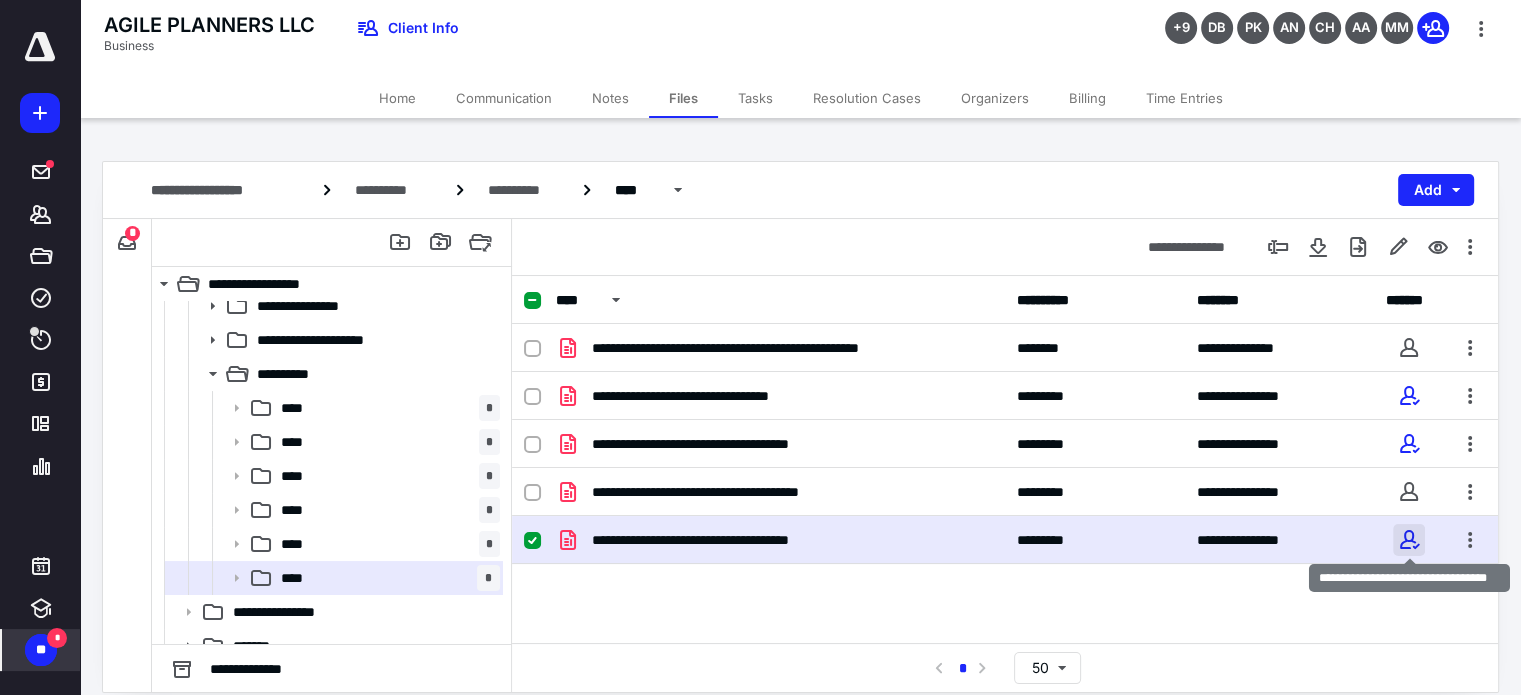 click at bounding box center [1409, 540] 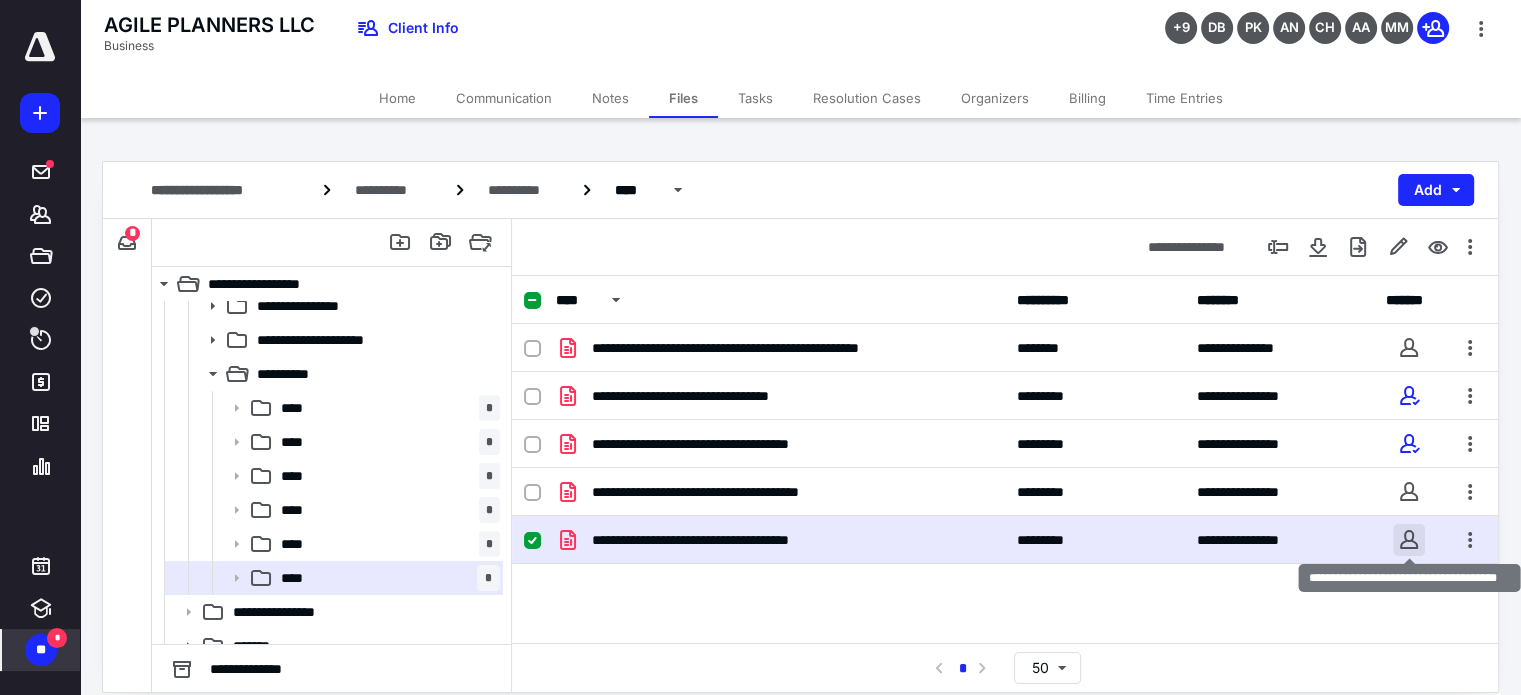 click at bounding box center (1409, 540) 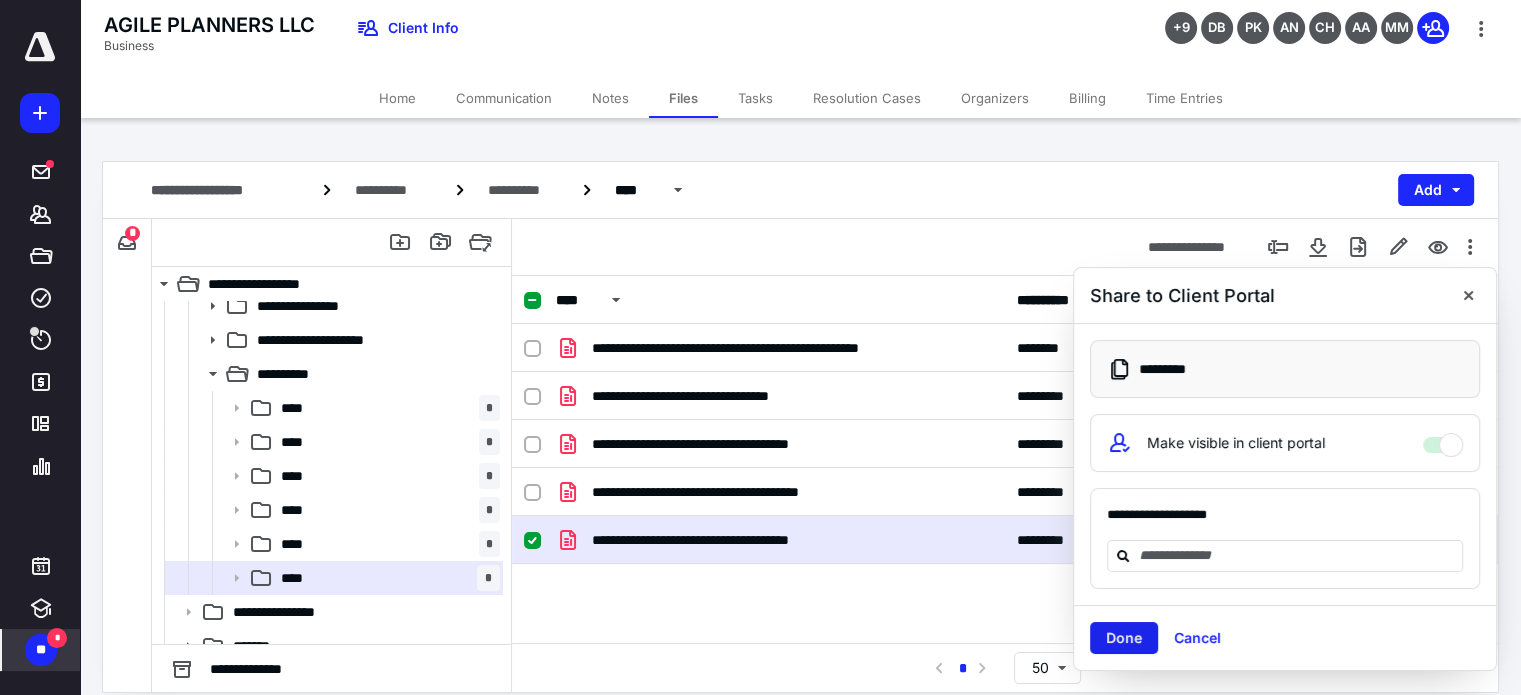 click on "Done" at bounding box center (1124, 638) 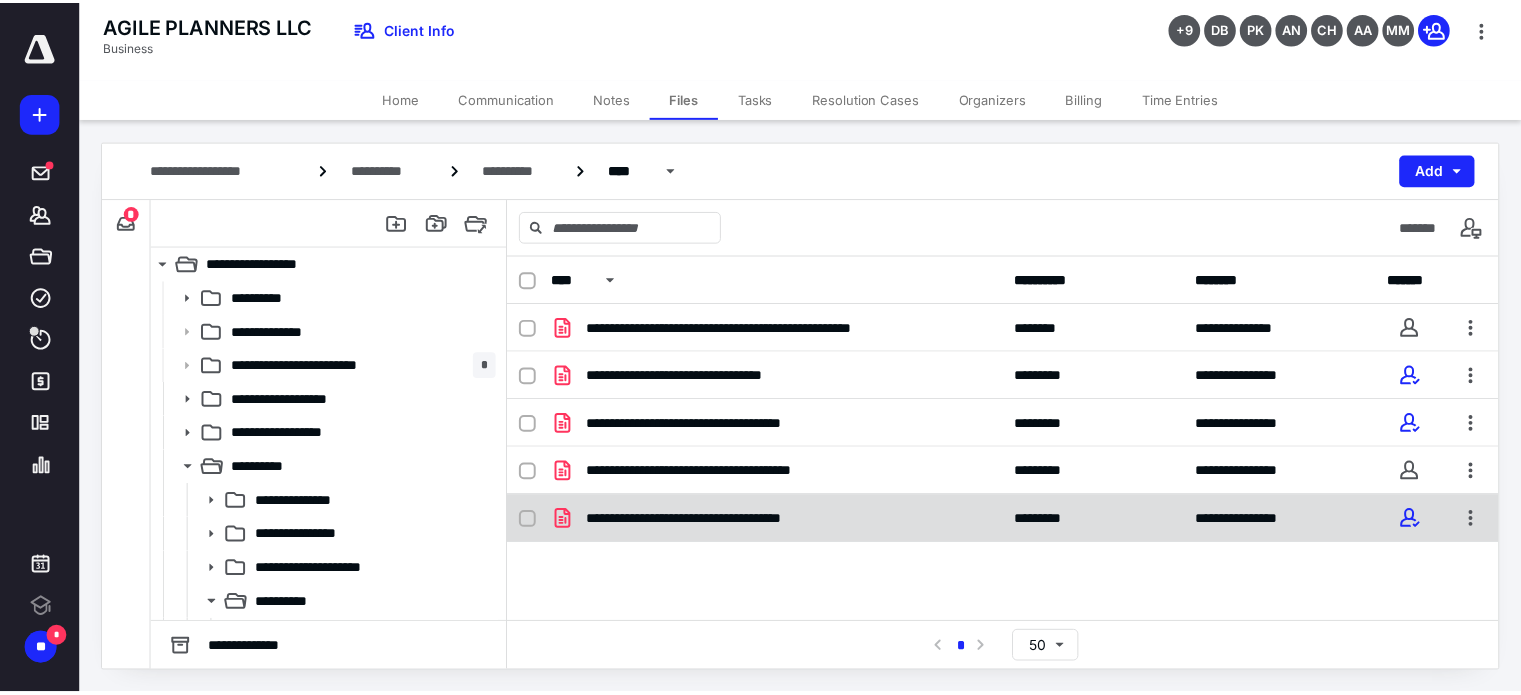 scroll, scrollTop: 0, scrollLeft: 0, axis: both 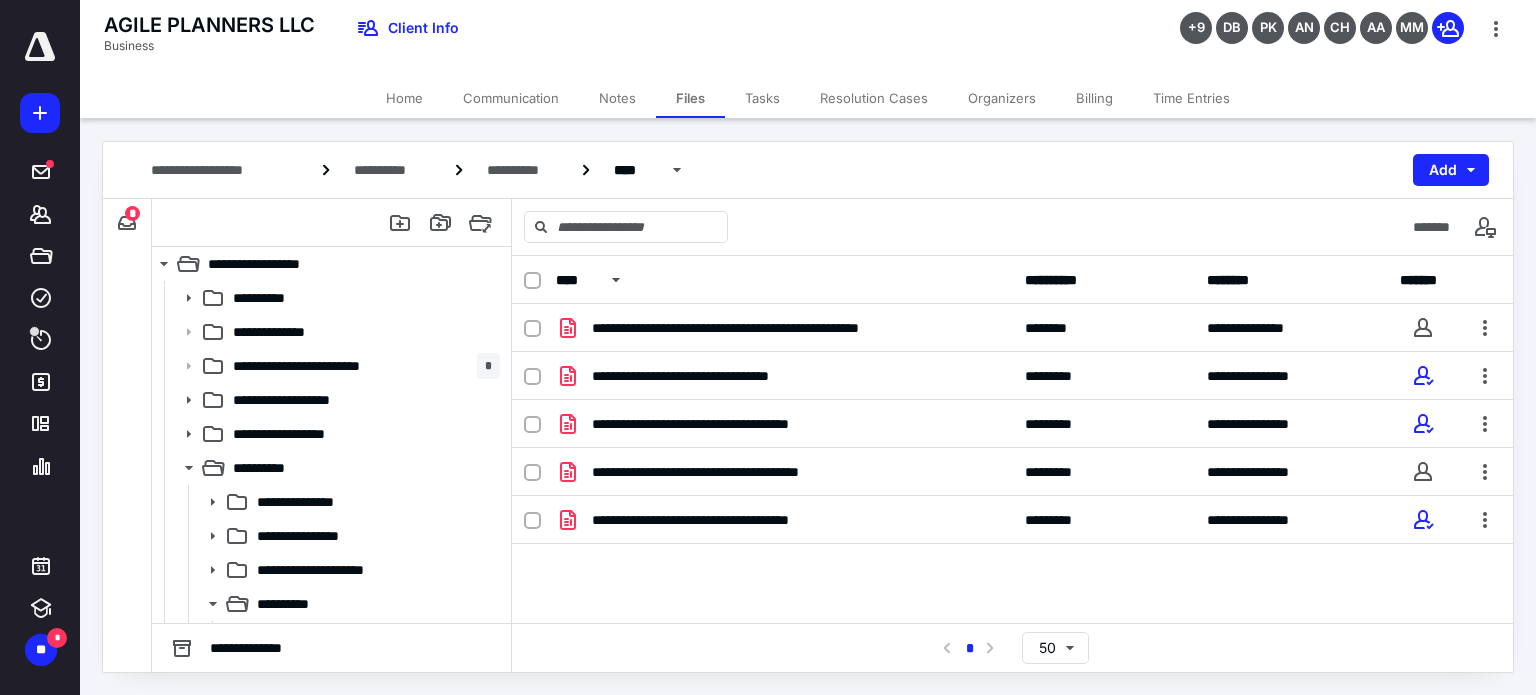 click at bounding box center [40, 47] 